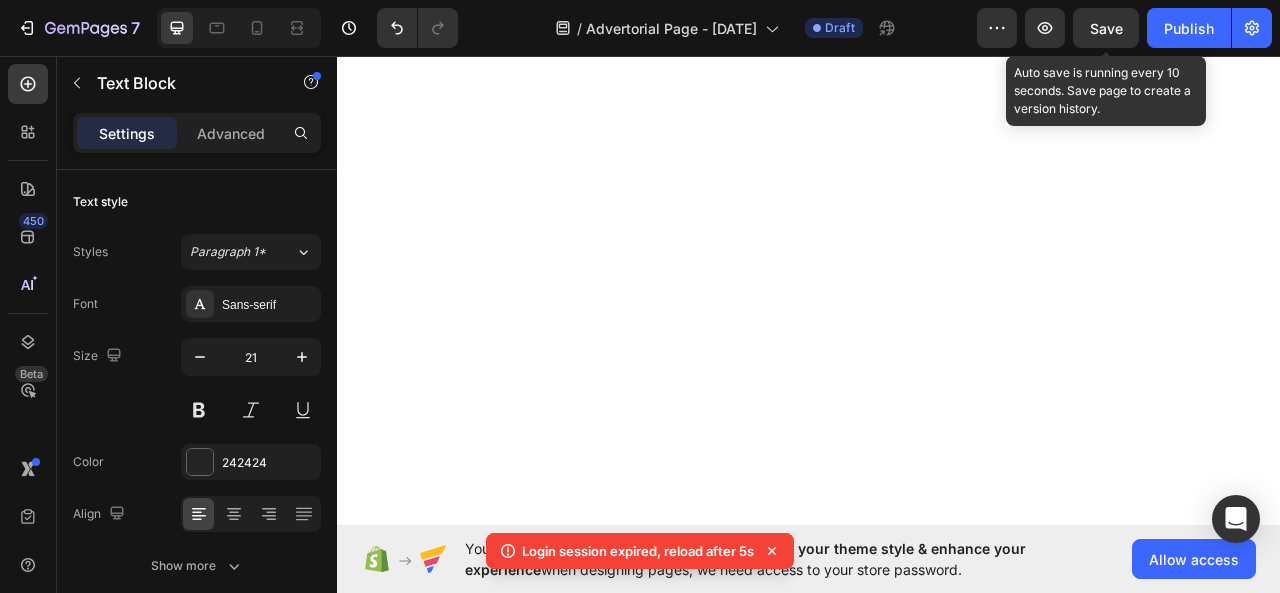 scroll, scrollTop: 0, scrollLeft: 0, axis: both 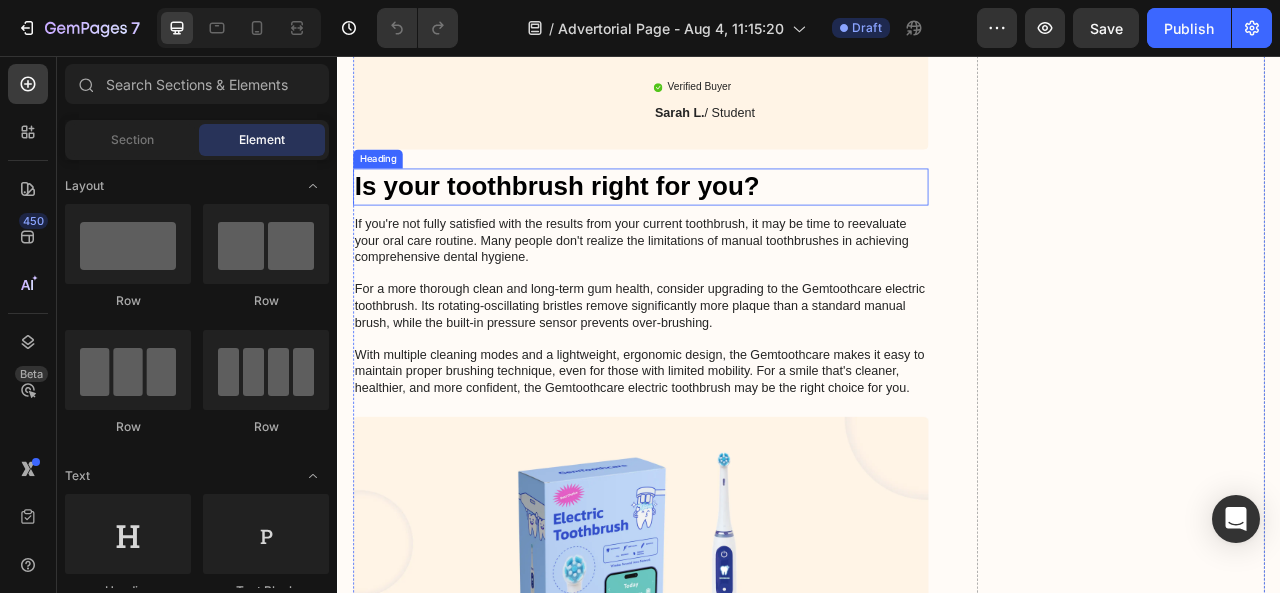click on "Is your toothbrush right for you?" at bounding box center [723, 222] 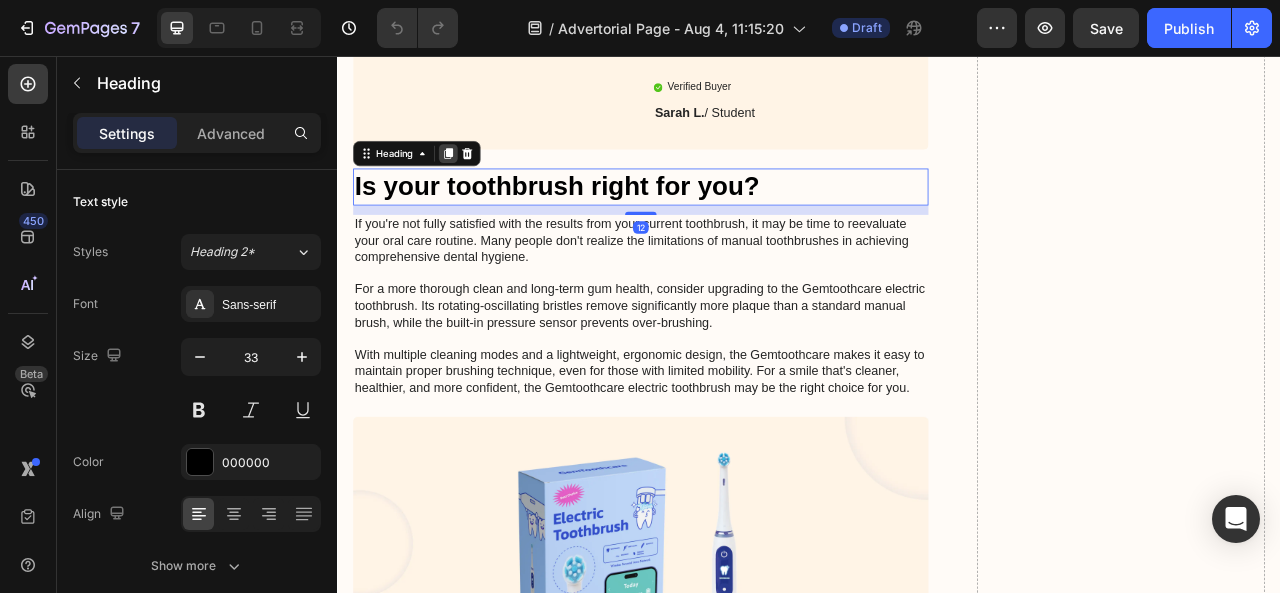 click 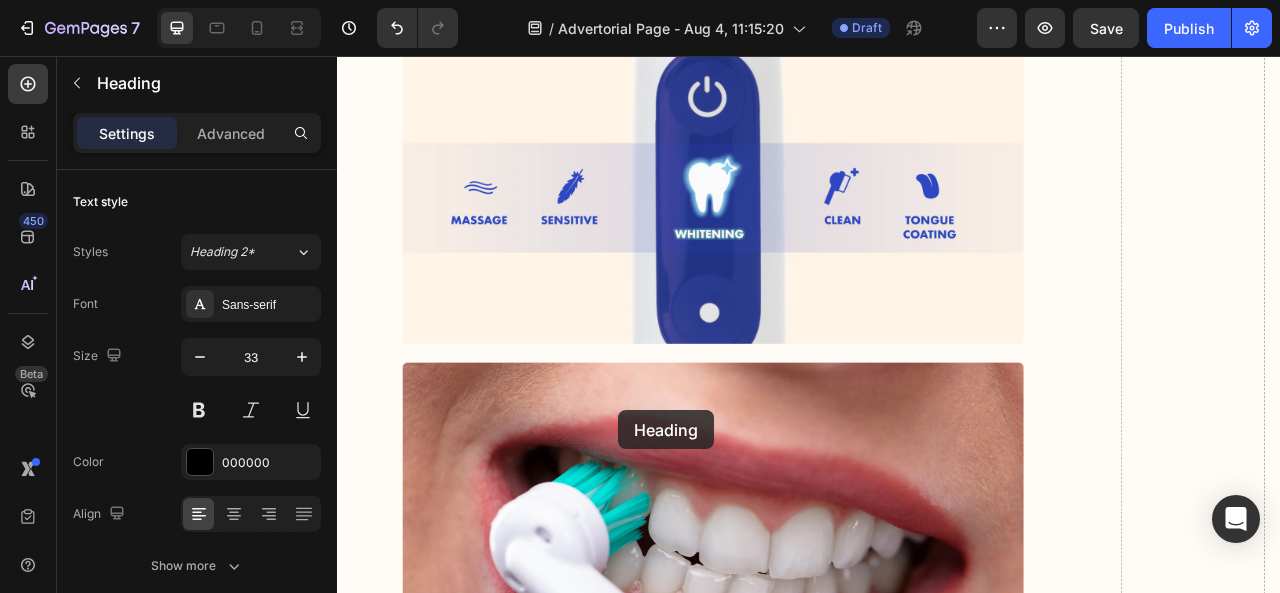 scroll, scrollTop: 5486, scrollLeft: 0, axis: vertical 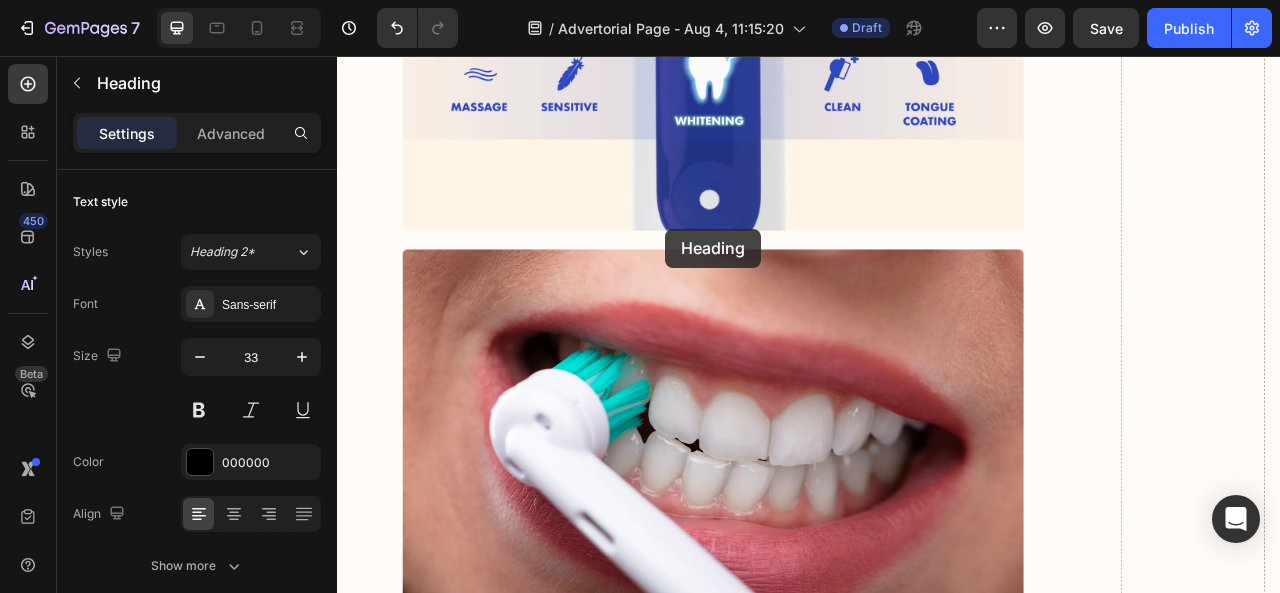 drag, startPoint x: 792, startPoint y: 343, endPoint x: 755, endPoint y: 276, distance: 76.537575 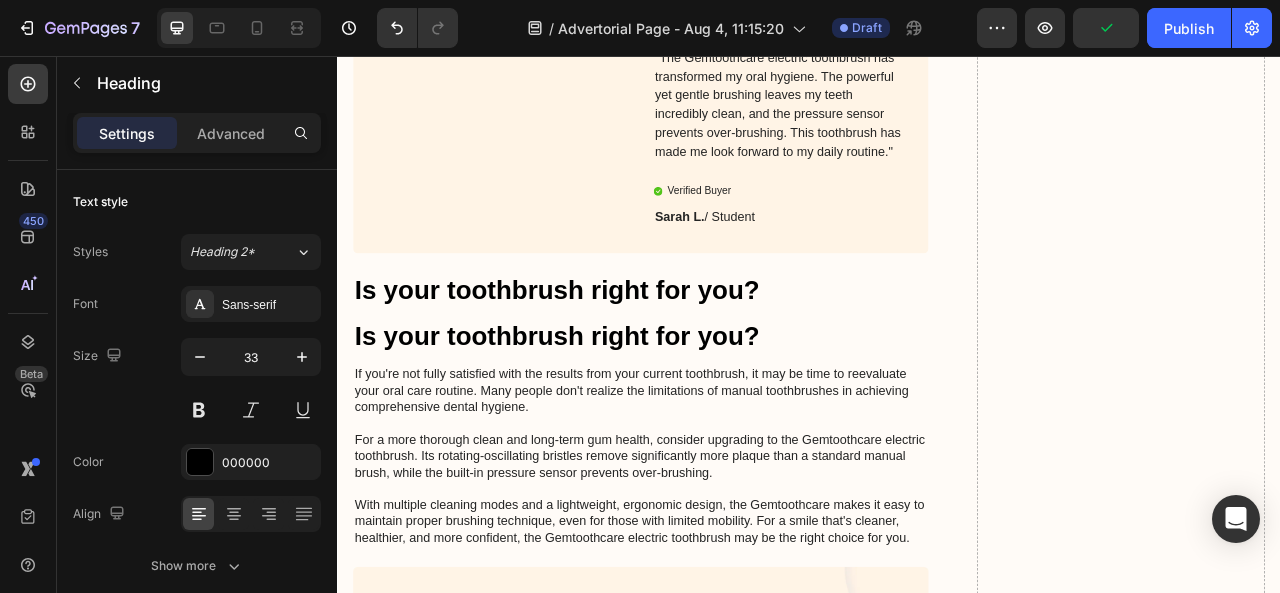 scroll, scrollTop: 7124, scrollLeft: 0, axis: vertical 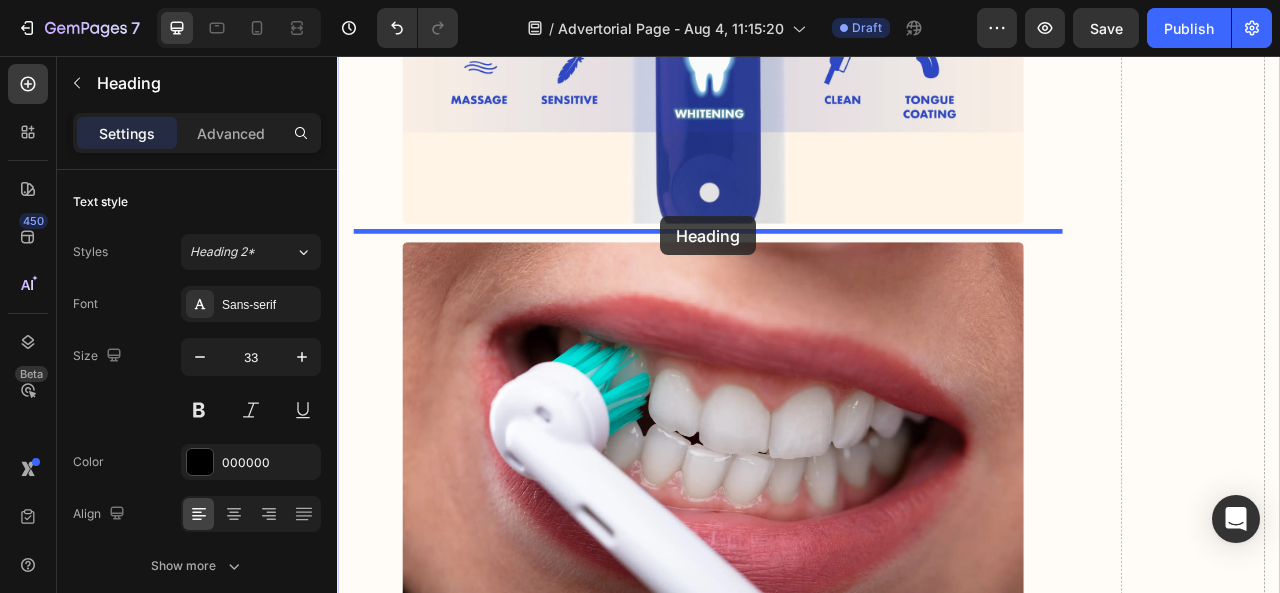 drag, startPoint x: 744, startPoint y: 295, endPoint x: 748, endPoint y: 266, distance: 29.274563 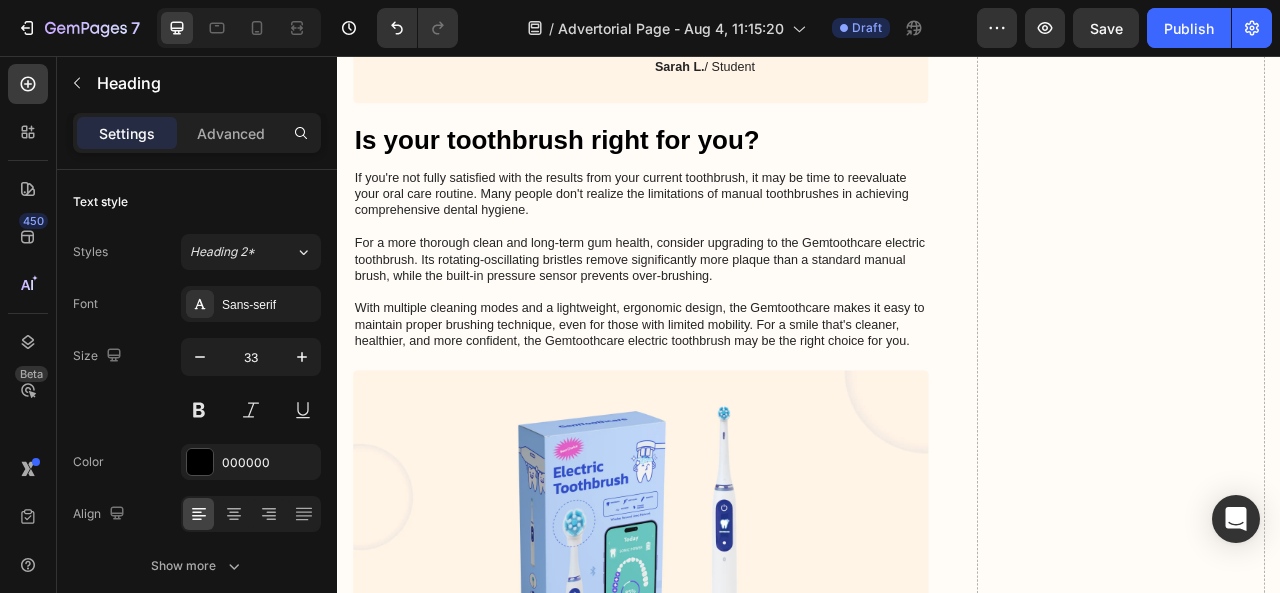 scroll, scrollTop: 7277, scrollLeft: 0, axis: vertical 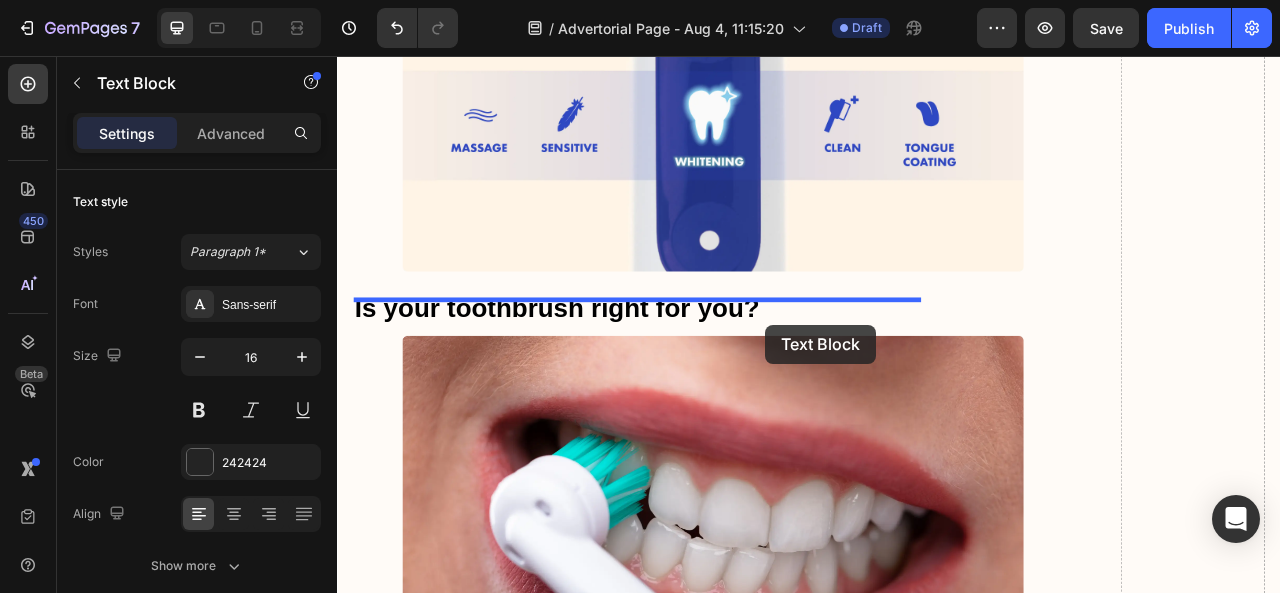 drag, startPoint x: 722, startPoint y: 343, endPoint x: 882, endPoint y: 398, distance: 169.18924 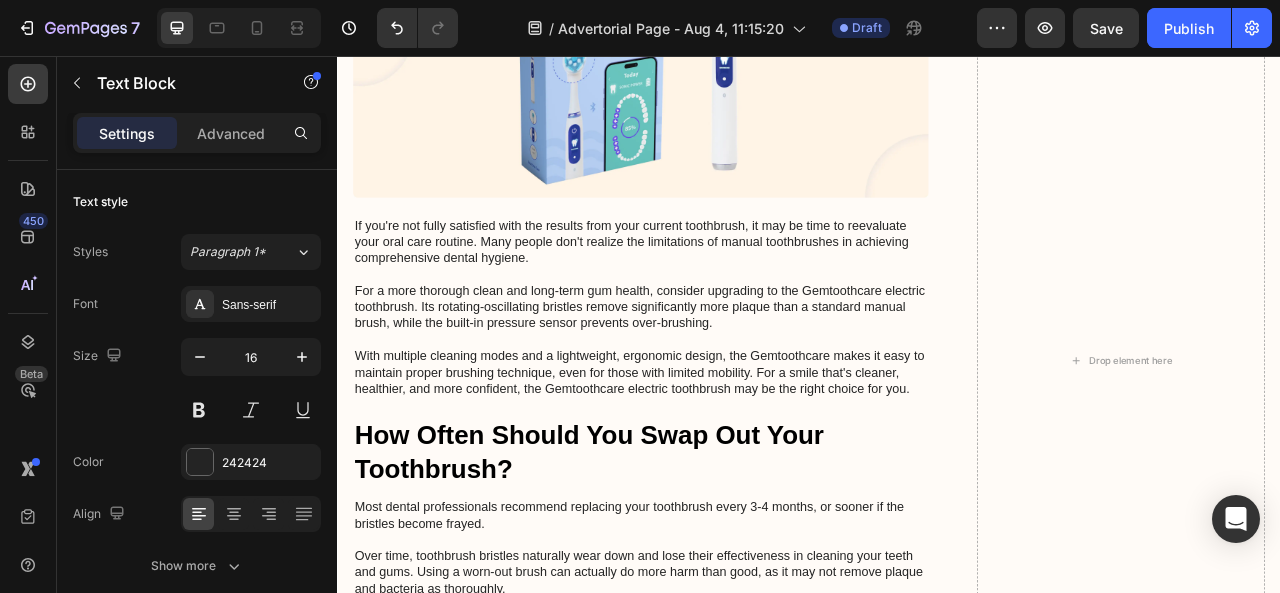 scroll, scrollTop: 7610, scrollLeft: 0, axis: vertical 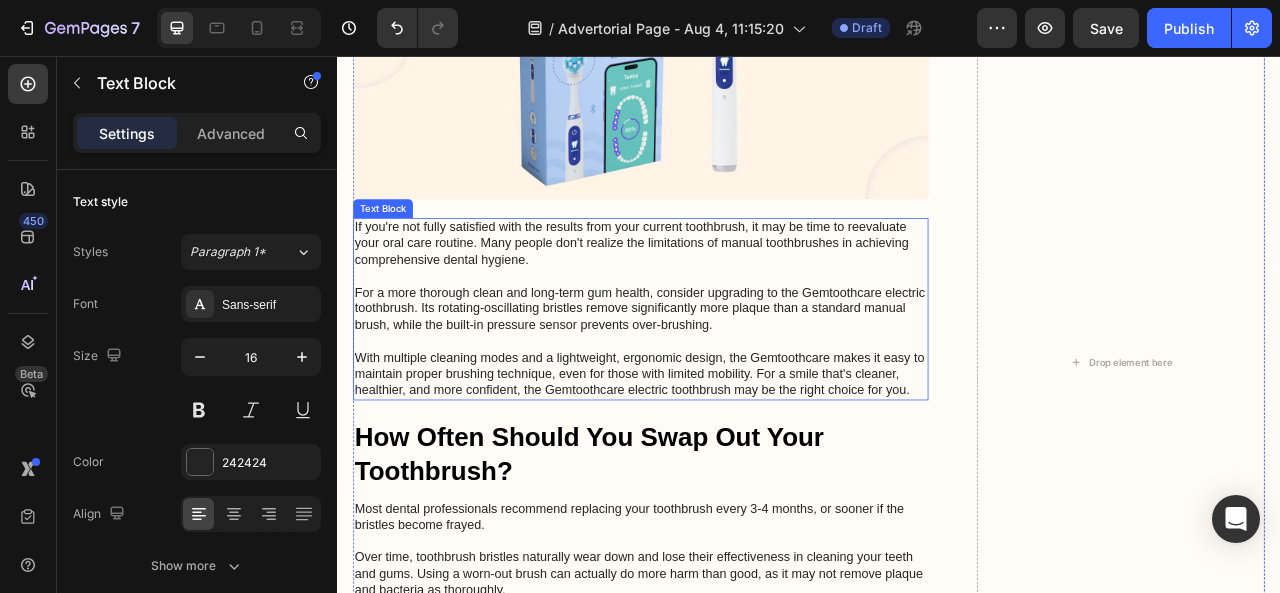 click on "If you're not fully satisfied with the results from your current toothbrush, it may be time to reevaluate your oral care routine. Many people don't realize the limitations of manual toothbrushes in achieving comprehensive dental hygiene.  For a more thorough clean and long-term gum health, consider upgrading to the Gemtoothcare electric toothbrush. Its rotating-oscillating bristles remove significantly more plaque than a standard manual brush, while the built-in pressure sensor prevents over-brushing.  With multiple cleaning modes and a lightweight, ergonomic design, the Gemtoothcare makes it easy to maintain proper brushing technique, even for those with limited mobility. For a smile that's cleaner, healthier, and more confident, the Gemtoothcare electric toothbrush may be the right choice for you." at bounding box center (723, 378) 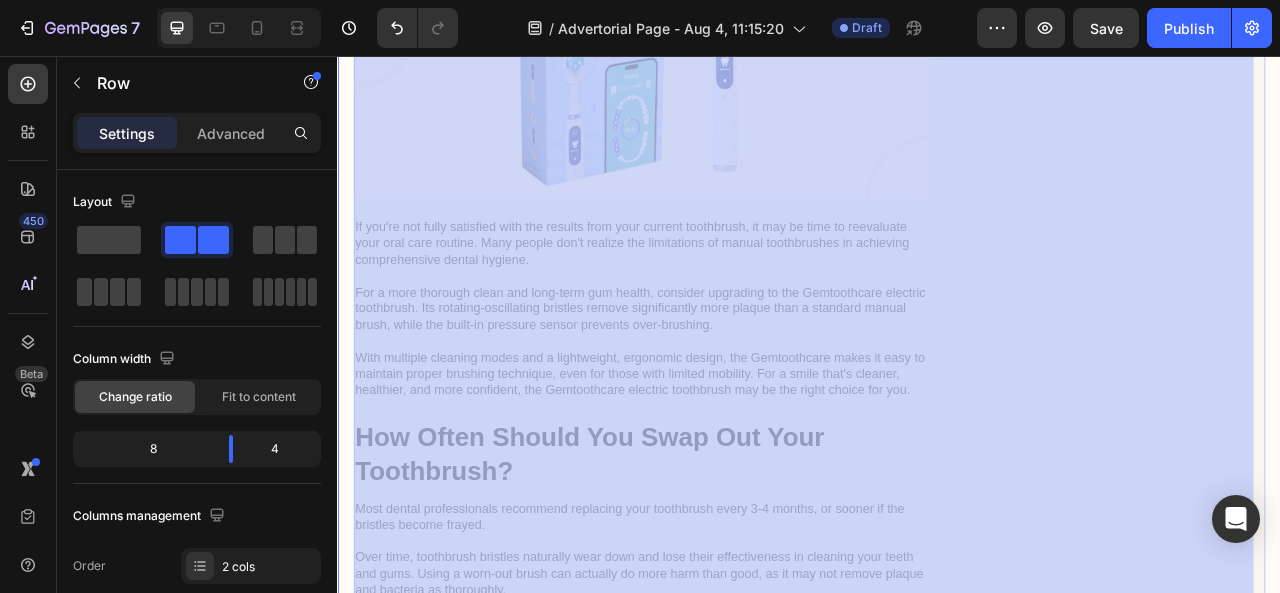 drag, startPoint x: 790, startPoint y: 300, endPoint x: 793, endPoint y: 288, distance: 12.369317 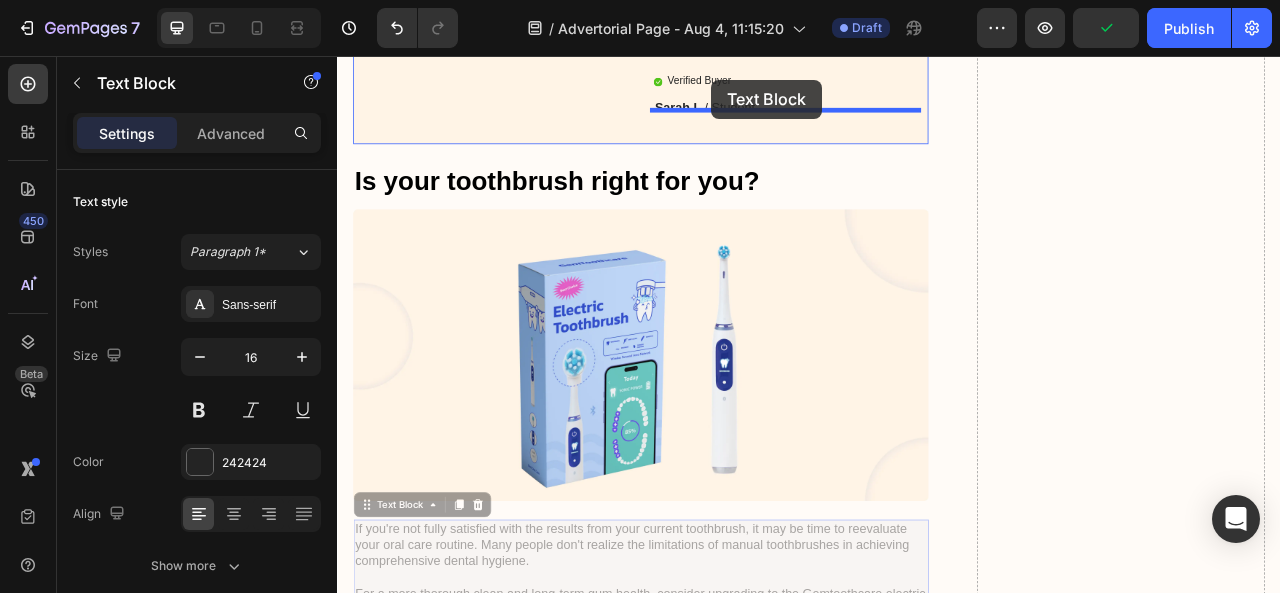 scroll, scrollTop: 4805, scrollLeft: 0, axis: vertical 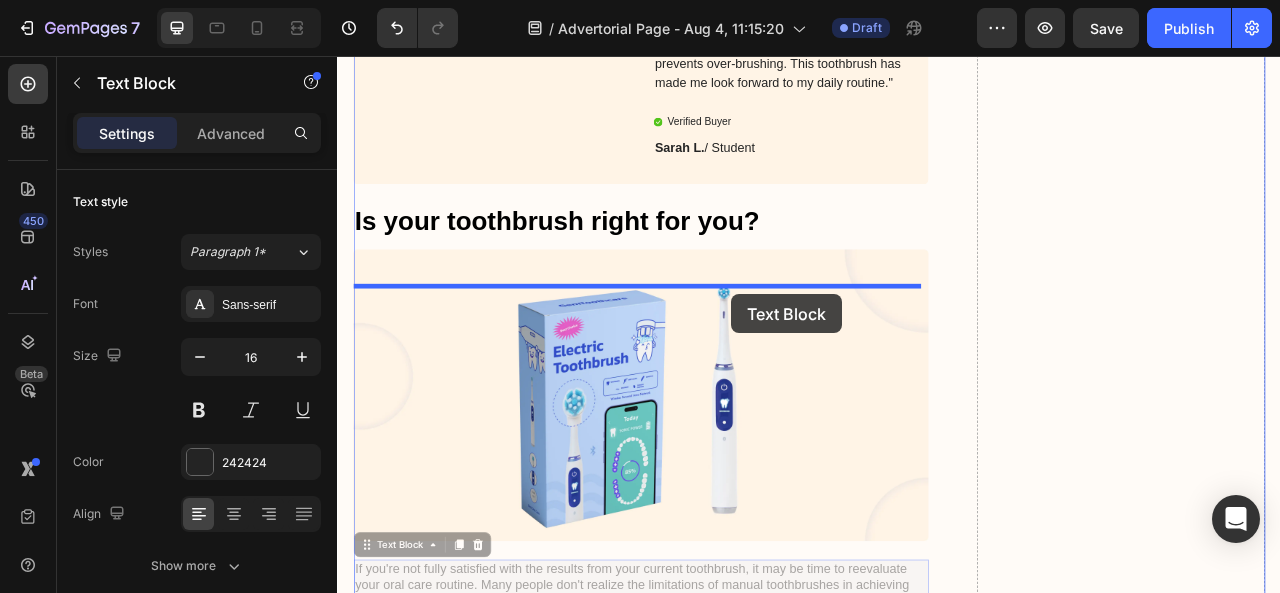 drag, startPoint x: 817, startPoint y: 370, endPoint x: 839, endPoint y: 354, distance: 27.202942 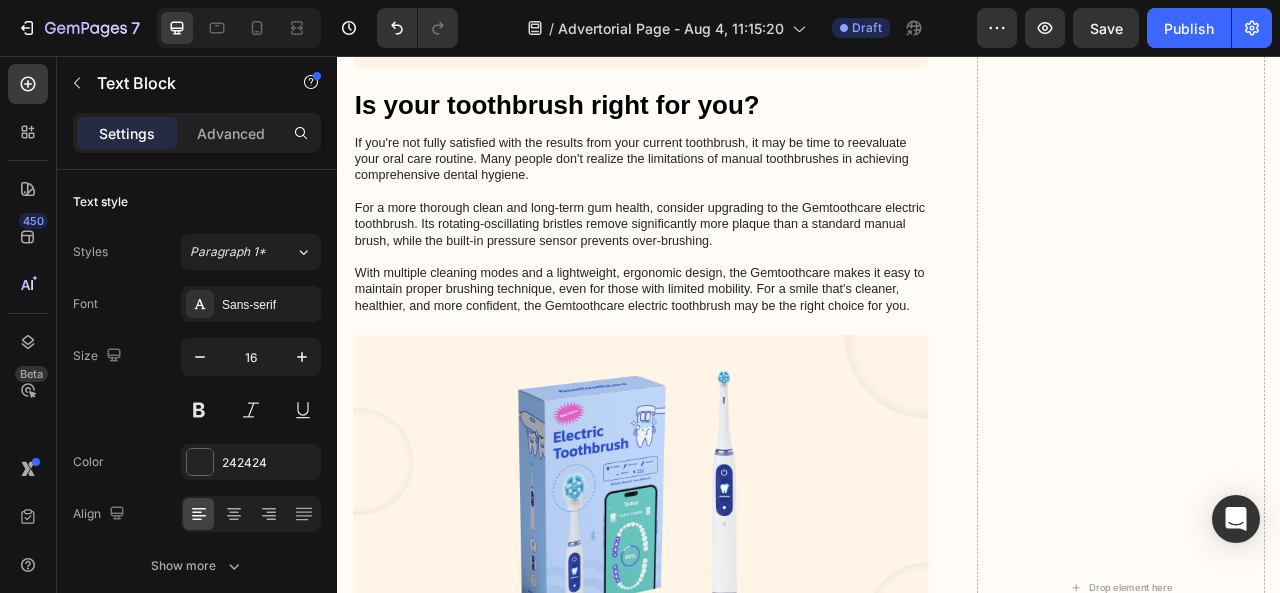 scroll, scrollTop: 7321, scrollLeft: 0, axis: vertical 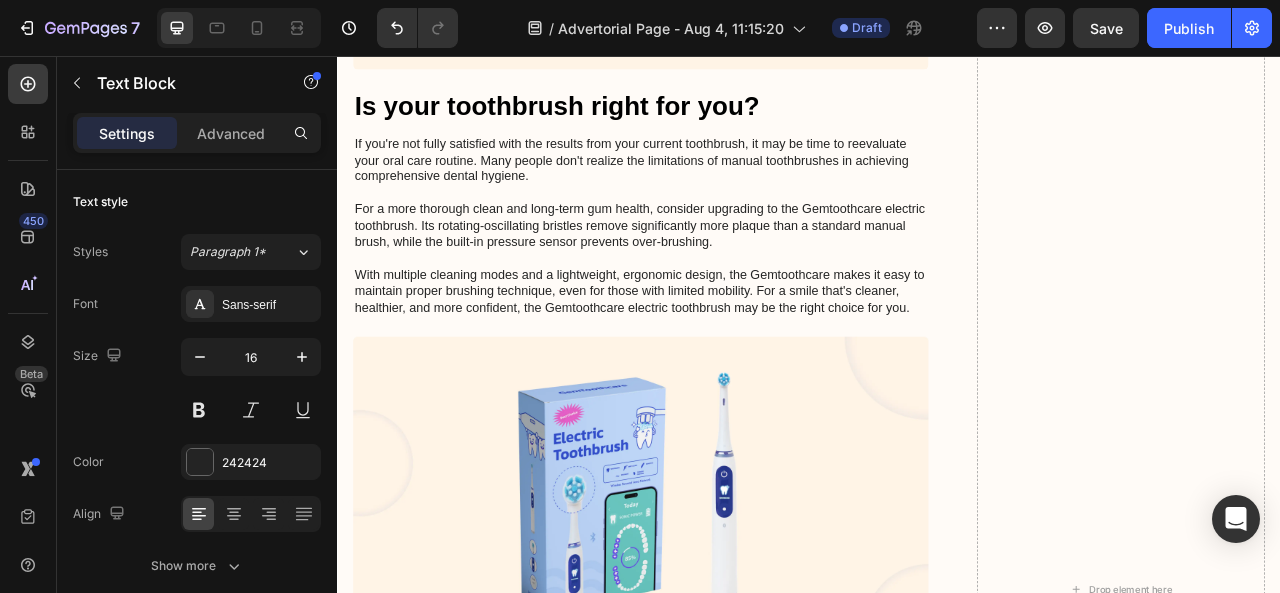 click on "If you're not fully satisfied with the results from your current toothbrush, it may be time to reevaluate your oral care routine. Many people don't realize the limitations of manual toothbrushes in achieving comprehensive dental hygiene.  For a more thorough clean and long-term gum health, consider upgrading to the Gemtoothcare electric toothbrush. Its rotating-oscillating bristles remove significantly more plaque than a standard manual brush, while the built-in pressure sensor prevents over-brushing.  With multiple cleaning modes and a lightweight, ergonomic design, the Gemtoothcare makes it easy to maintain proper brushing technique, even for those with limited mobility. For a smile that's cleaner, healthier, and more confident, the Gemtoothcare electric toothbrush may be the right choice for you." at bounding box center (723, 272) 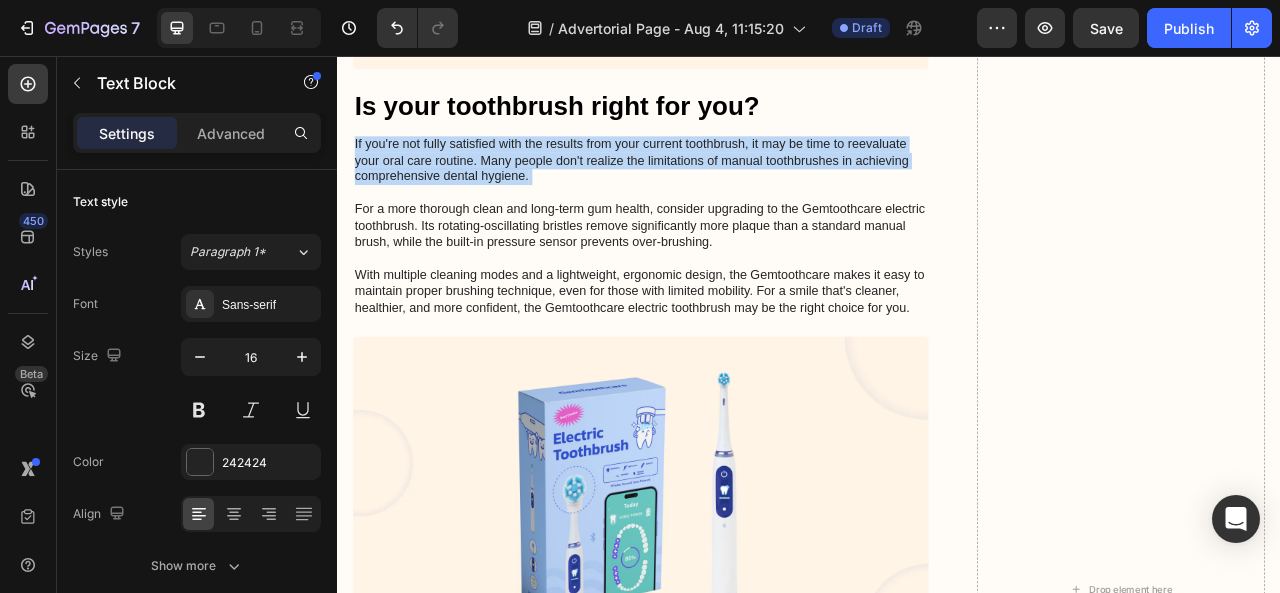 click on "If you're not fully satisfied with the results from your current toothbrush, it may be time to reevaluate your oral care routine. Many people don't realize the limitations of manual toothbrushes in achieving comprehensive dental hygiene.  For a more thorough clean and long-term gum health, consider upgrading to the Gemtoothcare electric toothbrush. Its rotating-oscillating bristles remove significantly more plaque than a standard manual brush, while the built-in pressure sensor prevents over-brushing.  With multiple cleaning modes and a lightweight, ergonomic design, the Gemtoothcare makes it easy to maintain proper brushing technique, even for those with limited mobility. For a smile that's cleaner, healthier, and more confident, the Gemtoothcare electric toothbrush may be the right choice for you." at bounding box center [723, 272] 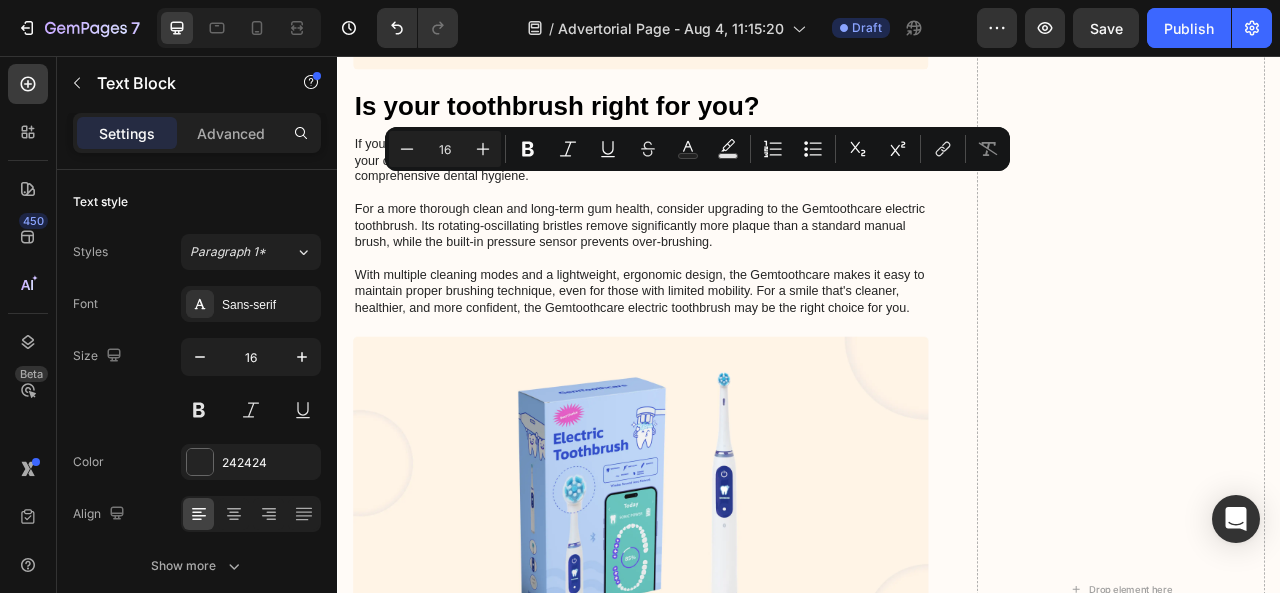 click on "If you're not fully satisfied with the results from your current toothbrush, it may be time to reevaluate your oral care routine. Many people don't realize the limitations of manual toothbrushes in achieving comprehensive dental hygiene.  For a more thorough clean and long-term gum health, consider upgrading to the Gemtoothcare electric toothbrush. Its rotating-oscillating bristles remove significantly more plaque than a standard manual brush, while the built-in pressure sensor prevents over-brushing.  With multiple cleaning modes and a lightweight, ergonomic design, the Gemtoothcare makes it easy to maintain proper brushing technique, even for those with limited mobility. For a smile that's cleaner, healthier, and more confident, the Gemtoothcare electric toothbrush may be the right choice for you." at bounding box center (723, 272) 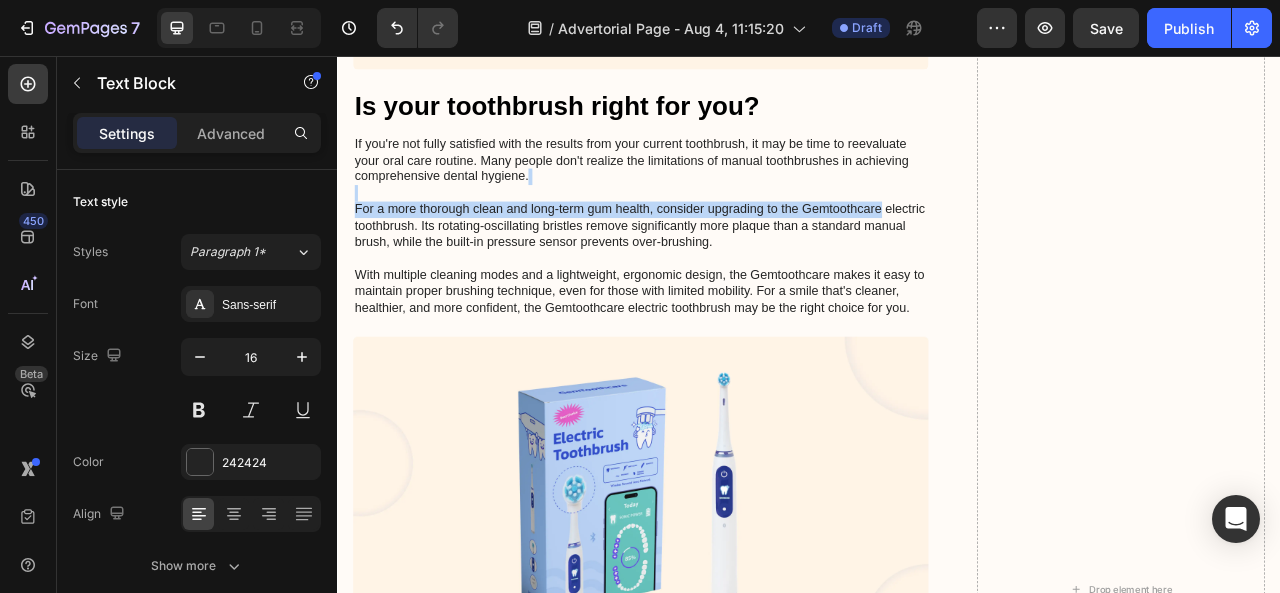 click on "If you're not fully satisfied with the results from your current toothbrush, it may be time to reevaluate your oral care routine. Many people don't realize the limitations of manual toothbrushes in achieving comprehensive dental hygiene.  For a more thorough clean and long-term gum health, consider upgrading to the Gemtoothcare electric toothbrush. Its rotating-oscillating bristles remove significantly more plaque than a standard manual brush, while the built-in pressure sensor prevents over-brushing.  With multiple cleaning modes and a lightweight, ergonomic design, the Gemtoothcare makes it easy to maintain proper brushing technique, even for those with limited mobility. For a smile that's cleaner, healthier, and more confident, the Gemtoothcare electric toothbrush may be the right choice for you." at bounding box center (723, 272) 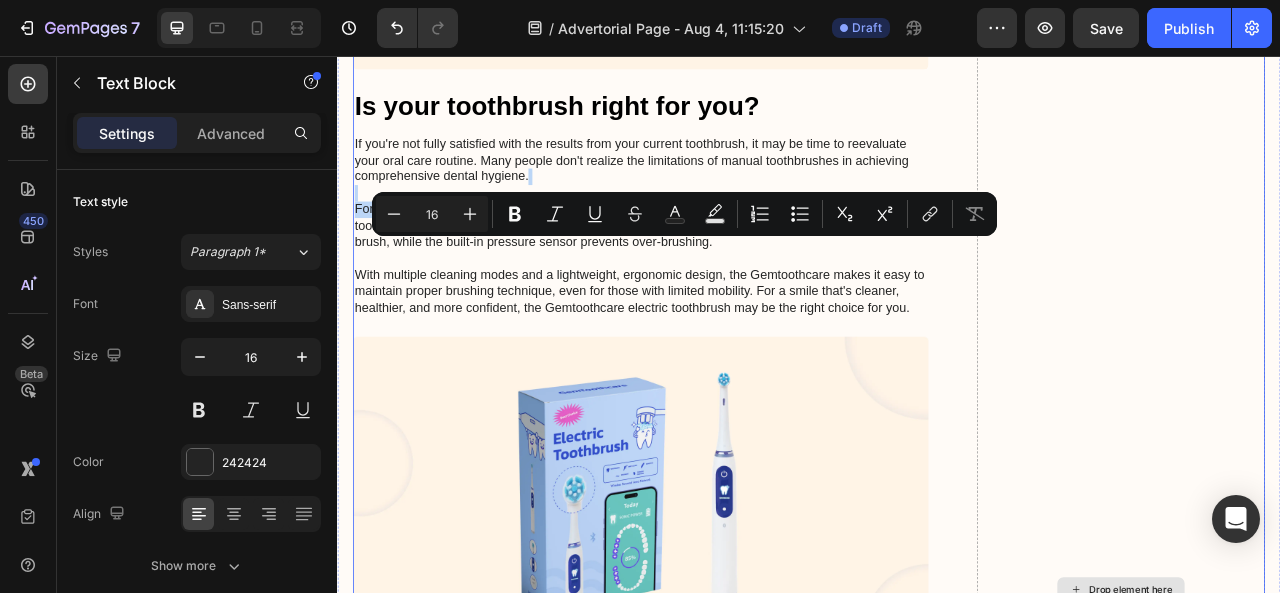 click on "Drop element here" at bounding box center (1334, 734) 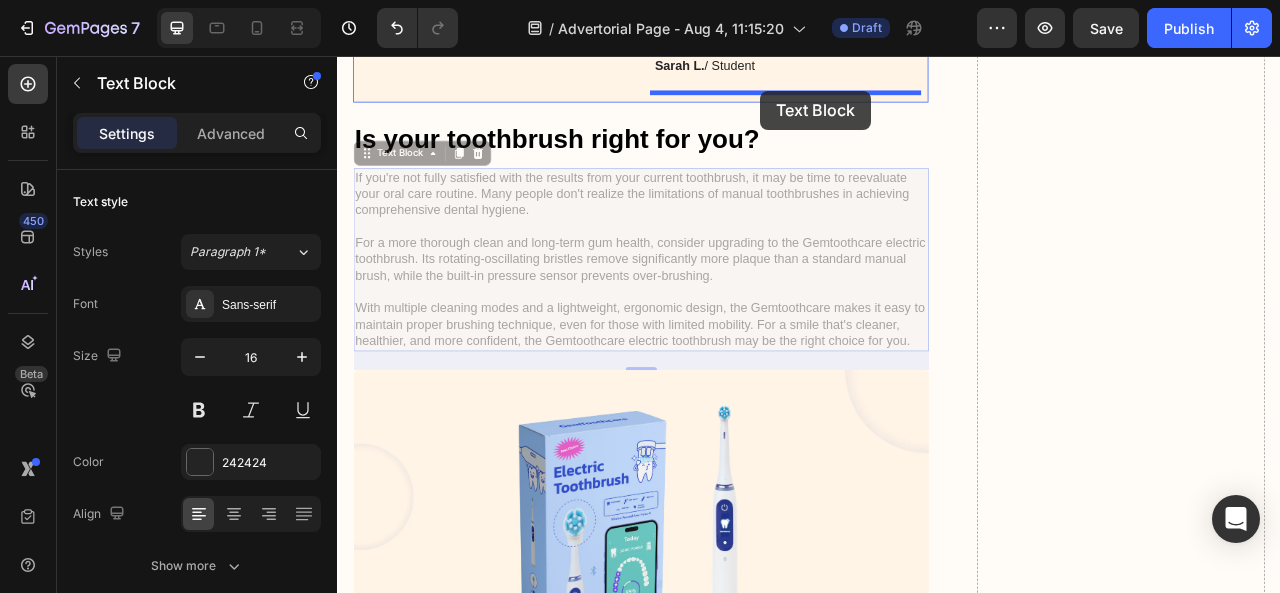 scroll, scrollTop: 4897, scrollLeft: 0, axis: vertical 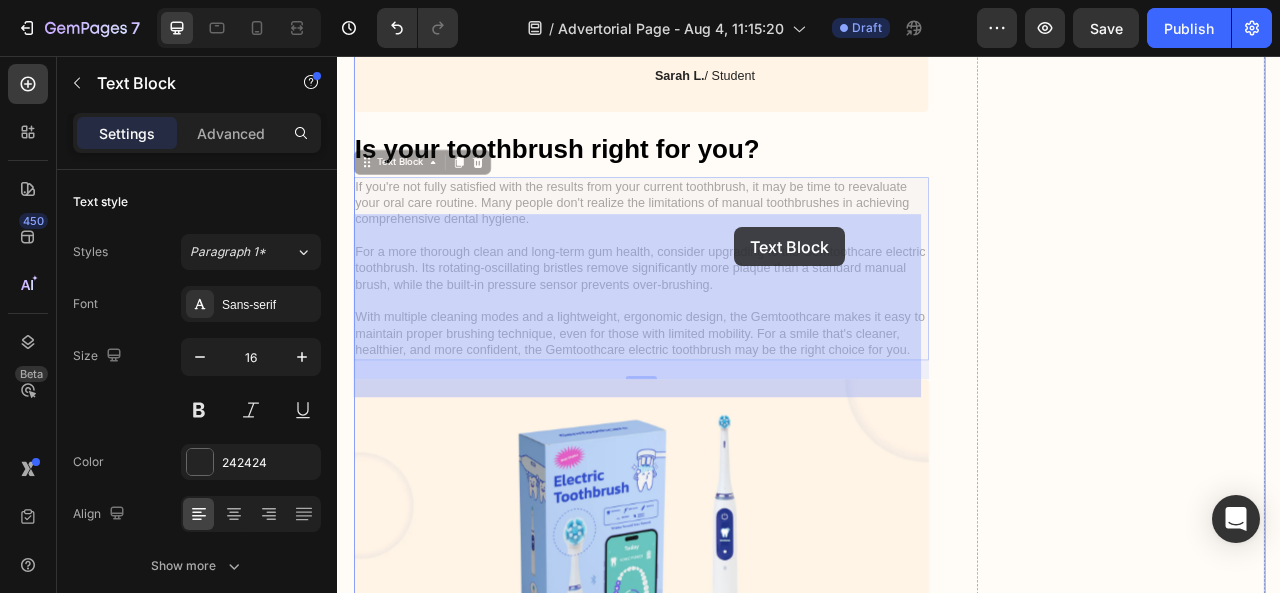 drag, startPoint x: 928, startPoint y: 270, endPoint x: 842, endPoint y: 274, distance: 86.09297 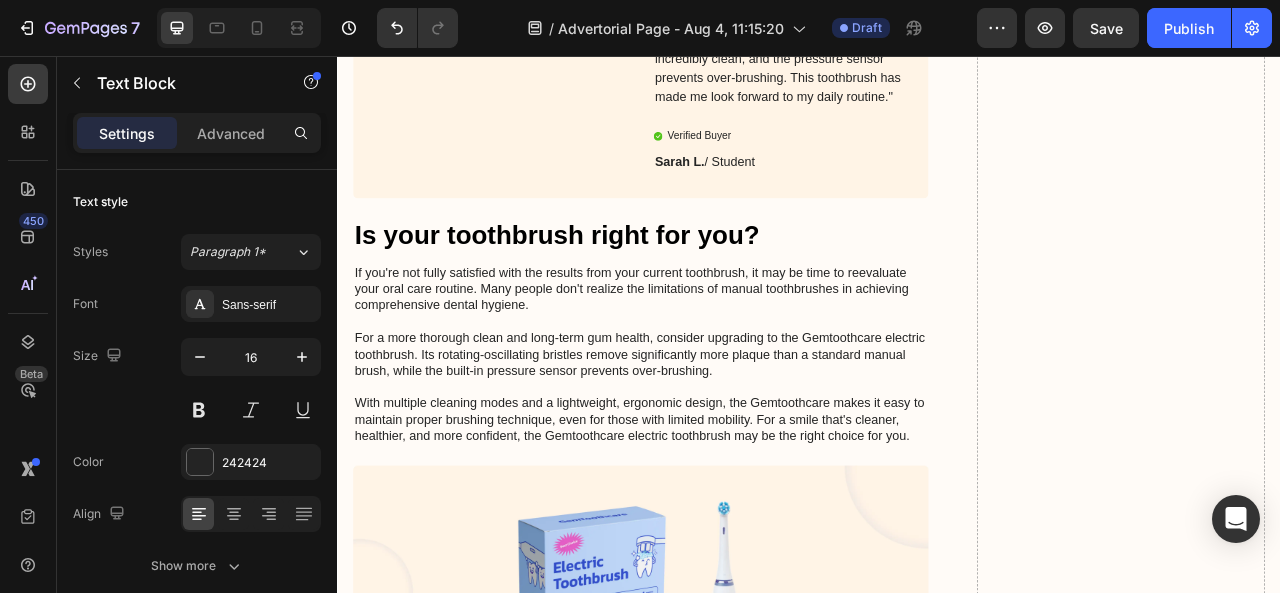 scroll, scrollTop: 7158, scrollLeft: 0, axis: vertical 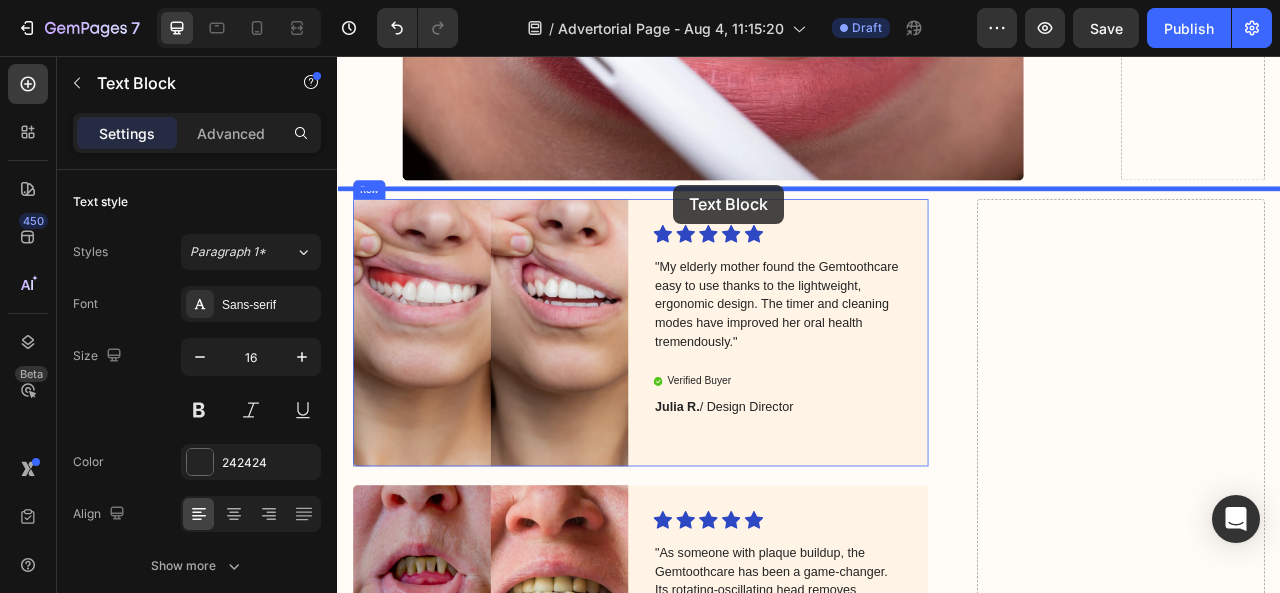 drag, startPoint x: 1003, startPoint y: 451, endPoint x: 764, endPoint y: 220, distance: 332.38834 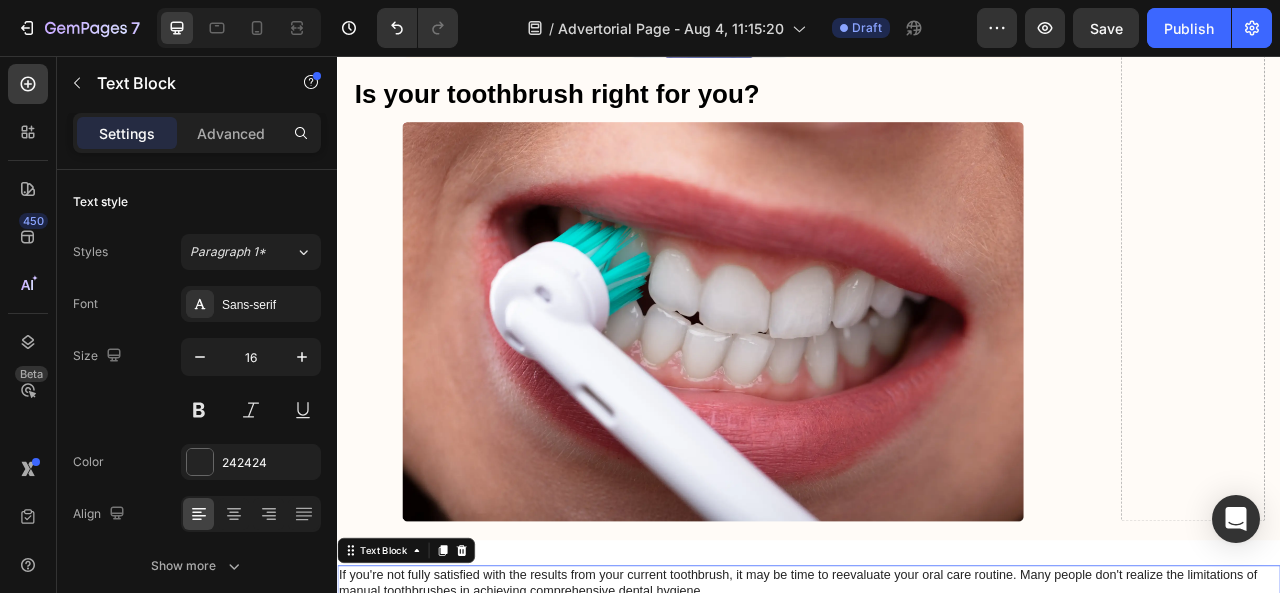 scroll, scrollTop: 5706, scrollLeft: 0, axis: vertical 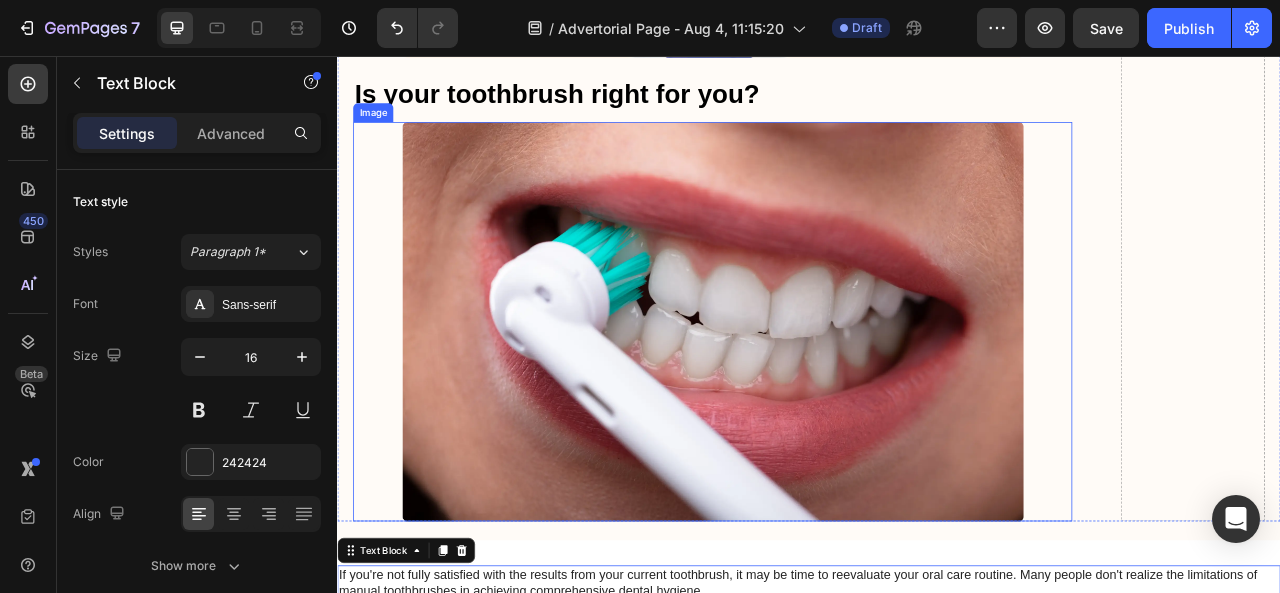 click at bounding box center (815, 394) 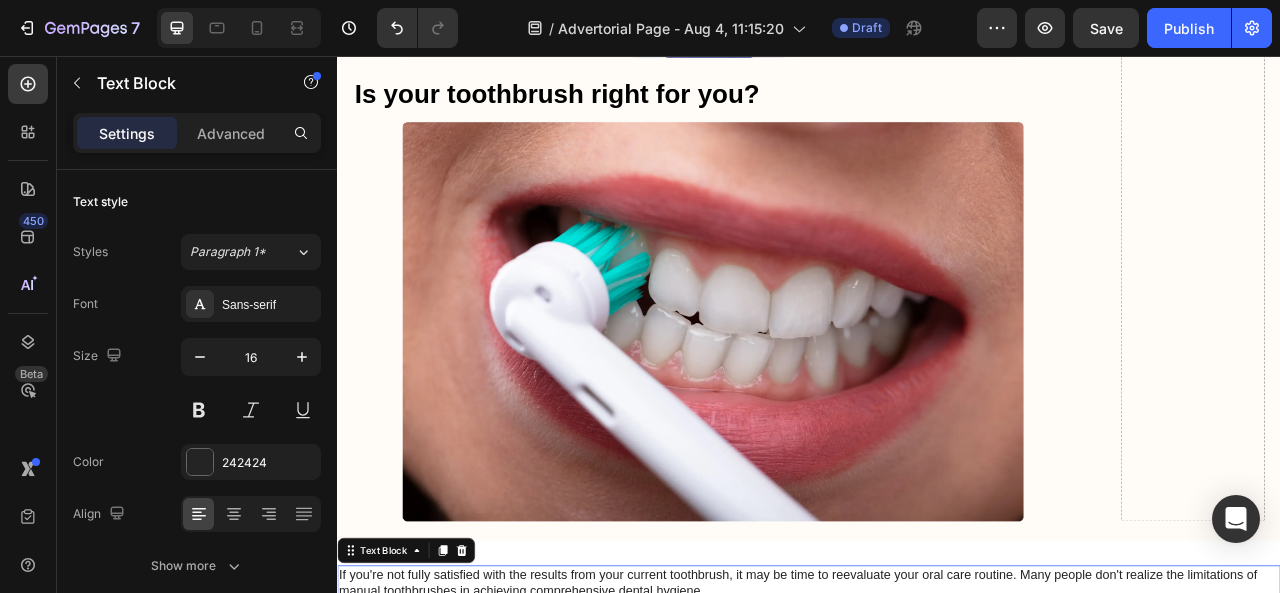 click on "If you're not fully satisfied with the results from your current toothbrush, it may be time to reevaluate your oral care routine. Many people don't realize the limitations of manual toothbrushes in achieving comprehensive dental hygiene.  For a more thorough clean and long-term gum health, consider upgrading to the Gemtoothcare electric toothbrush. Its rotating-oscillating bristles remove significantly more plaque than a standard manual brush, while the built-in pressure sensor prevents over-brushing.  With multiple cleaning modes and a lightweight, ergonomic design, the Gemtoothcare makes it easy to maintain proper brushing technique, even for those with limited mobility. For a smile that's cleaner, healthier, and more confident, the Gemtoothcare electric toothbrush may be the right choice for you." at bounding box center (937, 789) 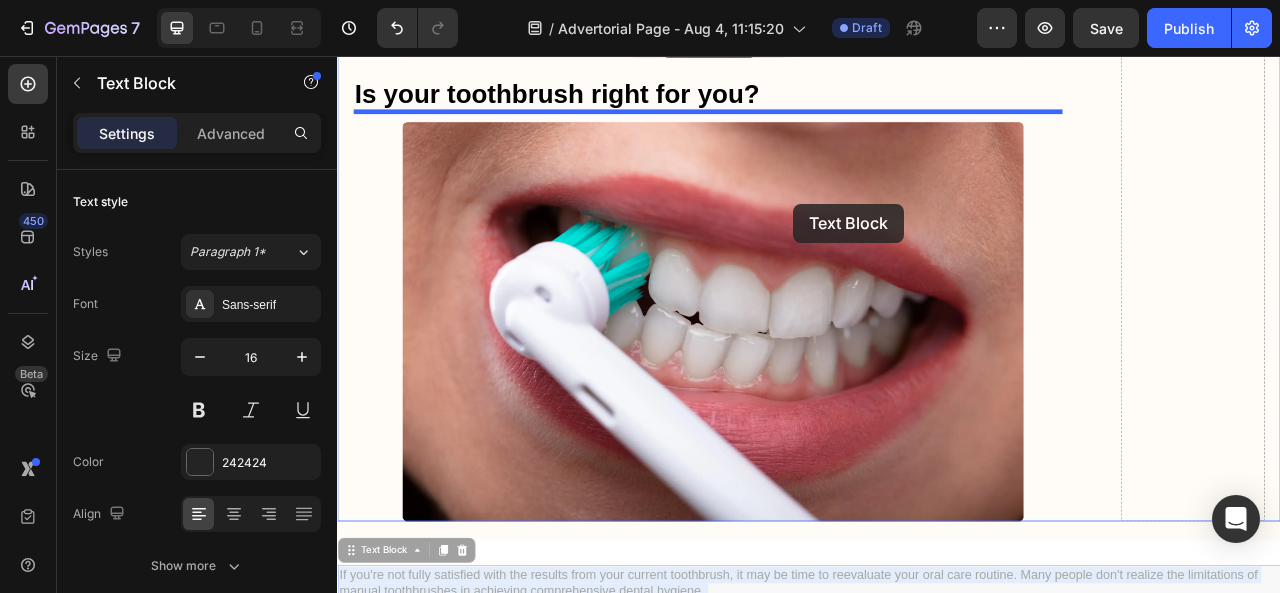drag, startPoint x: 908, startPoint y: 702, endPoint x: 915, endPoint y: 244, distance: 458.0535 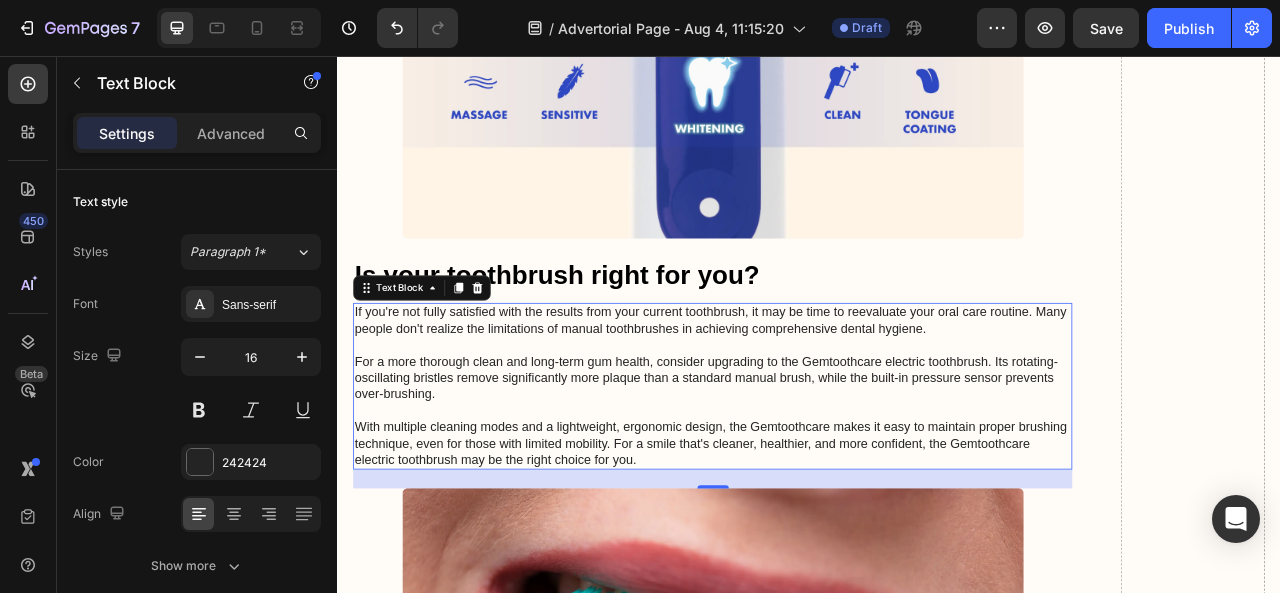 scroll, scrollTop: 5484, scrollLeft: 0, axis: vertical 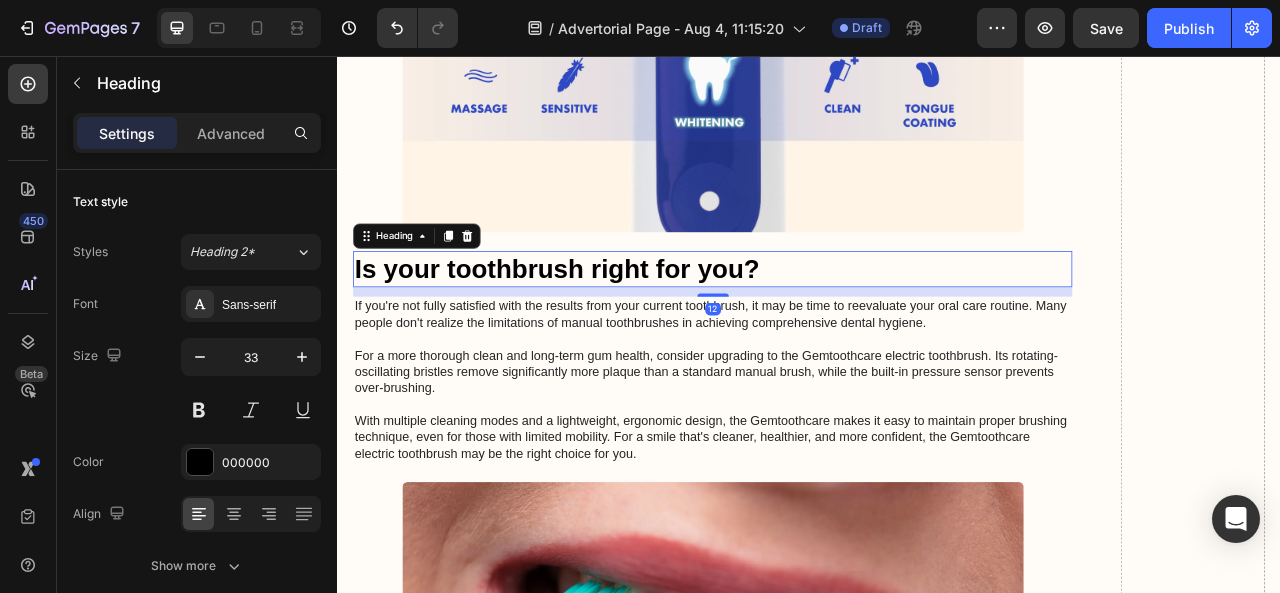 click on "Is your toothbrush right for you?" at bounding box center (814, 327) 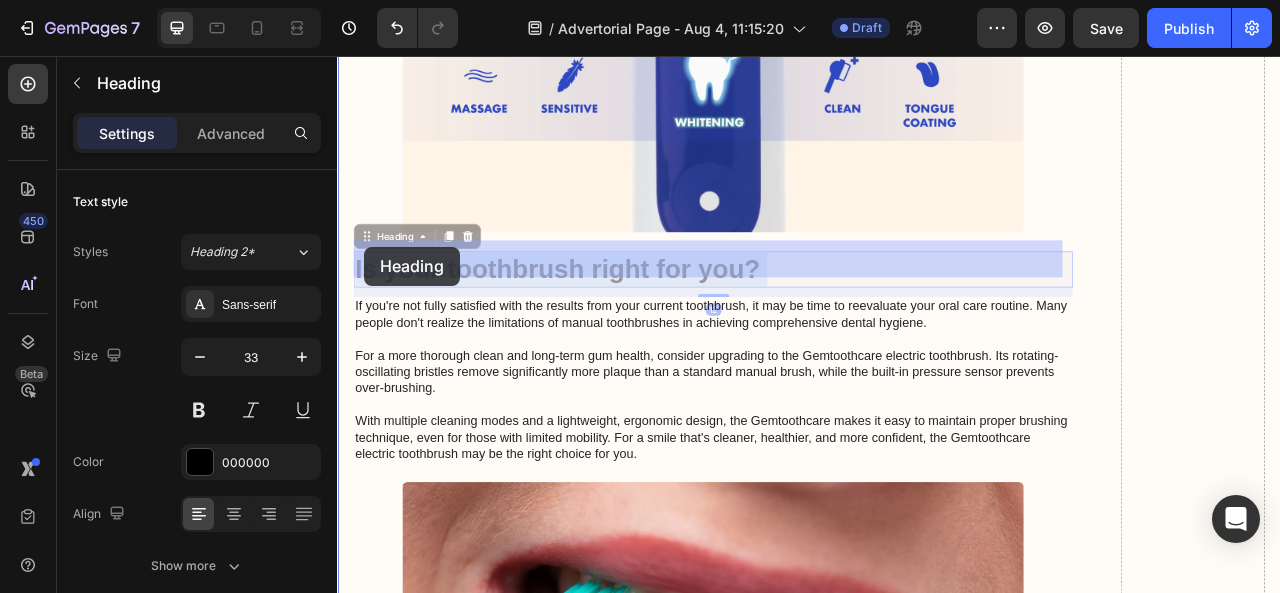 drag, startPoint x: 877, startPoint y: 310, endPoint x: 371, endPoint y: 299, distance: 506.11954 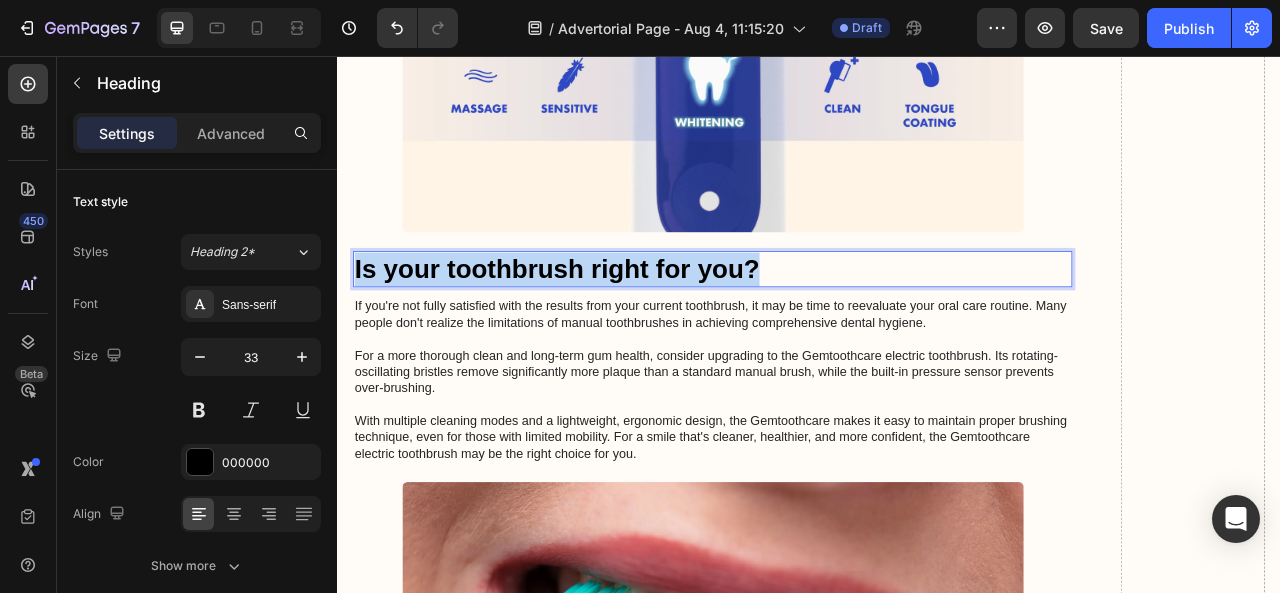 drag, startPoint x: 871, startPoint y: 306, endPoint x: 362, endPoint y: 303, distance: 509.00885 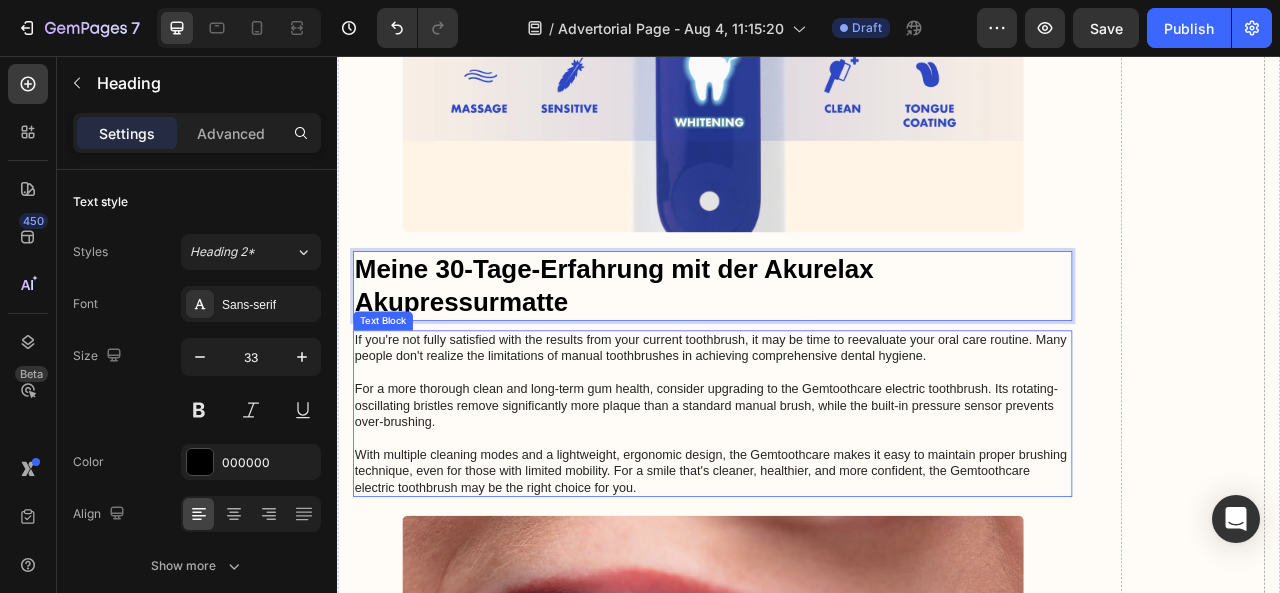 click on "If you're not fully satisfied with the results from your current toothbrush, it may be time to reevaluate your oral care routine. Many people don't realize the limitations of manual toothbrushes in achieving comprehensive dental hygiene.  For a more thorough clean and long-term gum health, consider upgrading to the Gemtoothcare electric toothbrush. Its rotating-oscillating bristles remove significantly more plaque than a standard manual brush, while the built-in pressure sensor prevents over-brushing.  With multiple cleaning modes and a lightweight, ergonomic design, the Gemtoothcare makes it easy to maintain proper brushing technique, even for those with limited mobility. For a smile that's cleaner, healthier, and more confident, the Gemtoothcare electric toothbrush may be the right choice for you." at bounding box center [814, 511] 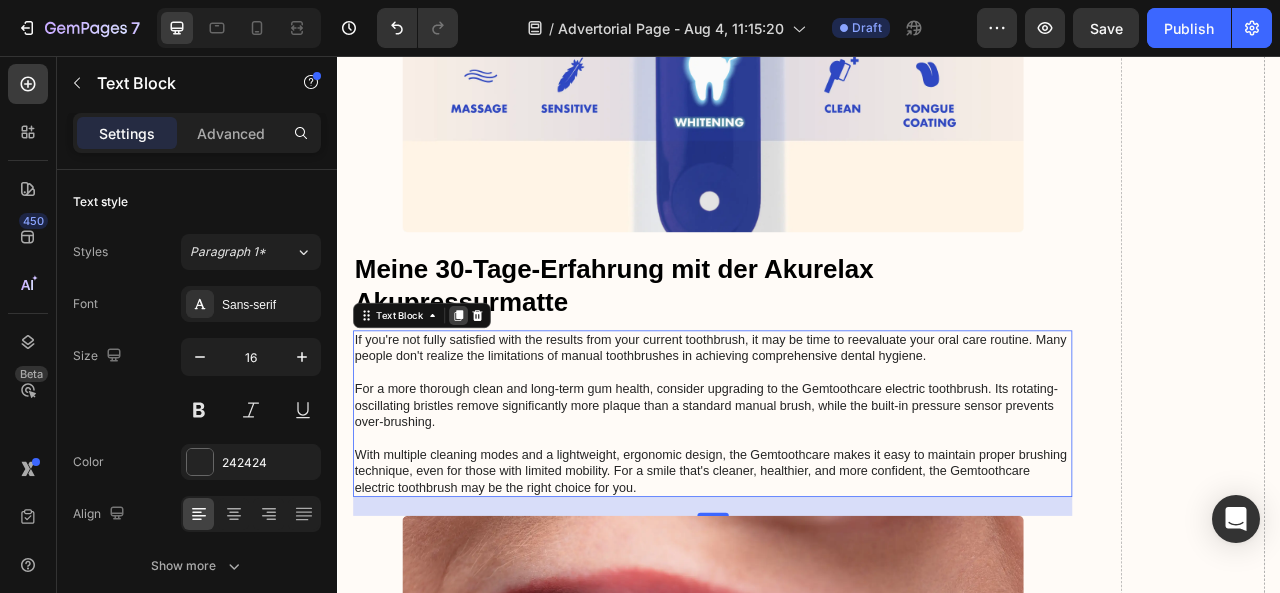 click 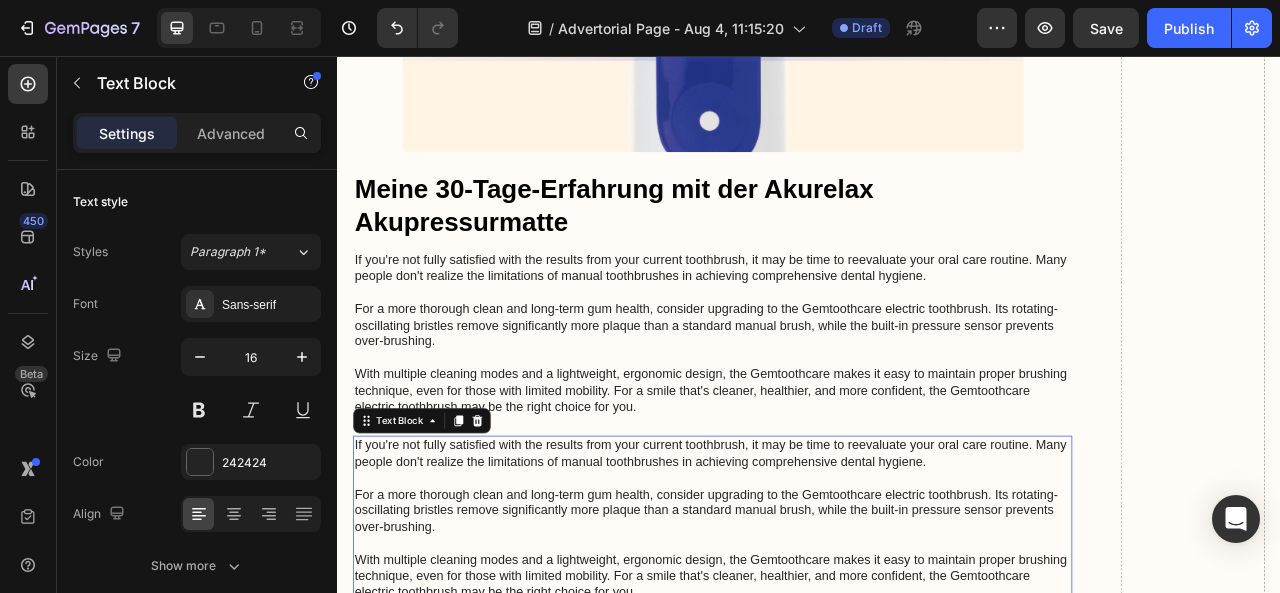 scroll, scrollTop: 5588, scrollLeft: 0, axis: vertical 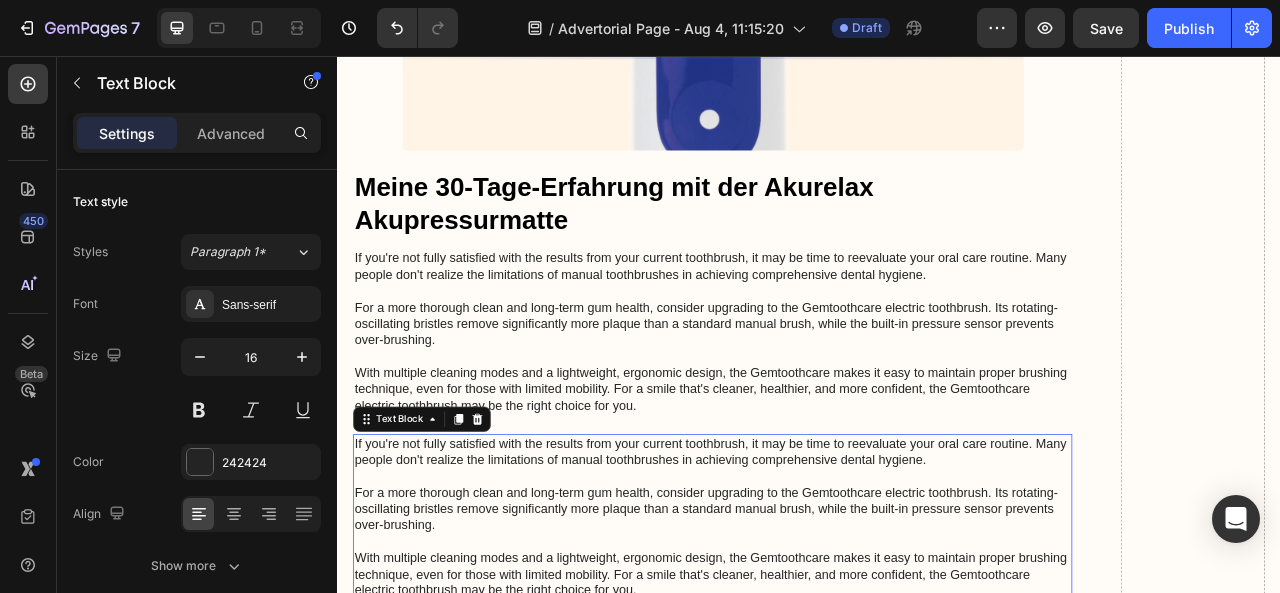 click on "If you're not fully satisfied with the results from your current toothbrush, it may be time to reevaluate your oral care routine. Many people don't realize the limitations of manual toothbrushes in achieving comprehensive dental hygiene.  For a more thorough clean and long-term gum health, consider upgrading to the Gemtoothcare electric toothbrush. Its rotating-oscillating bristles remove significantly more plaque than a standard manual brush, while the built-in pressure sensor prevents over-brushing.  With multiple cleaning modes and a lightweight, ergonomic design, the Gemtoothcare makes it easy to maintain proper brushing technique, even for those with limited mobility. For a smile that's cleaner, healthier, and more confident, the Gemtoothcare electric toothbrush may be the right choice for you." at bounding box center (814, 407) 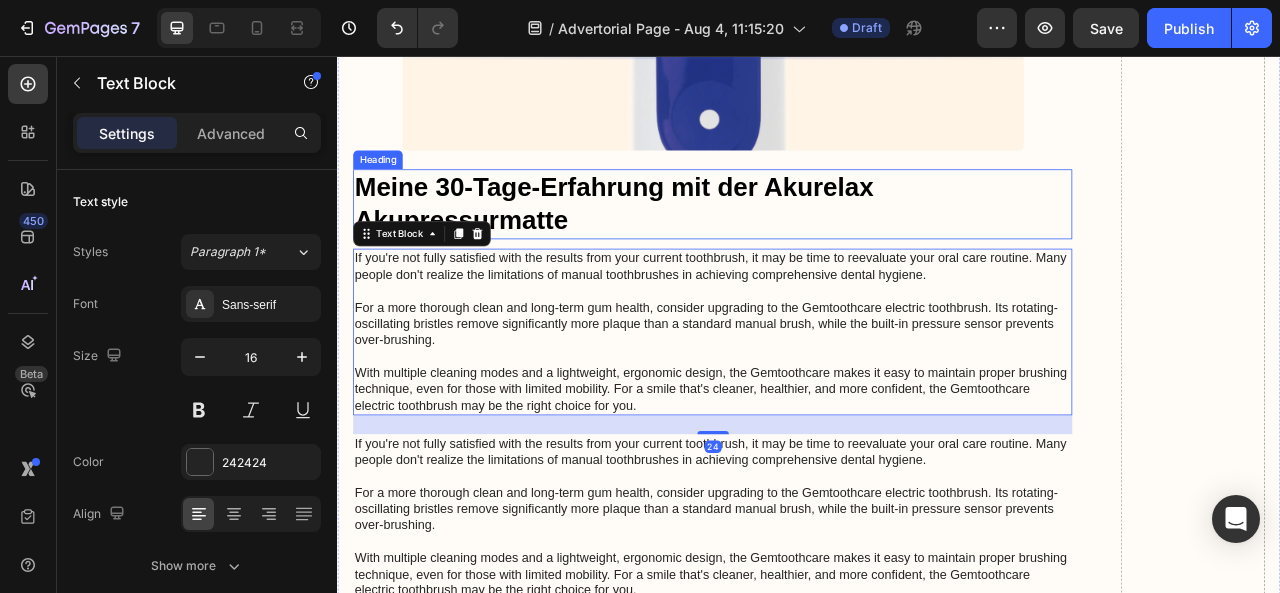 click on "Meine 30-Tage-Erfahrung mit der Akurelax Akupressurmatte" at bounding box center [814, 245] 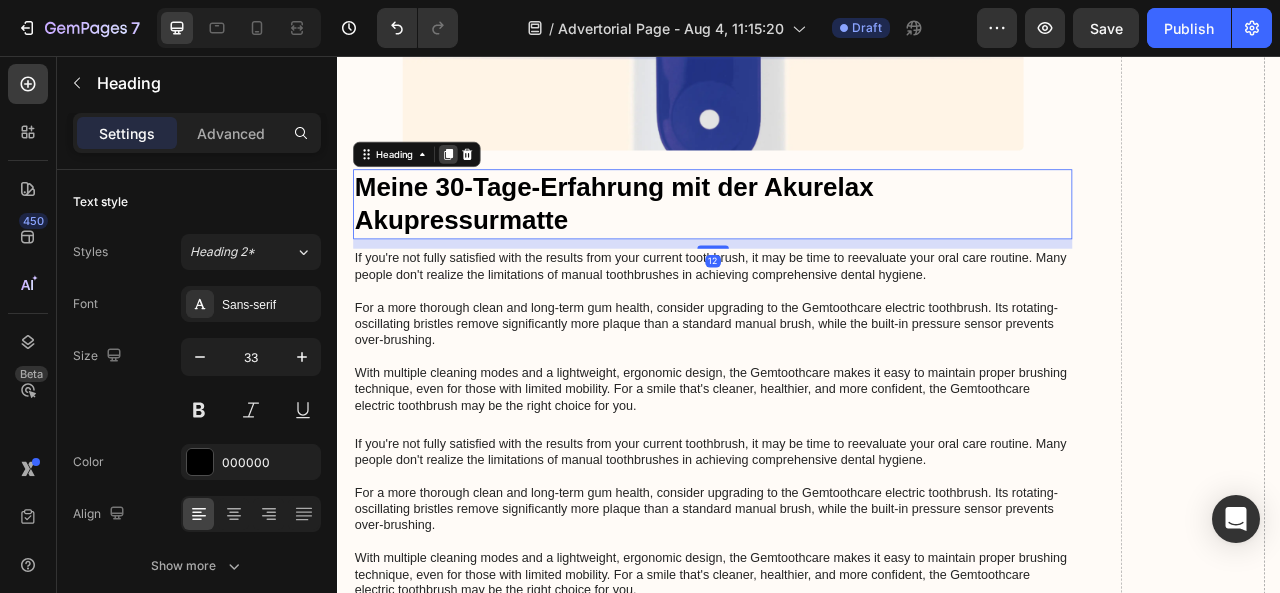 click 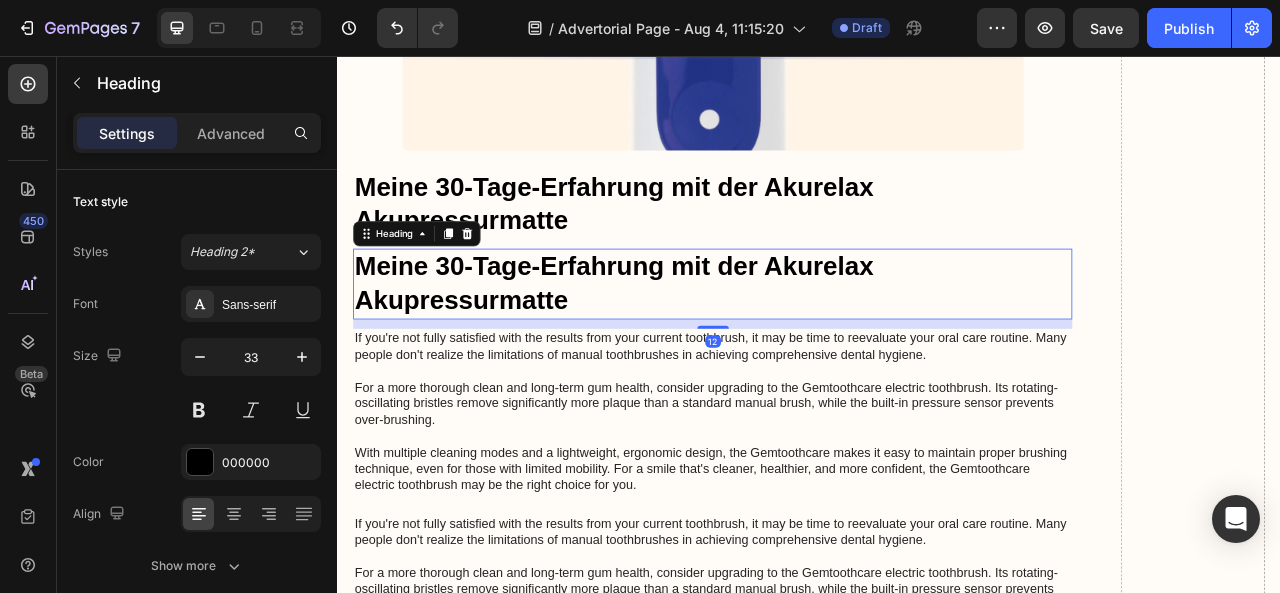 click on "Meine 30-Tage-Erfahrung mit der Akurelax Akupressurmatte" at bounding box center [814, 346] 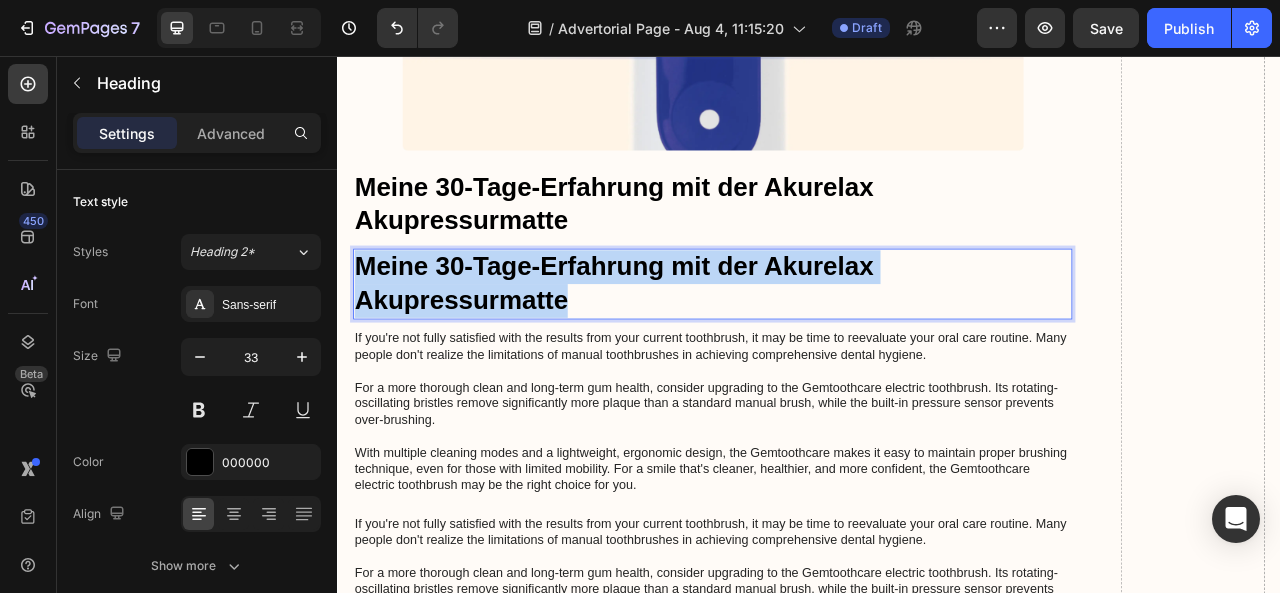 drag, startPoint x: 647, startPoint y: 354, endPoint x: 369, endPoint y: 296, distance: 283.9859 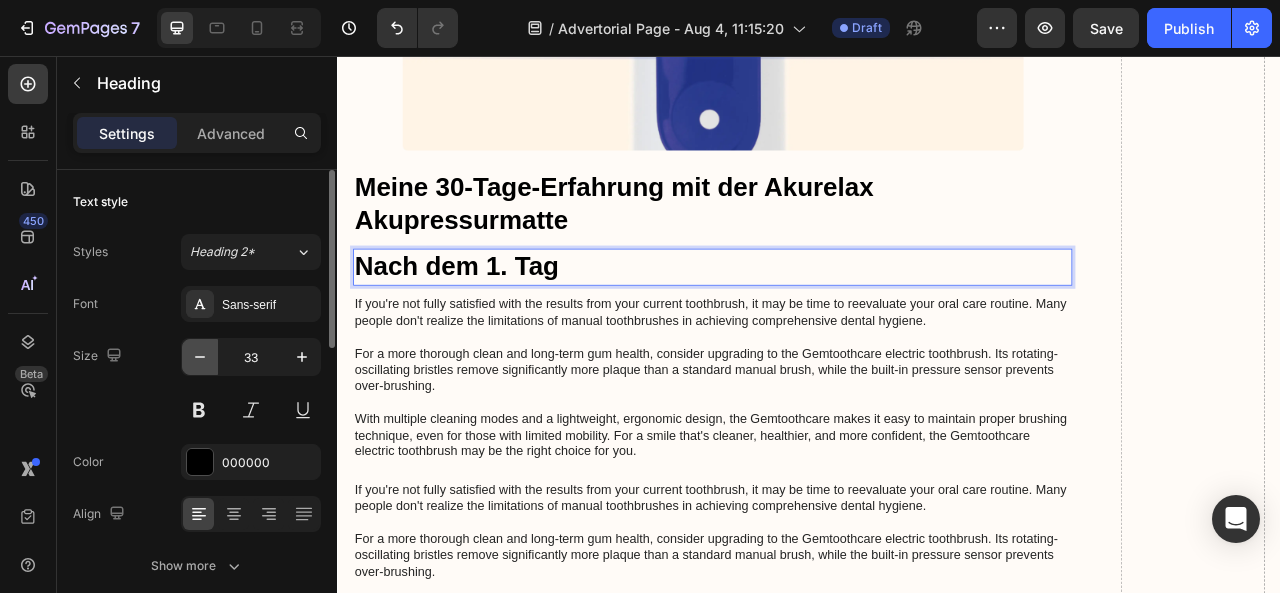 click 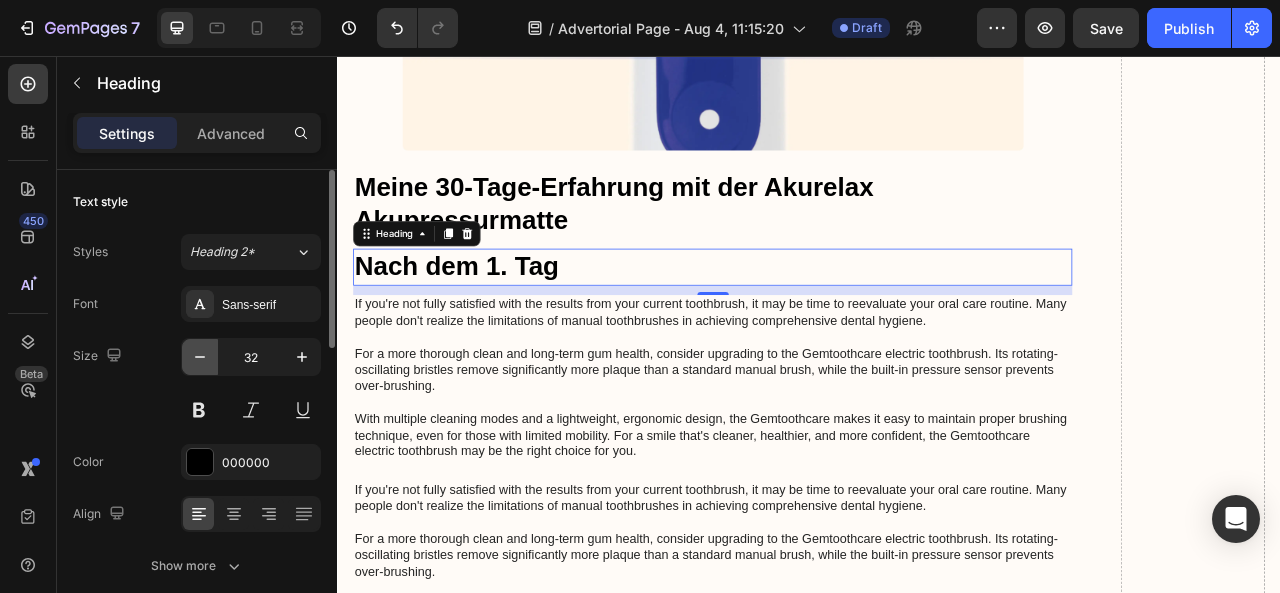 click 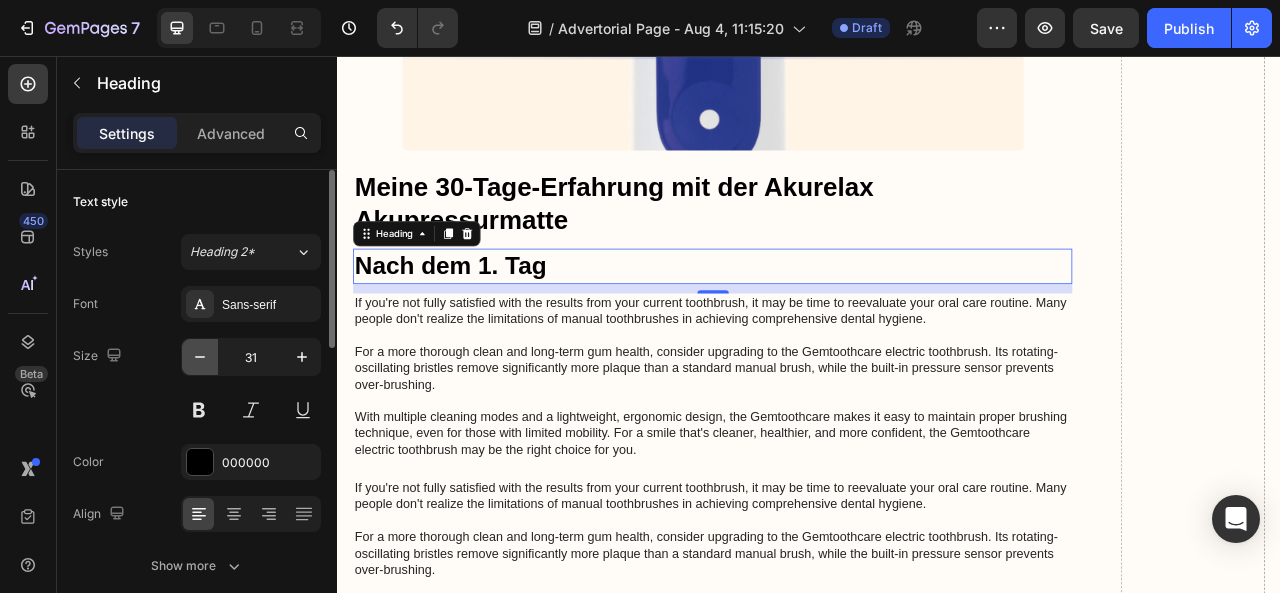 click at bounding box center [200, 357] 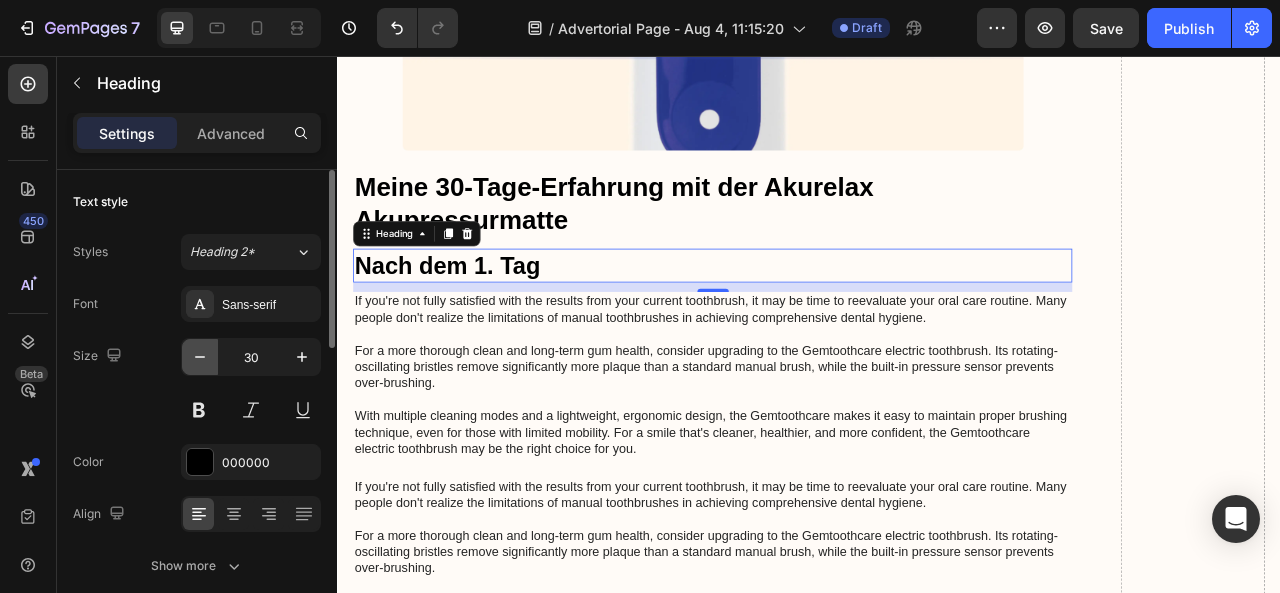 click at bounding box center (200, 357) 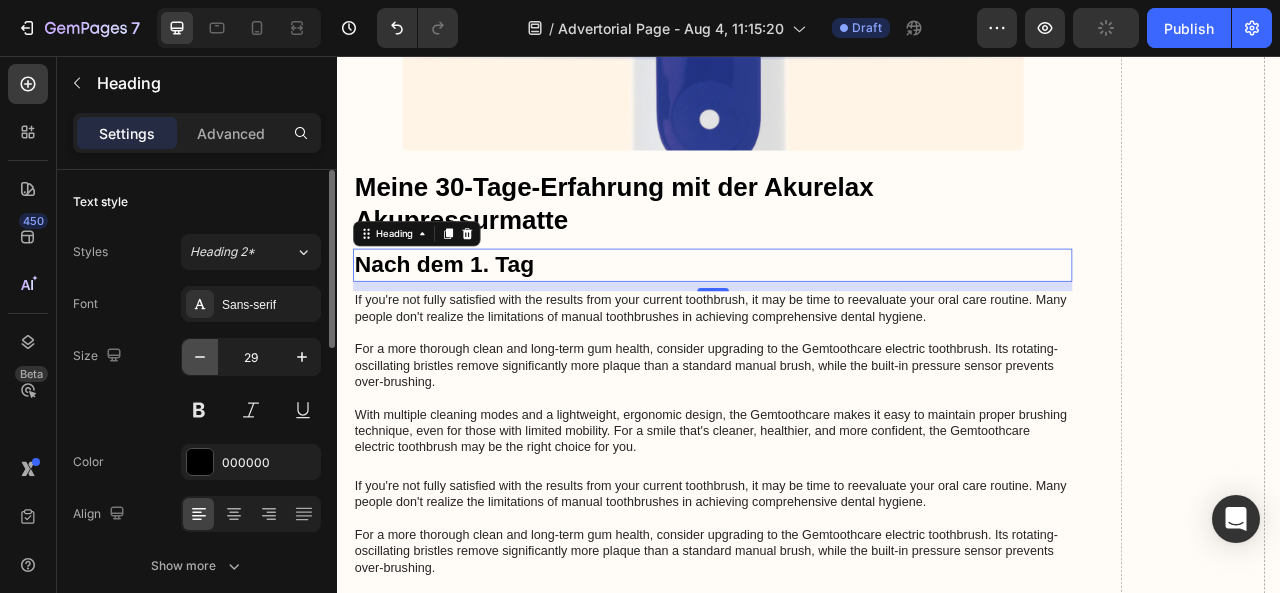 click at bounding box center (200, 357) 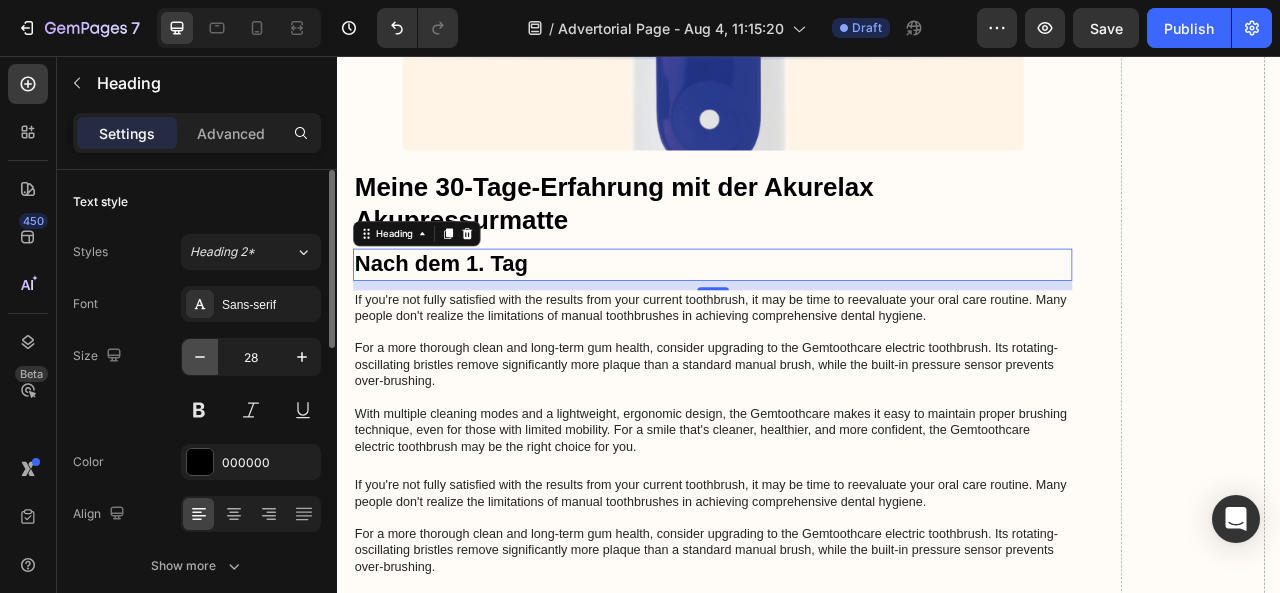 click at bounding box center (200, 357) 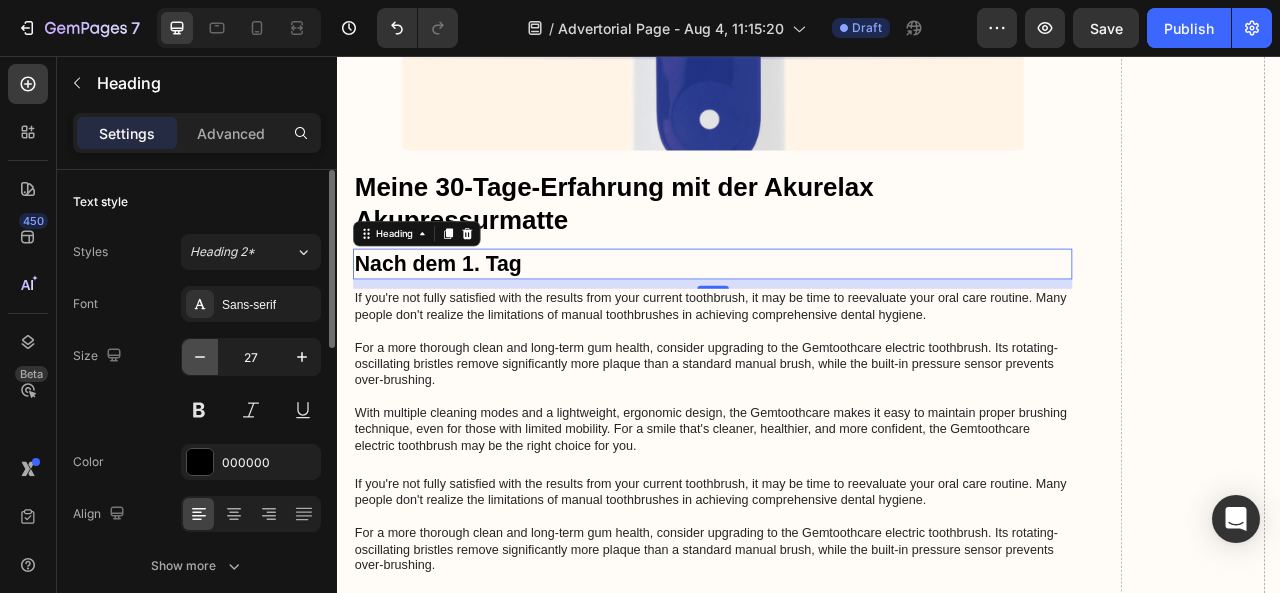 click at bounding box center [200, 357] 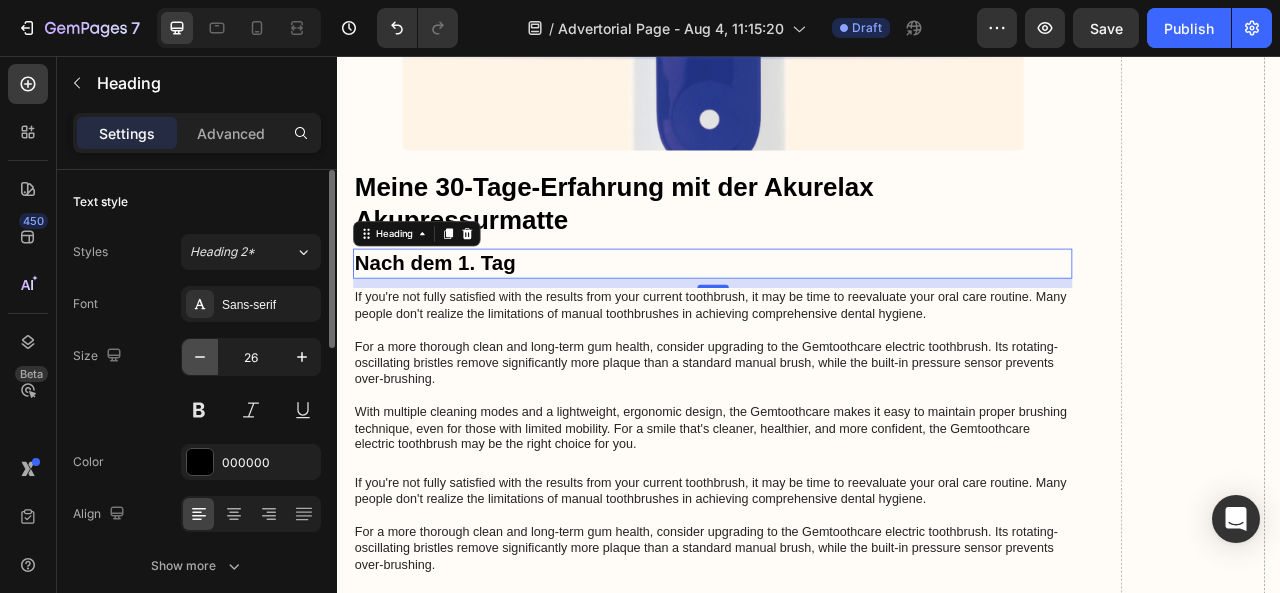 click at bounding box center (200, 357) 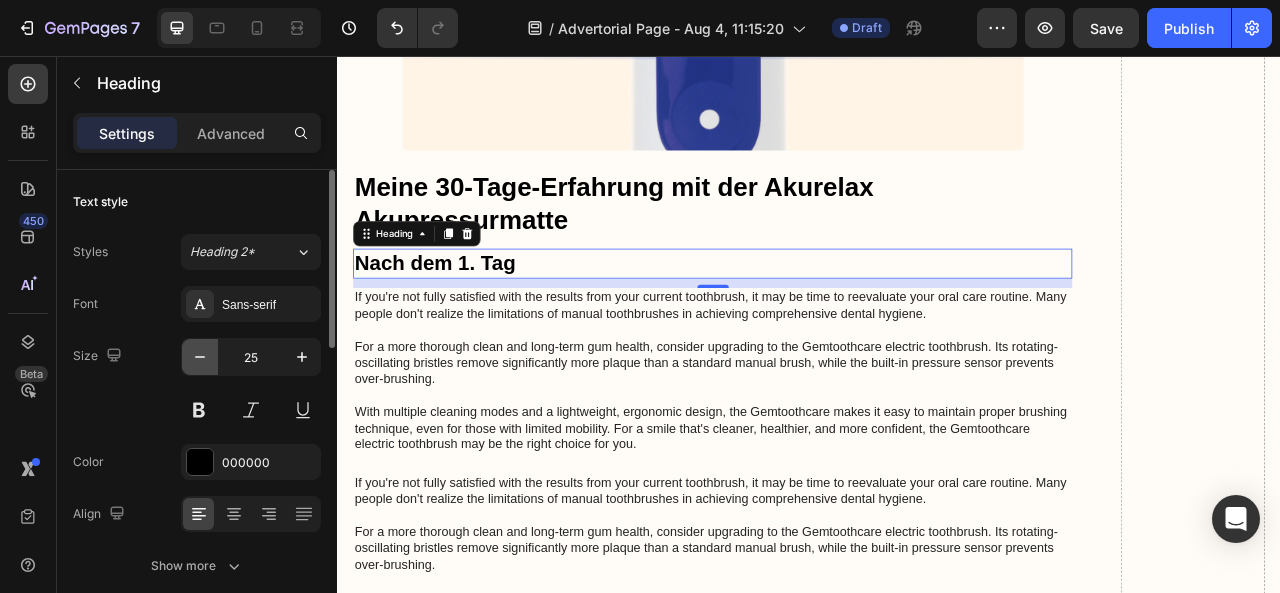 click at bounding box center (200, 357) 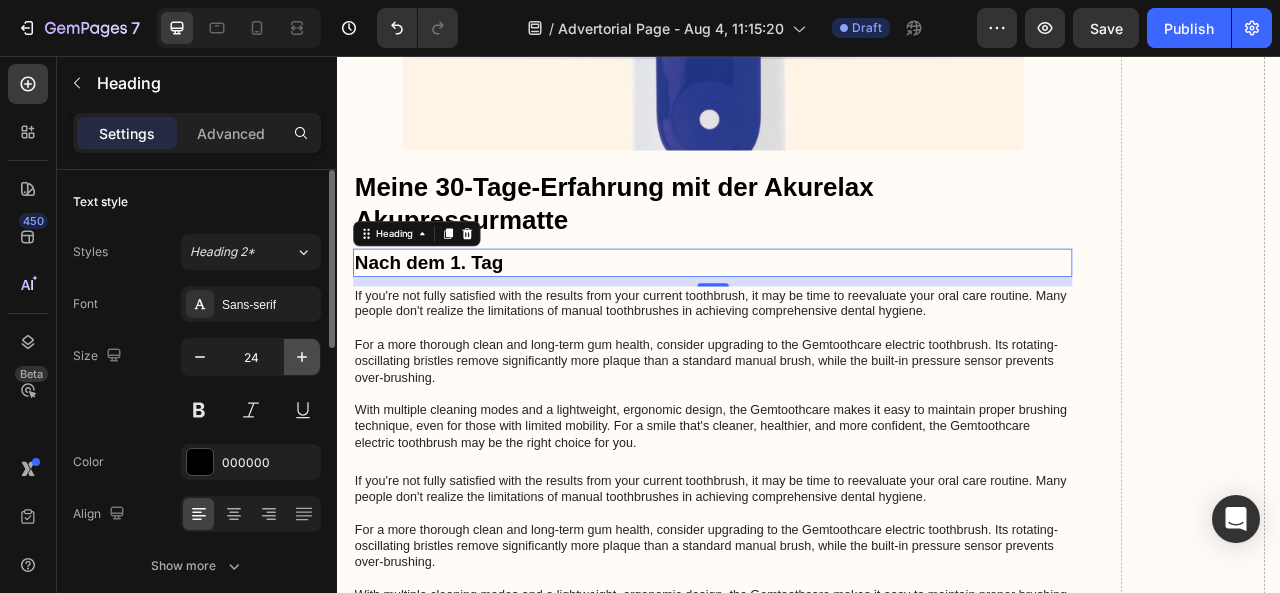 click 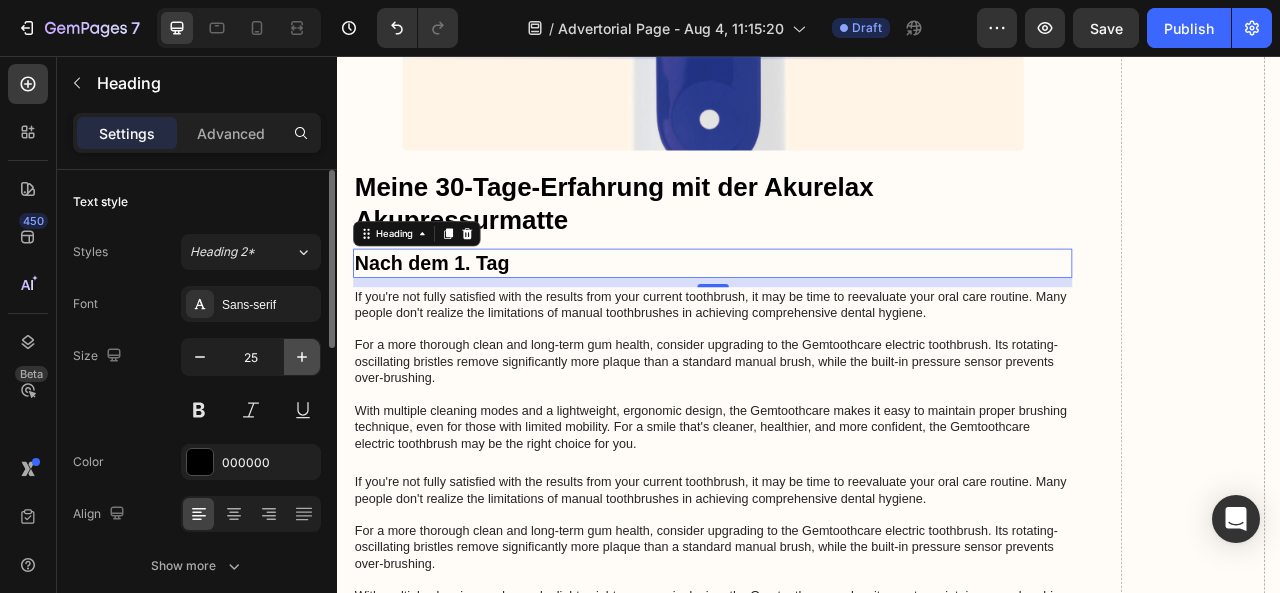 click 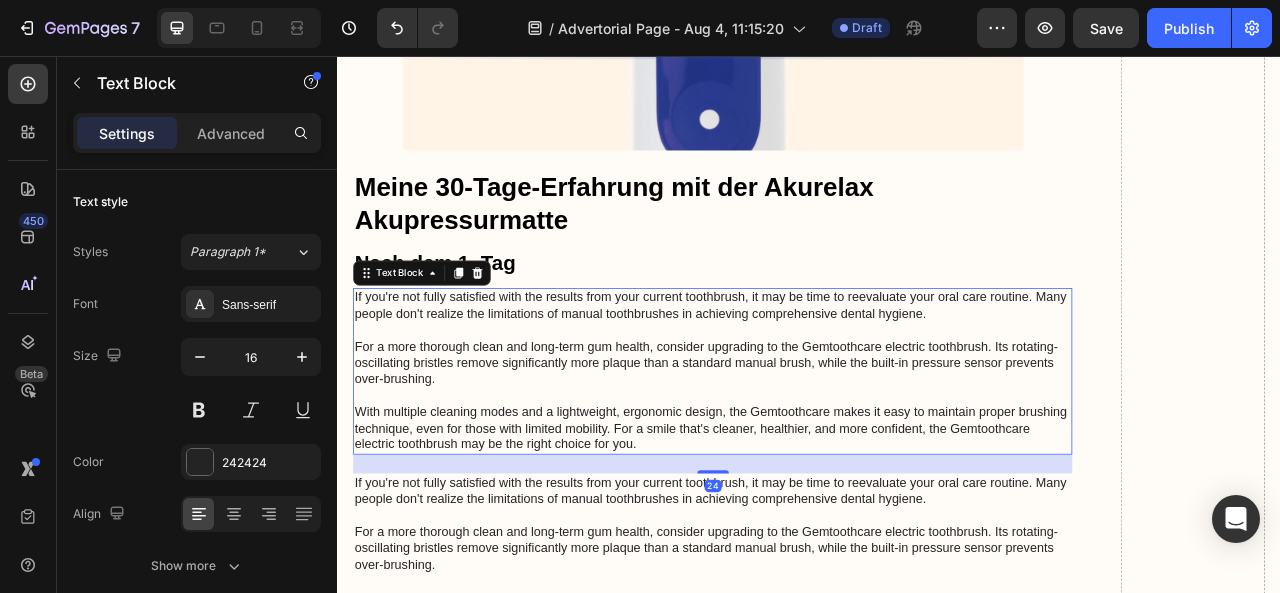 click on "If you're not fully satisfied with the results from your current toothbrush, it may be time to reevaluate your oral care routine. Many people don't realize the limitations of manual toothbrushes in achieving comprehensive dental hygiene.  For a more thorough clean and long-term gum health, consider upgrading to the Gemtoothcare electric toothbrush. Its rotating-oscillating bristles remove significantly more plaque than a standard manual brush, while the built-in pressure sensor prevents over-brushing.  With multiple cleaning modes and a lightweight, ergonomic design, the Gemtoothcare makes it easy to maintain proper brushing technique, even for those with limited mobility. For a smile that's cleaner, healthier, and more confident, the Gemtoothcare electric toothbrush may be the right choice for you." at bounding box center (814, 457) 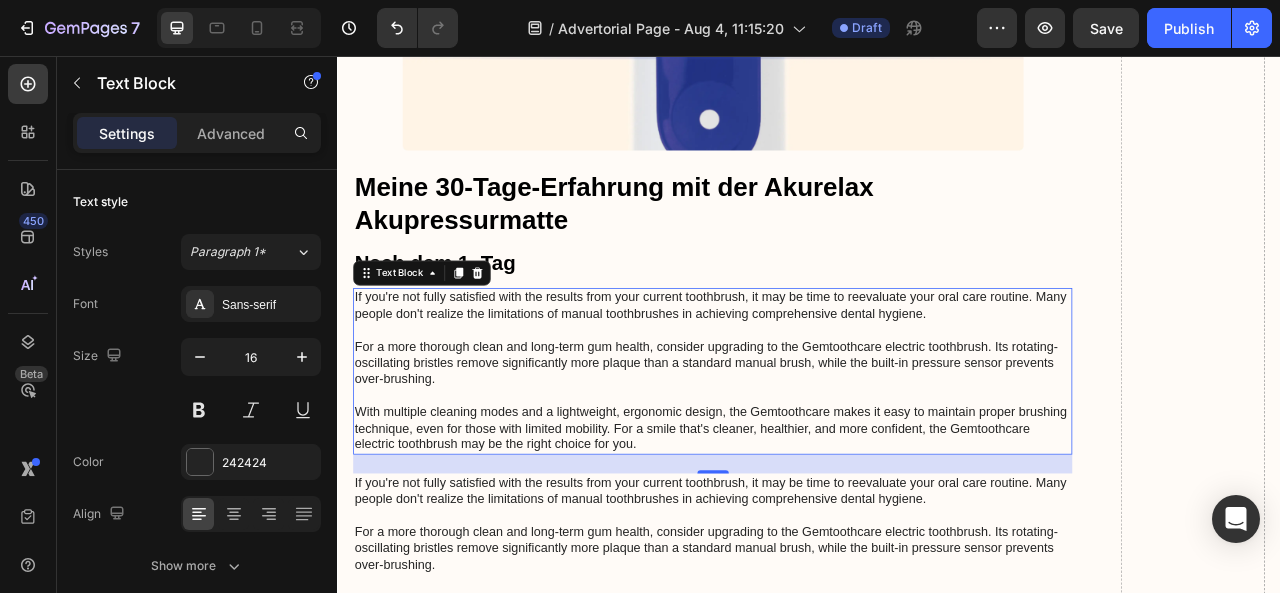 click on "If you're not fully satisfied with the results from your current toothbrush, it may be time to reevaluate your oral care routine. Many people don't realize the limitations of manual toothbrushes in achieving comprehensive dental hygiene.  For a more thorough clean and long-term gum health, consider upgrading to the Gemtoothcare electric toothbrush. Its rotating-oscillating bristles remove significantly more plaque than a standard manual brush, while the built-in pressure sensor prevents over-brushing.  With multiple cleaning modes and a lightweight, ergonomic design, the Gemtoothcare makes it easy to maintain proper brushing technique, even for those with limited mobility. For a smile that's cleaner, healthier, and more confident, the Gemtoothcare electric toothbrush may be the right choice for you." at bounding box center (814, 457) 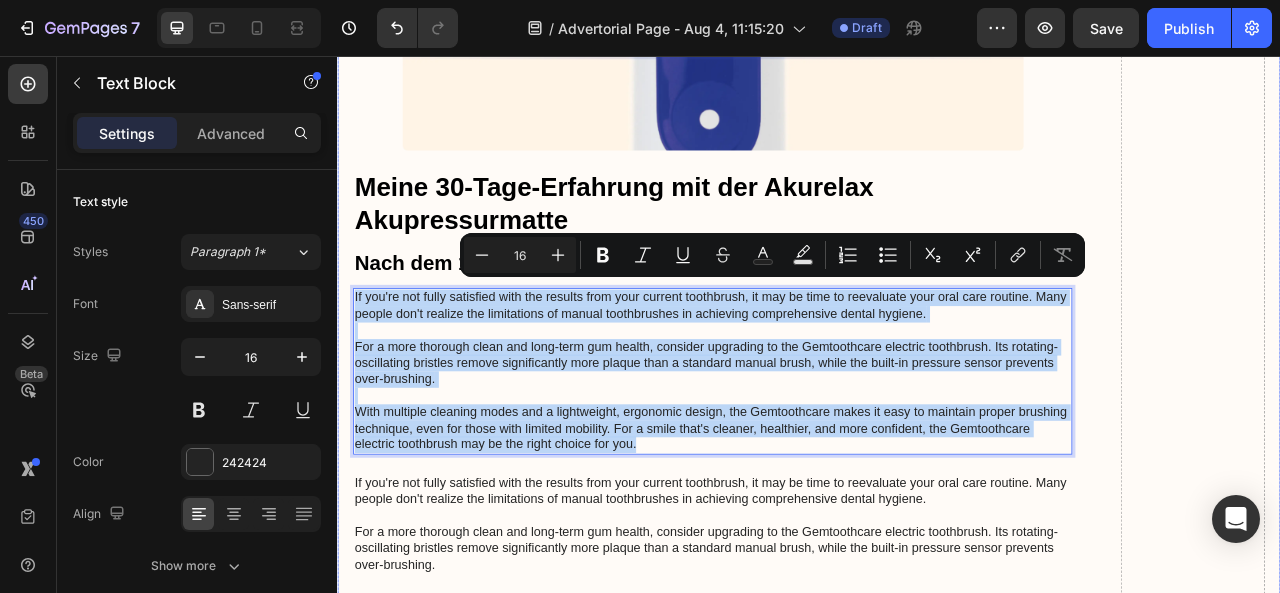 drag, startPoint x: 843, startPoint y: 538, endPoint x: 350, endPoint y: 344, distance: 529.7971 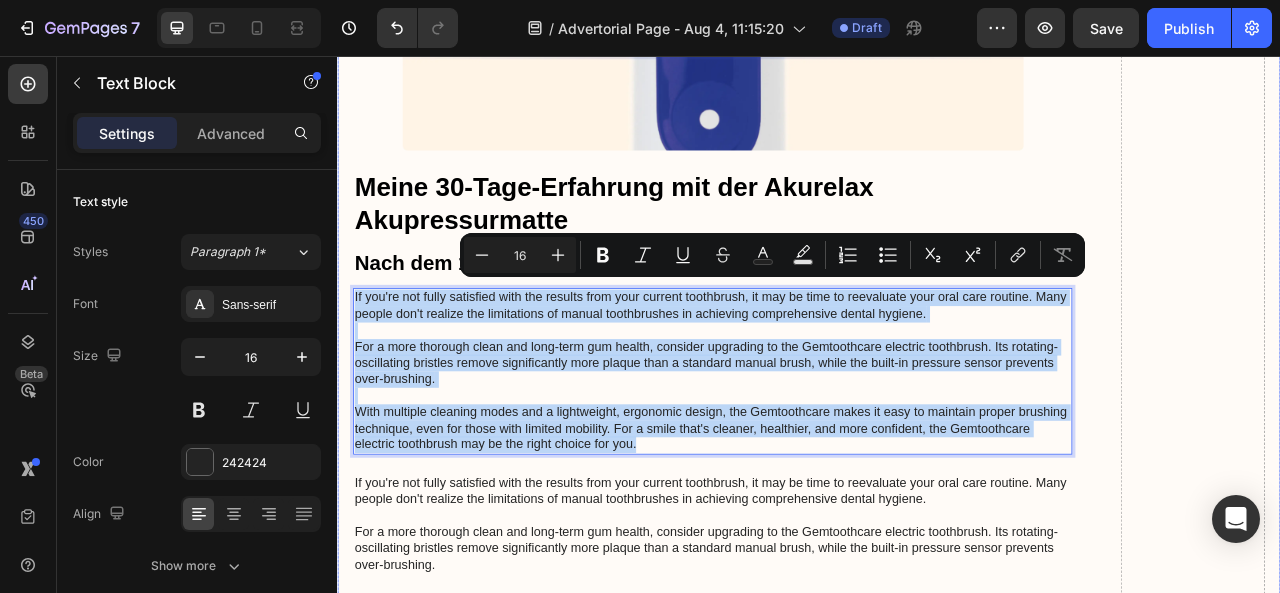 click on "Image Mai [DATE] – von [FIRST] [LAST] Text Block Row Image Ich wachte auf – total verspannt, mein Nacken brannte, mein Rücken wie blockiert. Der Wecker hatte geklingelt, aber ich fühlte mich, als hätte ich kein Auge zugemacht. Das Letzte, woran ich mich erinnere? Wie ich mich im Bett von einer Seite zur anderen wälzte. Wieder mal. Text Block So fühlt es sich an, wenn man seit Monaten keine Nacht mehr richtig geschlafen hat. Wenn Verspannungen den Schlaf rauben – und Erschöpfung den Tag bestimmt. Text Block Diese Nächte haben Spuren hinterlassen Heading Mein Partner [FIRST] und ich führten eigentlich ein gutes Leben. Zwei Kinder, feste Jobs, viel gemeinsam gelacht. Dann schlichen sich die Beschwerden ein: Rückenschmerzen, Nackenziehen, ständige Kopfschmerzen. Ich schlief kaum noch, war gereizt, ständig erschöpft. Selbst tagsüber fühlte ich mich, als würde ich neben mir stehen." at bounding box center (937, -2002) 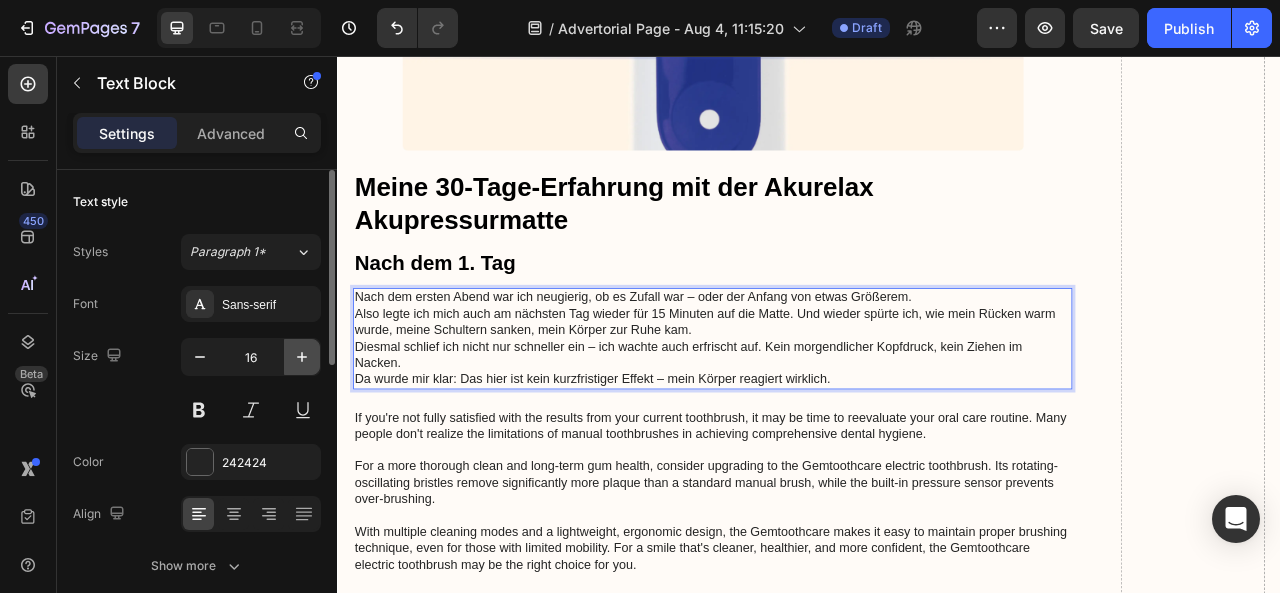 click 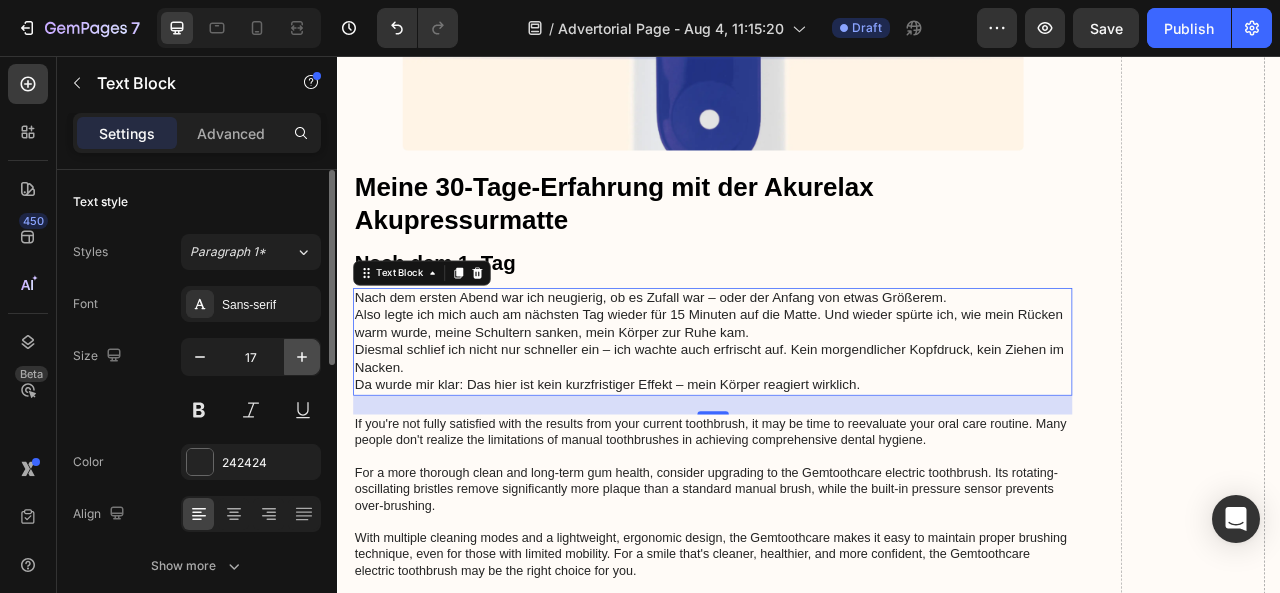 click 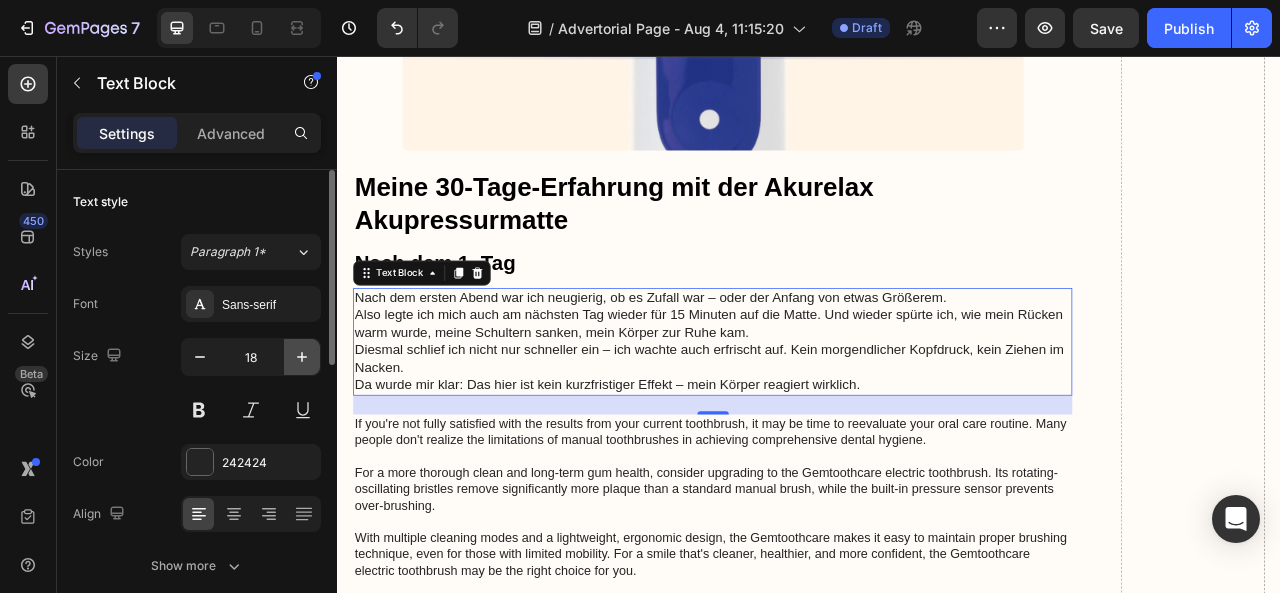 click 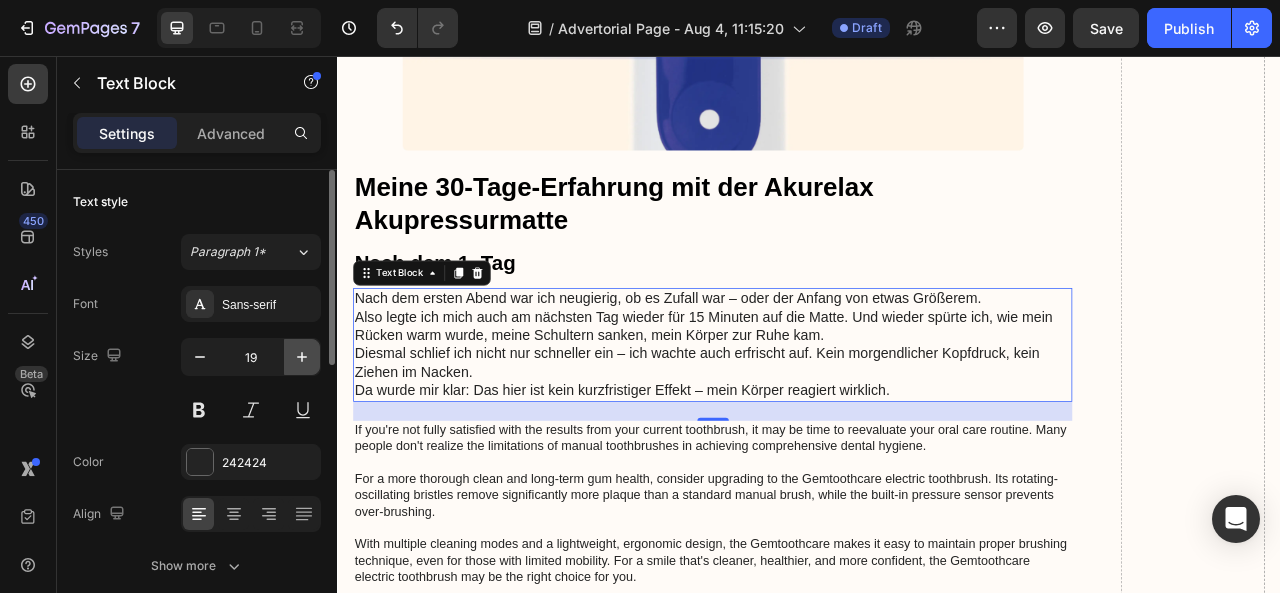 click 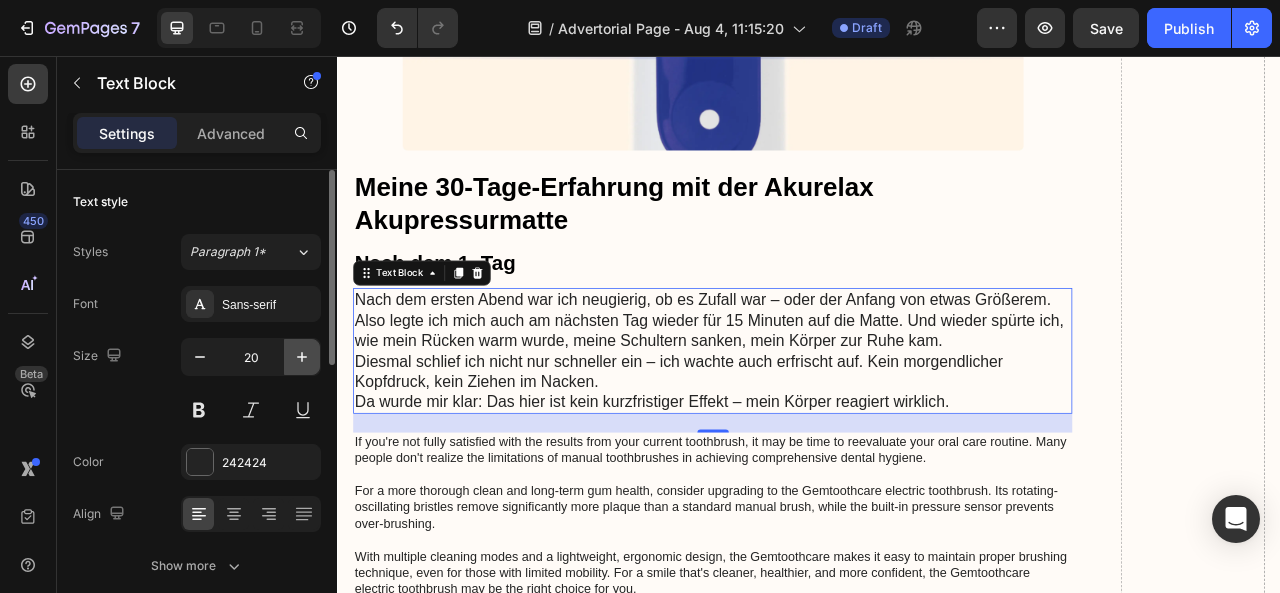 click 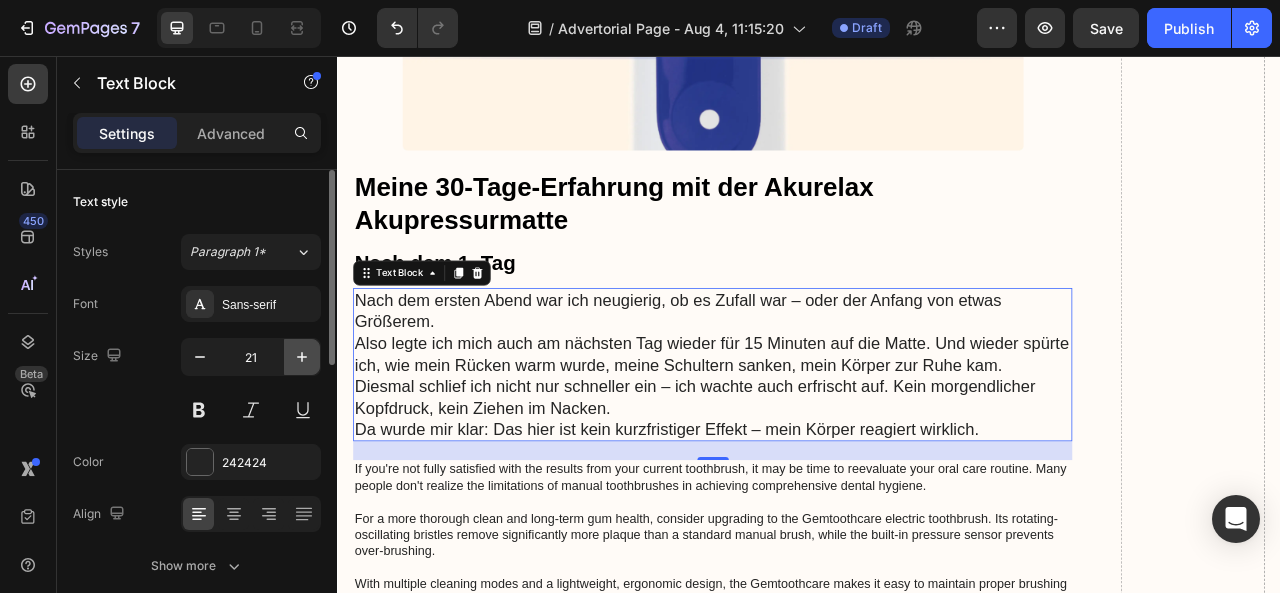 click 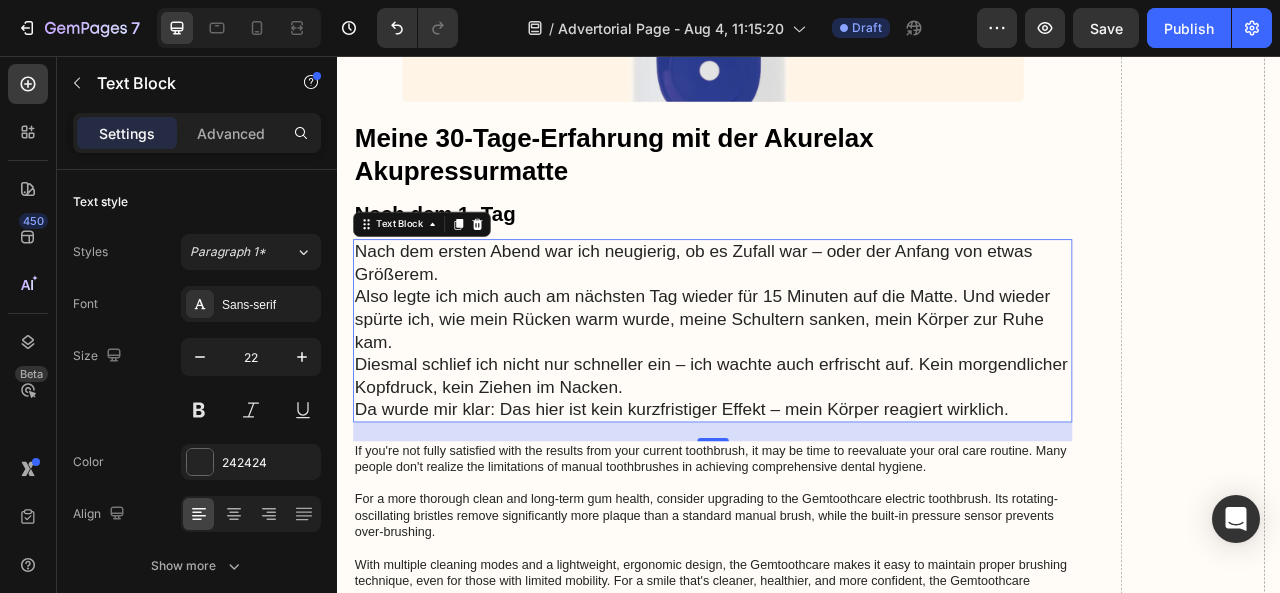 scroll, scrollTop: 5653, scrollLeft: 0, axis: vertical 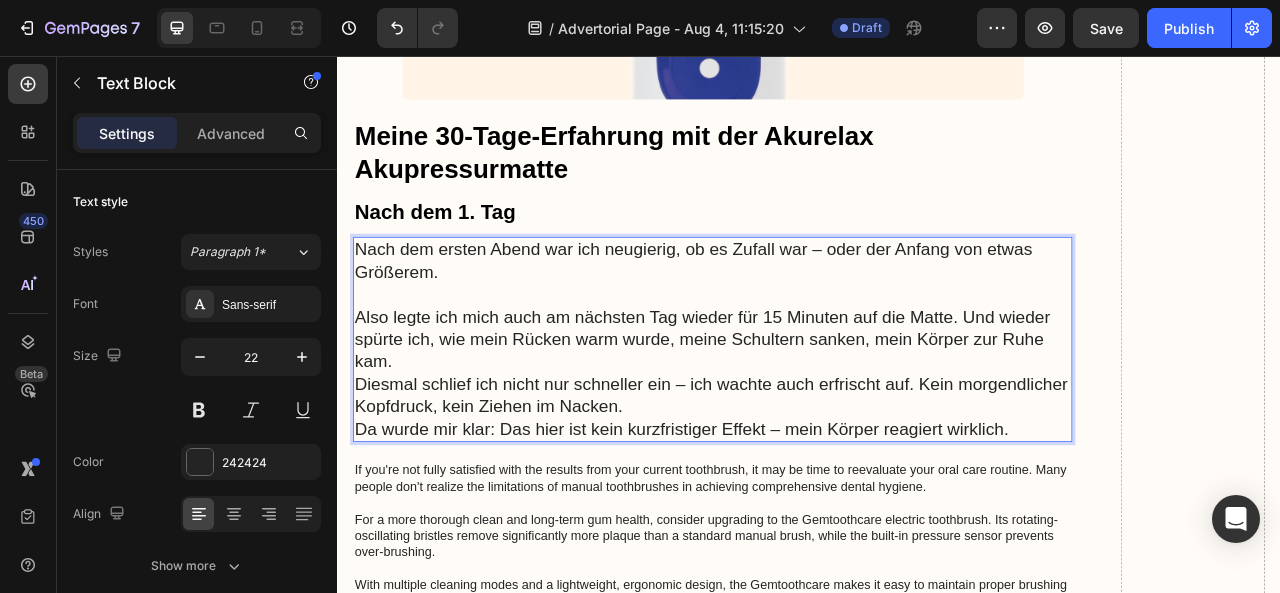 click on "Also legte ich mich auch am nächsten Tag wieder für 15 Minuten auf die Matte. Und wieder spürte ich, wie mein Rücken warm wurde, meine Schultern sanken, mein Körper zur Ruhe kam." at bounding box center [814, 417] 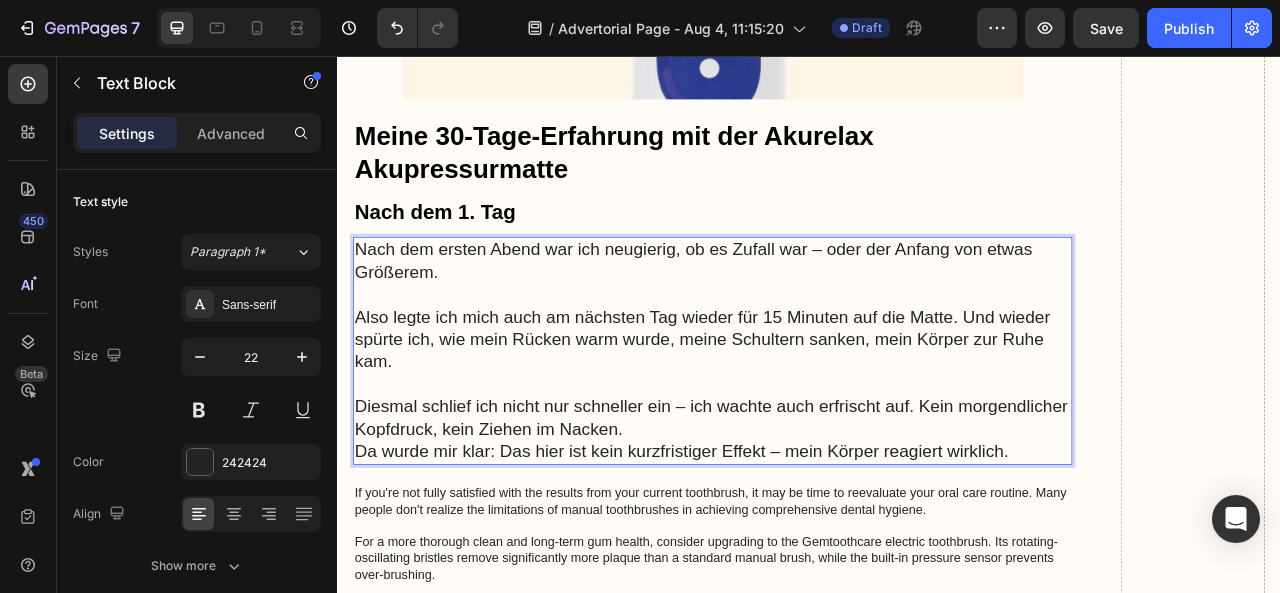 click on "Diesmal schlief ich nicht nur schneller ein – ich wachte auch erfrischt auf. Kein morgendlicher Kopfdruck, kein Ziehen im Nacken." at bounding box center [814, 516] 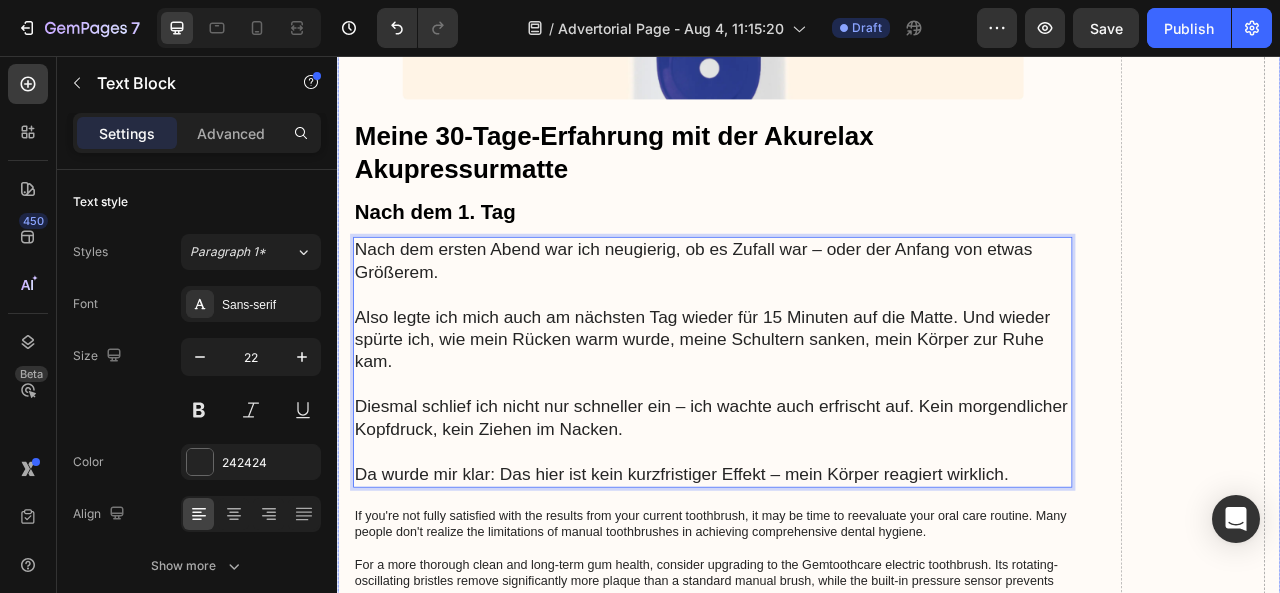 click on "Drop element here" at bounding box center [1425, -2014] 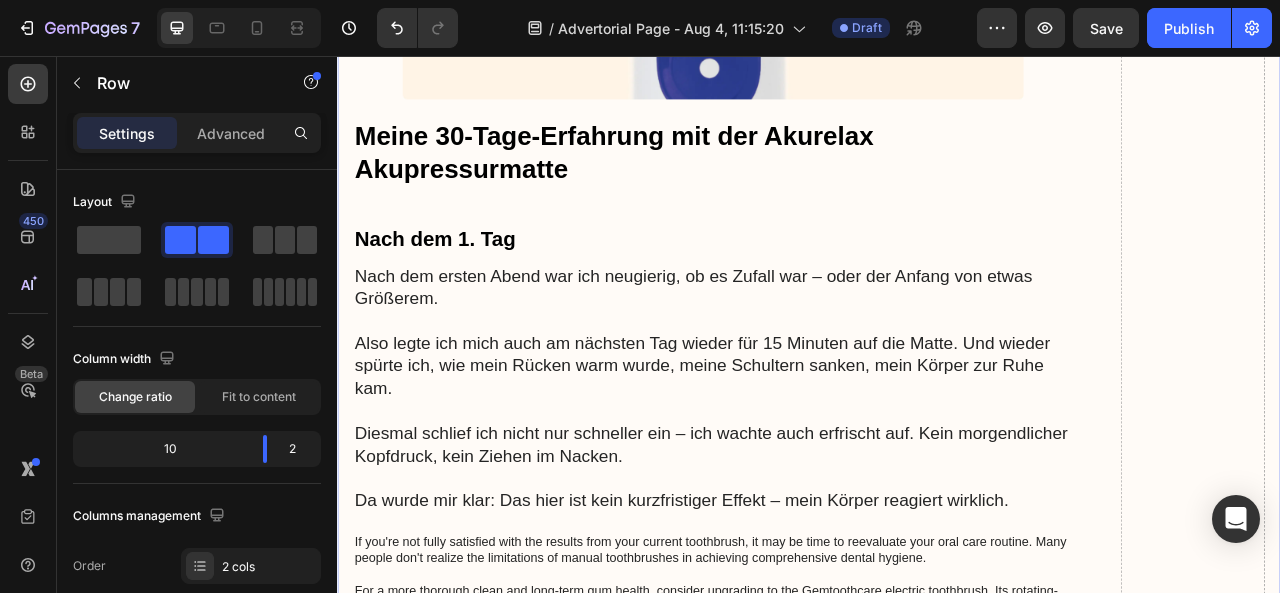 click on "Drop element here" at bounding box center [1425, -1997] 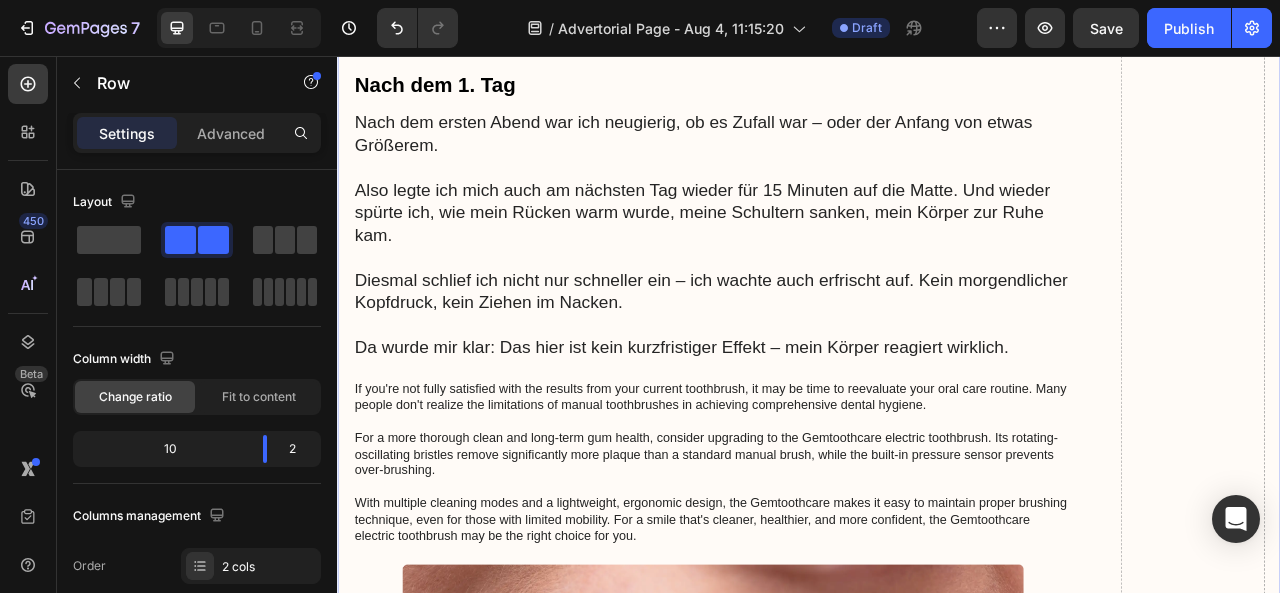 scroll, scrollTop: 5850, scrollLeft: 0, axis: vertical 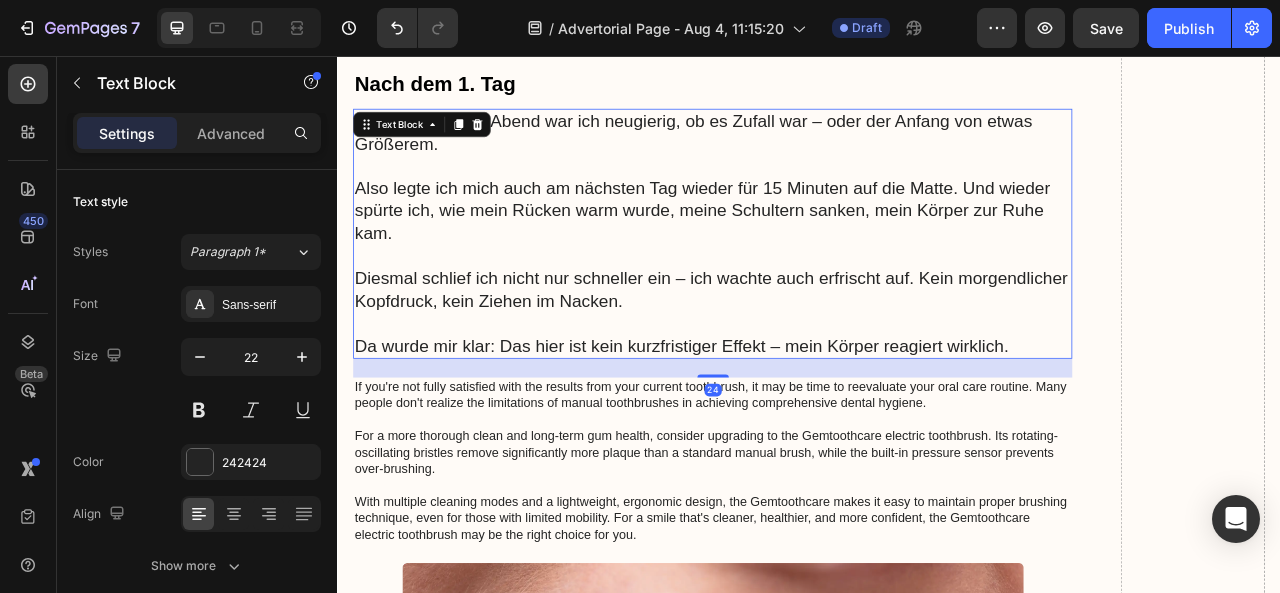 click at bounding box center (814, 396) 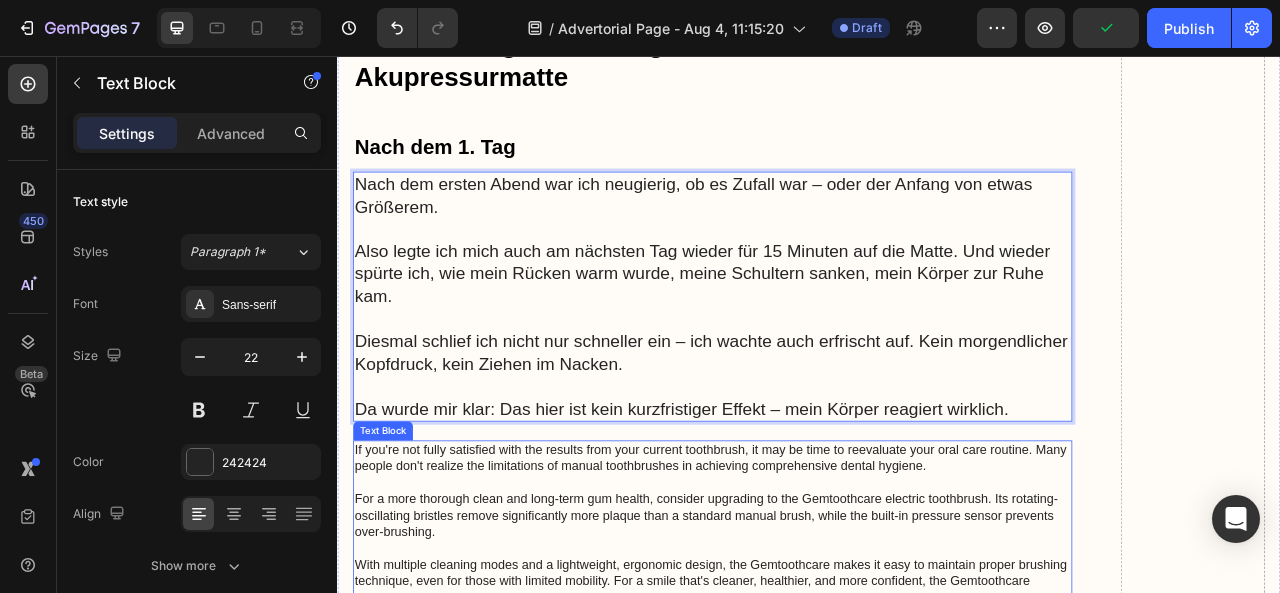 scroll, scrollTop: 5755, scrollLeft: 0, axis: vertical 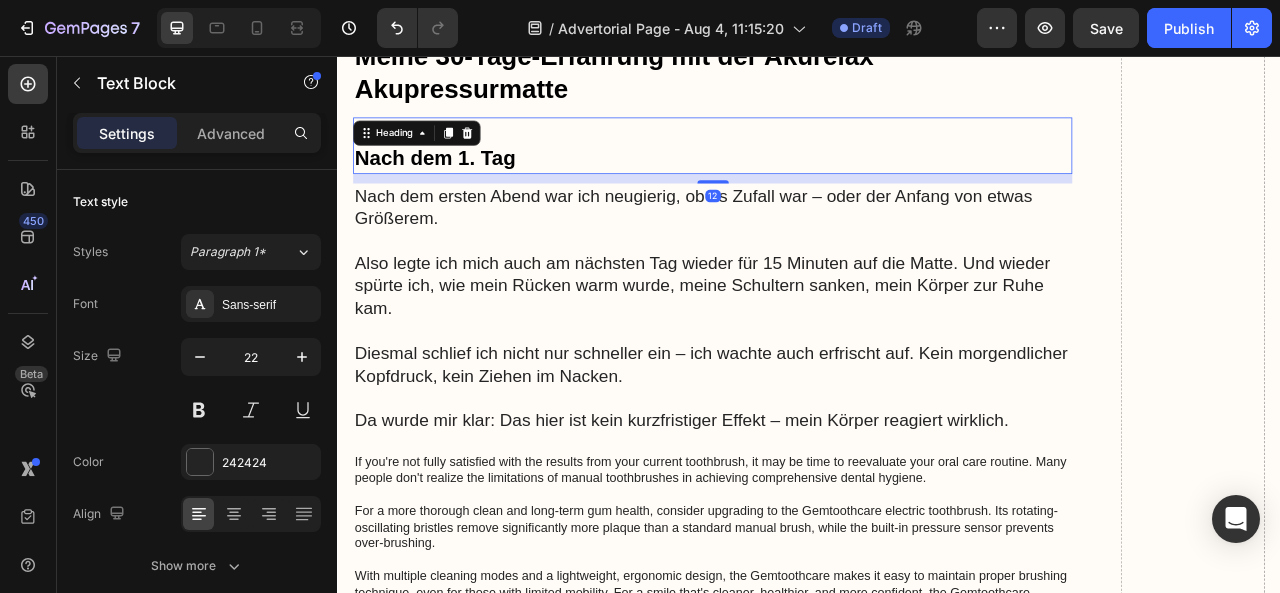 click on "⁠⁠⁠⁠⁠⁠⁠ Nach dem 1. Tag" at bounding box center [814, 170] 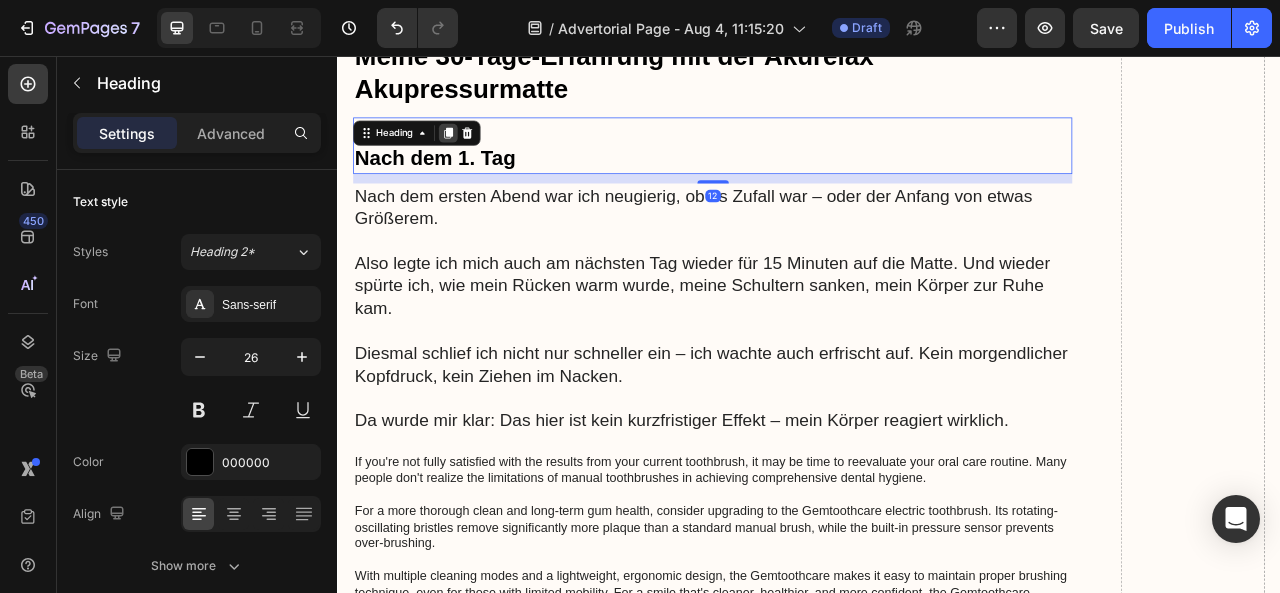 click 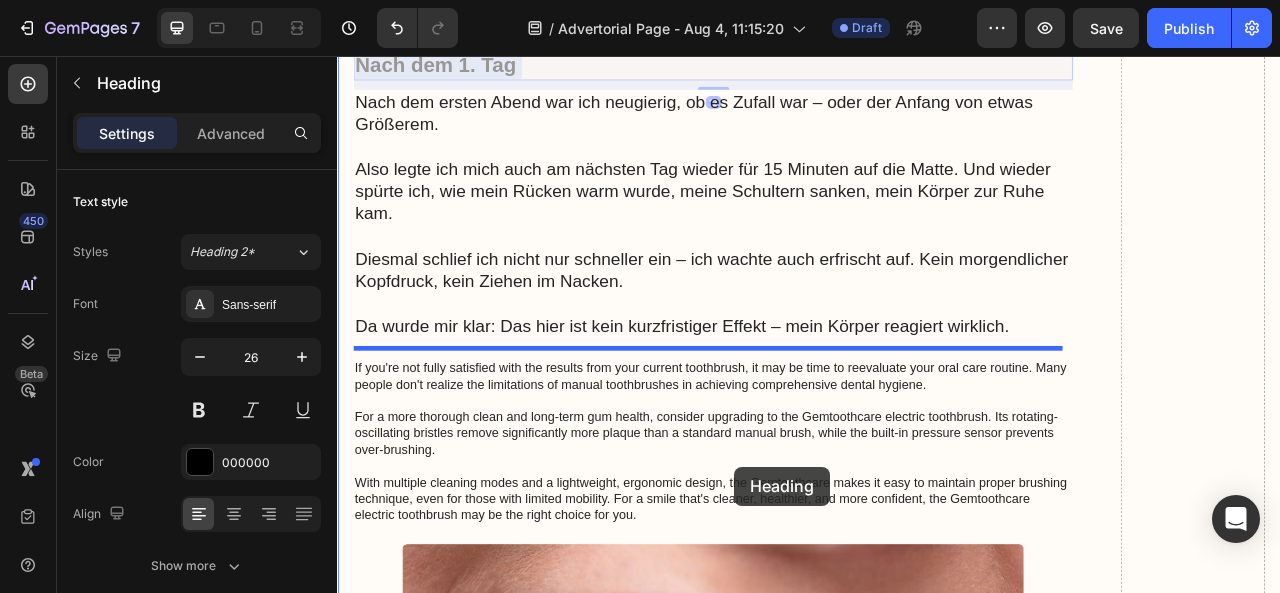 scroll, scrollTop: 6050, scrollLeft: 0, axis: vertical 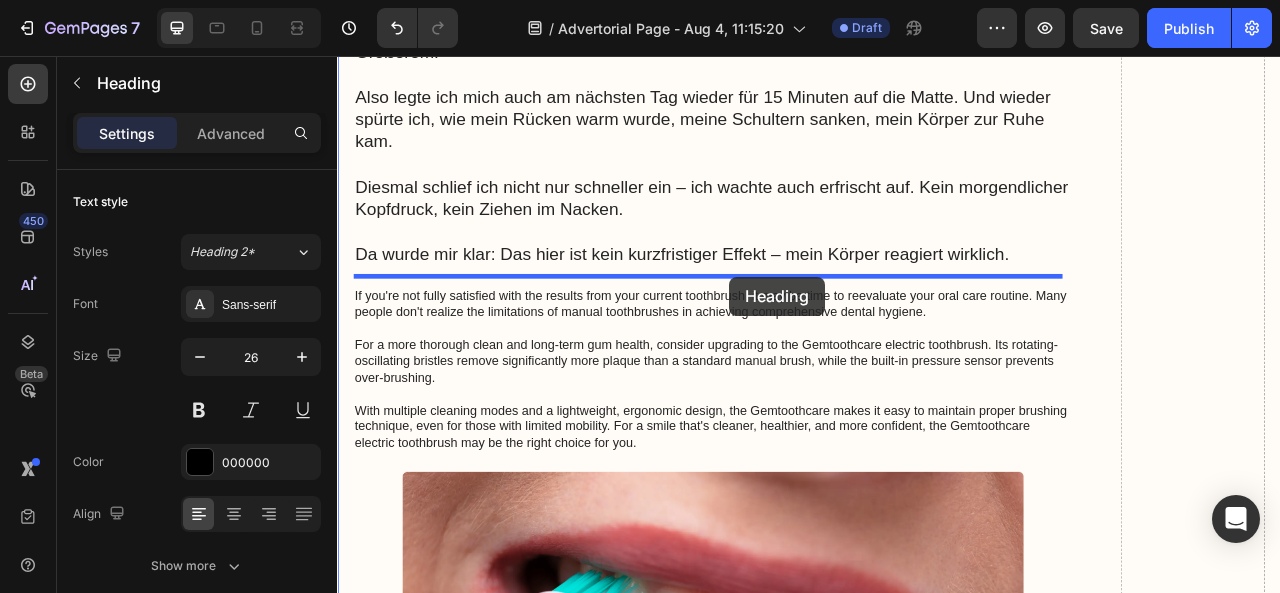 drag, startPoint x: 780, startPoint y: 238, endPoint x: 836, endPoint y: 337, distance: 113.74094 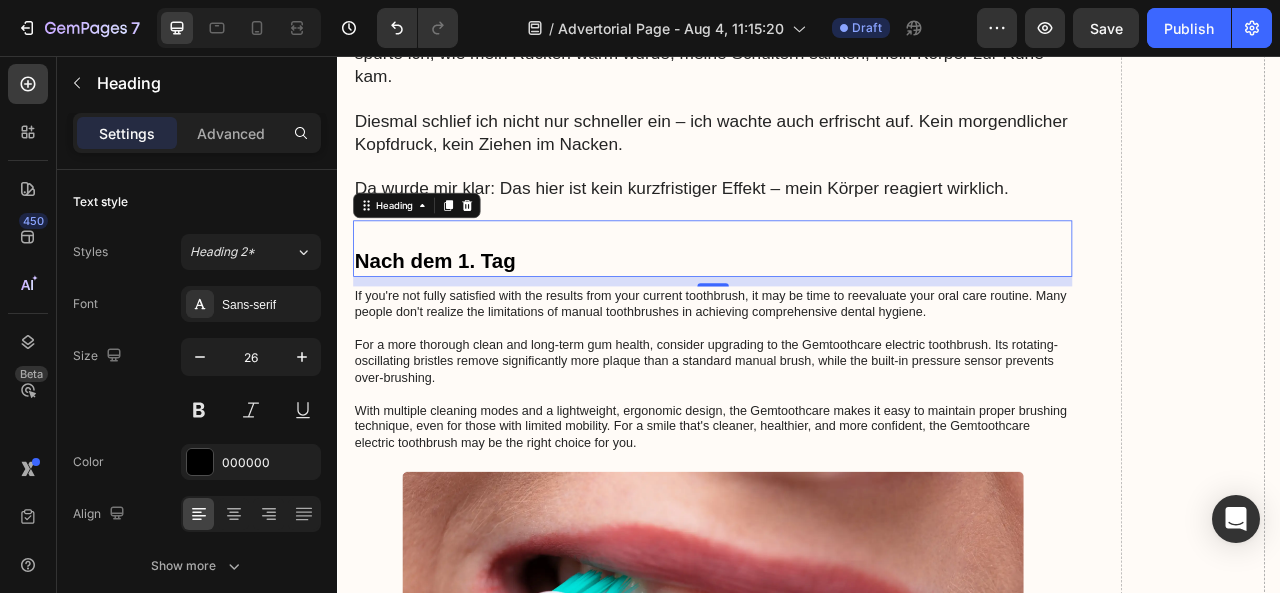 scroll, scrollTop: 5967, scrollLeft: 0, axis: vertical 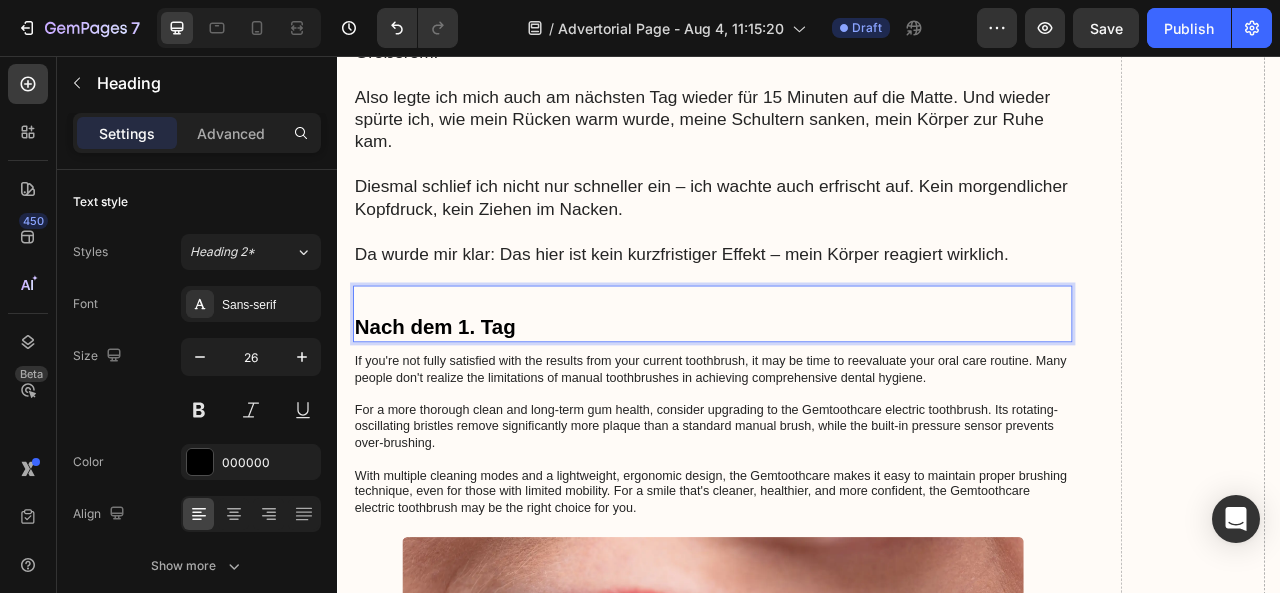 click on "⁠⁠⁠⁠⁠⁠⁠ Nach dem 1. Tag" at bounding box center (814, 384) 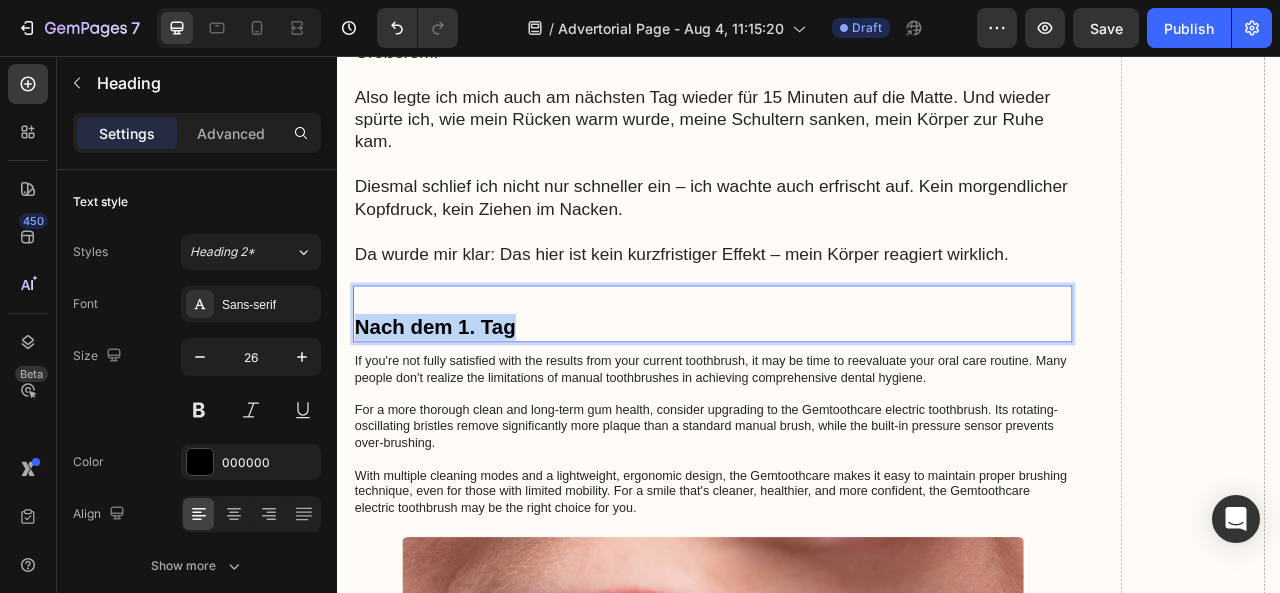 drag, startPoint x: 603, startPoint y: 387, endPoint x: 362, endPoint y: 378, distance: 241.16798 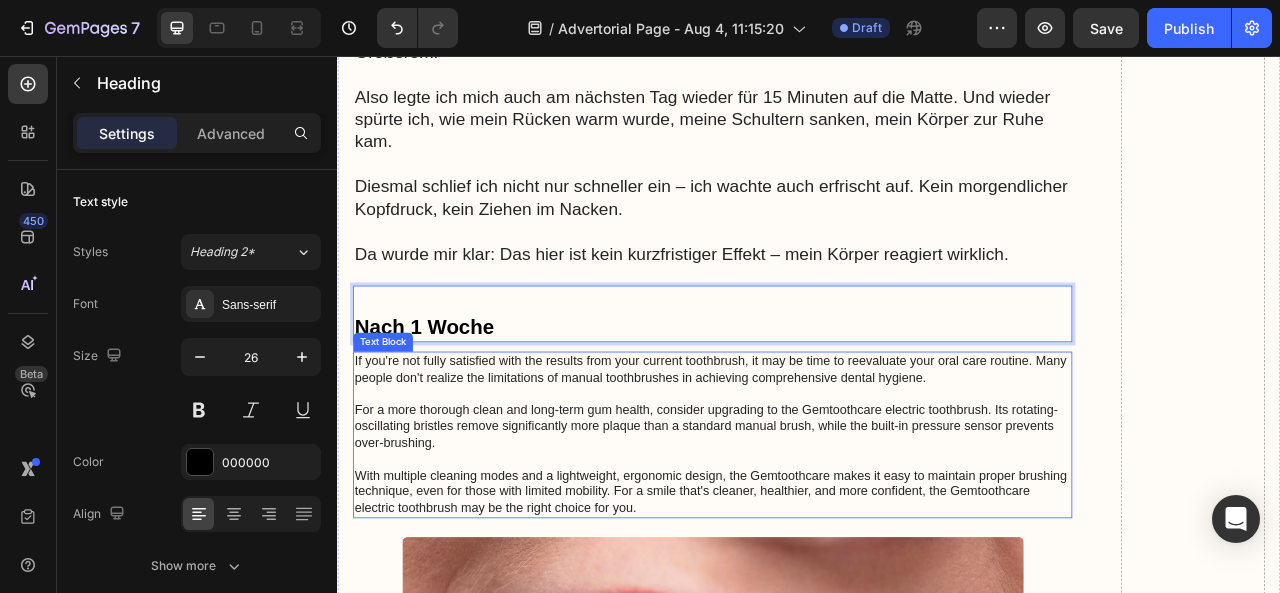 click on "If you're not fully satisfied with the results from your current toothbrush, it may be time to reevaluate your oral care routine. Many people don't realize the limitations of manual toothbrushes in achieving comprehensive dental hygiene.  For a more thorough clean and long-term gum health, consider upgrading to the Gemtoothcare electric toothbrush. Its rotating-oscillating bristles remove significantly more plaque than a standard manual brush, while the built-in pressure sensor prevents over-brushing.  With multiple cleaning modes and a lightweight, ergonomic design, the Gemtoothcare makes it easy to maintain proper brushing technique, even for those with limited mobility. For a smile that's cleaner, healthier, and more confident, the Gemtoothcare electric toothbrush may be the right choice for you." at bounding box center [814, 538] 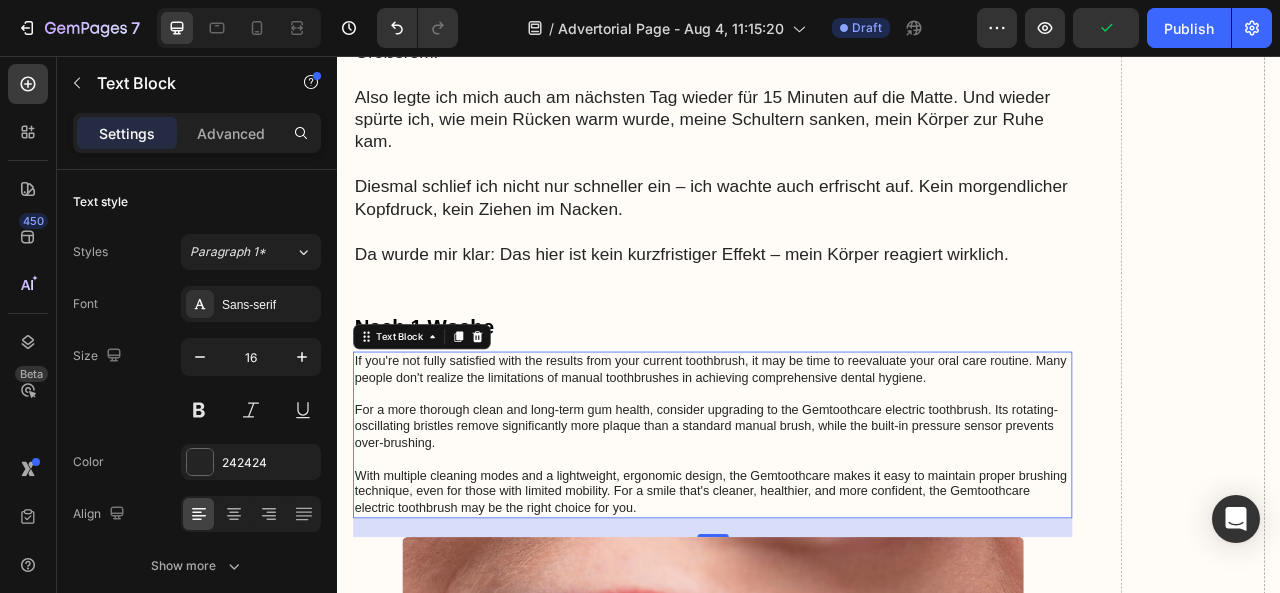 click on "If you're not fully satisfied with the results from your current toothbrush, it may be time to reevaluate your oral care routine. Many people don't realize the limitations of manual toothbrushes in achieving comprehensive dental hygiene.  For a more thorough clean and long-term gum health, consider upgrading to the Gemtoothcare electric toothbrush. Its rotating-oscillating bristles remove significantly more plaque than a standard manual brush, while the built-in pressure sensor prevents over-brushing.  With multiple cleaning modes and a lightweight, ergonomic design, the Gemtoothcare makes it easy to maintain proper brushing technique, even for those with limited mobility. For a smile that's cleaner, healthier, and more confident, the Gemtoothcare electric toothbrush may be the right choice for you." at bounding box center (814, 538) 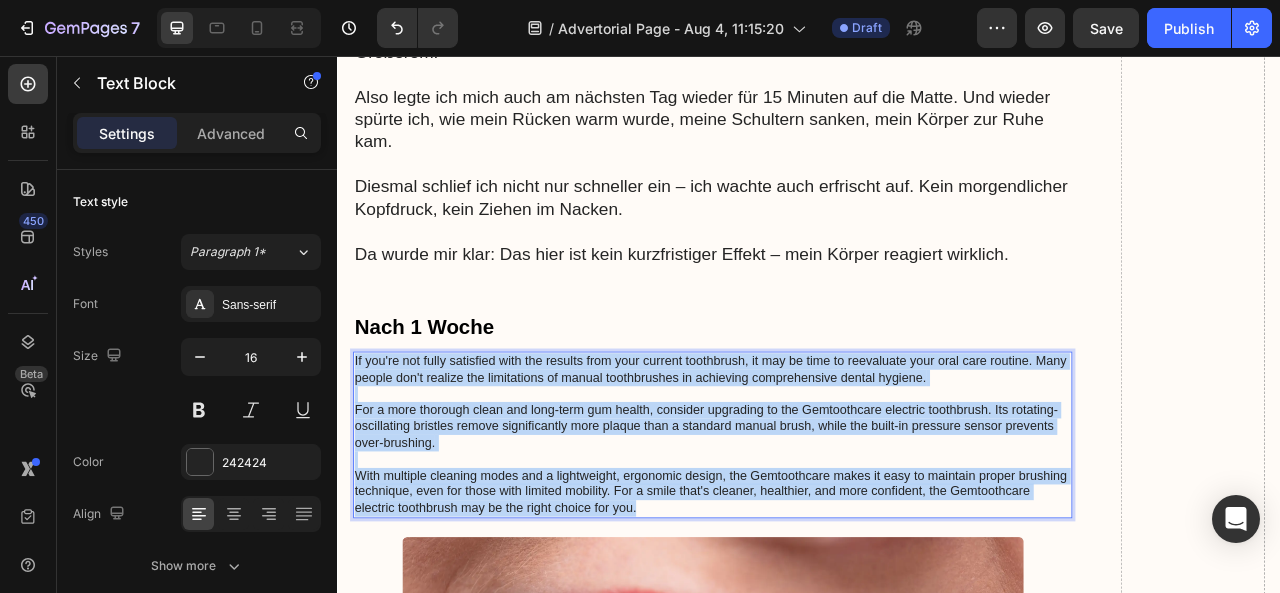 drag, startPoint x: 817, startPoint y: 606, endPoint x: 356, endPoint y: 425, distance: 495.25952 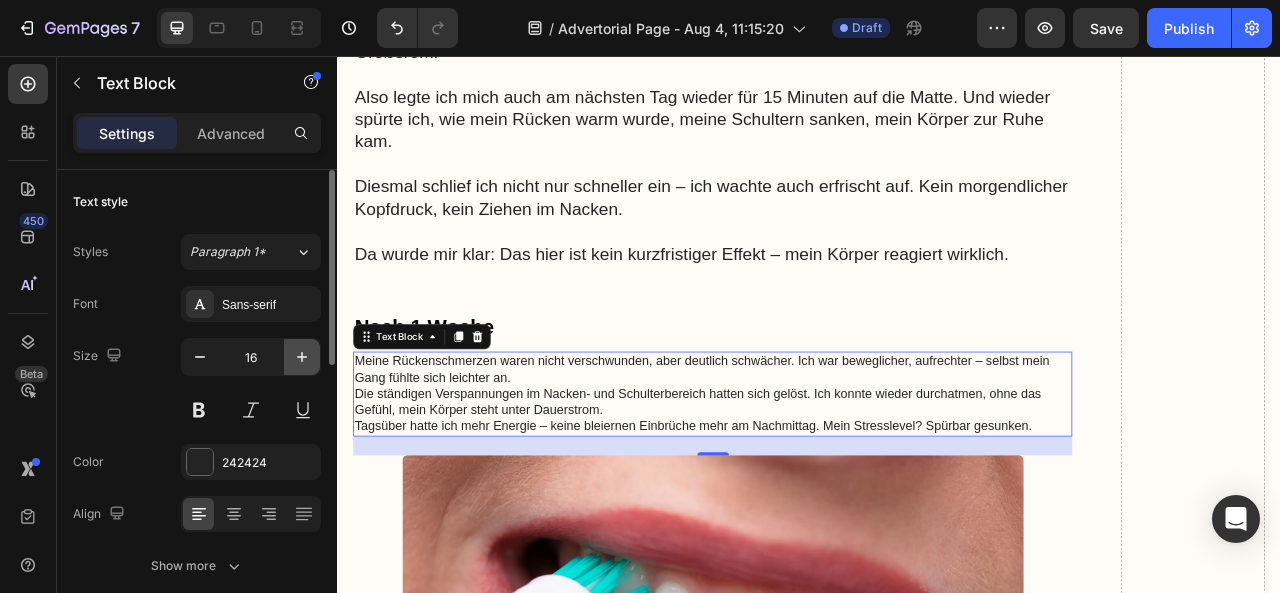 click 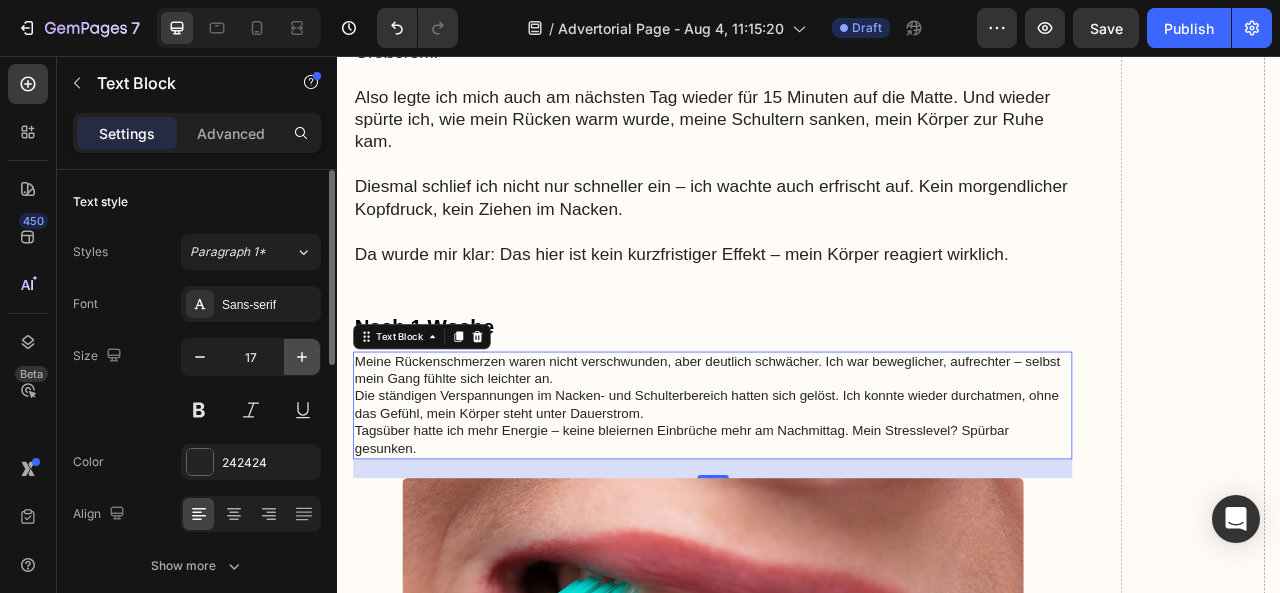 click 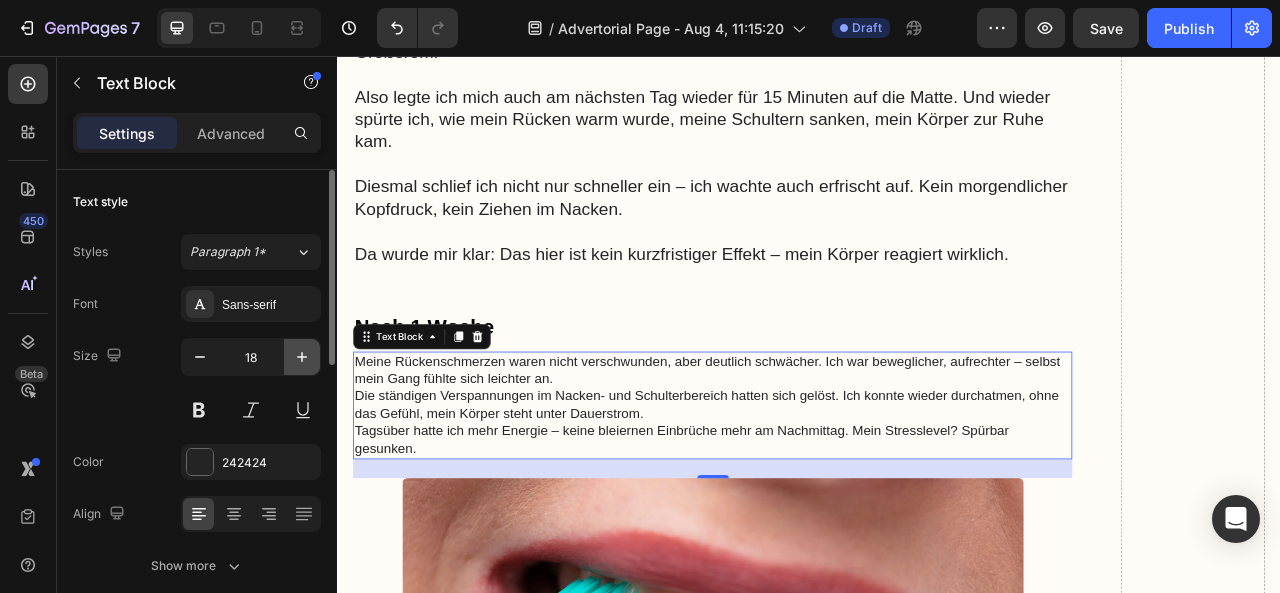 click 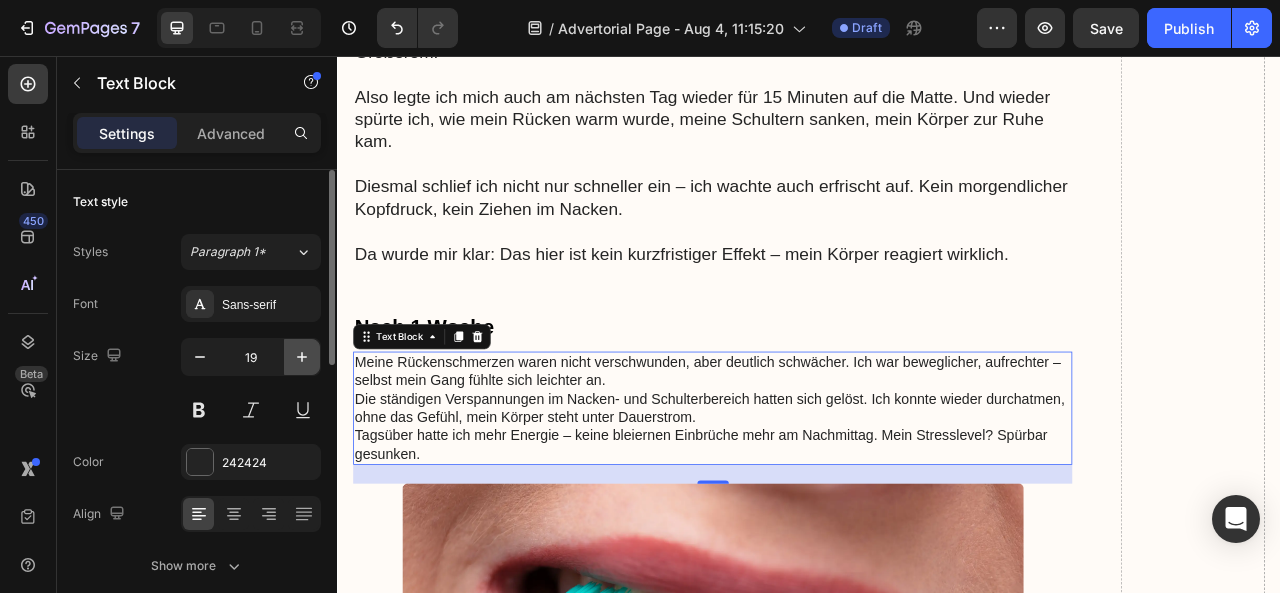 click 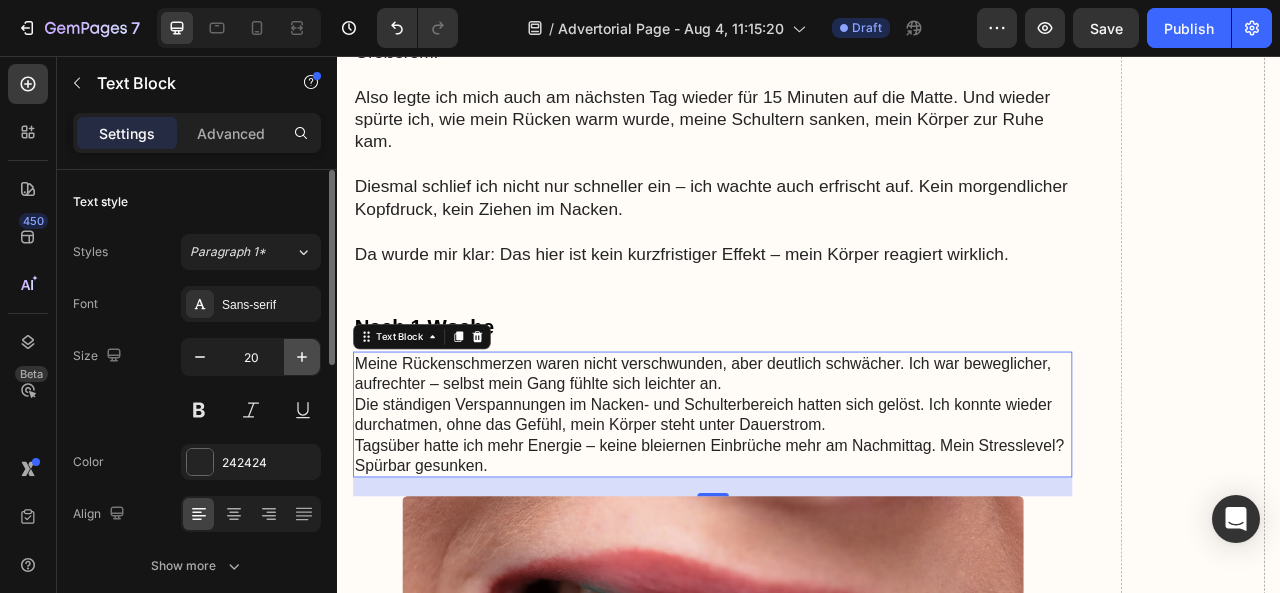 click 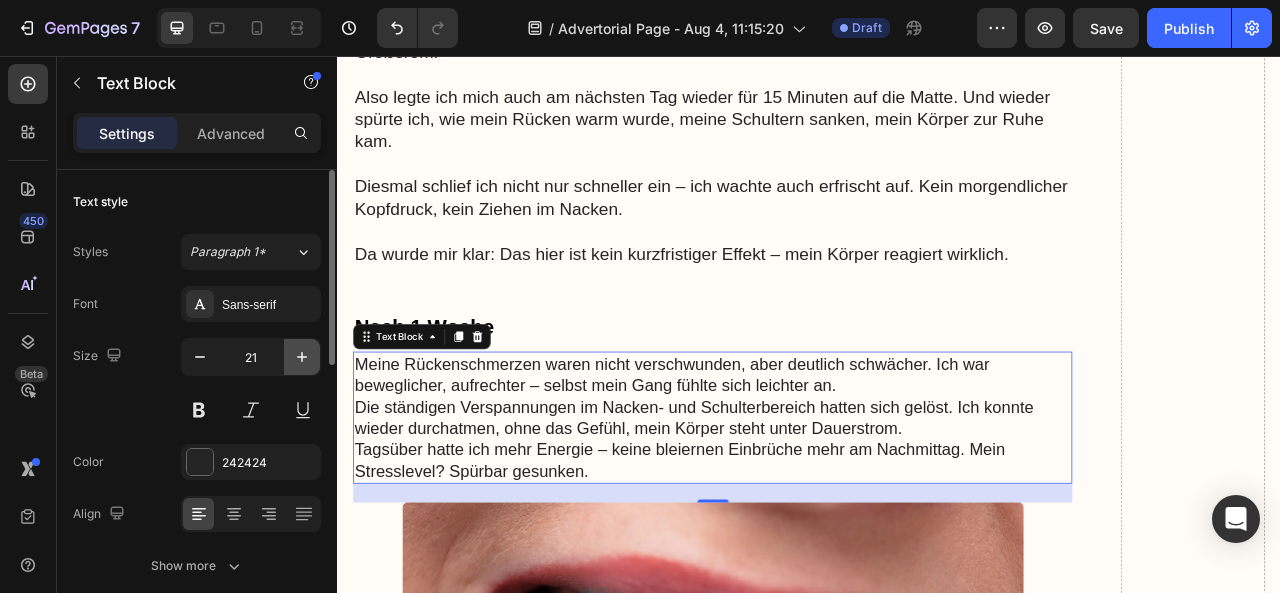 click 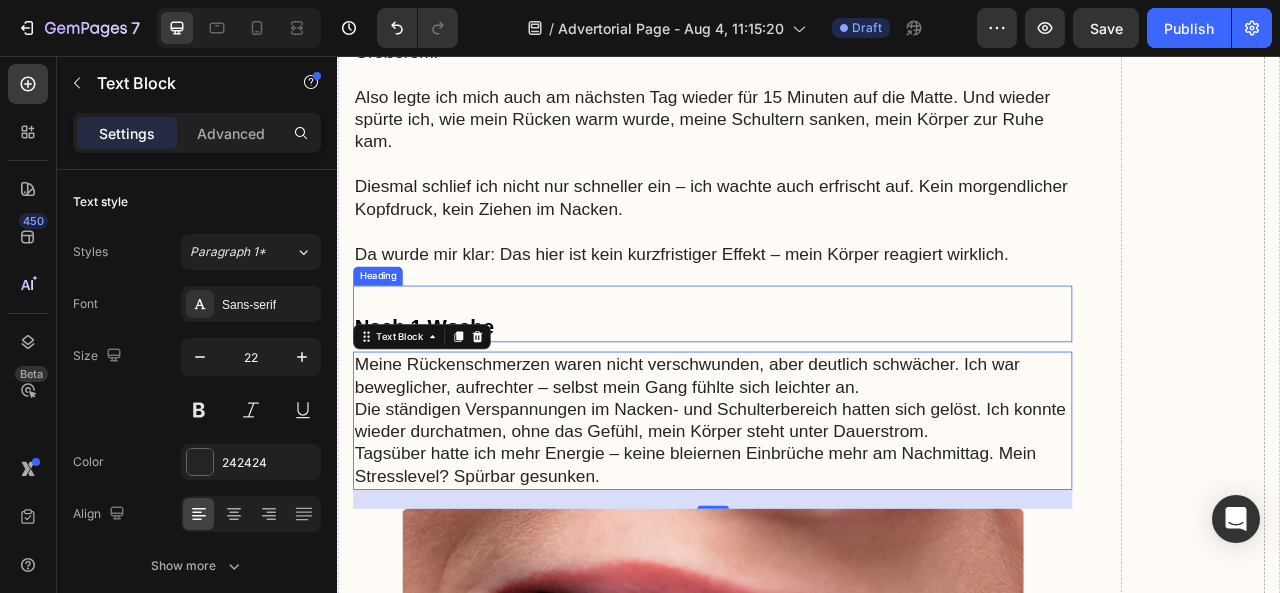 click on "⁠⁠⁠⁠⁠⁠⁠ Nach 1 Woche" at bounding box center (814, 384) 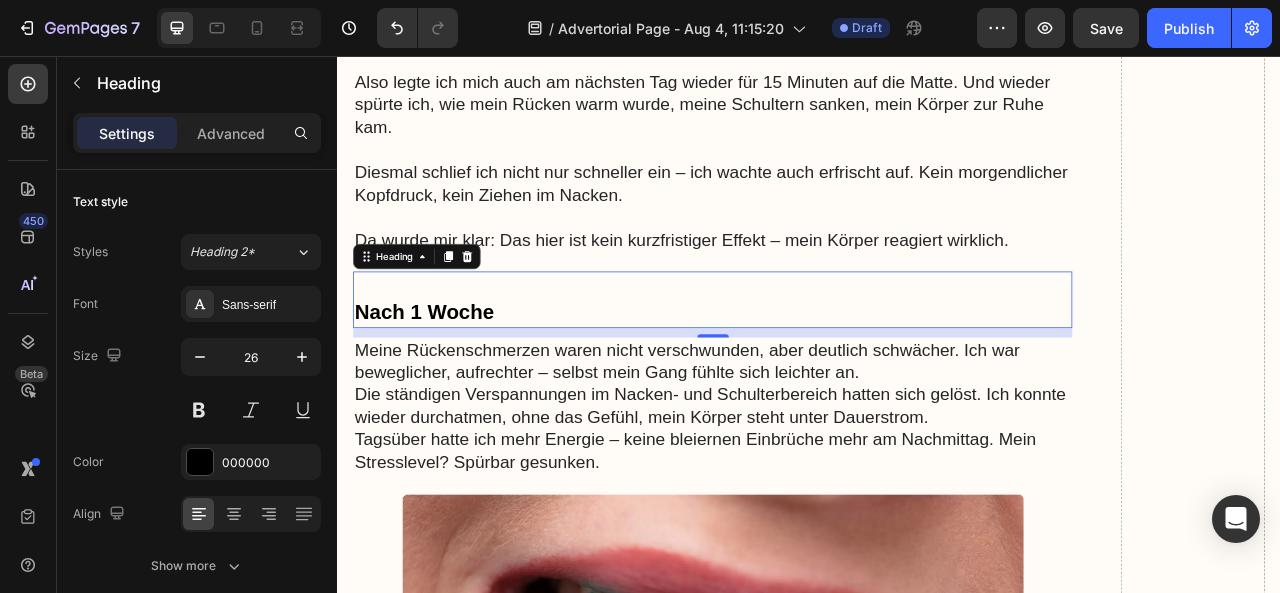 scroll, scrollTop: 5991, scrollLeft: 0, axis: vertical 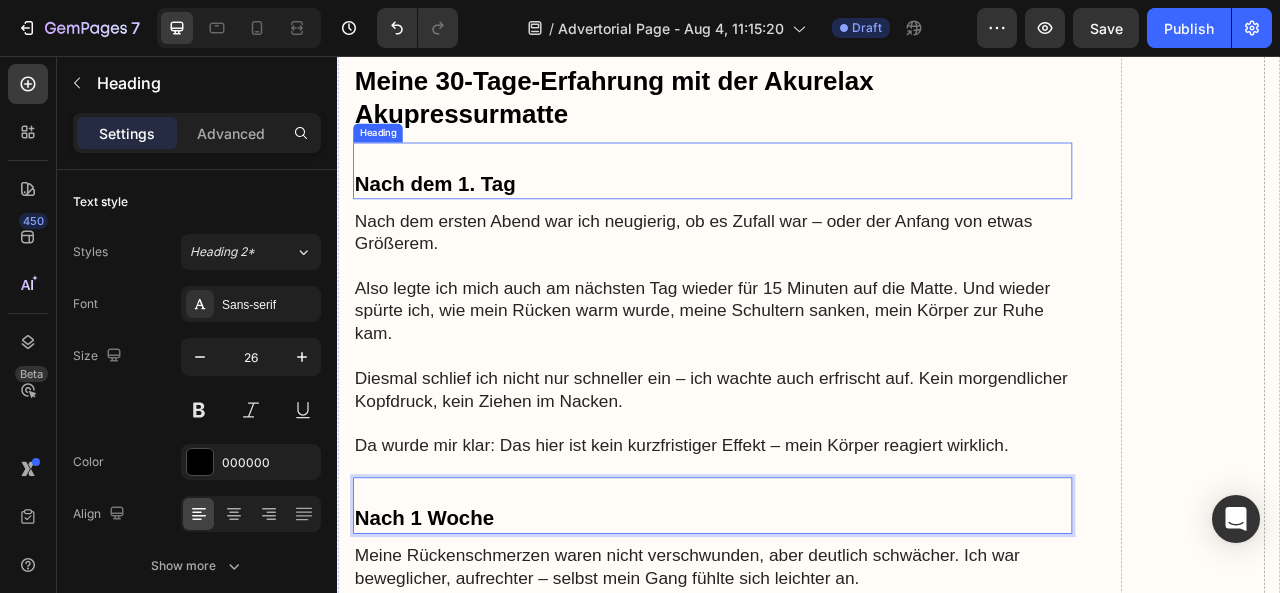 click on "⁠⁠⁠⁠⁠⁠⁠ Nach dem 1. Tag" at bounding box center [814, 202] 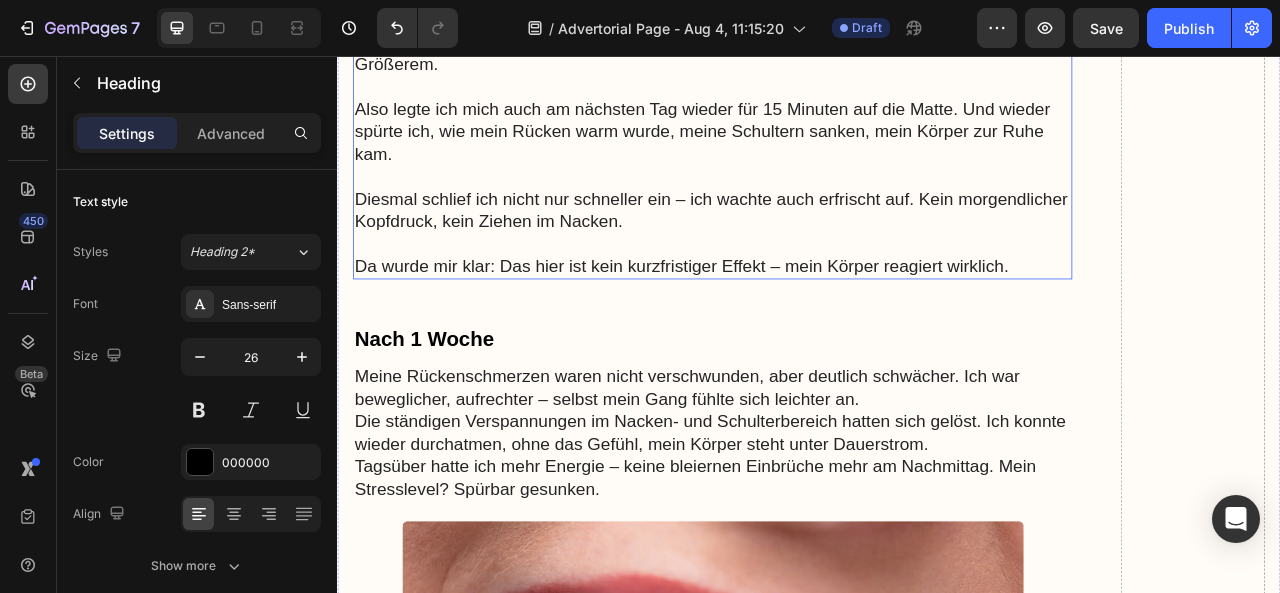 scroll, scrollTop: 5958, scrollLeft: 0, axis: vertical 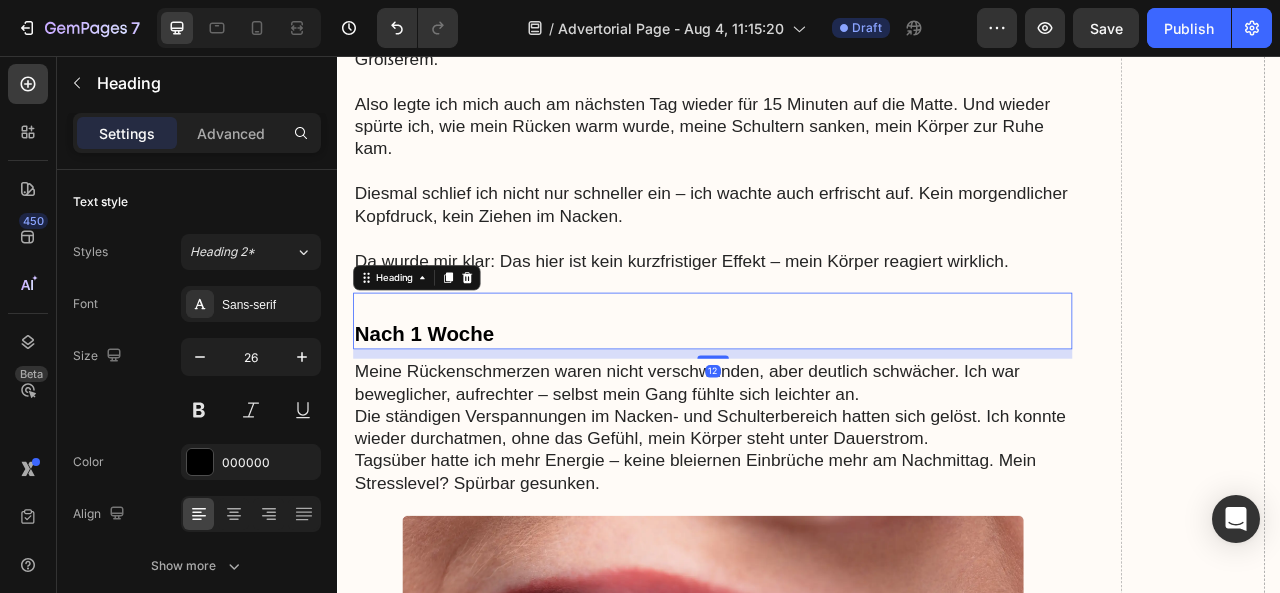 click on "⁠⁠⁠⁠⁠⁠⁠ Nach 1 Woche" at bounding box center (814, 393) 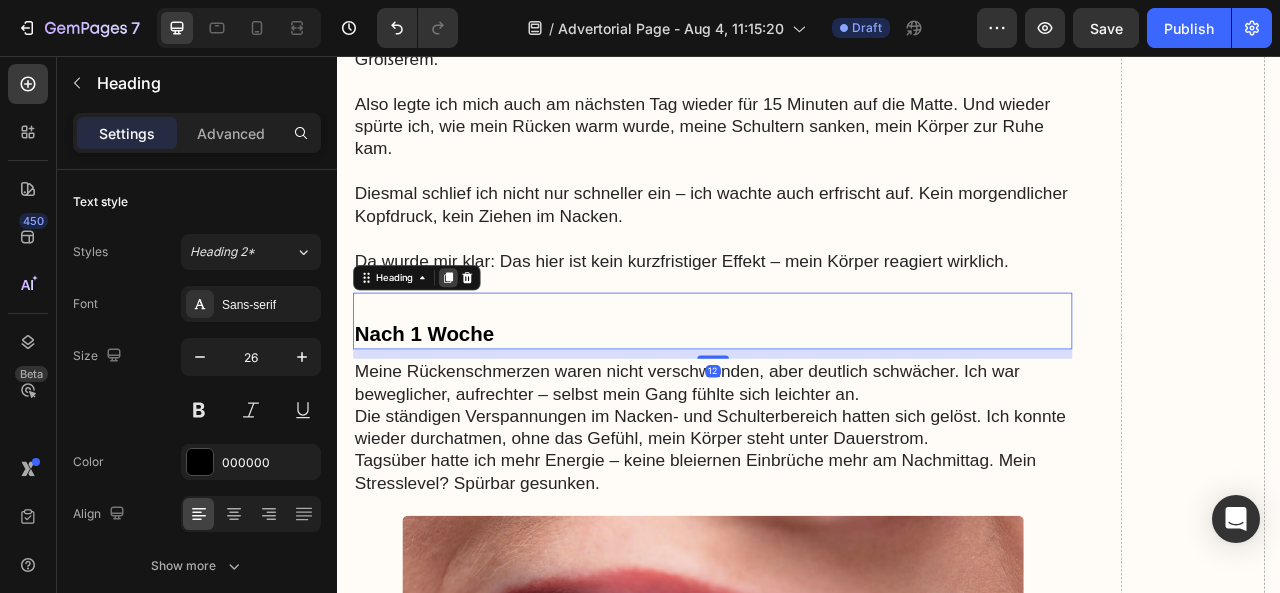 click 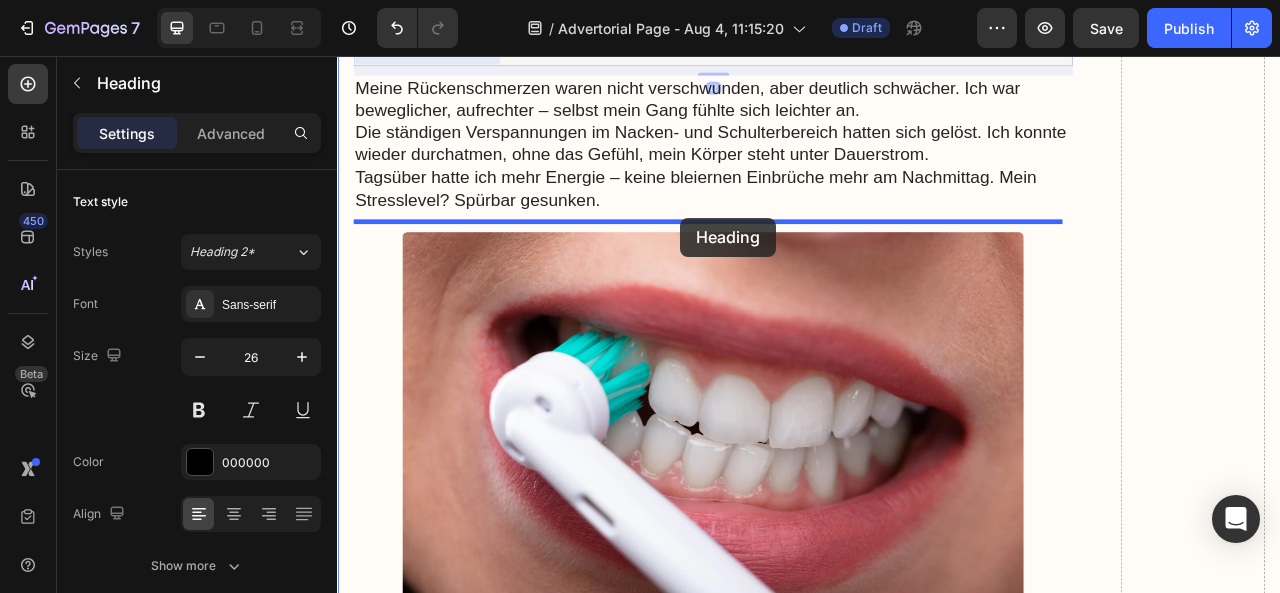 drag, startPoint x: 837, startPoint y: 515, endPoint x: 773, endPoint y: 262, distance: 260.96936 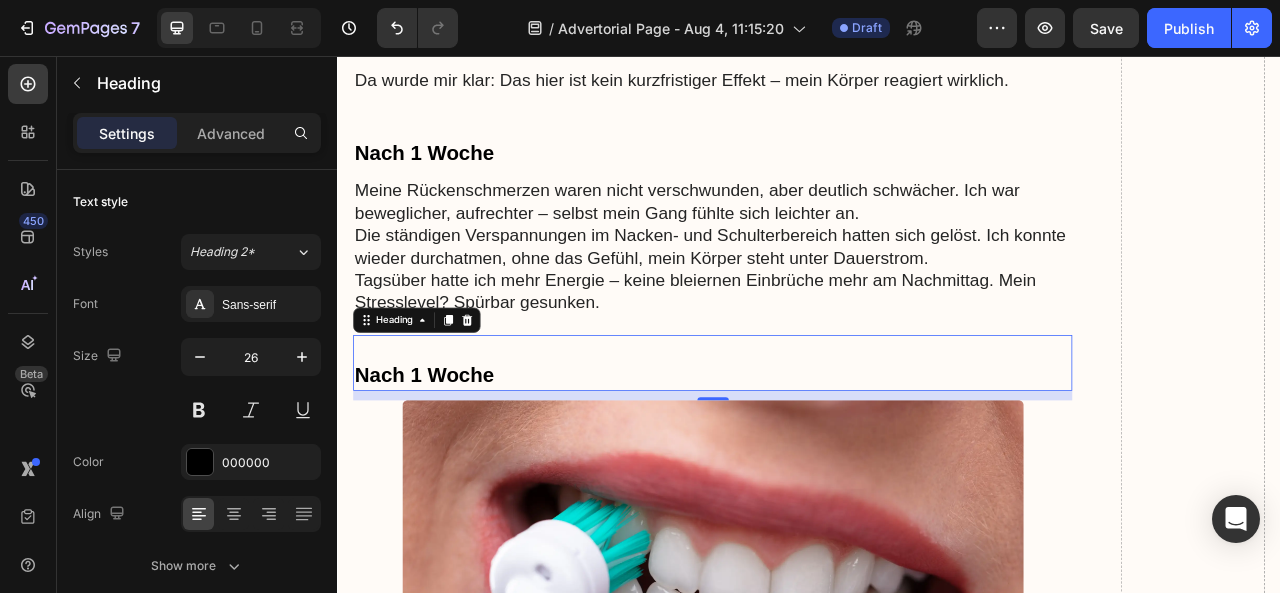 scroll, scrollTop: 6190, scrollLeft: 0, axis: vertical 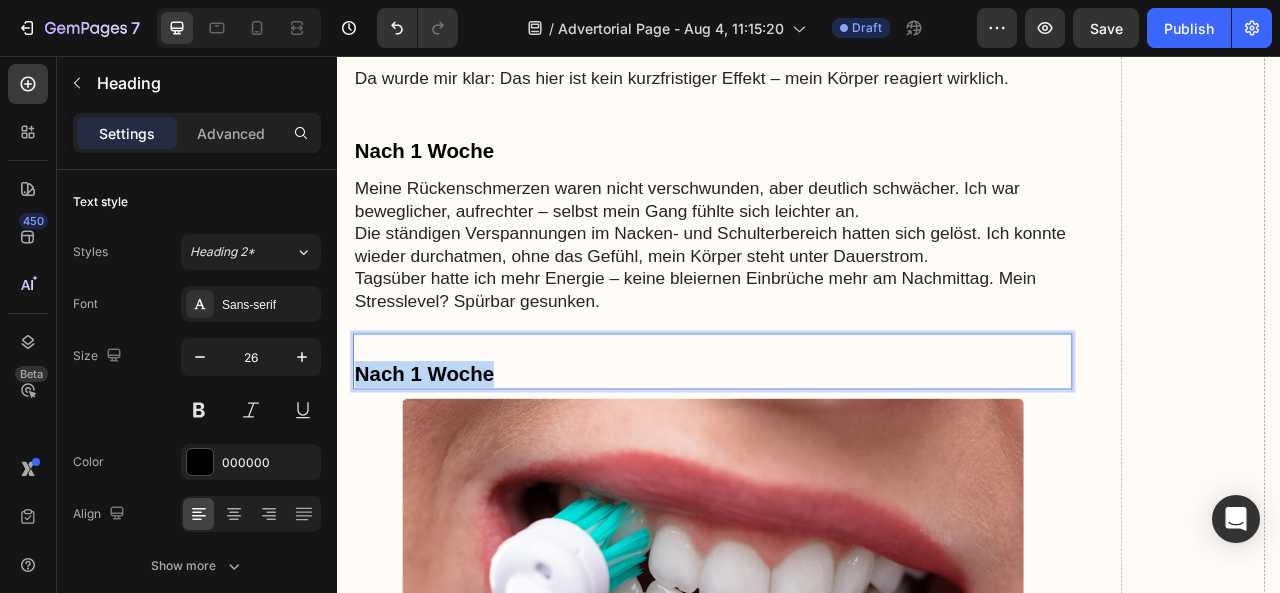 drag, startPoint x: 553, startPoint y: 441, endPoint x: 367, endPoint y: 439, distance: 186.01076 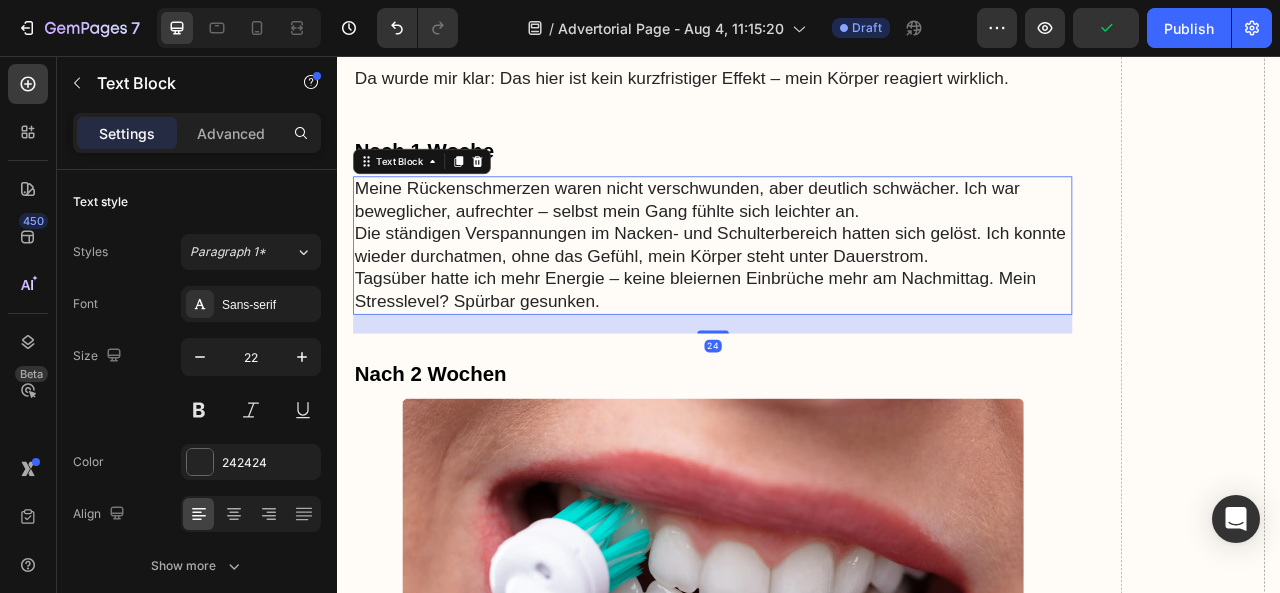 click on "Die ständigen Verspannungen im Nacken- und Schulterbereich hatten sich gelöst. Ich konnte wieder durchatmen, ohne das Gefühl, mein Körper steht unter Dauerstrom." at bounding box center [814, 296] 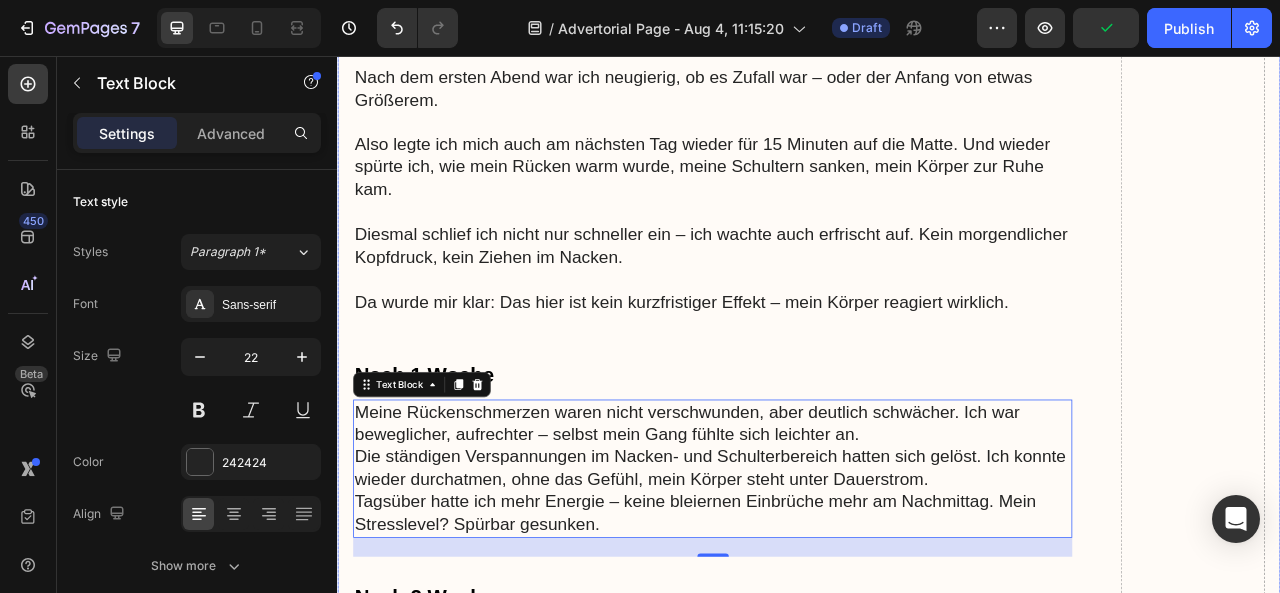 scroll, scrollTop: 5906, scrollLeft: 0, axis: vertical 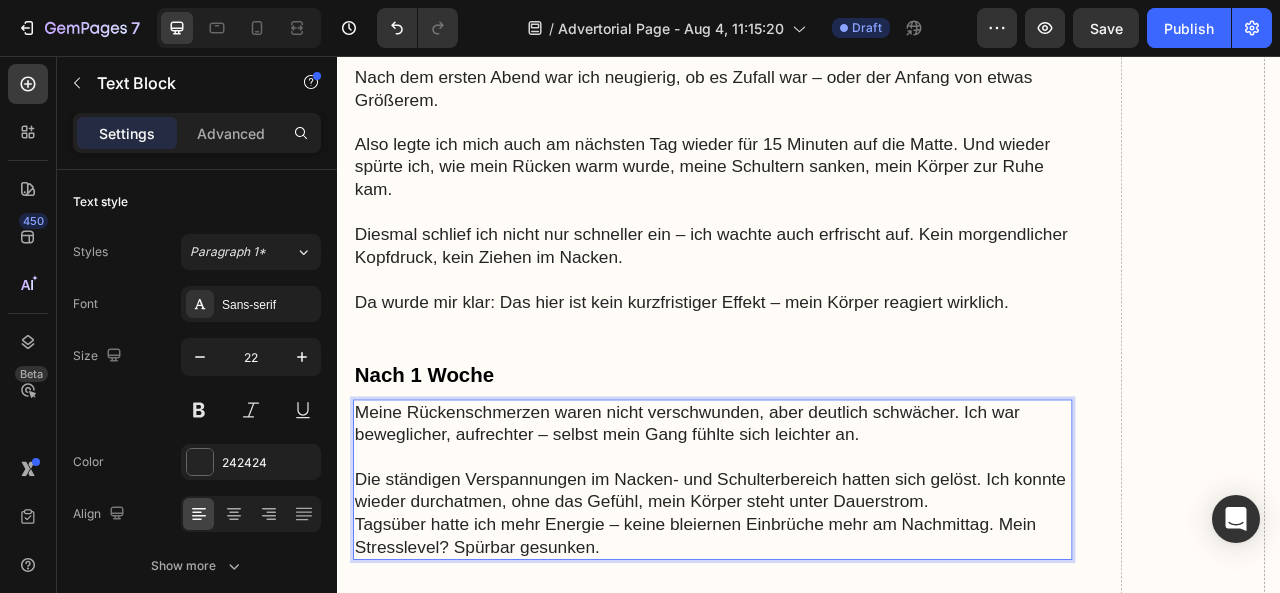 click on "Die ständigen Verspannungen im Nacken- und Schulterbereich hatten sich gelöst. Ich konnte wieder durchatmen, ohne das Gefühl, mein Körper steht unter Dauerstrom." at bounding box center [814, 609] 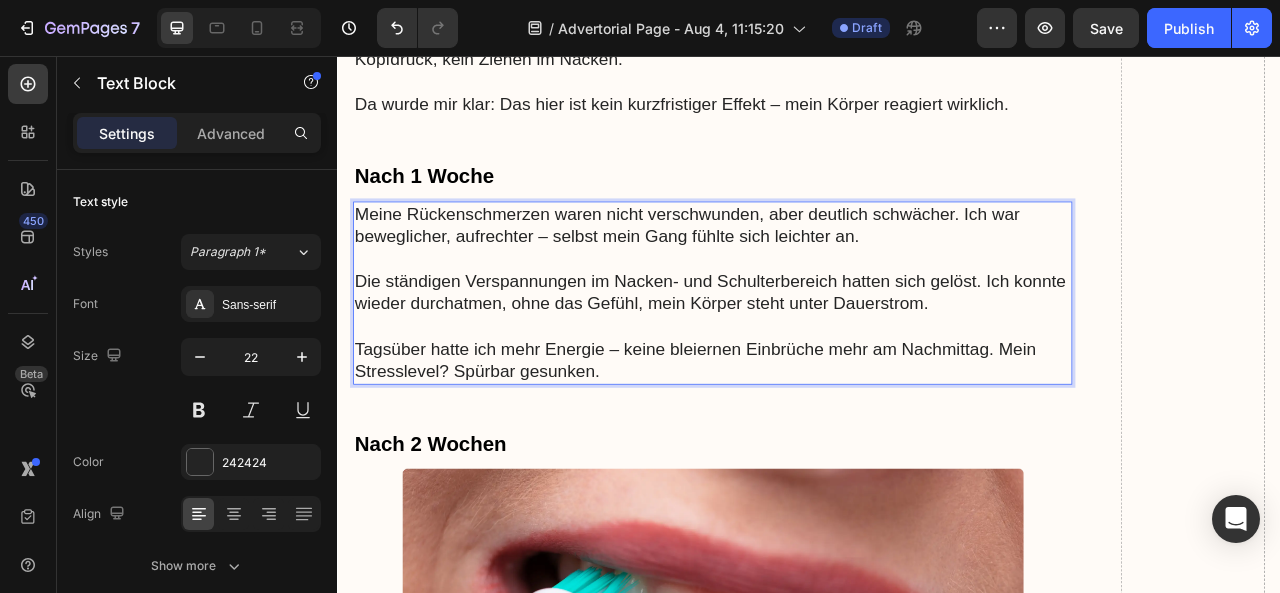 scroll, scrollTop: 6136, scrollLeft: 0, axis: vertical 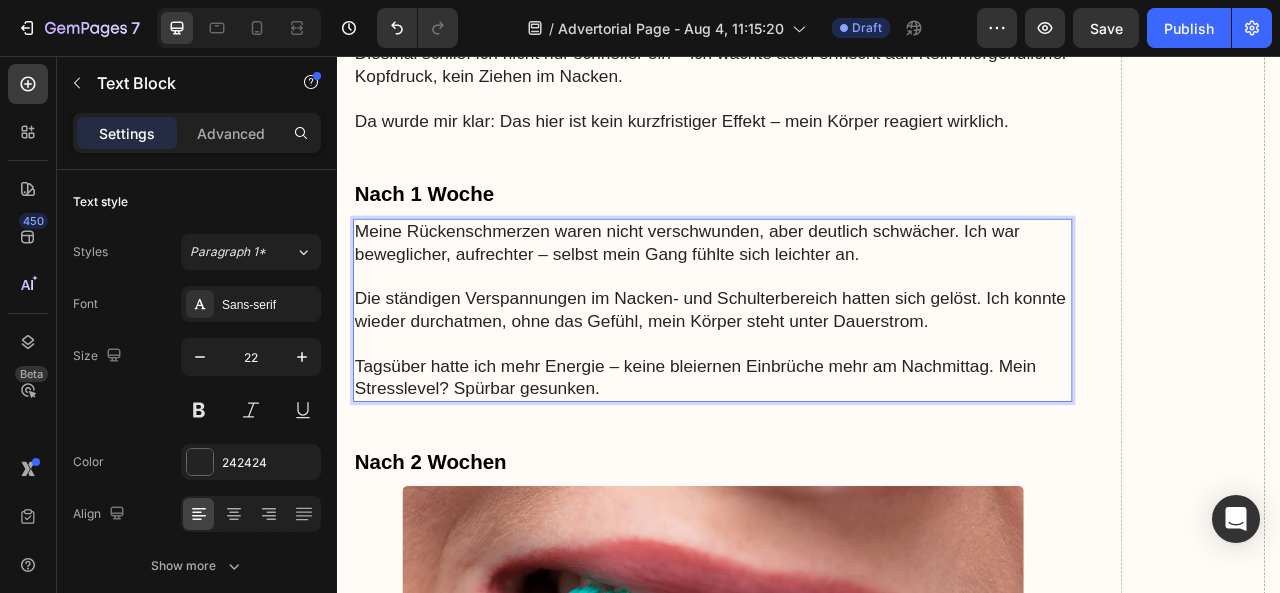 click on "Meine Rückenschmerzen waren nicht verschwunden, aber deutlich schwächer. Ich war beweglicher, aufrechter – selbst mein Gang fühlte sich leichter an." at bounding box center [814, 293] 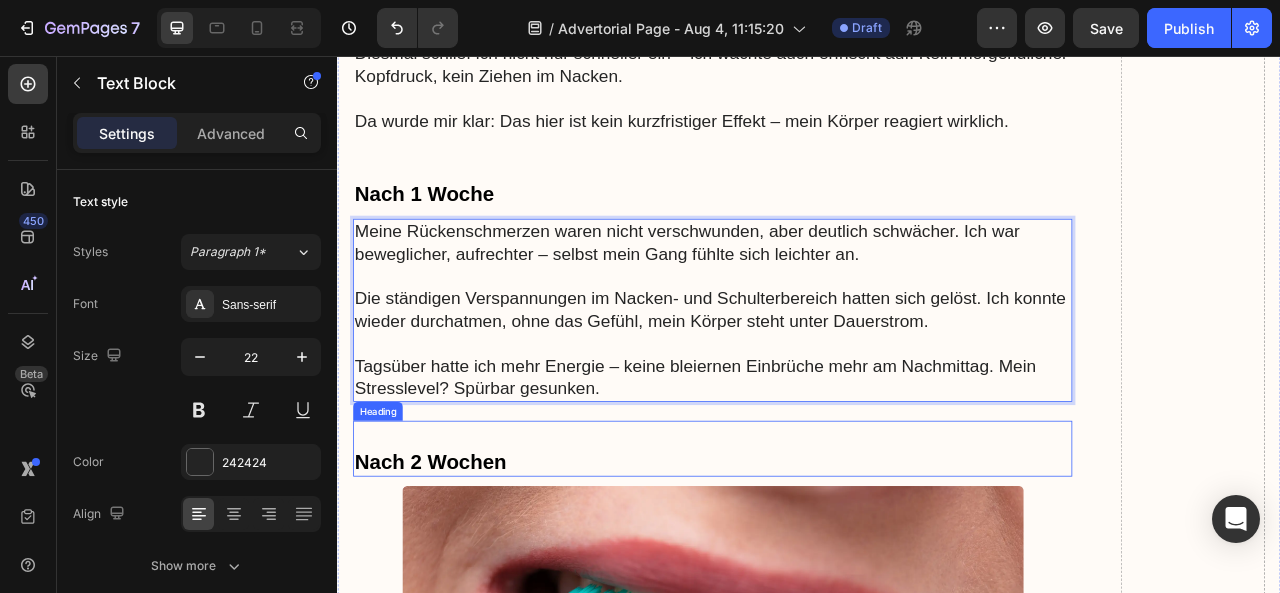 click on "⁠⁠⁠⁠⁠⁠⁠ Nach 2 Wochen" at bounding box center [814, 556] 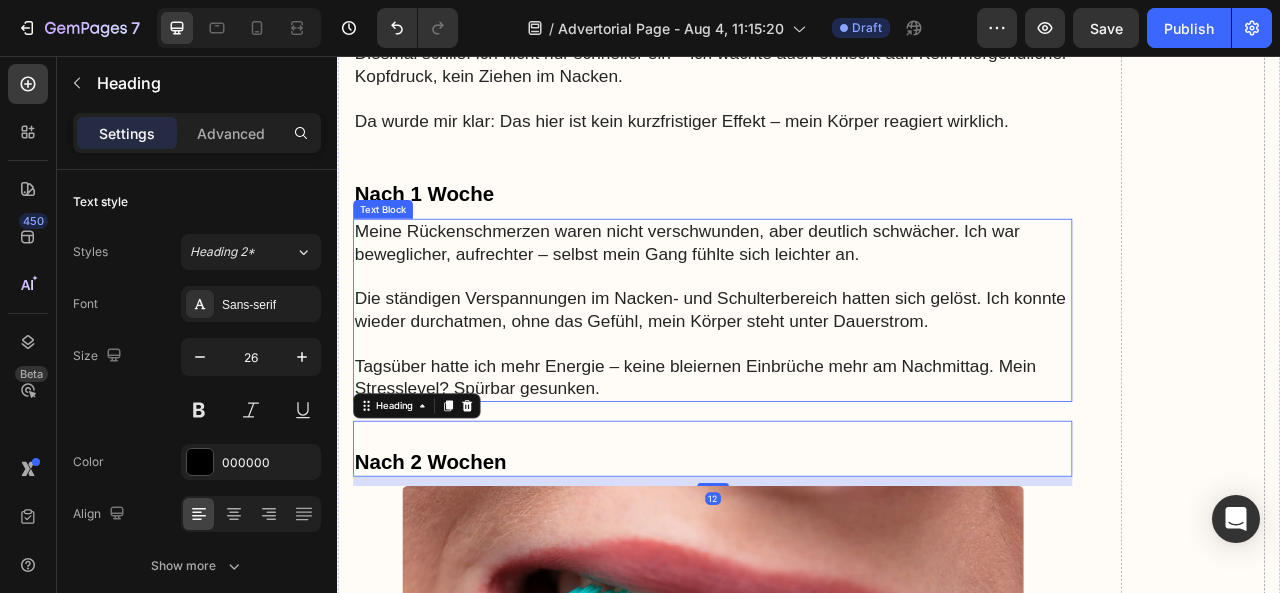 click on "Die ständigen Verspannungen im Nacken- und Schulterbereich hatten sich gelöst. Ich konnte wieder durchatmen, ohne das Gefühl, mein Körper steht unter Dauerstrom." at bounding box center [814, 379] 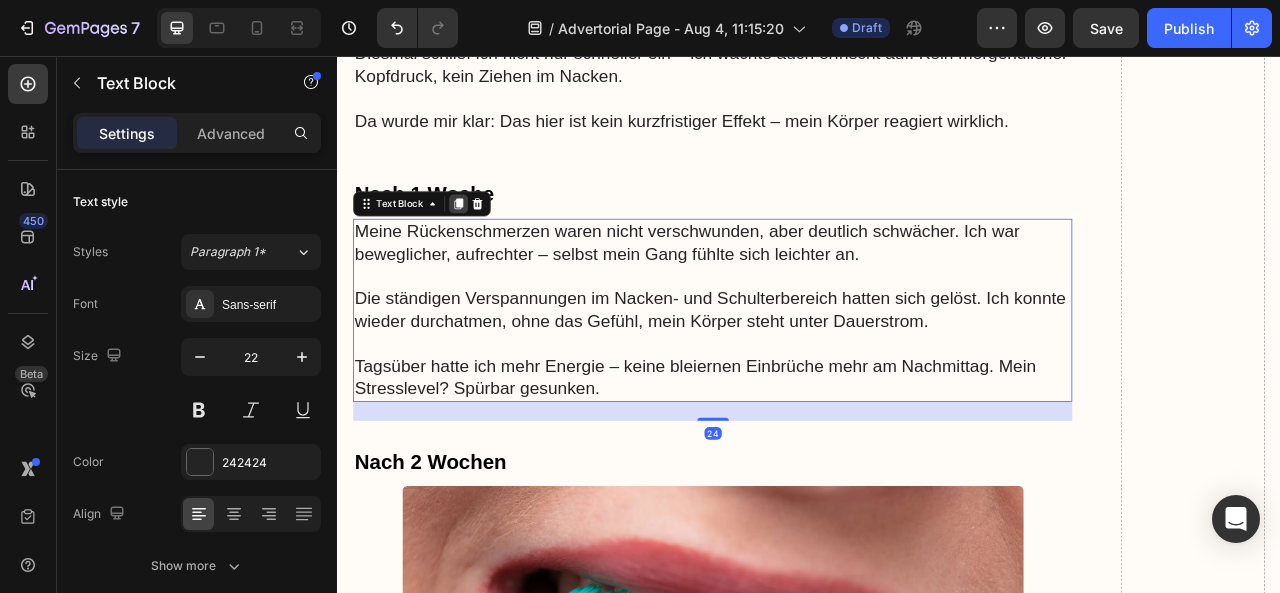 click at bounding box center [491, 244] 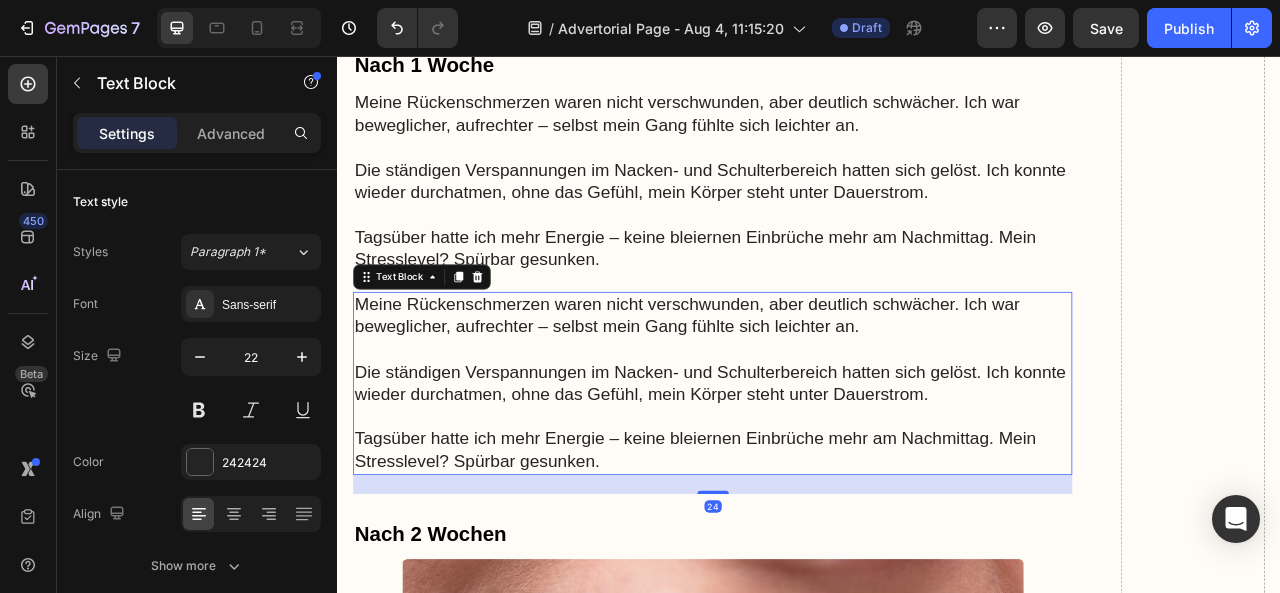 scroll, scrollTop: 6304, scrollLeft: 0, axis: vertical 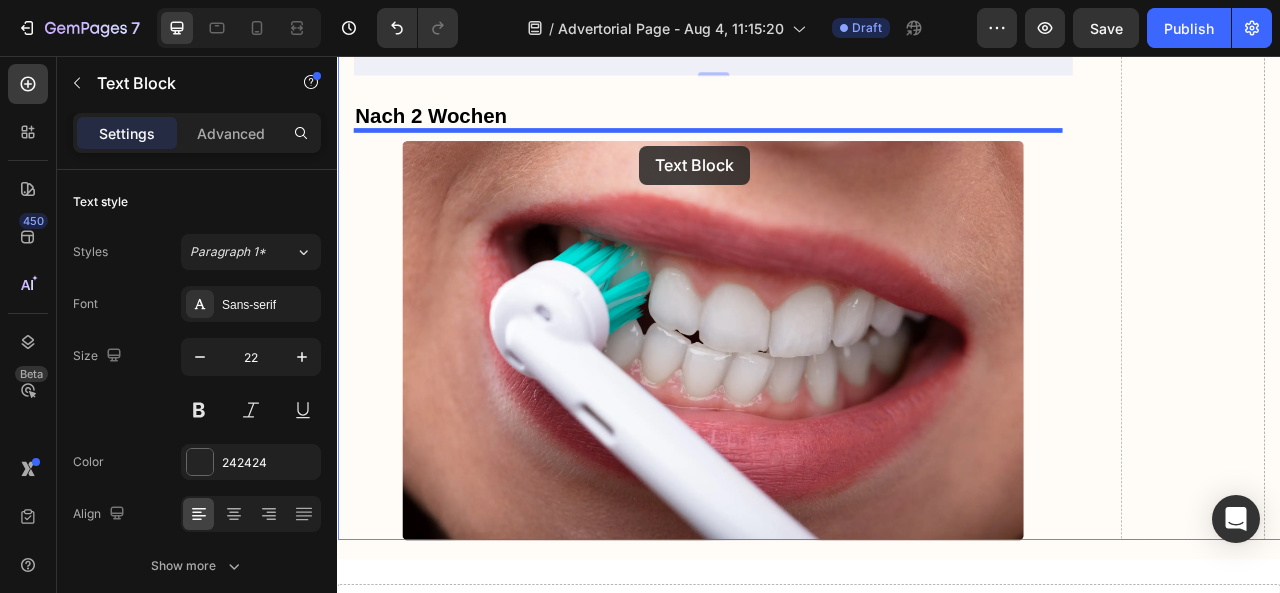 drag, startPoint x: 820, startPoint y: 507, endPoint x: 721, endPoint y: 166, distance: 355.08026 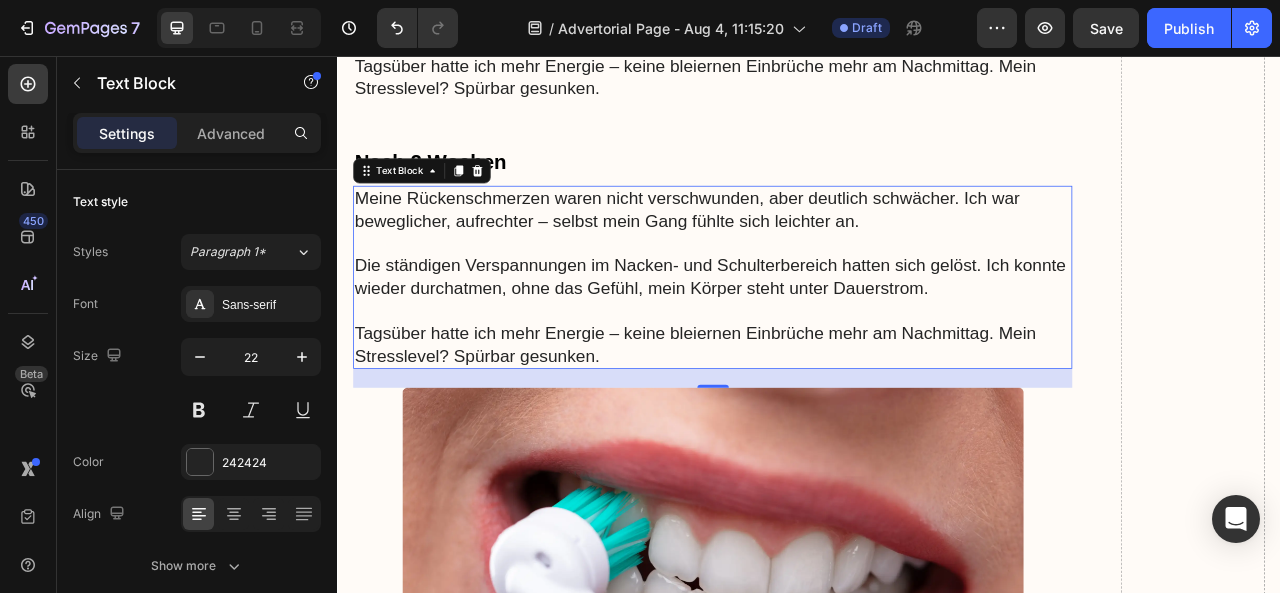 scroll, scrollTop: 6510, scrollLeft: 0, axis: vertical 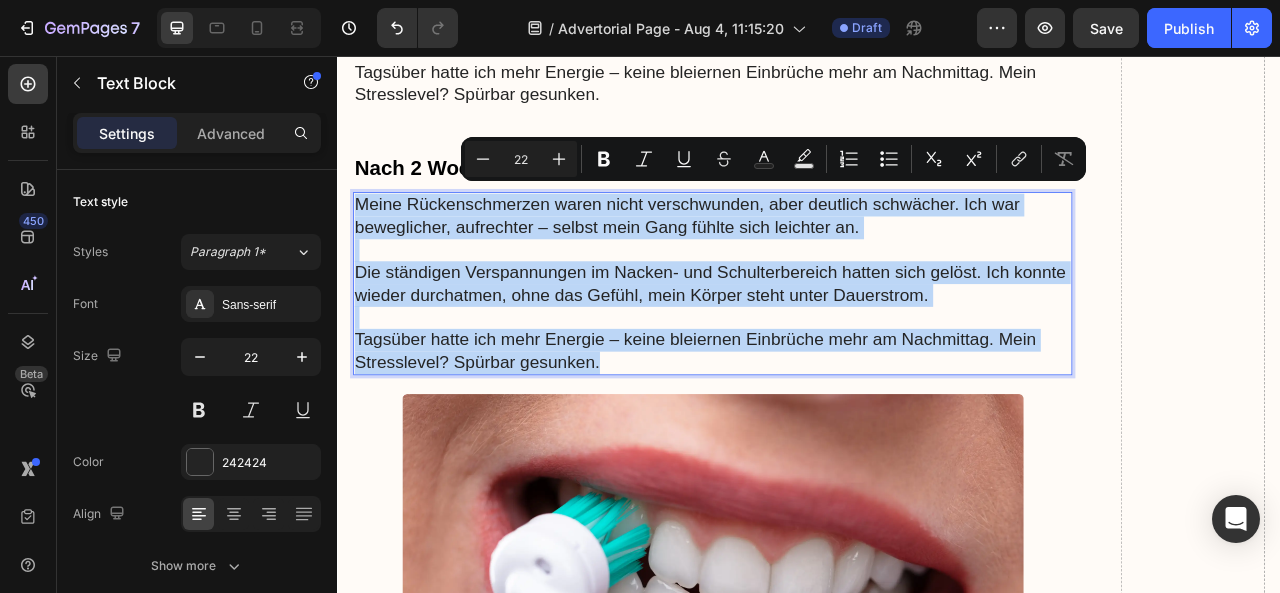 drag, startPoint x: 672, startPoint y: 434, endPoint x: 358, endPoint y: 228, distance: 375.54227 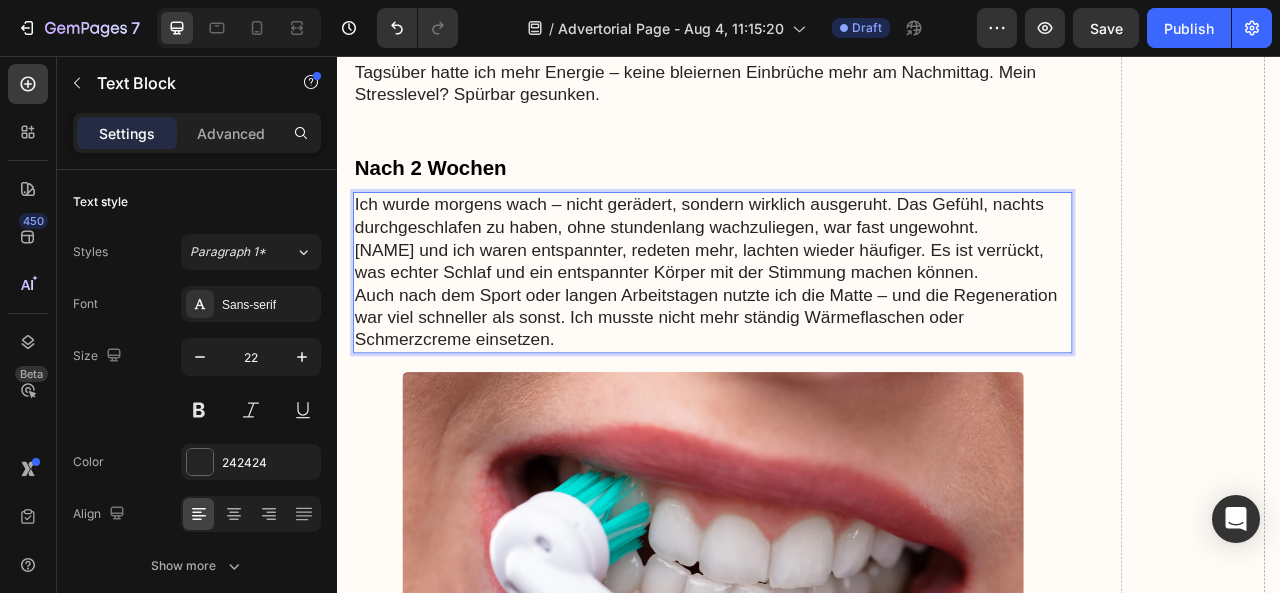 click on "Ich wurde morgens wach – nicht gerädert, sondern wirklich ausgeruht. Das Gefühl, nachts durchgeschlafen zu haben, ohne stundenlang wachzuliegen, war fast ungewohnt." at bounding box center (814, 259) 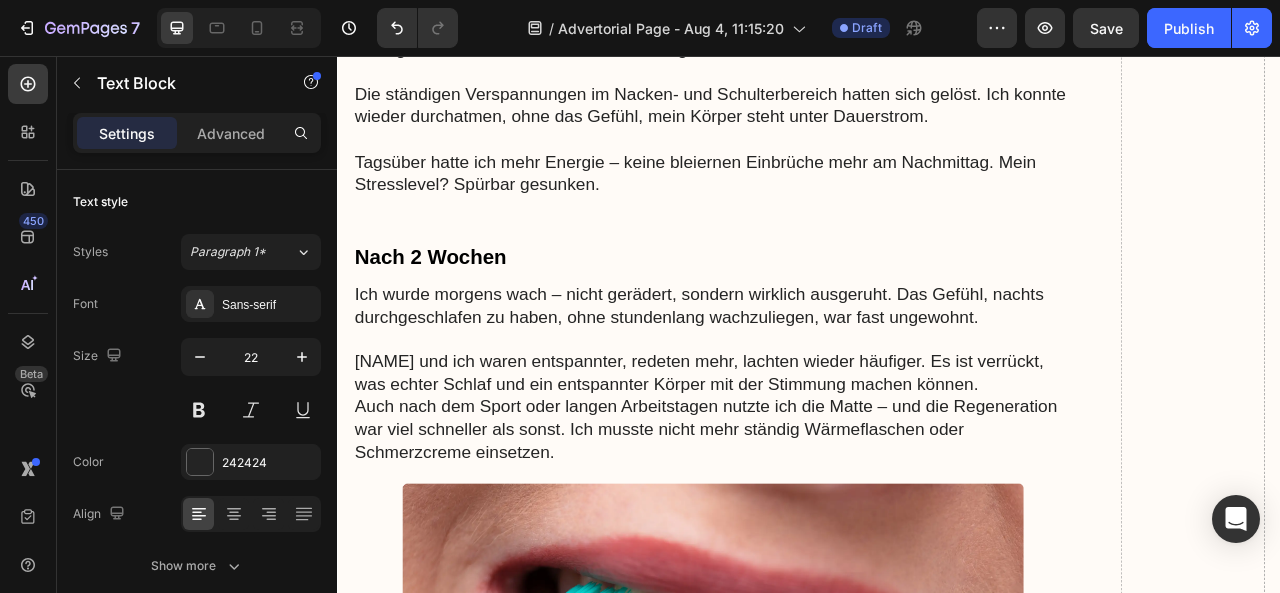 scroll, scrollTop: 6440, scrollLeft: 0, axis: vertical 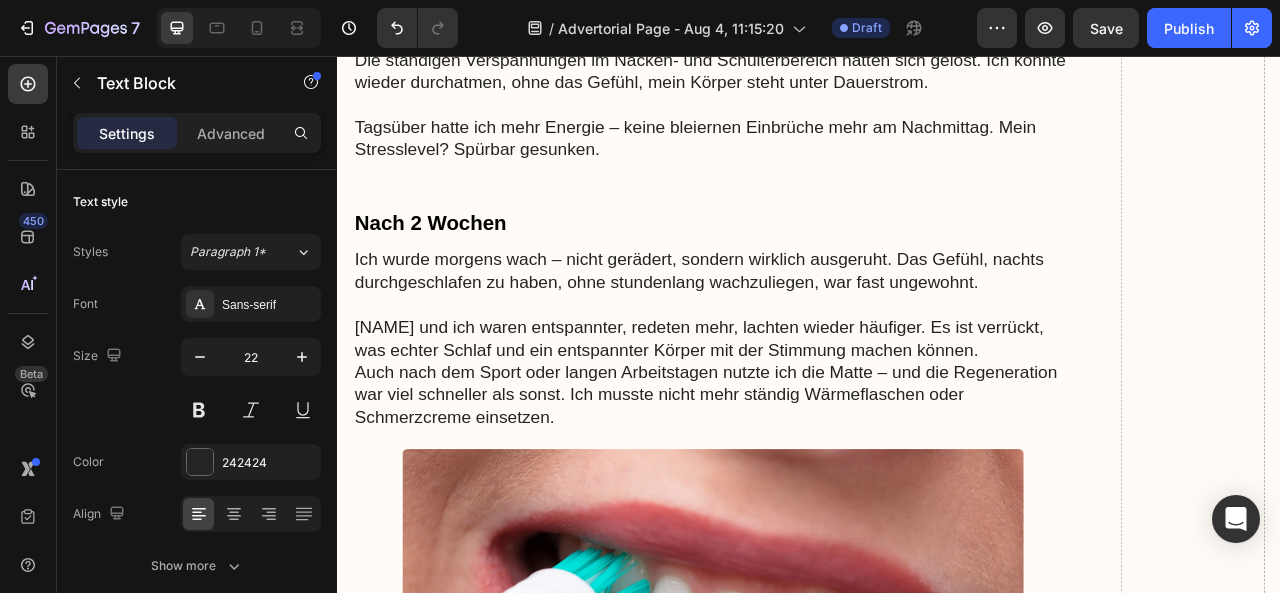 click on "[FIRST] und ich waren entspannter, redeten mehr, lachten wieder häufiger. Es ist verrückt, was echter Schlaf und ein entspannter Körper mit der Stimmung machen können." at bounding box center [814, 415] 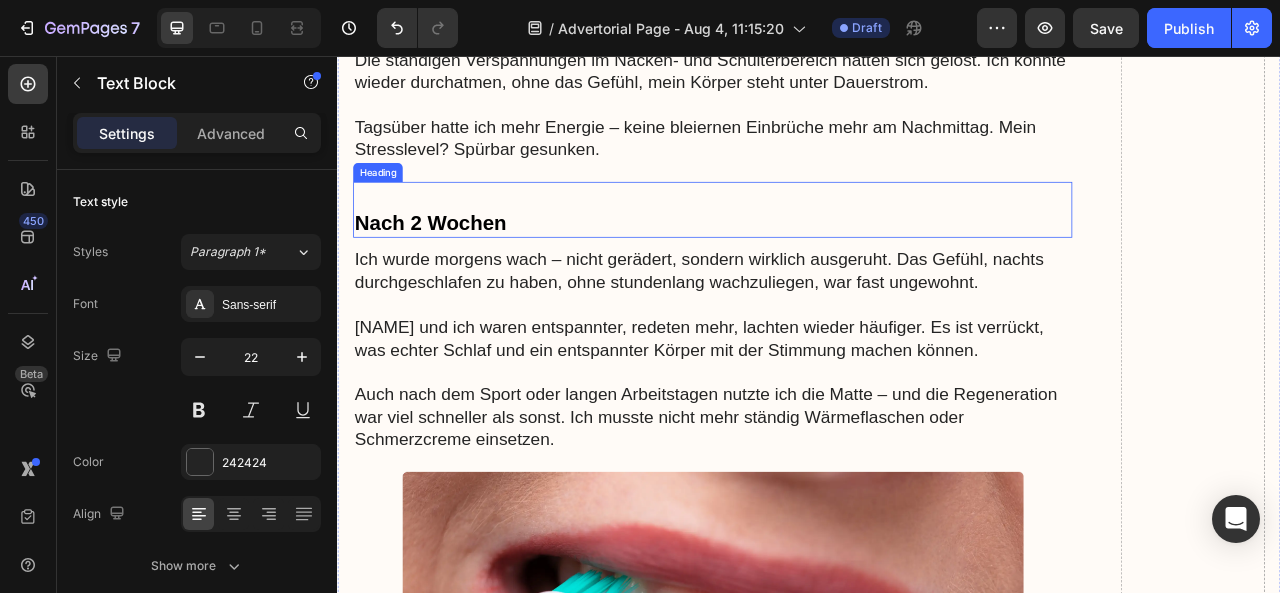 click on "Nach 2 Wochen" at bounding box center (814, 252) 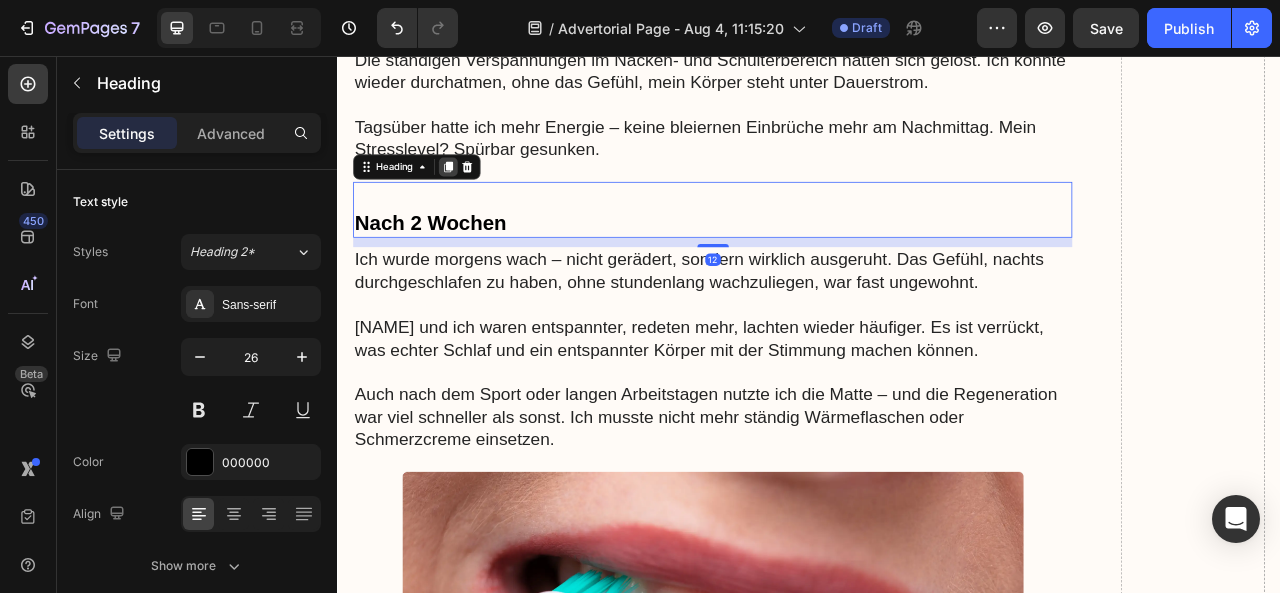 click 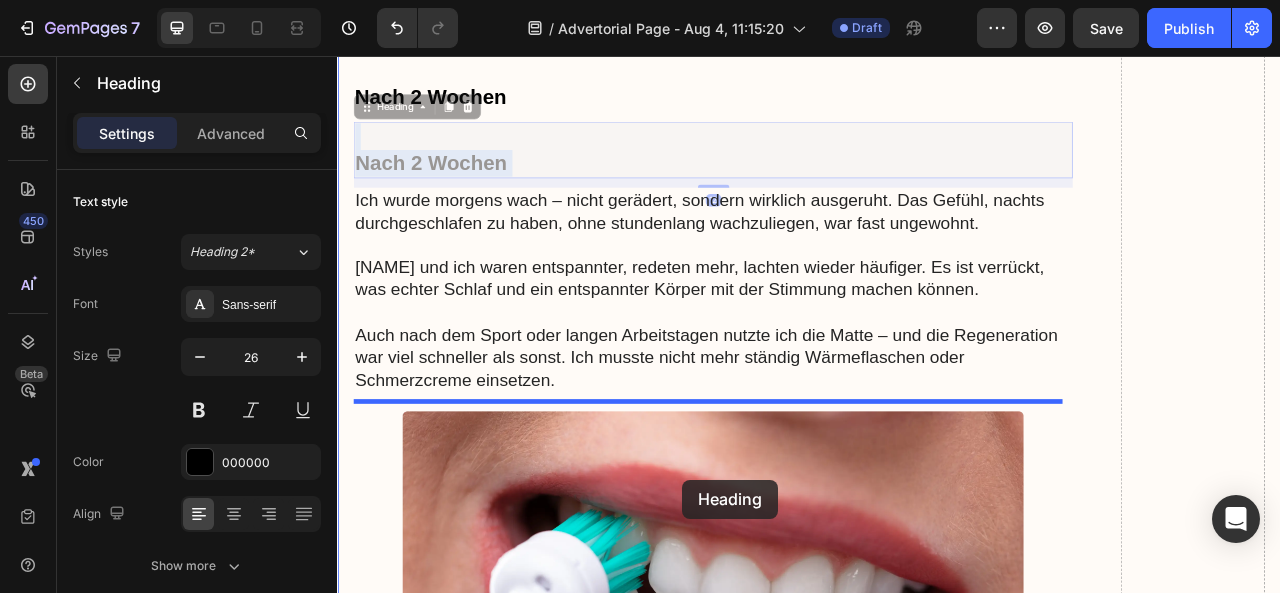 drag, startPoint x: 817, startPoint y: 378, endPoint x: 776, endPoint y: 595, distance: 220.83931 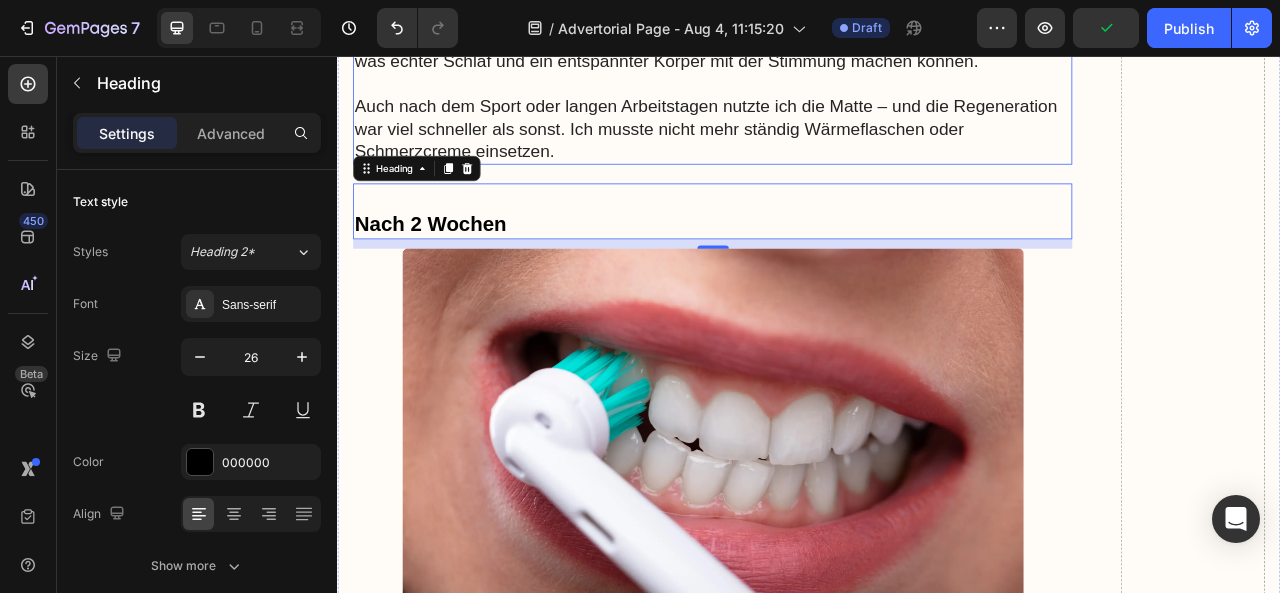 scroll, scrollTop: 6821, scrollLeft: 0, axis: vertical 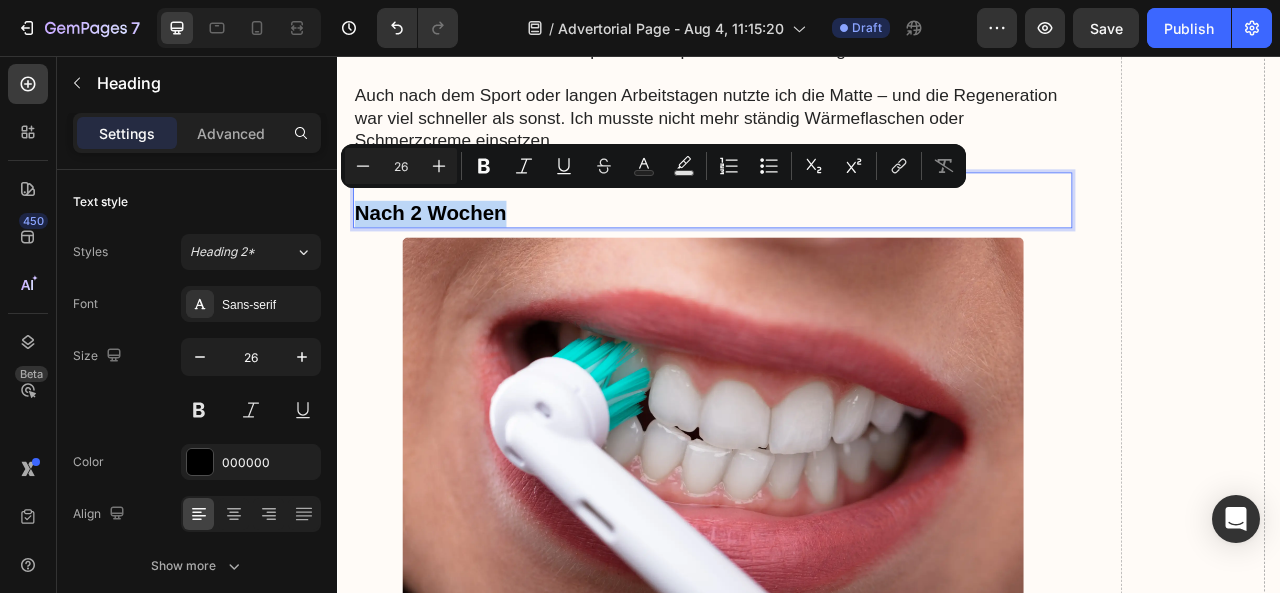 drag, startPoint x: 570, startPoint y: 238, endPoint x: 365, endPoint y: 236, distance: 205.00975 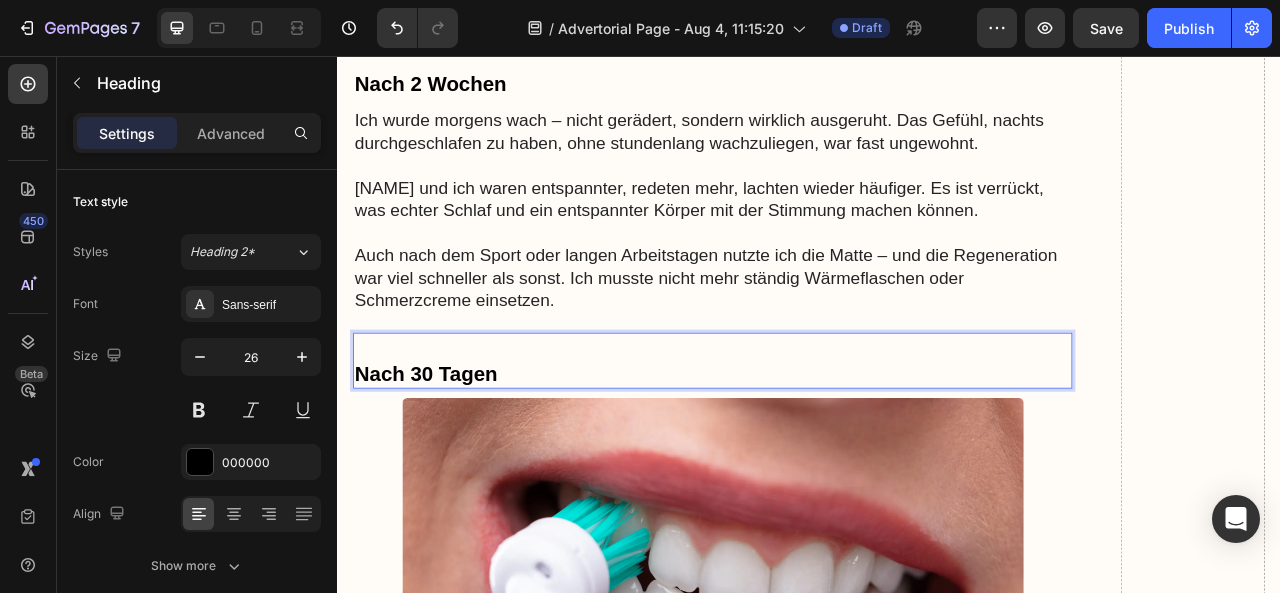 scroll, scrollTop: 6613, scrollLeft: 0, axis: vertical 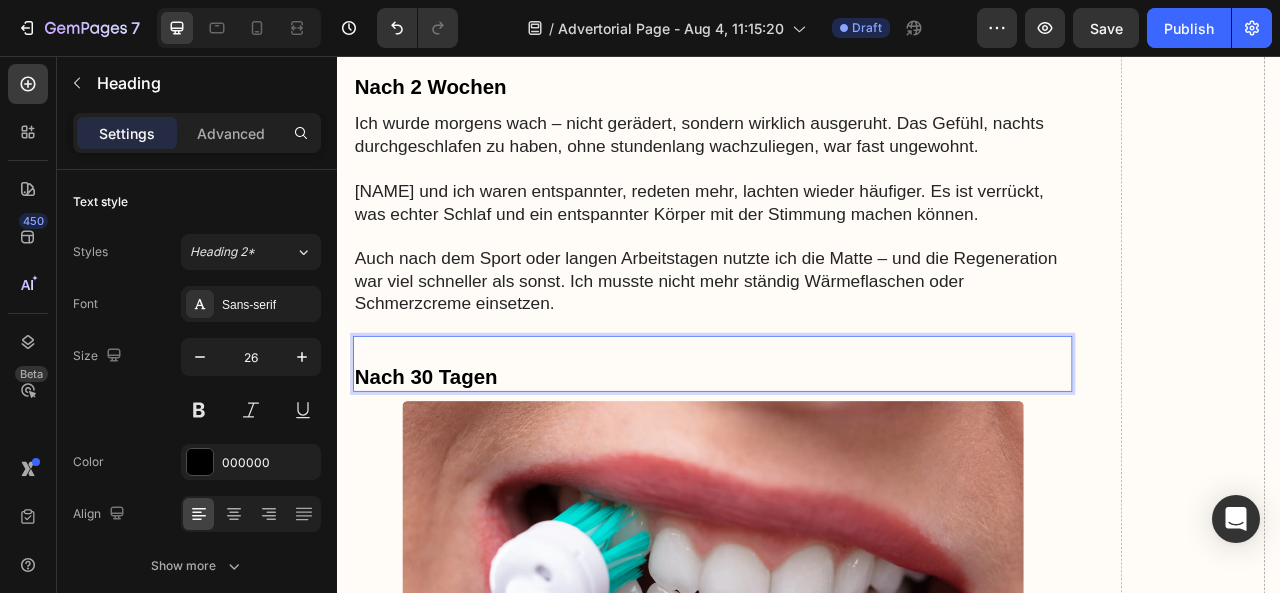 click on "[FIRST] und ich waren entspannter, redeten mehr, lachten wieder häufiger. Es ist verrückt, was echter Schlaf und ein entspannter Körper mit der Stimmung machen können." at bounding box center [814, 242] 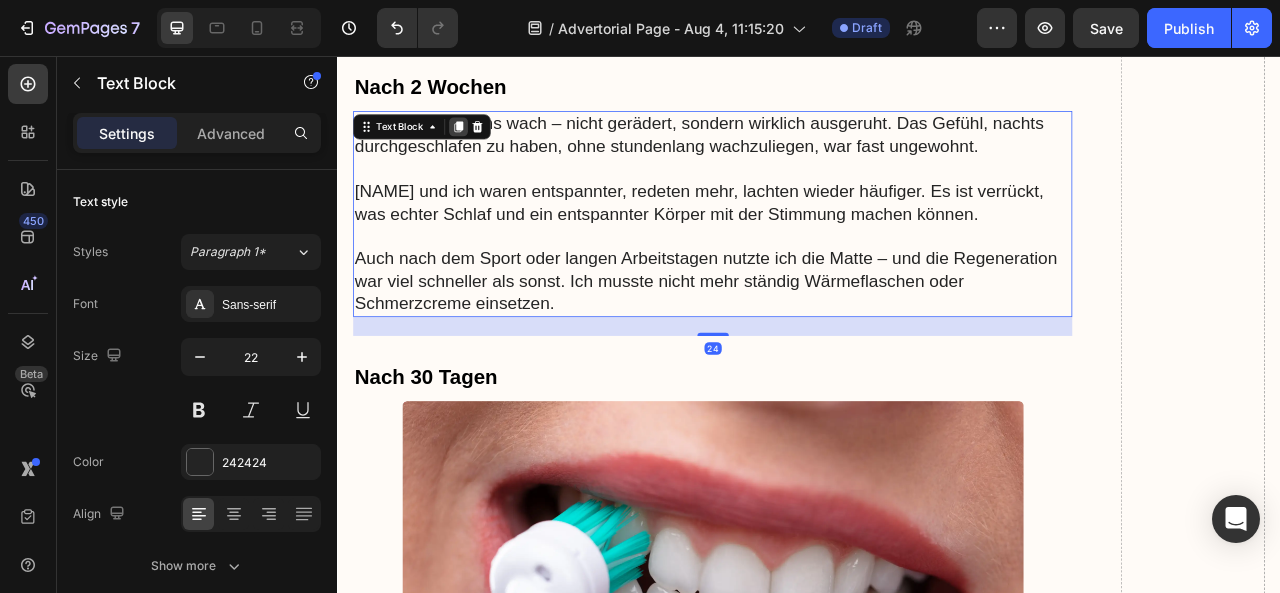 click 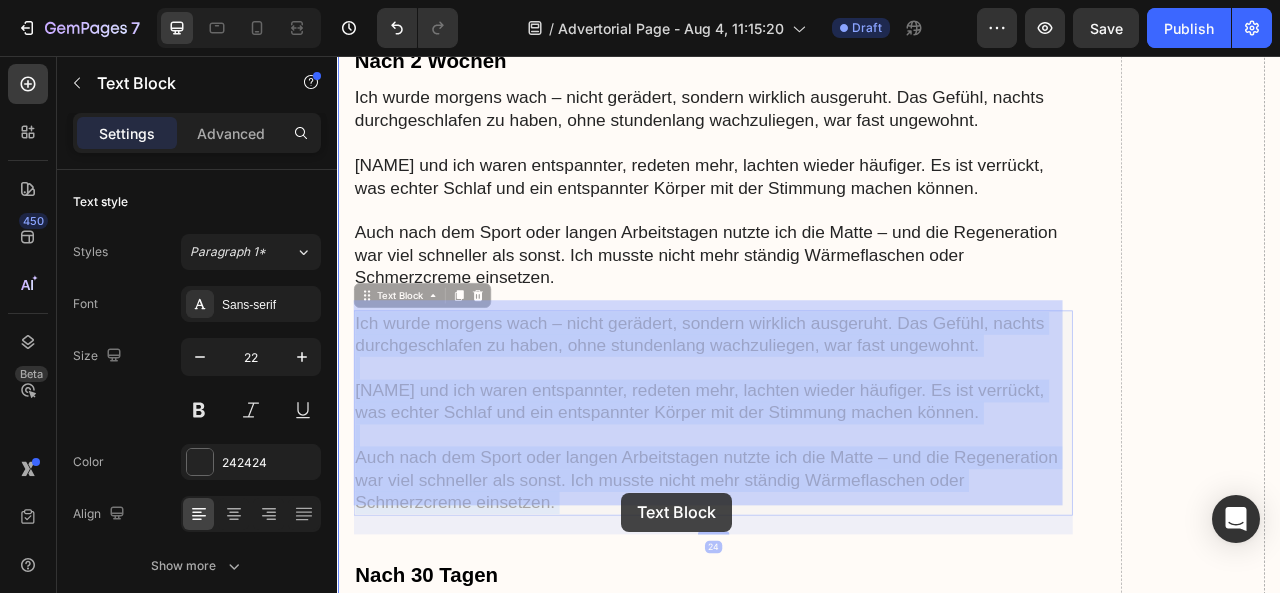 scroll, scrollTop: 6797, scrollLeft: 0, axis: vertical 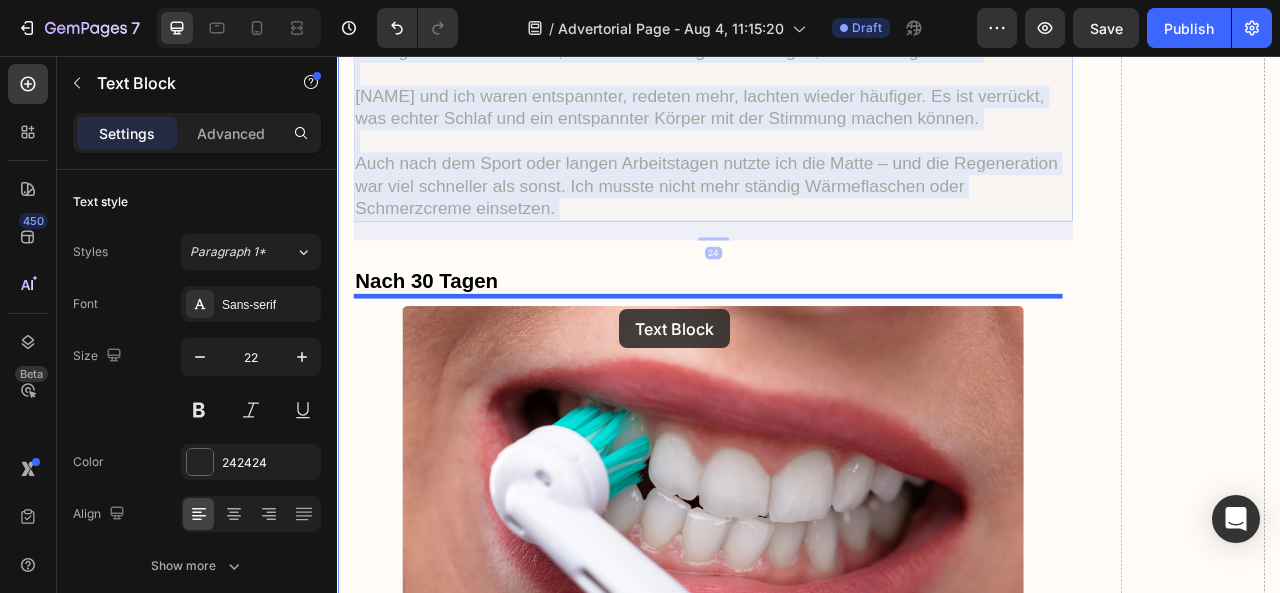 drag, startPoint x: 862, startPoint y: 434, endPoint x: 696, endPoint y: 378, distance: 175.19133 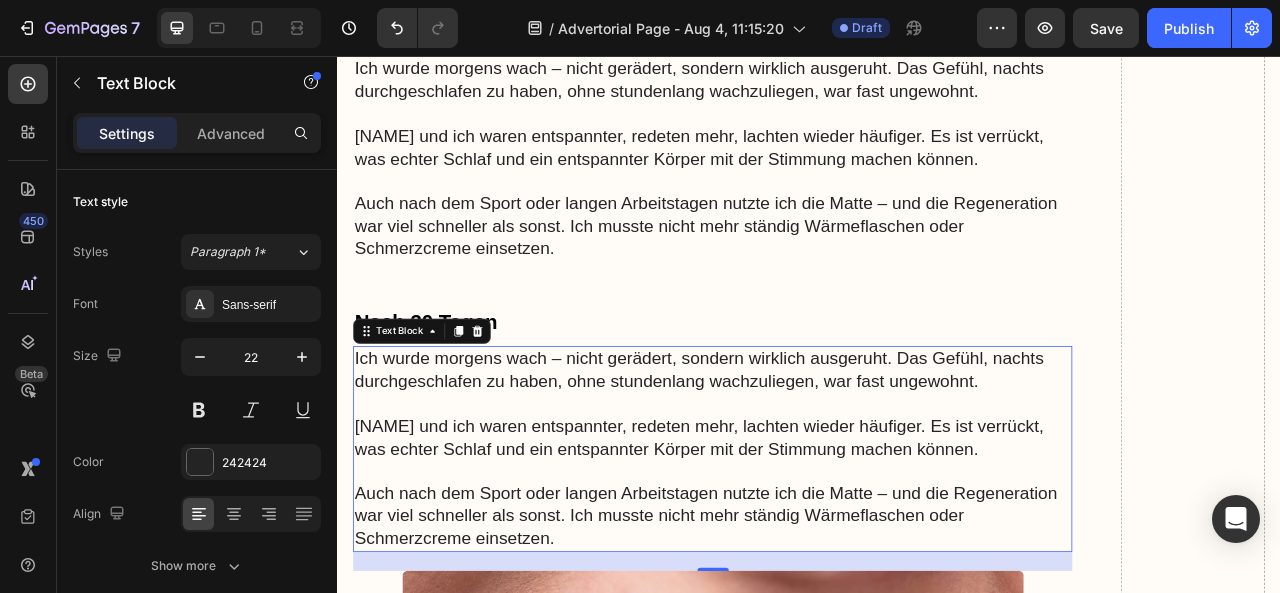 scroll, scrollTop: 6682, scrollLeft: 0, axis: vertical 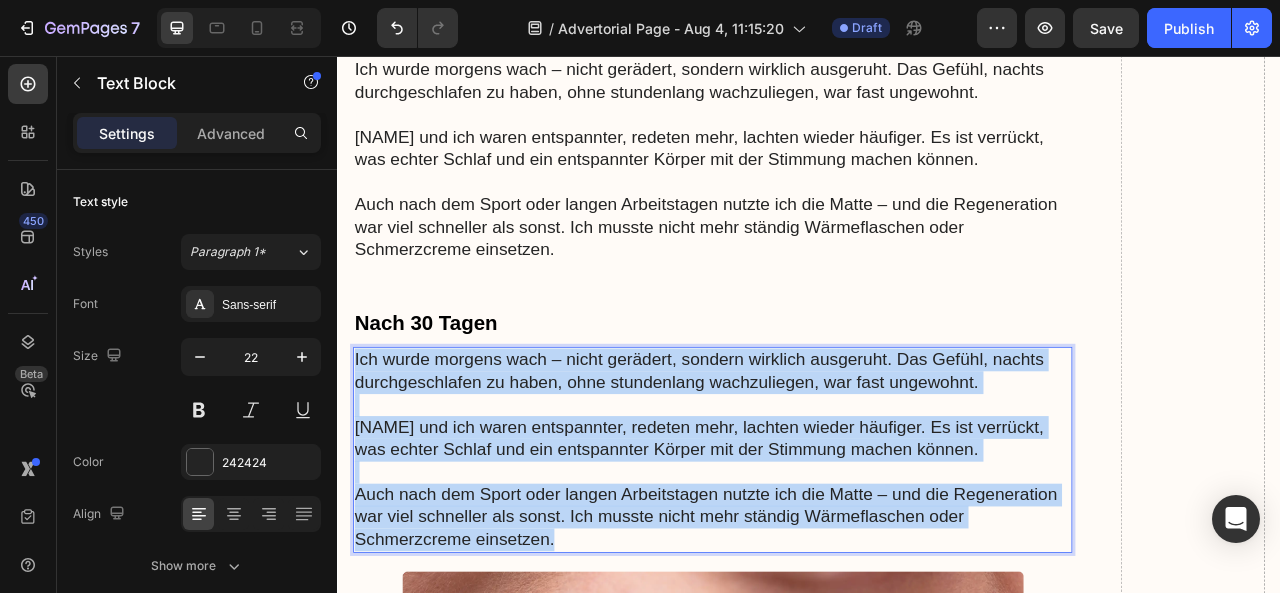 drag, startPoint x: 619, startPoint y: 655, endPoint x: 358, endPoint y: 422, distance: 349.8714 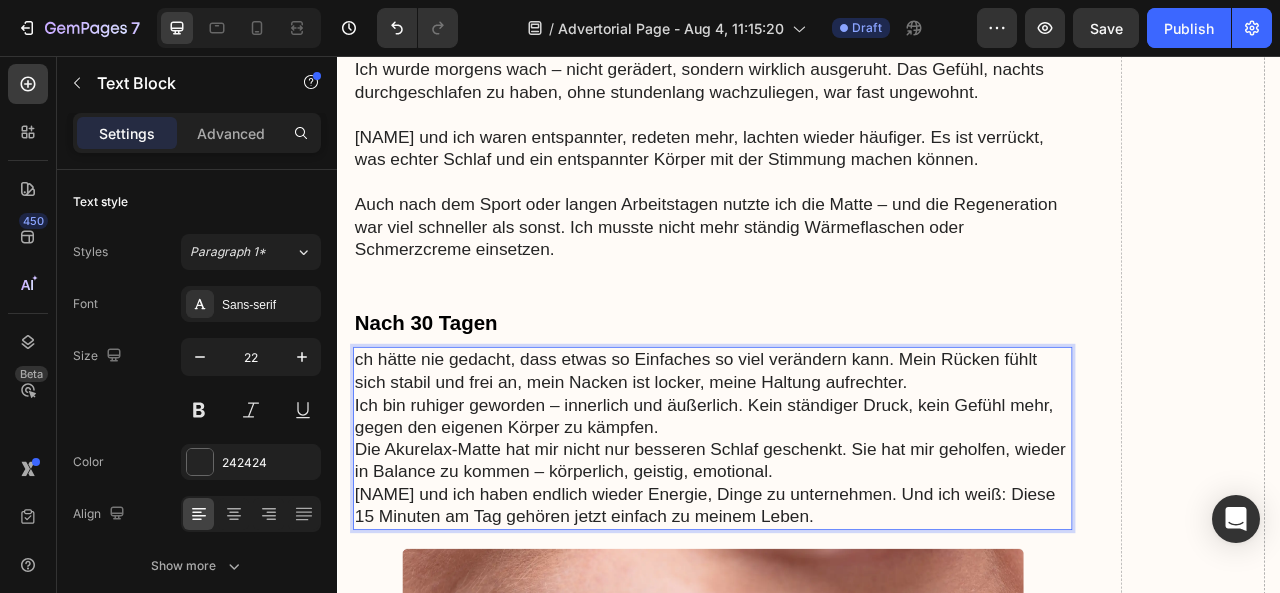click on "ch hätte nie gedacht, dass etwas so Einfaches so viel verändern kann. Mein Rücken fühlt sich stabil und frei an, mein Nacken ist locker, meine Haltung aufrechter." at bounding box center (814, 456) 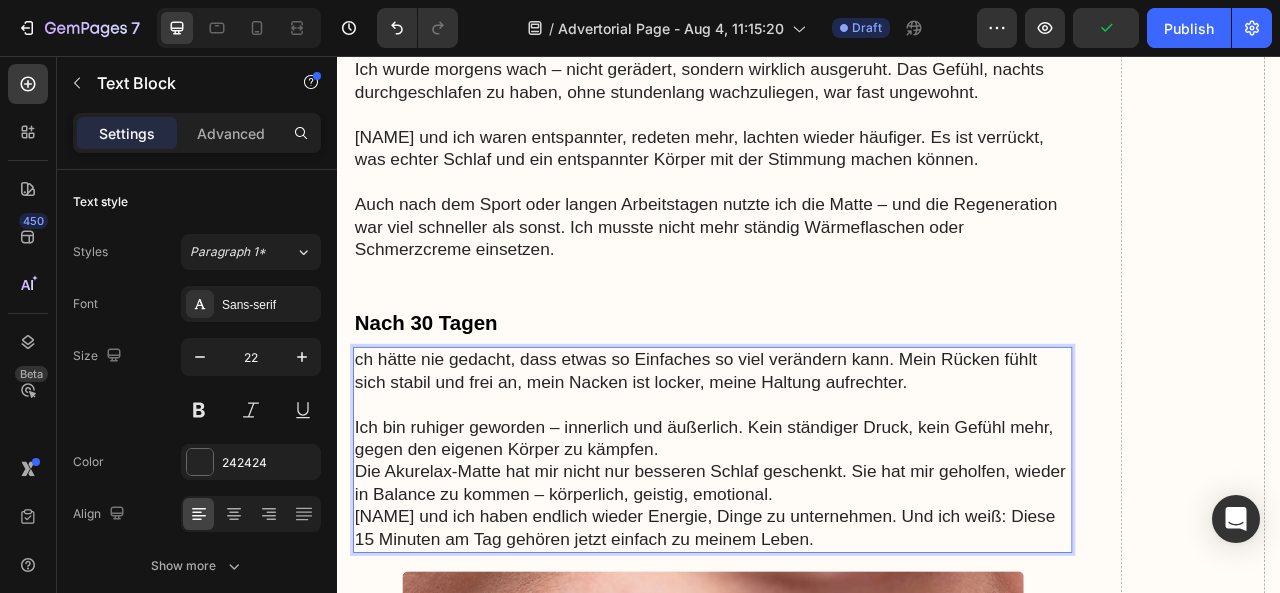 click on "Ich bin ruhiger geworden – innerlich und äußerlich. Kein ständiger Druck, kein Gefühl mehr, gegen den eigenen Körper zu kämpfen." at bounding box center [814, 542] 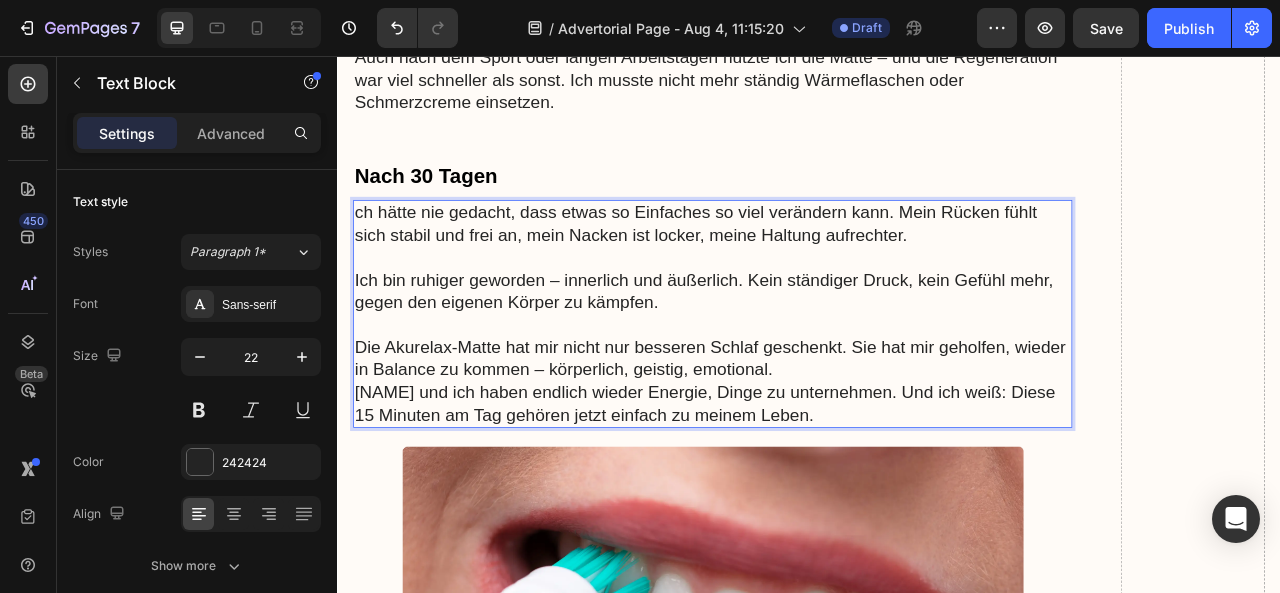 scroll, scrollTop: 6875, scrollLeft: 0, axis: vertical 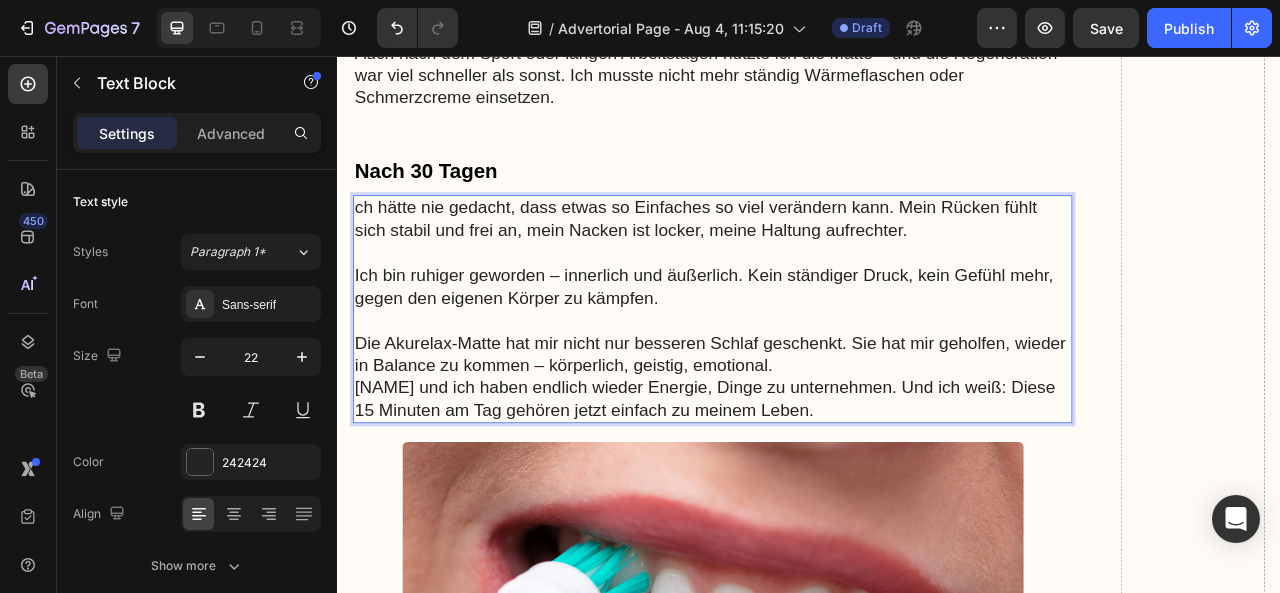 click on "Die Akurelax-Matte hat mir nicht nur besseren Schlaf geschenkt. Sie hat mir geholfen, wieder in Balance zu kommen – körperlich, geistig, emotional." at bounding box center [814, 435] 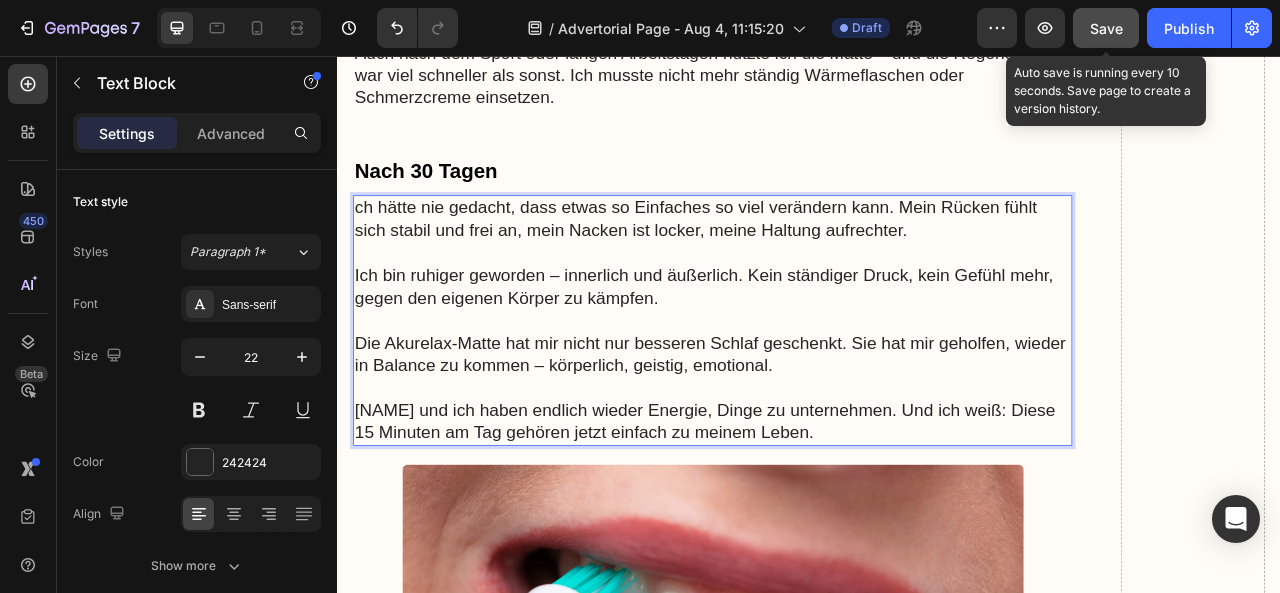 click on "Save" at bounding box center (1106, 28) 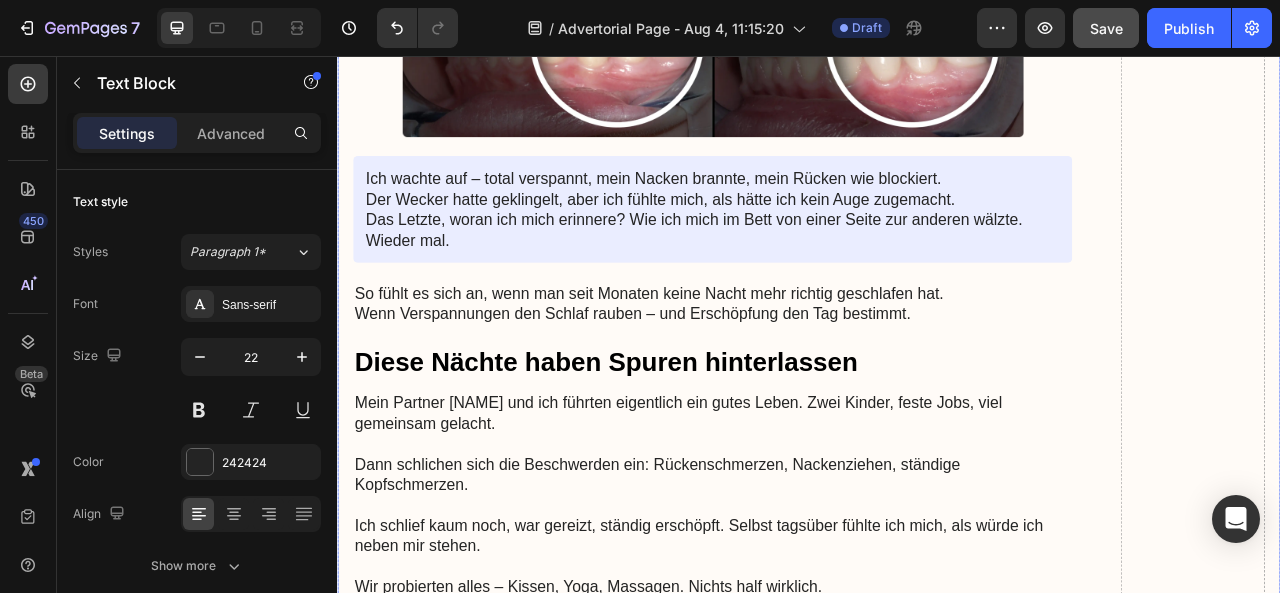 scroll, scrollTop: 645, scrollLeft: 0, axis: vertical 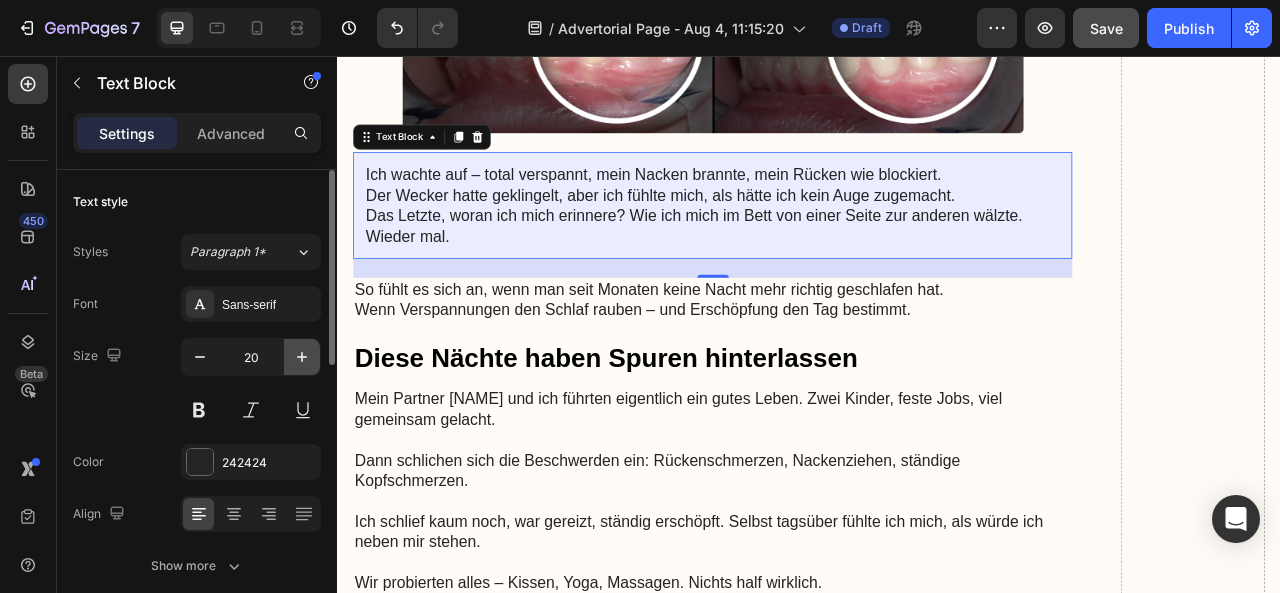 click 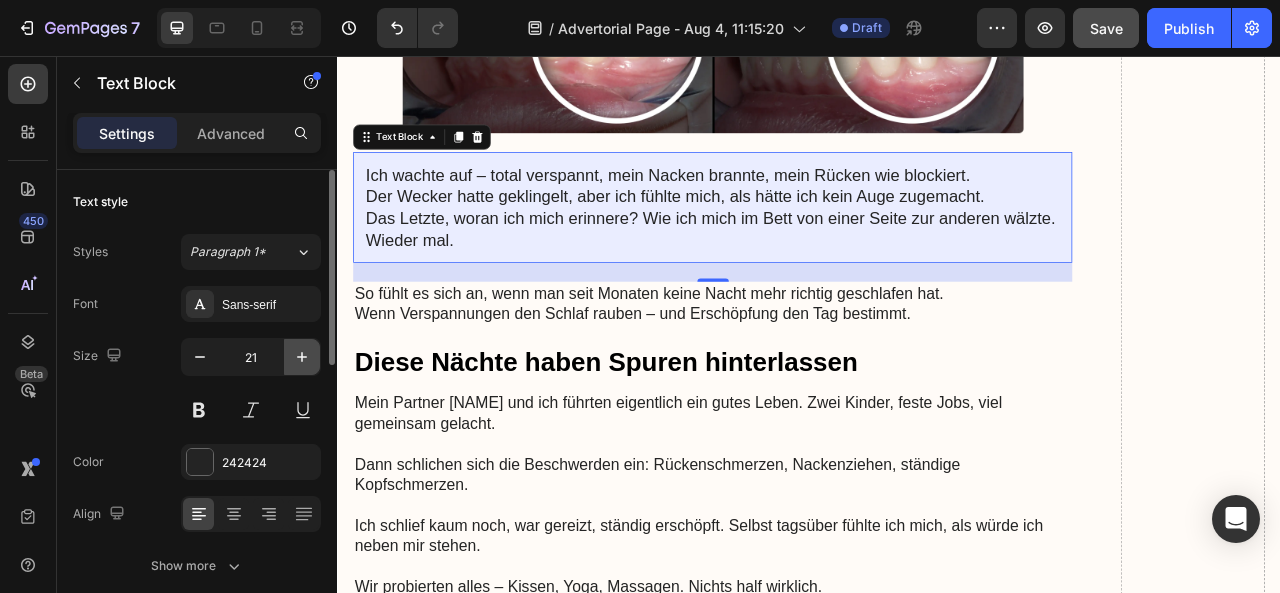 click 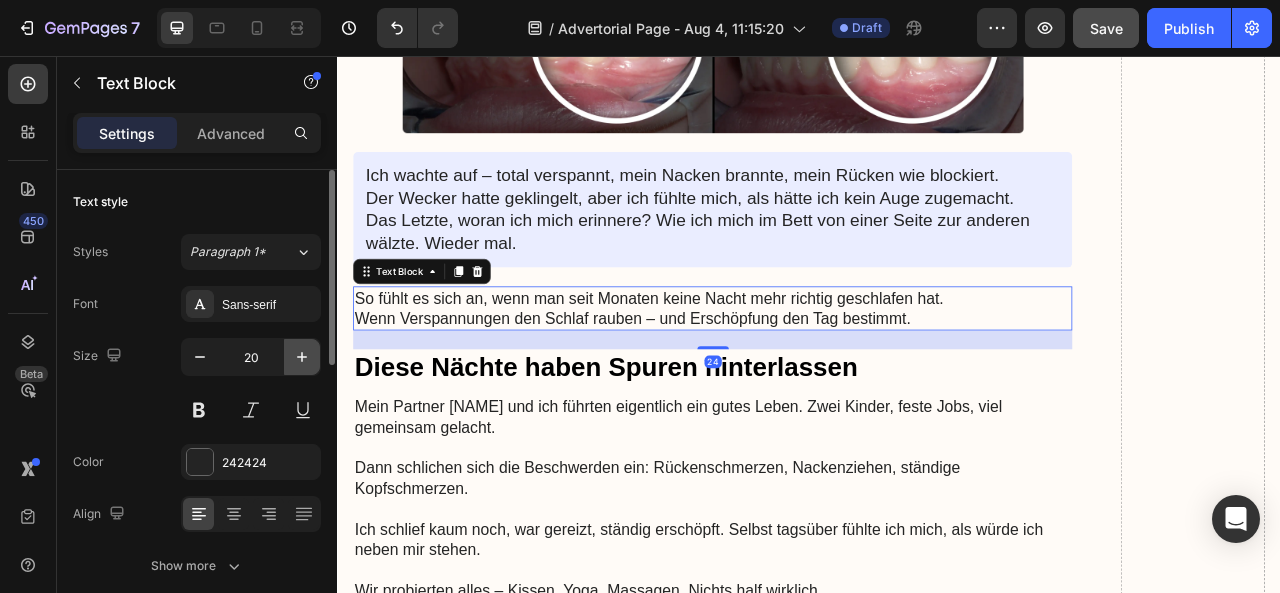click at bounding box center (302, 357) 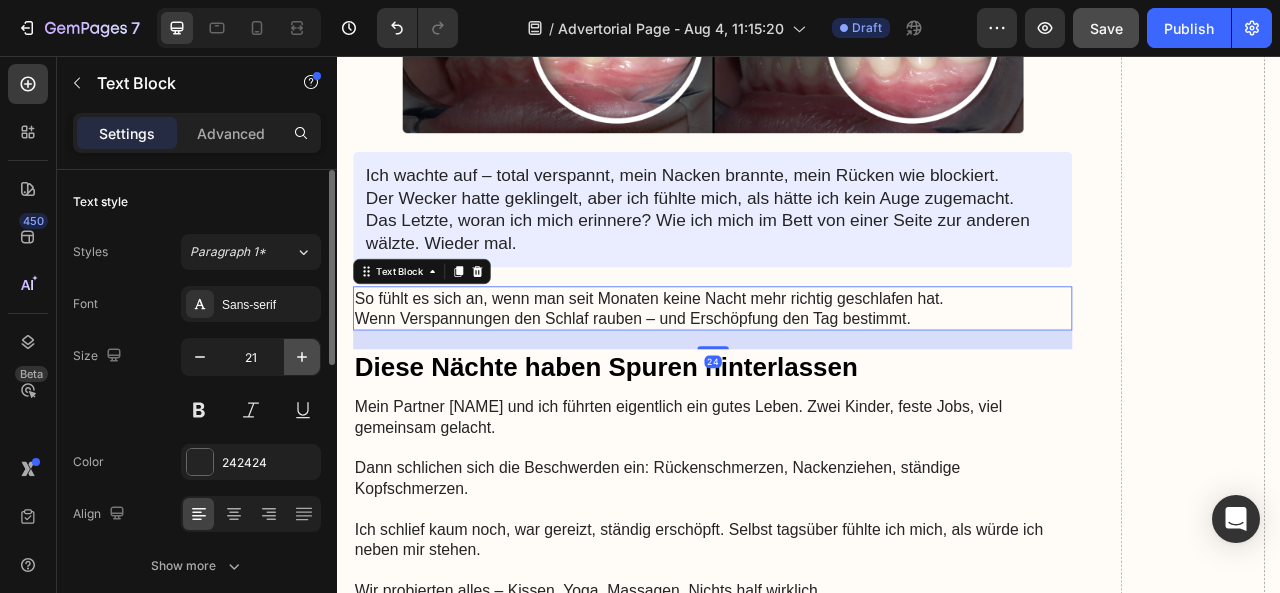 click at bounding box center (302, 357) 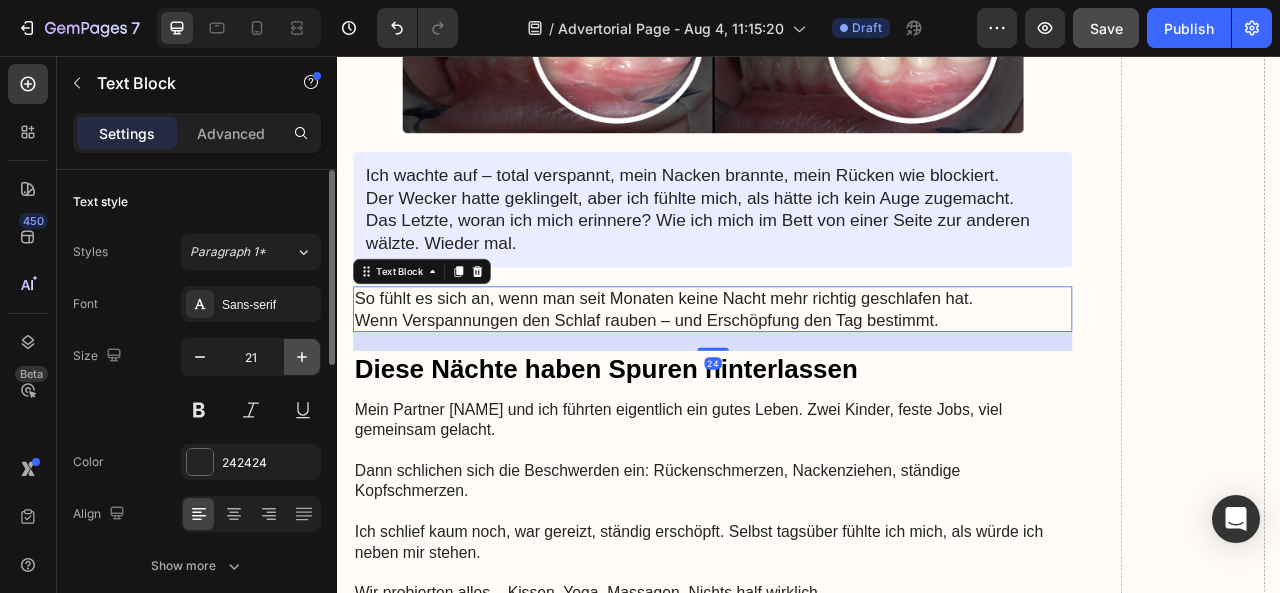 type on "22" 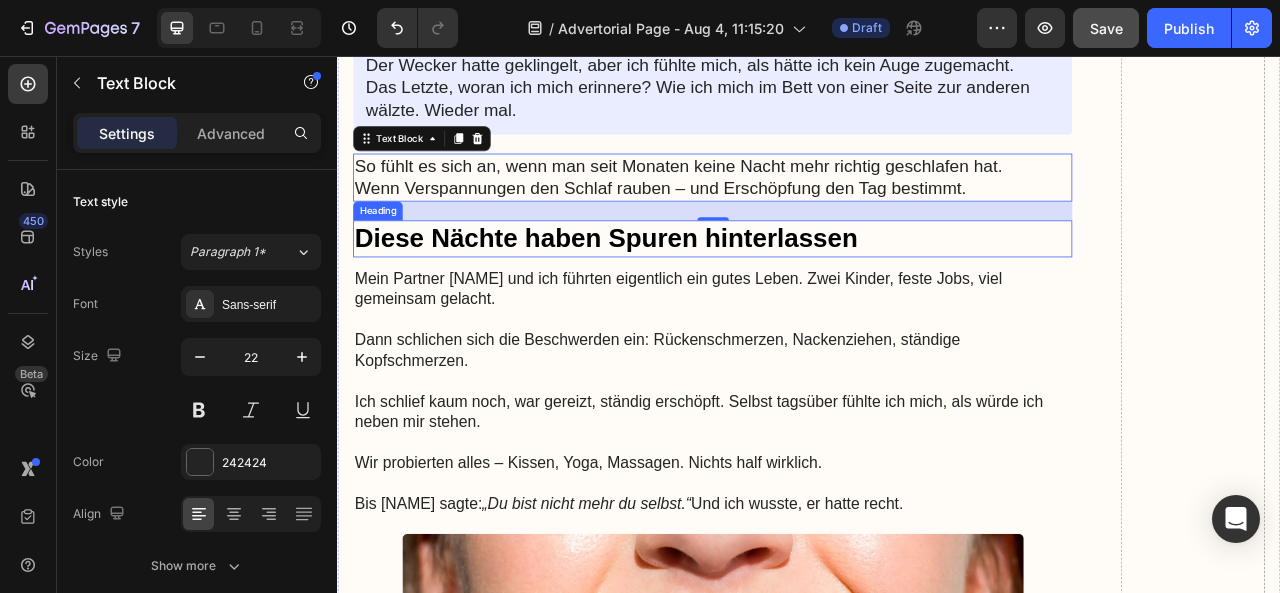 scroll, scrollTop: 825, scrollLeft: 0, axis: vertical 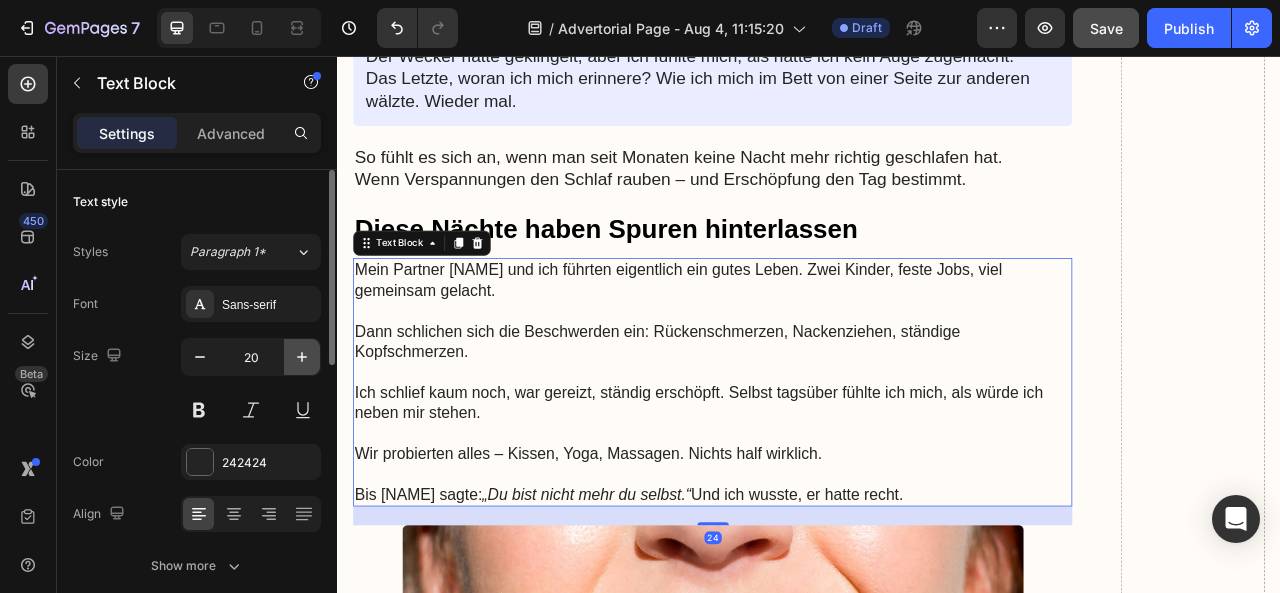 click 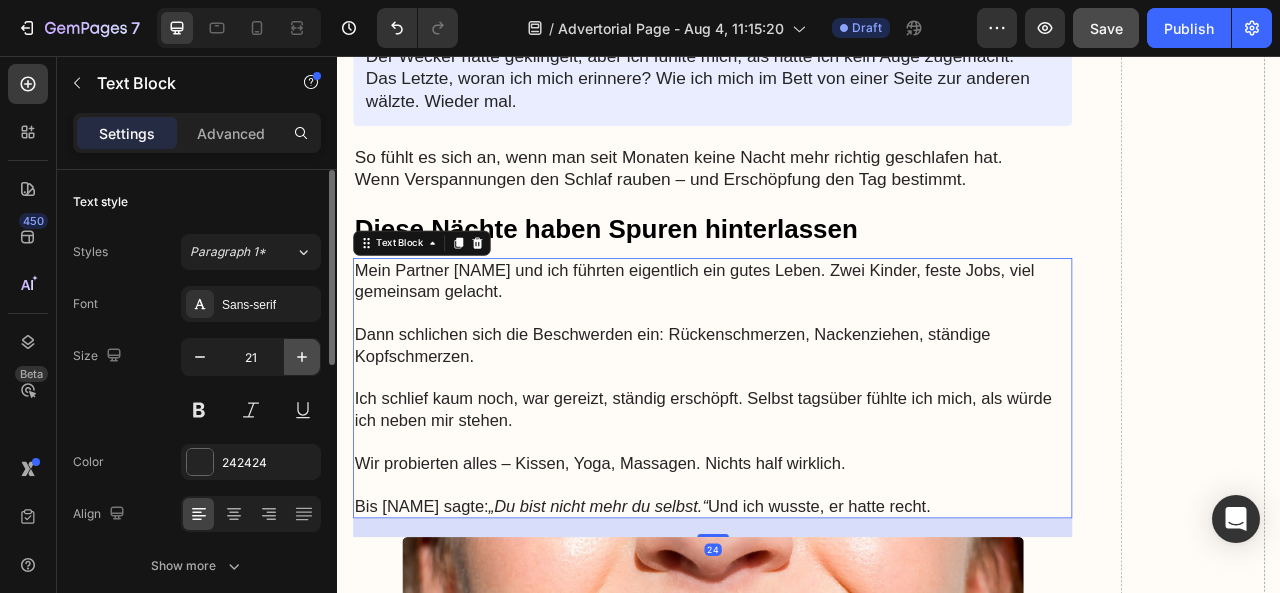 click 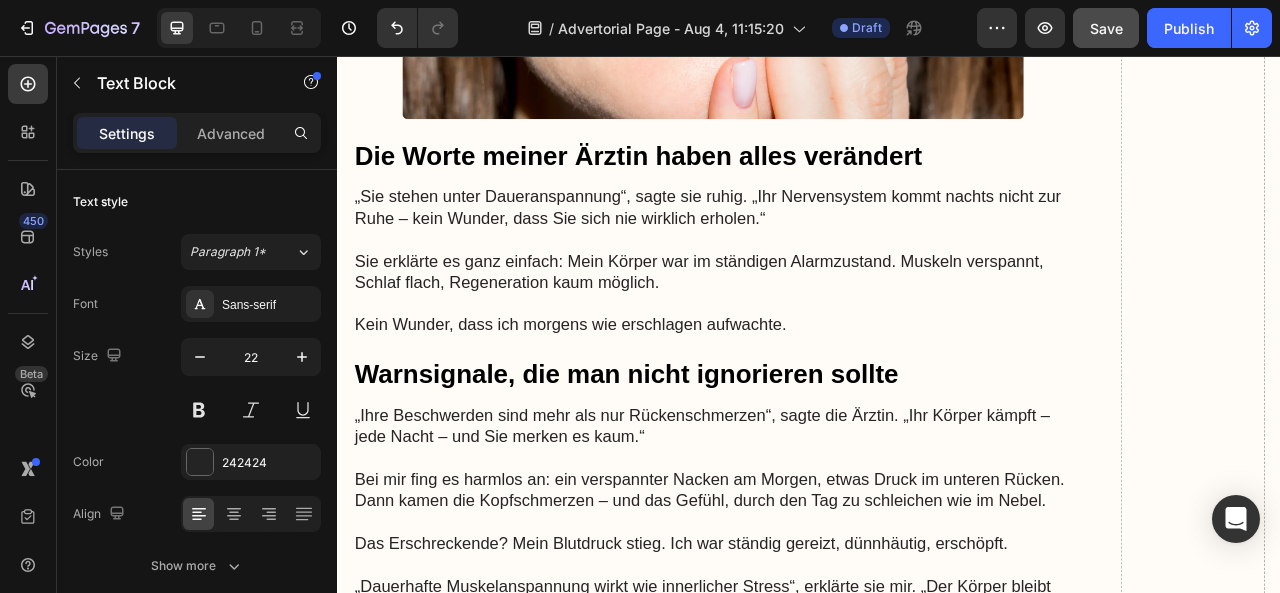 scroll, scrollTop: 1780, scrollLeft: 0, axis: vertical 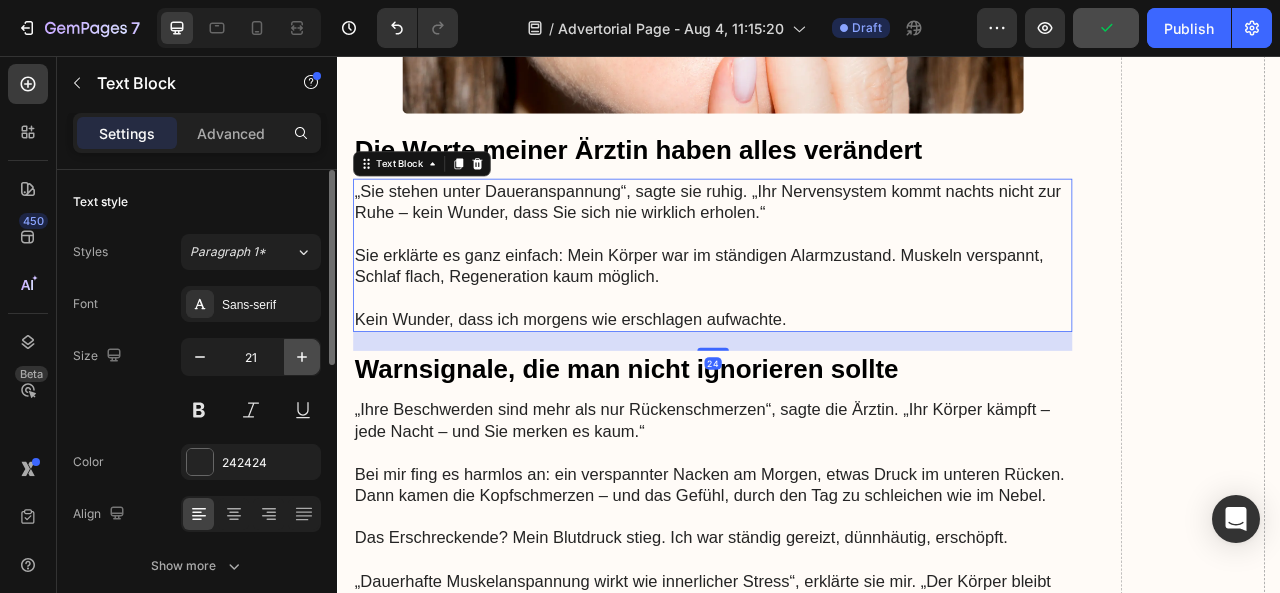 click 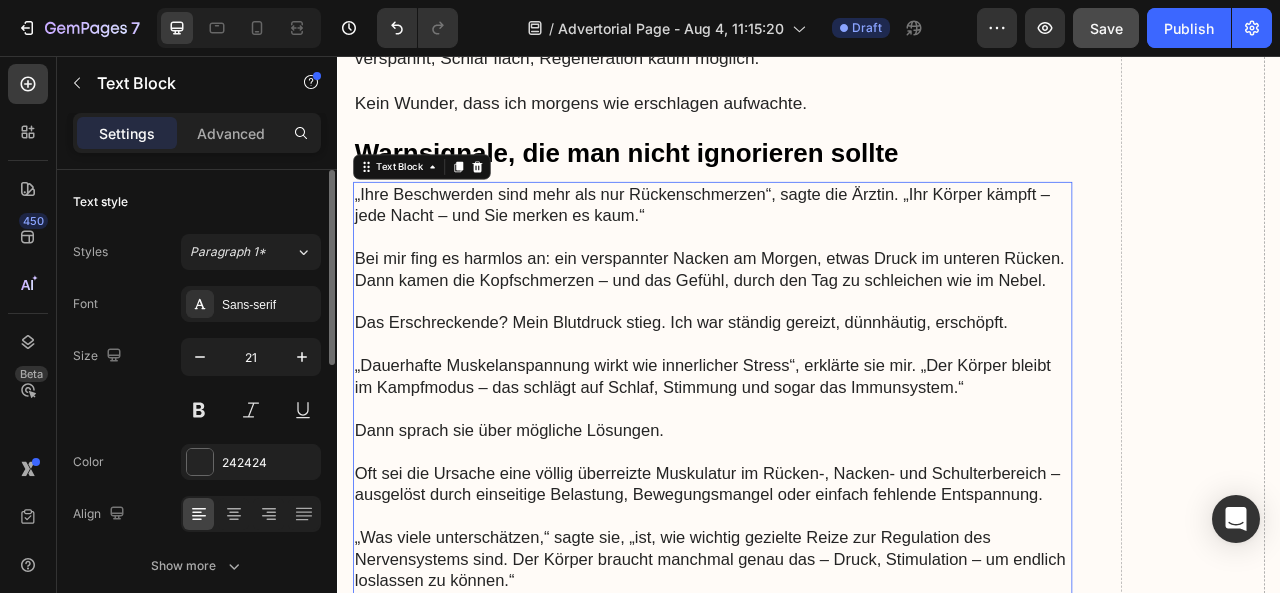 scroll, scrollTop: 2065, scrollLeft: 0, axis: vertical 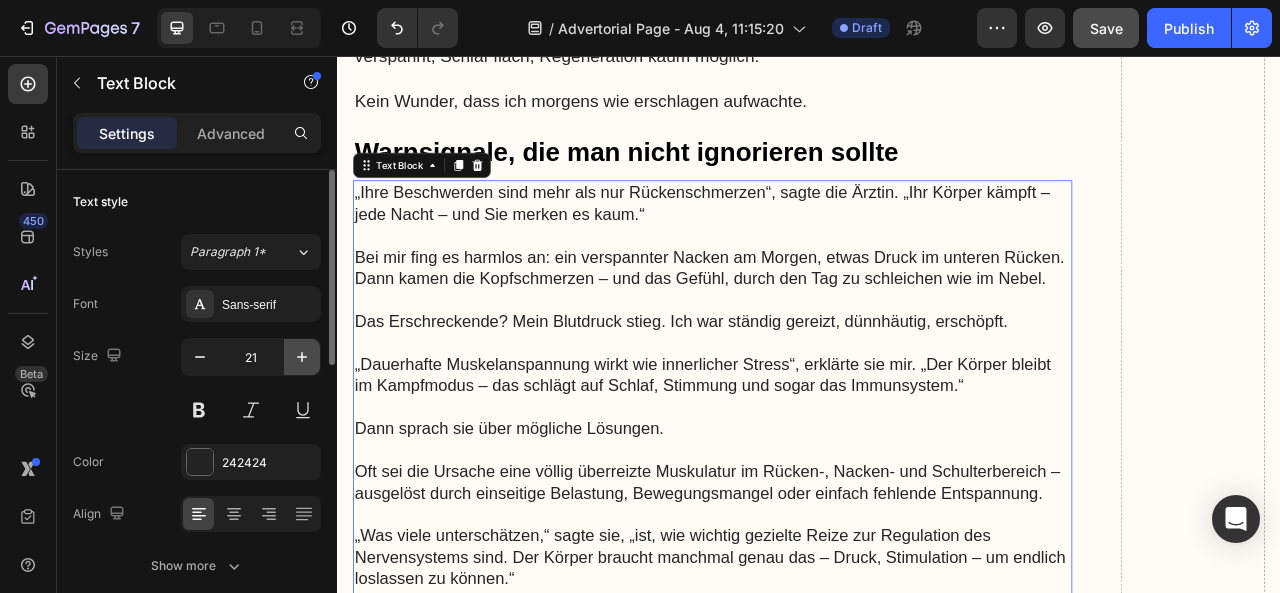 click at bounding box center [302, 357] 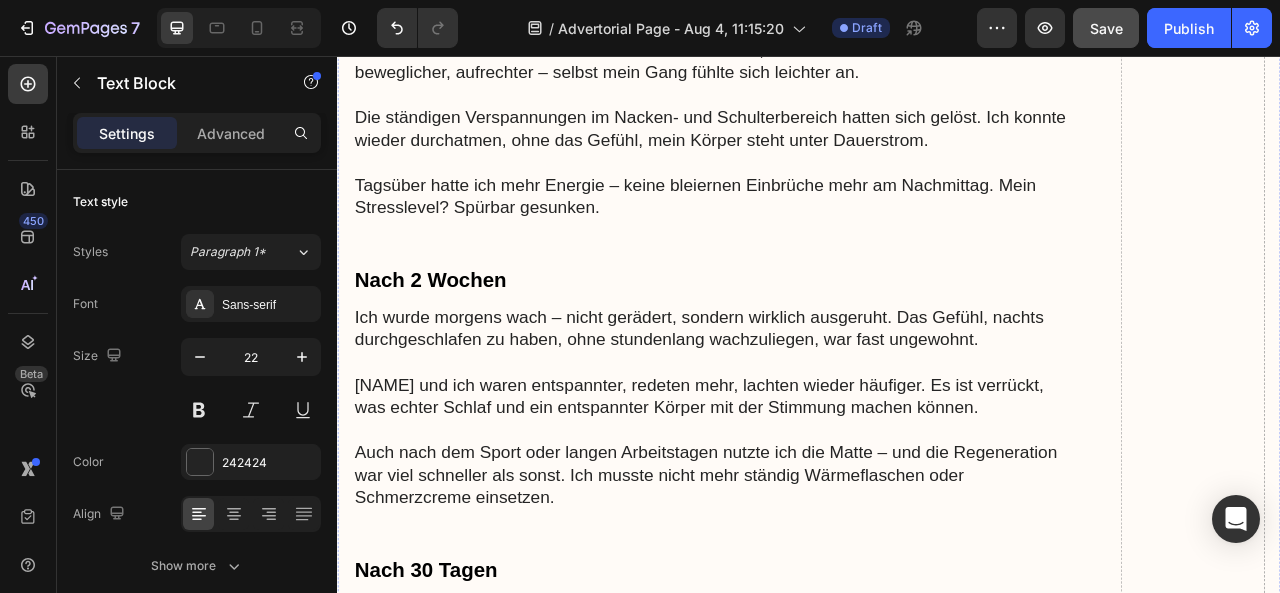 scroll, scrollTop: 6509, scrollLeft: 0, axis: vertical 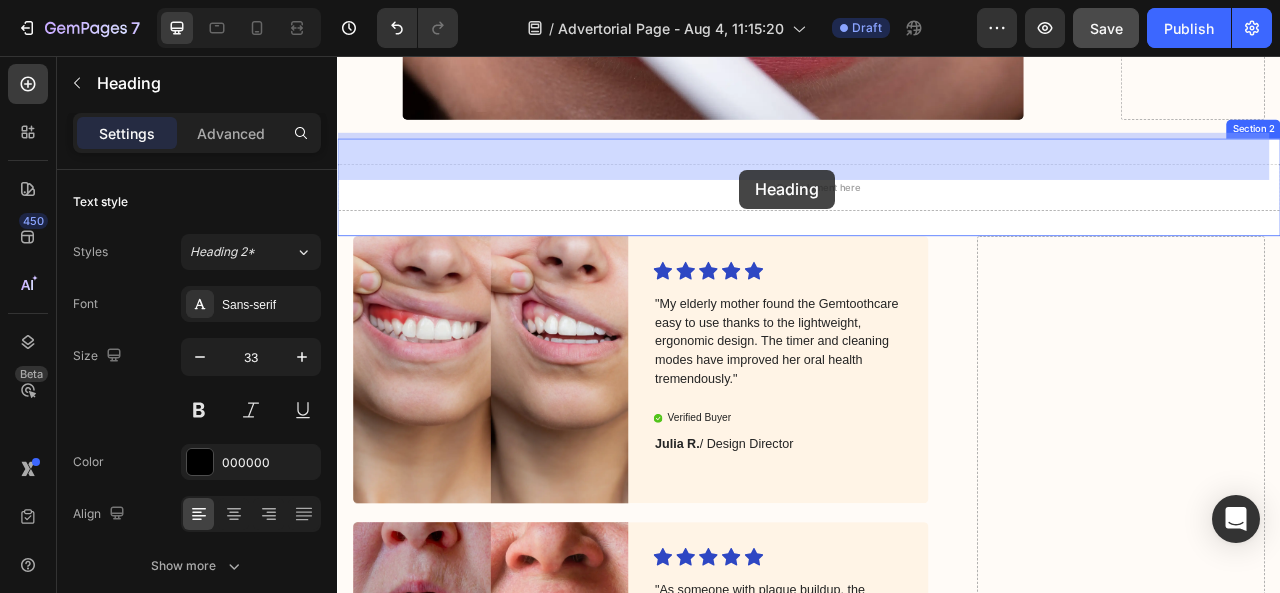 drag, startPoint x: 706, startPoint y: 413, endPoint x: 848, endPoint y: 201, distance: 255.16269 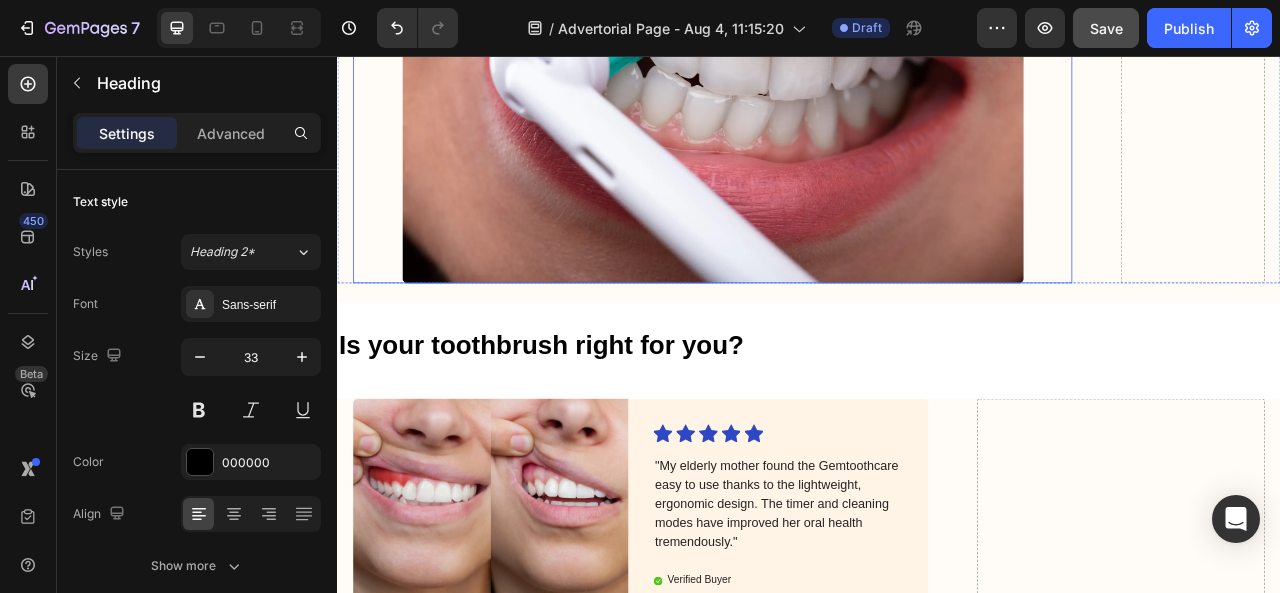 scroll, scrollTop: 7759, scrollLeft: 0, axis: vertical 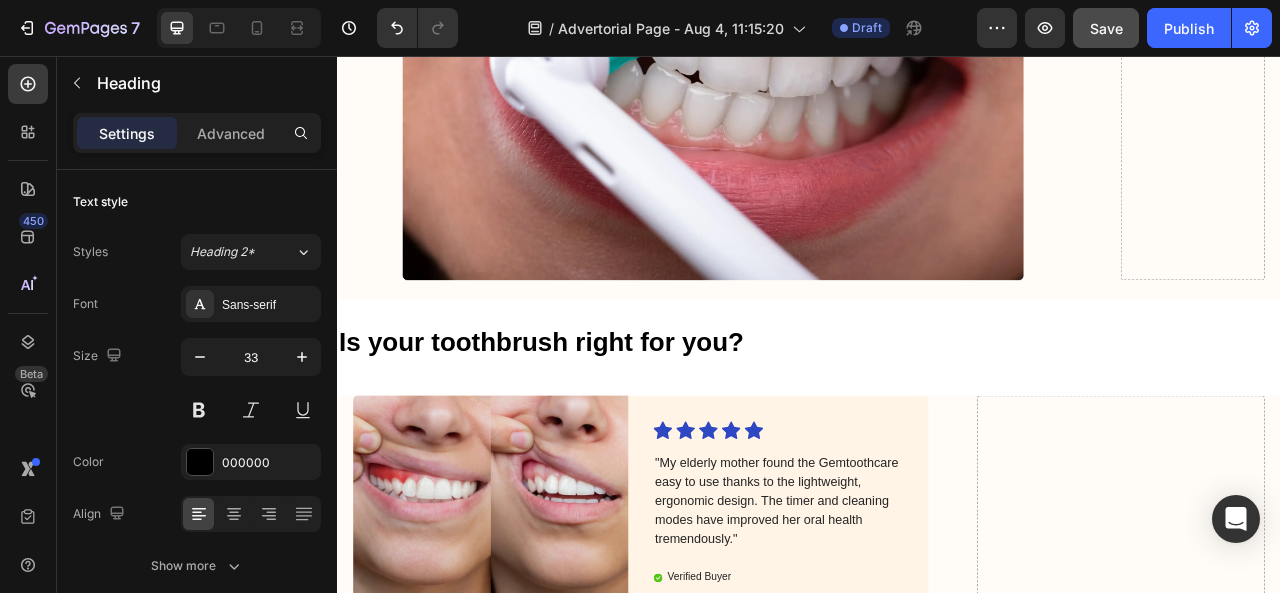 click on "Is your toothbrush right for you?" at bounding box center [937, 420] 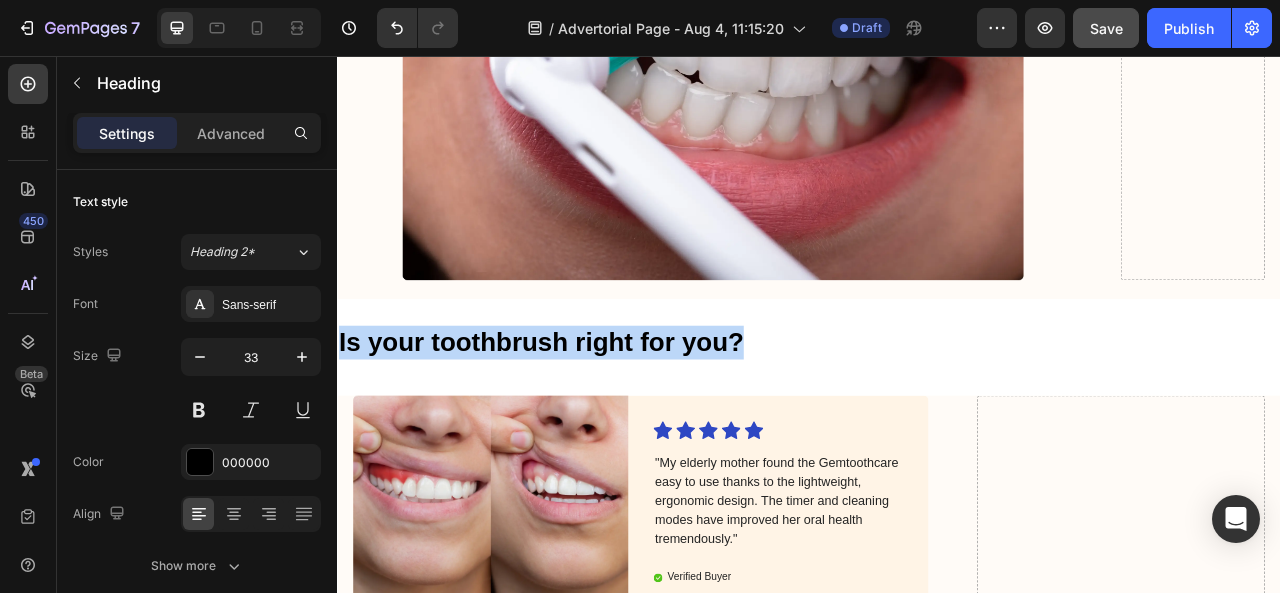 drag, startPoint x: 860, startPoint y: 377, endPoint x: 339, endPoint y: 363, distance: 521.18805 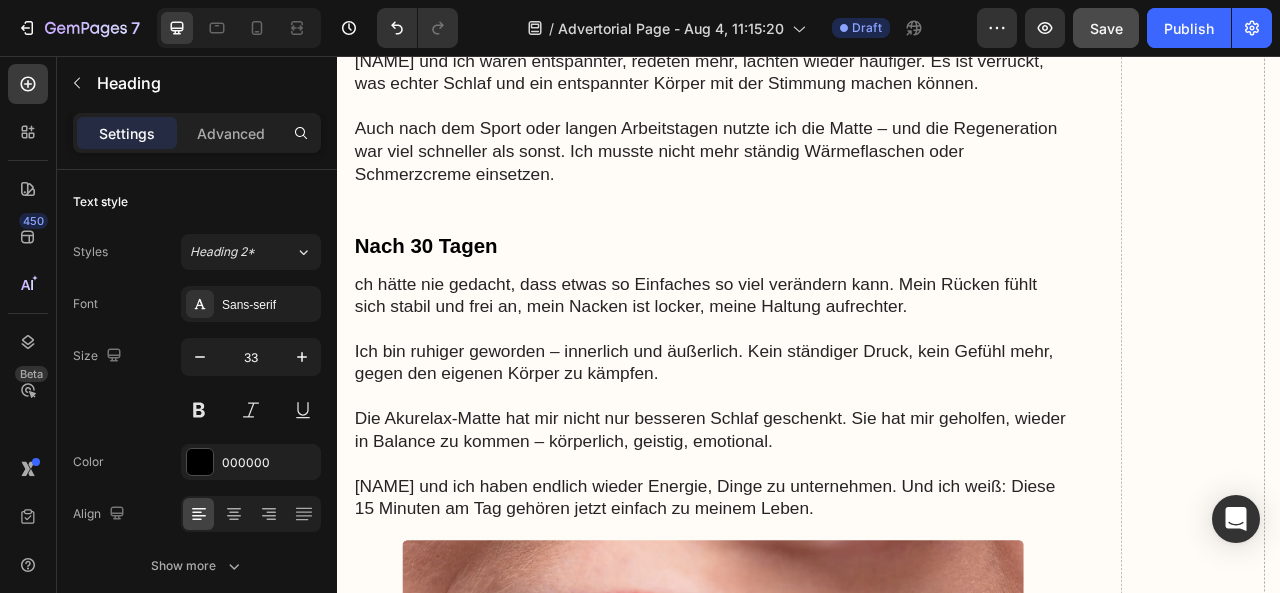 scroll, scrollTop: 6917, scrollLeft: 0, axis: vertical 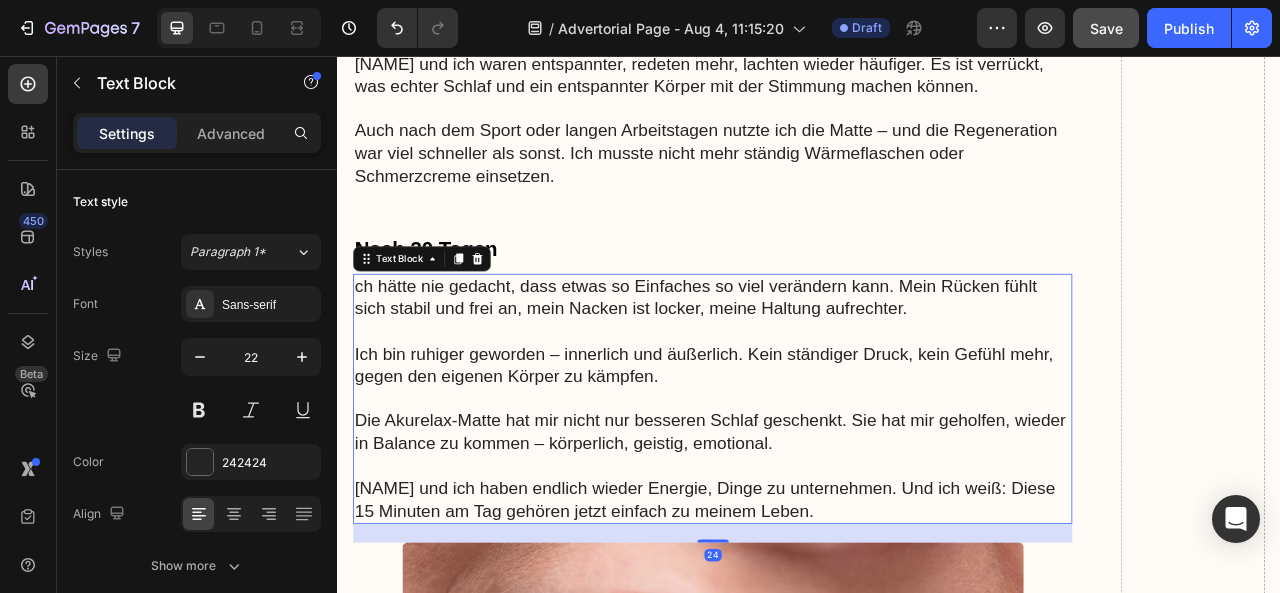click on "ch hätte nie gedacht, dass etwas so Einfaches so viel verändern kann. Mein Rücken fühlt sich stabil und frei an, mein Nacken ist locker, meine Haltung aufrechter." at bounding box center (814, 363) 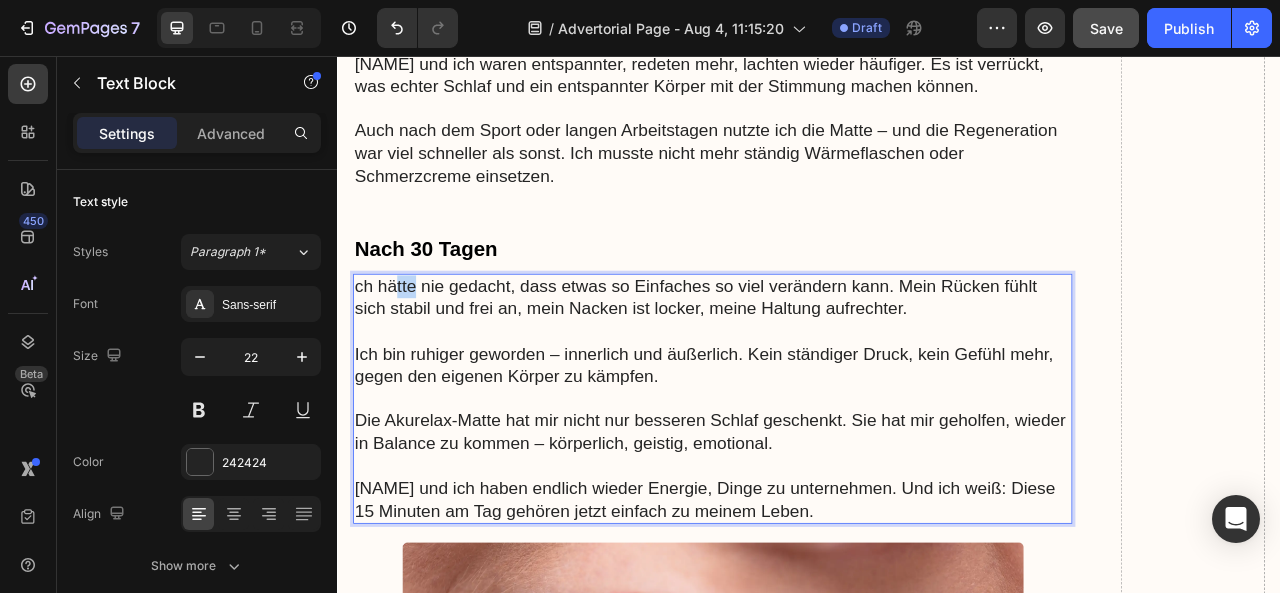 click on "ch hätte nie gedacht, dass etwas so Einfaches so viel verändern kann. Mein Rücken fühlt sich stabil und frei an, mein Nacken ist locker, meine Haltung aufrechter." at bounding box center [814, 363] 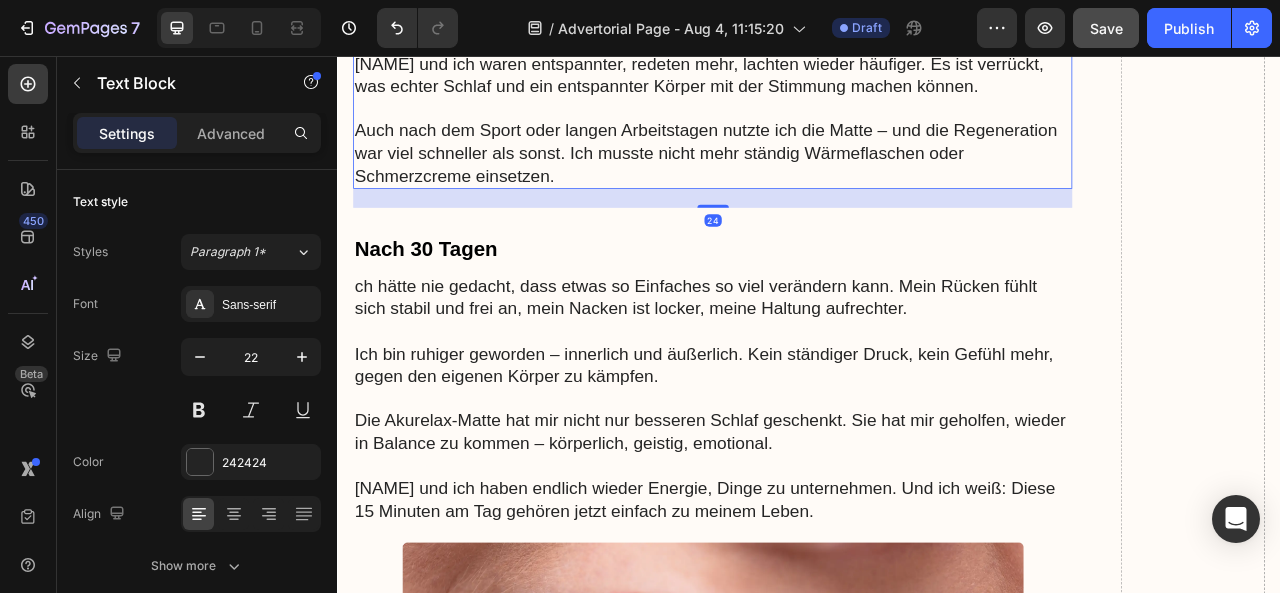 click on "Auch nach dem Sport oder langen Arbeitstagen nutzte ich die Matte – und die Regeneration war viel schneller als sonst. Ich musste nicht mehr ständig Wärmeflaschen oder Schmerzcreme einsetzen." at bounding box center [814, 180] 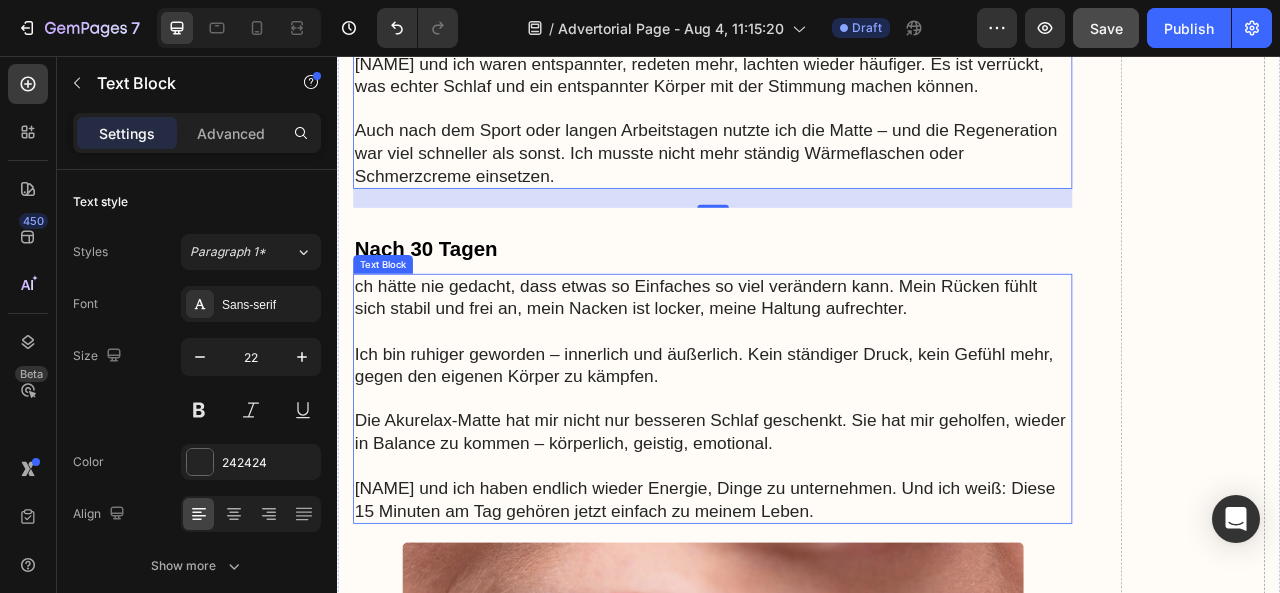 click on "ch hätte nie gedacht, dass etwas so Einfaches so viel verändern kann. Mein Rücken fühlt sich stabil und frei an, mein Nacken ist locker, meine Haltung aufrechter. Ich bin ruhiger geworden – innerlich und äußerlich. Kein ständiger Druck, kein Gefühl mehr, gegen den eigenen Körper zu kämpfen. Die Akurelax-Matte hat mir nicht nur besseren Schlaf geschenkt. Sie hat mir geholfen, wieder in Balance zu kommen – körperlich, geistig, emotional. Lukas und ich haben endlich wieder Energie, Dinge zu unternehmen. Und ich weiß: Diese 15 Minuten am Tag gehören jetzt einfach zu meinem Leben." at bounding box center (814, 492) 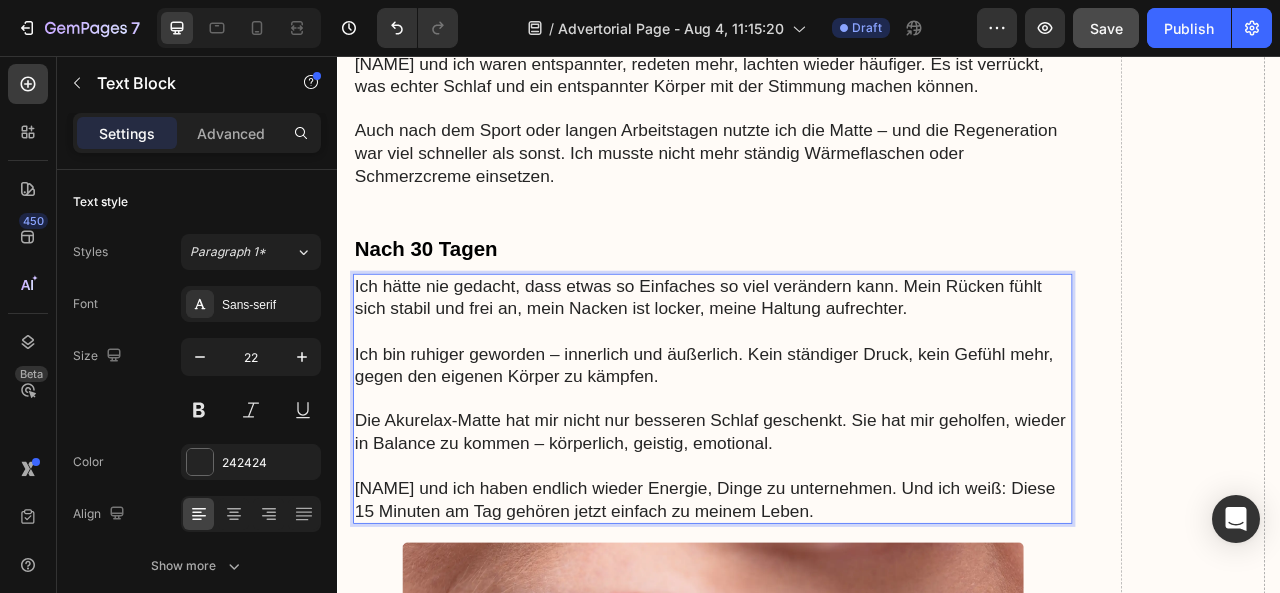 click at bounding box center (814, 406) 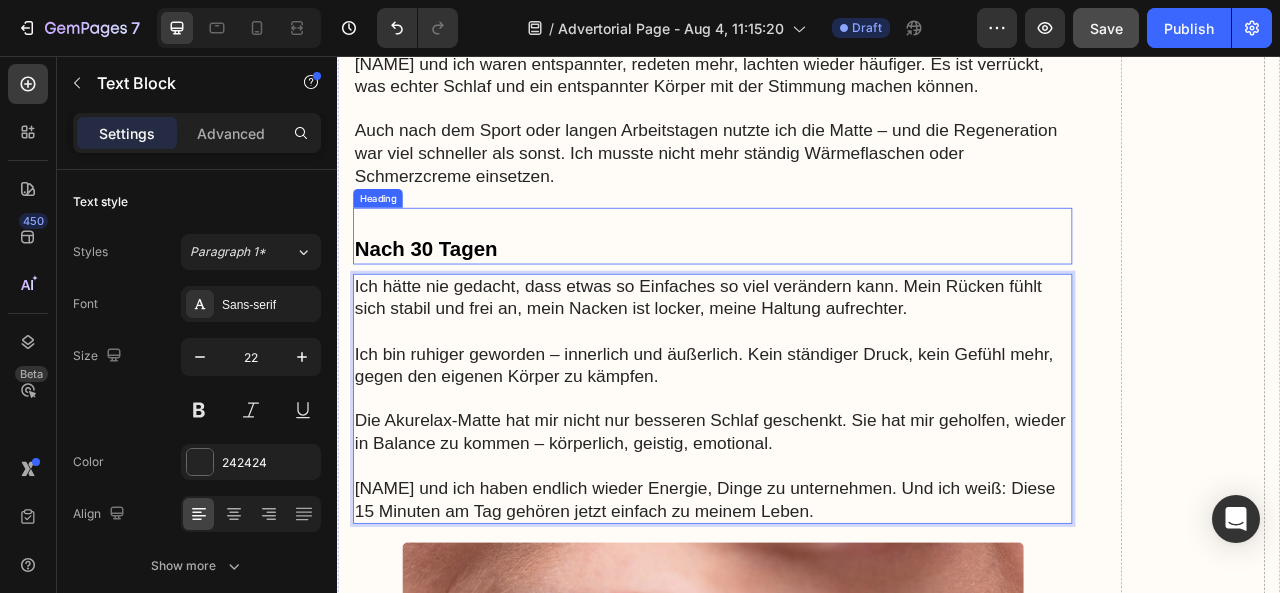 click on "Nach 30 Tagen" at bounding box center [814, 285] 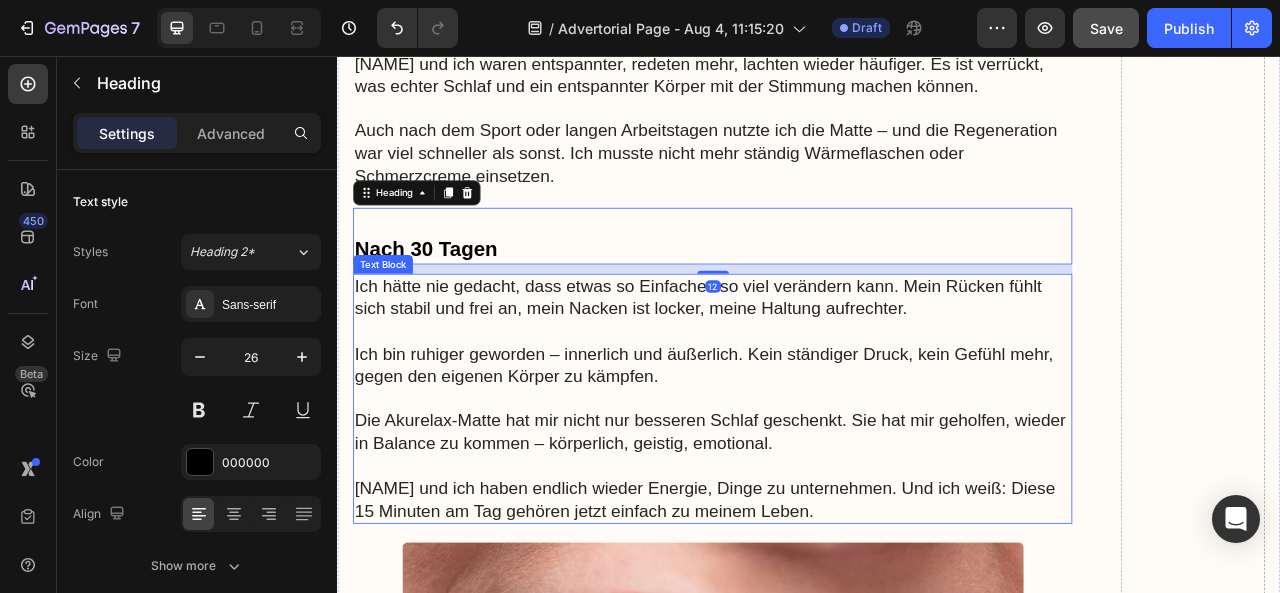 click on "Ich hätte nie gedacht, dass etwas so Einfaches so viel verändern kann. Mein Rücken fühlt sich stabil und frei an, mein Nacken ist locker, meine Haltung aufrechter." at bounding box center (814, 363) 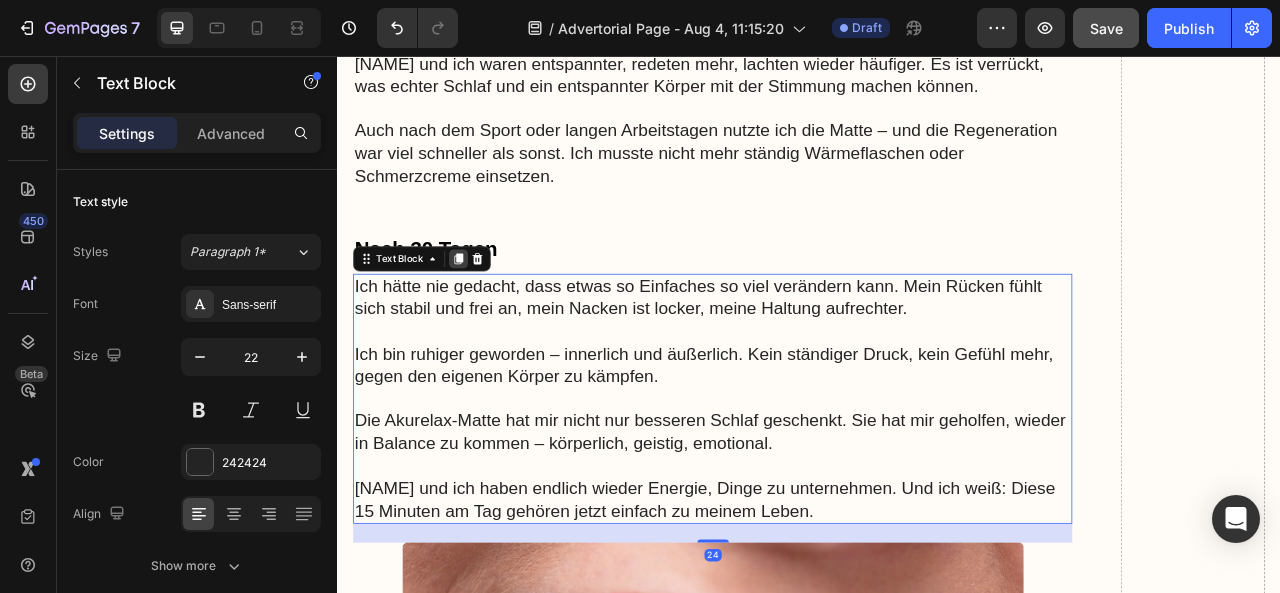 click 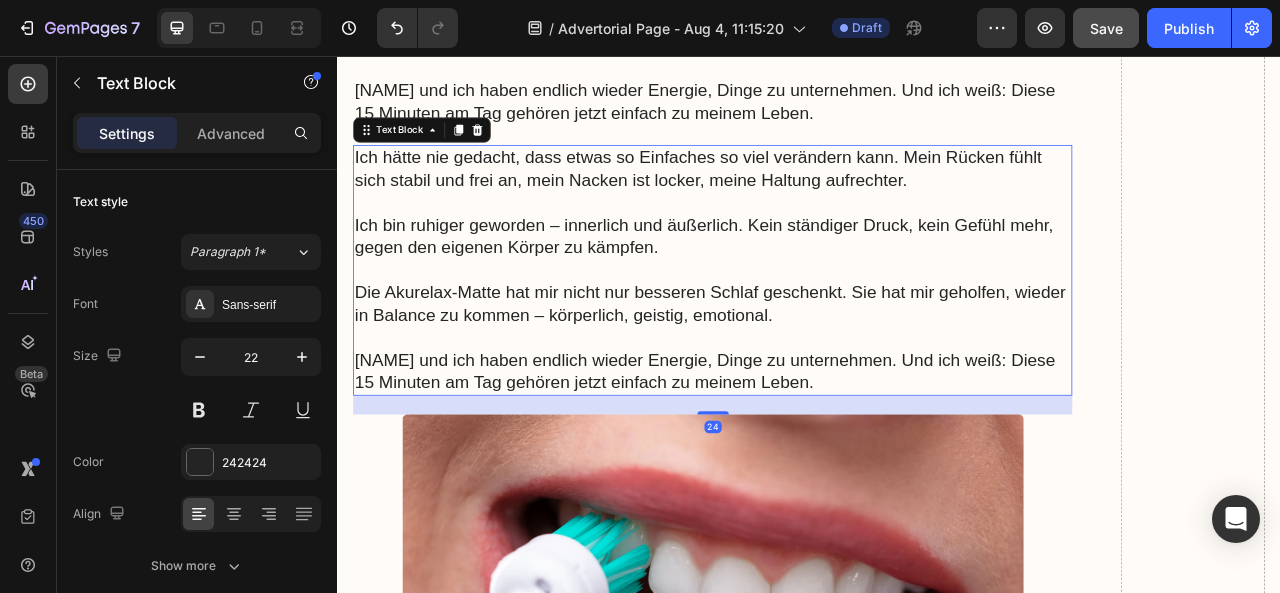 scroll, scrollTop: 7426, scrollLeft: 0, axis: vertical 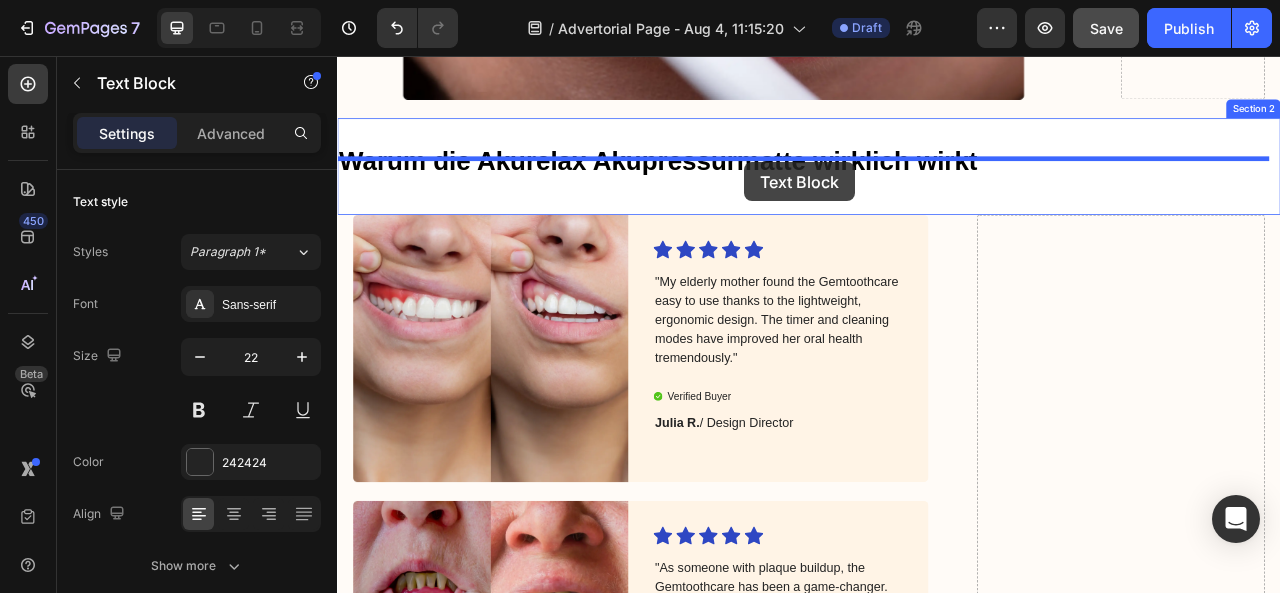 drag, startPoint x: 878, startPoint y: 334, endPoint x: 855, endPoint y: 191, distance: 144.83784 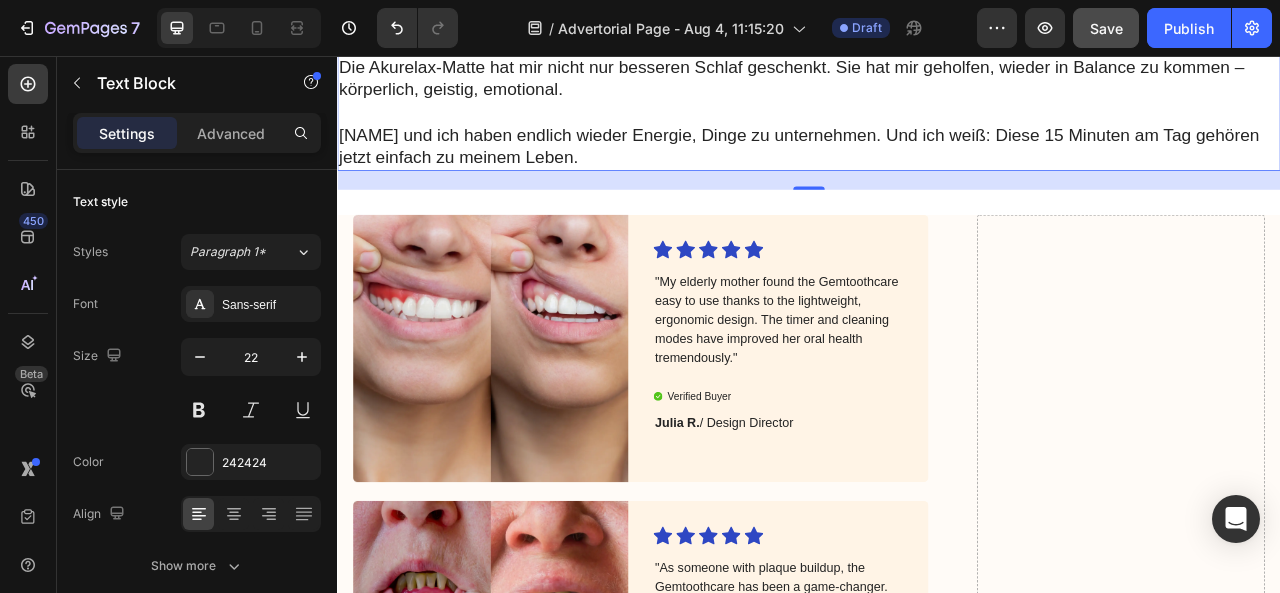 scroll, scrollTop: 7990, scrollLeft: 0, axis: vertical 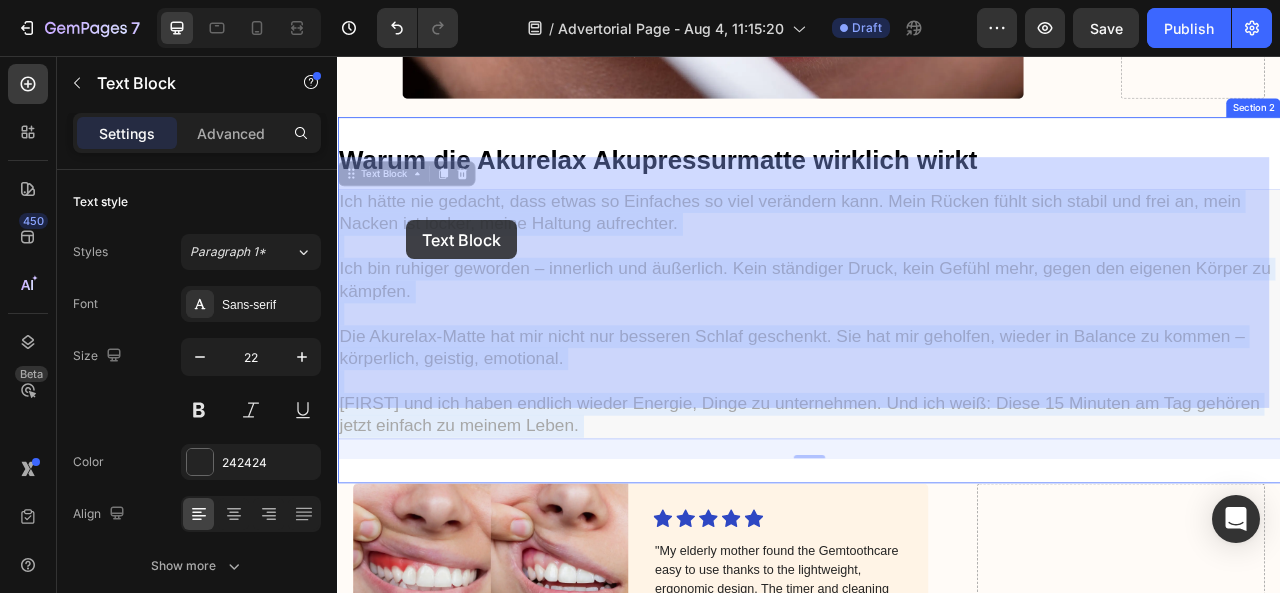 drag, startPoint x: 656, startPoint y: 476, endPoint x: 665, endPoint y: 451, distance: 26.57066 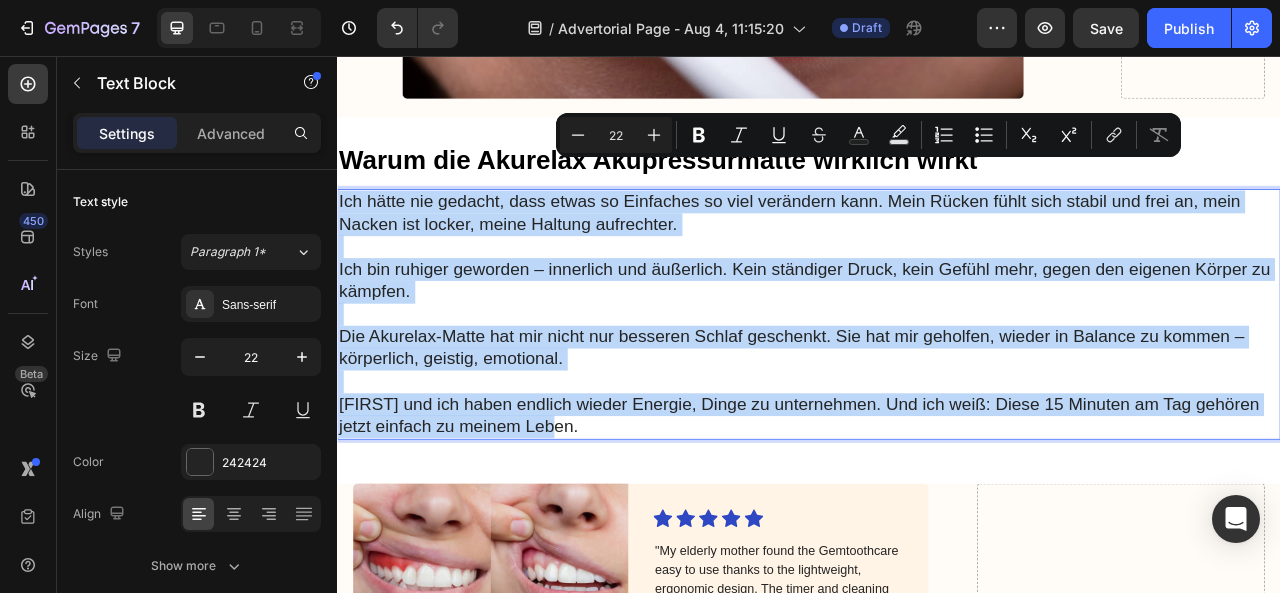 drag, startPoint x: 560, startPoint y: 425, endPoint x: 340, endPoint y: 191, distance: 321.17908 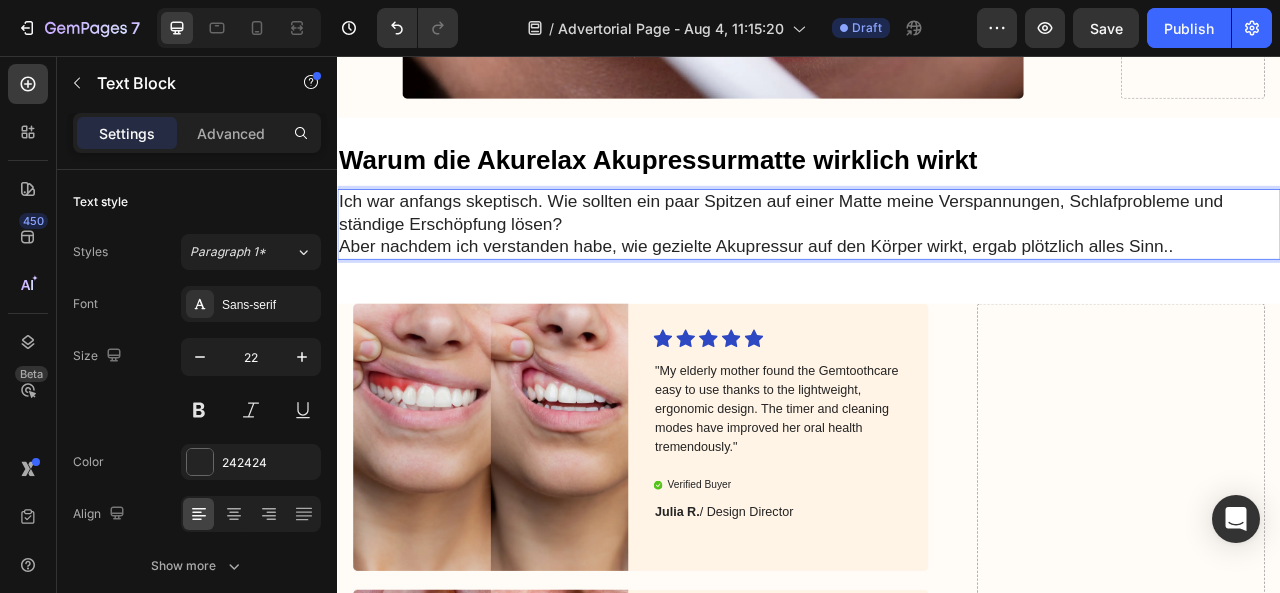 click on "Ich war anfangs skeptisch. Wie sollten ein paar Spitzen auf einer Matte meine Verspannungen, Schlafprobleme und ständige Erschöpfung lösen?" at bounding box center [937, 255] 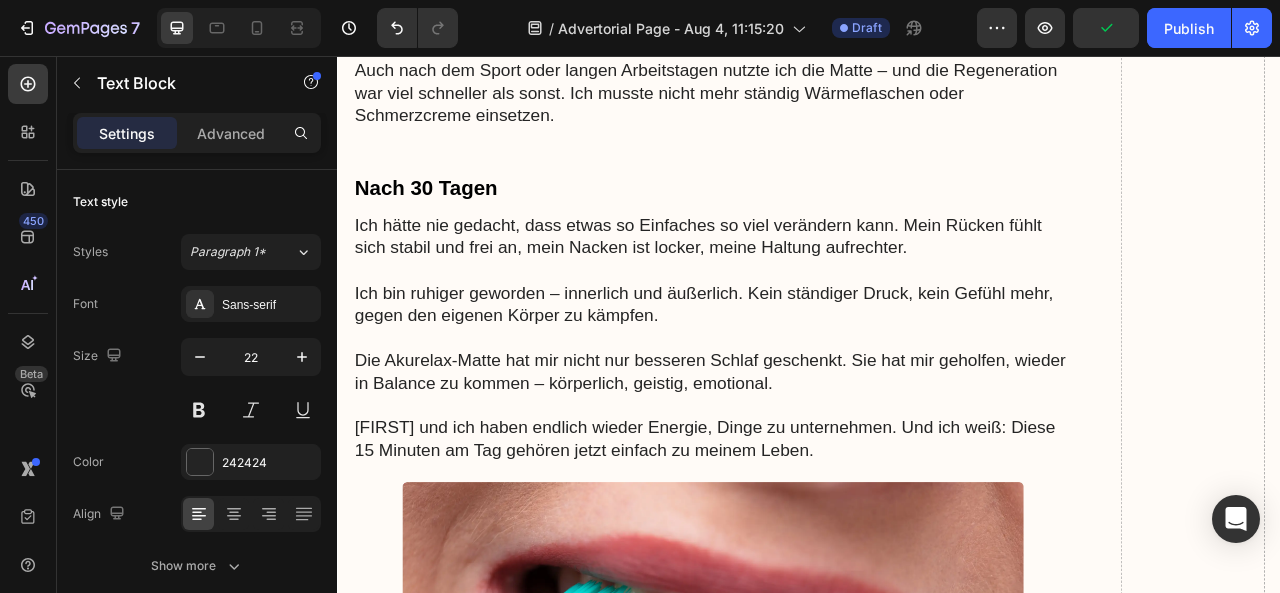 scroll, scrollTop: 6992, scrollLeft: 0, axis: vertical 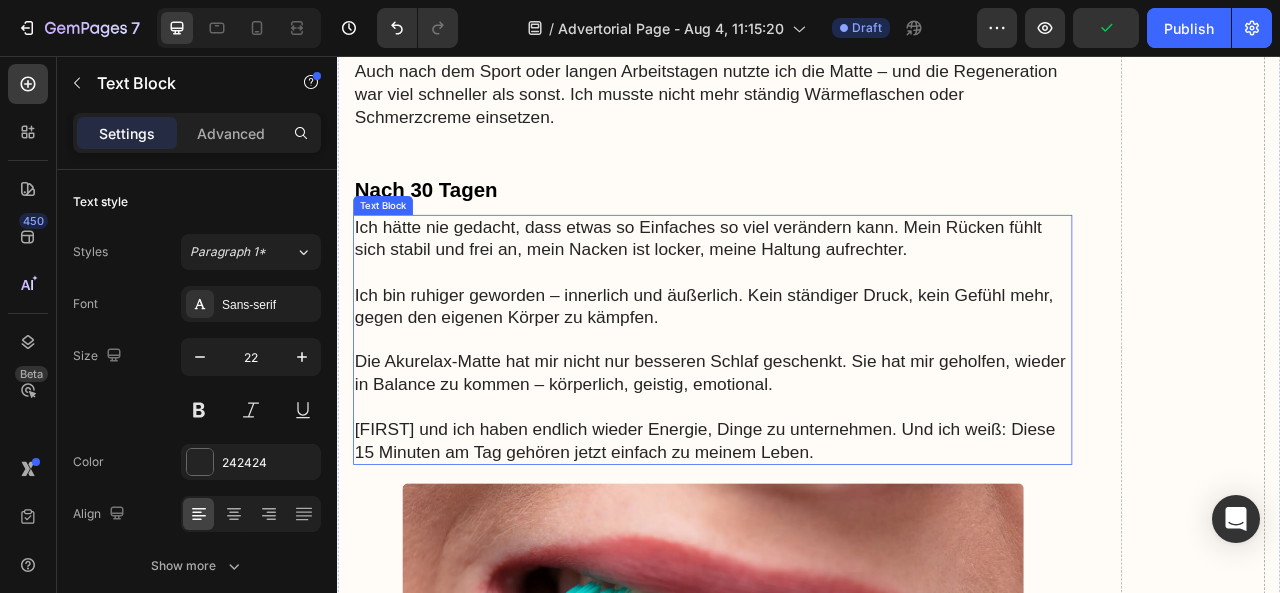 click at bounding box center [814, 331] 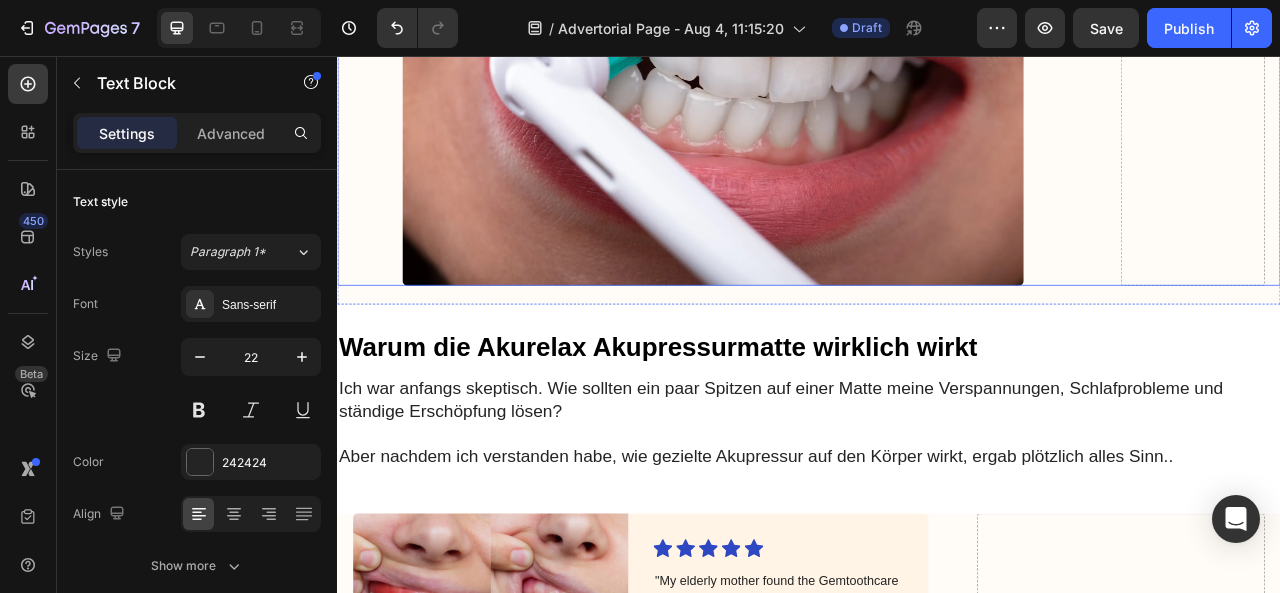 scroll, scrollTop: 7780, scrollLeft: 0, axis: vertical 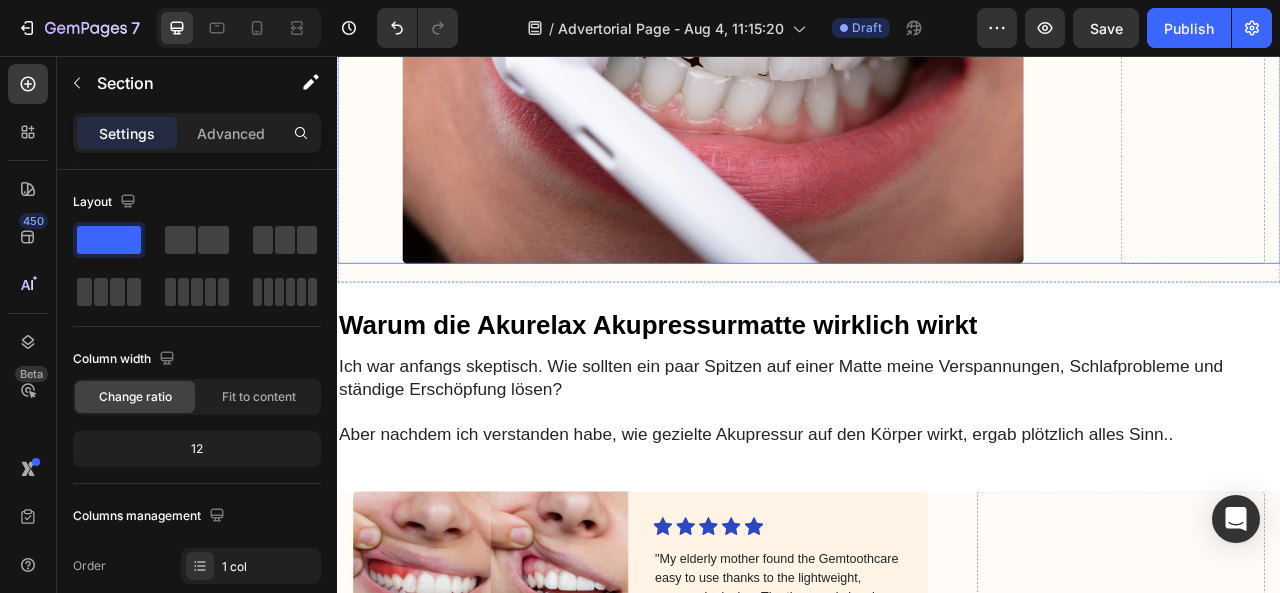 click on "Warum die Akurelax Akupressurmatte wirklich wirkt Heading Ich war anfangs skeptisch. Wie sollten ein paar Spitzen auf einer Matte meine Verspannungen, Schlafprobleme und ständige Erschöpfung lösen?   Aber nachdem ich verstanden habe, wie gezielte Akupressur auf den Körper wirkt, ergab plötzlich alles Sinn.. Text Block Section 2" at bounding box center [937, 476] 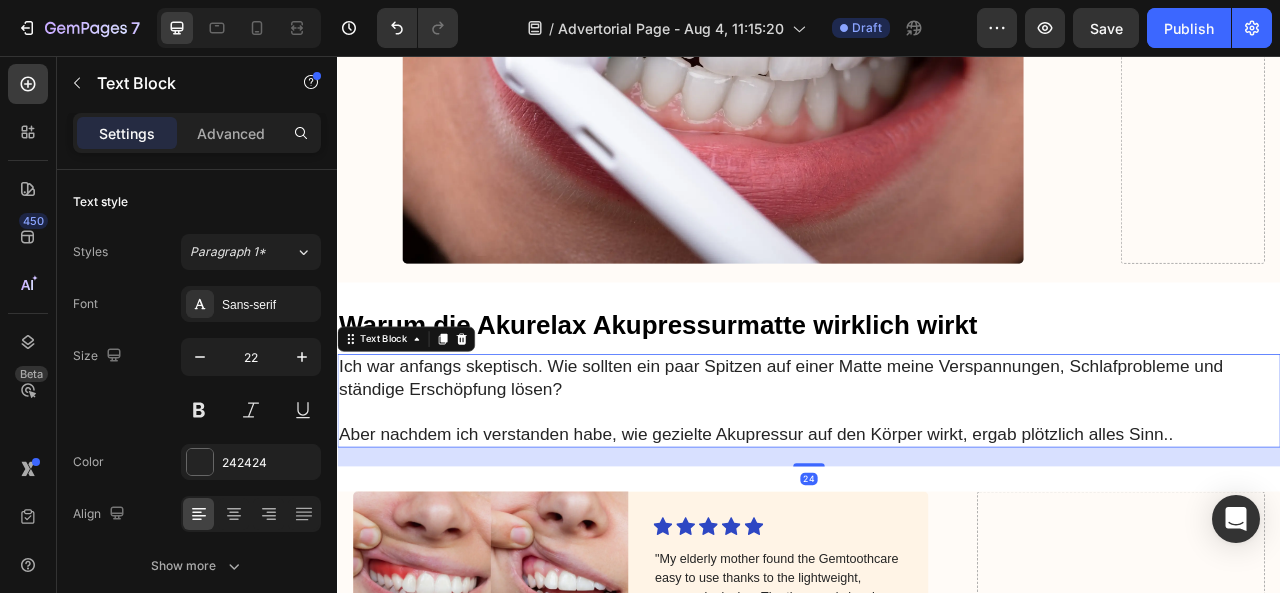click on "Ich war anfangs skeptisch. Wie sollten ein paar Spitzen auf einer Matte meine Verspannungen, Schlafprobleme und ständige Erschöpfung lösen?" at bounding box center (937, 465) 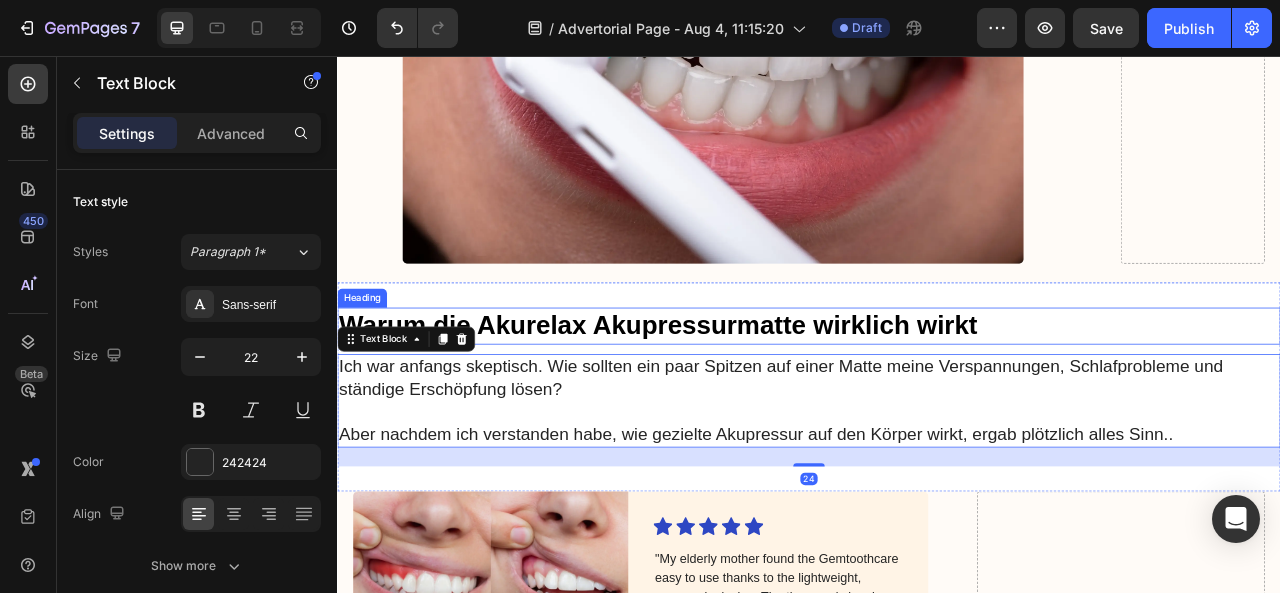 click on "Warum die Akurelax Akupressurmatte wirklich wirkt" at bounding box center [937, 399] 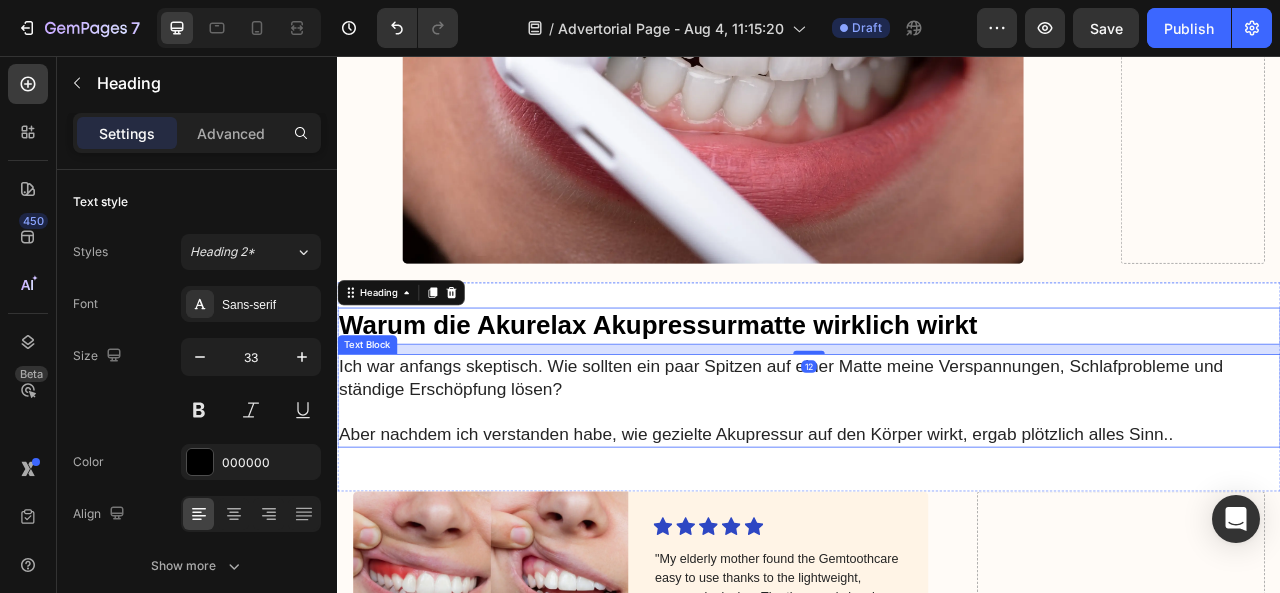 click on "Ich war anfangs skeptisch. Wie sollten ein paar Spitzen auf einer Matte meine Verspannungen, Schlafprobleme und ständige Erschöpfung lösen?" at bounding box center (937, 465) 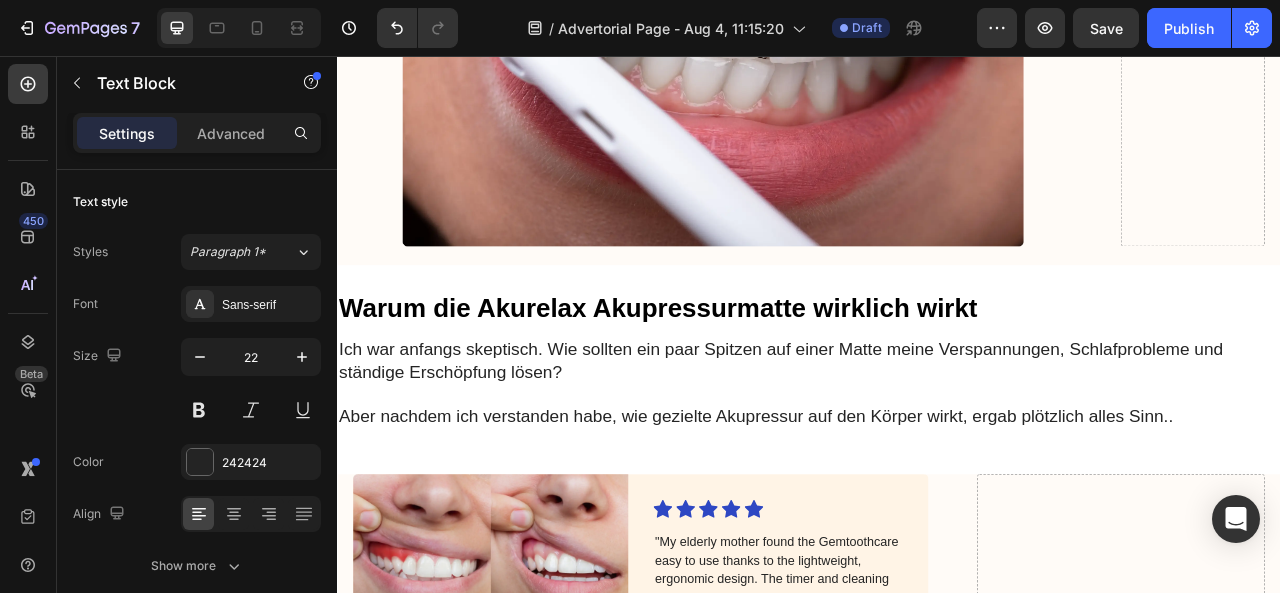 scroll, scrollTop: 7800, scrollLeft: 0, axis: vertical 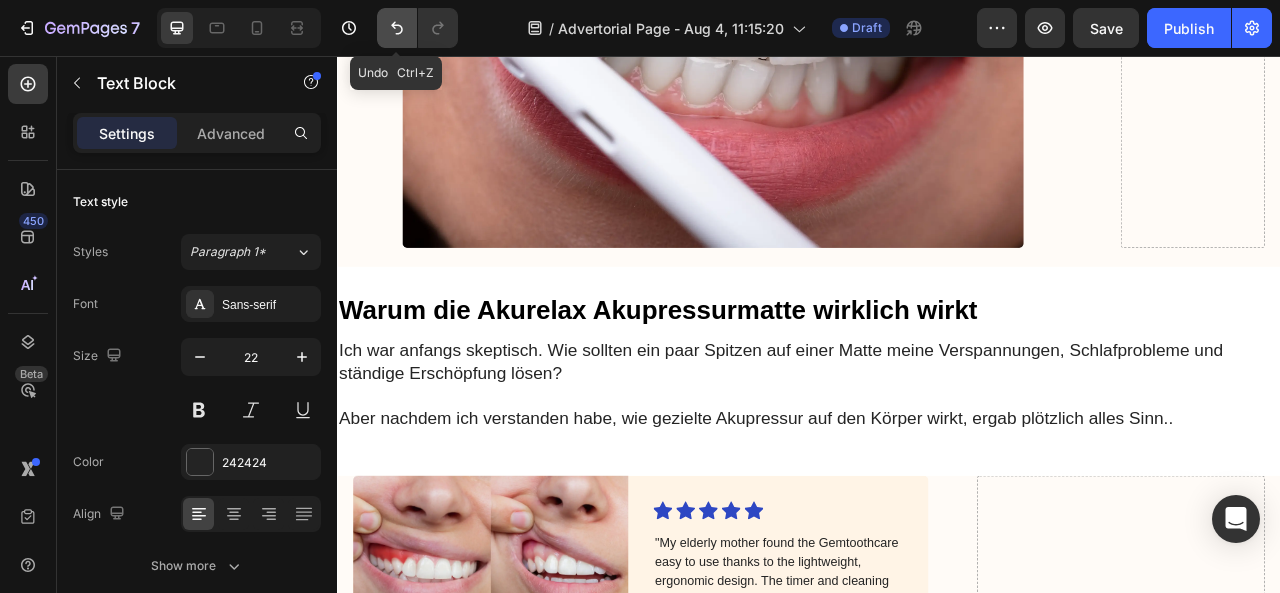 click 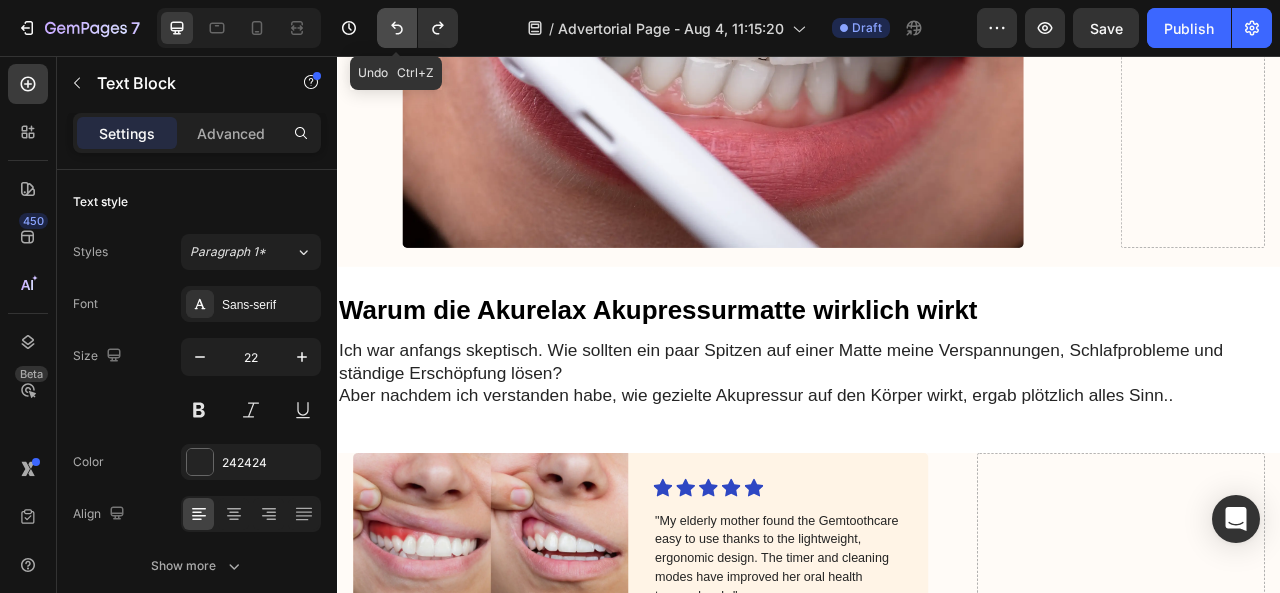 click 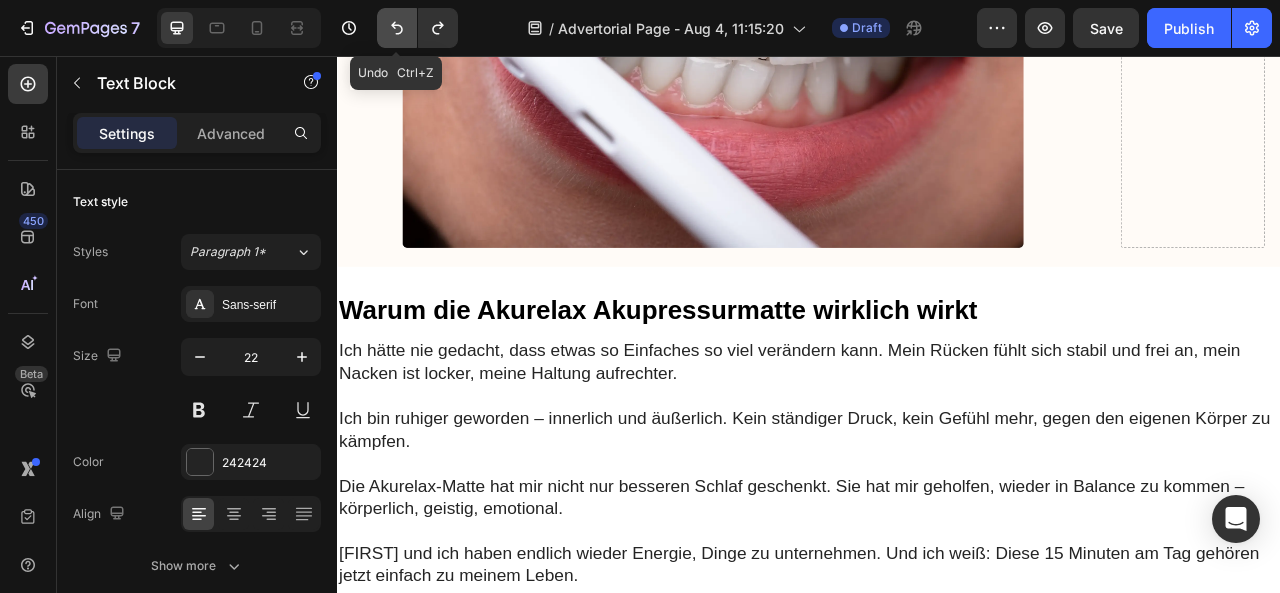 click 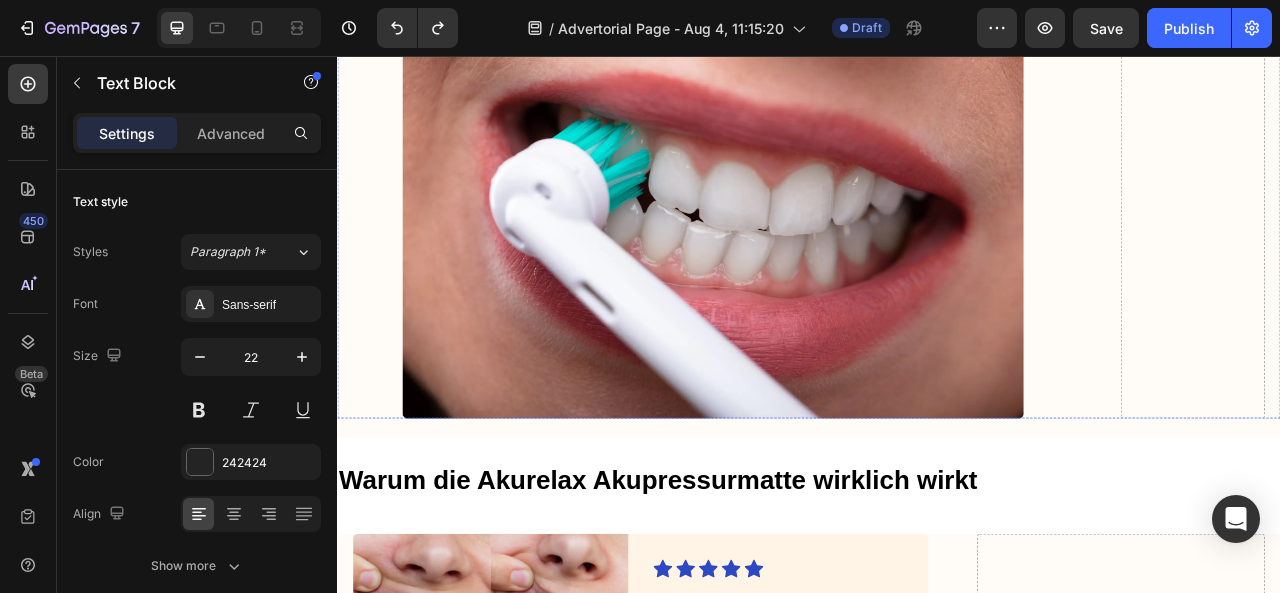 scroll, scrollTop: 7930, scrollLeft: 0, axis: vertical 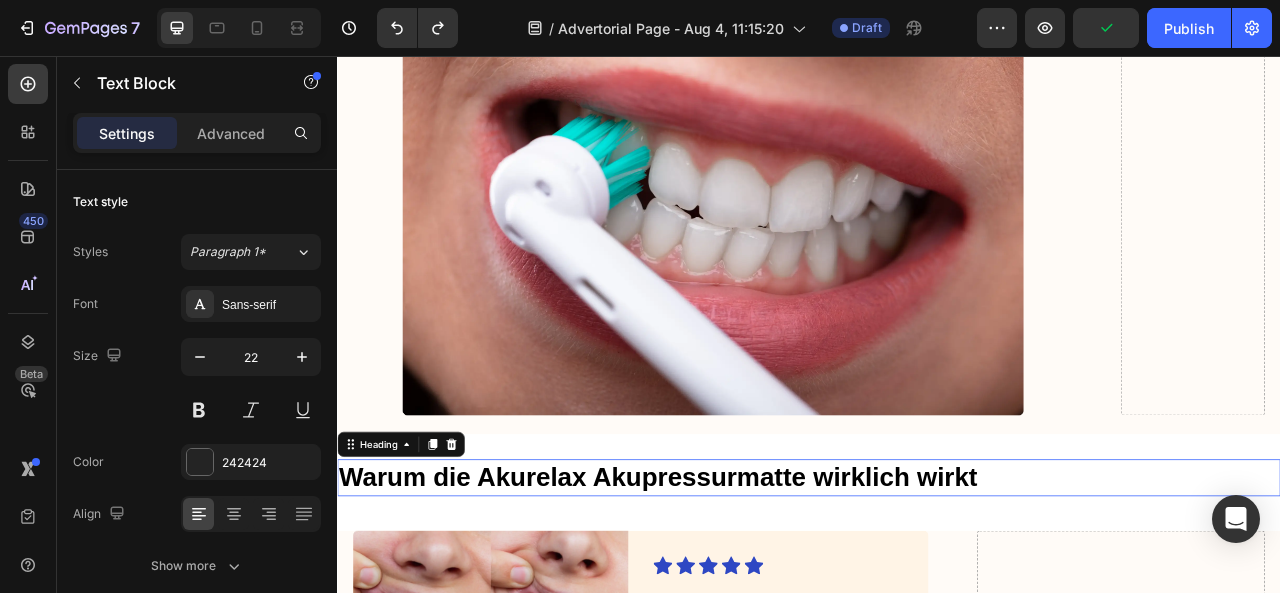 click on "Warum die Akurelax Akupressurmatte wirklich wirkt" at bounding box center [937, 592] 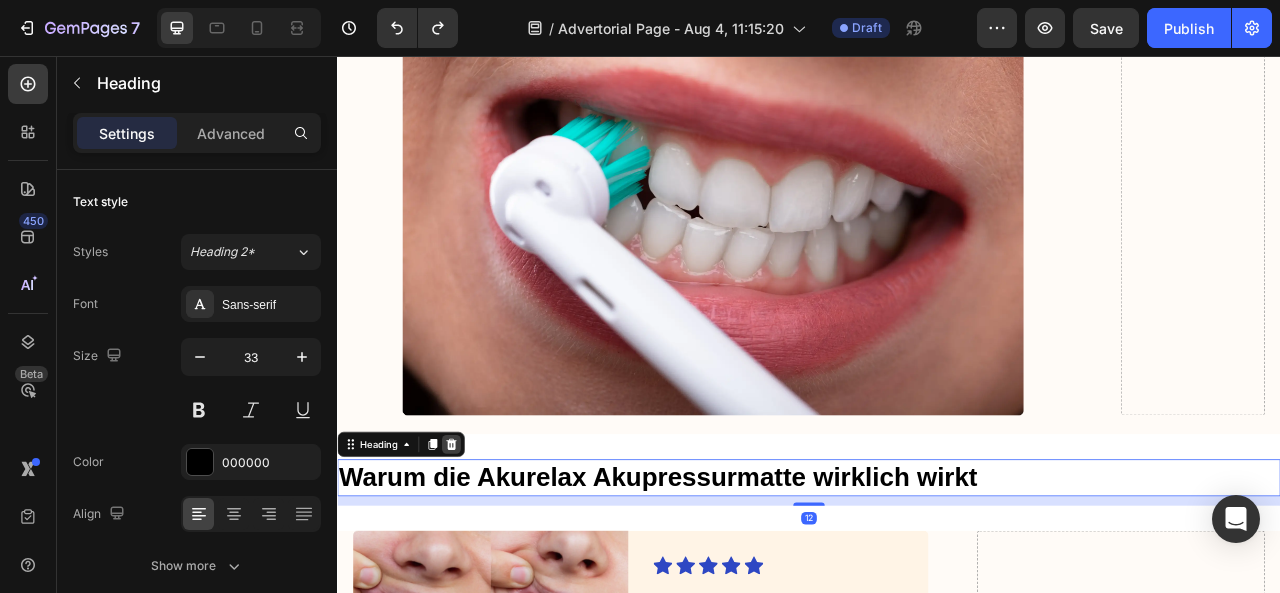 click at bounding box center [482, 550] 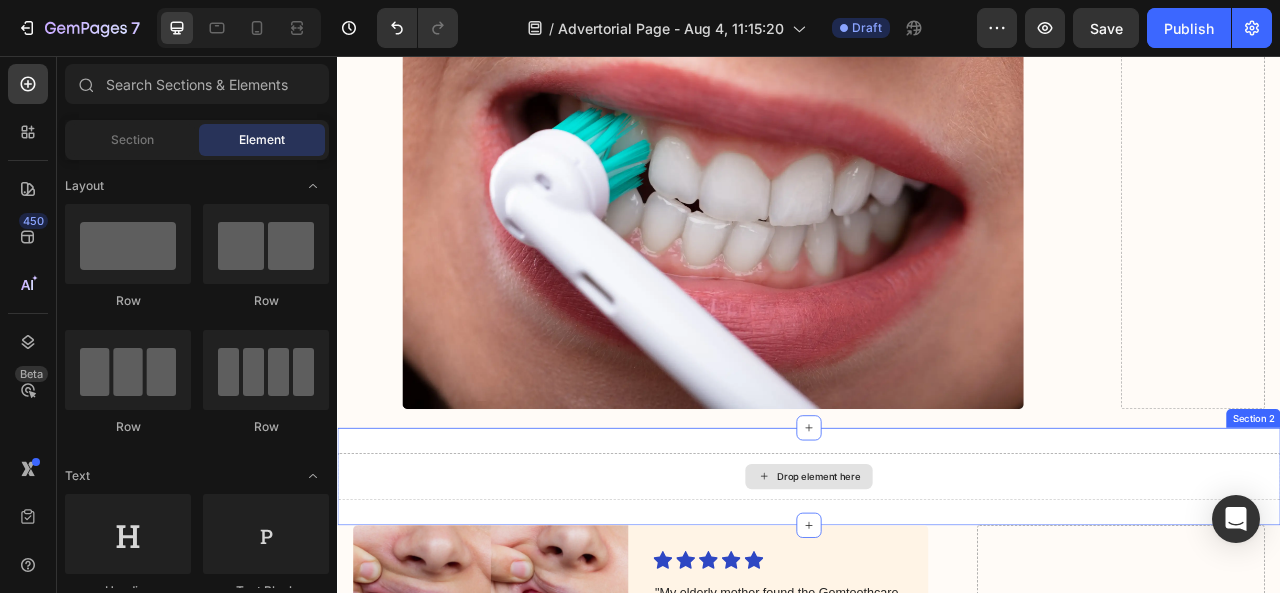 scroll, scrollTop: 7928, scrollLeft: 0, axis: vertical 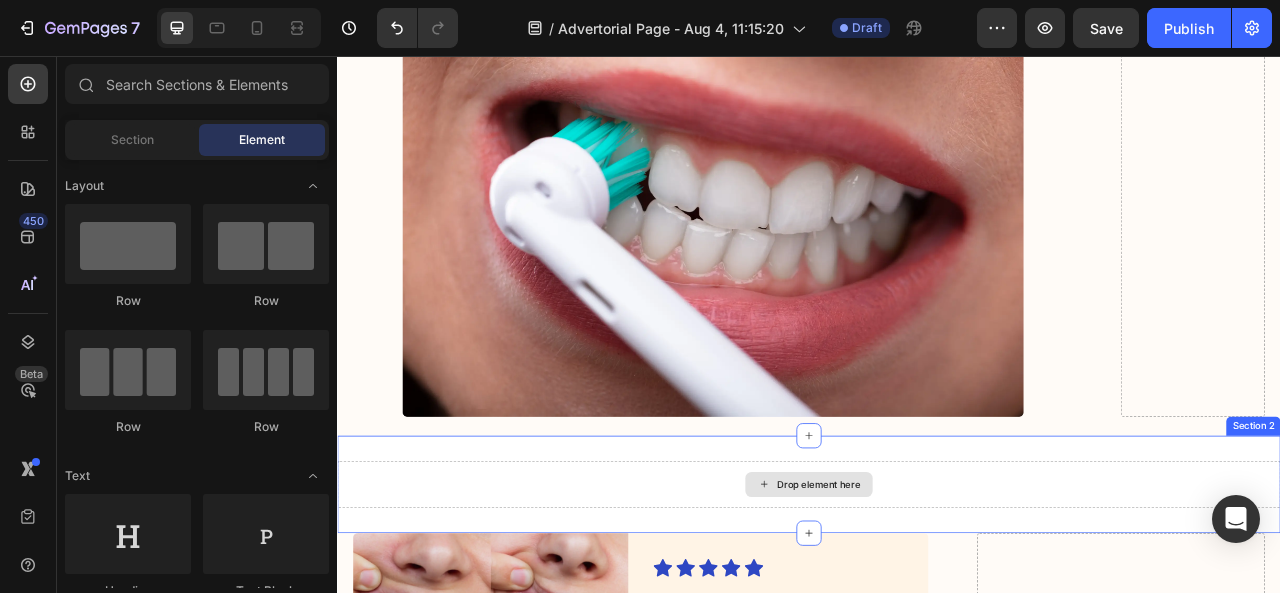 click on "Drop element here" at bounding box center [937, 601] 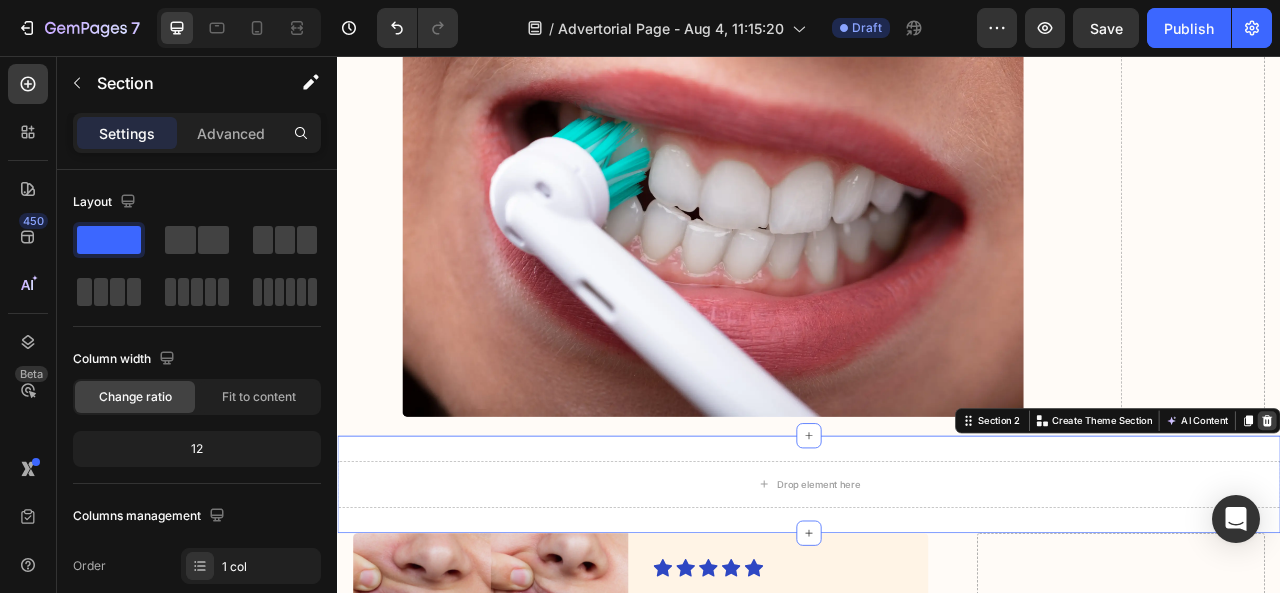 click 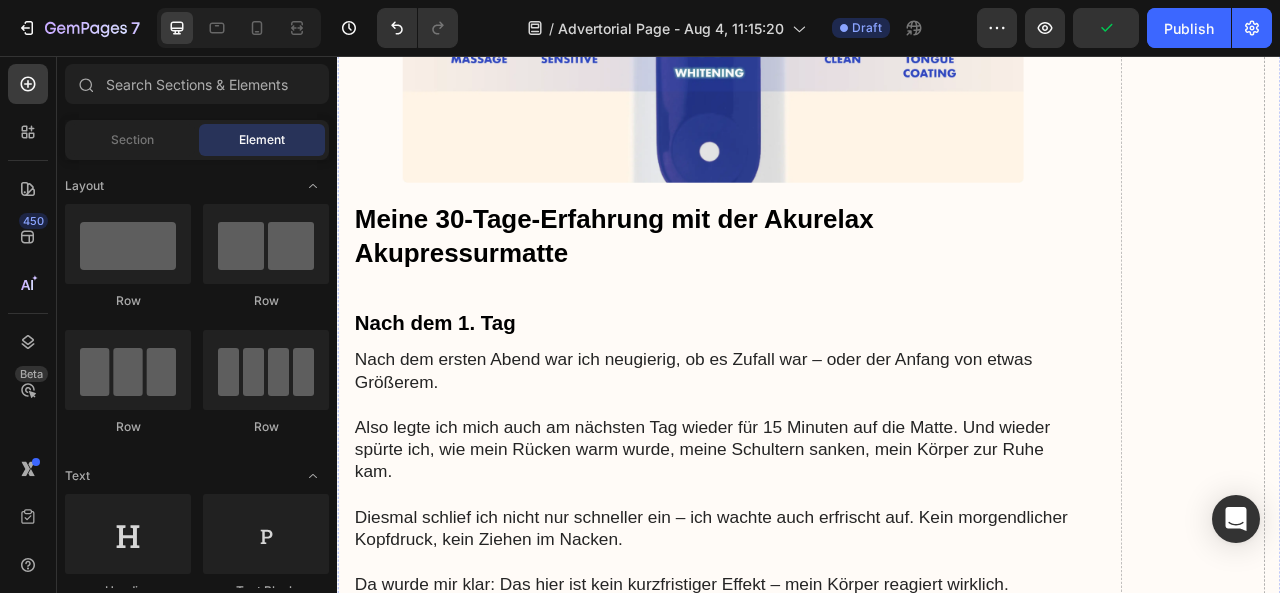 scroll, scrollTop: 5686, scrollLeft: 0, axis: vertical 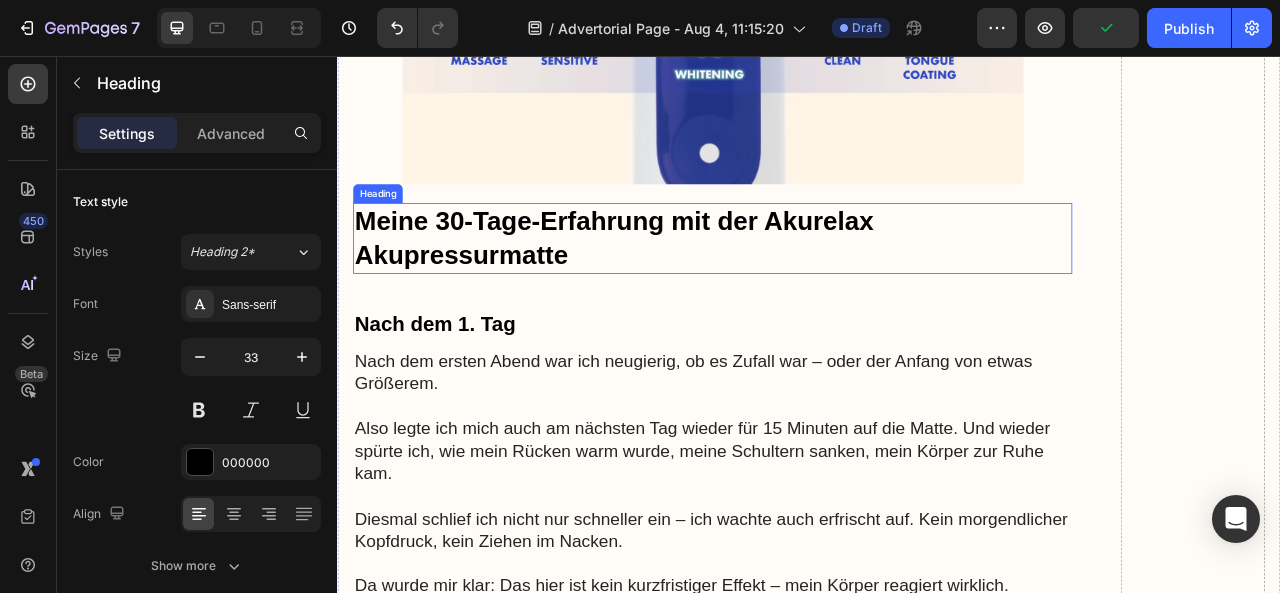 click on "Meine 30-Tage-Erfahrung mit der Akurelax Akupressurmatte" at bounding box center (814, 288) 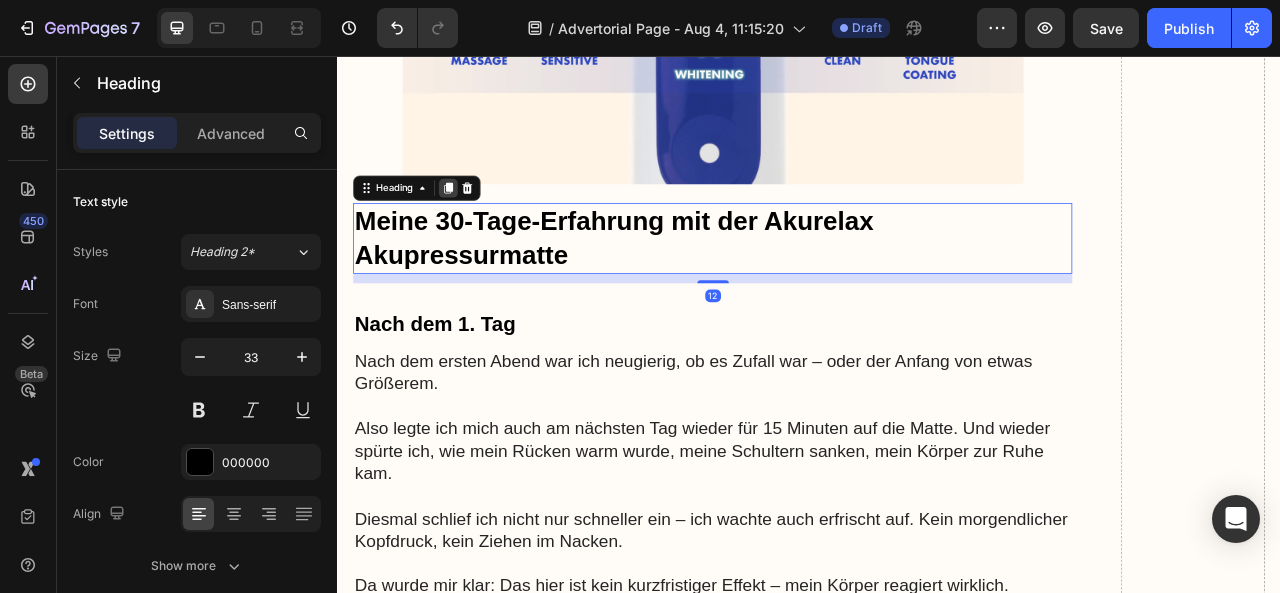 click 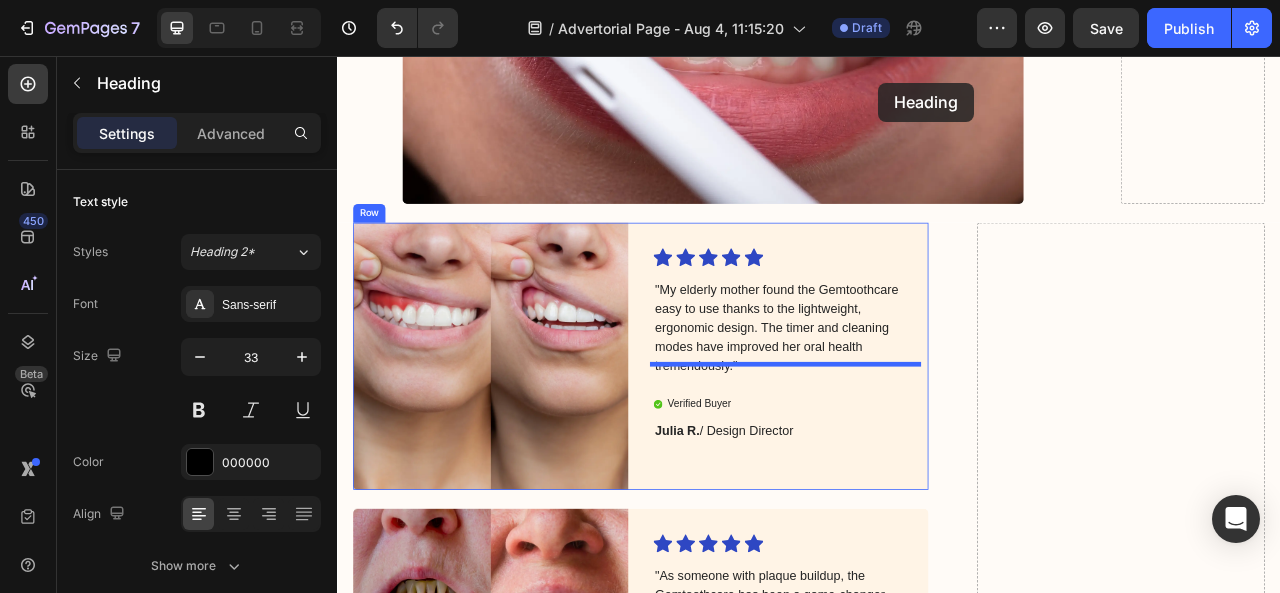 scroll, scrollTop: 8177, scrollLeft: 0, axis: vertical 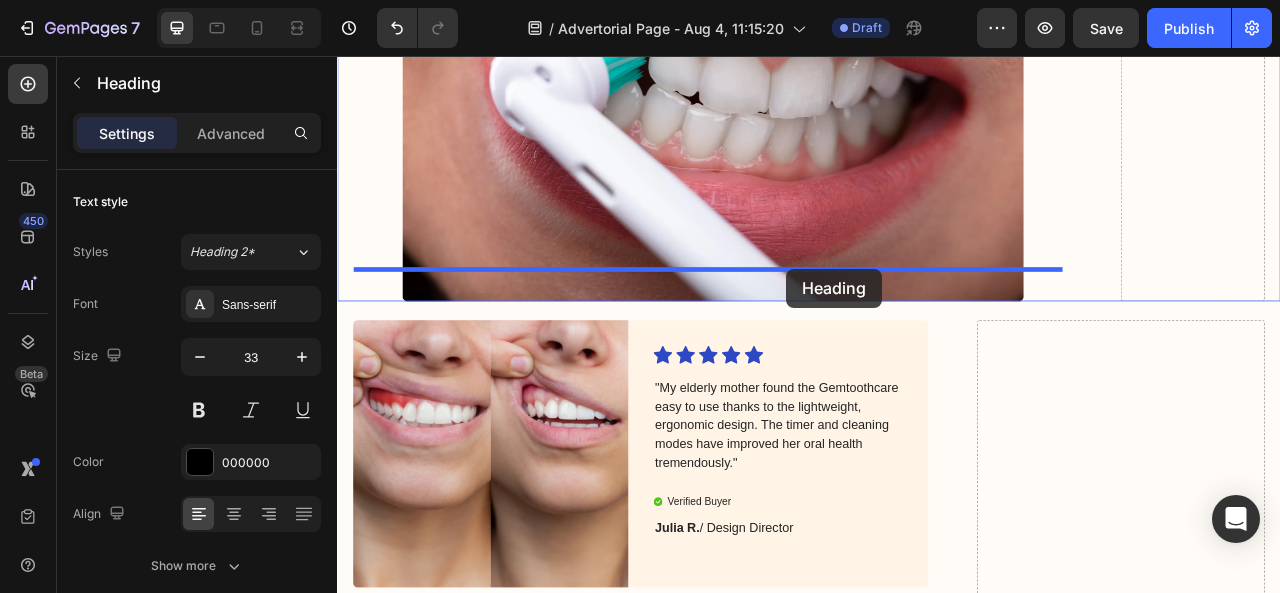 drag, startPoint x: 748, startPoint y: 347, endPoint x: 909, endPoint y: 327, distance: 162.23749 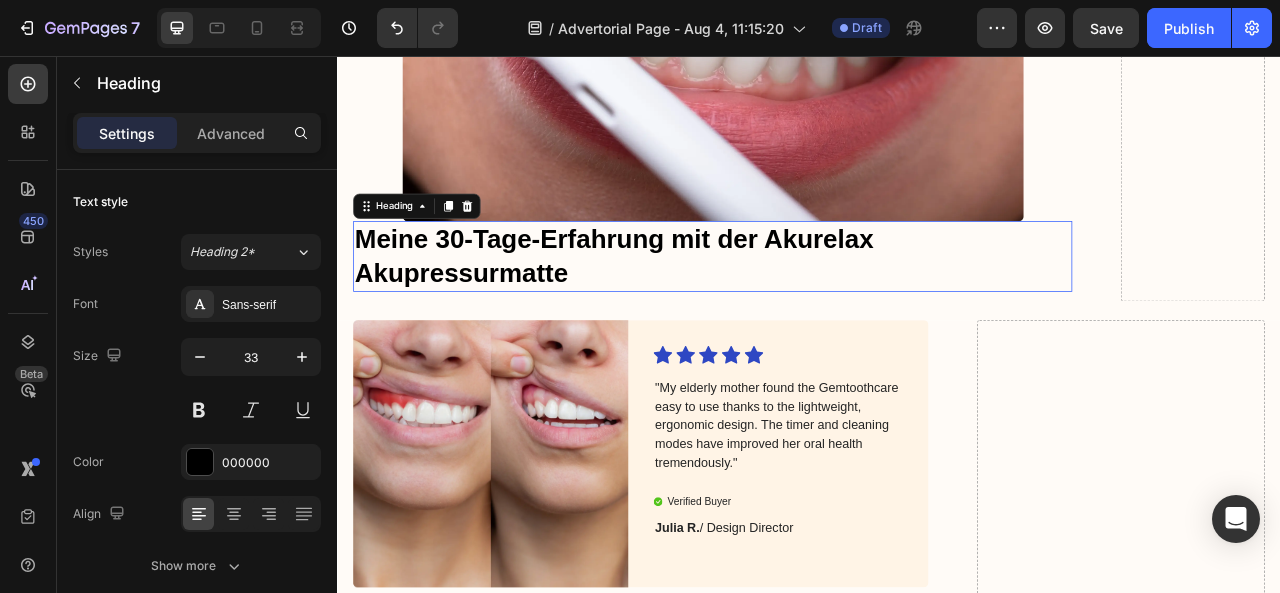 scroll, scrollTop: 8075, scrollLeft: 0, axis: vertical 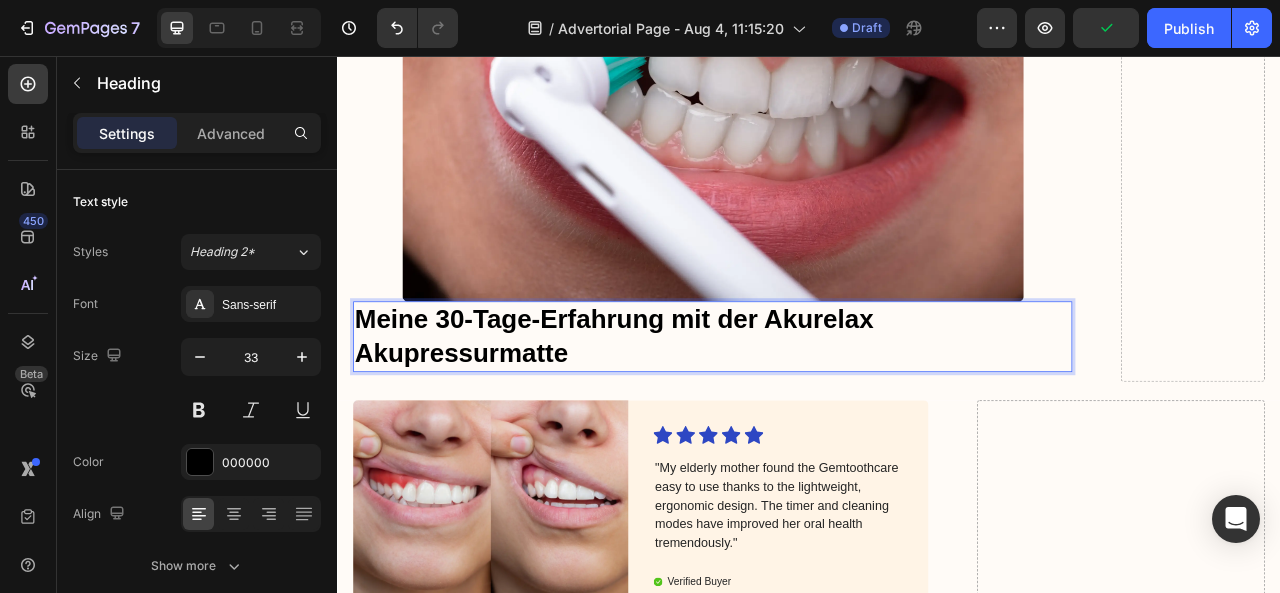 click on "Meine 30-Tage-Erfahrung mit der Akurelax Akupressurmatte" at bounding box center (814, 413) 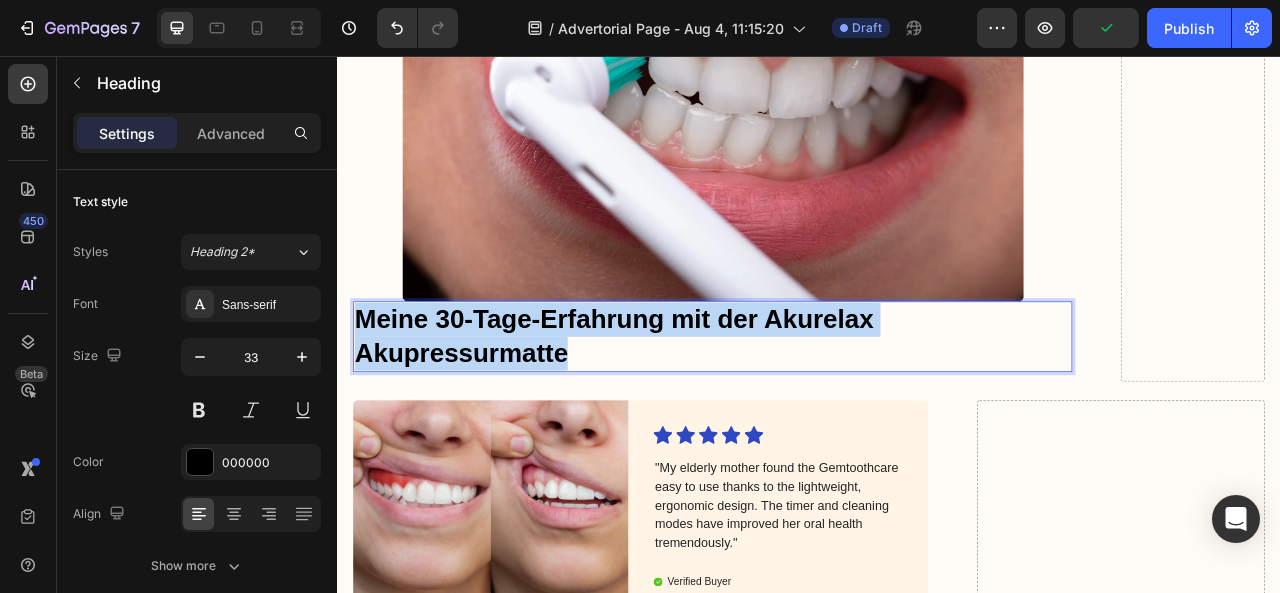 drag, startPoint x: 648, startPoint y: 381, endPoint x: 356, endPoint y: 346, distance: 294.09012 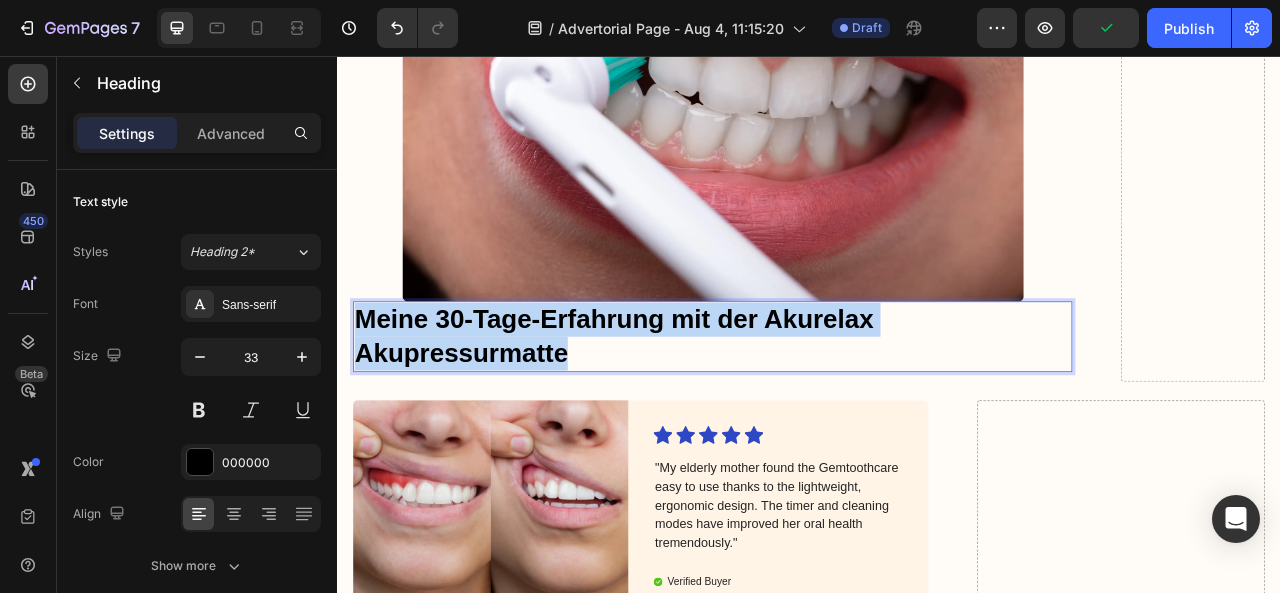 click on "Image Mai [DATE] – von [FIRST] [LAST] Text Block Row Image Ich wachte auf – total verspannt, mein Nacken brannte, mein Rücken wie blockiert. Der Wecker hatte geklingelt, aber ich fühlte mich, als hätte ich kein Auge zugemacht. Das Letzte, woran ich mich erinnere? Wie ich mich im Bett von einer Seite zur anderen wälzte. Wieder mal. Text Block So fühlt es sich an, wenn man seit Monaten keine Nacht mehr richtig geschlafen hat. Wenn Verspannungen den Schlaf rauben – und Erschöpfung den Tag bestimmt. Text Block Diese Nächte haben Spuren hinterlassen Heading Mein Partner [FIRST] und ich führten eigentlich ein gutes Leben. Zwei Kinder, feste Jobs, viel gemeinsam gelacht. Dann schlichen sich die Beschwerden ein: Rückenschmerzen, Nackenziehen, ständige Kopfschmerzen. Ich schlief kaum noch, war gereizt, ständig erschöpft. Selbst tagsüber fühlte ich mich, als würde ich neben mir stehen." at bounding box center (937, -3676) 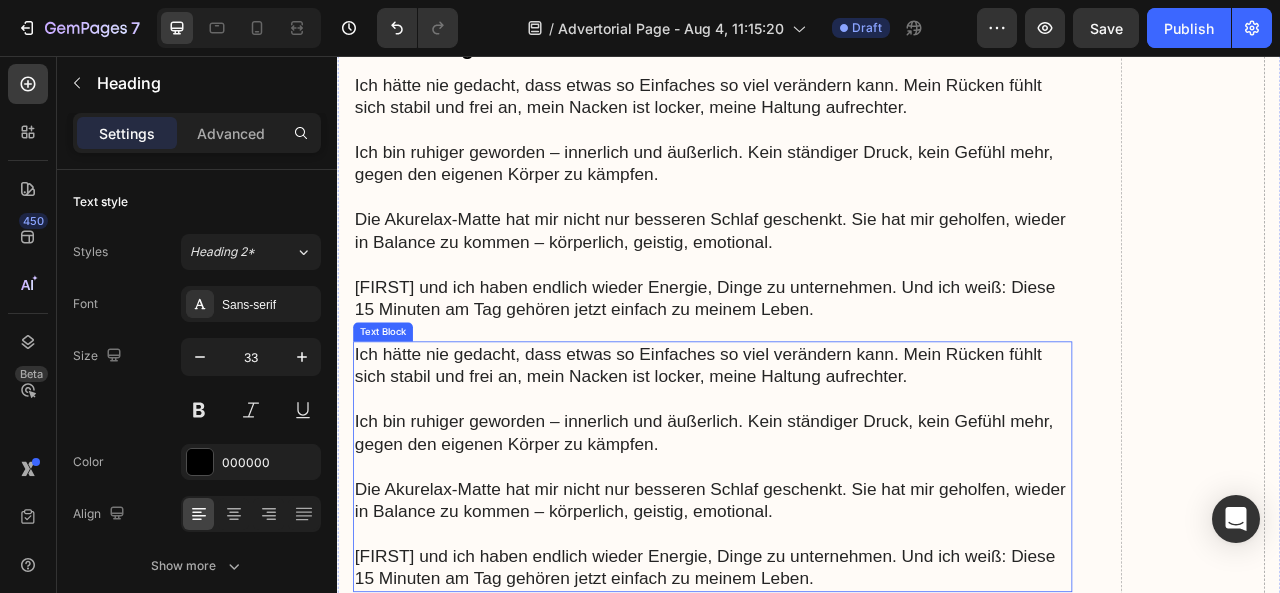 scroll, scrollTop: 7182, scrollLeft: 0, axis: vertical 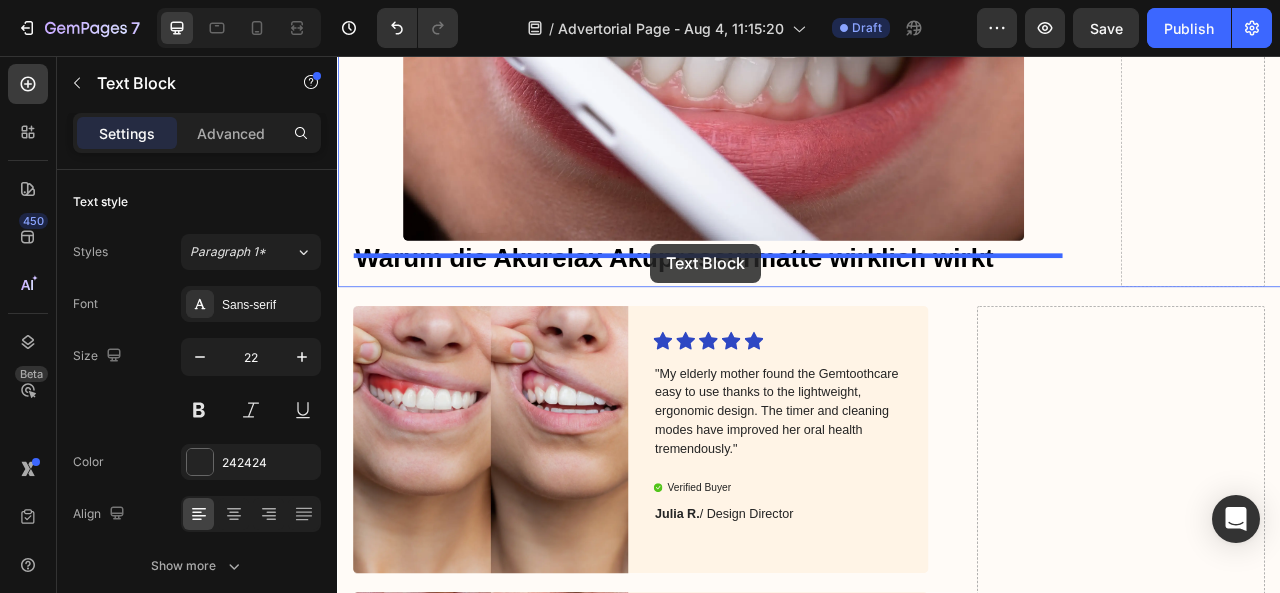 drag, startPoint x: 720, startPoint y: 409, endPoint x: 735, endPoint y: 295, distance: 114.982605 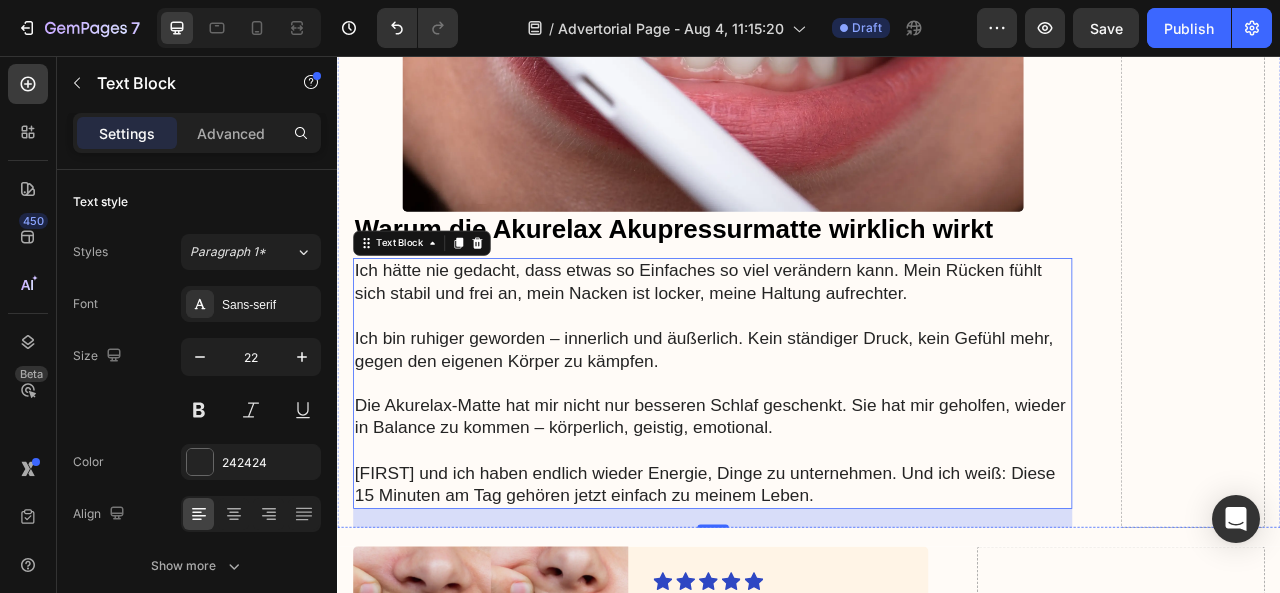scroll, scrollTop: 7866, scrollLeft: 0, axis: vertical 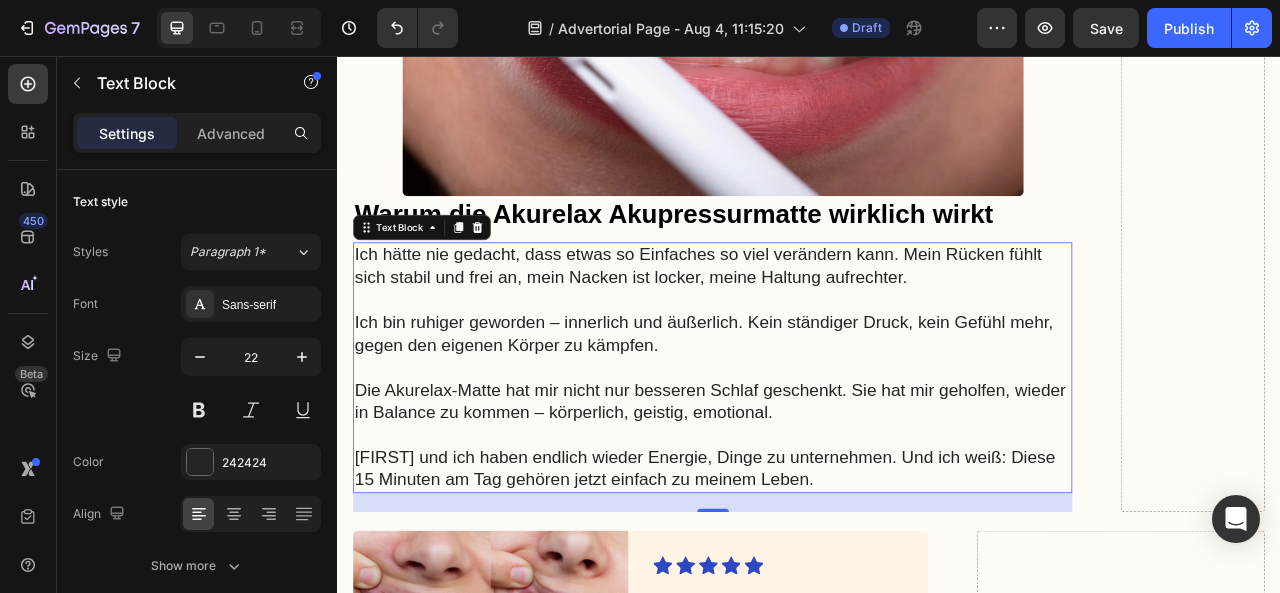 click on "[FIRST] und ich haben endlich wieder Energie, Dinge zu unternehmen. Und ich weiß: Diese 15 Minuten am Tag gehören jetzt einfach zu meinem Leben." at bounding box center [814, 581] 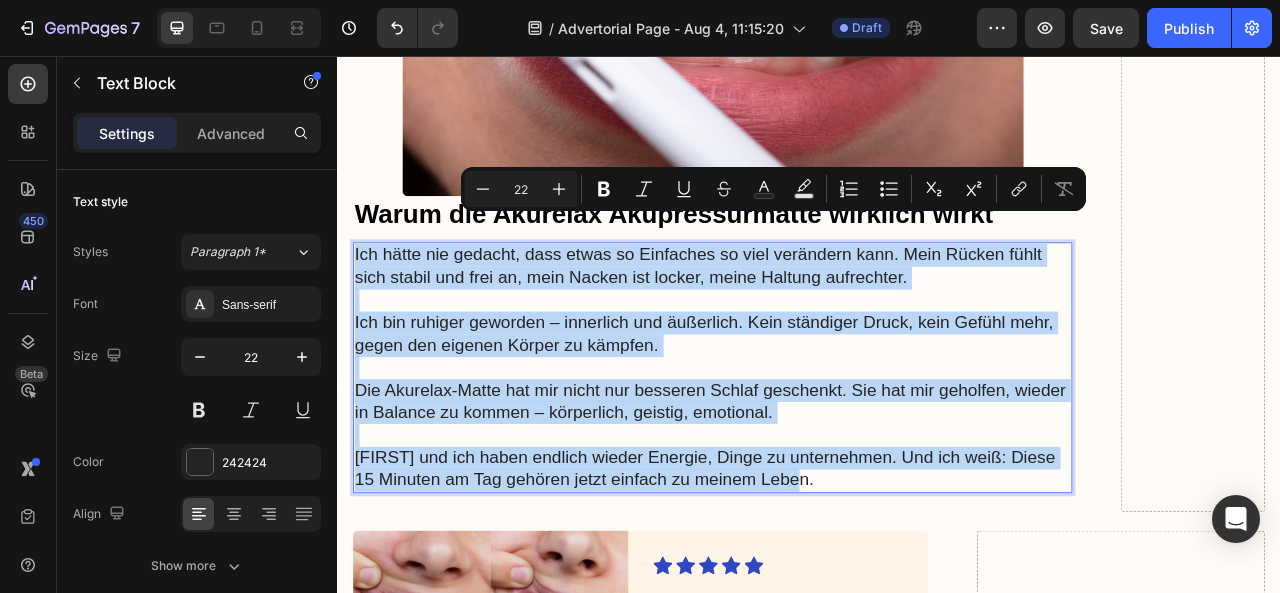 drag, startPoint x: 944, startPoint y: 543, endPoint x: 360, endPoint y: 264, distance: 647.22253 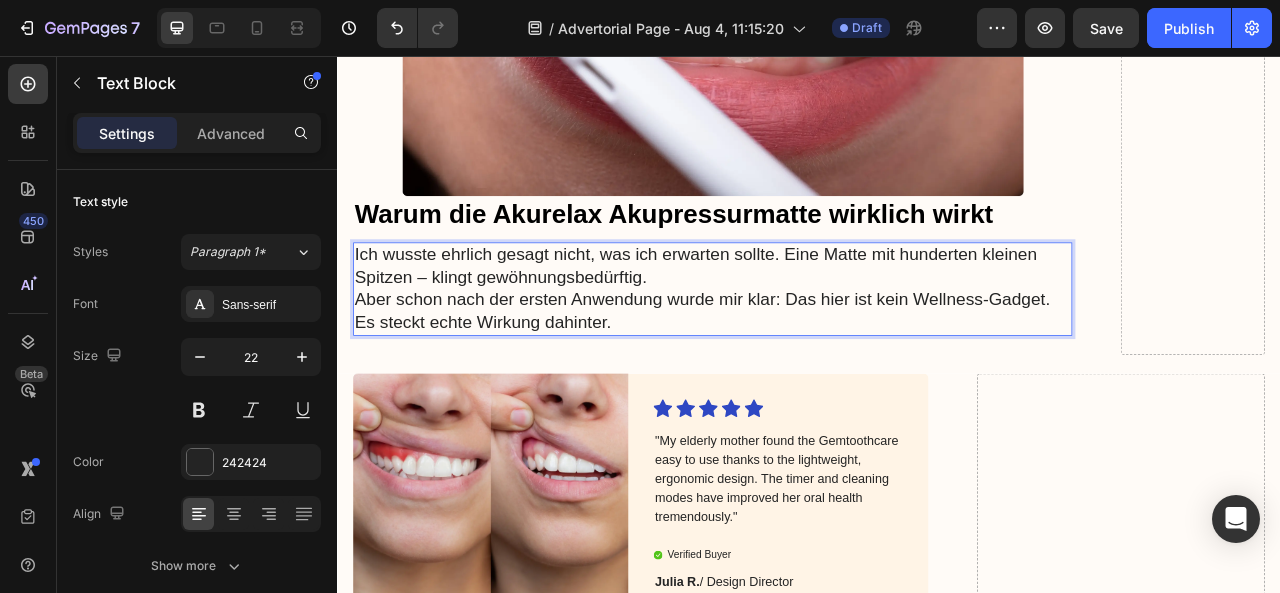 click on "Ich wusste ehrlich gesagt nicht, was ich erwarten sollte. Eine Matte mit hunderten kleinen Spitzen – klingt gewöhnungsbedürftig." at bounding box center [814, 323] 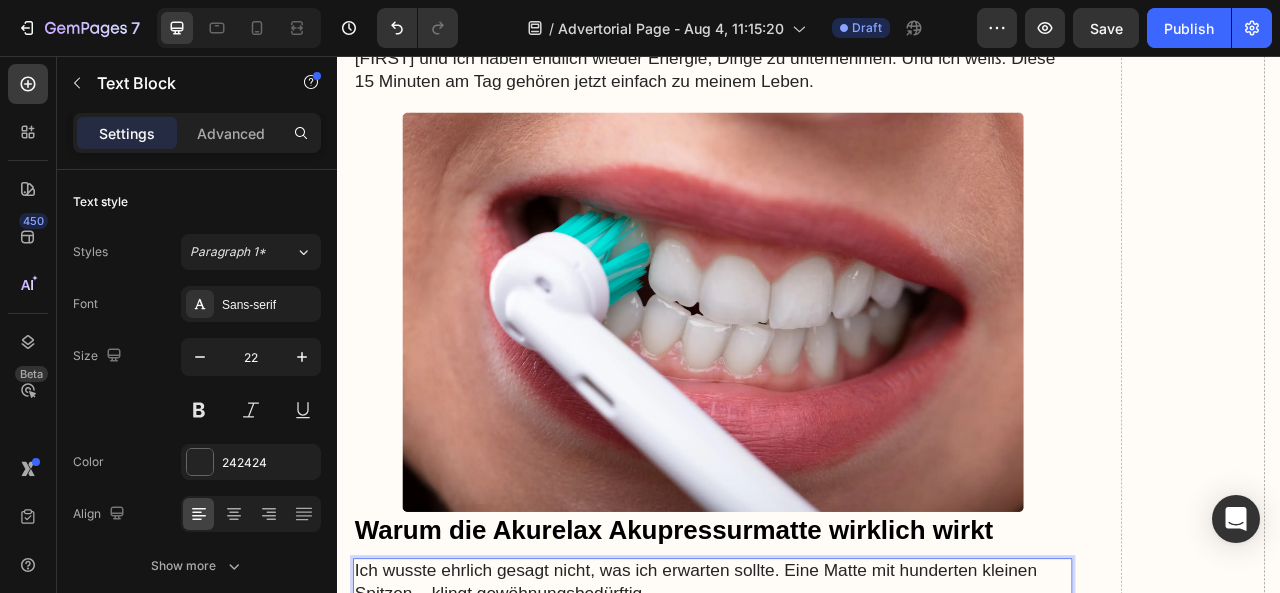 scroll, scrollTop: 7462, scrollLeft: 0, axis: vertical 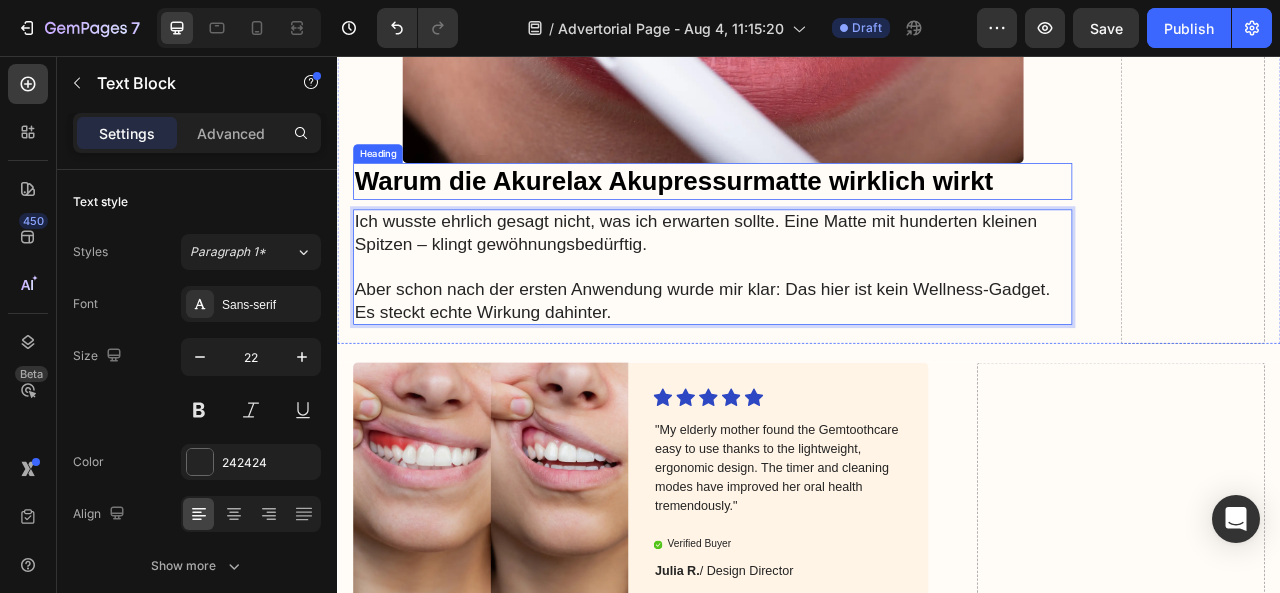 click on "Warum die Akurelax Akupressurmatte wirklich wirkt" at bounding box center [814, 215] 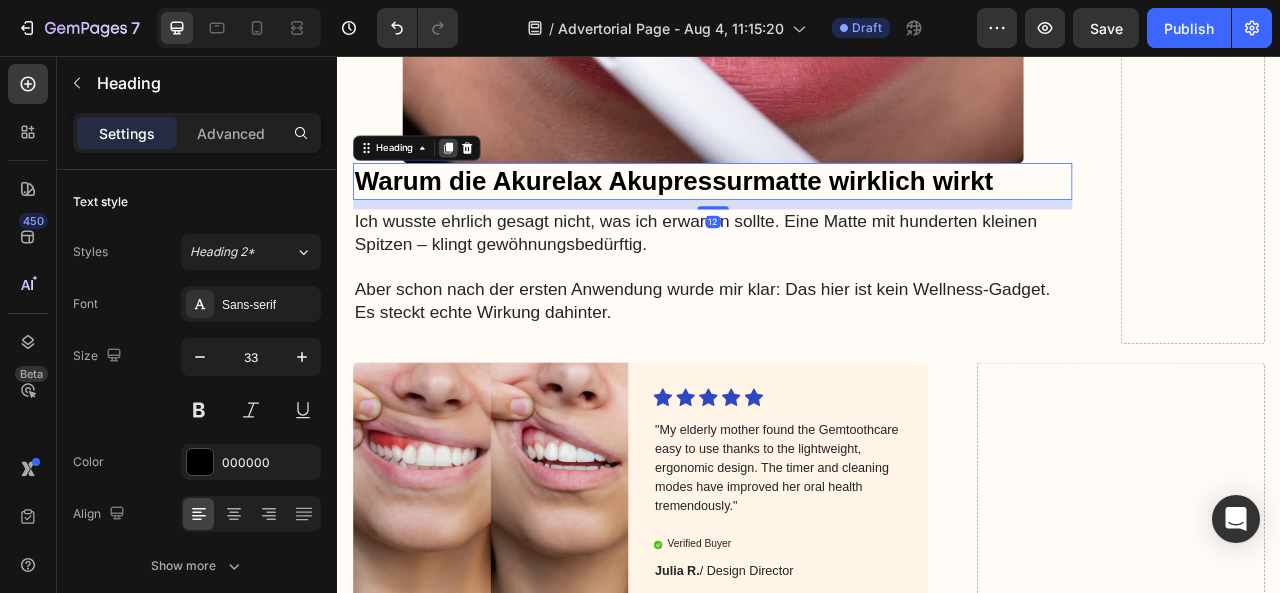 click 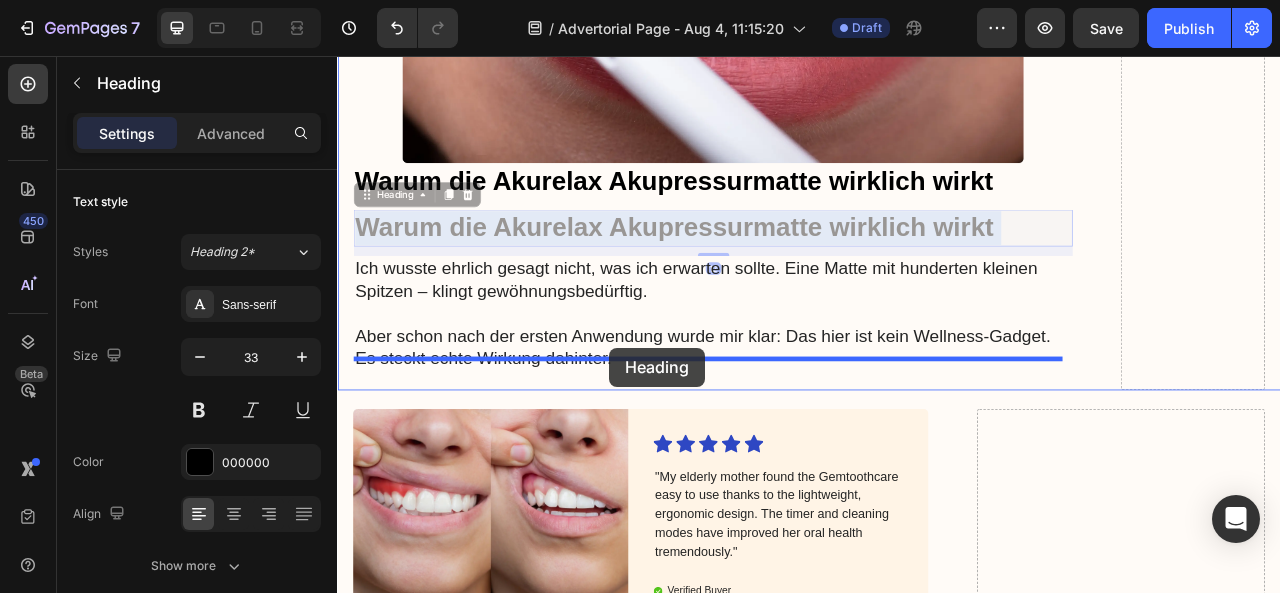 drag, startPoint x: 709, startPoint y: 231, endPoint x: 683, endPoint y: 427, distance: 197.71696 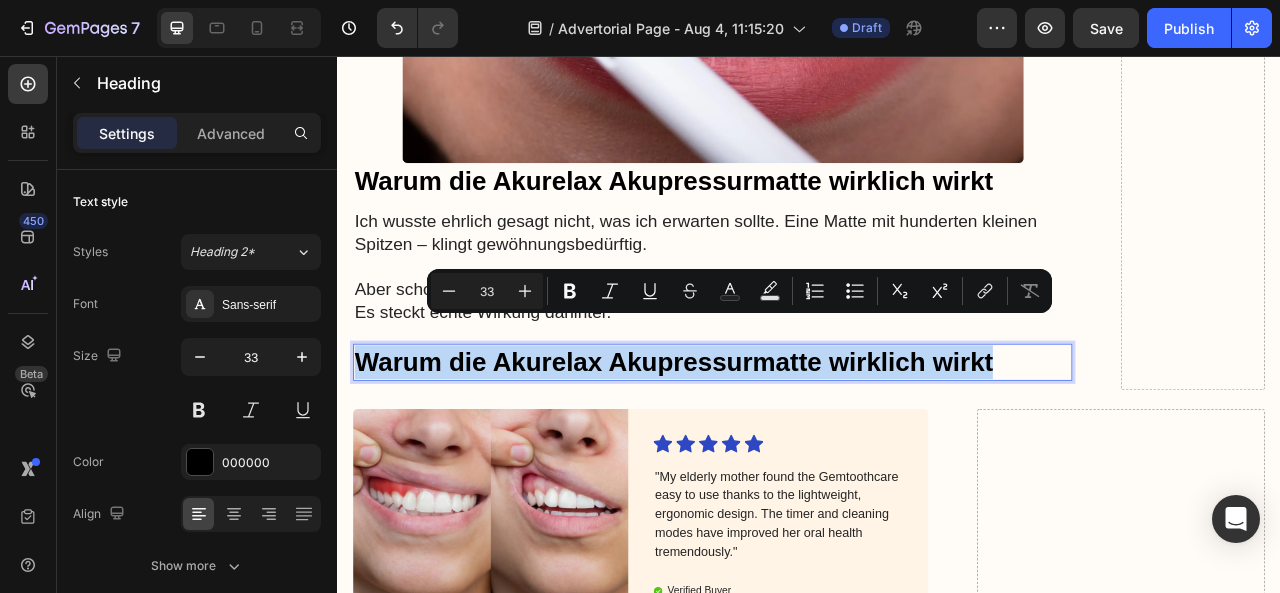 drag, startPoint x: 1184, startPoint y: 409, endPoint x: 367, endPoint y: 393, distance: 817.1567 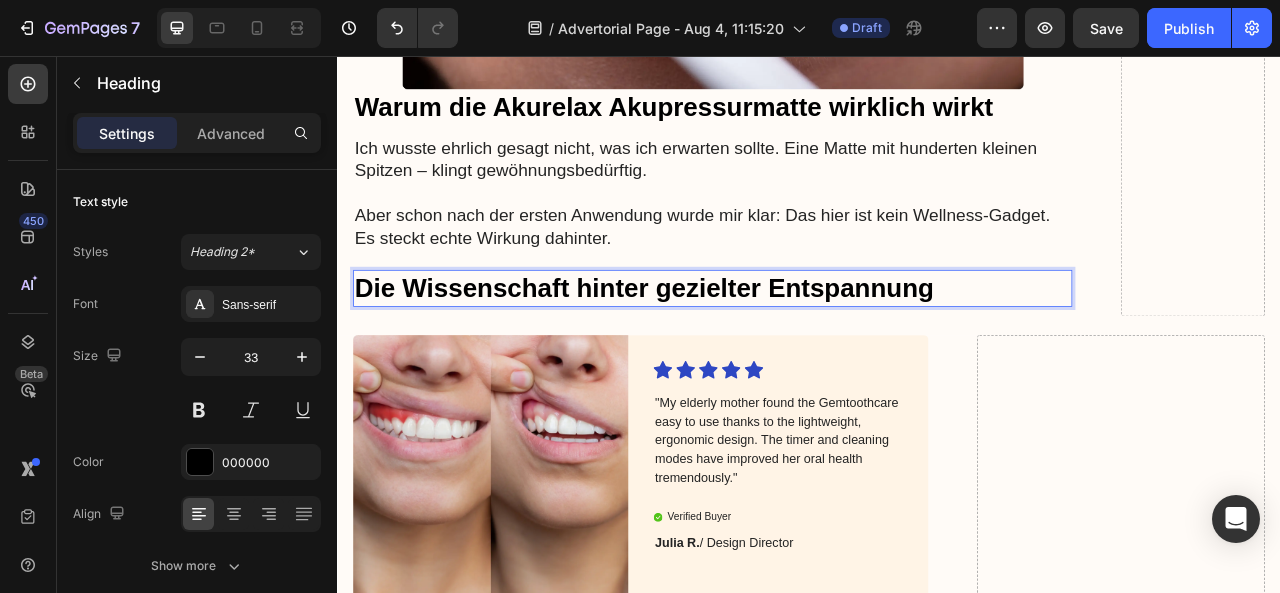 scroll, scrollTop: 8006, scrollLeft: 0, axis: vertical 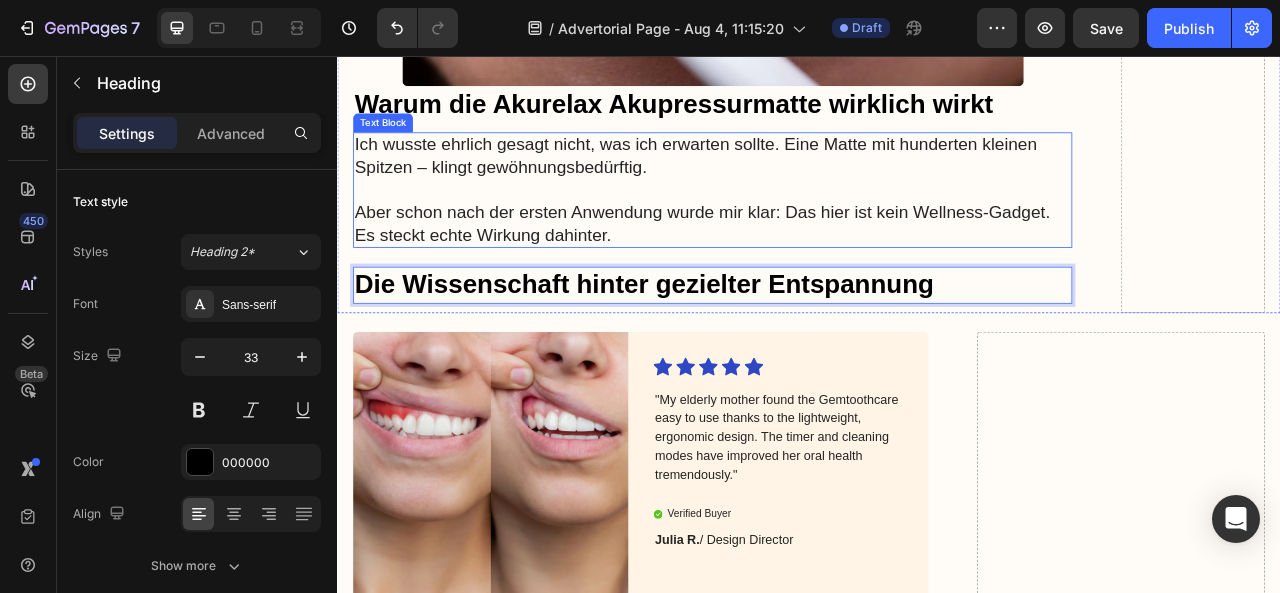 click on "Aber schon nach der ersten Anwendung wurde mir klar: Das hier ist kein Wellness-Gadget. Es steckt echte Wirkung dahinter." at bounding box center (814, 269) 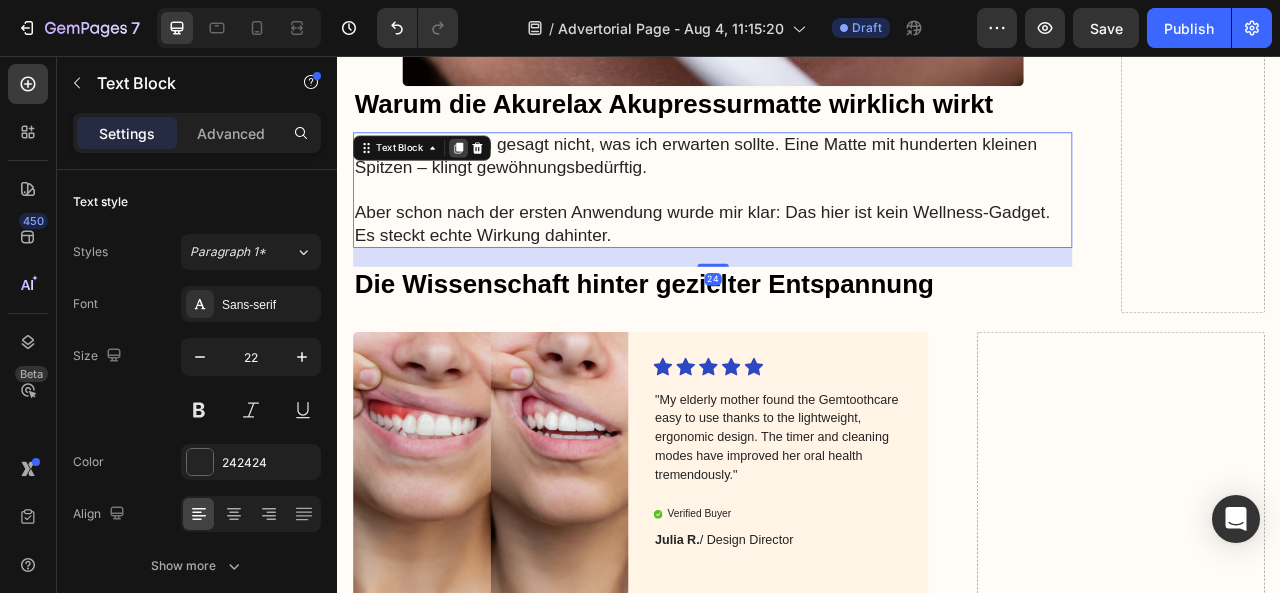 click 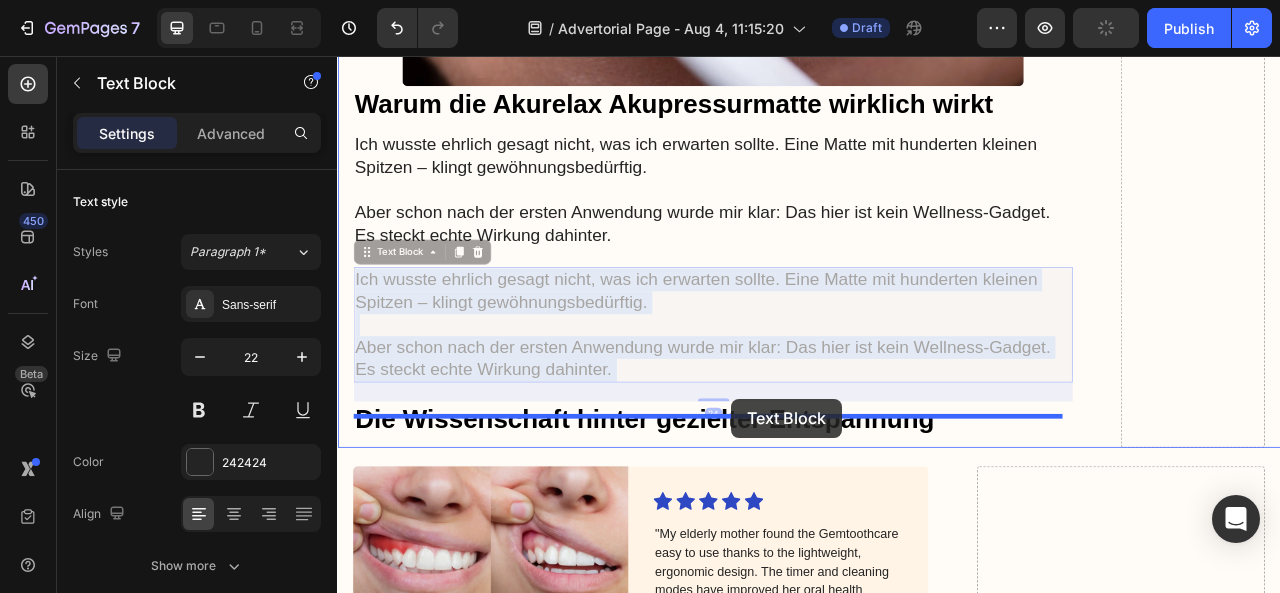 drag, startPoint x: 855, startPoint y: 337, endPoint x: 839, endPoint y: 492, distance: 155.82362 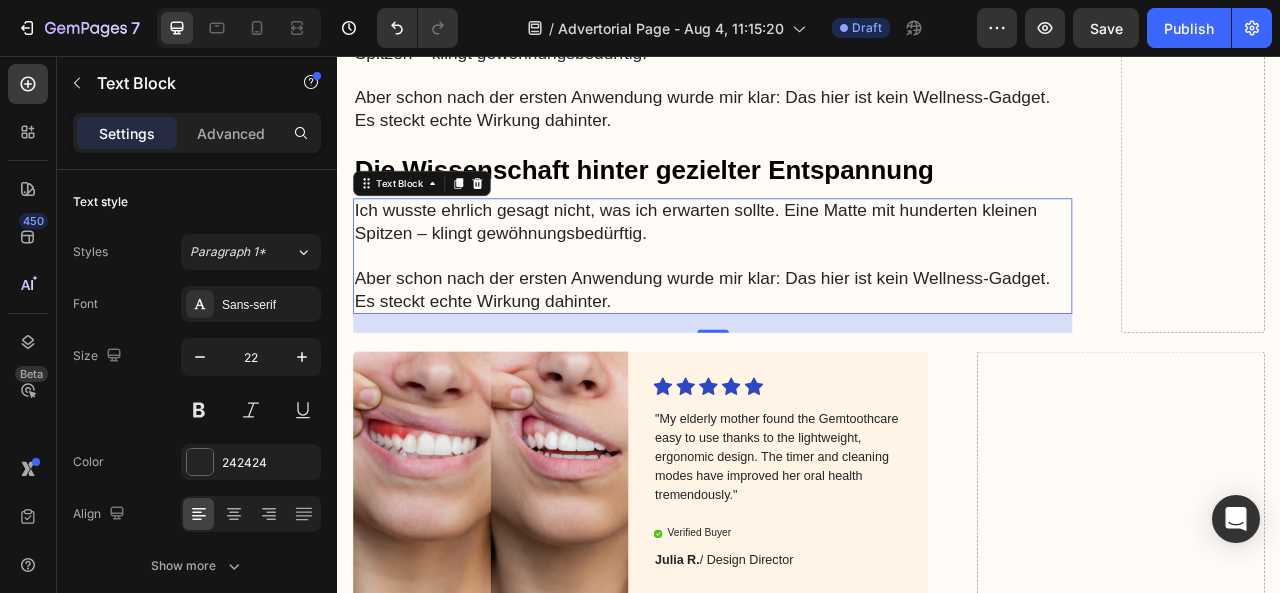 scroll, scrollTop: 8154, scrollLeft: 0, axis: vertical 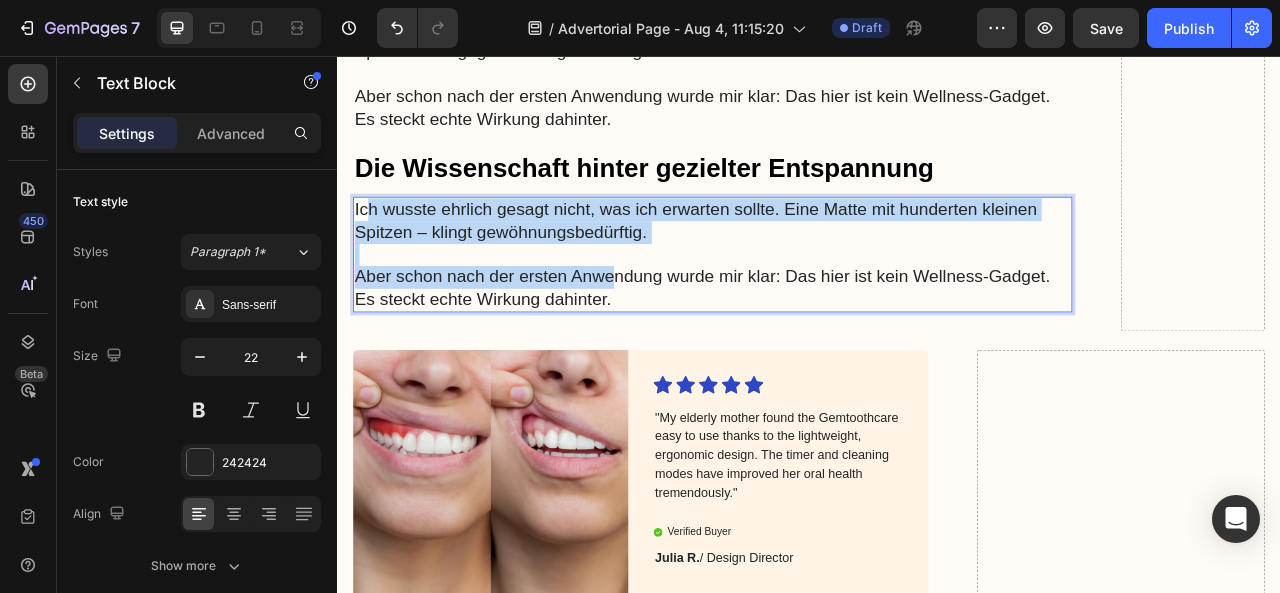 drag, startPoint x: 587, startPoint y: 254, endPoint x: 429, endPoint y: 204, distance: 165.72266 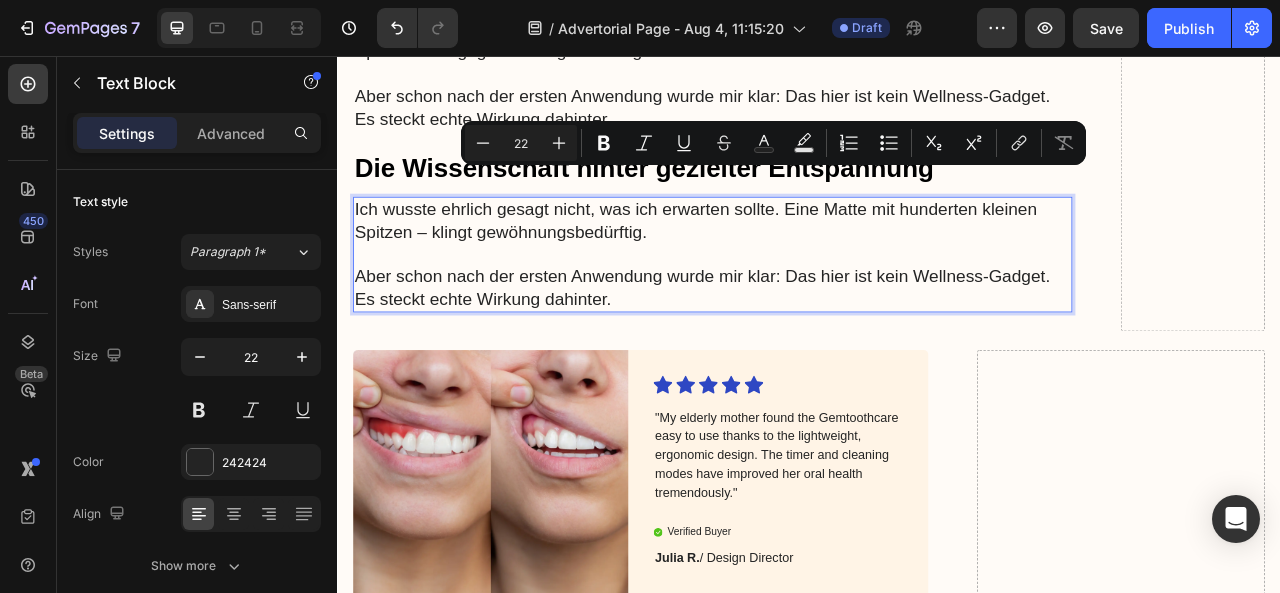 click on "Aber schon nach der ersten Anwendung wurde mir klar: Das hier ist kein Wellness-Gadget. Es steckt echte Wirkung dahinter." at bounding box center [814, 351] 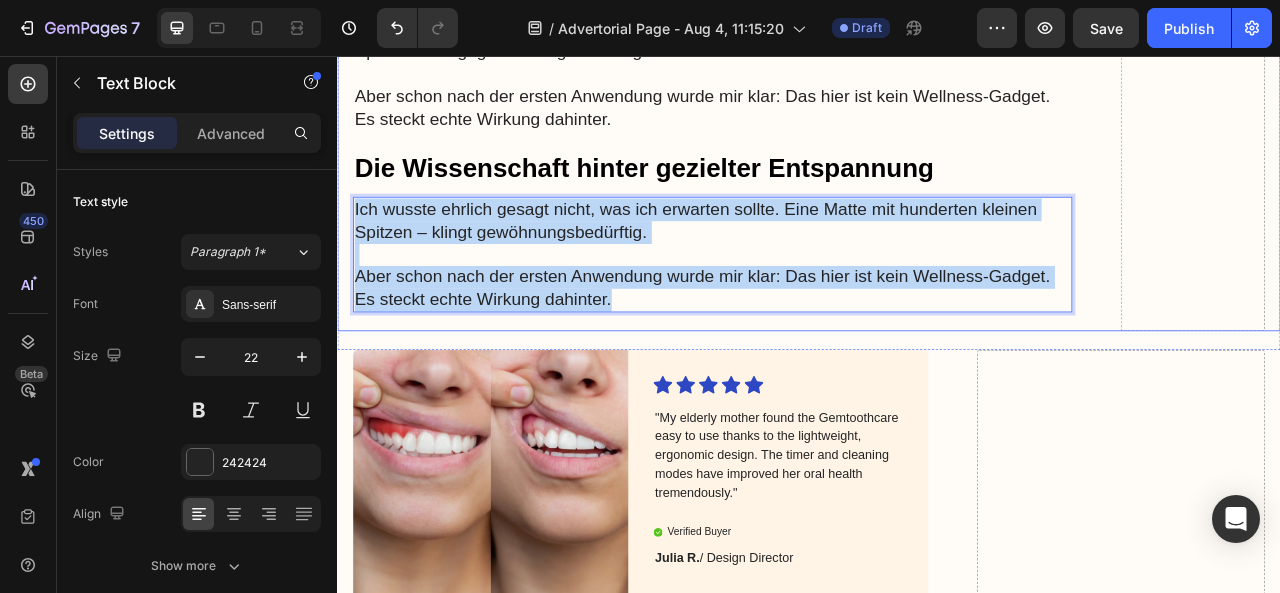 drag, startPoint x: 642, startPoint y: 318, endPoint x: 351, endPoint y: 203, distance: 312.89935 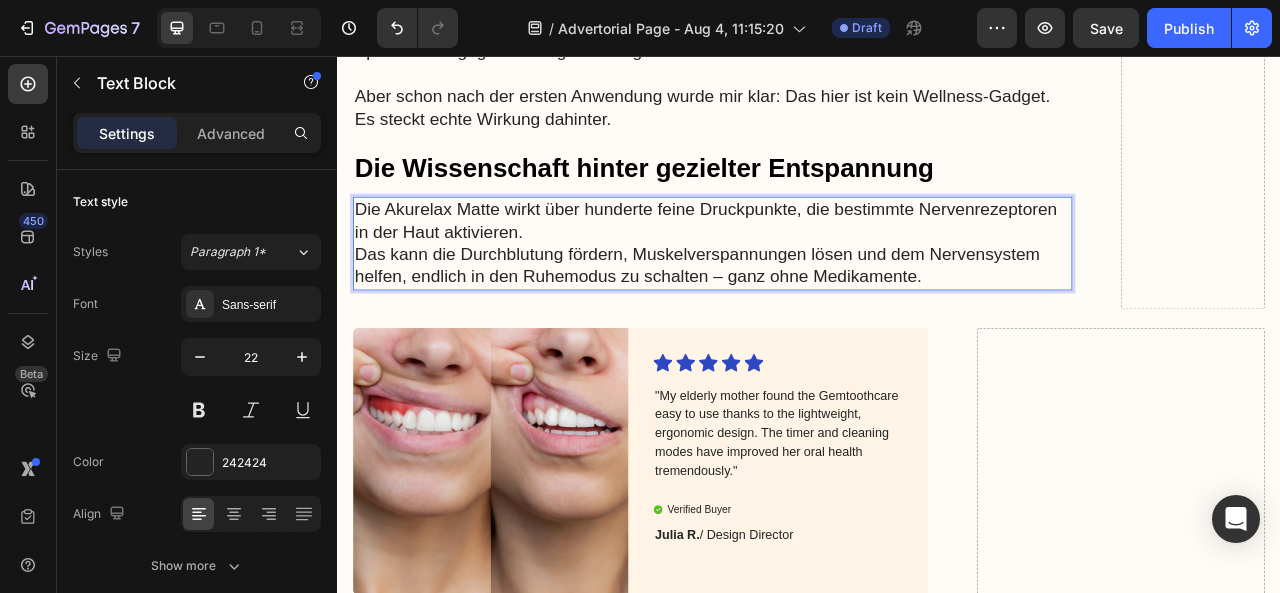 click on "Die Akurelax Matte wirkt über hunderte feine Druckpunkte, die bestimmte Nervenrezeptoren in der Haut aktivieren." at bounding box center [814, 265] 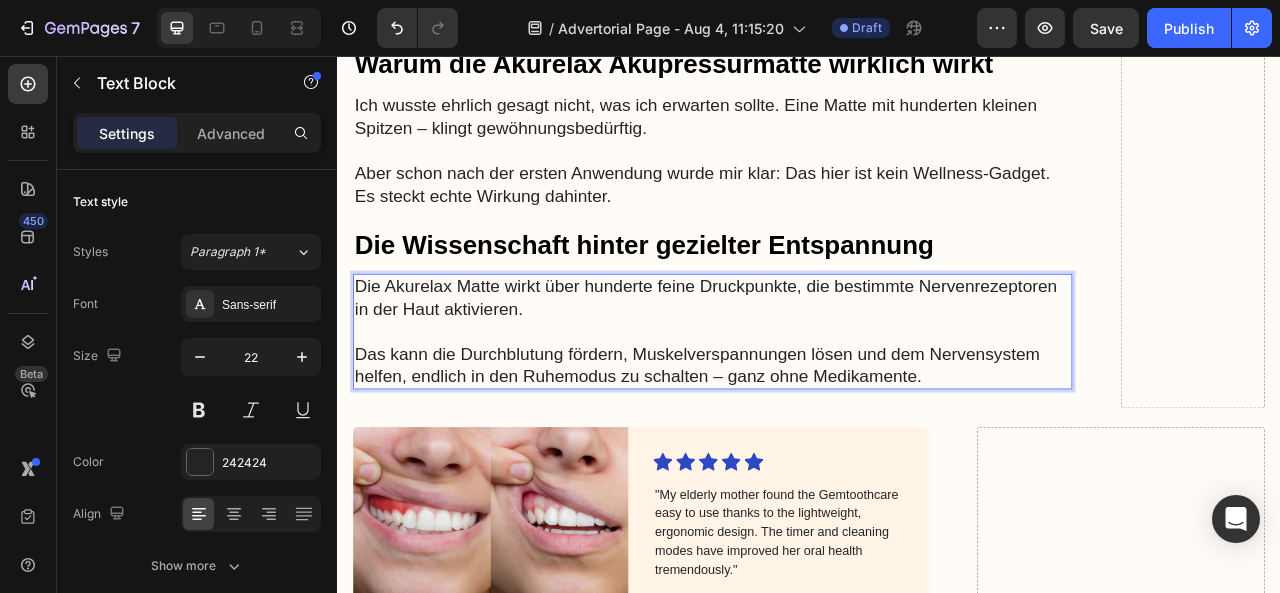 scroll, scrollTop: 8056, scrollLeft: 0, axis: vertical 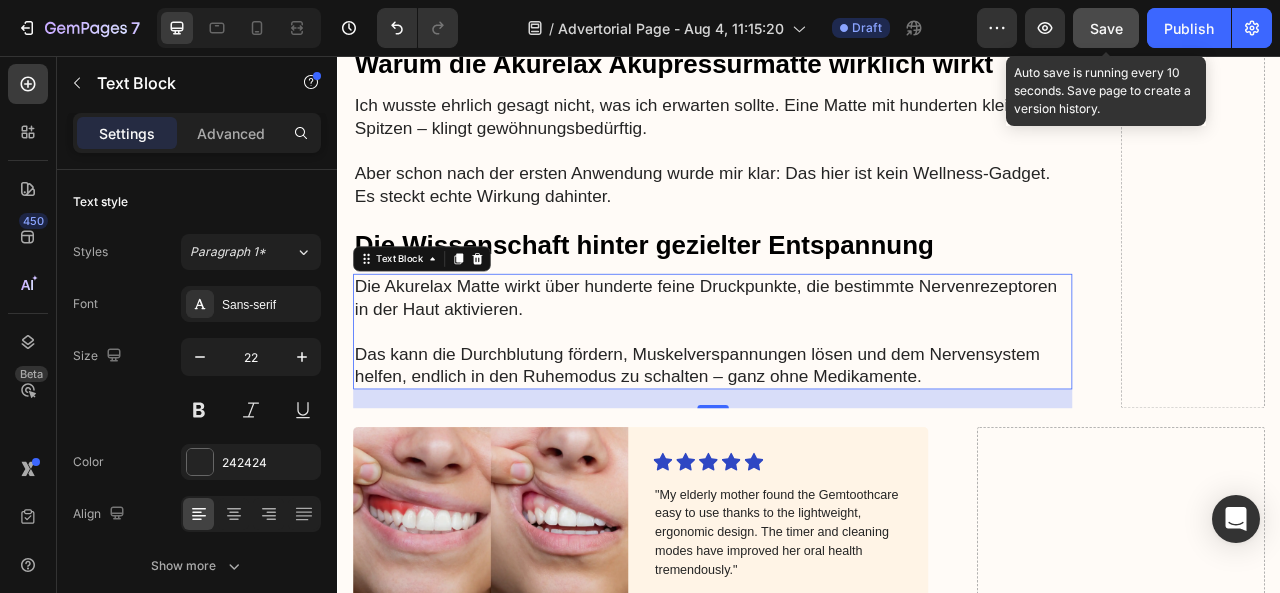 click on "Save" at bounding box center [1106, 28] 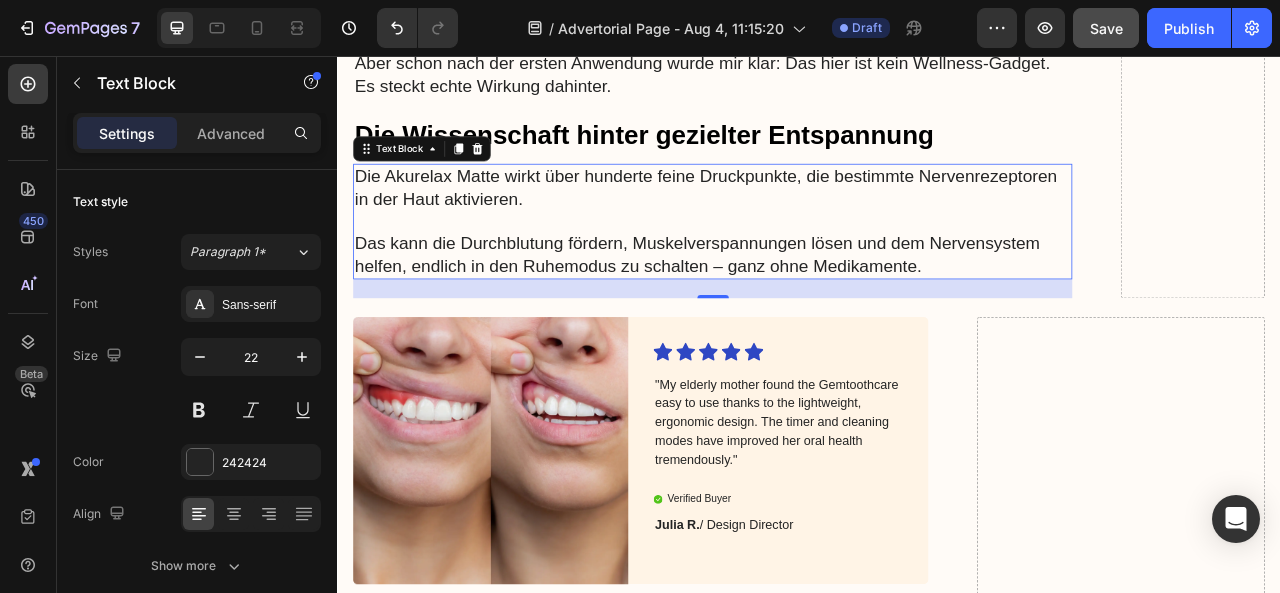 scroll, scrollTop: 8196, scrollLeft: 0, axis: vertical 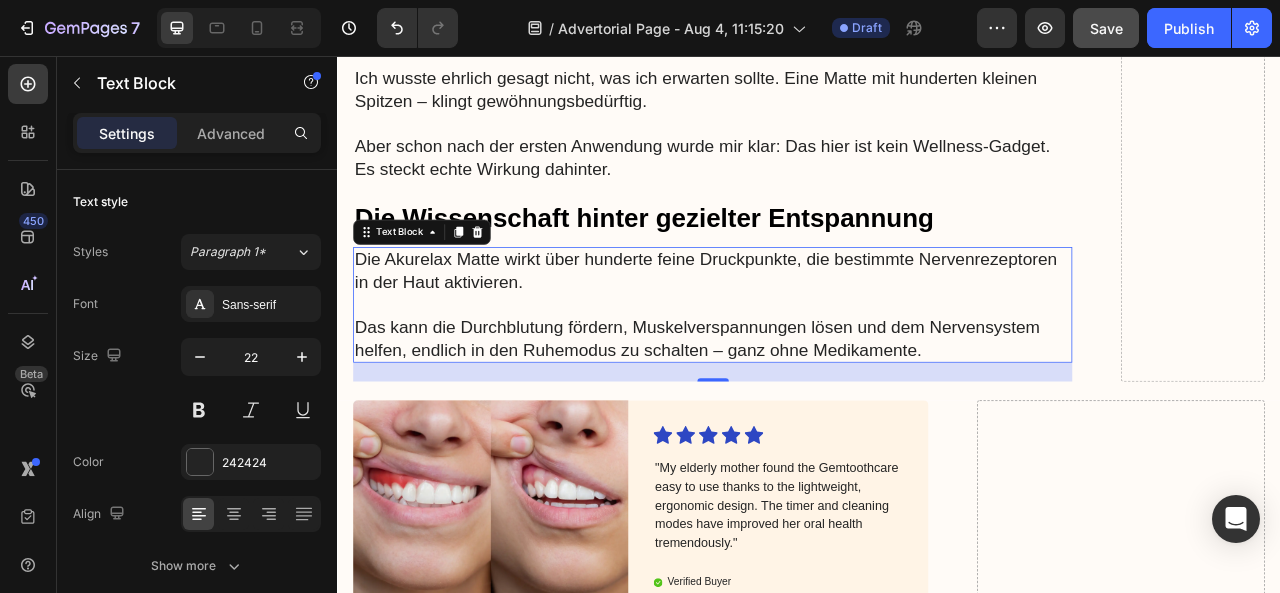 click on "Die Wissenschaft hinter gezielter Entspannung" at bounding box center (814, 263) 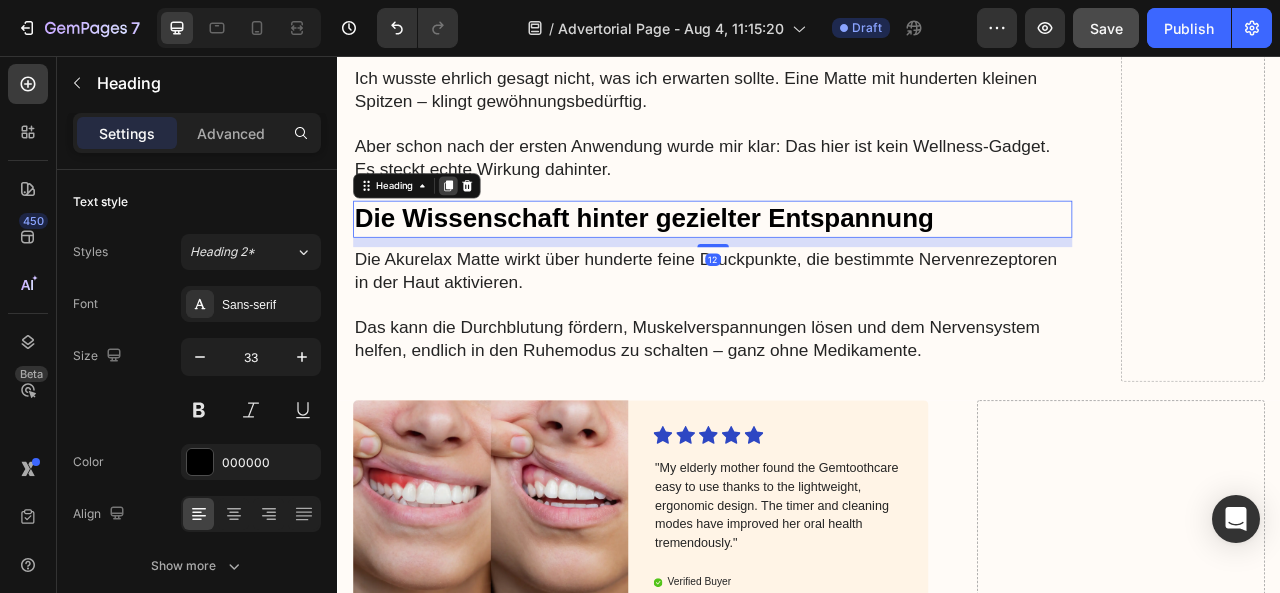 click 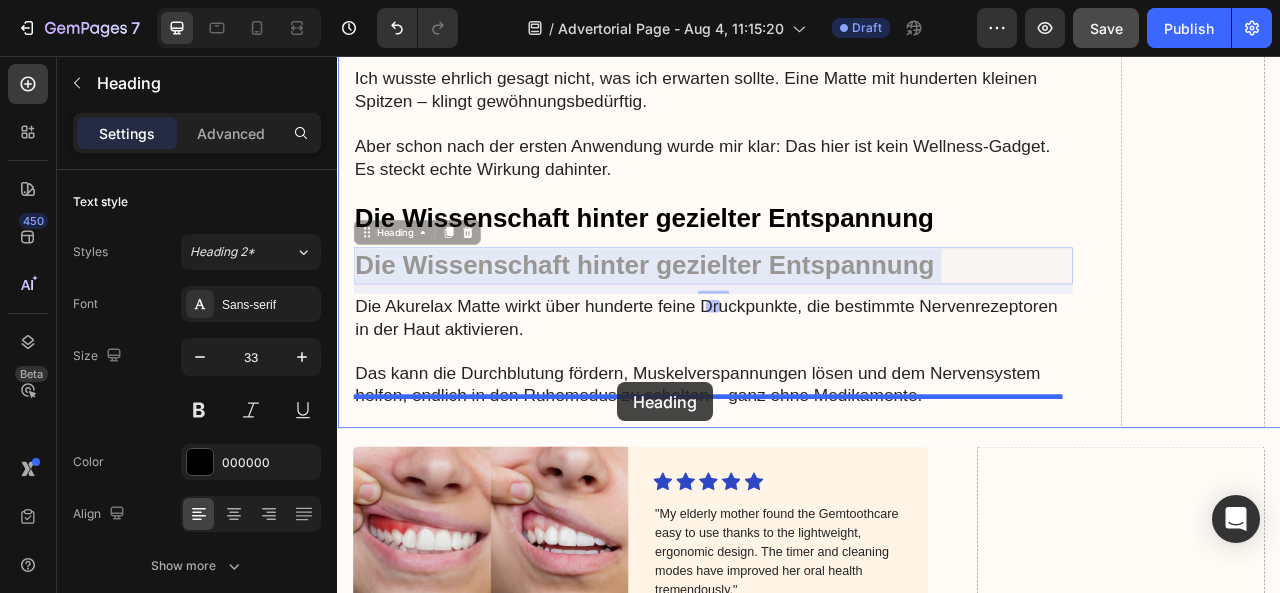 drag, startPoint x: 706, startPoint y: 271, endPoint x: 693, endPoint y: 471, distance: 200.42206 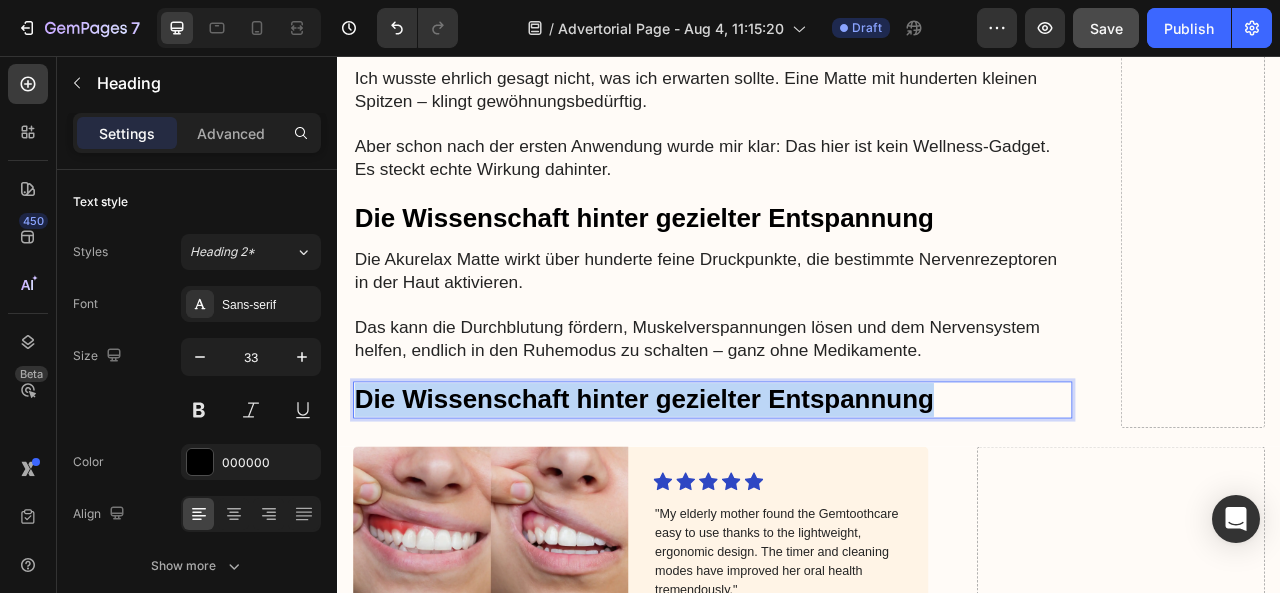 drag, startPoint x: 1100, startPoint y: 461, endPoint x: 362, endPoint y: 455, distance: 738.0244 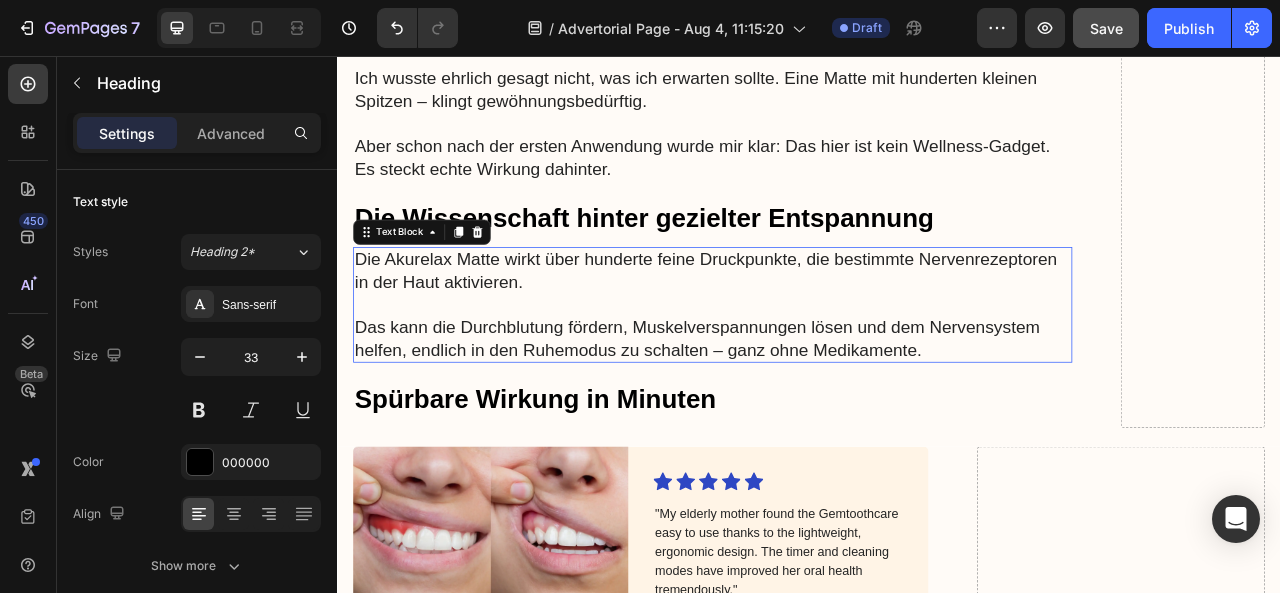 click on "Das kann die Durchblutung fördern, Muskelverspannungen lösen und dem Nervensystem helfen, endlich in den Ruhemodus zu schalten – ganz ohne Medikamente." at bounding box center (814, 415) 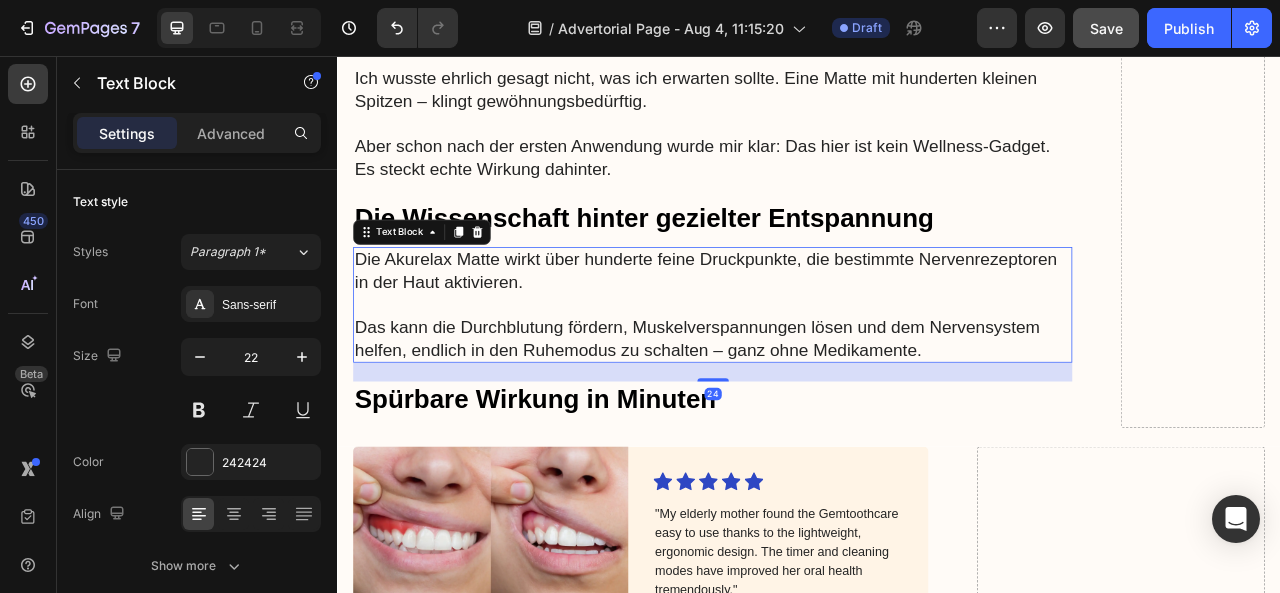 click 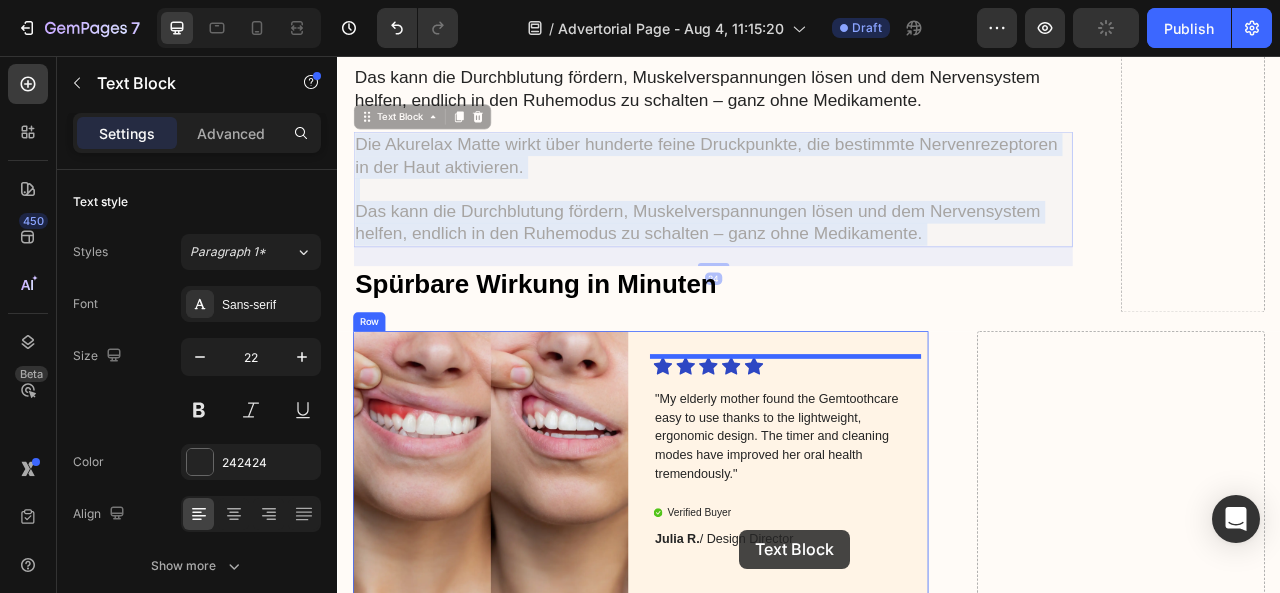 drag, startPoint x: 868, startPoint y: 495, endPoint x: 848, endPoint y: 659, distance: 165.21501 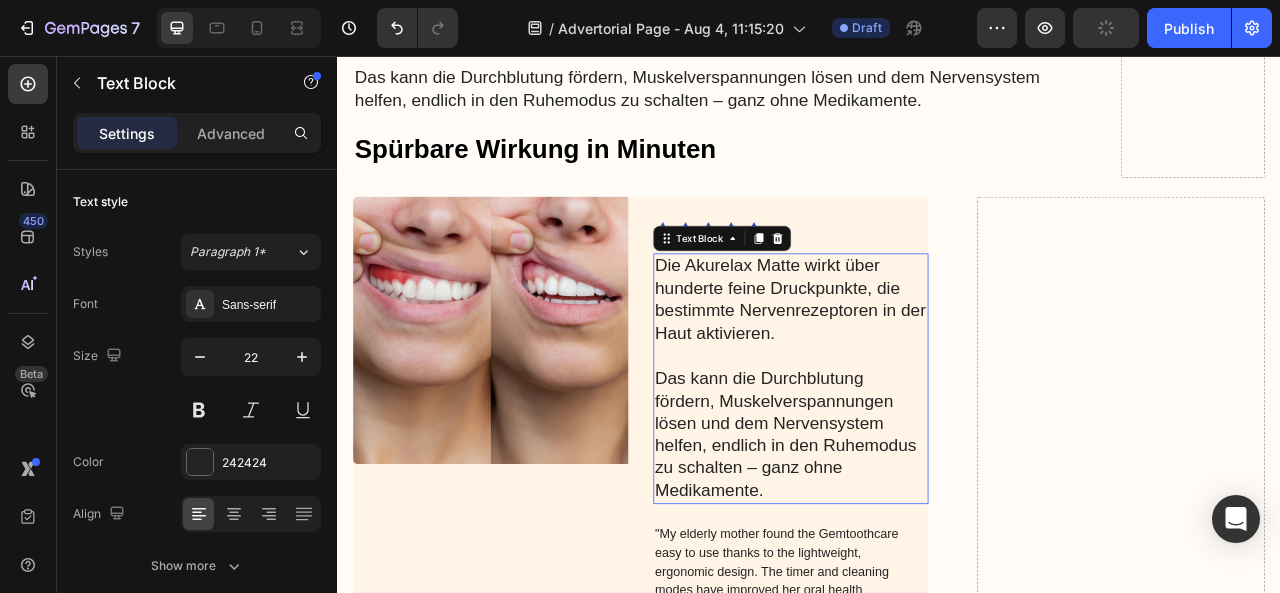 scroll, scrollTop: 8378, scrollLeft: 0, axis: vertical 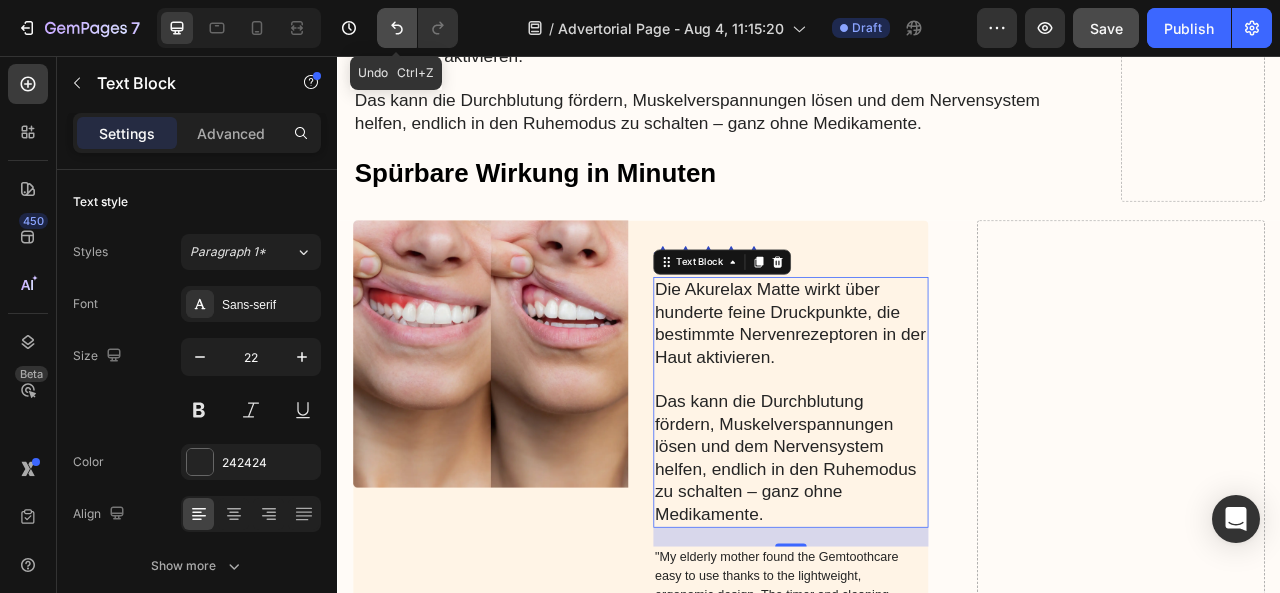 click 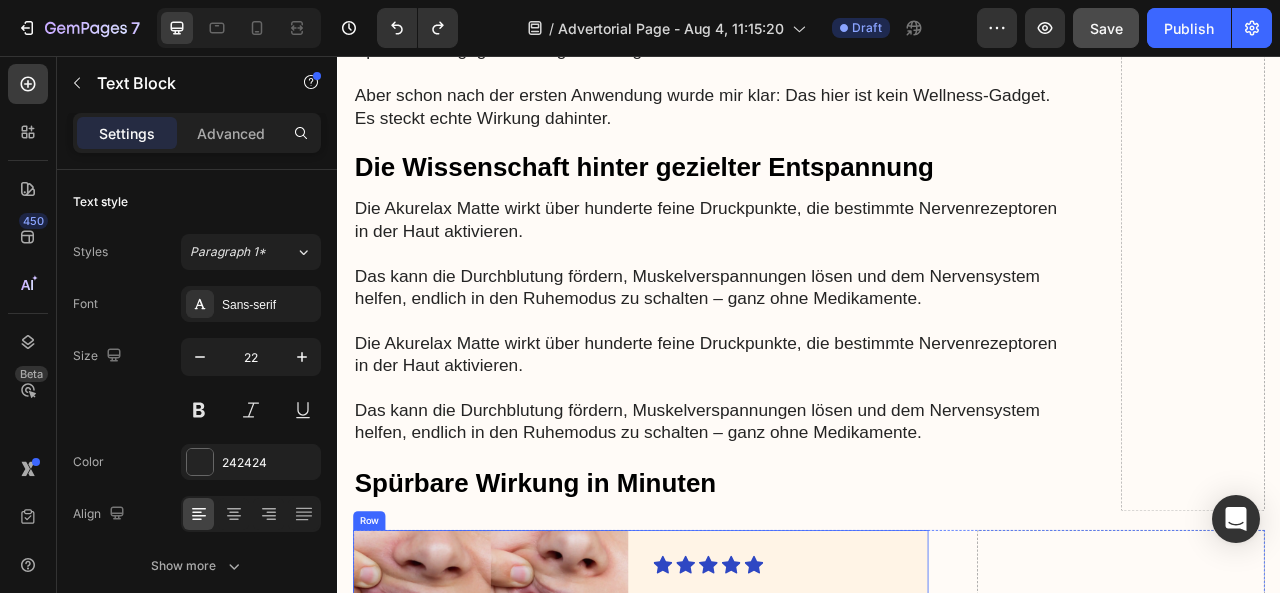 scroll, scrollTop: 8145, scrollLeft: 0, axis: vertical 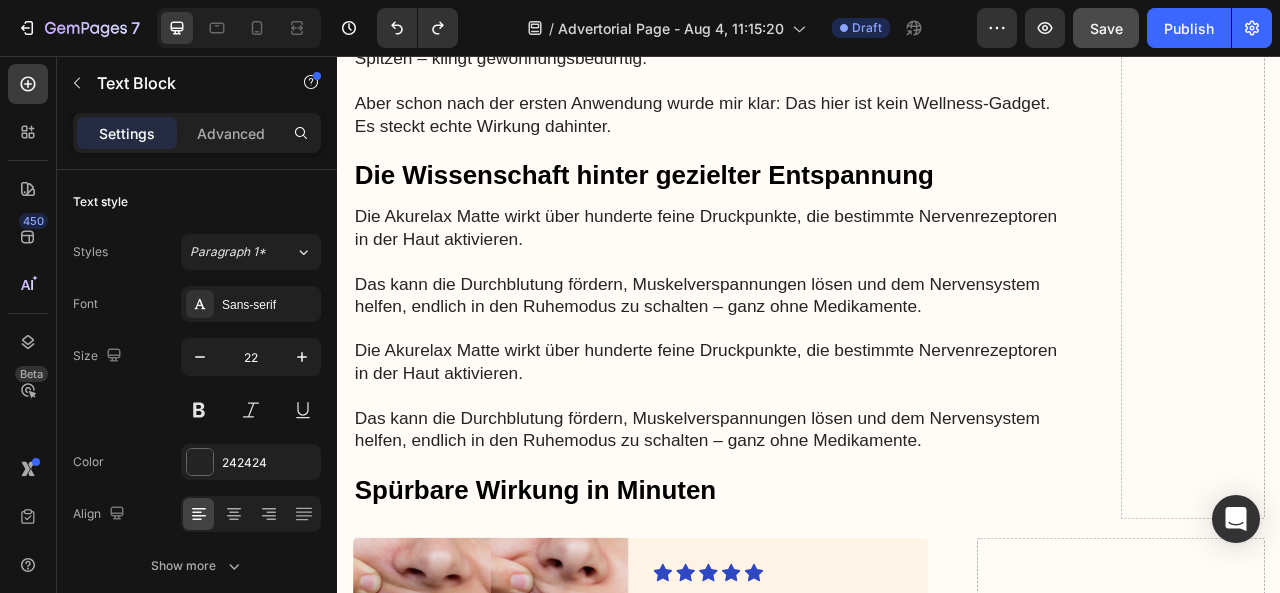 click at bounding box center (814, 488) 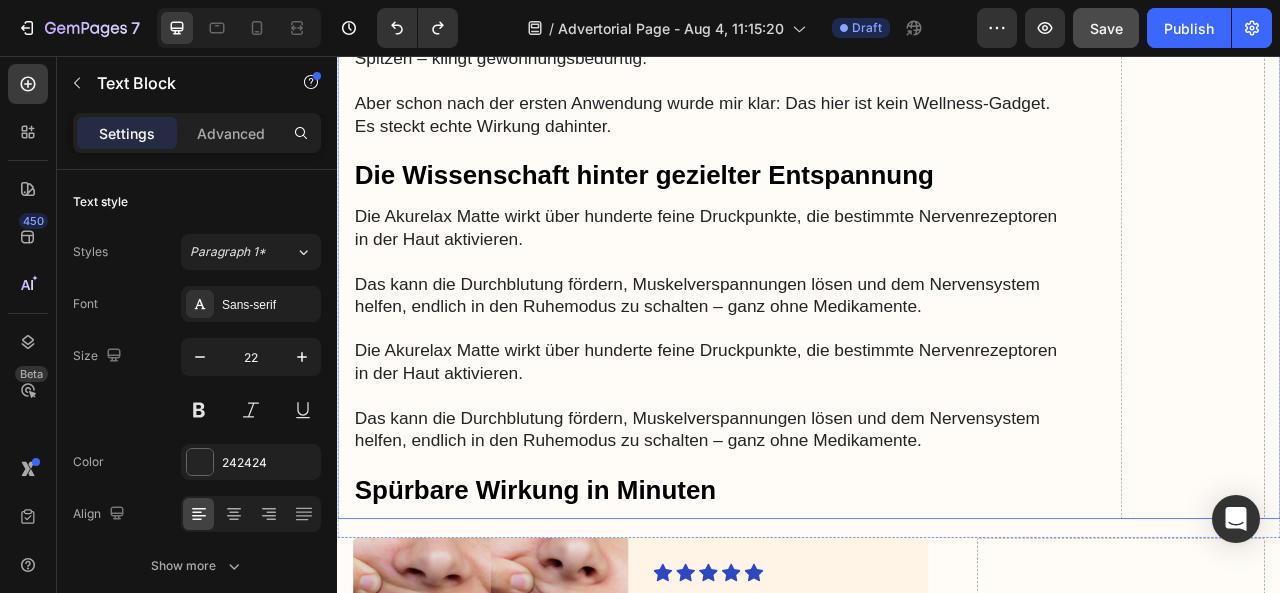 click on "Image Mai [DATE] – von [FIRST] [LAST] Text Block Row Image Ich wachte auf – total verspannt, mein Nacken brannte, mein Rücken wie blockiert. Der Wecker hatte geklingelt, aber ich fühlte mich, als hätte ich kein Auge zugemacht. Das Letzte, woran ich mich erinnere? Wie ich mich im Bett von einer Seite zur anderen wälzte. Wieder mal. Text Block So fühlt es sich an, wenn man seit Monaten keine Nacht mehr richtig geschlafen hat. Wenn Verspannungen den Schlaf rauben – und Erschöpfung den Tag bestimmt. Text Block Diese Nächte haben Spuren hinterlassen Heading Mein Partner [FIRST] und ich führten eigentlich ein gutes Leben. Zwei Kinder, feste Jobs, viel gemeinsam gelacht. Dann schlichen sich die Beschwerden ein: Rückenschmerzen, Nackenziehen, ständige Kopfschmerzen. Ich schlief kaum noch, war gereizt, ständig erschöpft. Selbst tagsüber fühlte ich mich, als würde ich neben mir stehen." at bounding box center [814, -3624] 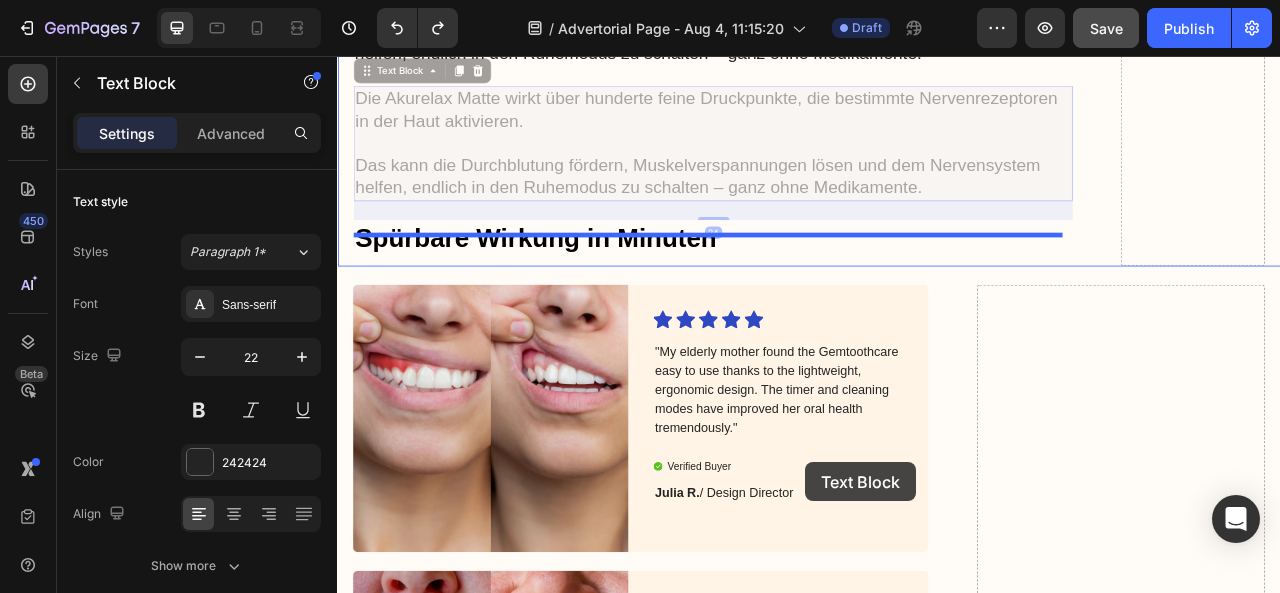 scroll, scrollTop: 8555, scrollLeft: 0, axis: vertical 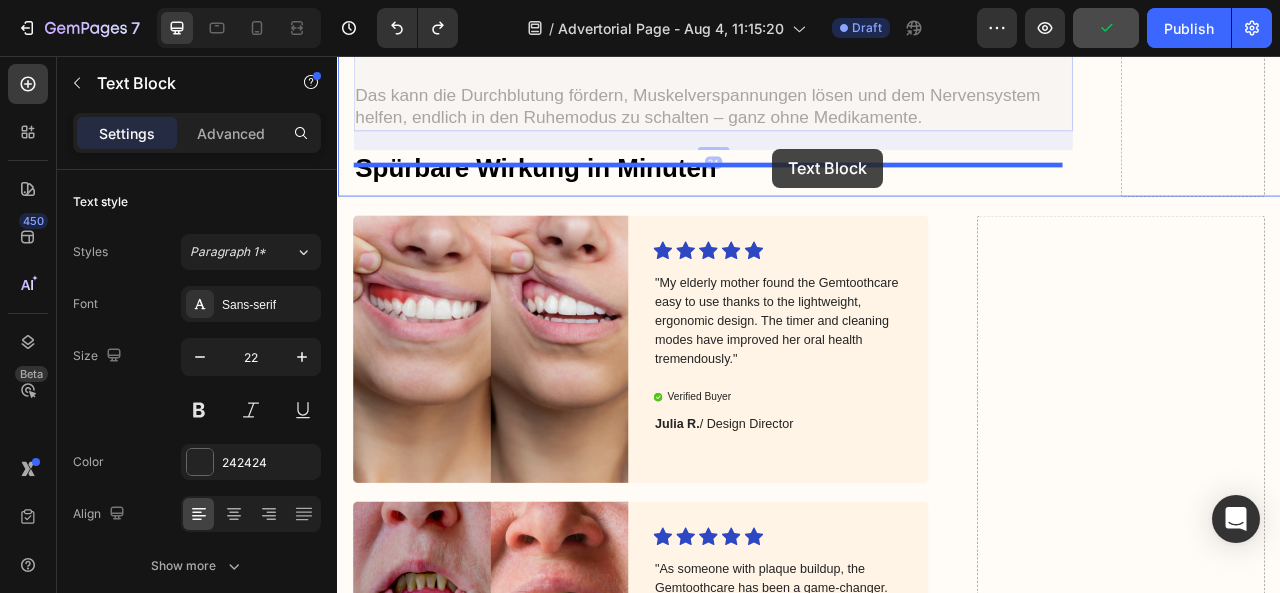 drag, startPoint x: 997, startPoint y: 405, endPoint x: 890, endPoint y: 174, distance: 254.57808 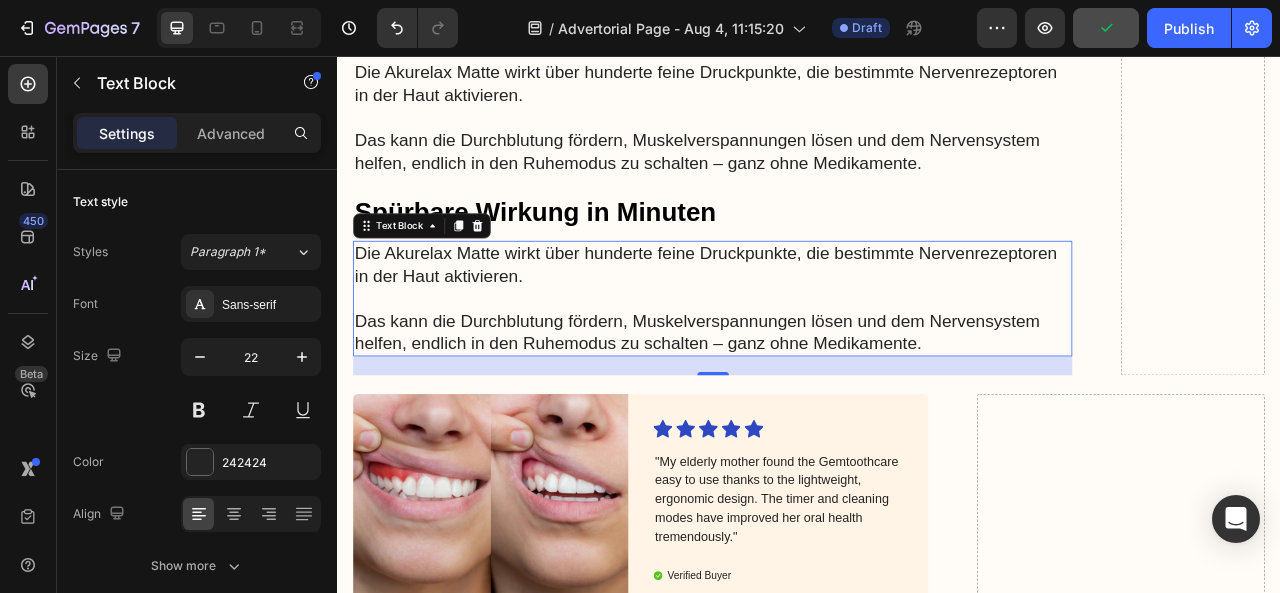 scroll, scrollTop: 8328, scrollLeft: 0, axis: vertical 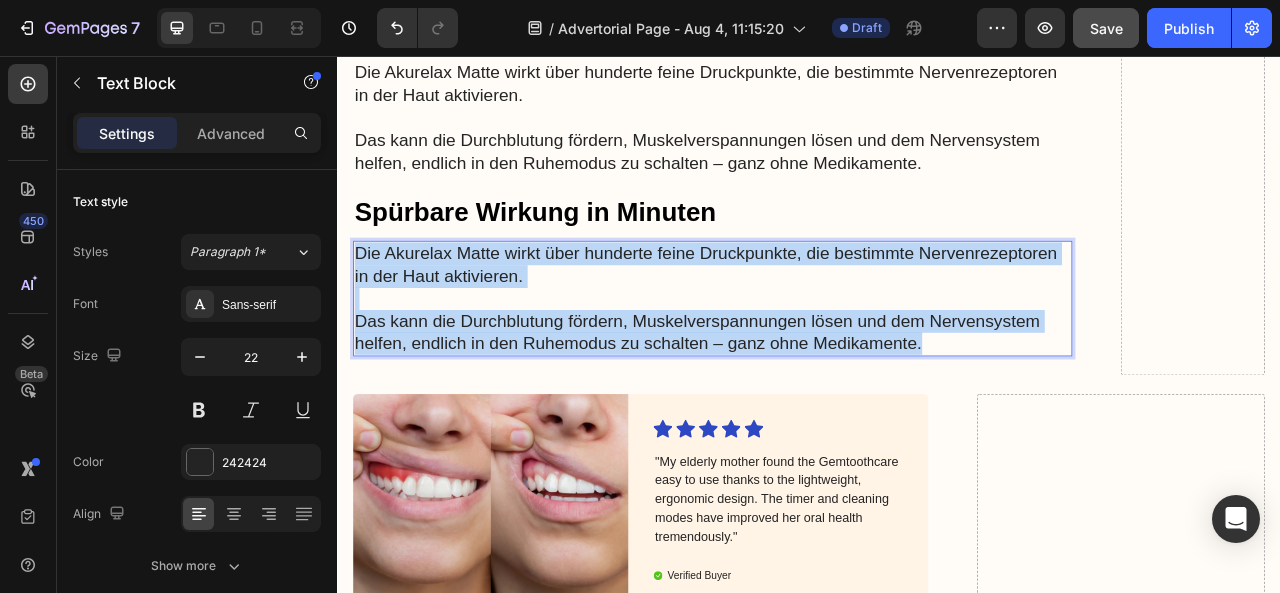 drag, startPoint x: 1083, startPoint y: 372, endPoint x: 361, endPoint y: 258, distance: 730.9446 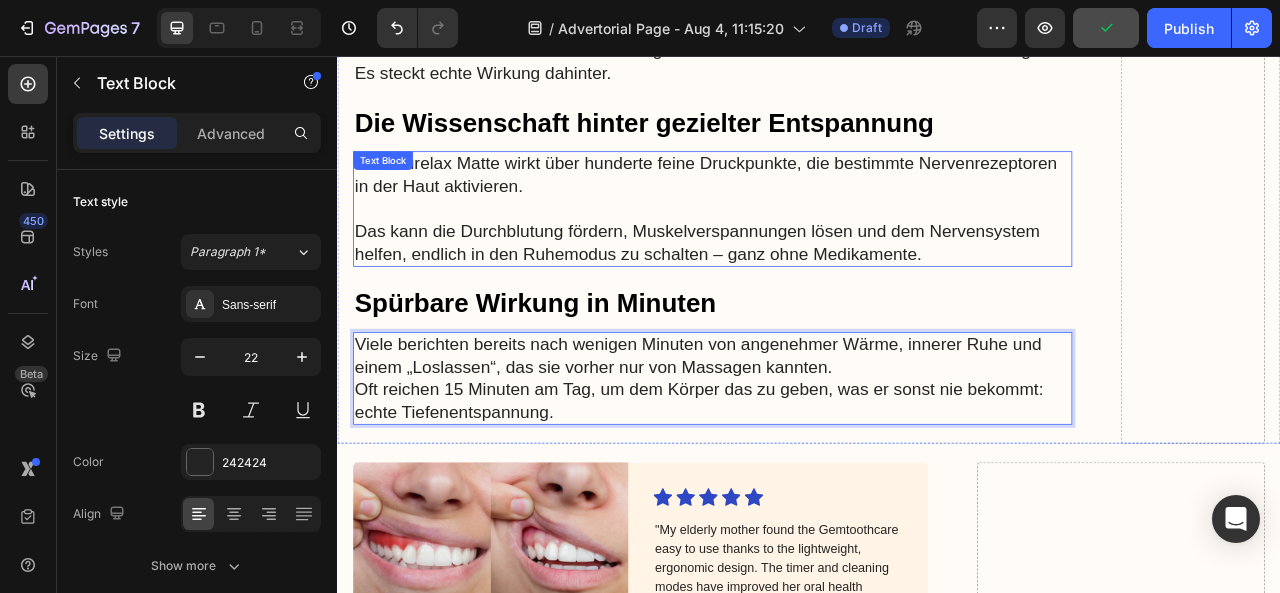 scroll, scrollTop: 8206, scrollLeft: 0, axis: vertical 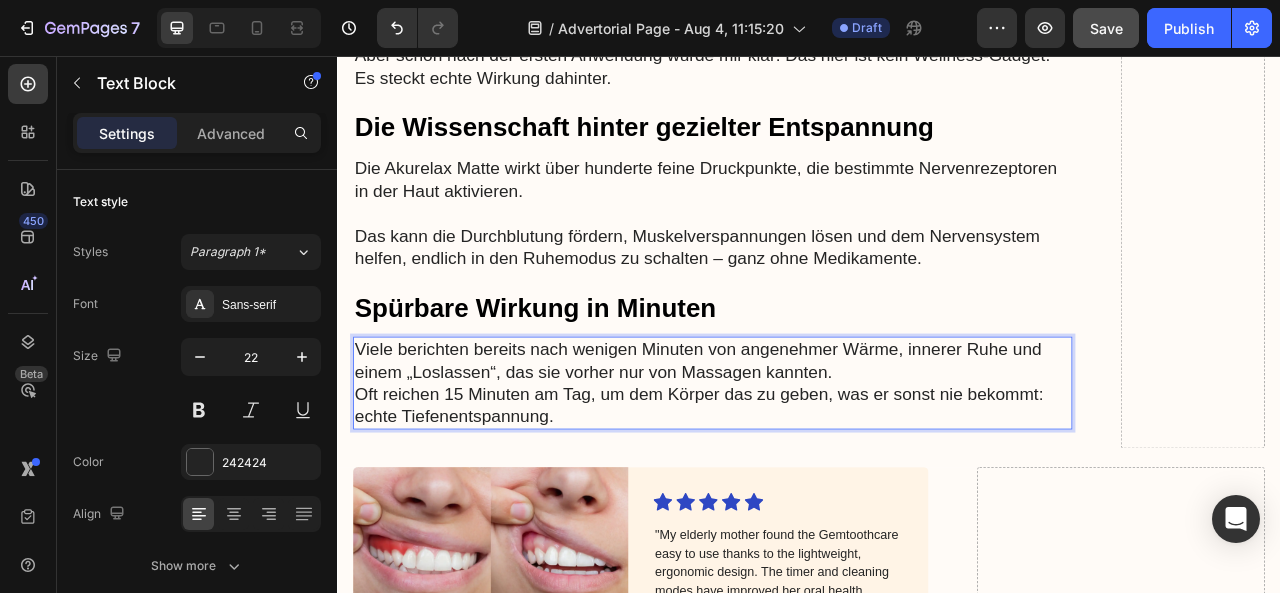 click on "Viele berichten bereits nach wenigen Minuten von angenehmer Wärme, innerer Ruhe und einem „Loslassen“, das sie vorher nur von Massagen kannten." at bounding box center (814, 443) 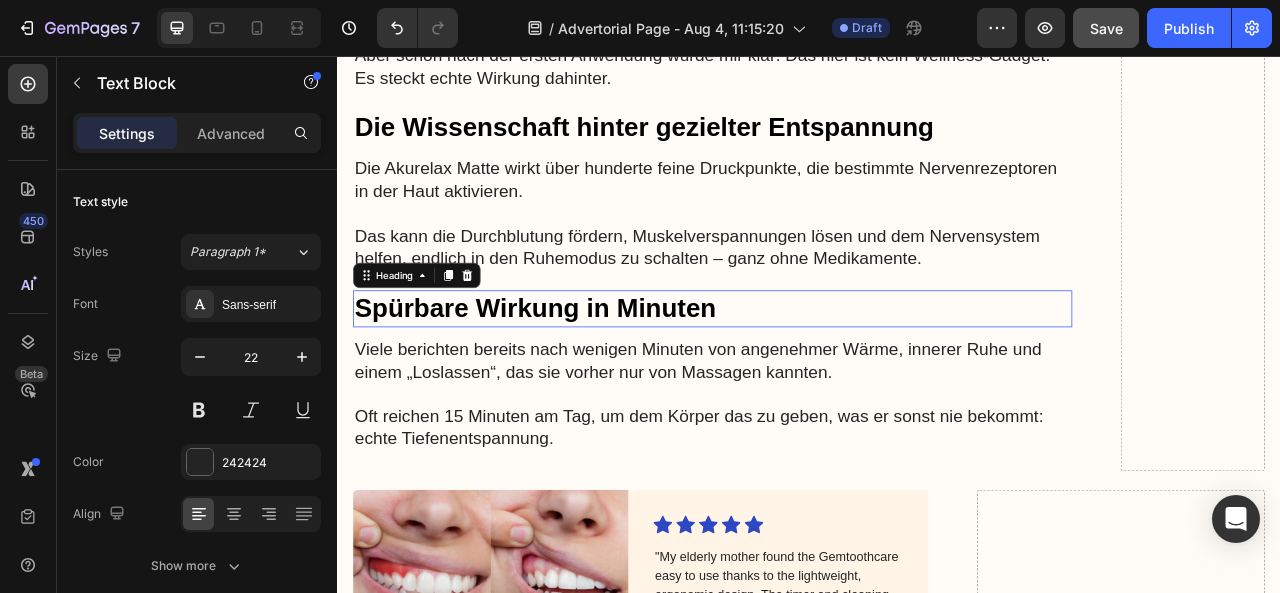 click on "Spürbare Wirkung in Minuten" at bounding box center (814, 377) 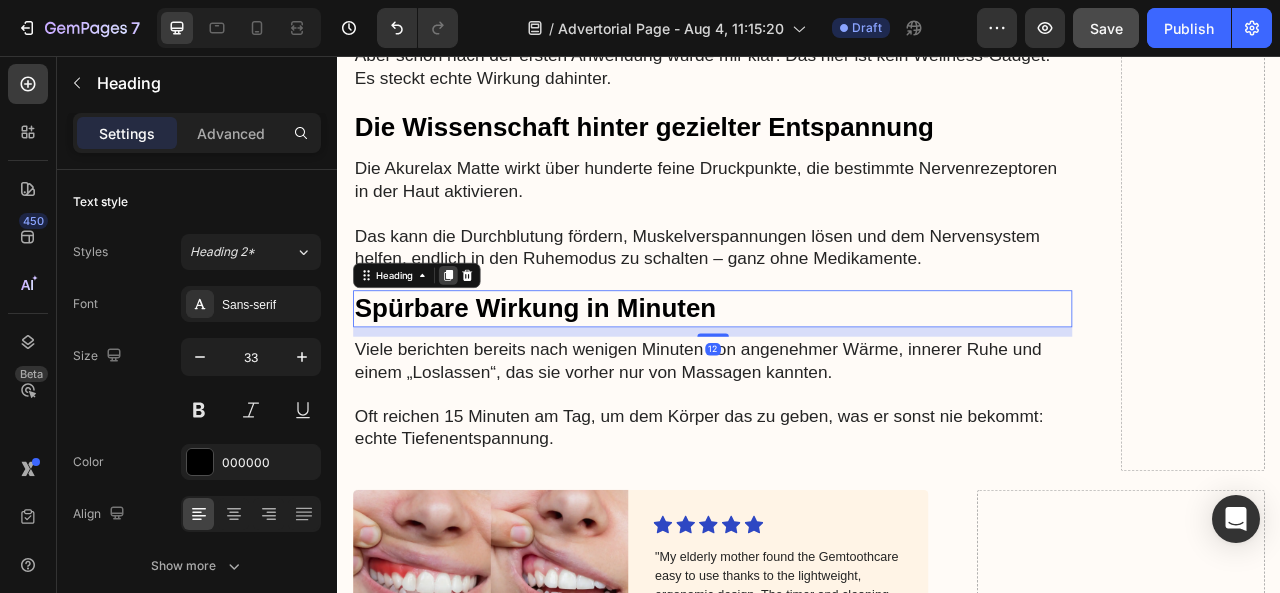 click 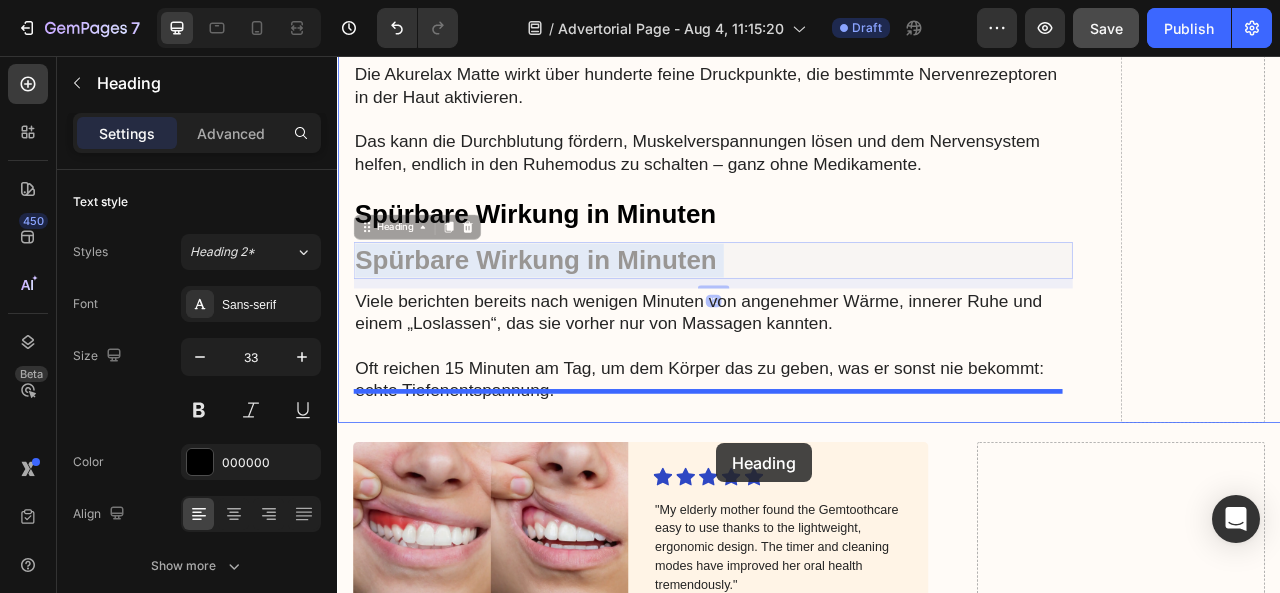 drag, startPoint x: 848, startPoint y: 391, endPoint x: 819, endPoint y: 549, distance: 160.63934 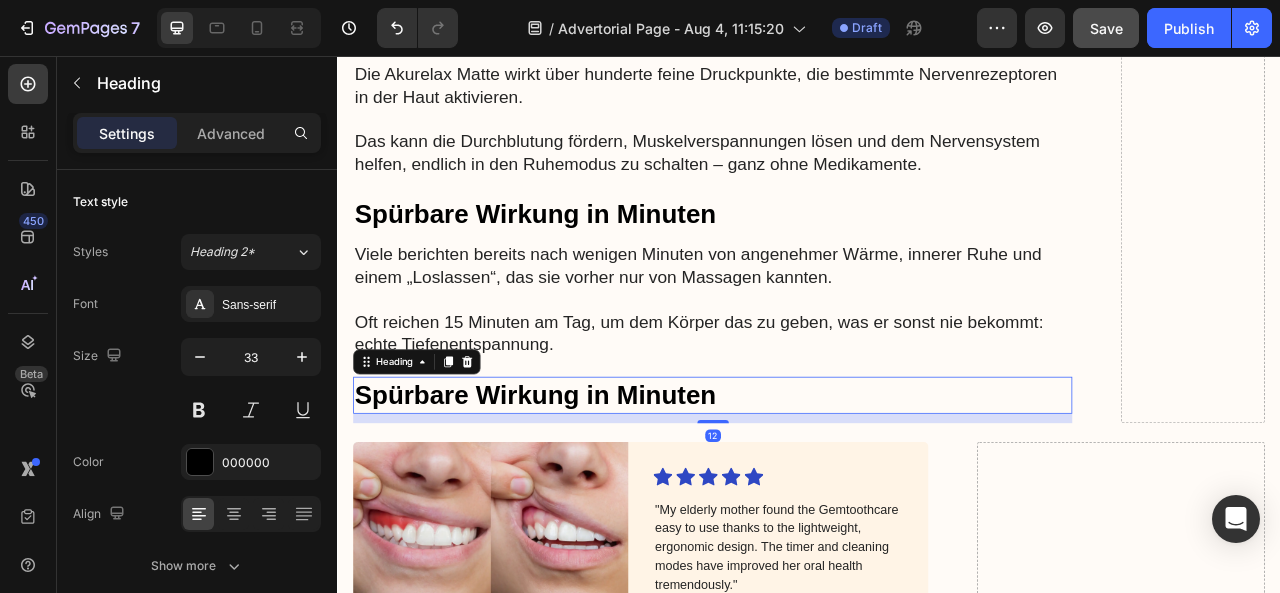 scroll, scrollTop: 8336, scrollLeft: 0, axis: vertical 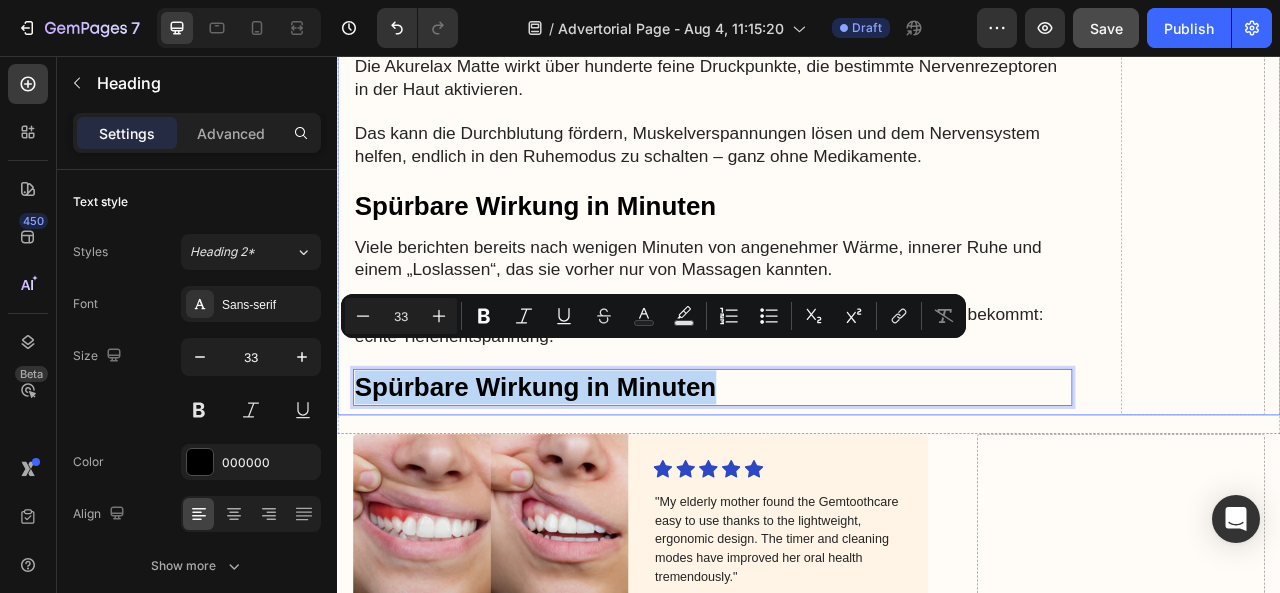 drag, startPoint x: 811, startPoint y: 433, endPoint x: 360, endPoint y: 411, distance: 451.53625 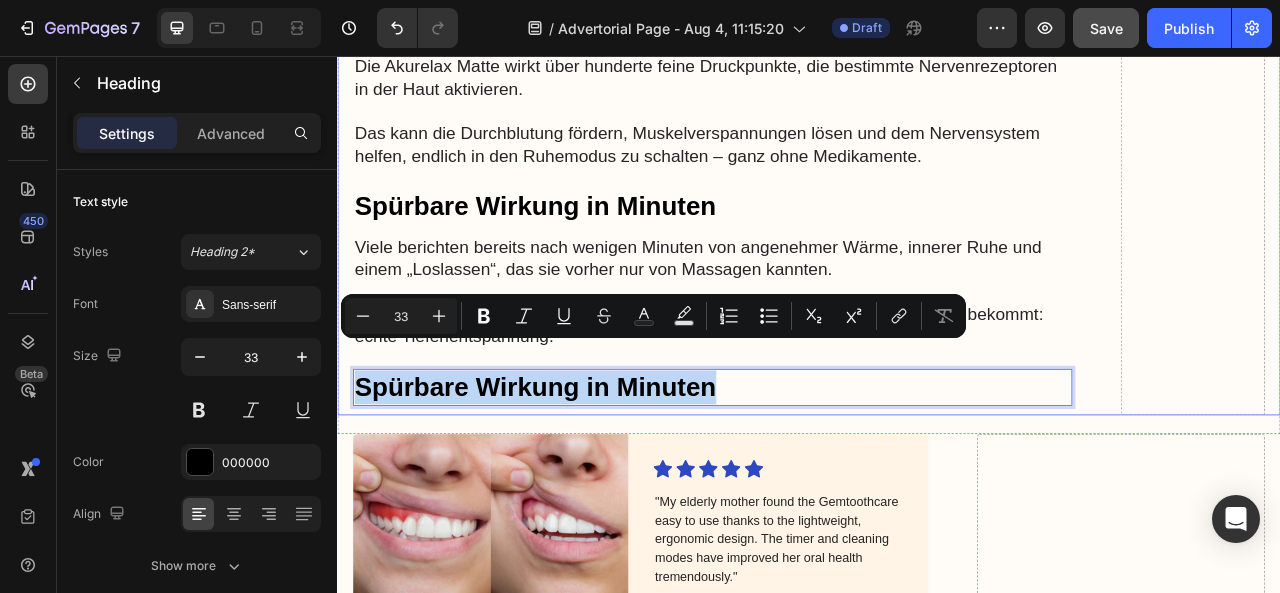 click on "Image Mai [DATE] – von [FIRST] [LAST] Text Block Row Image Ich wachte auf – total verspannt, mein Nacken brannte, mein Rücken wie blockiert. Der Wecker hatte geklingelt, aber ich fühlte mich, als hätte ich kein Auge zugemacht. Das Letzte, woran ich mich erinnere? Wie ich mich im Bett von einer Seite zur anderen wälzte. Wieder mal. Text Block So fühlt es sich an, wenn man seit Monaten keine Nacht mehr richtig geschlafen hat. Wenn Verspannungen den Schlaf rauben – und Erschöpfung den Tag bestimmt. Text Block Diese Nächte haben Spuren hinterlassen Heading Mein Partner [FIRST] und ich führten eigentlich ein gutes Leben. Zwei Kinder, feste Jobs, viel gemeinsam gelacht. Dann schlichen sich die Beschwerden ein: Rückenschmerzen, Nackenziehen, ständige Kopfschmerzen. Ich schlief kaum noch, war gereizt, ständig erschöpft. Selbst tagsüber fühlte ich mich, als würde ich neben mir stehen." at bounding box center [814, -3785] 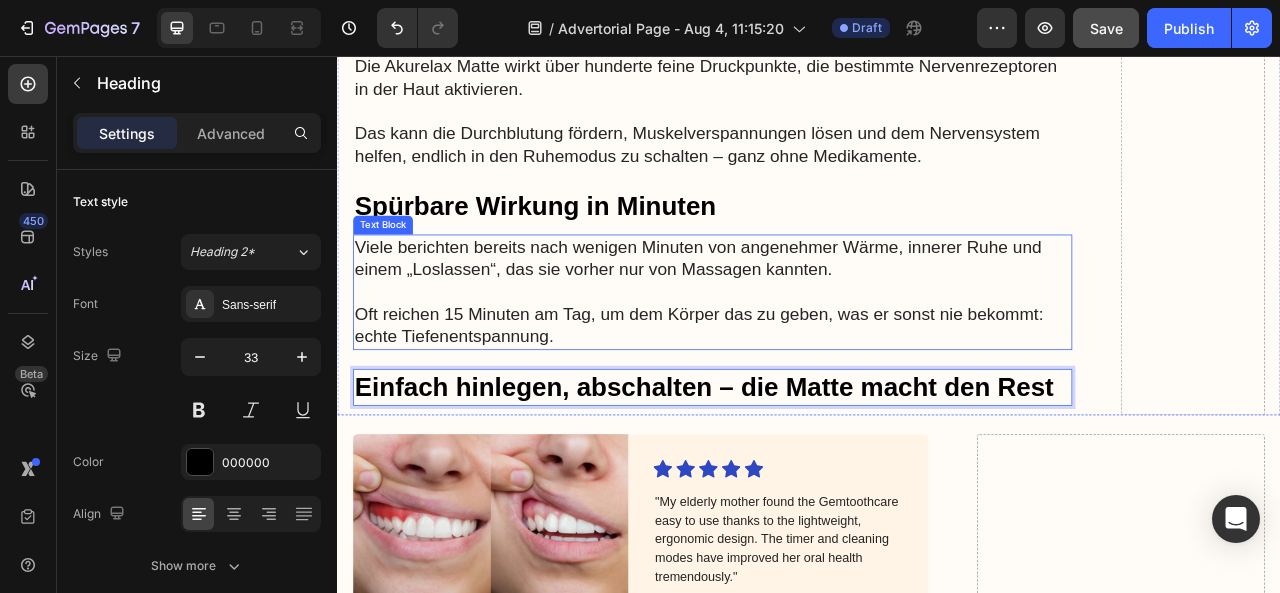 click on "Viele berichten bereits nach wenigen Minuten von angenehmer Wärme, innerer Ruhe und einem „Loslassen“, das sie vorher nur von Massagen kannten." at bounding box center (814, 313) 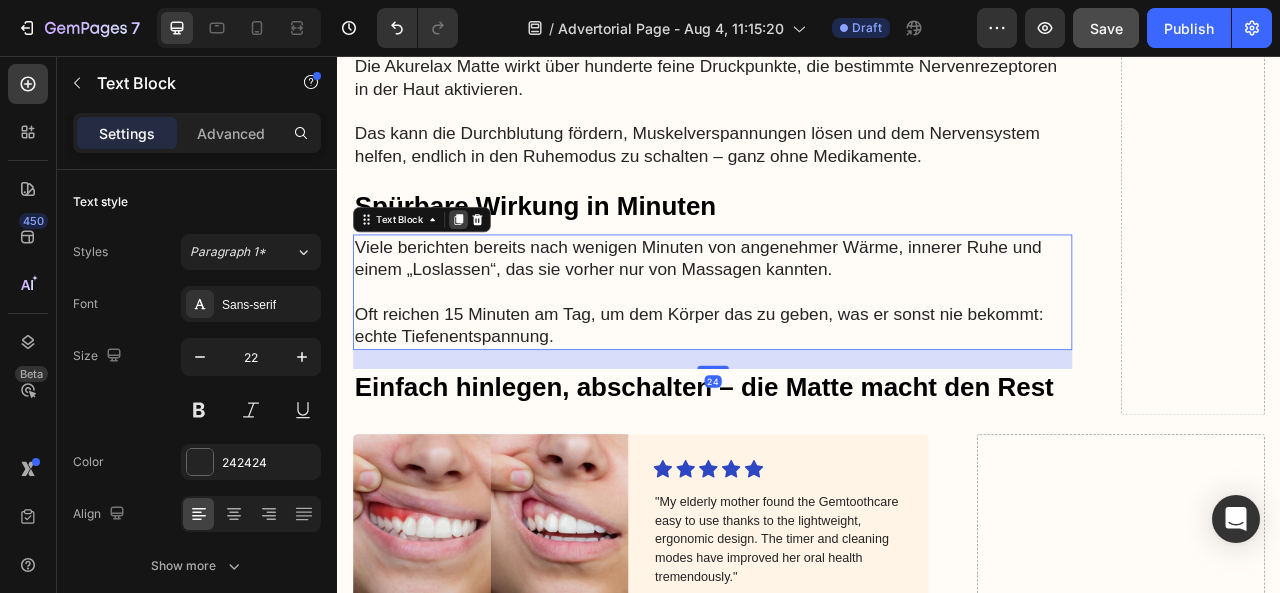 click 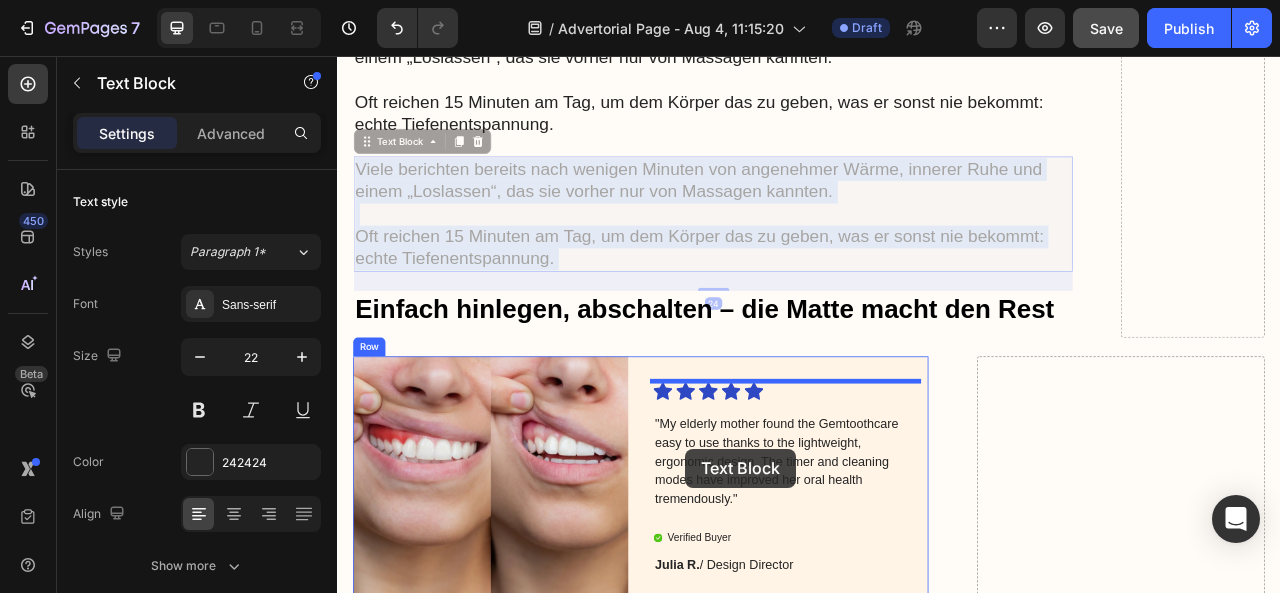 scroll, scrollTop: 8626, scrollLeft: 0, axis: vertical 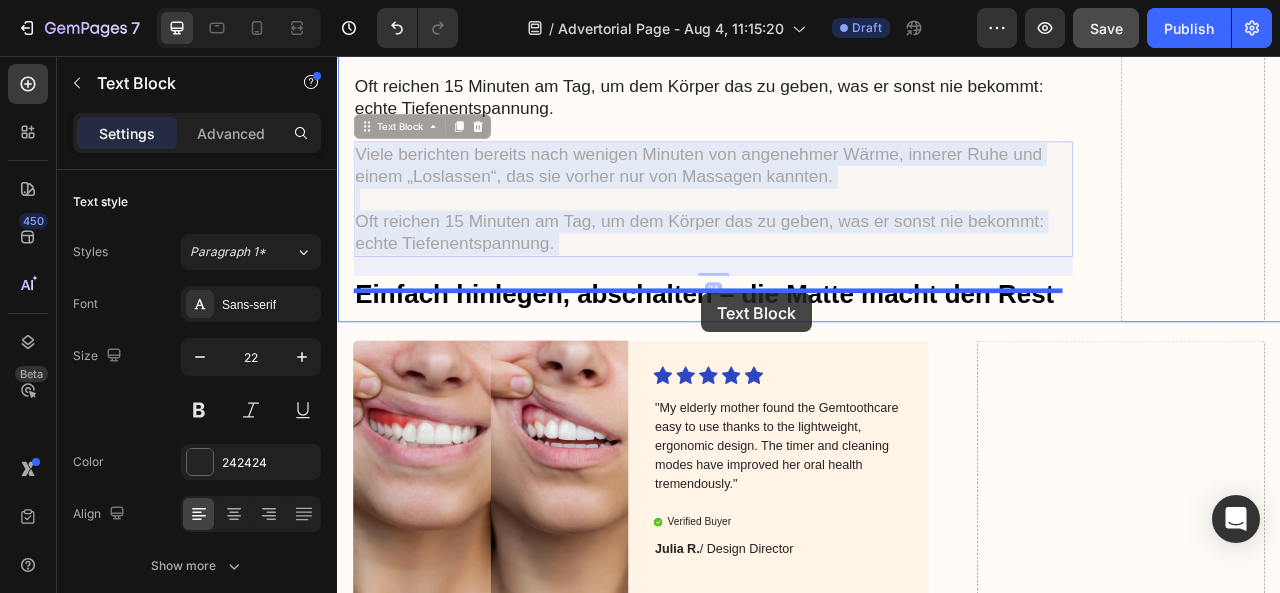 drag, startPoint x: 798, startPoint y: 429, endPoint x: 800, endPoint y: 358, distance: 71.02816 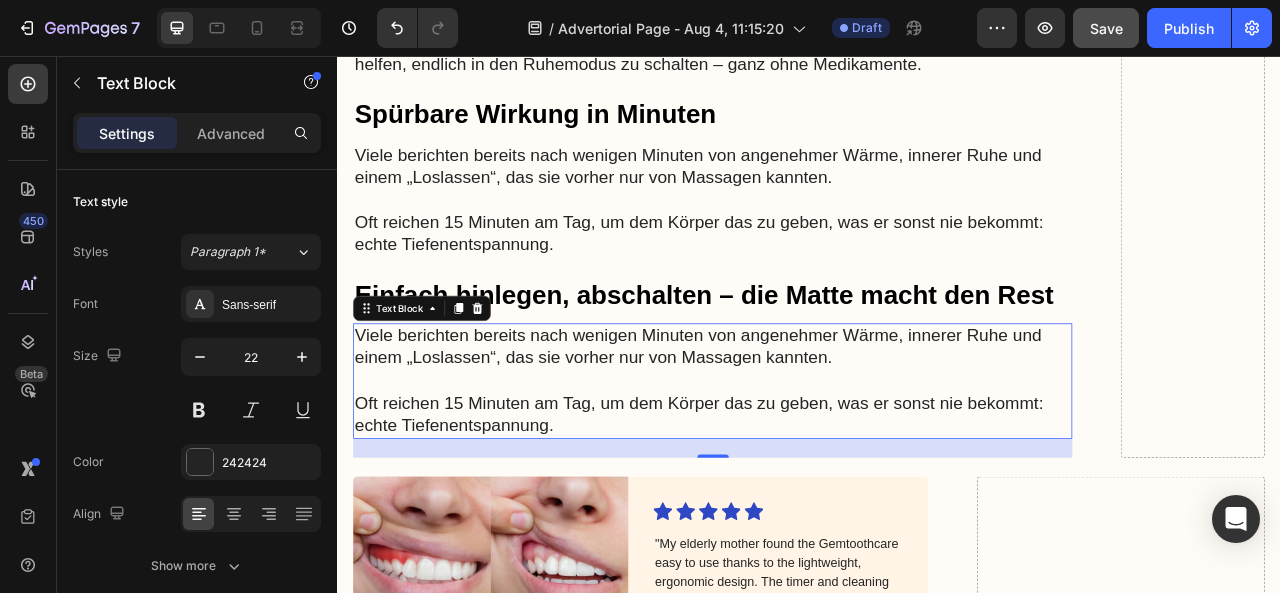 scroll, scrollTop: 8452, scrollLeft: 0, axis: vertical 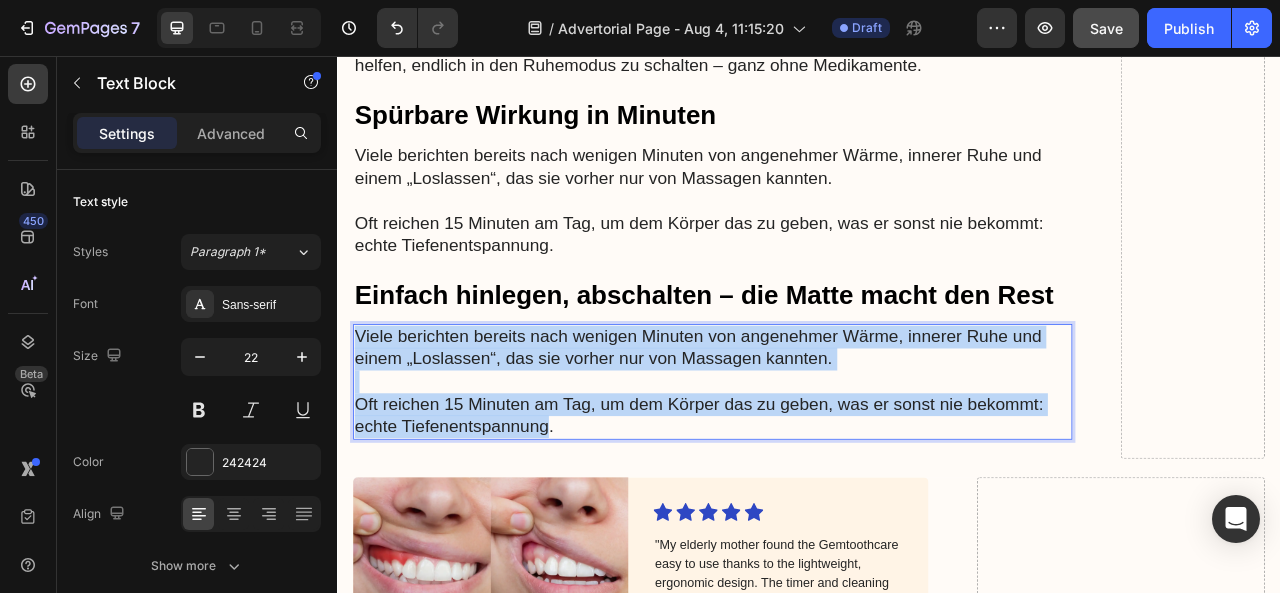 drag, startPoint x: 591, startPoint y: 478, endPoint x: 361, endPoint y: 366, distance: 255.82025 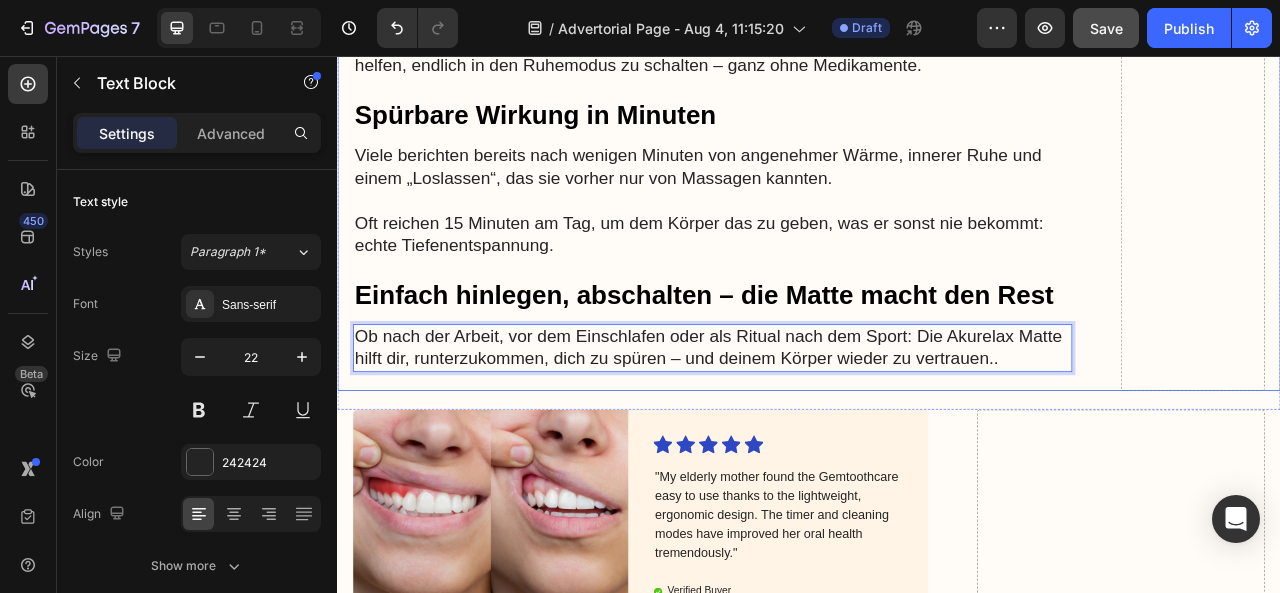 click on "Drop element here" at bounding box center [1425, -3859] 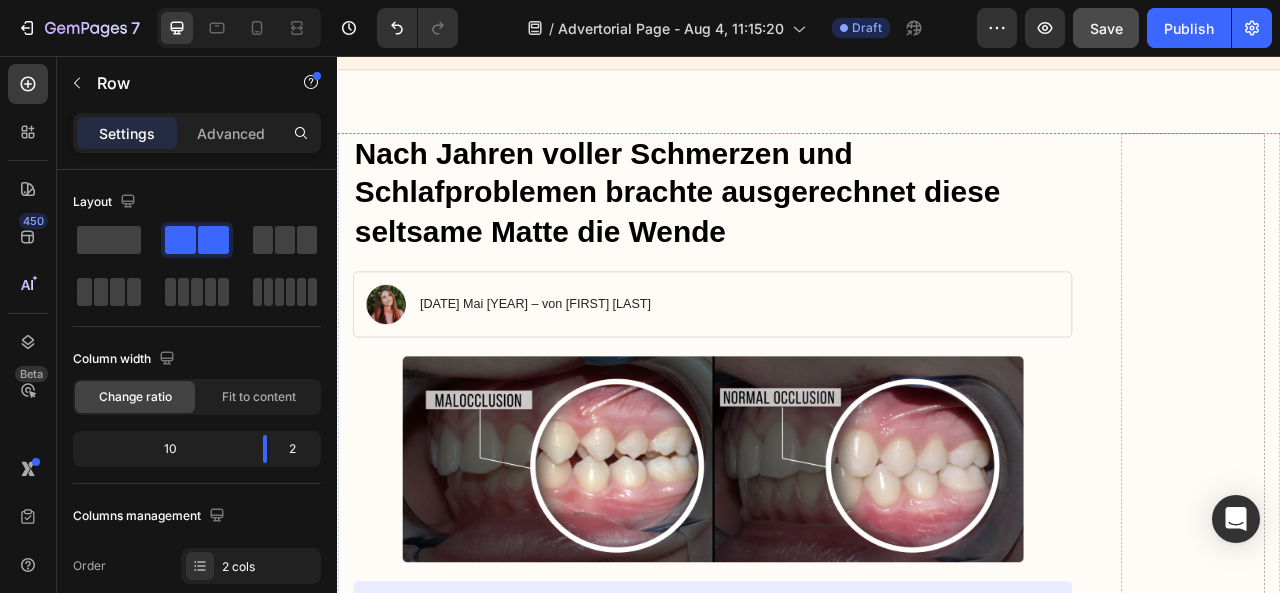scroll, scrollTop: 0, scrollLeft: 0, axis: both 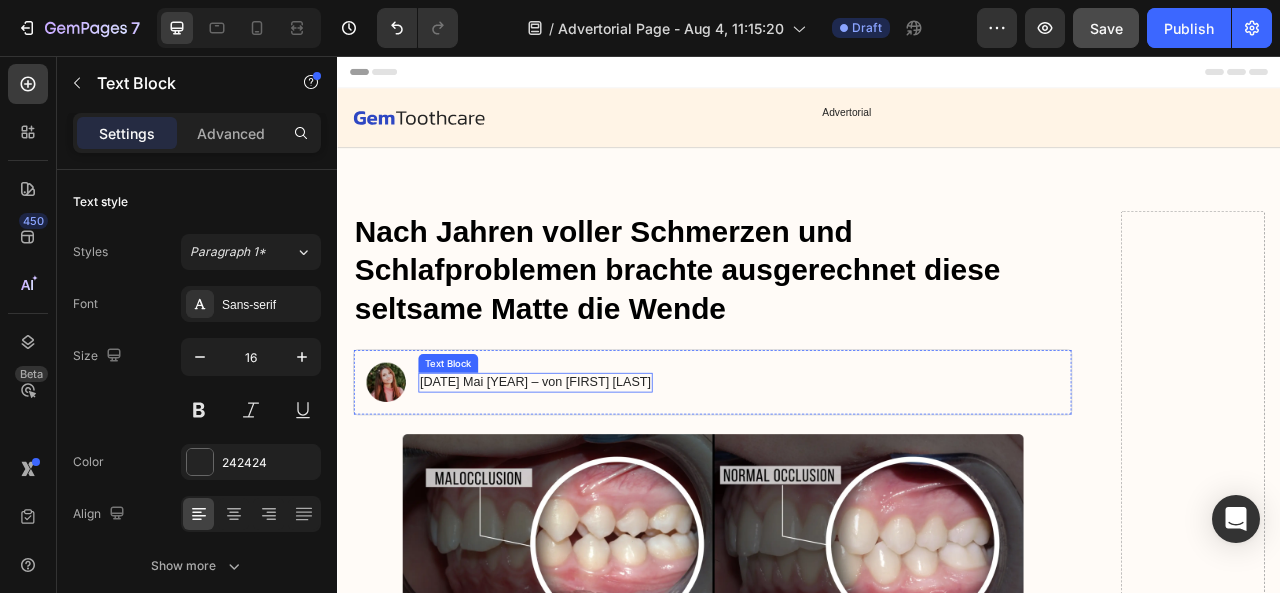 click on "[DATE] Mai [YEAR] – von [FIRST] [LAST]" at bounding box center [589, 471] 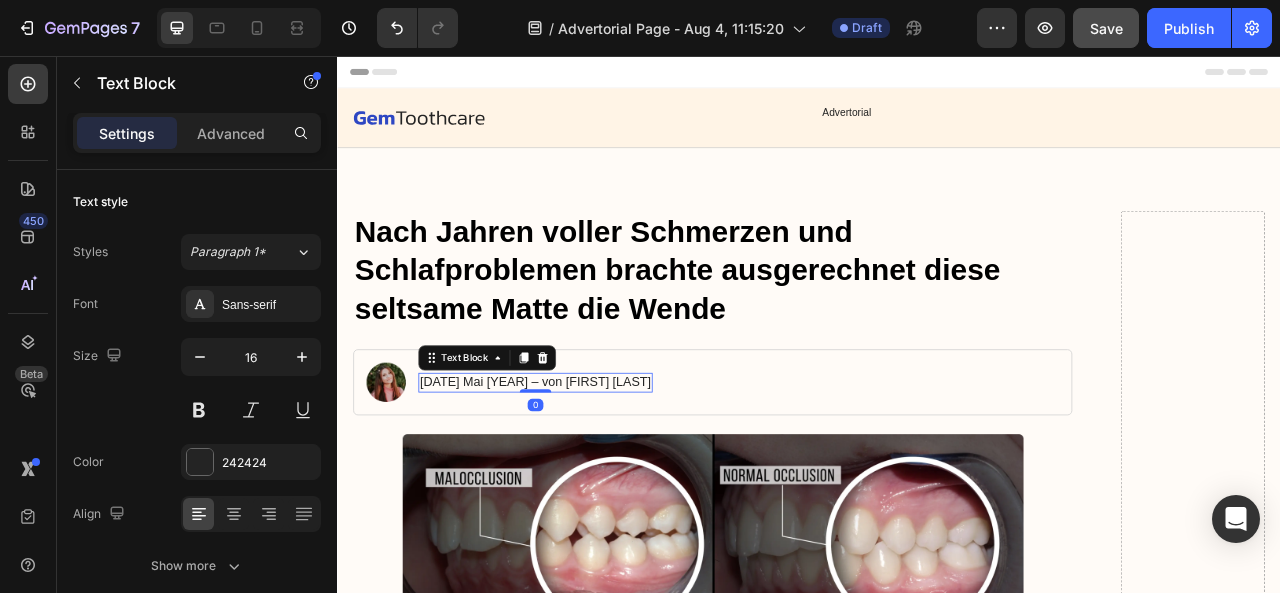 click on "[DATE] Mai [YEAR] – von [FIRST] [LAST]" at bounding box center (589, 471) 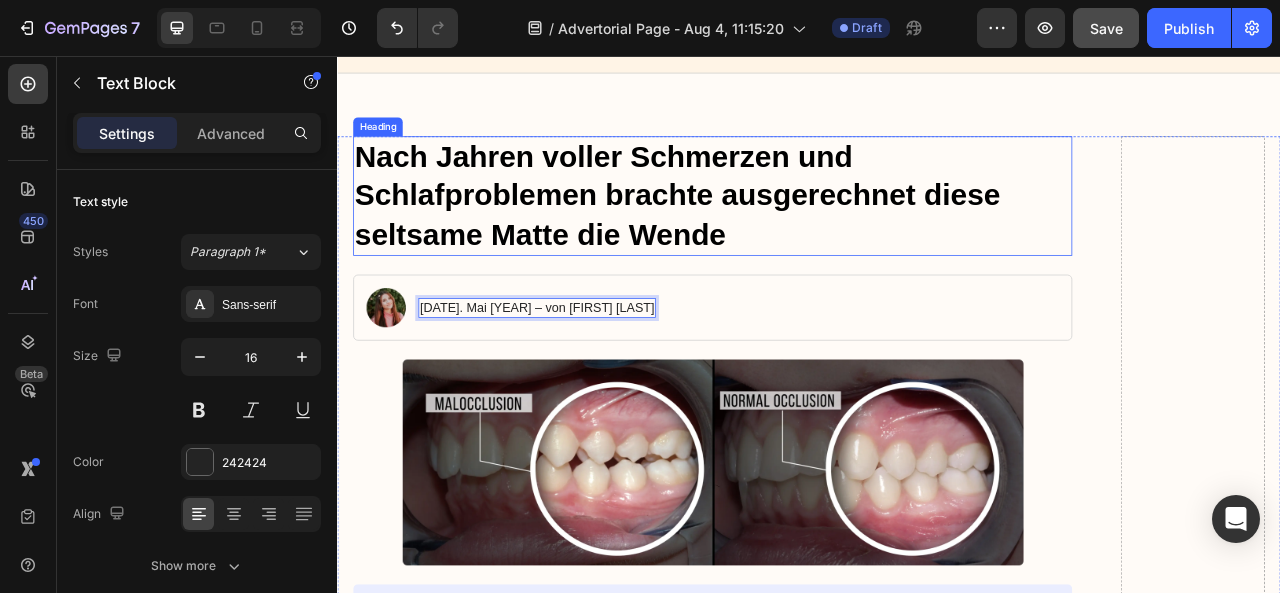 scroll, scrollTop: 96, scrollLeft: 0, axis: vertical 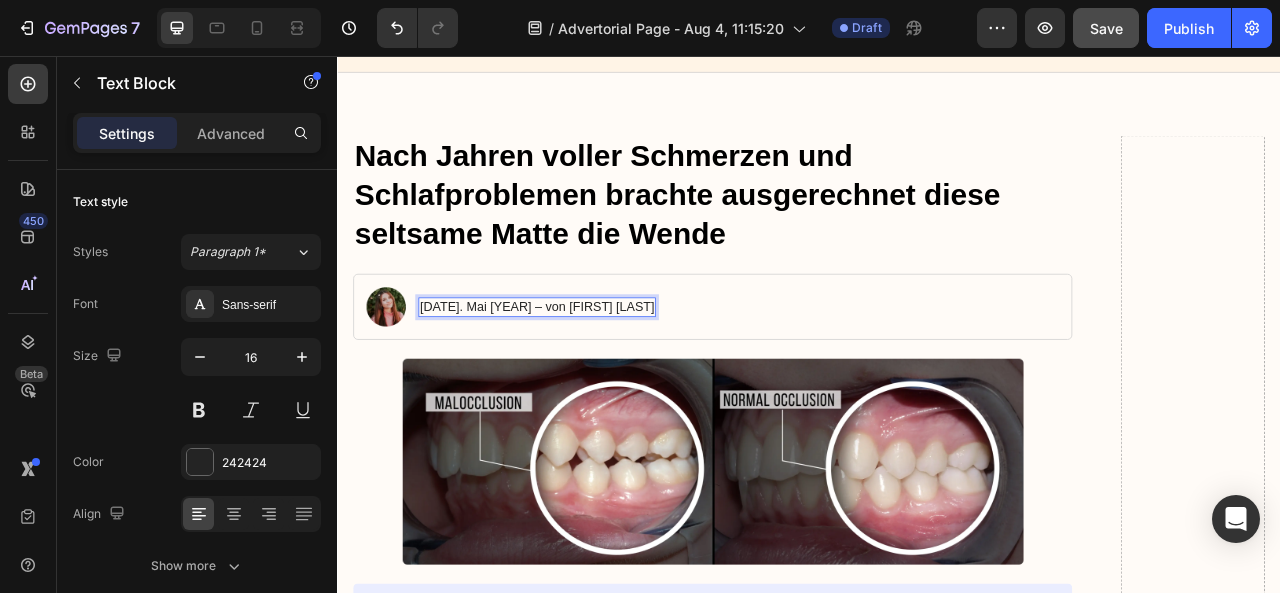 click on "[DATE]. Mai [YEAR] – von [FIRST] [LAST]" at bounding box center [591, 375] 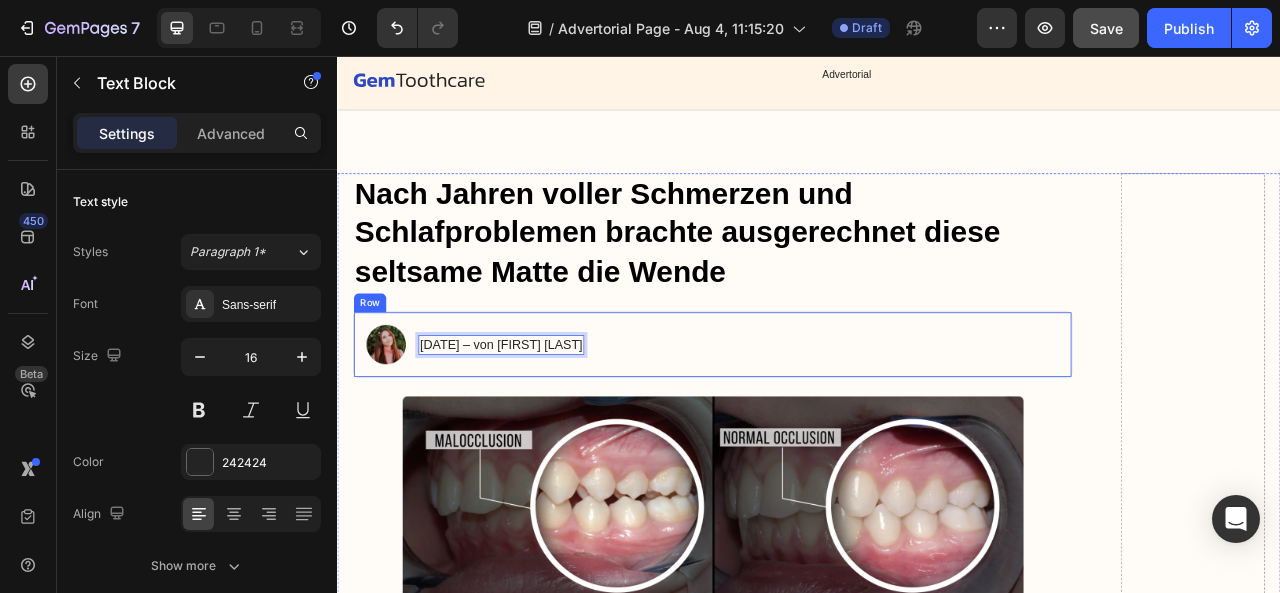 scroll, scrollTop: 51, scrollLeft: 0, axis: vertical 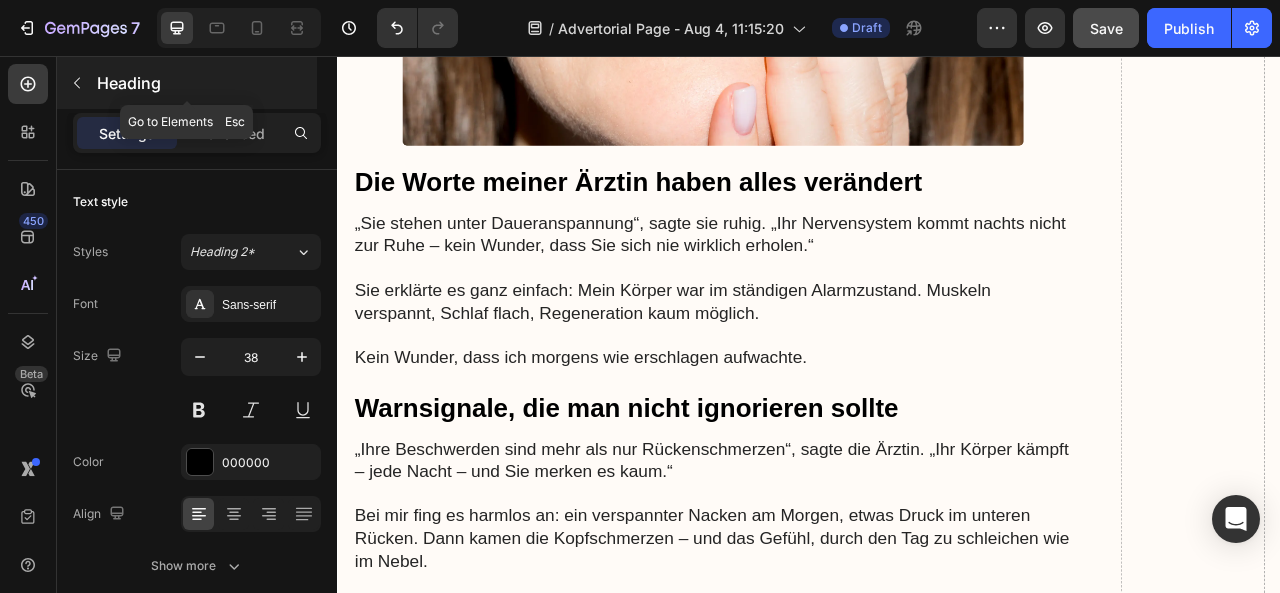 click on "Heading" at bounding box center (187, 83) 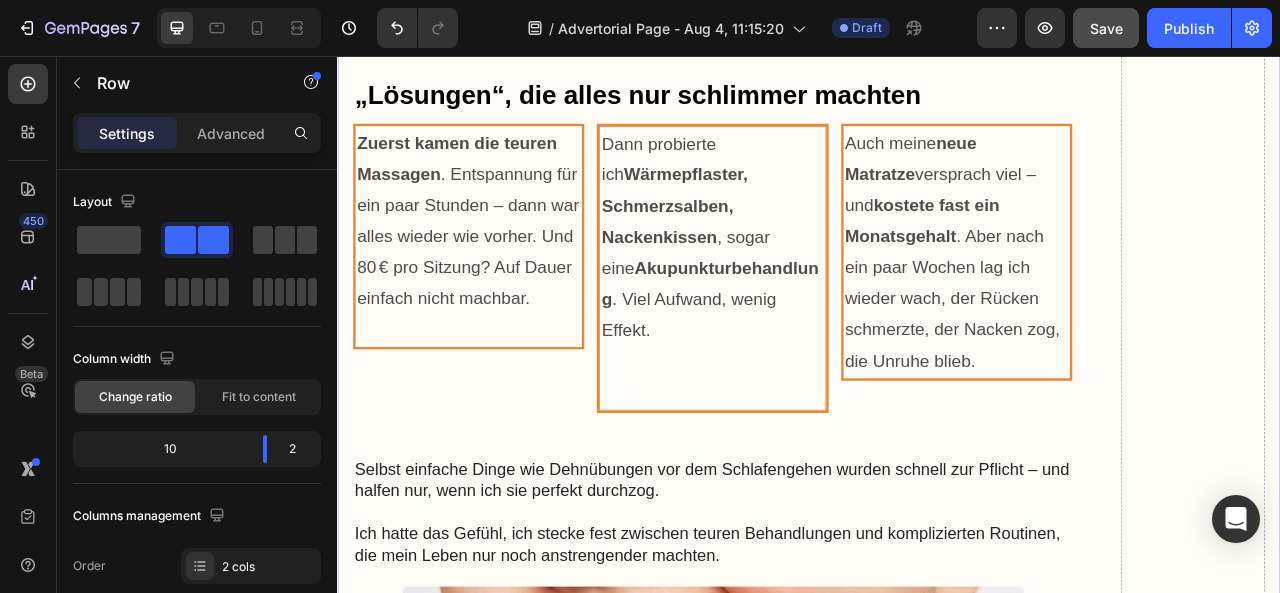 scroll, scrollTop: 3068, scrollLeft: 0, axis: vertical 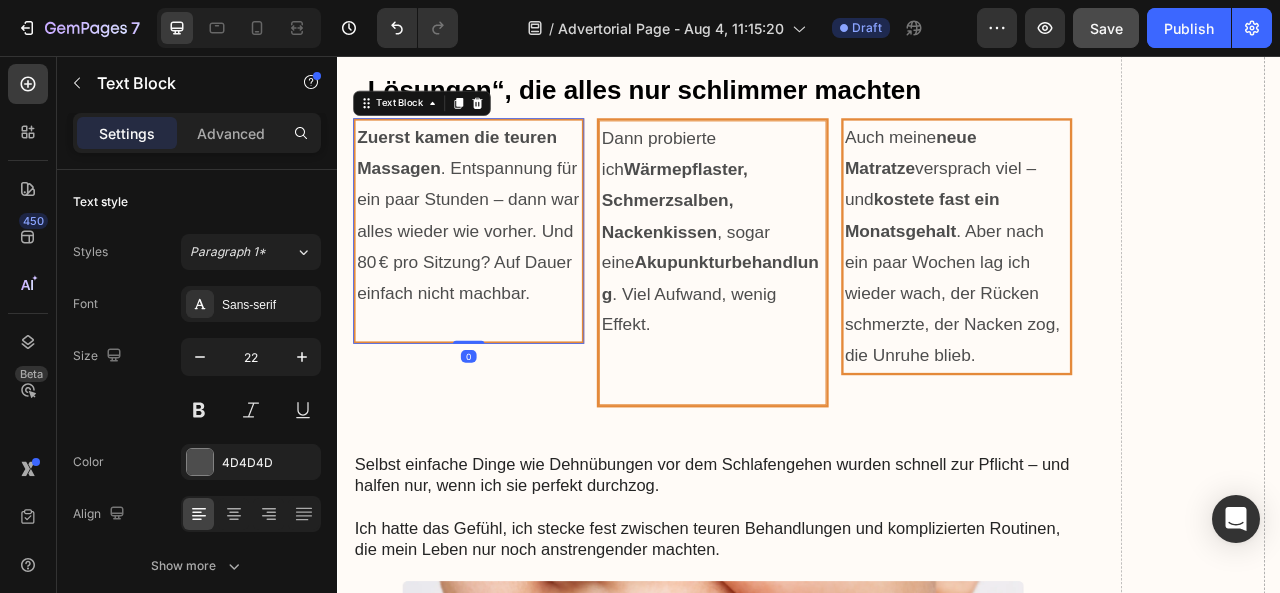 click on "Zuerst kamen die teuren Massagen . Entspannung für ein paar Stunden – dann war alles wieder wie vorher. Und 80 € pro Sitzung? Auf Dauer einfach nicht machbar." at bounding box center [504, 259] 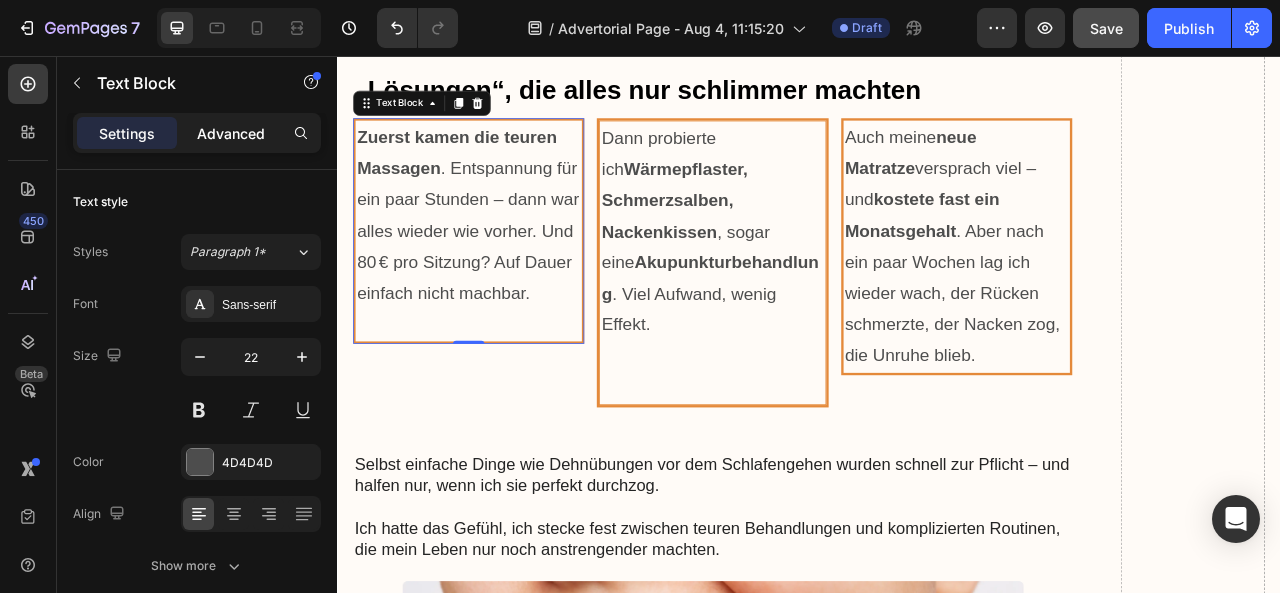 click on "Advanced" at bounding box center [231, 133] 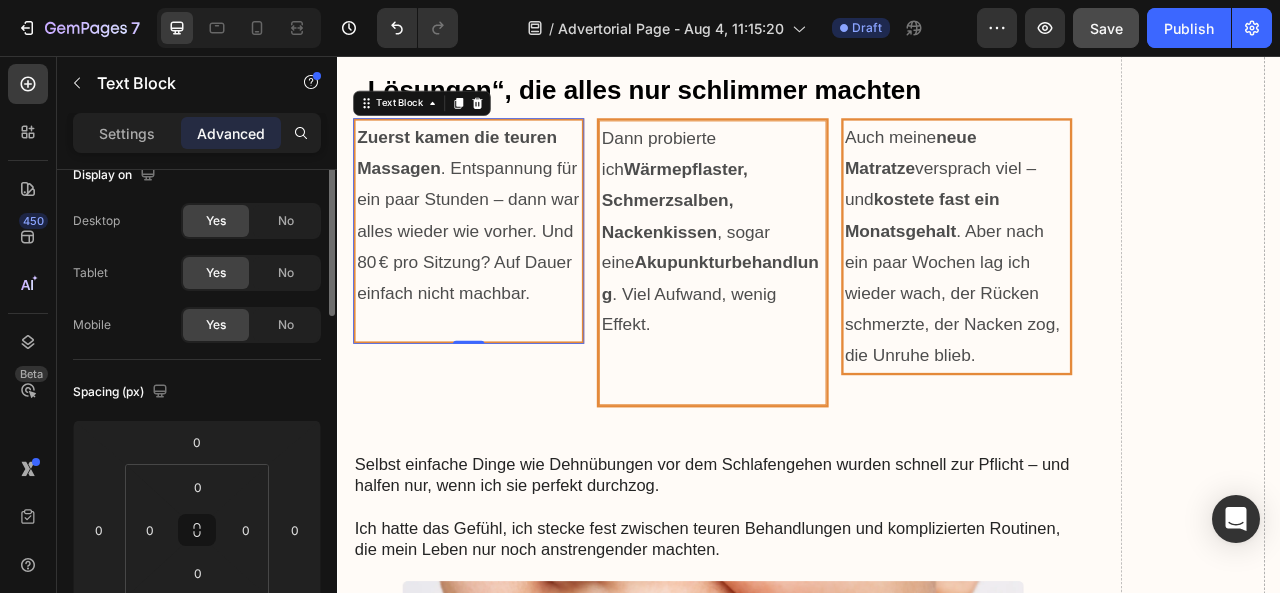 scroll, scrollTop: 0, scrollLeft: 0, axis: both 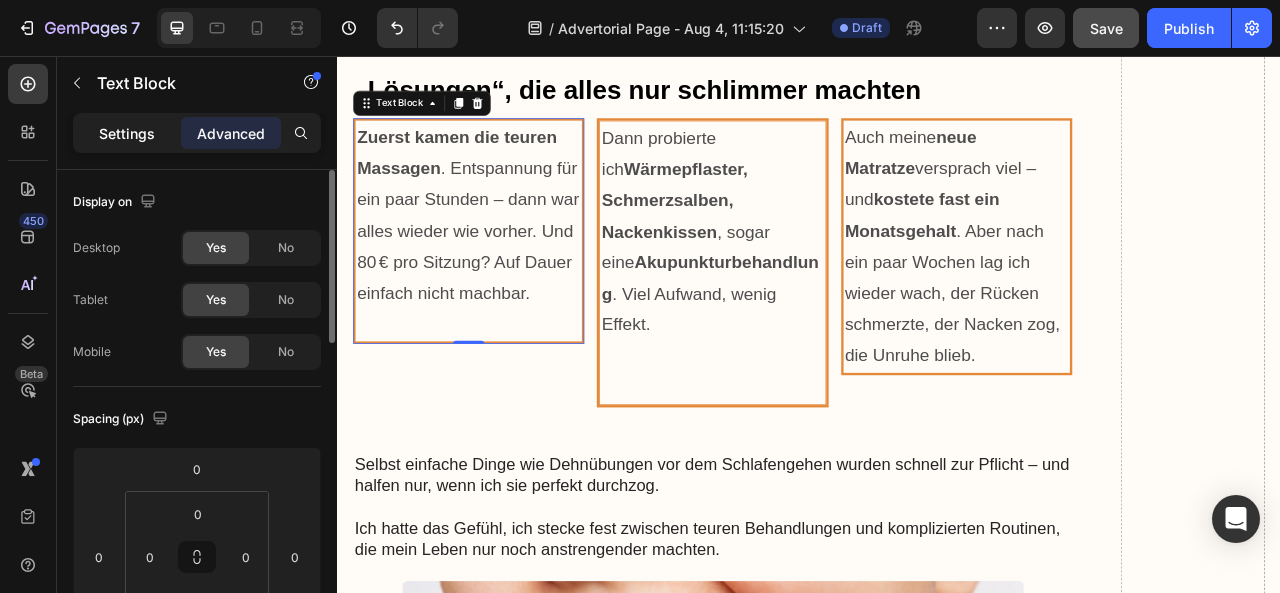 click on "Settings" 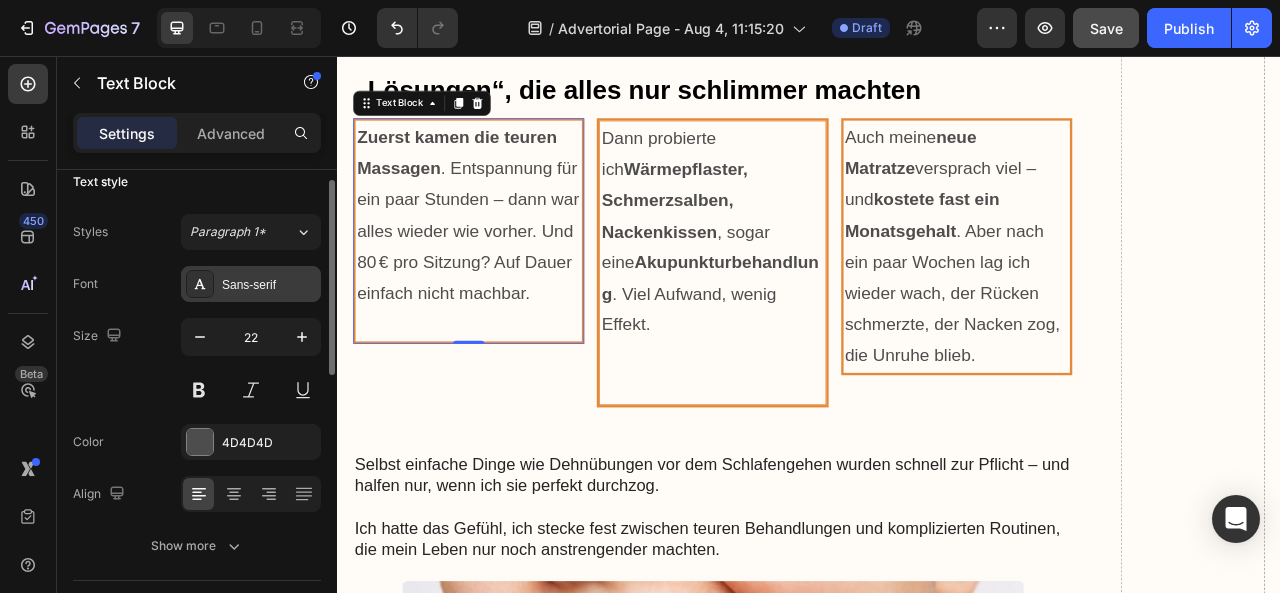 scroll, scrollTop: 19, scrollLeft: 0, axis: vertical 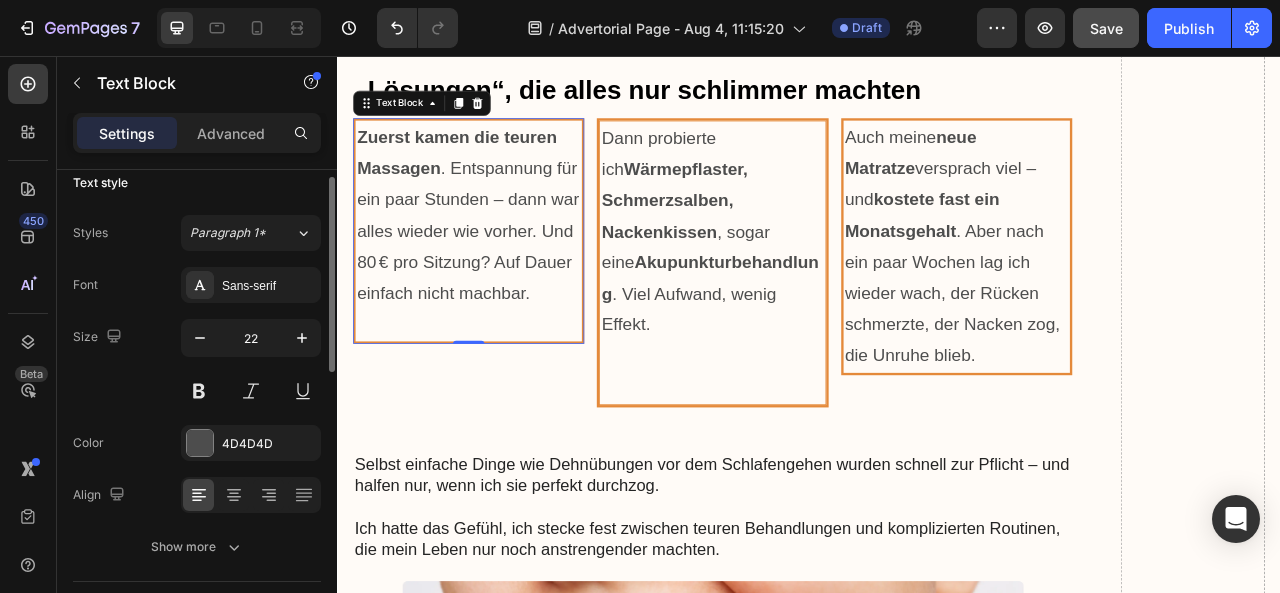 click on "Zuerst kamen die teuren Massagen . Entspannung für ein paar Stunden – dann war alles wieder wie vorher. Und 80 € pro Sitzung? Auf Dauer einfach nicht machbar." at bounding box center (504, 259) 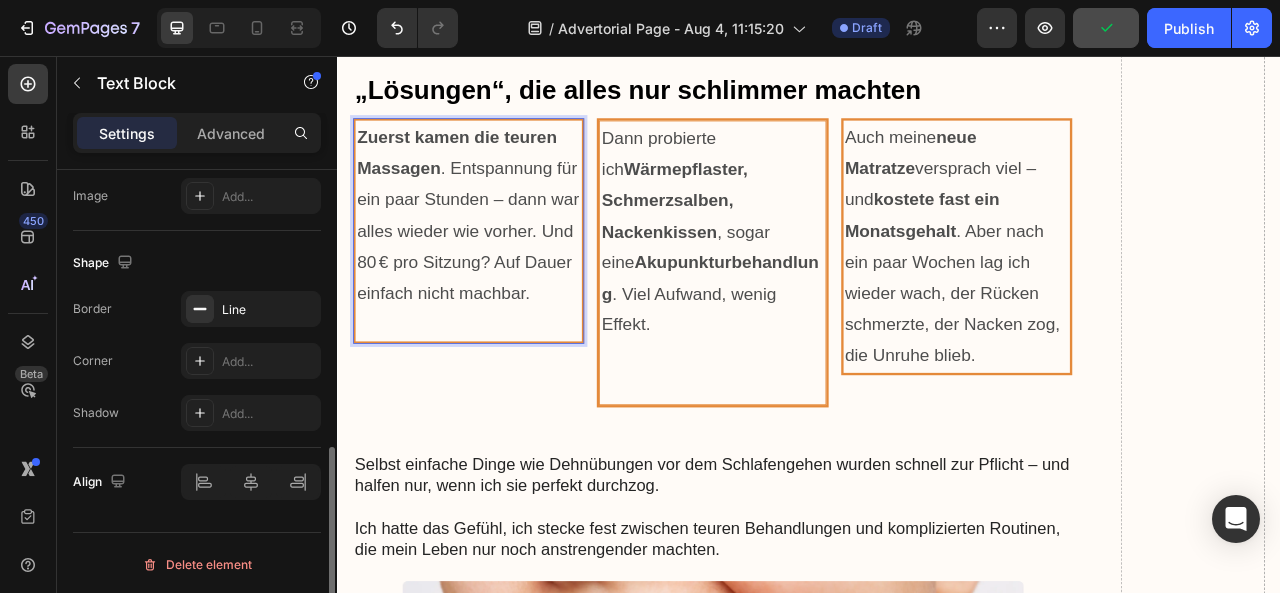 scroll, scrollTop: 702, scrollLeft: 0, axis: vertical 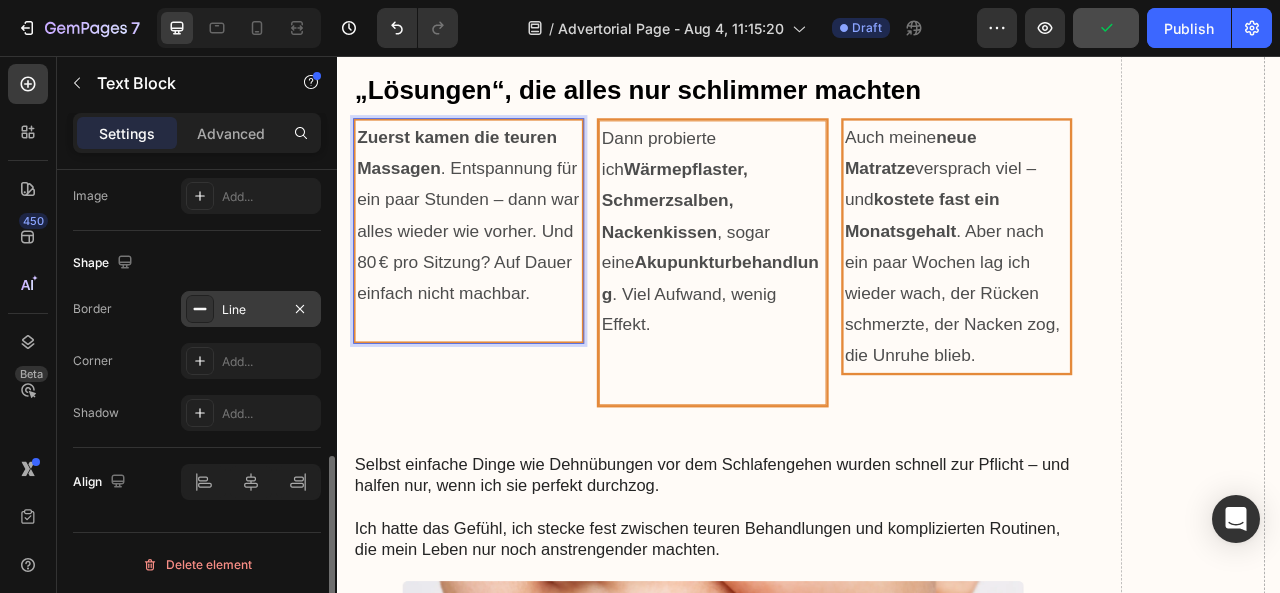 click on "Line" at bounding box center [251, 309] 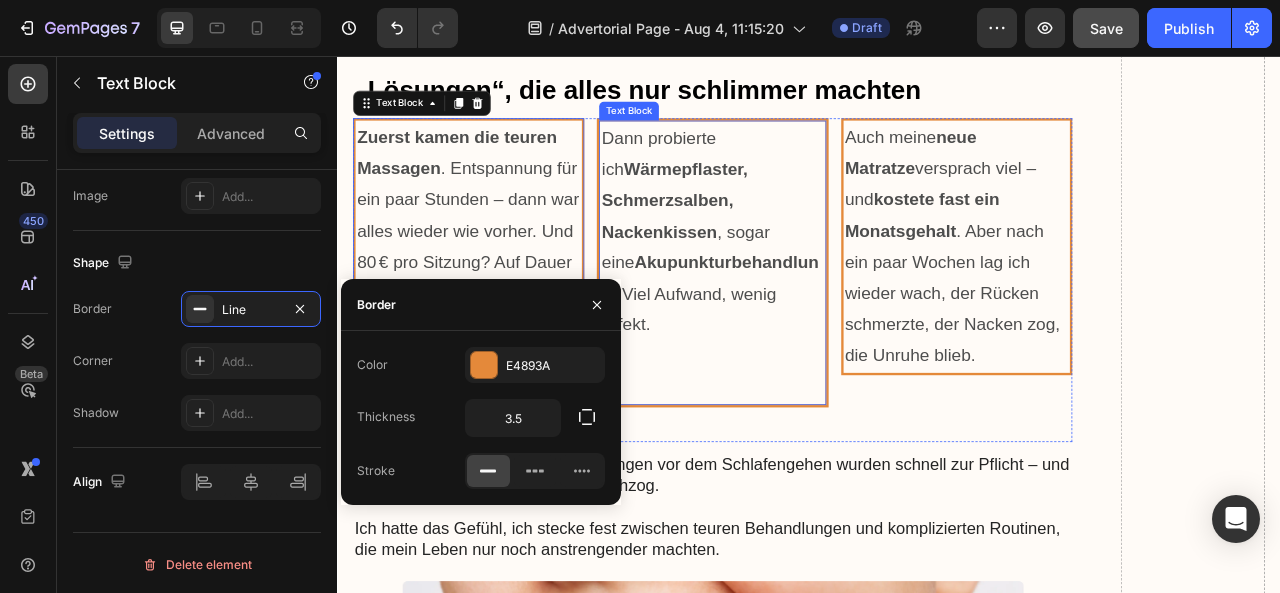 click on "Wärmepflaster, Schmerzsalben, Nackenkissen" at bounding box center (766, 239) 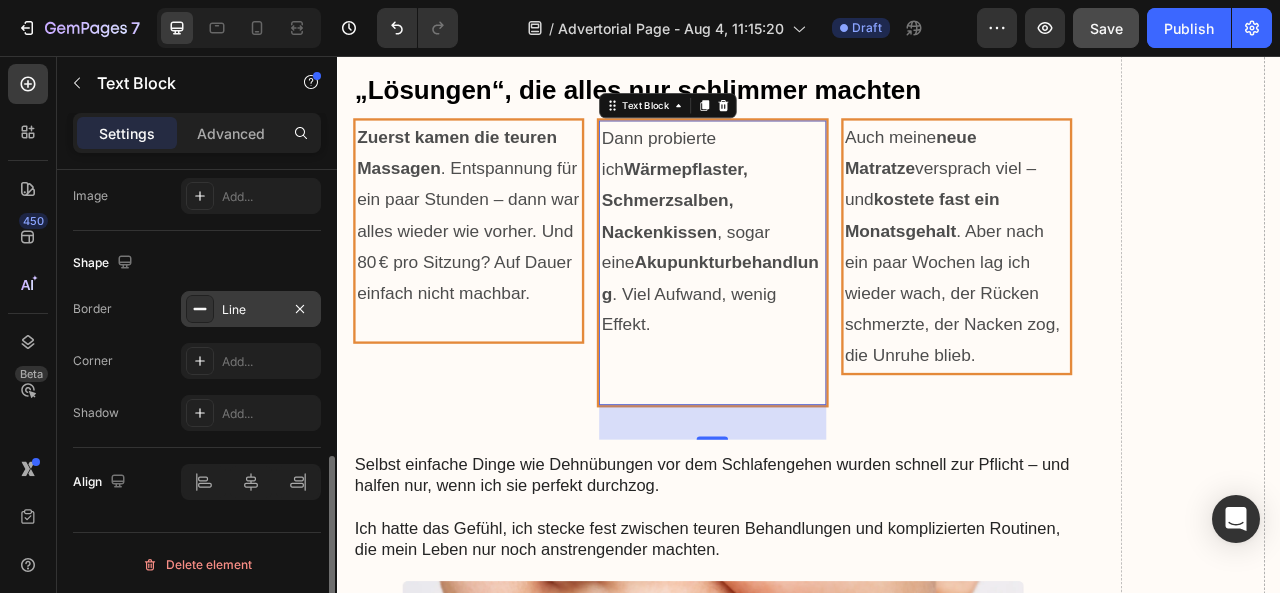 click on "Line" at bounding box center [251, 309] 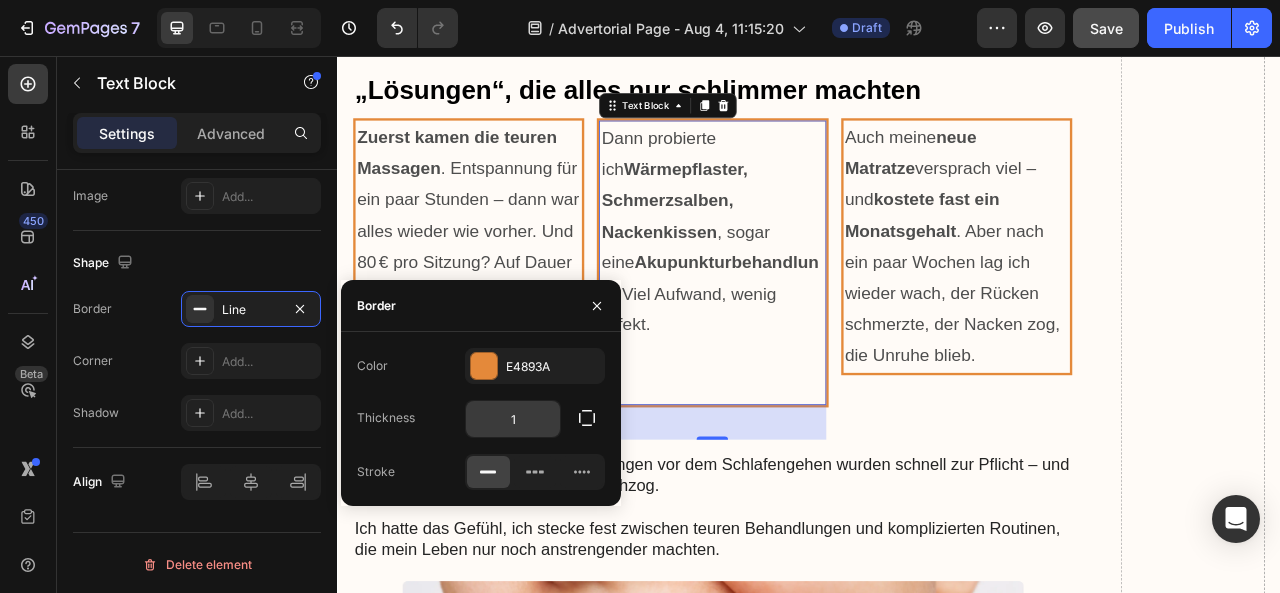 click on "1" at bounding box center (513, 419) 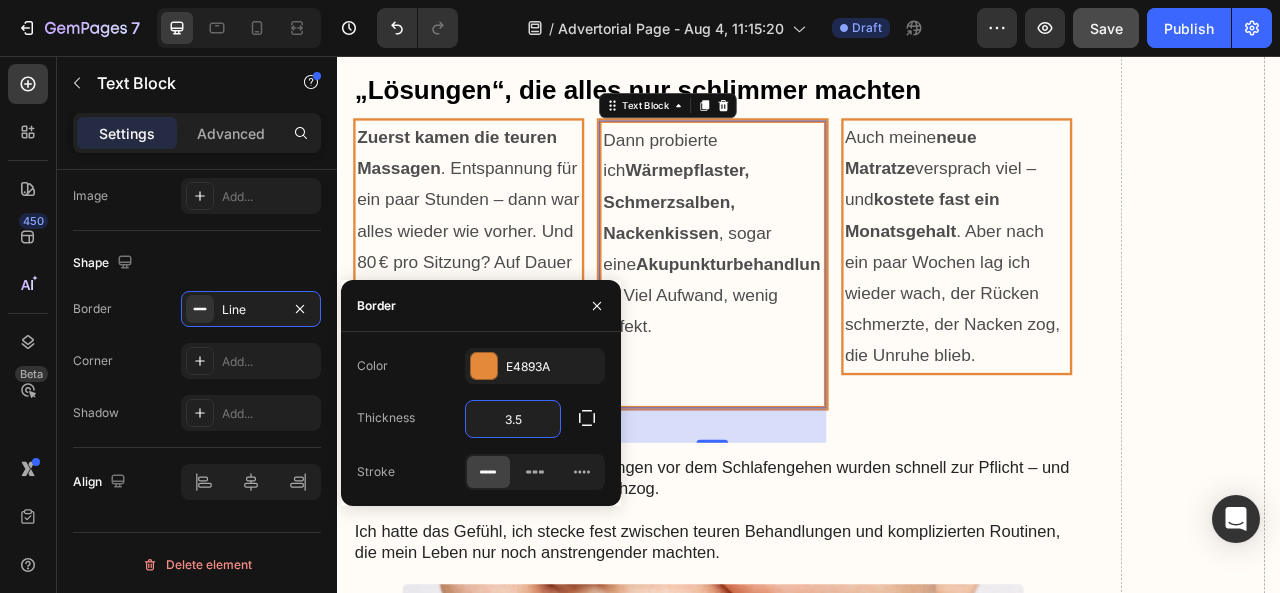 type on "3" 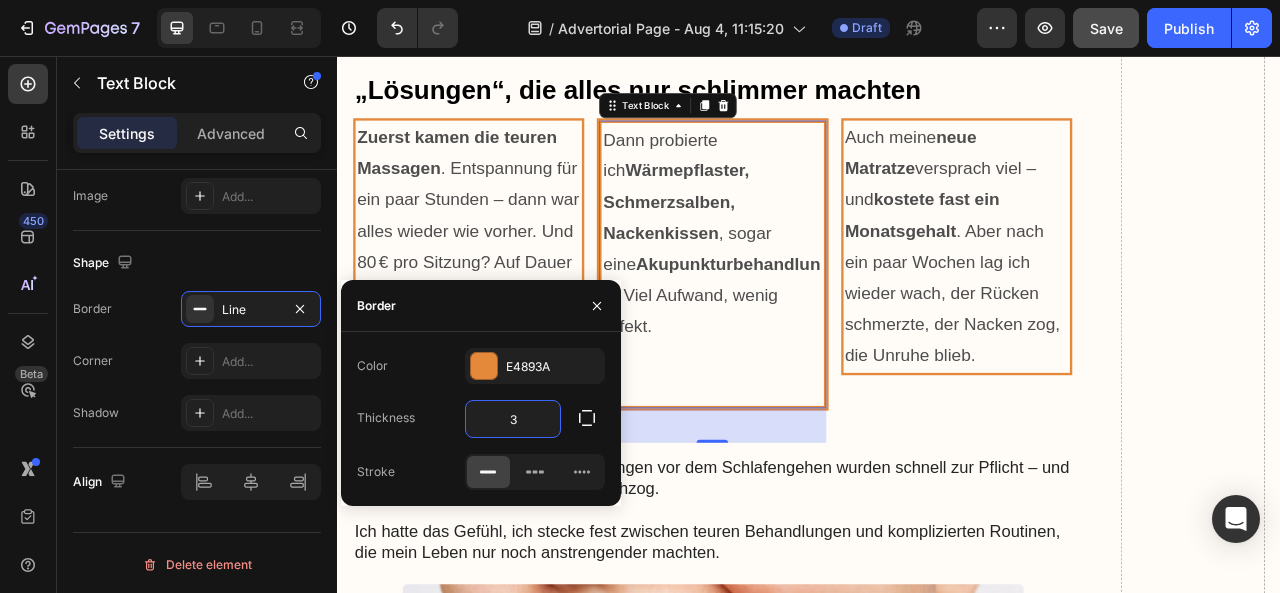 type 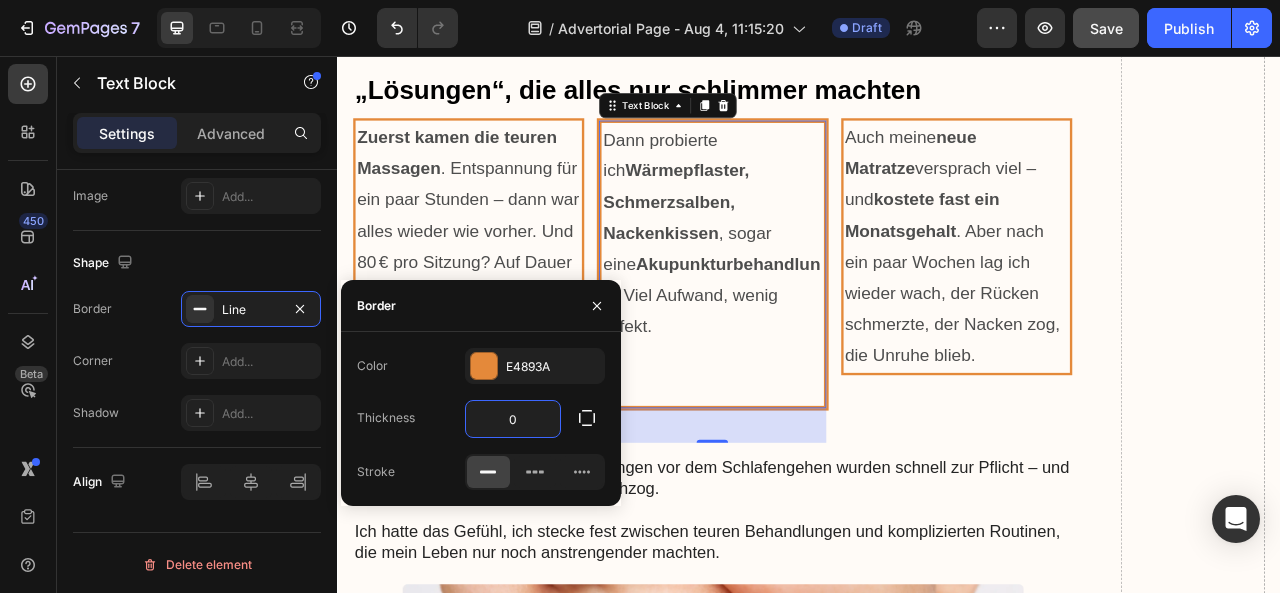 click on "Dann probierte ich  Wärmepflaster, Schmerzsalben, Nackenkissen , sogar eine  Akupunkturbehandlung . Viel Aufwand, wenig Effekt." at bounding box center [814, 281] 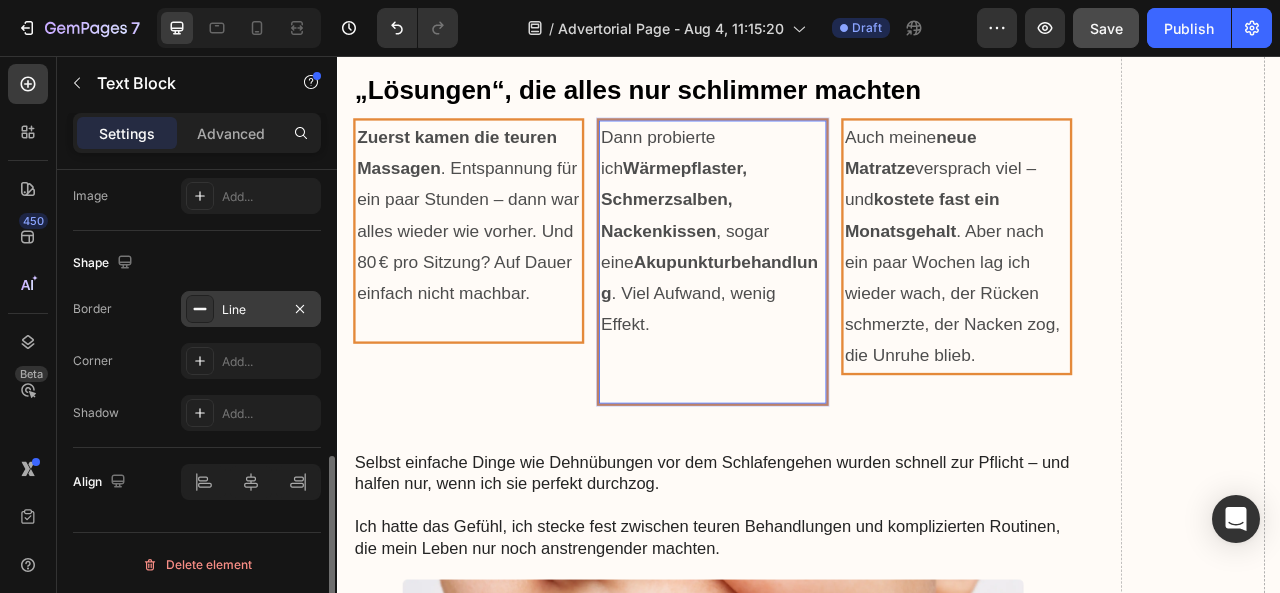 click 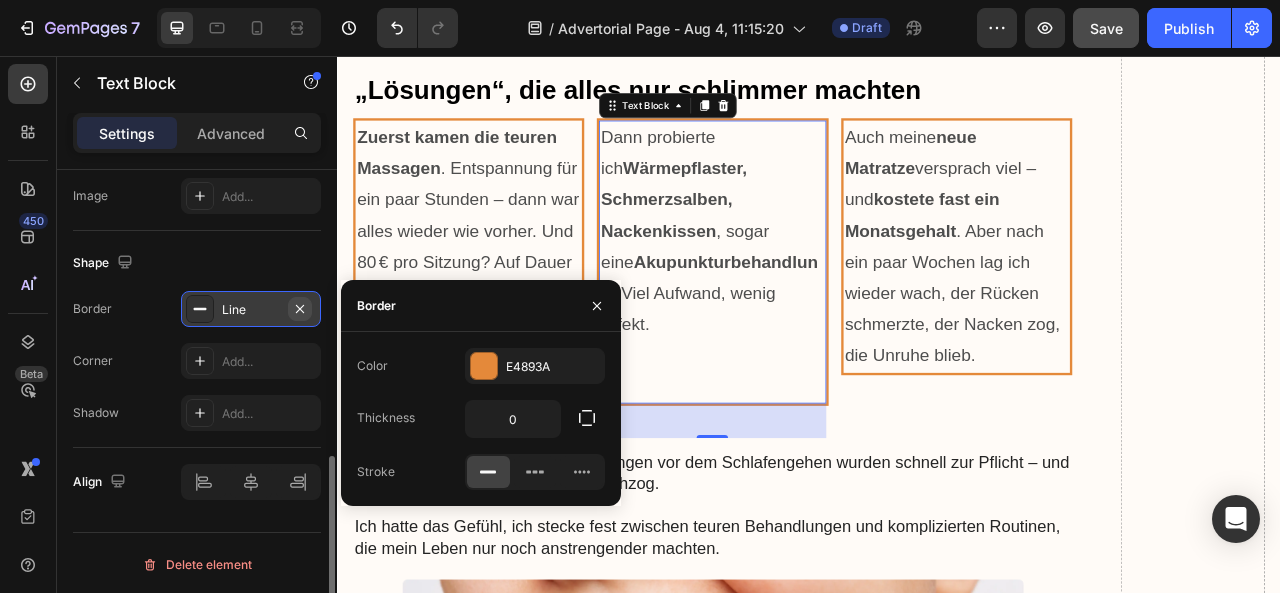 click 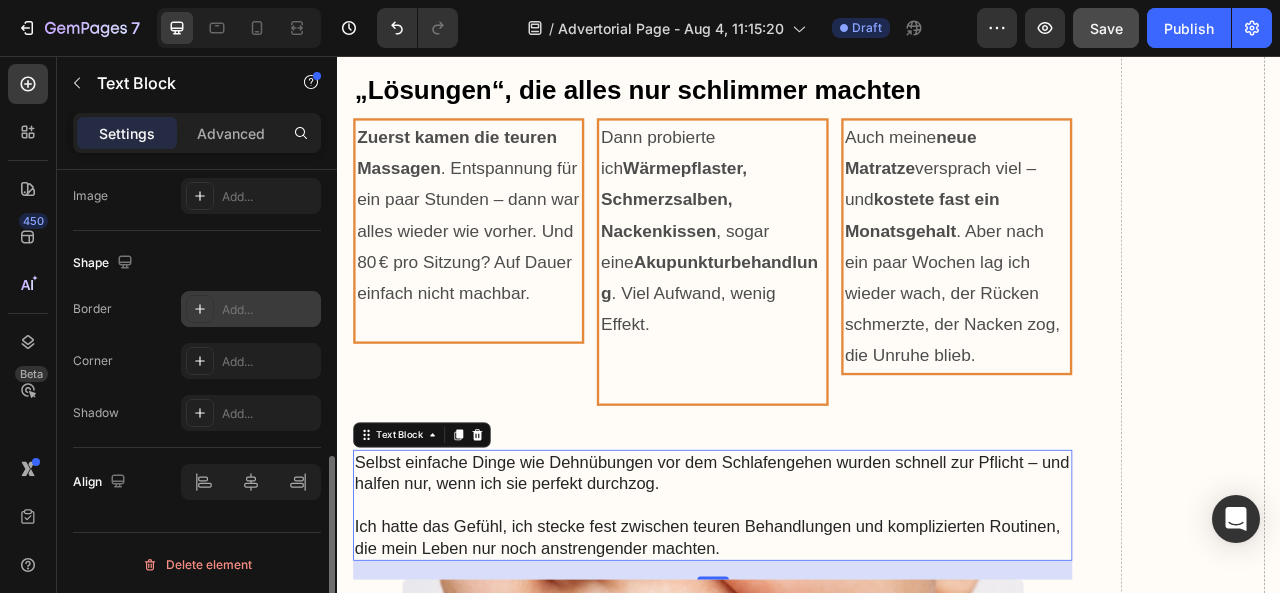 click on "Selbst einfache Dinge wie Dehnübungen vor dem Schlafengehen wurden schnell zur Pflicht – und halfen nur, wenn ich sie perfekt durchzog." at bounding box center [814, 586] 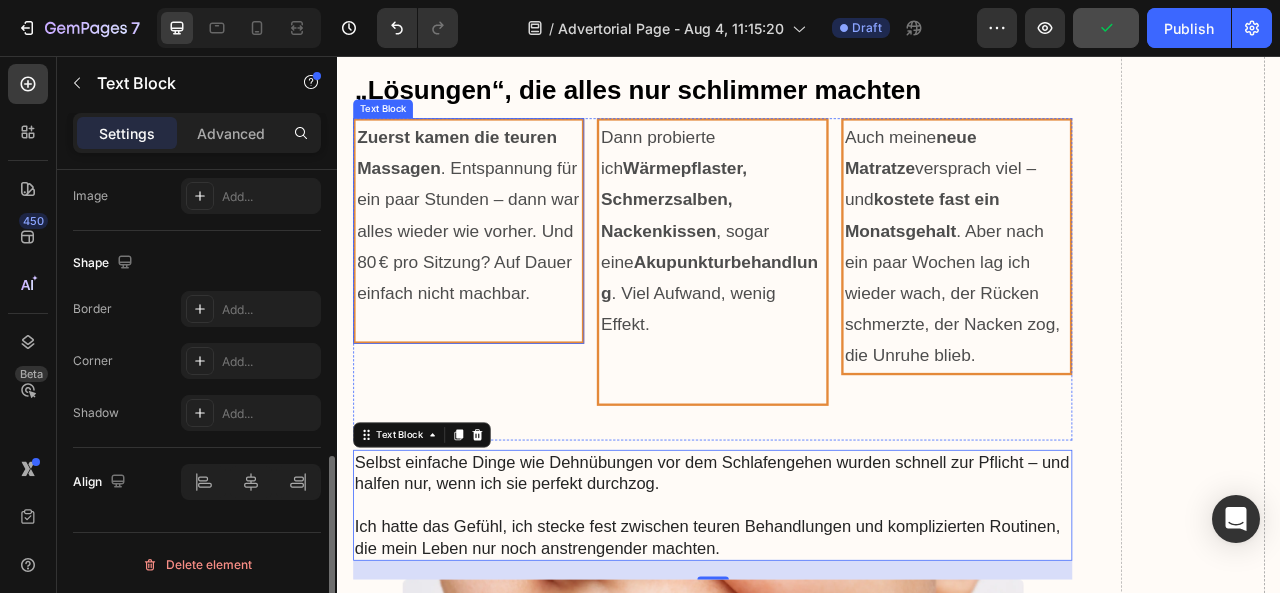 click on "Zuerst kamen die teuren Massagen . Entspannung für ein paar Stunden – dann war alles wieder wie vorher. Und 80 € pro Sitzung? Auf Dauer einfach nicht machbar." at bounding box center (504, 259) 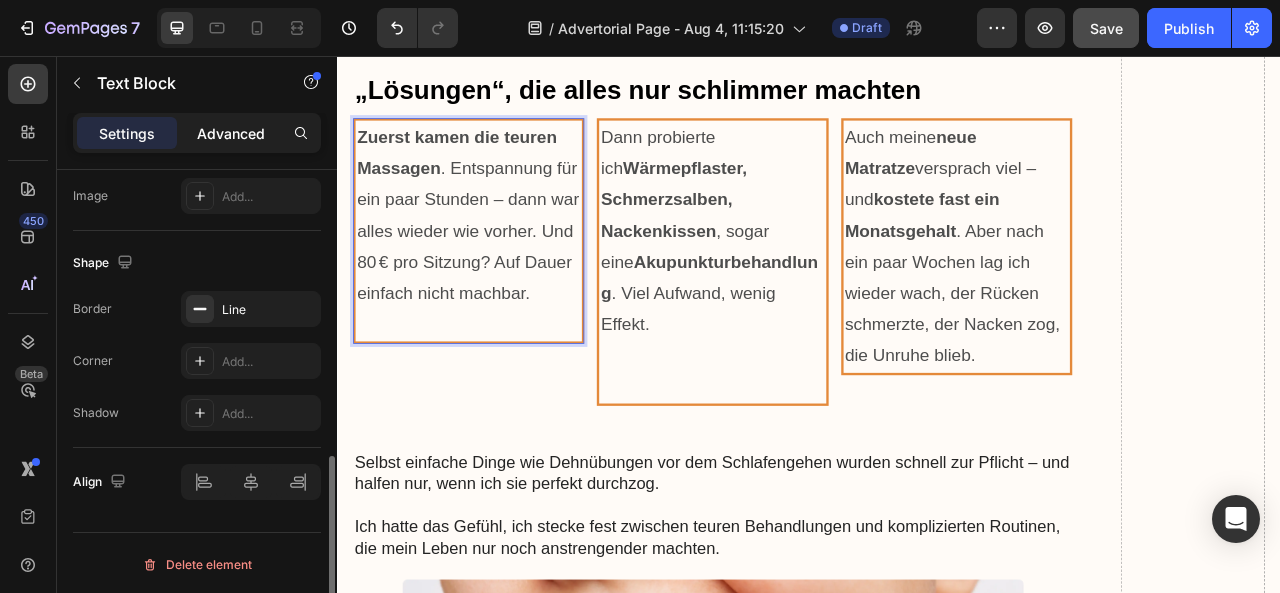 click on "Advanced" at bounding box center (231, 133) 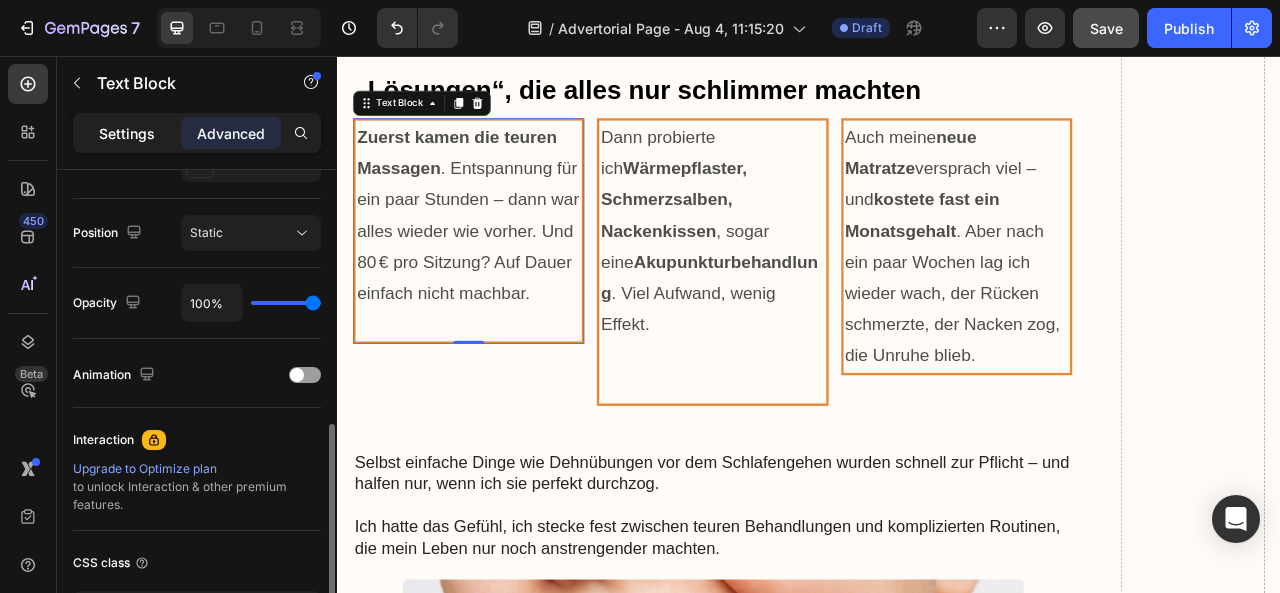 click on "Settings" at bounding box center (127, 133) 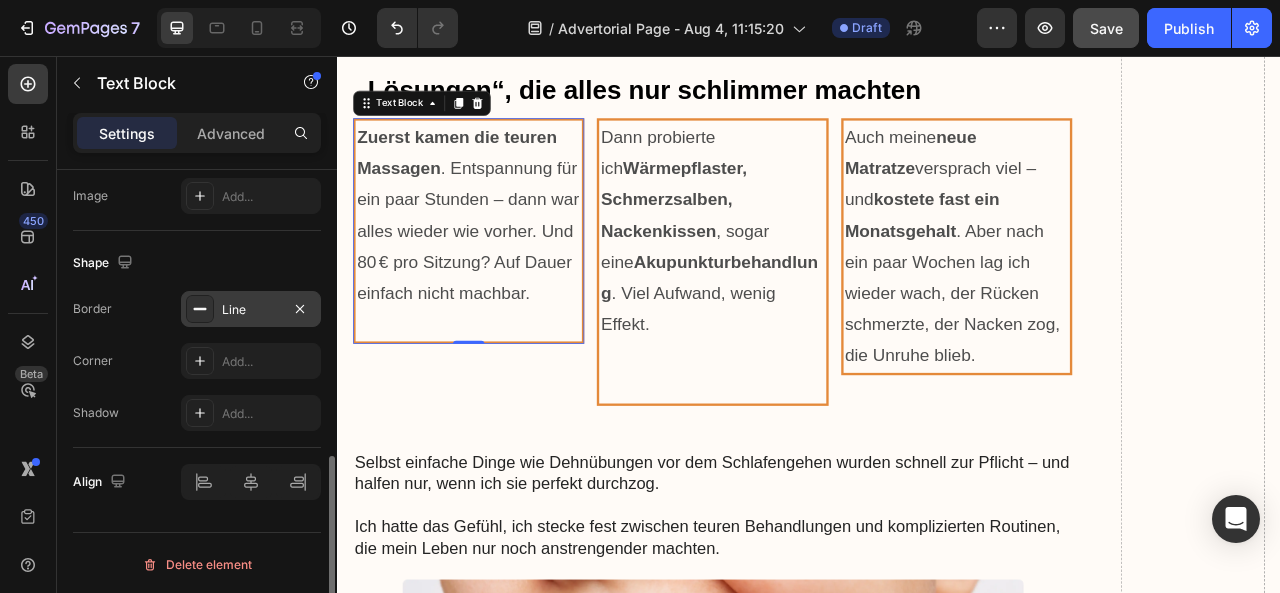 scroll, scrollTop: 702, scrollLeft: 0, axis: vertical 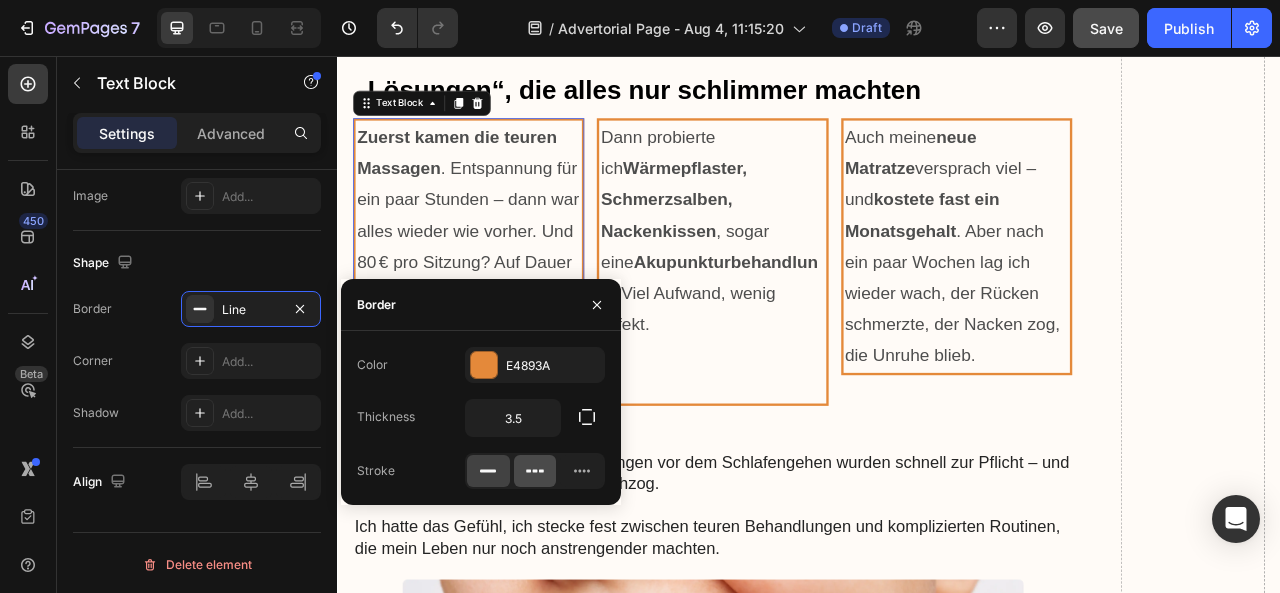 click 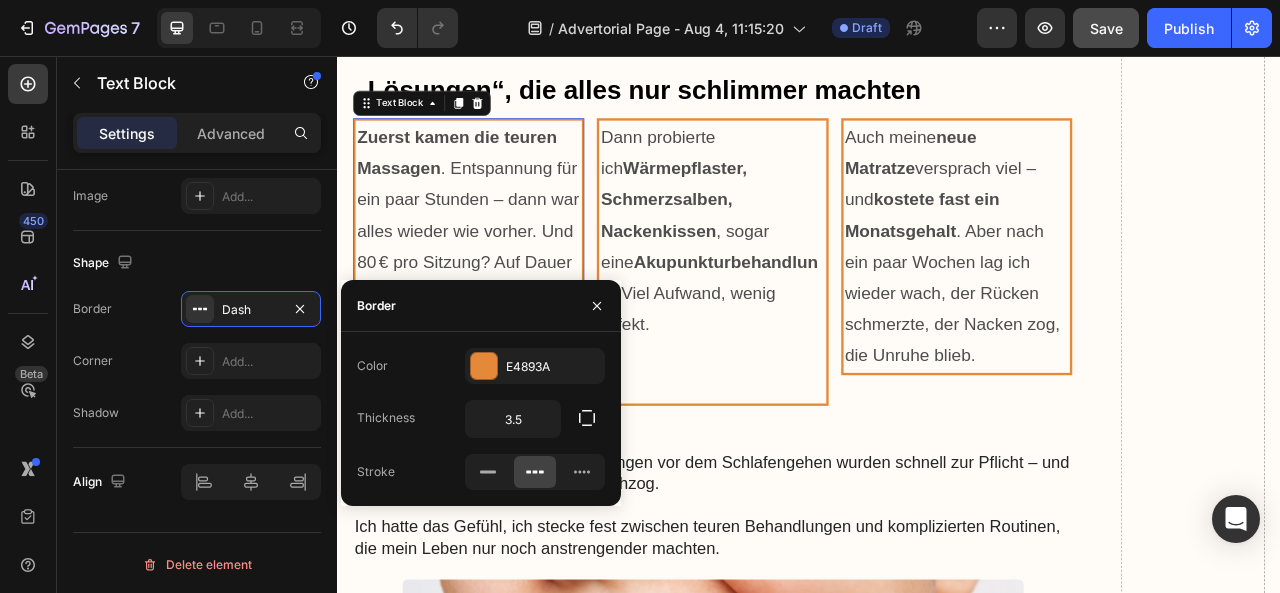scroll, scrollTop: 702, scrollLeft: 0, axis: vertical 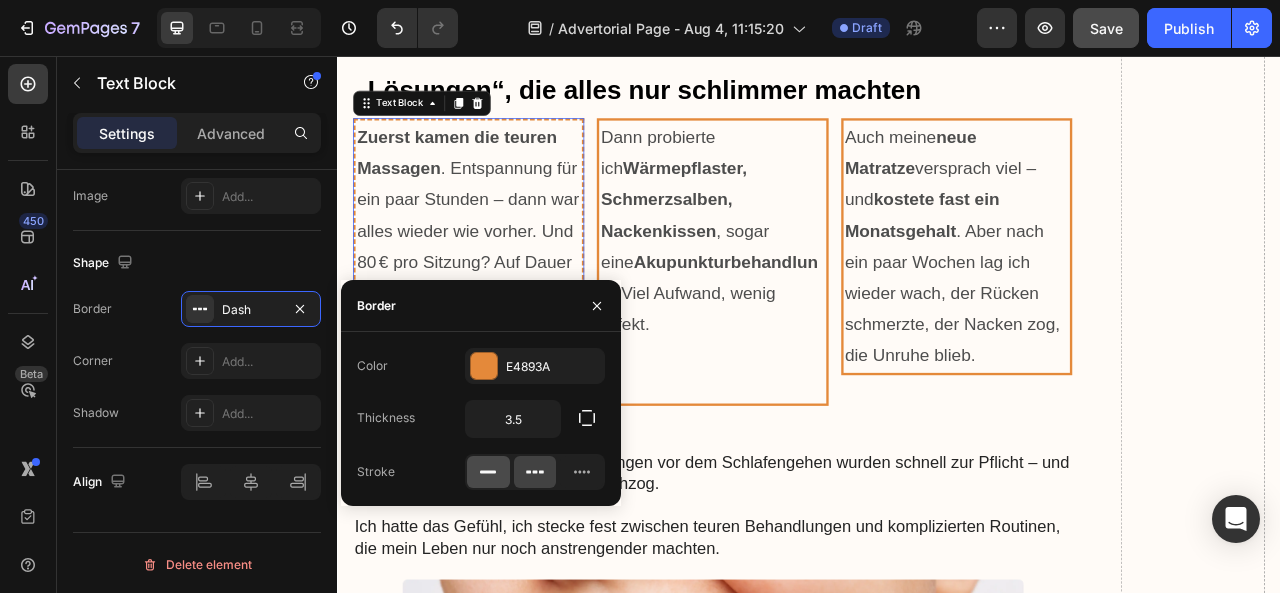click 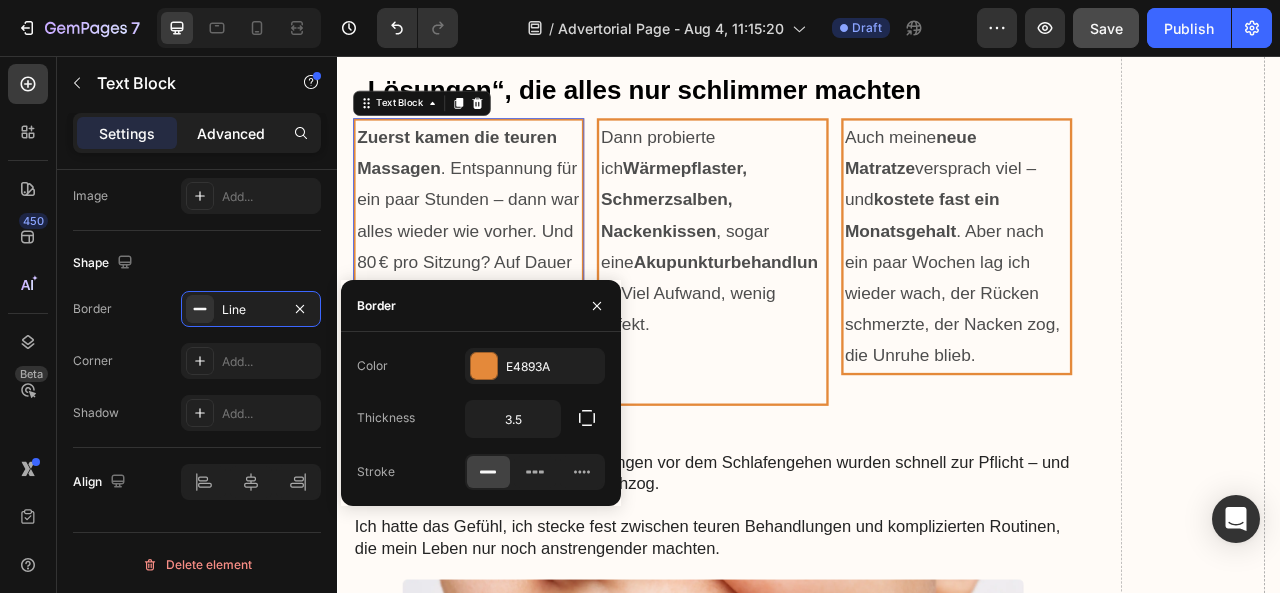click on "Advanced" 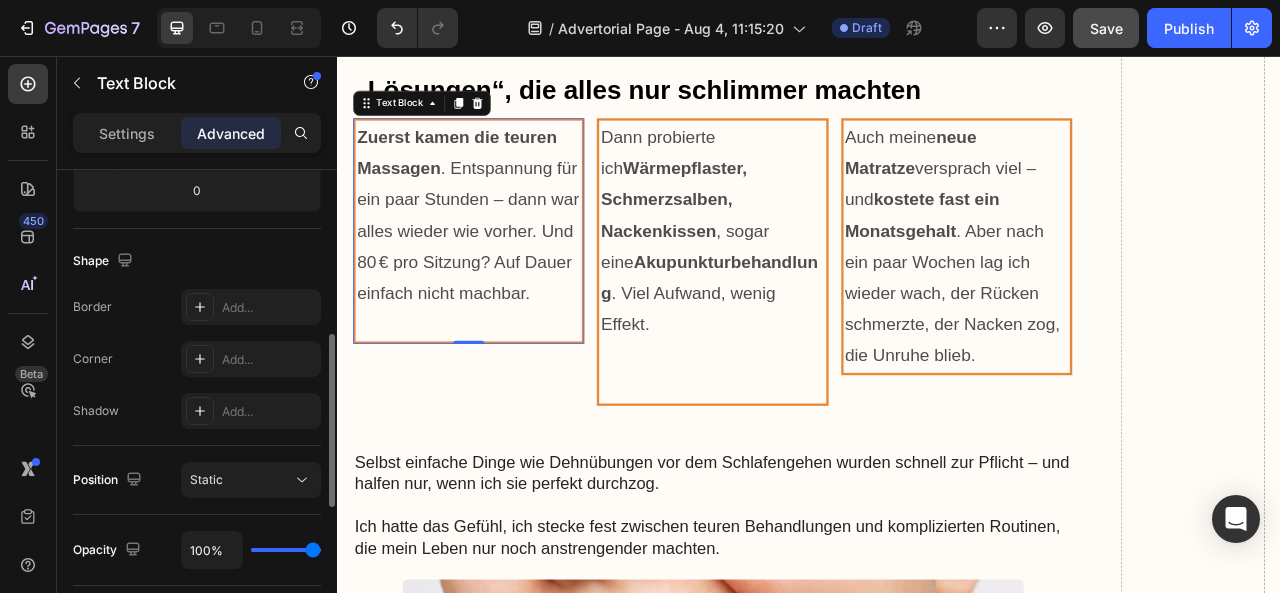 scroll, scrollTop: 452, scrollLeft: 0, axis: vertical 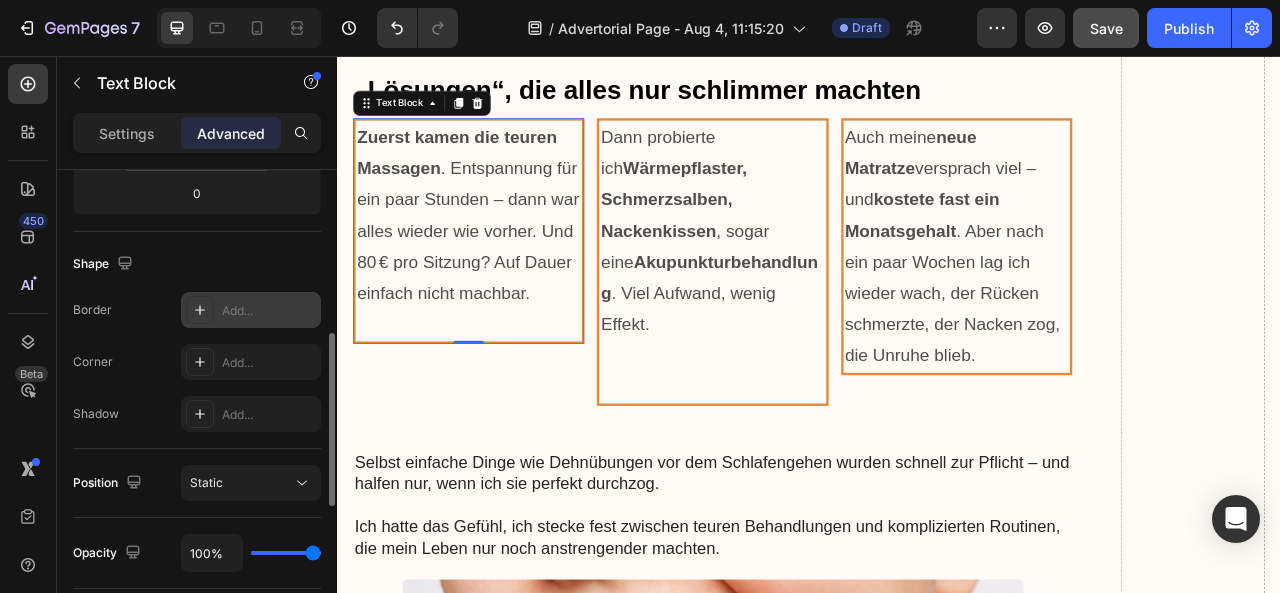 click on "Add..." at bounding box center [269, 311] 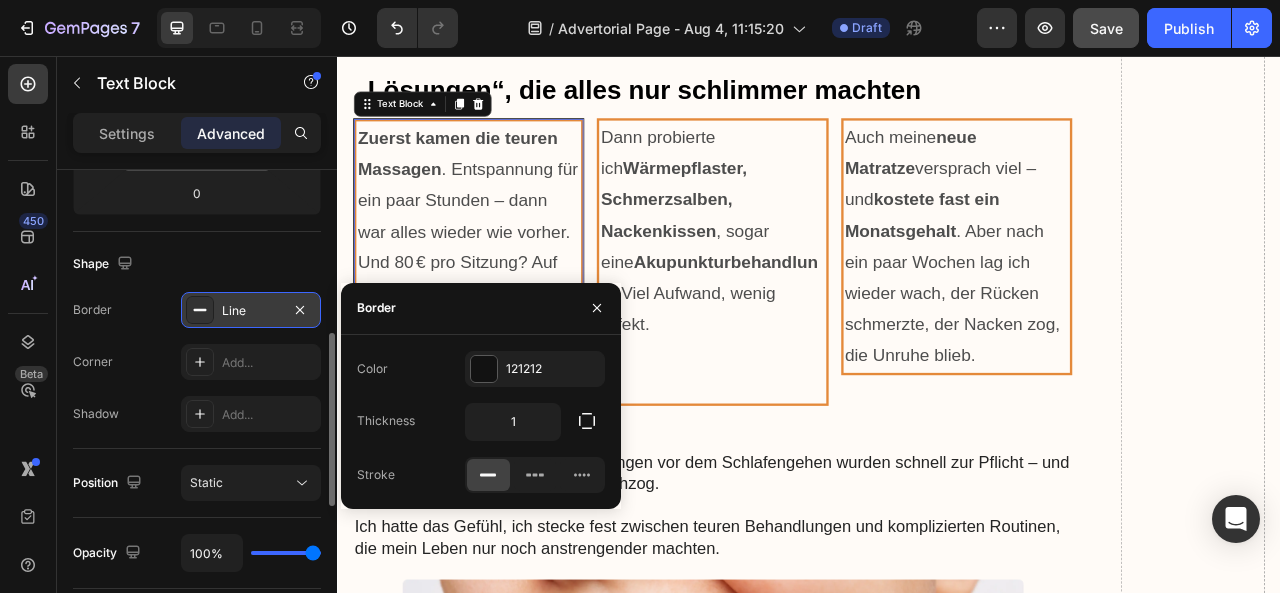 click on "Shape Border Line Corner Add... Shadow Add..." 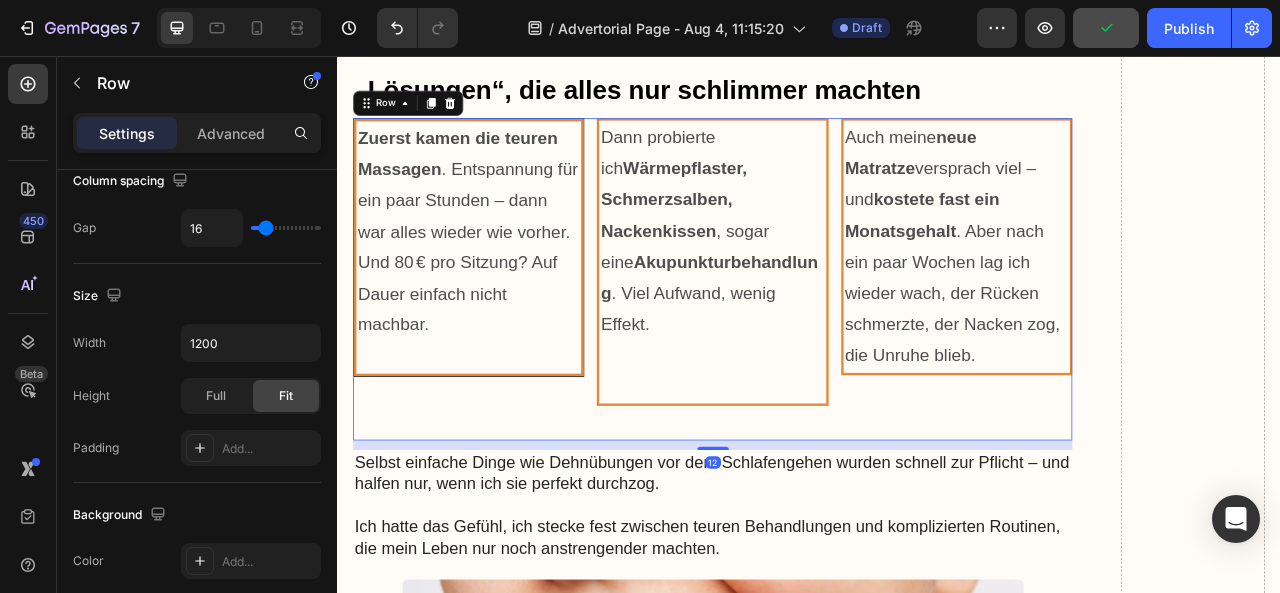 click on "Dann probierte ich Wärmepflaster, Schmerzsalben, Nackenkissen , sogar eine Akupunkturbehandlung . Viel Aufwand, wenig Effekt. Text Block" at bounding box center [814, 340] 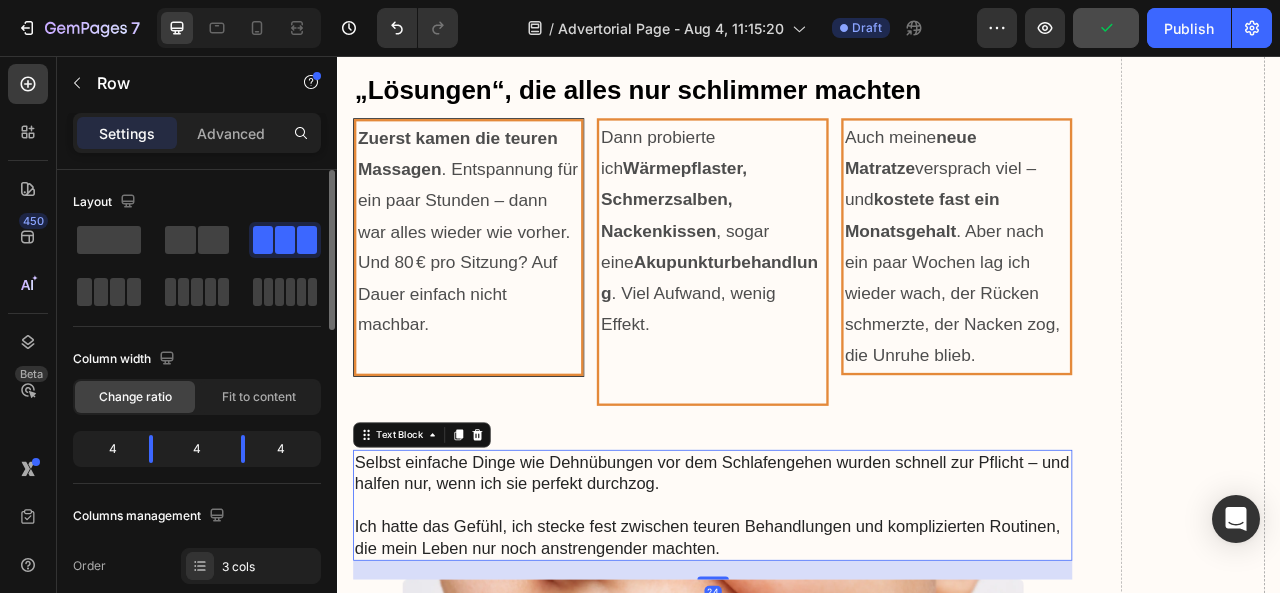 click at bounding box center [814, 627] 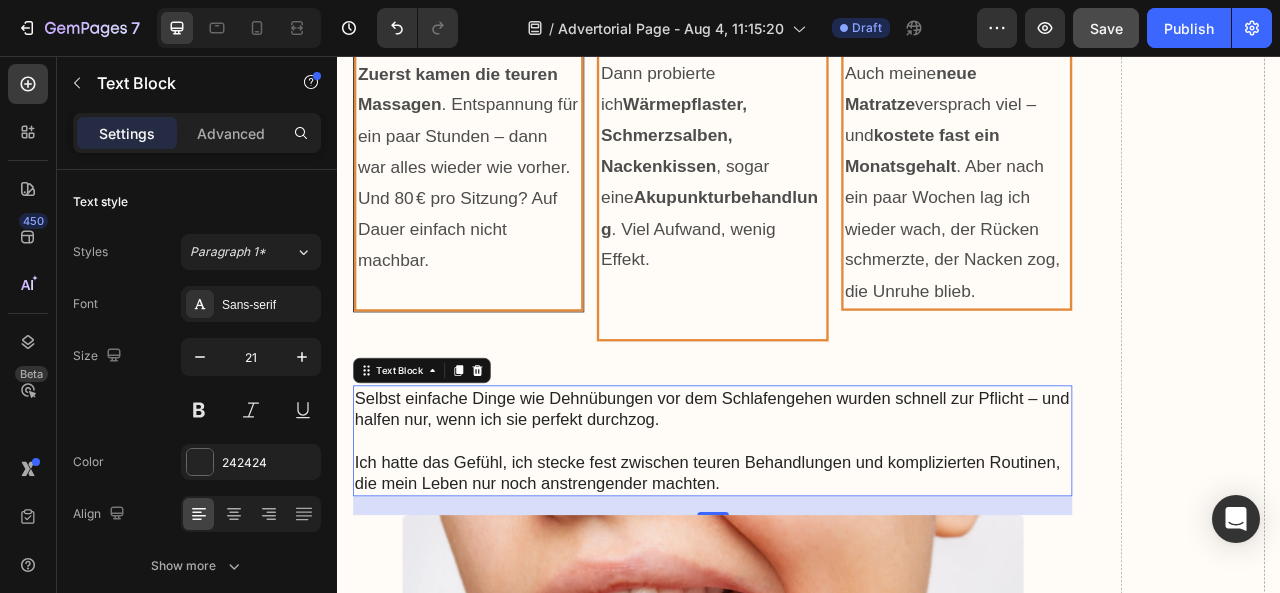 scroll, scrollTop: 3151, scrollLeft: 0, axis: vertical 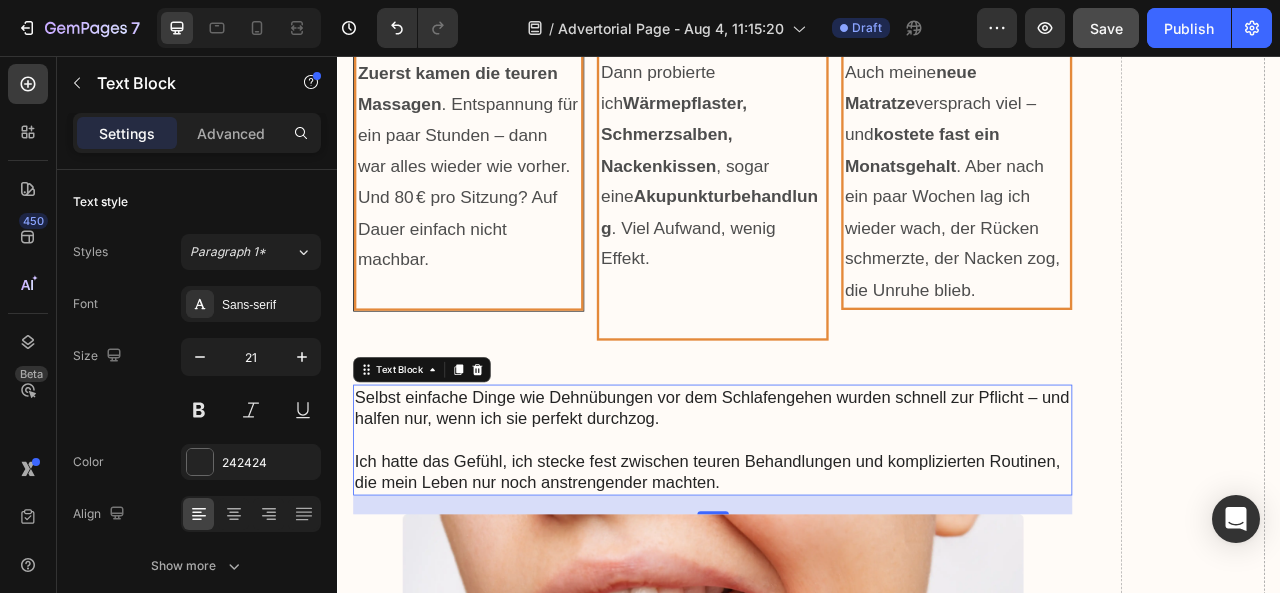 click on "Selbst einfache Dinge wie Dehnübungen vor dem Schlafengehen wurden schnell zur Pflicht – und halfen nur, wenn ich sie perfekt durchzog." at bounding box center [814, 503] 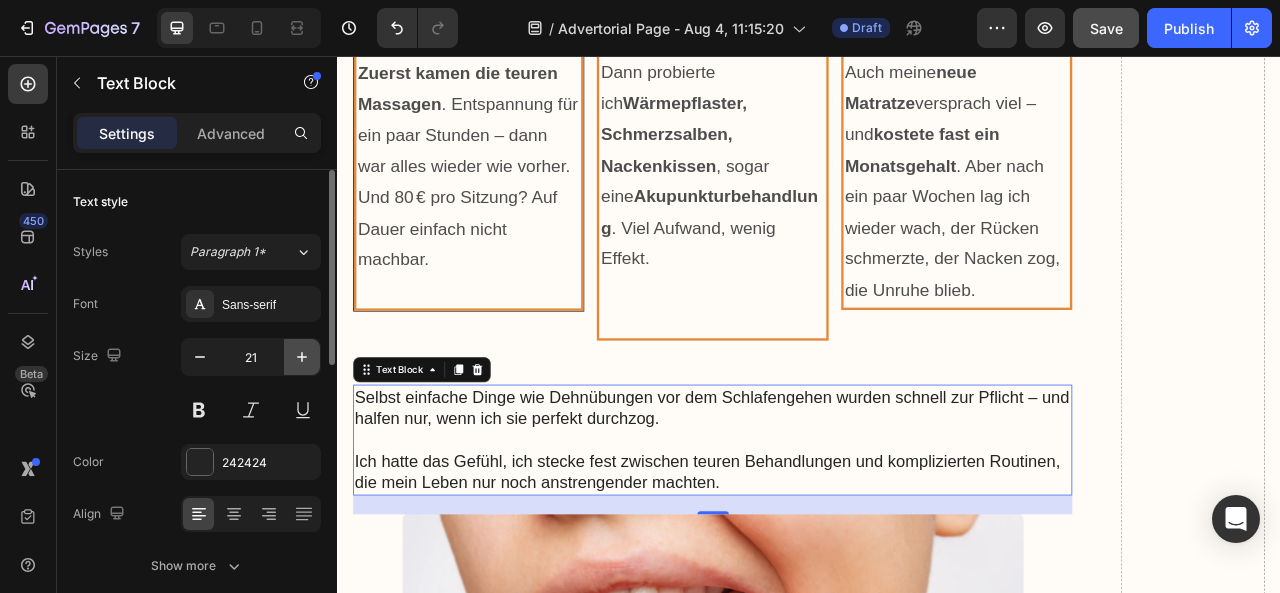 click 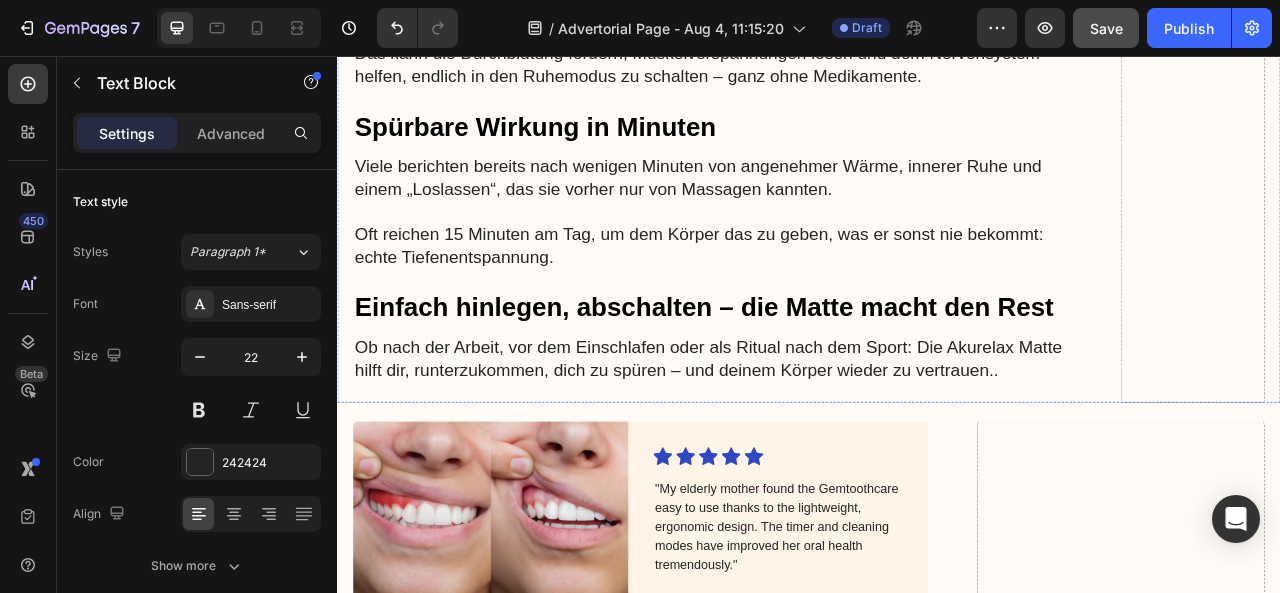 scroll, scrollTop: 8444, scrollLeft: 0, axis: vertical 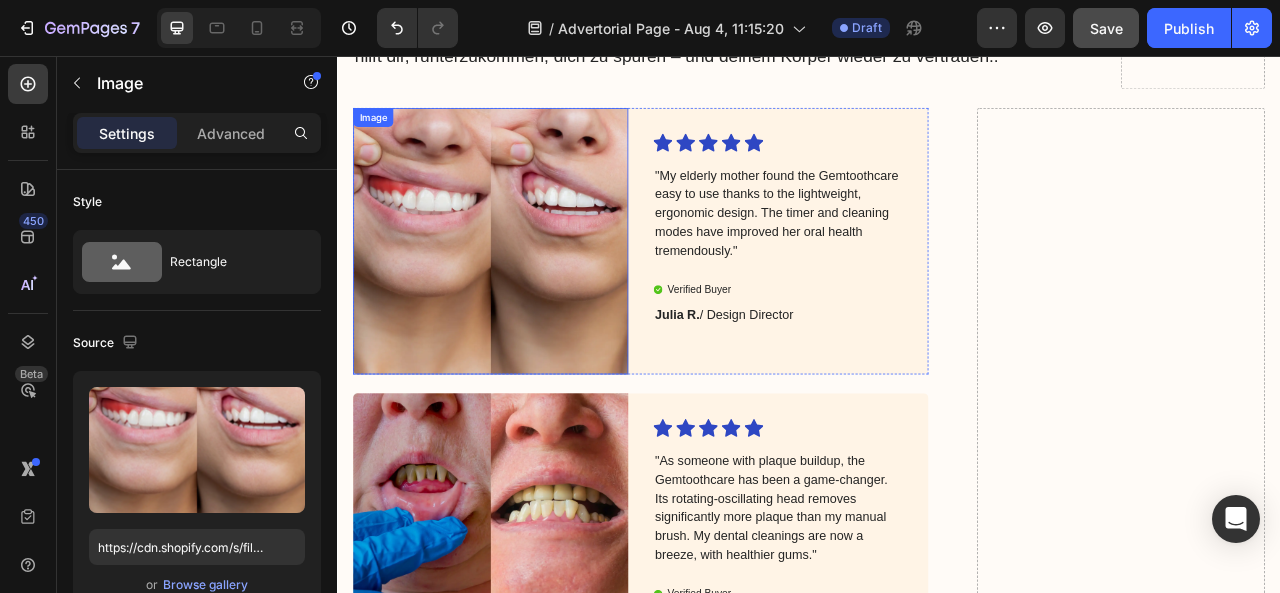 click at bounding box center [532, 292] 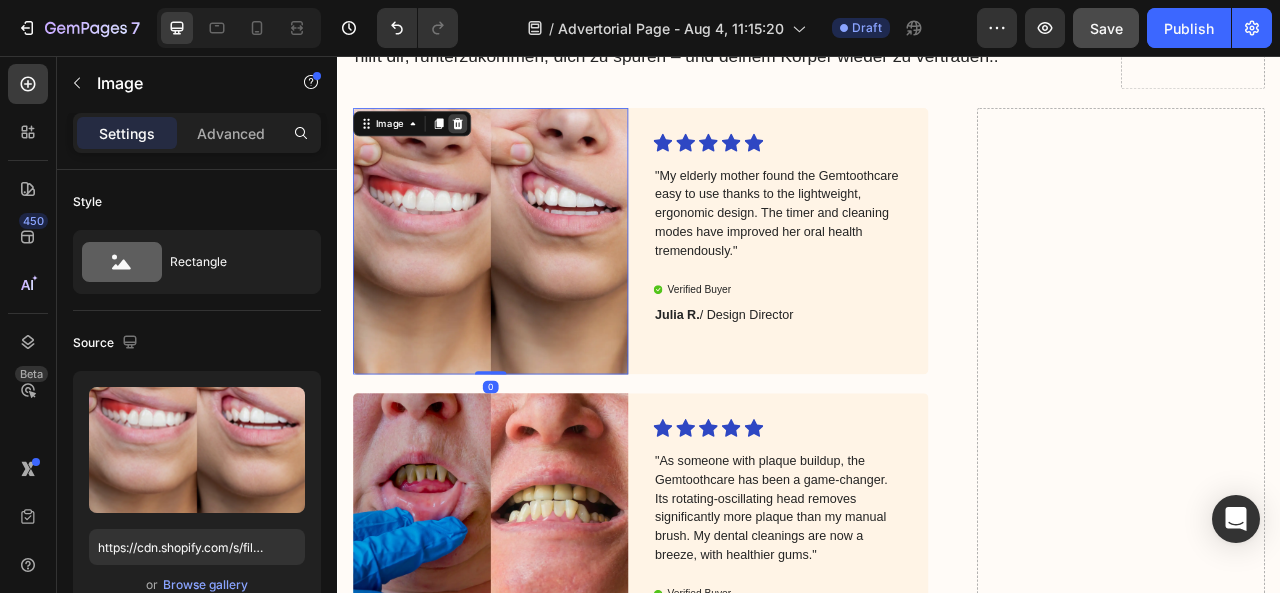 click 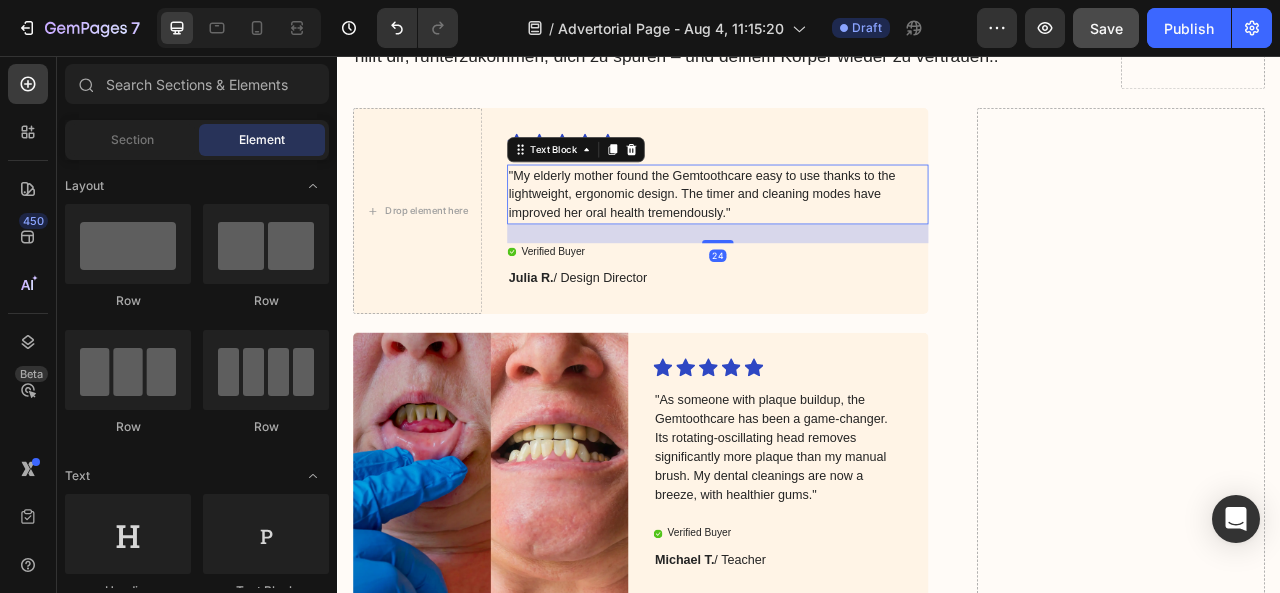 click on ""My elderly mother found the Gemtoothcare easy to use thanks to the lightweight, ergonomic design. The timer and cleaning modes have improved her oral health tremendously."" at bounding box center [805, 232] 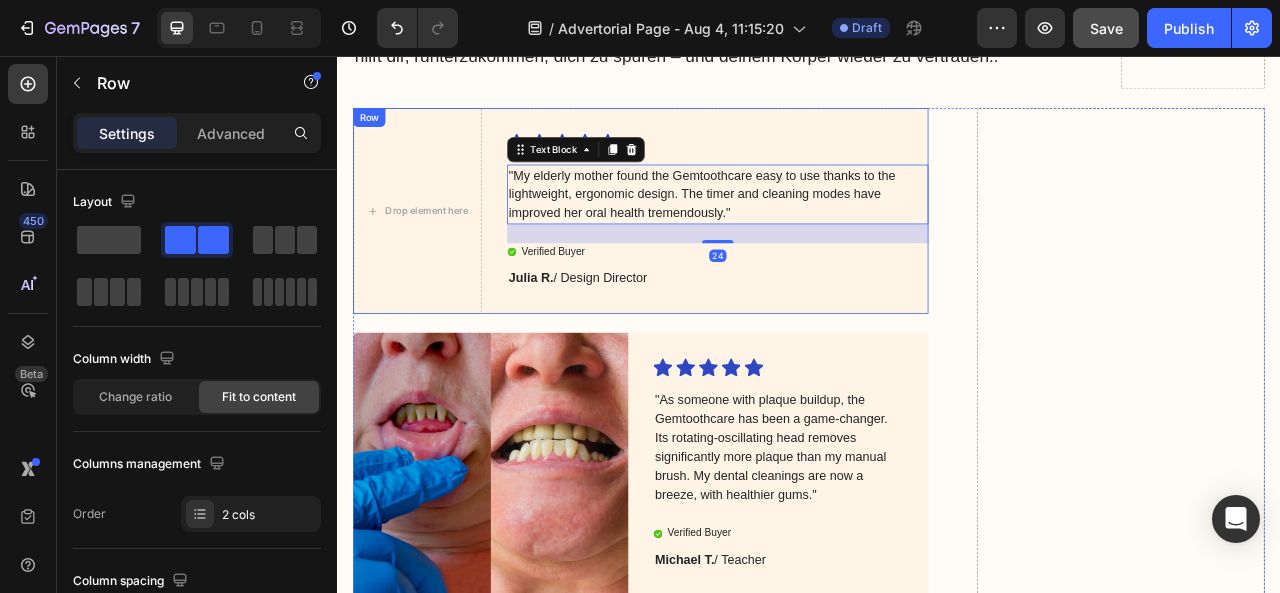 click on "Drop element here" at bounding box center [439, 253] 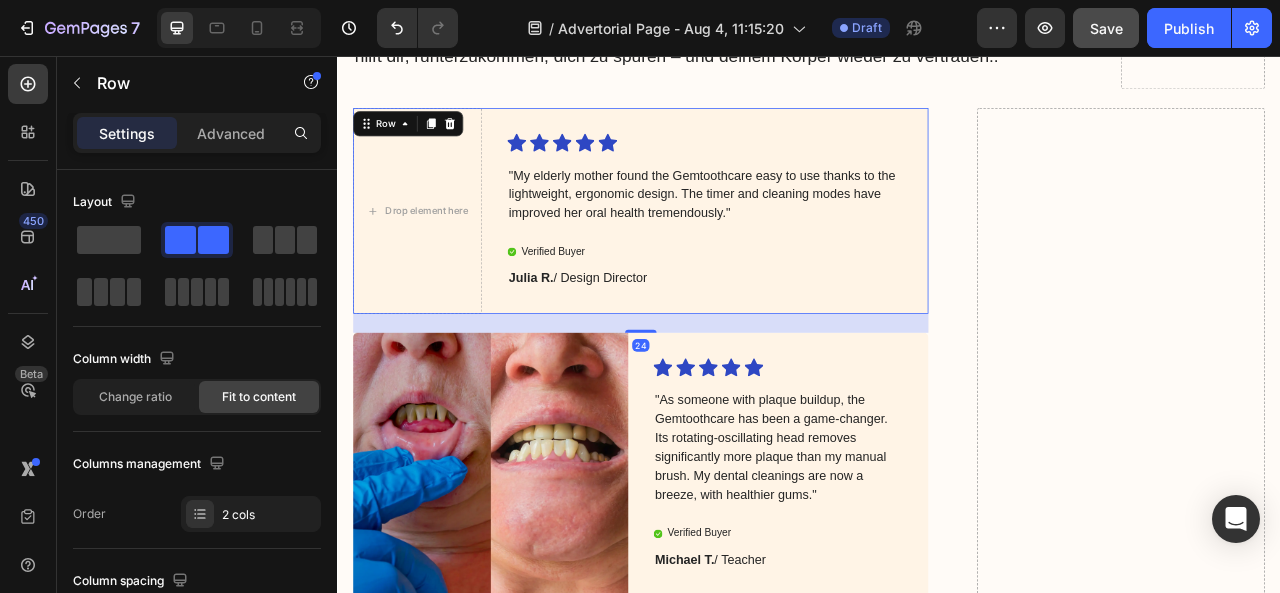 click 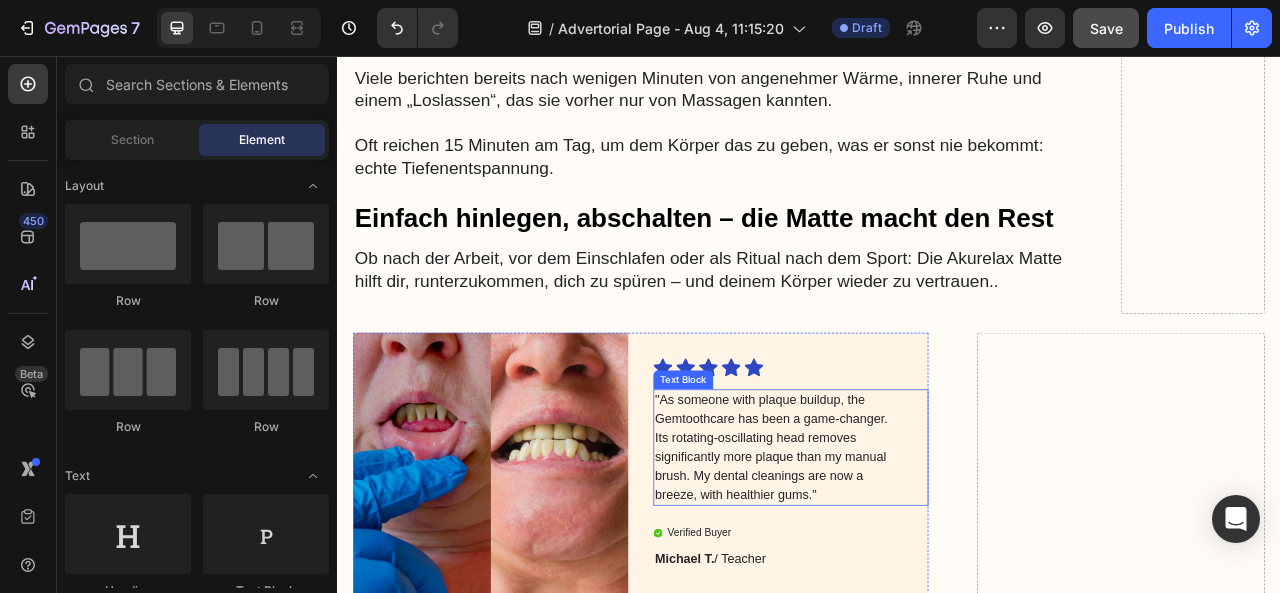 scroll, scrollTop: 8538, scrollLeft: 0, axis: vertical 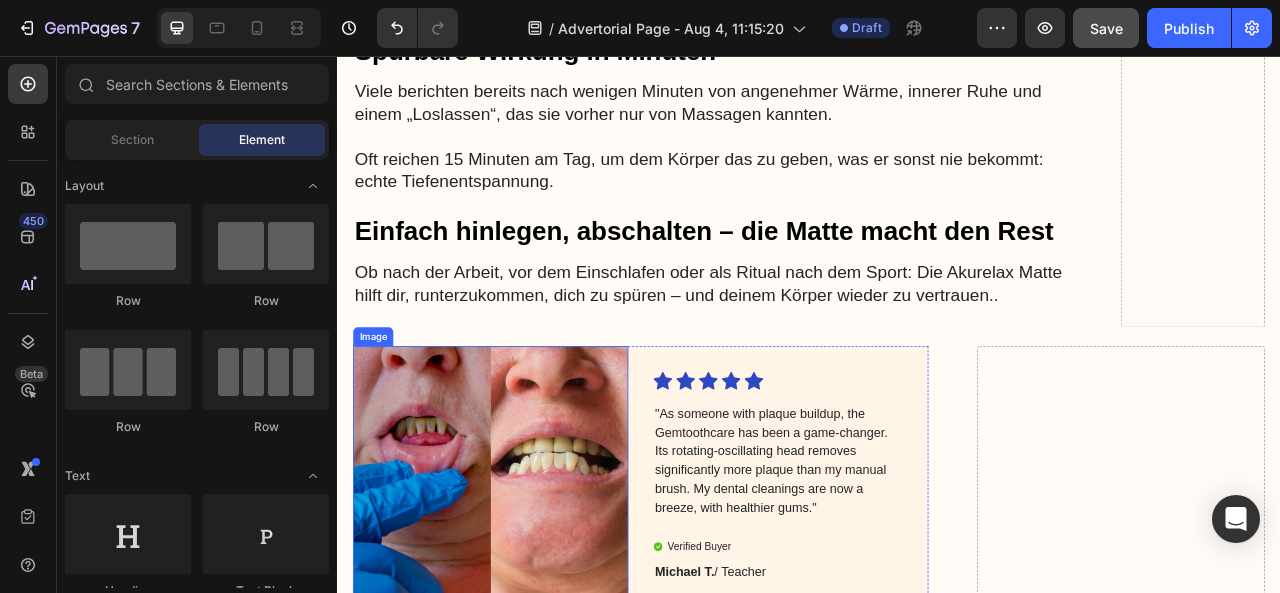 click at bounding box center (532, 595) 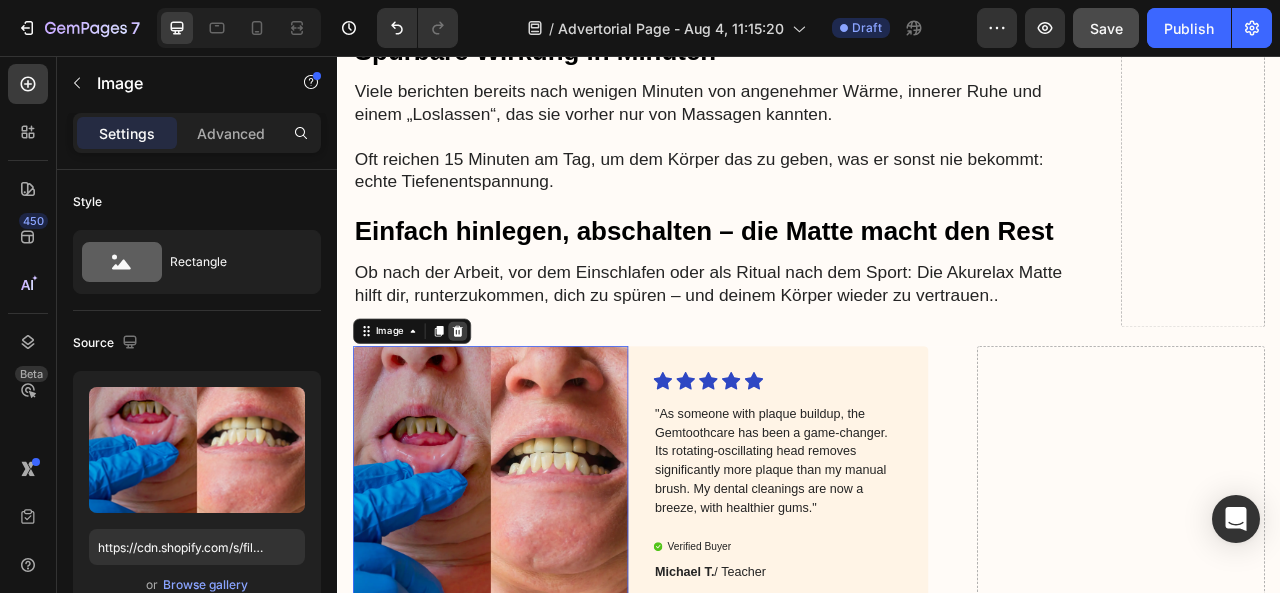 click 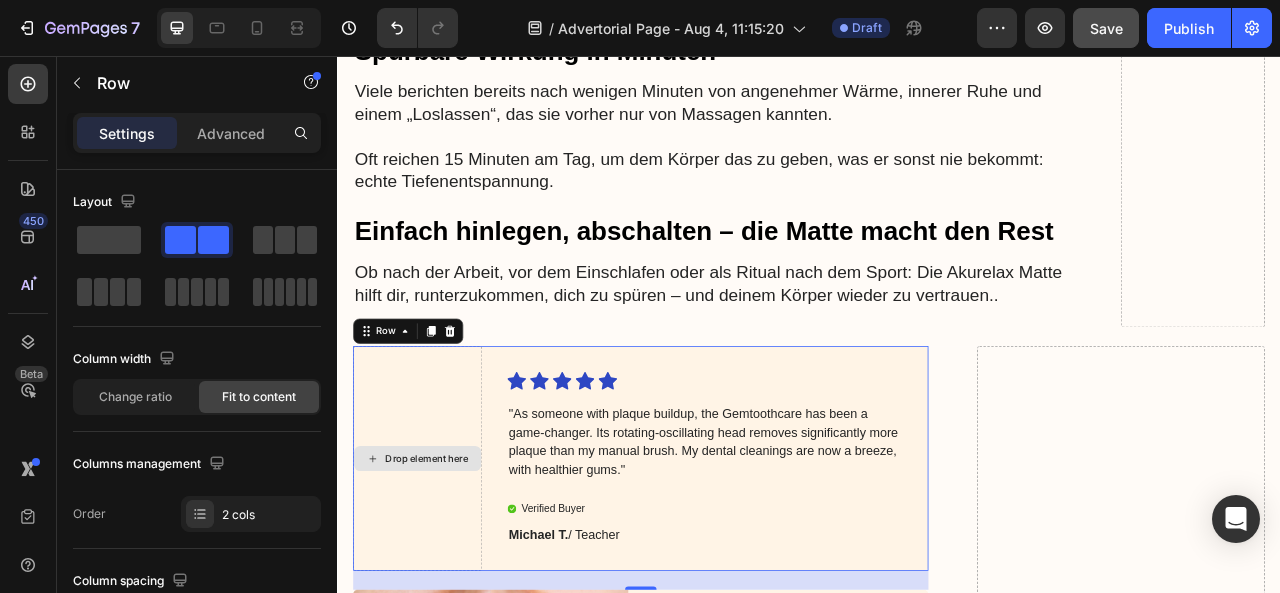 click on "Drop element here" at bounding box center [439, 568] 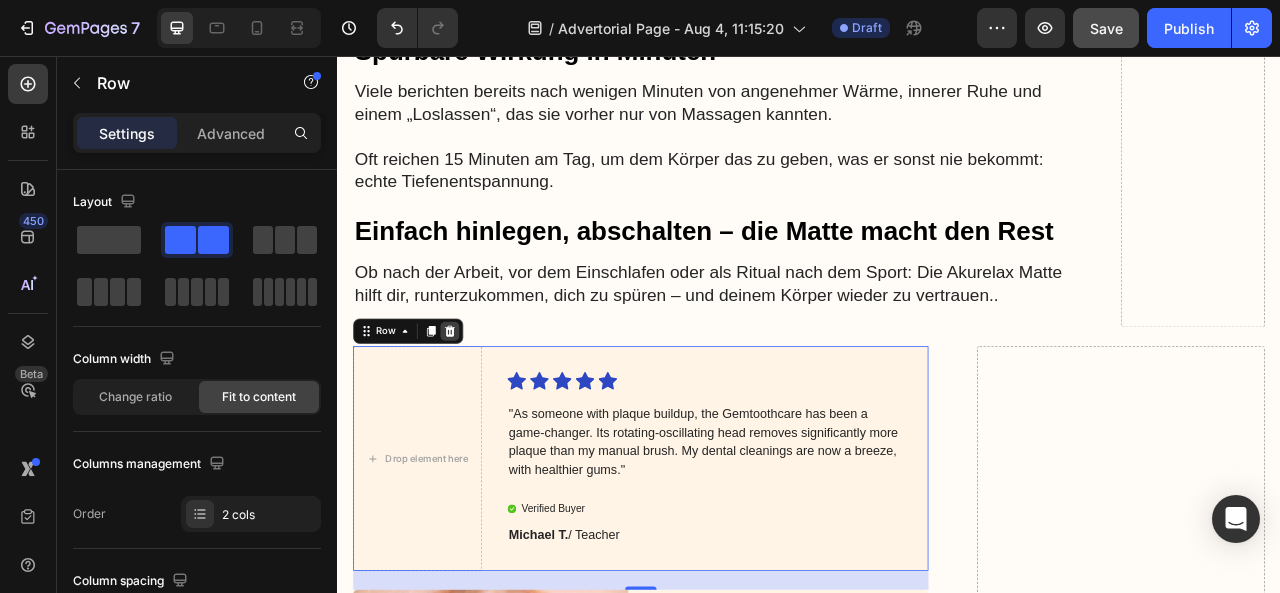 click 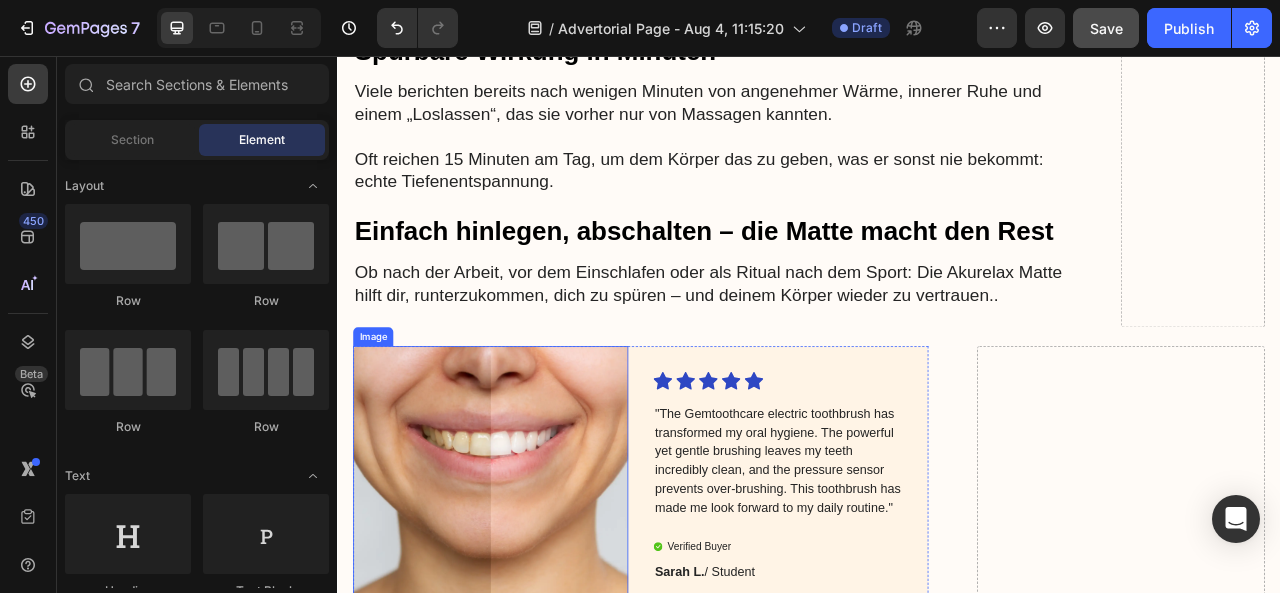 click at bounding box center (532, 595) 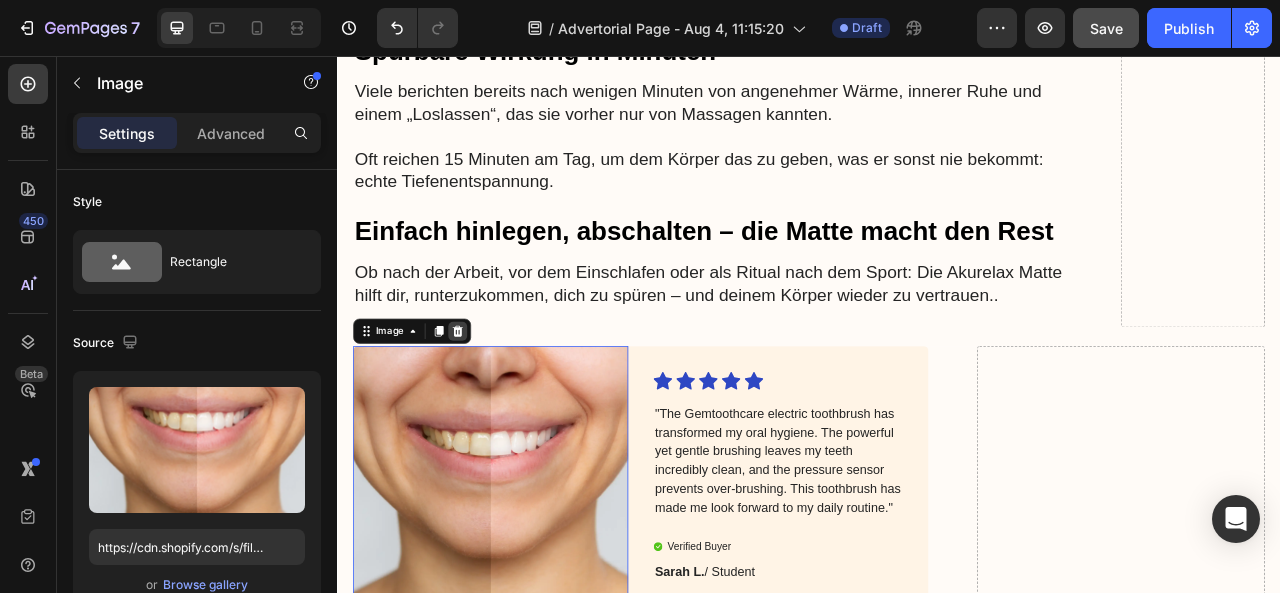 click 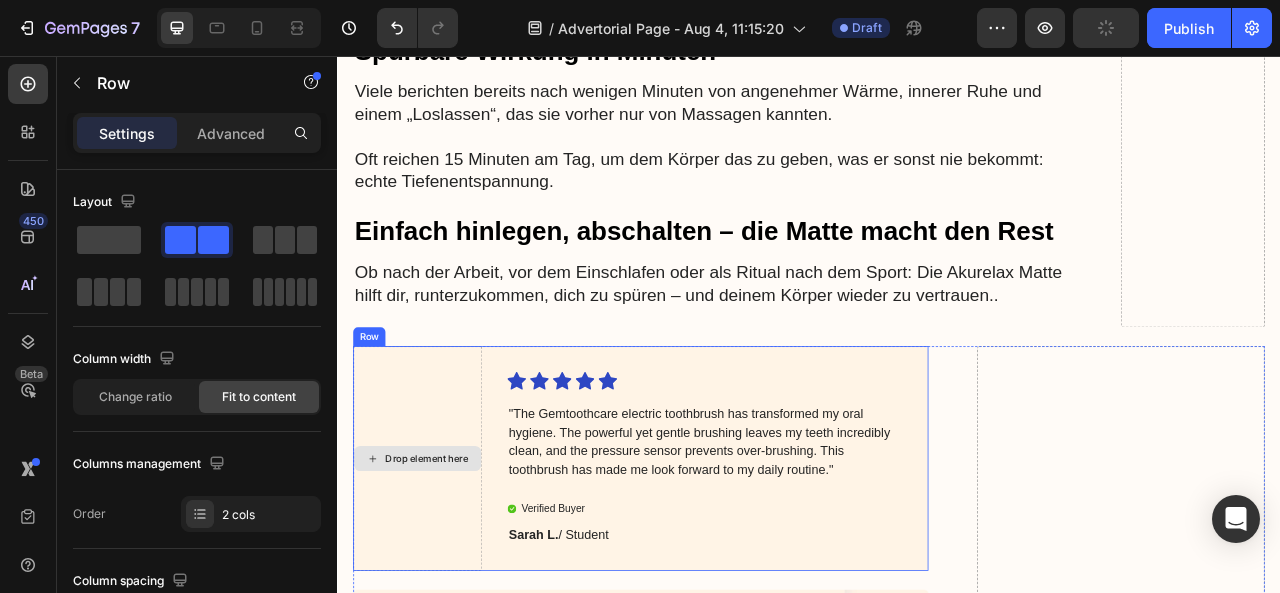 click on "Drop element here" at bounding box center [439, 568] 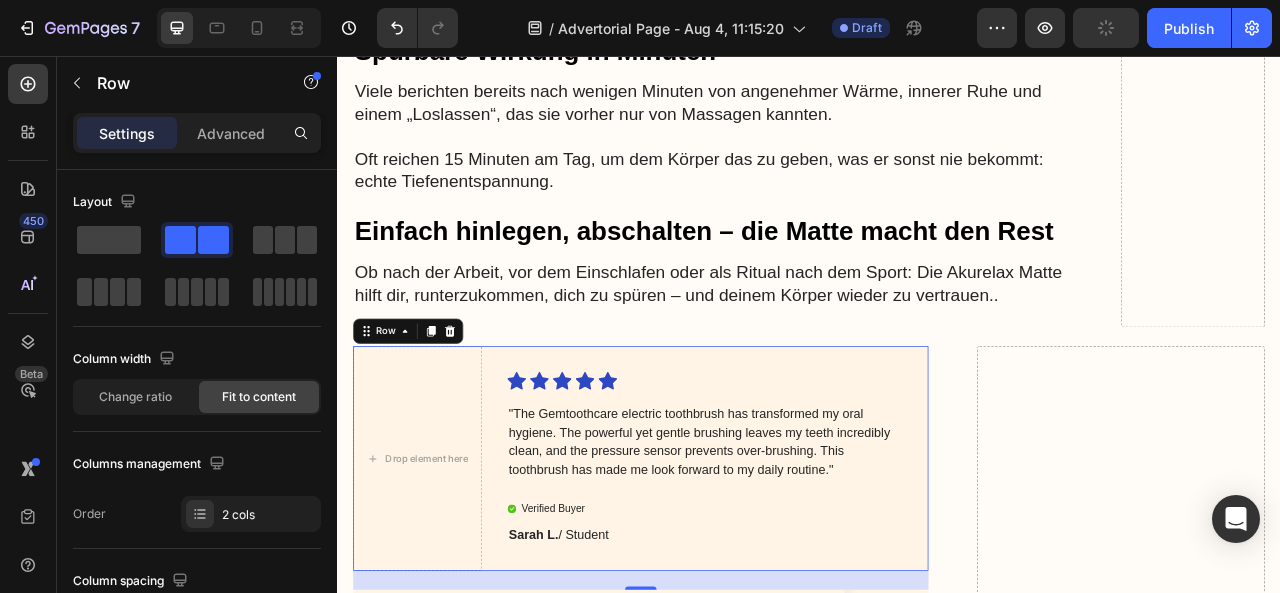 click 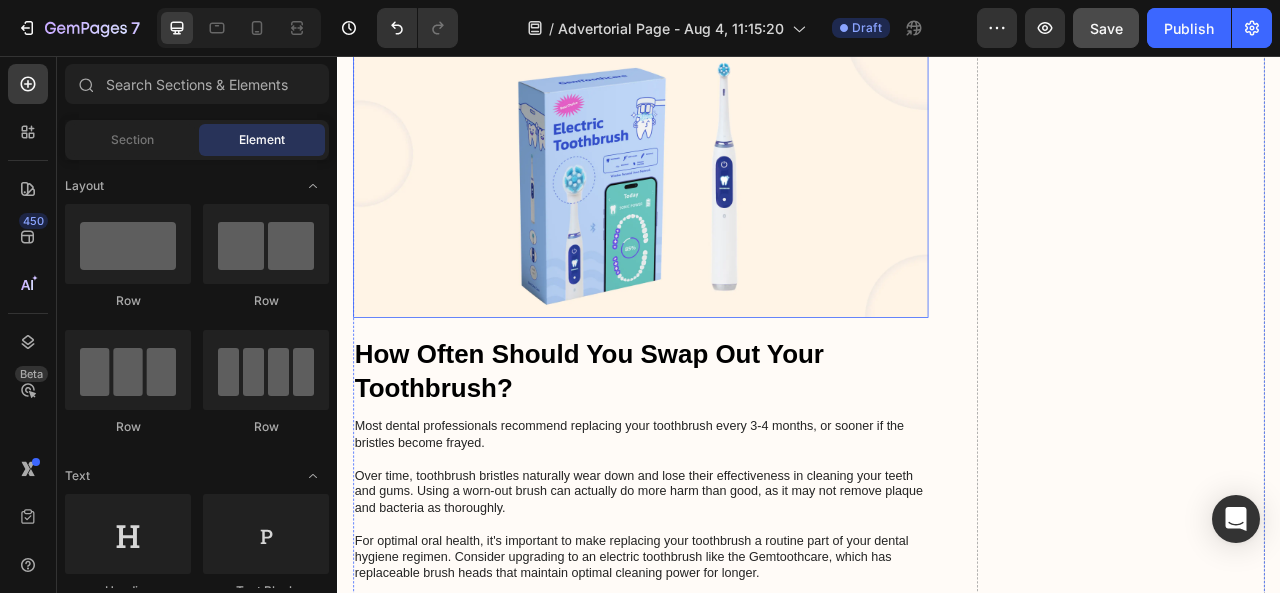 scroll, scrollTop: 8907, scrollLeft: 0, axis: vertical 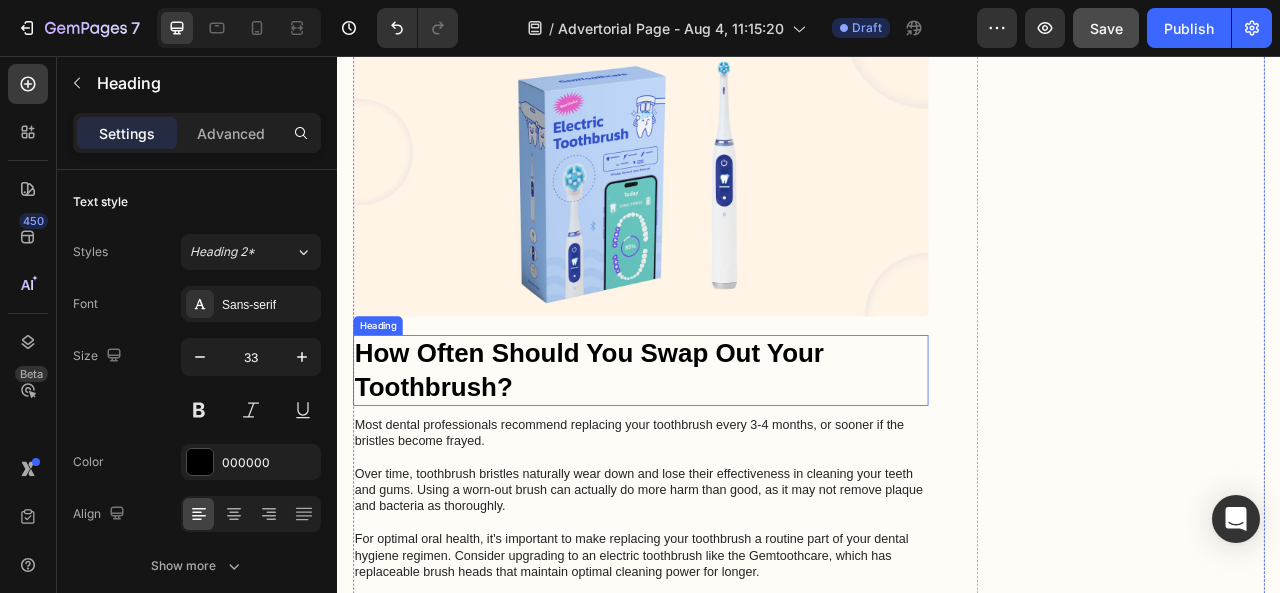 click on "How Often Should You Swap Out Your Toothbrush?" at bounding box center (723, 456) 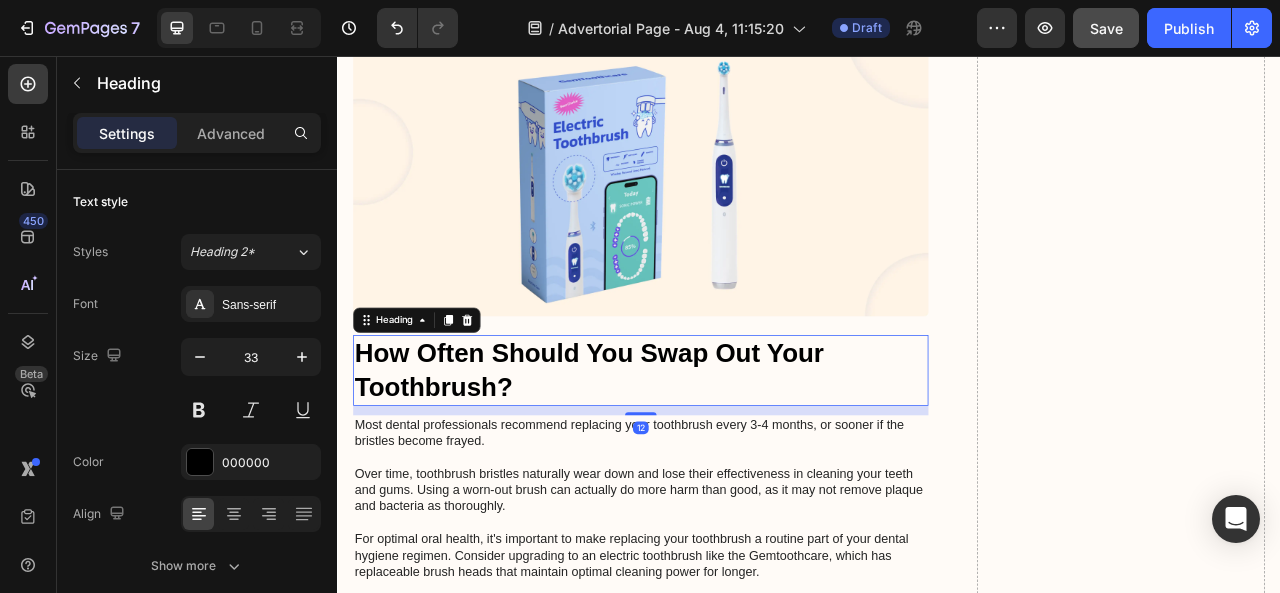click on "How Often Should You Swap Out Your Toothbrush?" at bounding box center (723, 456) 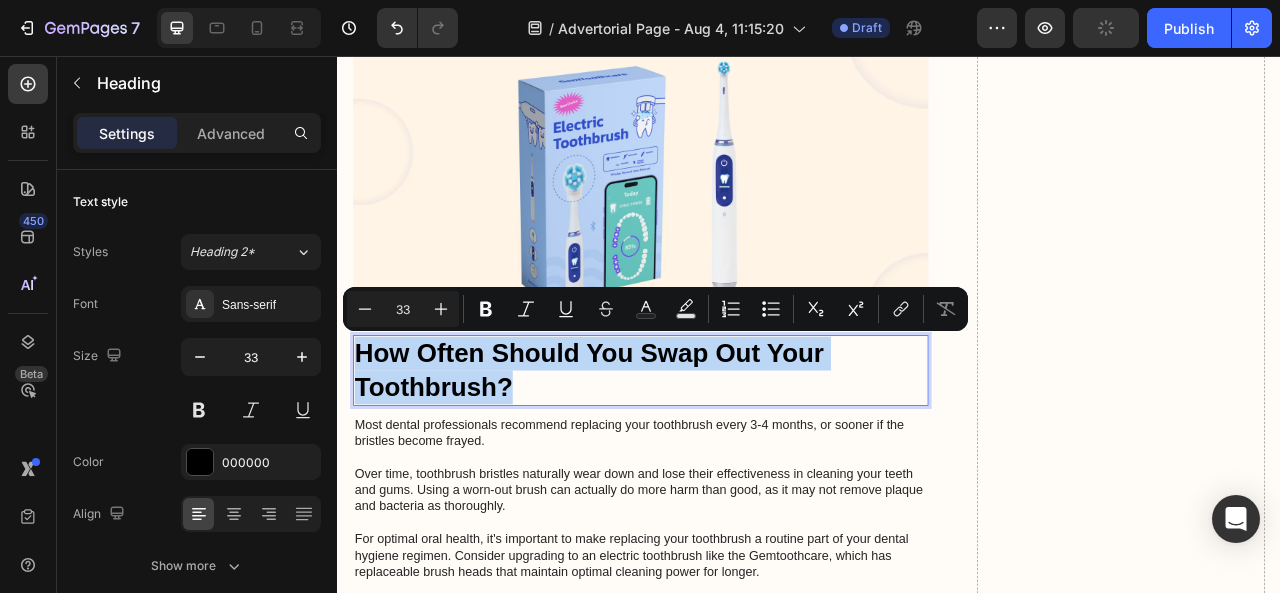 drag, startPoint x: 557, startPoint y: 463, endPoint x: 363, endPoint y: 418, distance: 199.1507 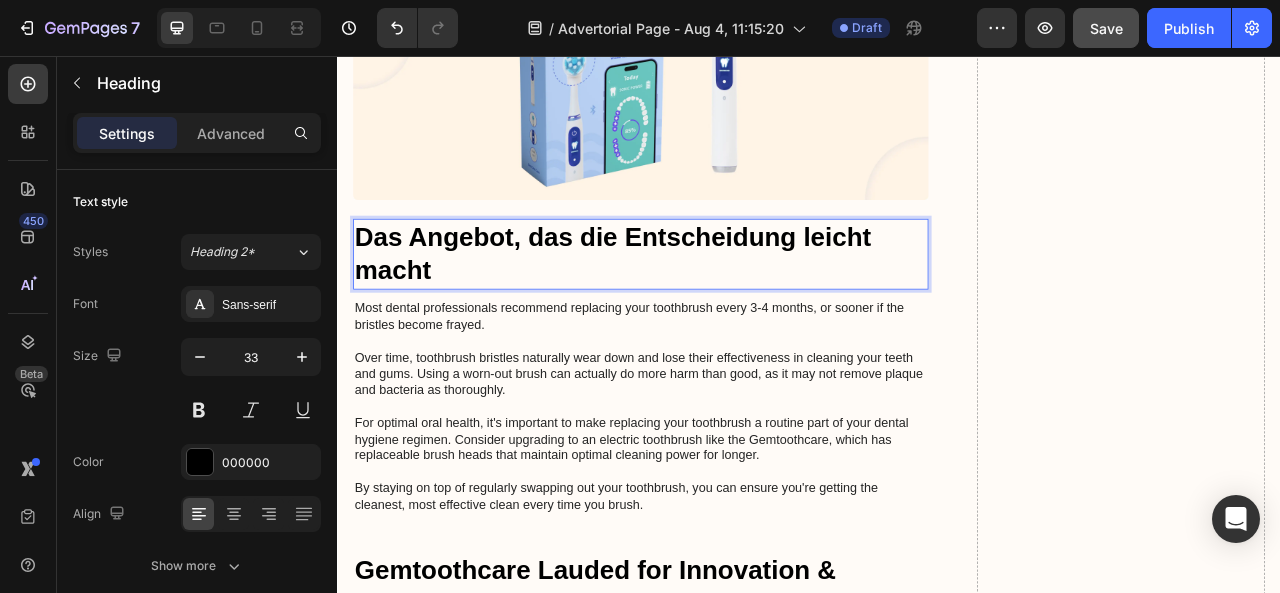 scroll, scrollTop: 9056, scrollLeft: 0, axis: vertical 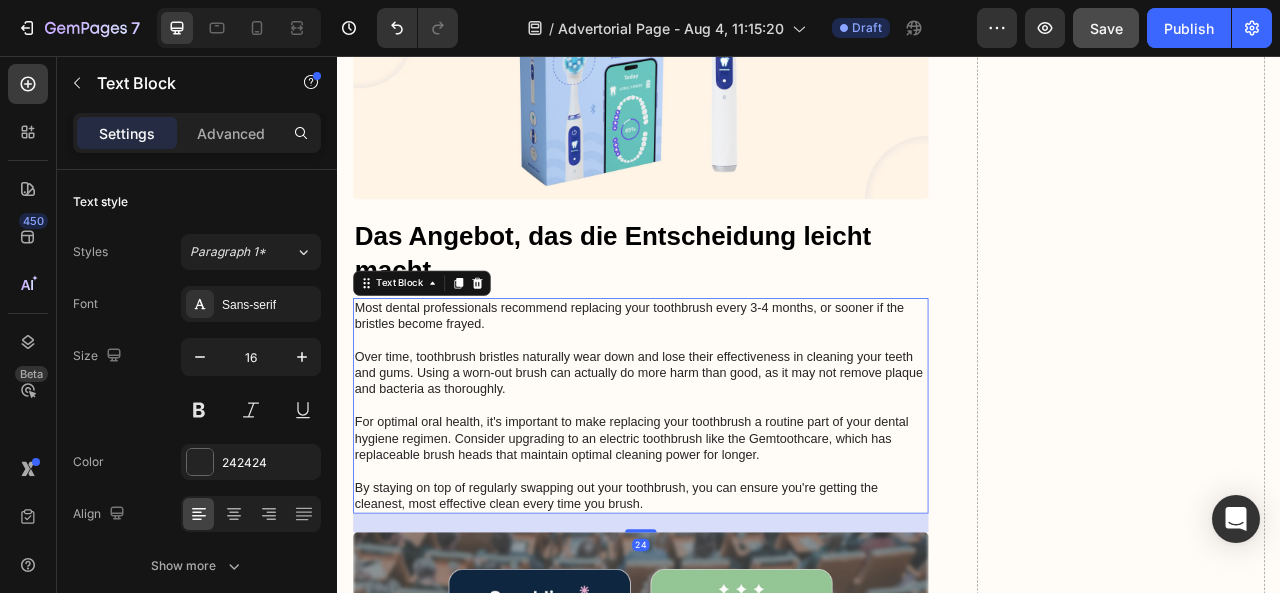 click on "Most dental professionals recommend replacing your toothbrush every 3-4 months, or sooner if the bristles become frayed.  Over time, toothbrush bristles naturally wear down and lose their effectiveness in cleaning your teeth and gums. Using a worn-out brush can actually do more harm than good, as it may not remove plaque and bacteria as thoroughly.  For optimal oral health, it's important to make replacing your toothbrush a routine part of your dental hygiene regimen. Consider upgrading to an electric toothbrush like the Gemtoothcare, which has replaceable brush heads that maintain optimal cleaning power for longer.  By staying on top of regularly swapping out your toothbrush, you can ensure you're getting the cleanest, most effective clean every time you brush." at bounding box center [723, 501] 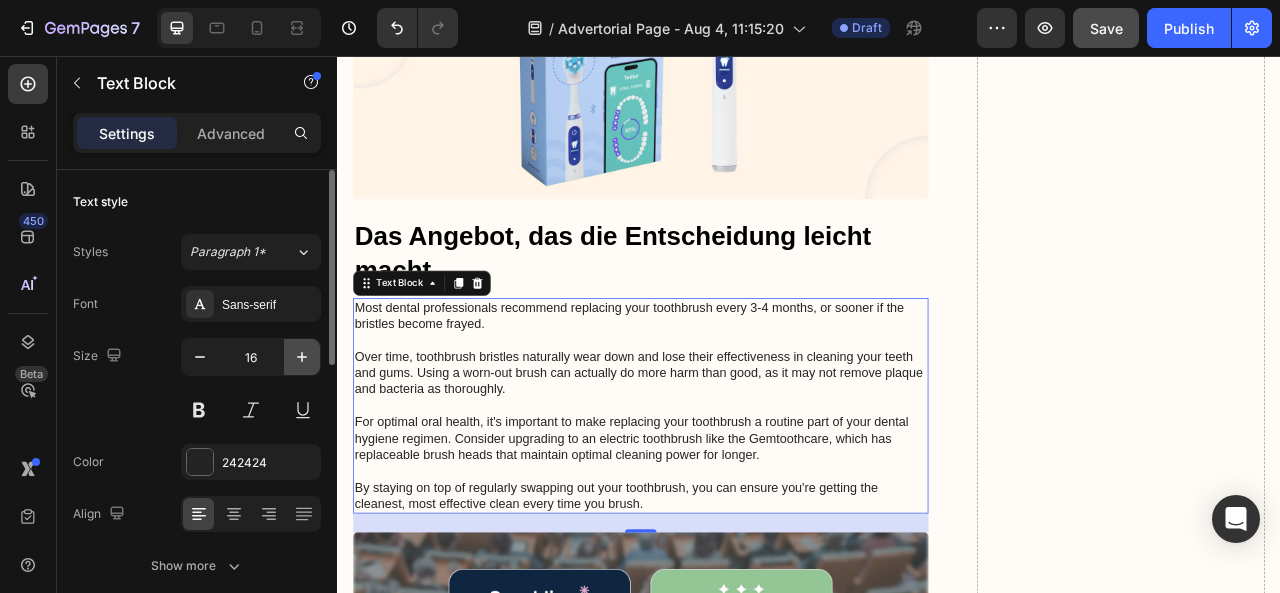 click 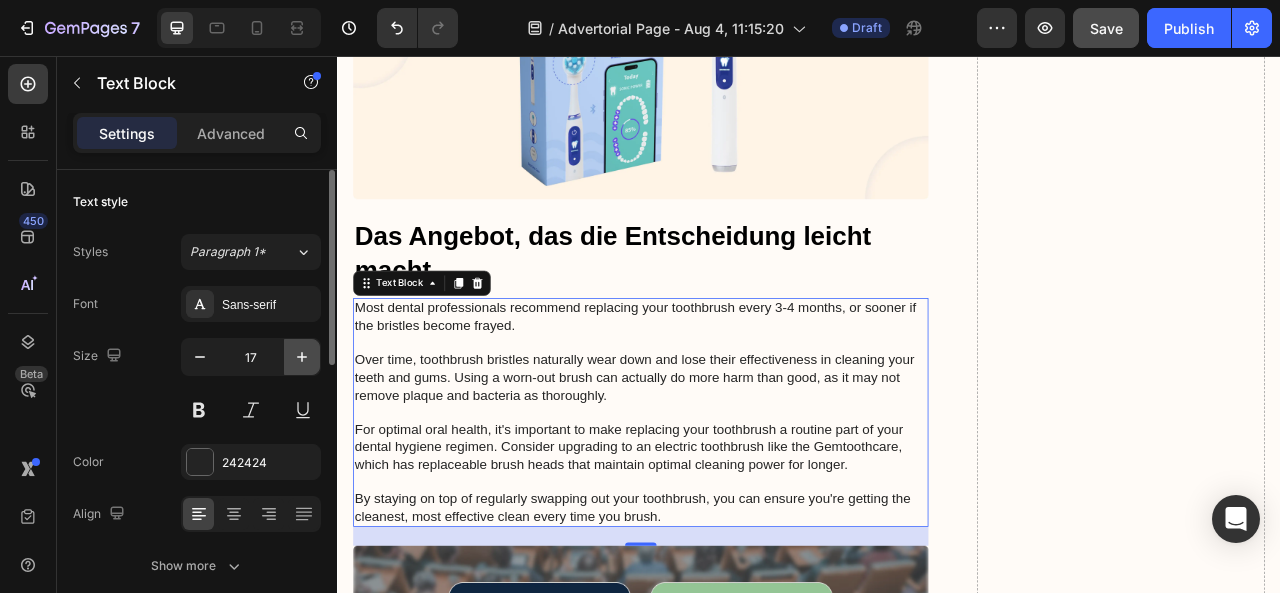 click 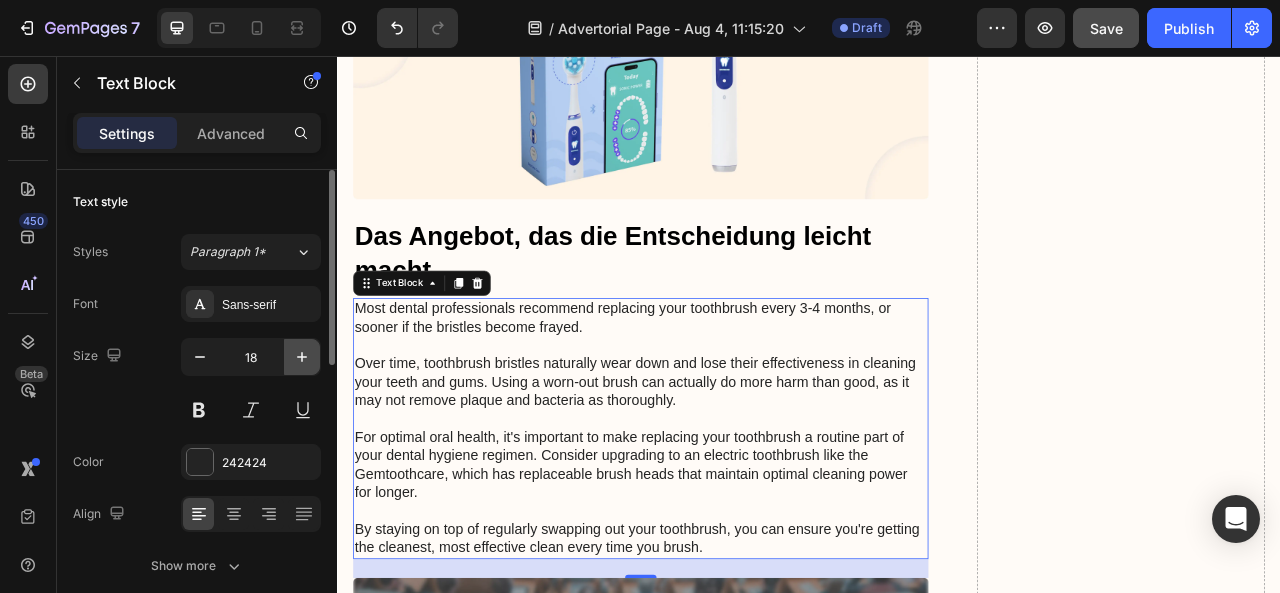 click 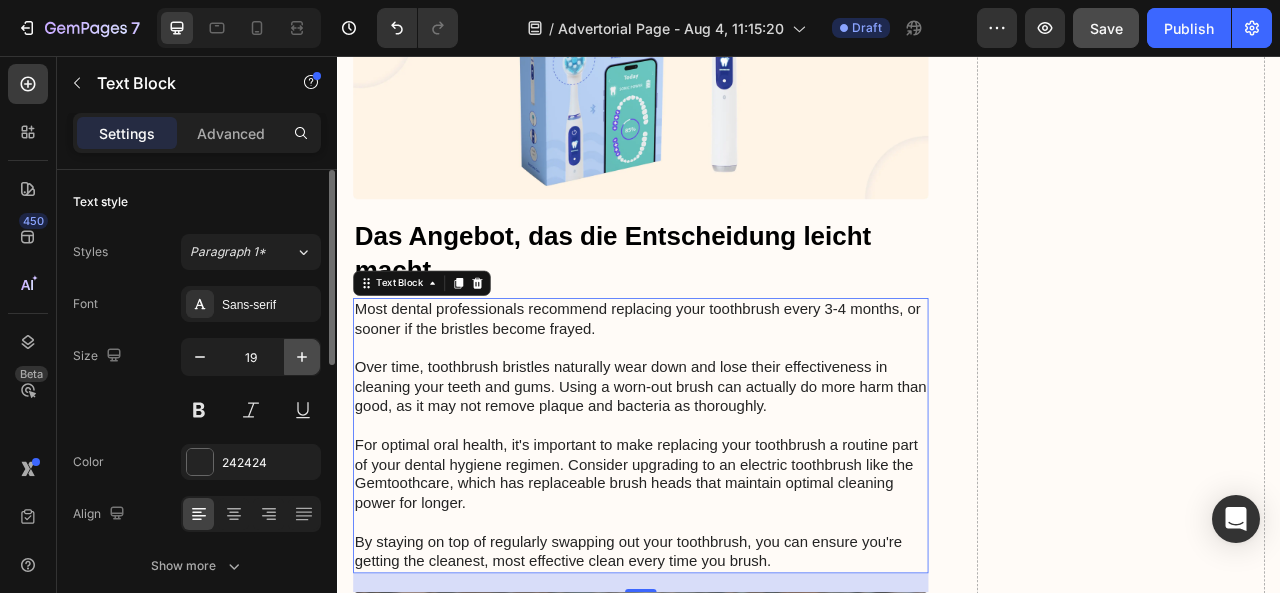 click 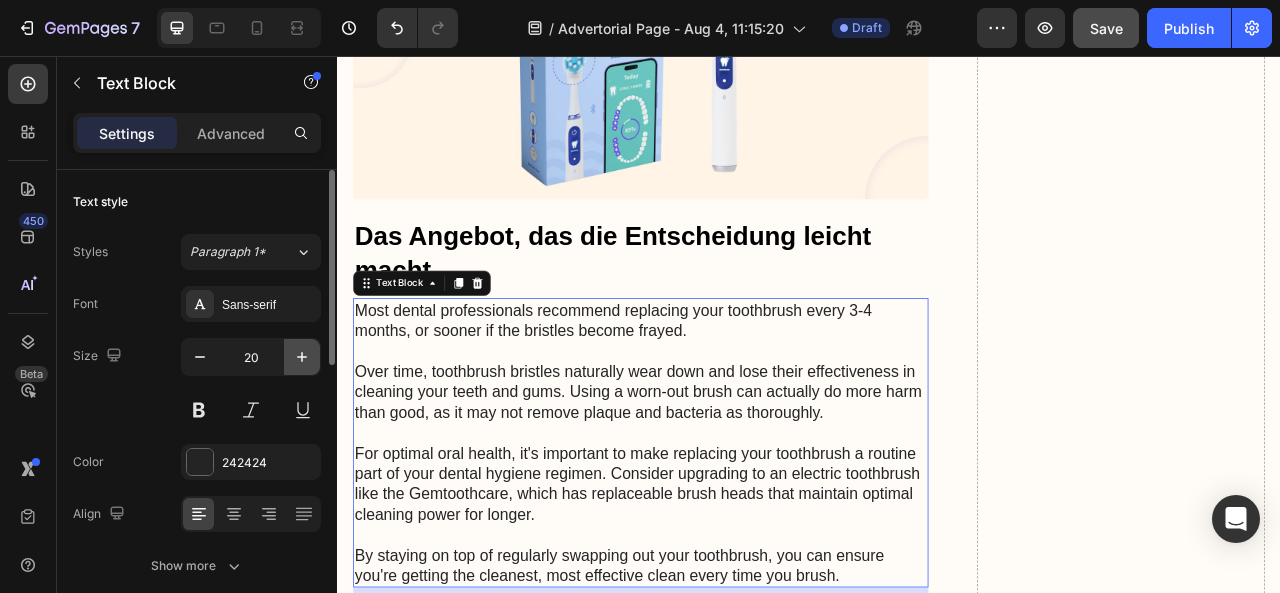 click 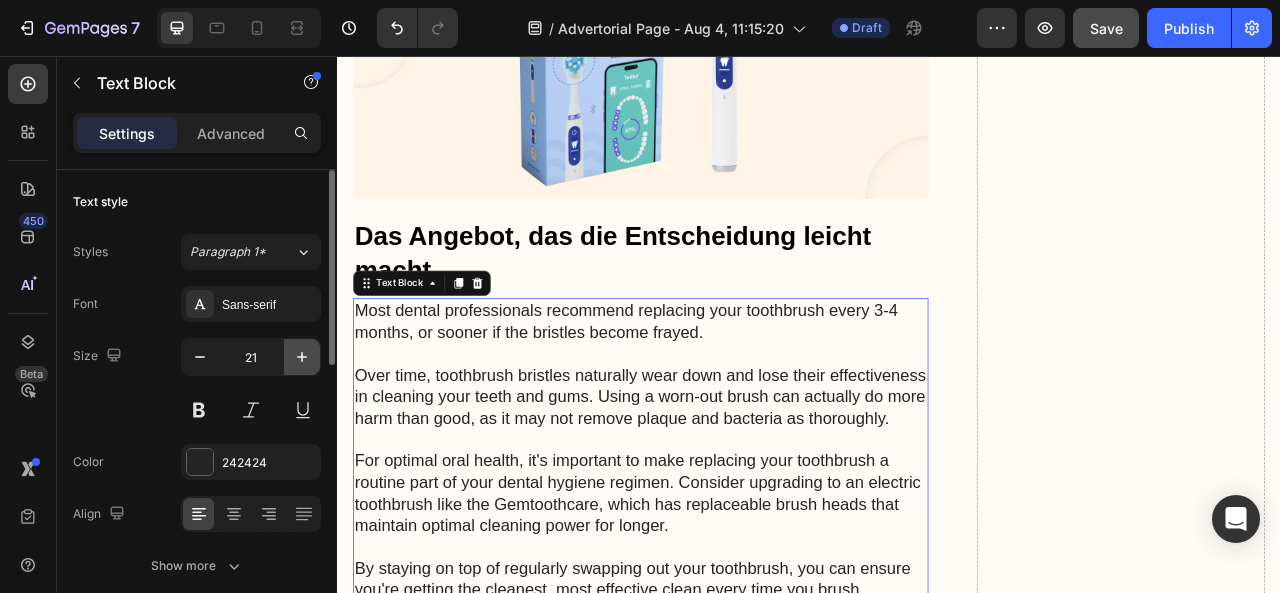 click 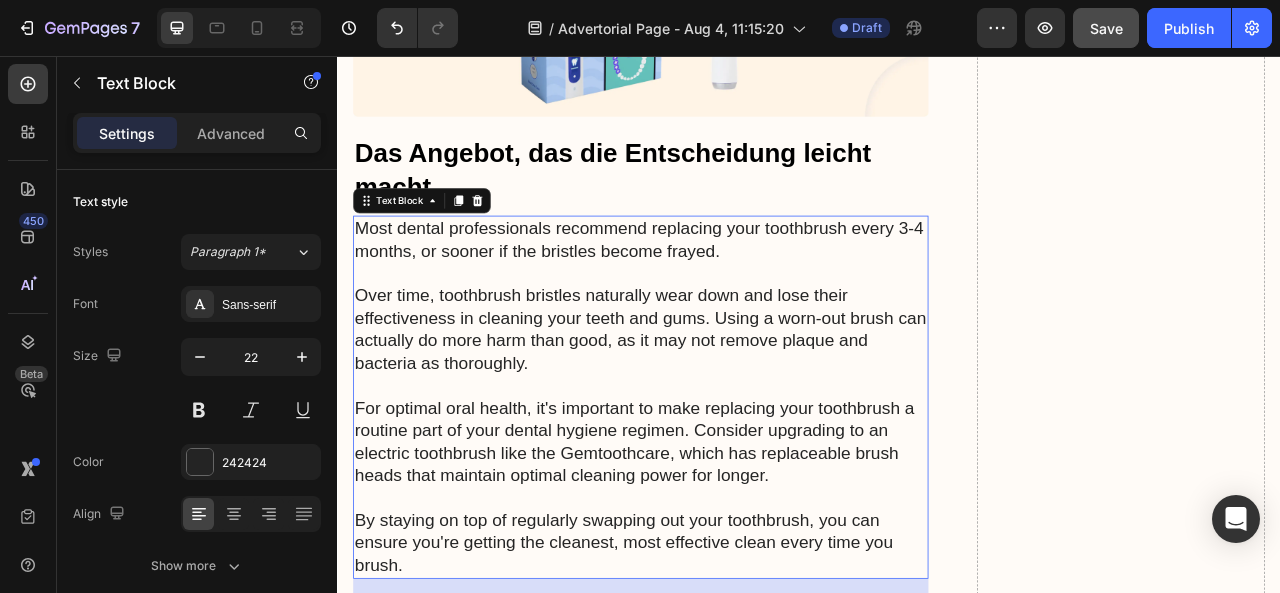 scroll, scrollTop: 9162, scrollLeft: 0, axis: vertical 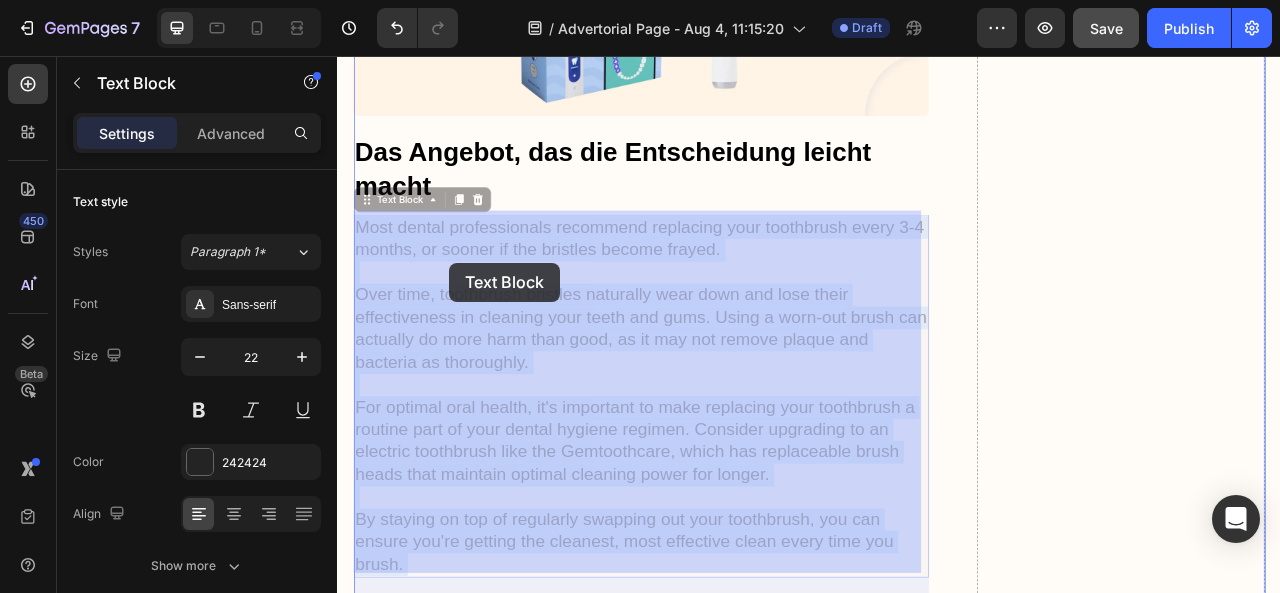drag, startPoint x: 362, startPoint y: 266, endPoint x: 442, endPoint y: 299, distance: 86.53901 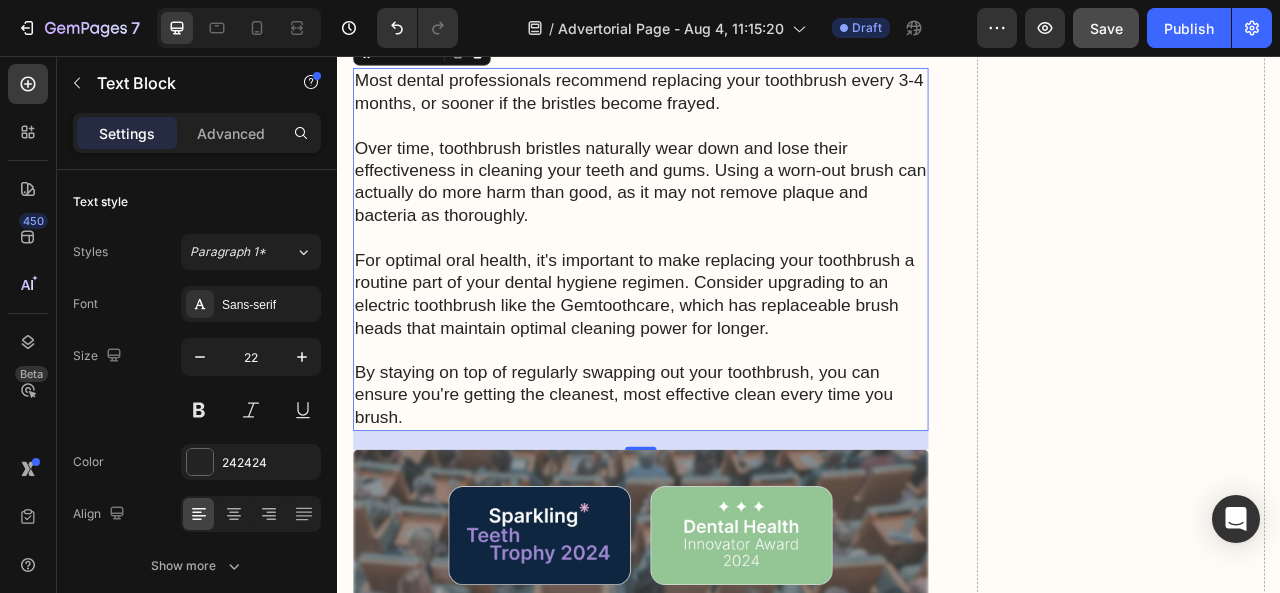 scroll, scrollTop: 9350, scrollLeft: 0, axis: vertical 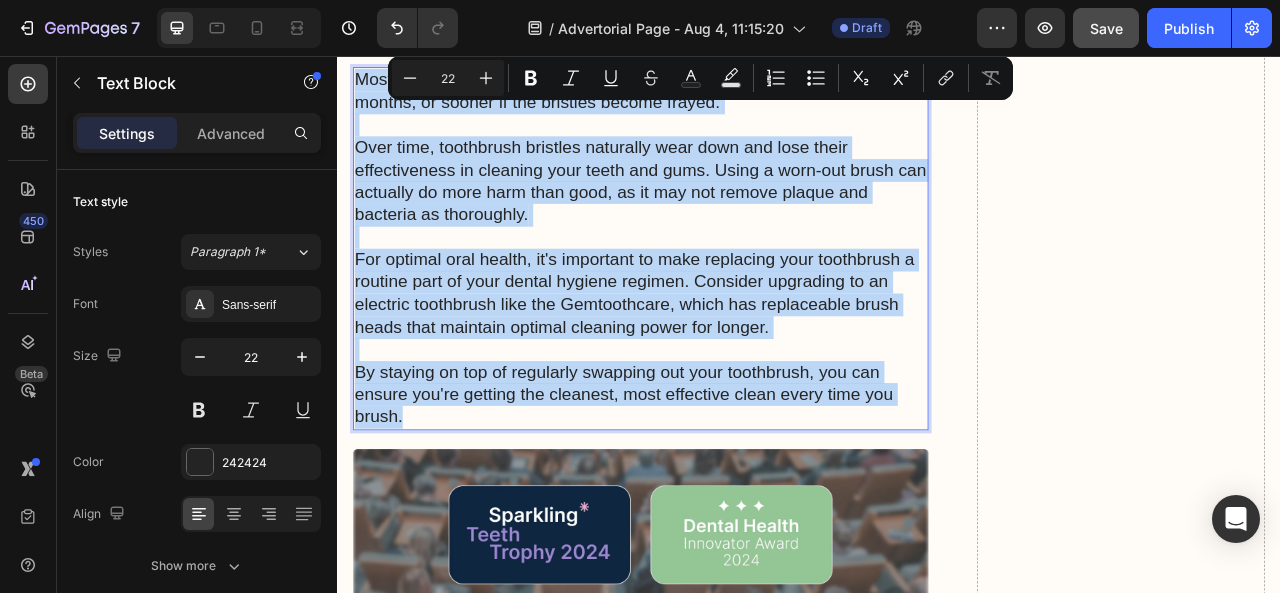 drag, startPoint x: 435, startPoint y: 510, endPoint x: 367, endPoint y: 77, distance: 438.30698 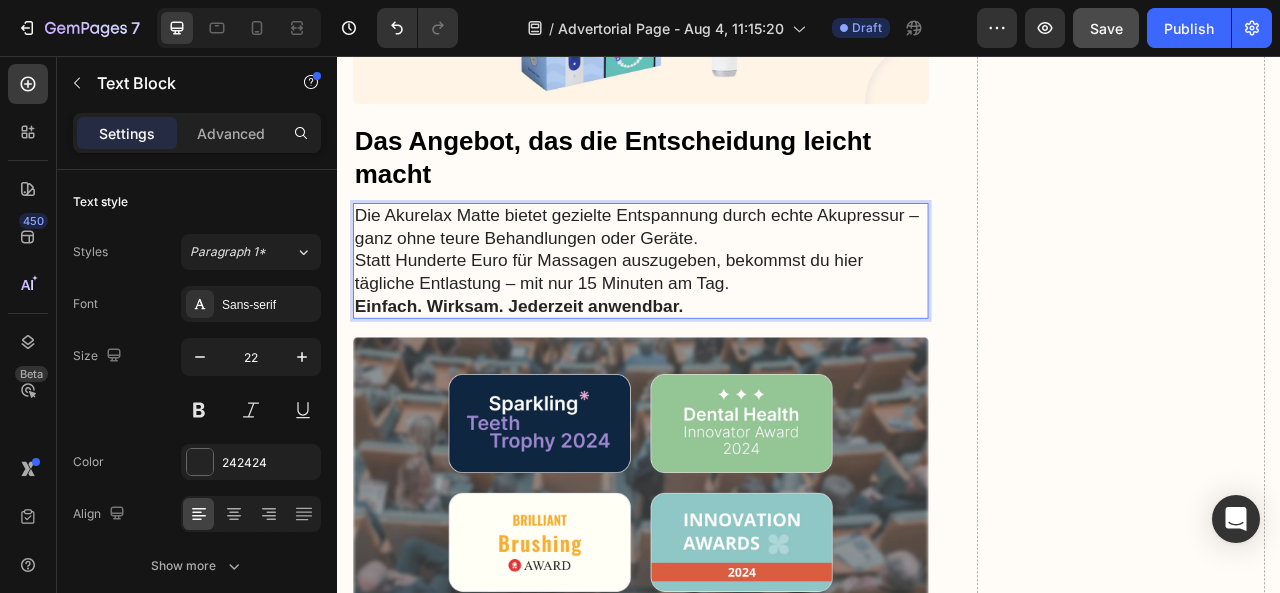 scroll, scrollTop: 9176, scrollLeft: 0, axis: vertical 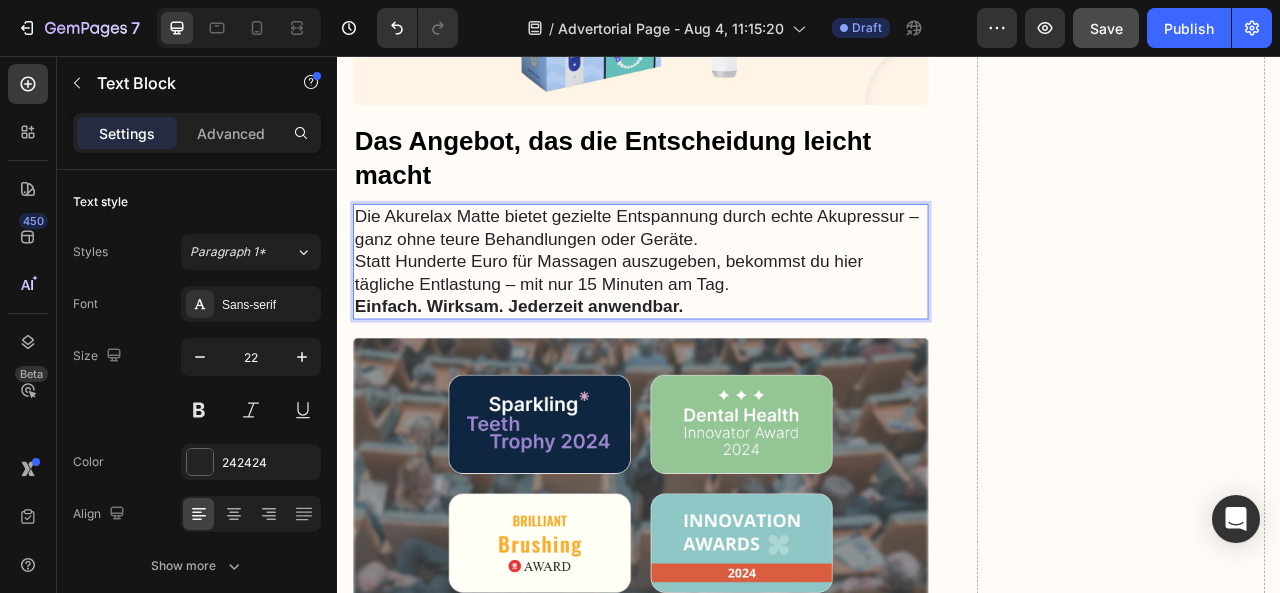 click on "Die Akurelax Matte bietet gezielte Entspannung durch echte Akupressur – ganz ohne teure Behandlungen oder Geräte." at bounding box center [723, 274] 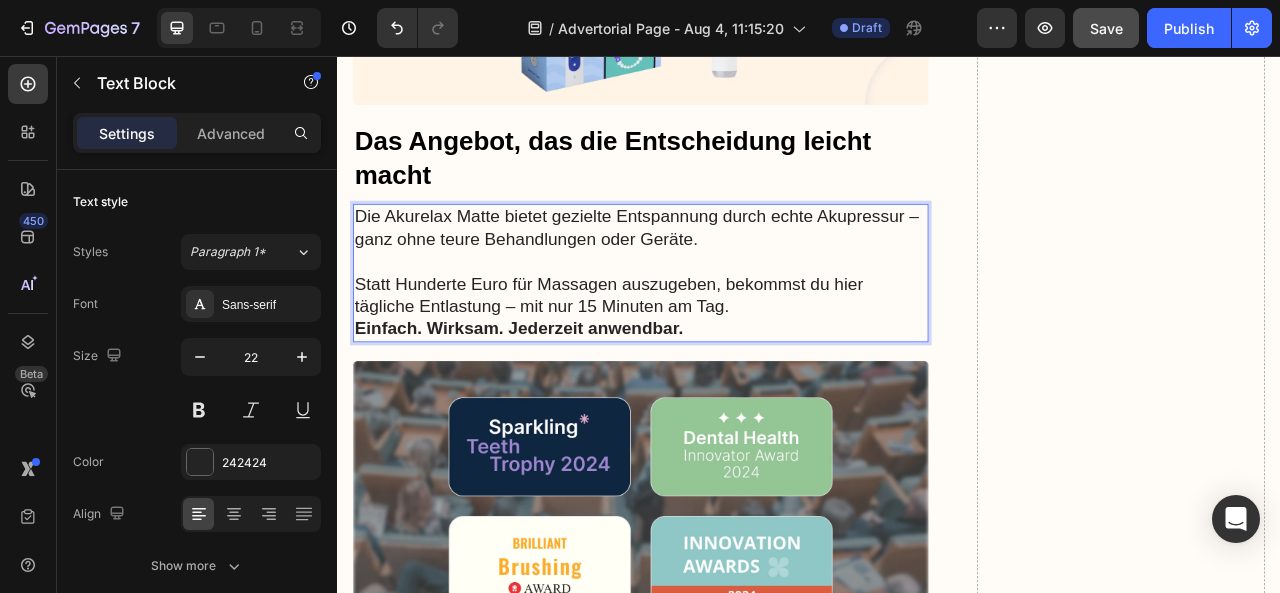 click on "Statt Hunderte Euro für Massagen auszugeben, bekommst du hier tägliche Entlastung – mit nur 15 Minuten am Tag." at bounding box center [723, 360] 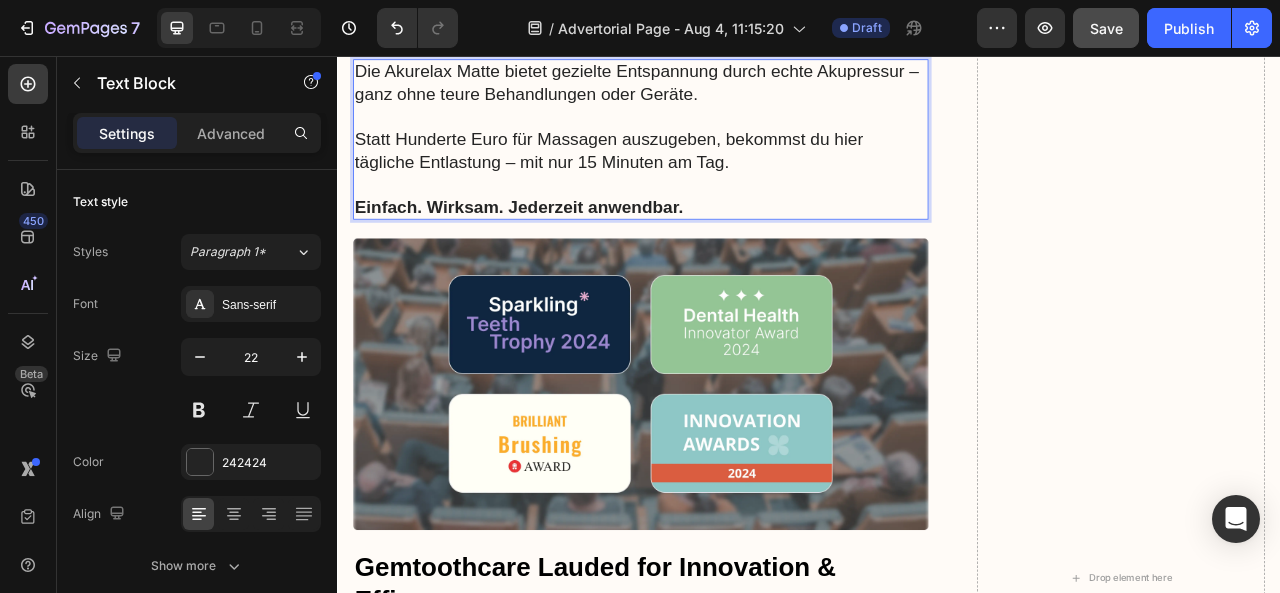 scroll, scrollTop: 9363, scrollLeft: 0, axis: vertical 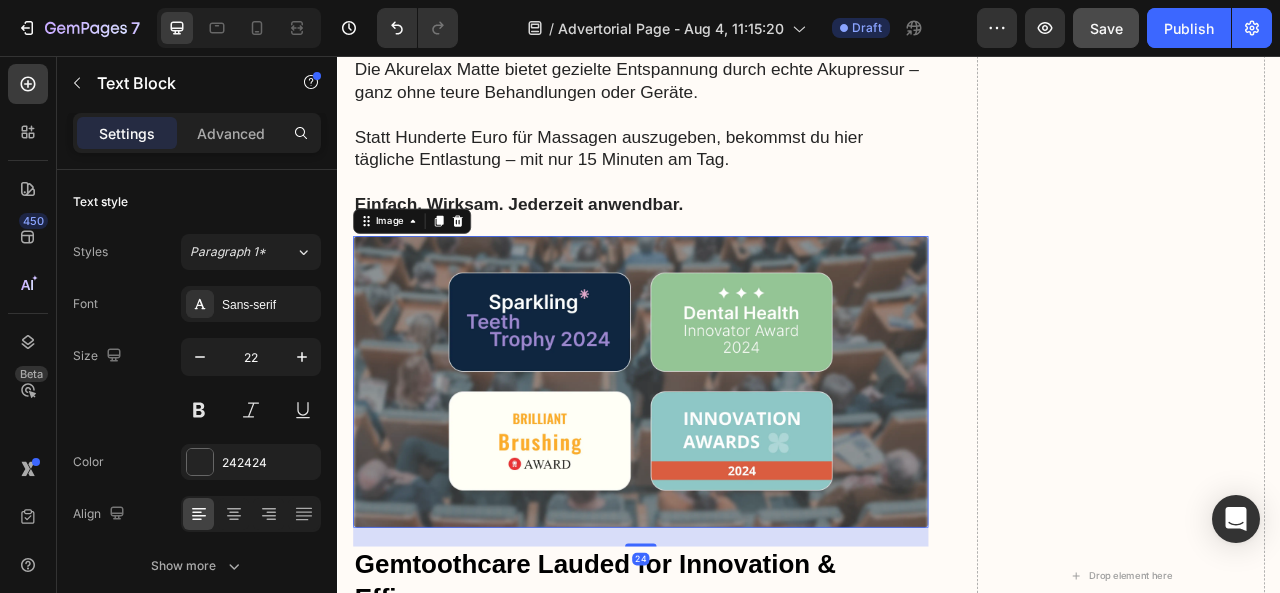 click at bounding box center (723, 470) 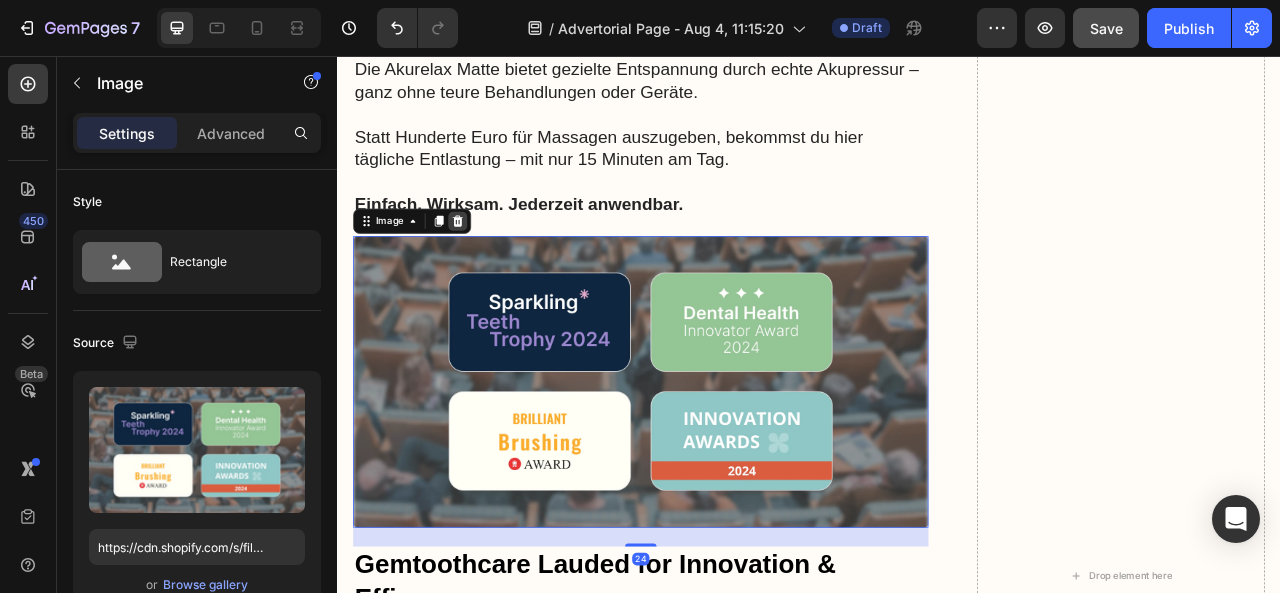 click 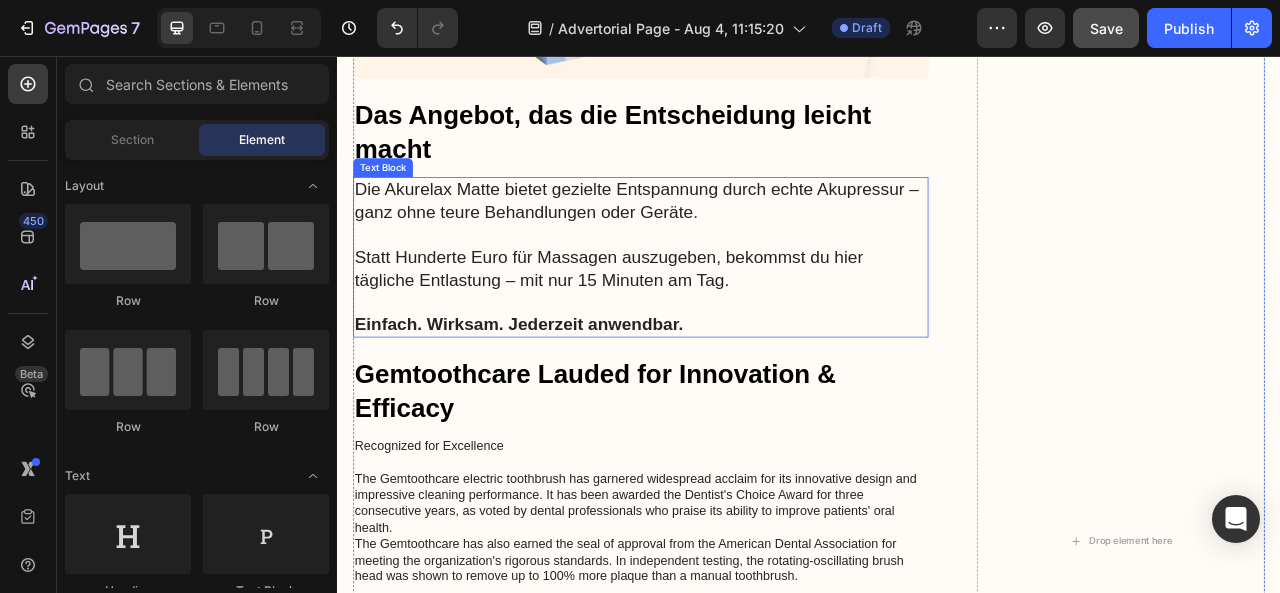 scroll, scrollTop: 9203, scrollLeft: 0, axis: vertical 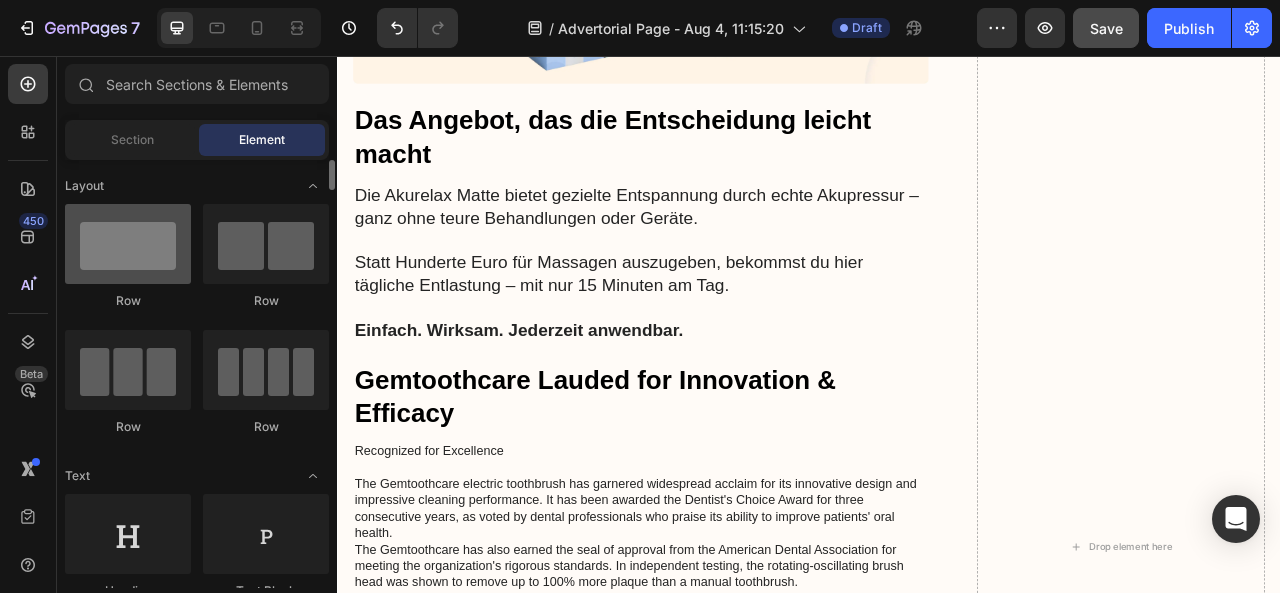 click at bounding box center (128, 244) 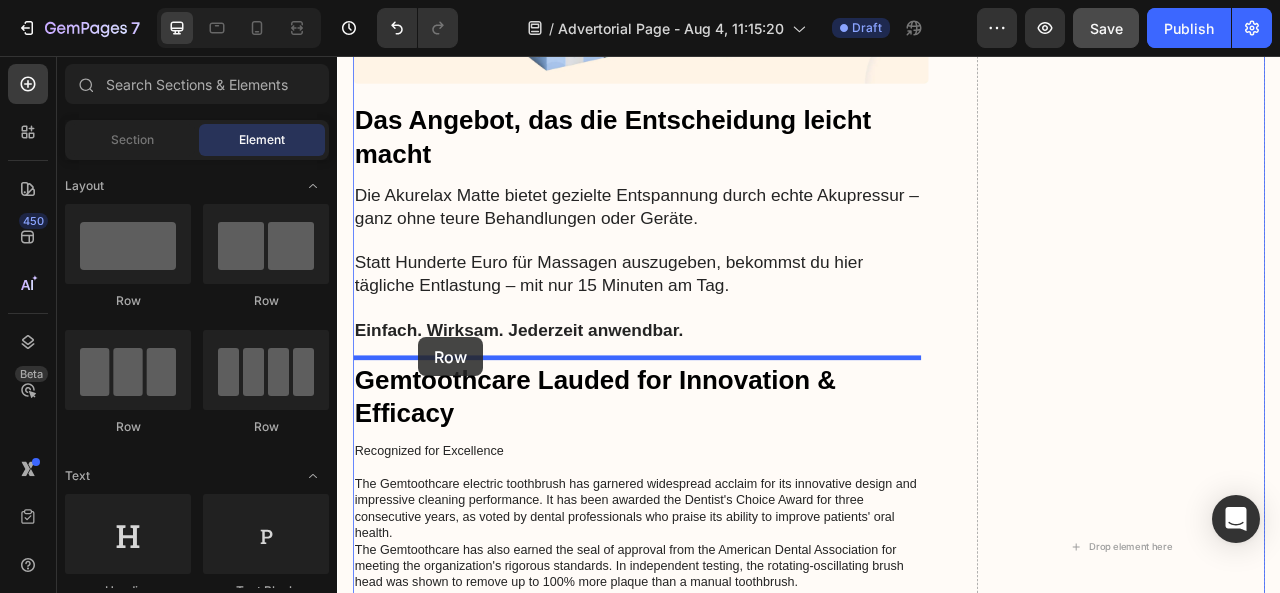 drag, startPoint x: 483, startPoint y: 327, endPoint x: 440, endPoint y: 414, distance: 97.04638 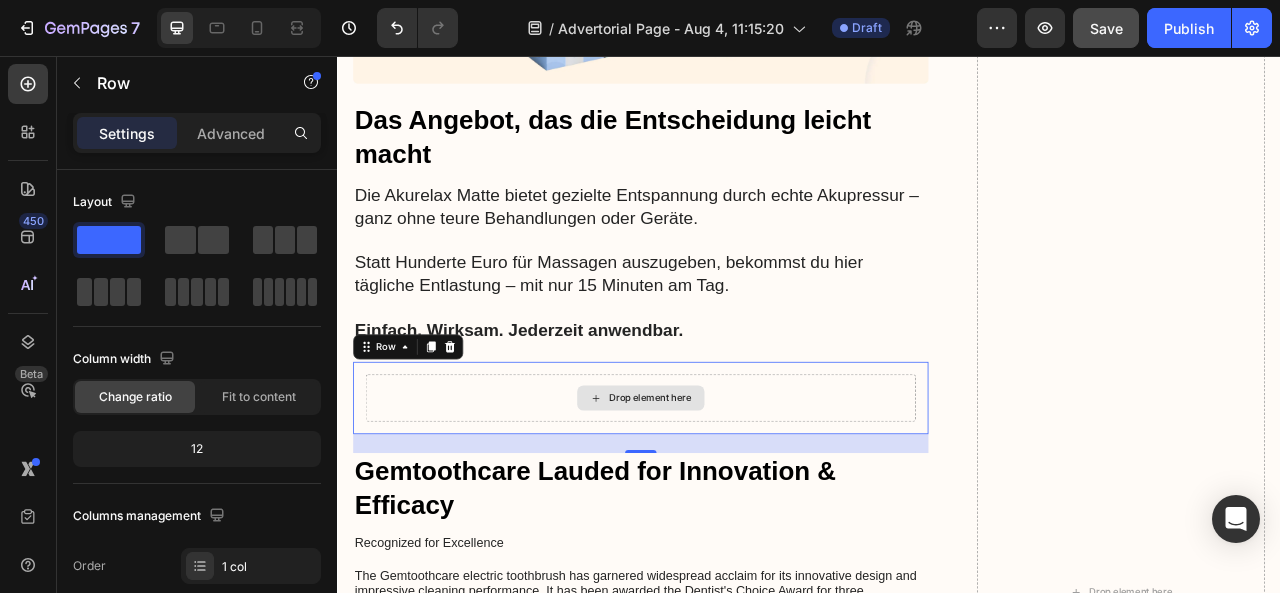 click on "Drop element here" at bounding box center [723, 491] 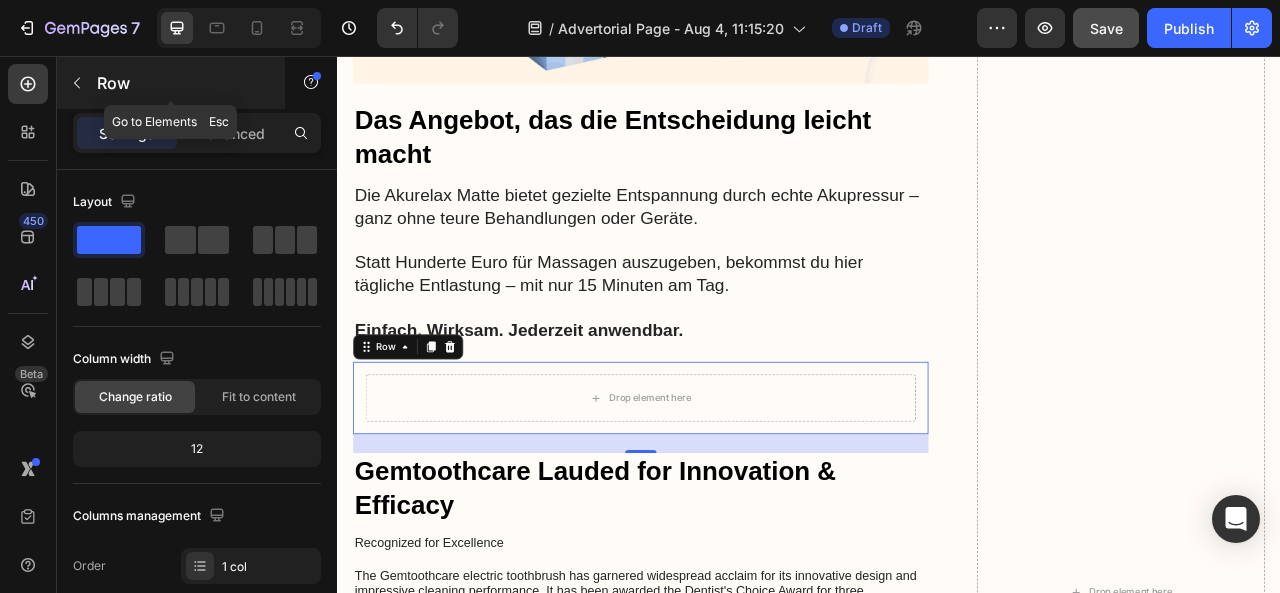 click on "Row" at bounding box center [171, 83] 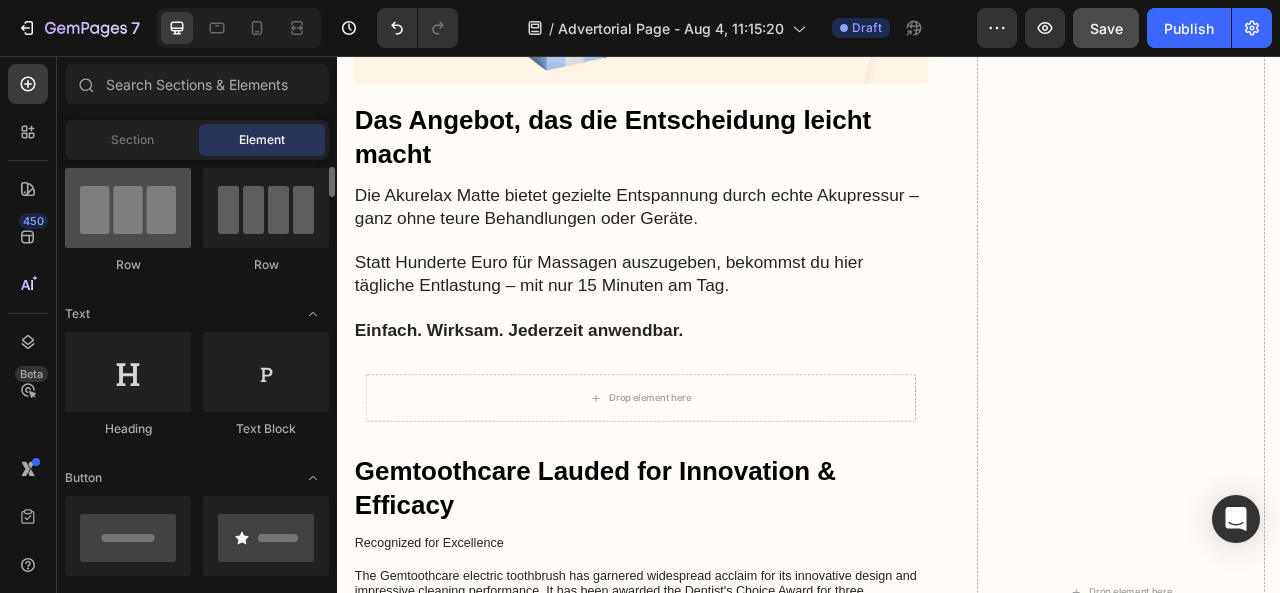 scroll, scrollTop: 167, scrollLeft: 0, axis: vertical 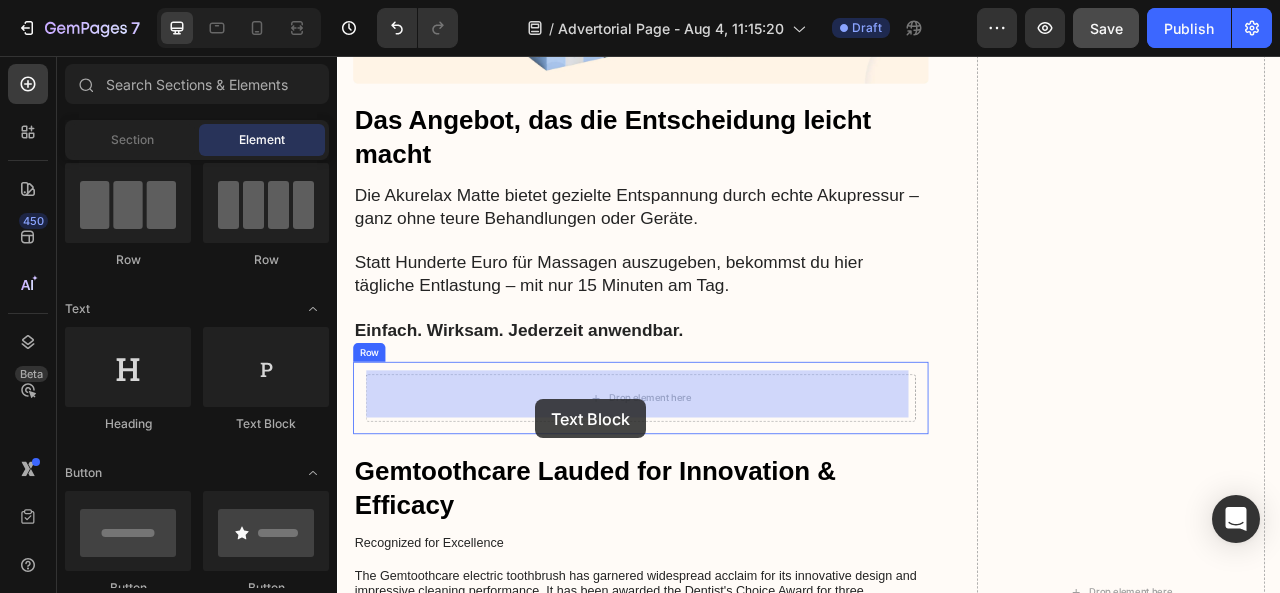 drag, startPoint x: 646, startPoint y: 439, endPoint x: 606, endPoint y: 483, distance: 59.464275 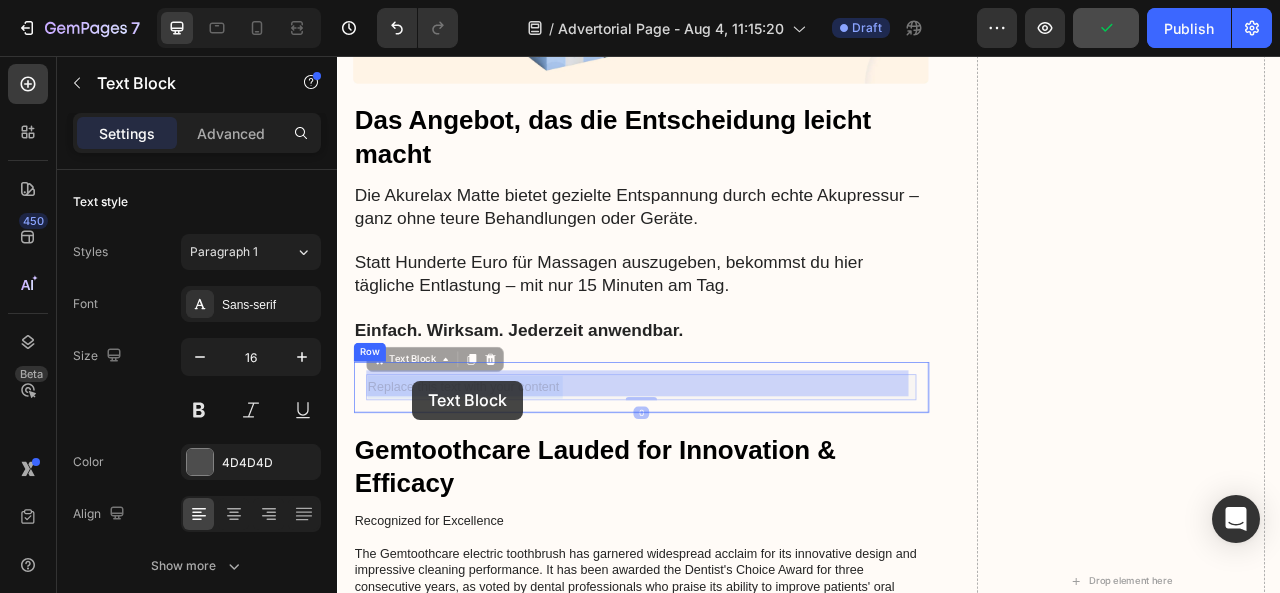 drag, startPoint x: 639, startPoint y: 472, endPoint x: 434, endPoint y: 469, distance: 205.02196 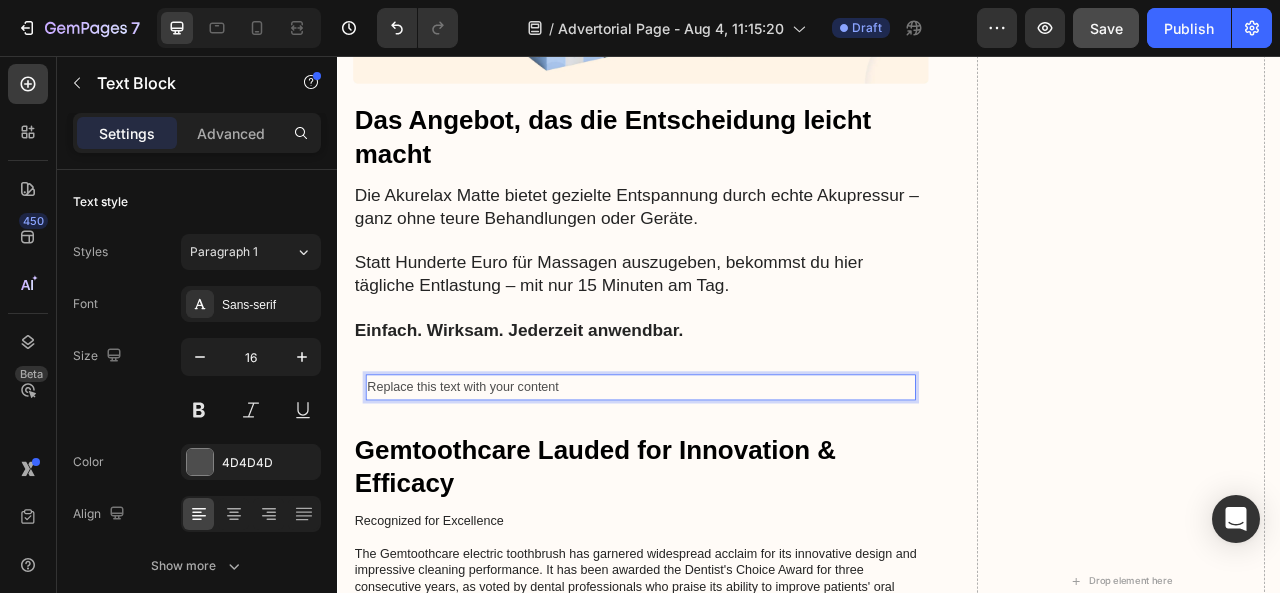click on "Replace this text with your content" at bounding box center [723, 477] 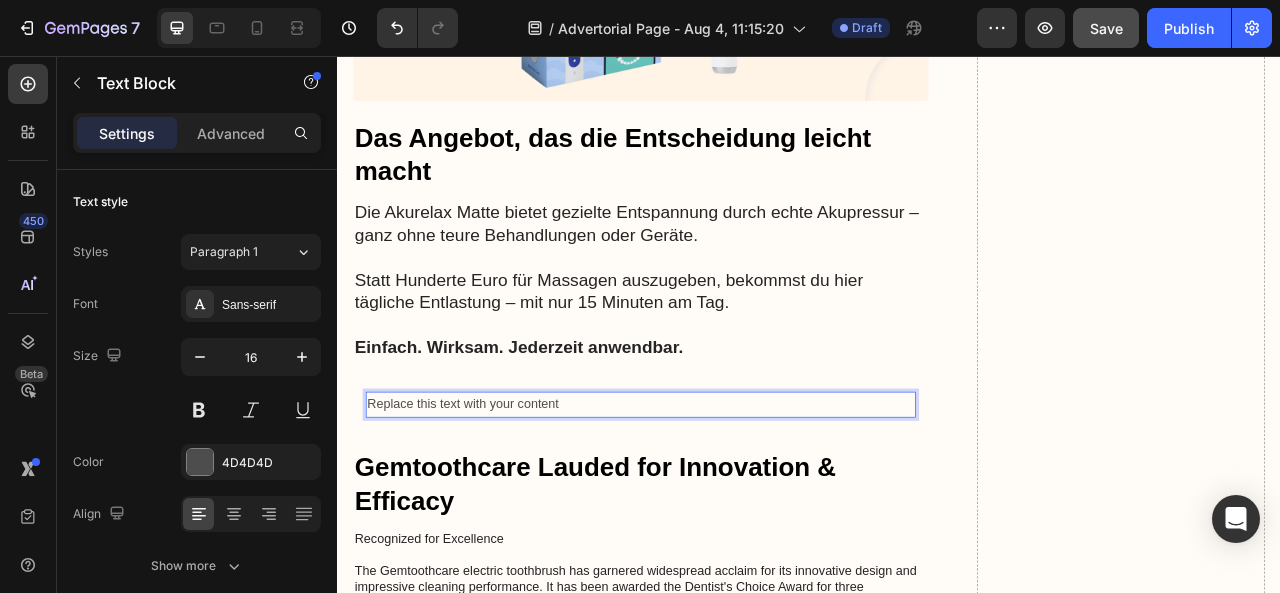 scroll, scrollTop: 9173, scrollLeft: 0, axis: vertical 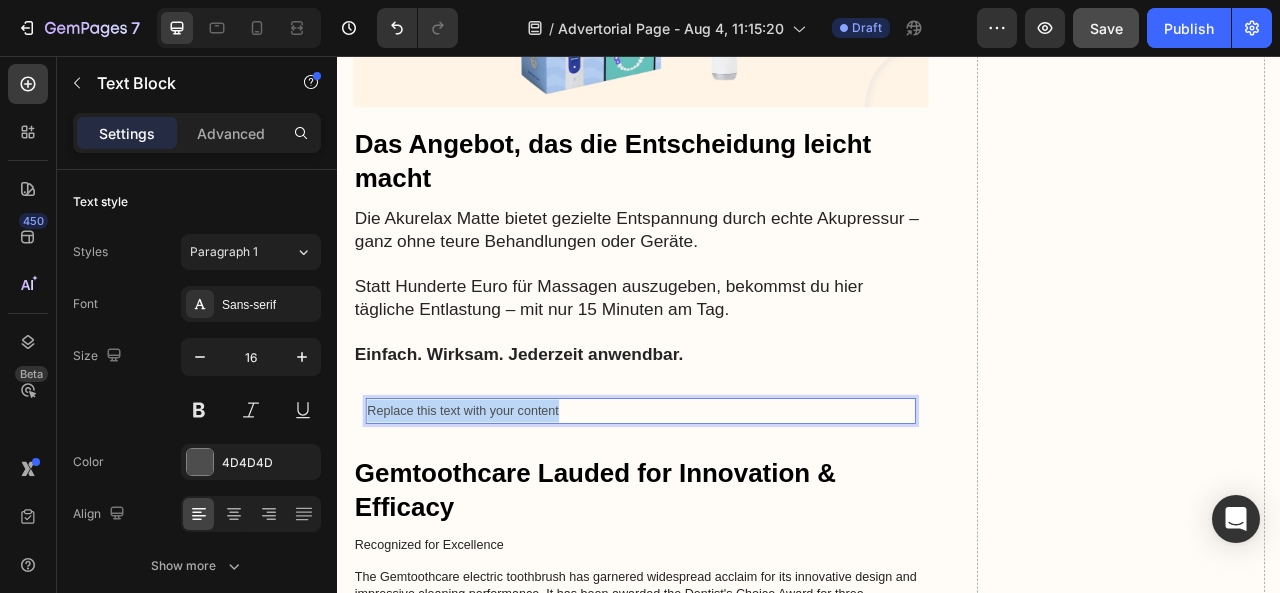 drag, startPoint x: 625, startPoint y: 502, endPoint x: 373, endPoint y: 495, distance: 252.0972 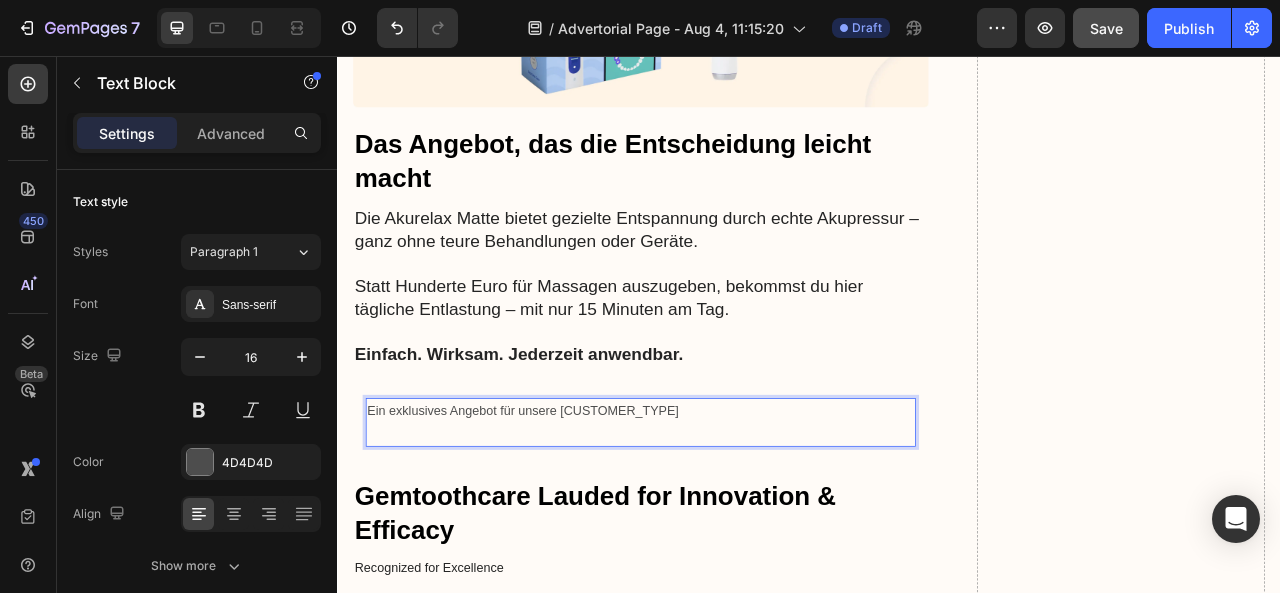 click on "Ein exklusives Angebot für unsere [CUSTOMER_TYPE]" at bounding box center (723, 507) 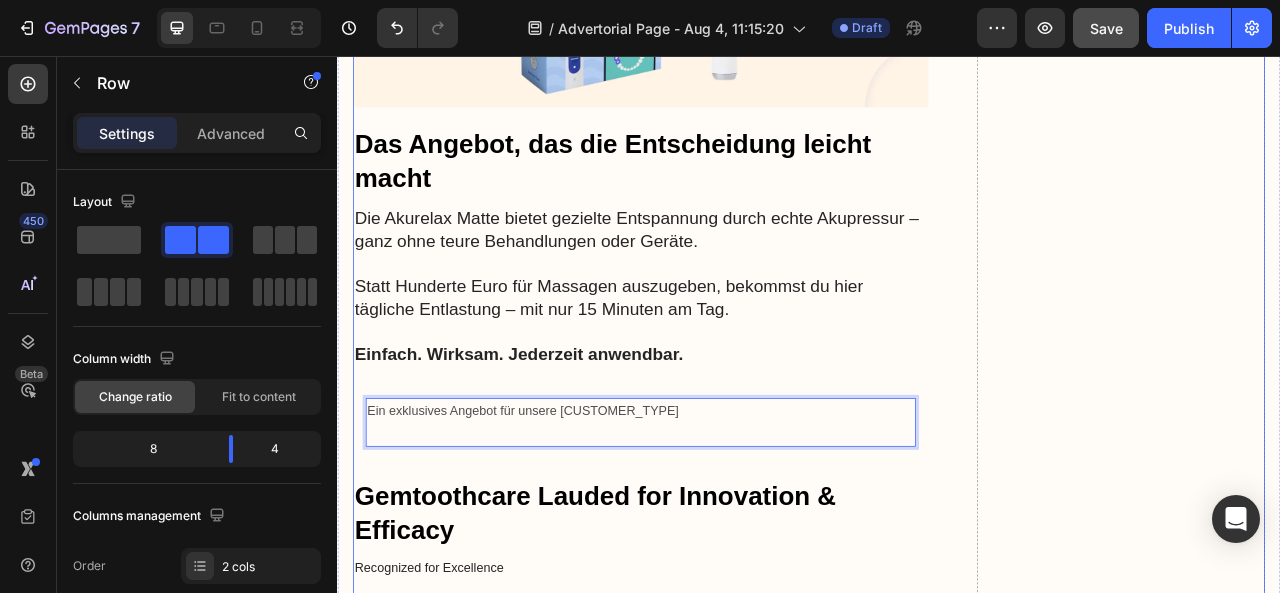 click on "Image Das Angebot, das die Entscheidung leicht macht Heading Die Akurelax Matte bietet gezielte Entspannung durch echte Akupressur – ganz ohne teure Behandlungen oder Geräte. Statt Hunderte Euro für Massagen auszugeben, bekommst du hier tägliche Entlastung – mit nur 15 Minuten am Tag. Einfach. Wirksam. Jederzeit anwendbar. Text Block Ein exklusives Angebot für unsere Kunden Text Block   0 Row Gemtoothcare Lauded for Innovation & Efficacy Heading Recognized for Excellence The Gemtoothcare electric toothbrush has garnered widespread acclaim for its innovative design and impressive cleaning performance. It has been awarded the Dentist's Choice Award for three consecutive years, as voted by dental professionals who praise its ability to improve patients' oral health.  Text Block Image The  Gemtoothcare  delivers superior plaque removal with its  rotating-oscillating brush head , while the built-in pressure sensor prevents over-brushing. Its  Bluetooth connectivity multiple cleaning modes  and an  The" at bounding box center (723, 769) 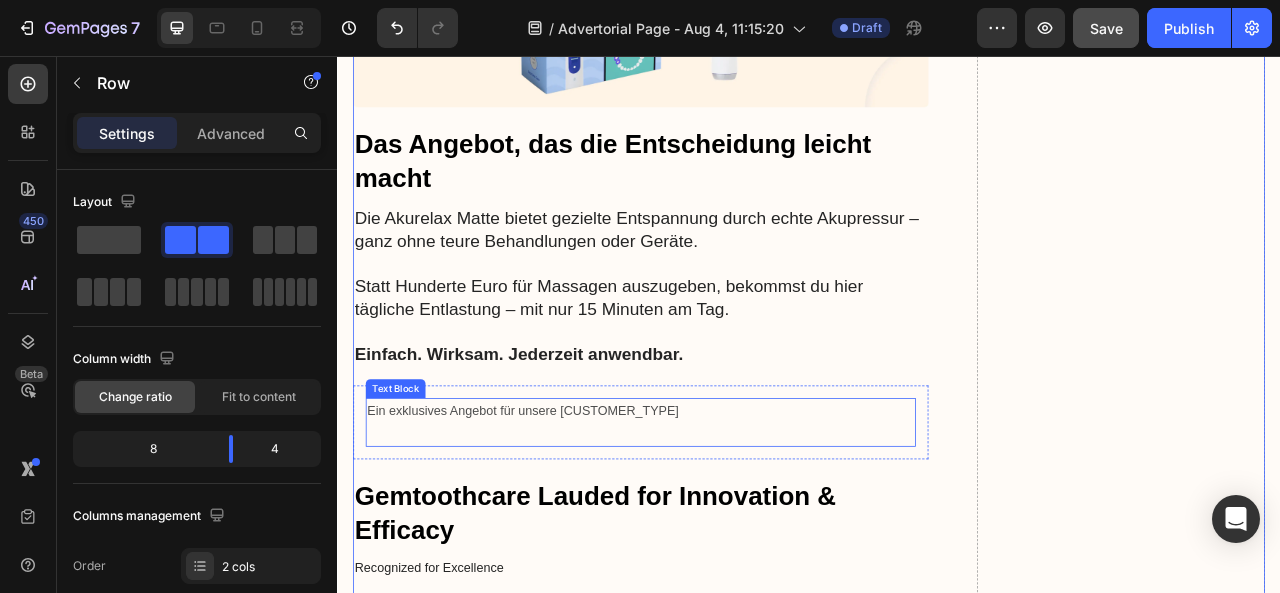 click on "Ein exklusives Angebot für unsere [CUSTOMER_TYPE]" at bounding box center [723, 507] 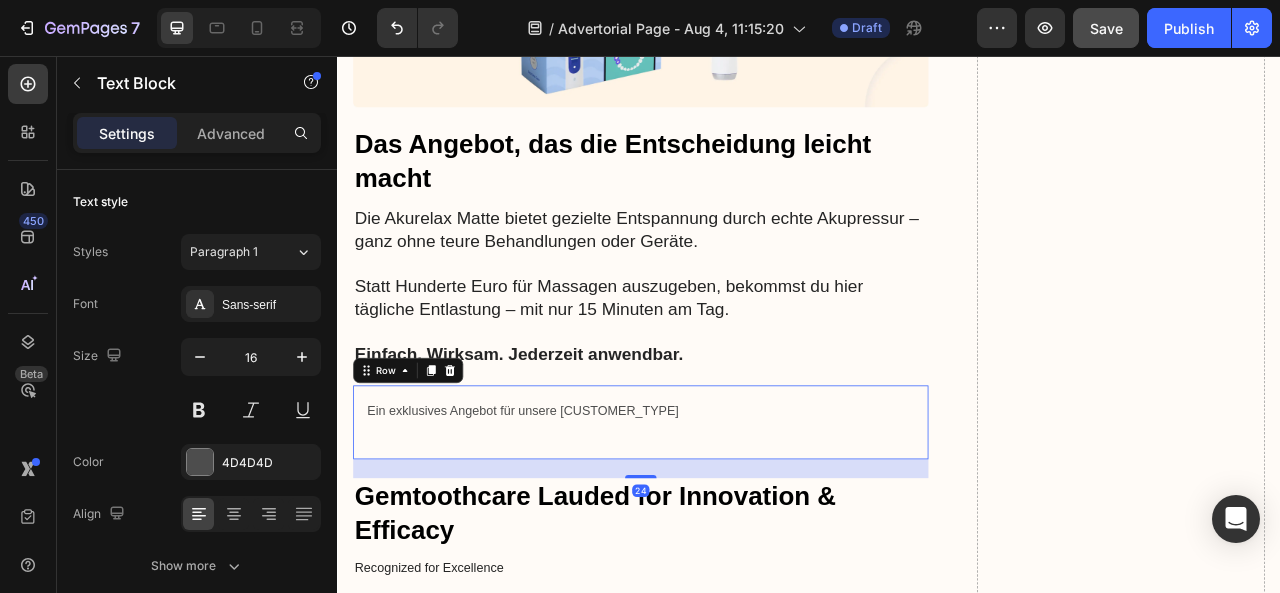 drag, startPoint x: 629, startPoint y: 557, endPoint x: 629, endPoint y: 536, distance: 21 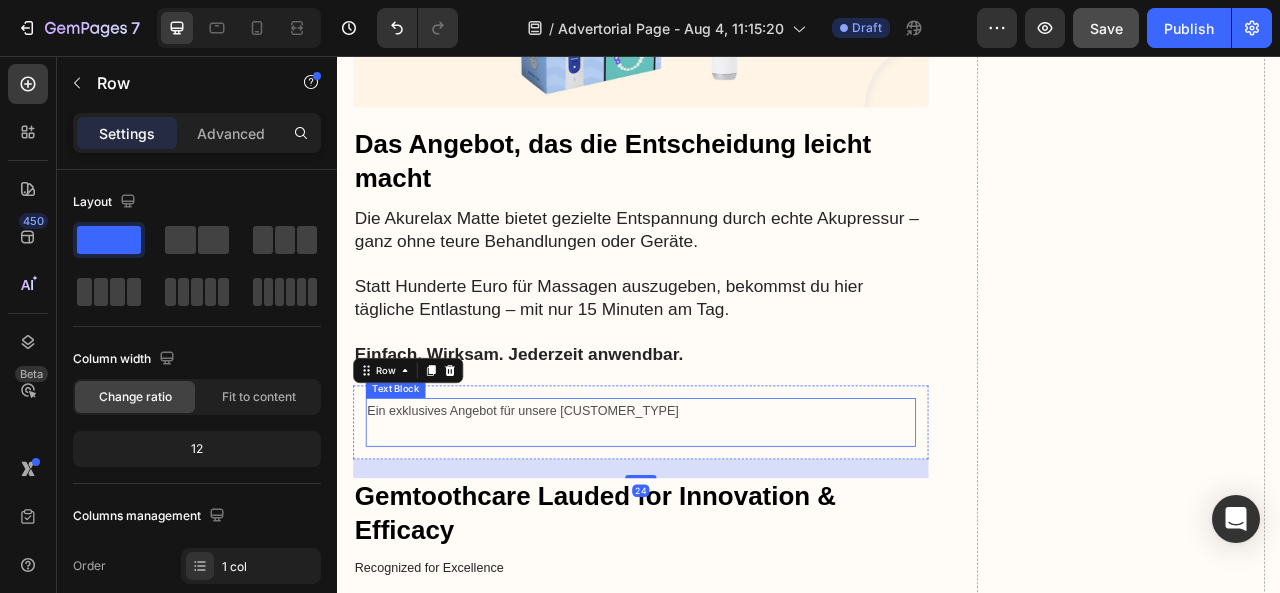 click at bounding box center [723, 536] 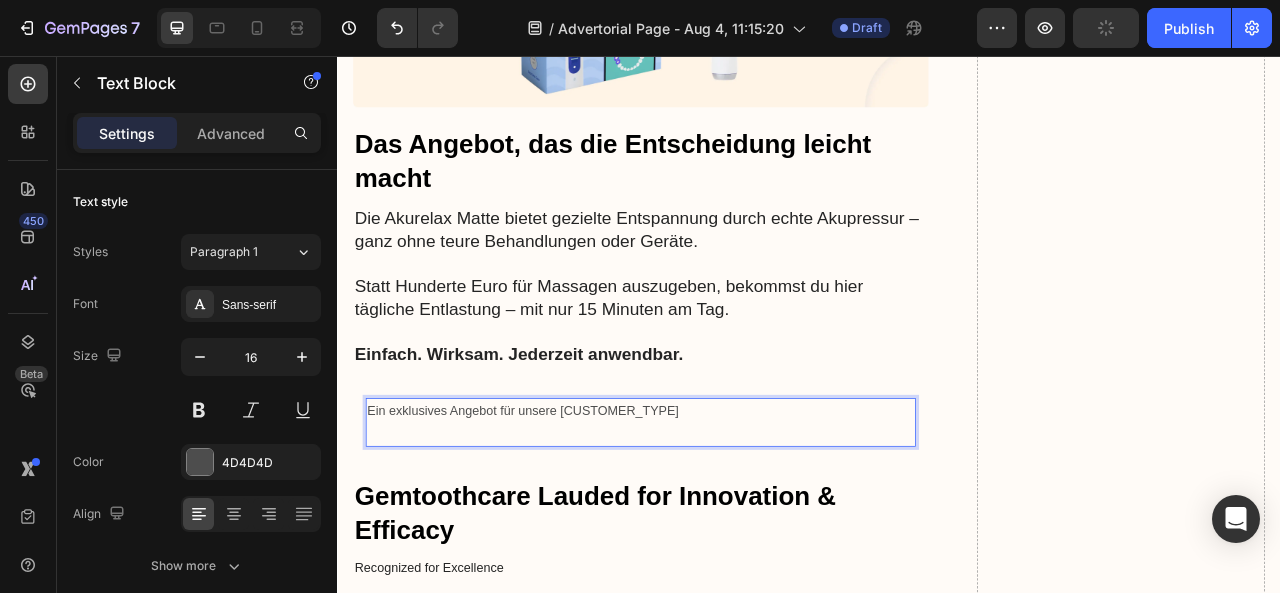 click on "Ein exklusives Angebot für unsere [CUSTOMER_TYPE]" at bounding box center [723, 507] 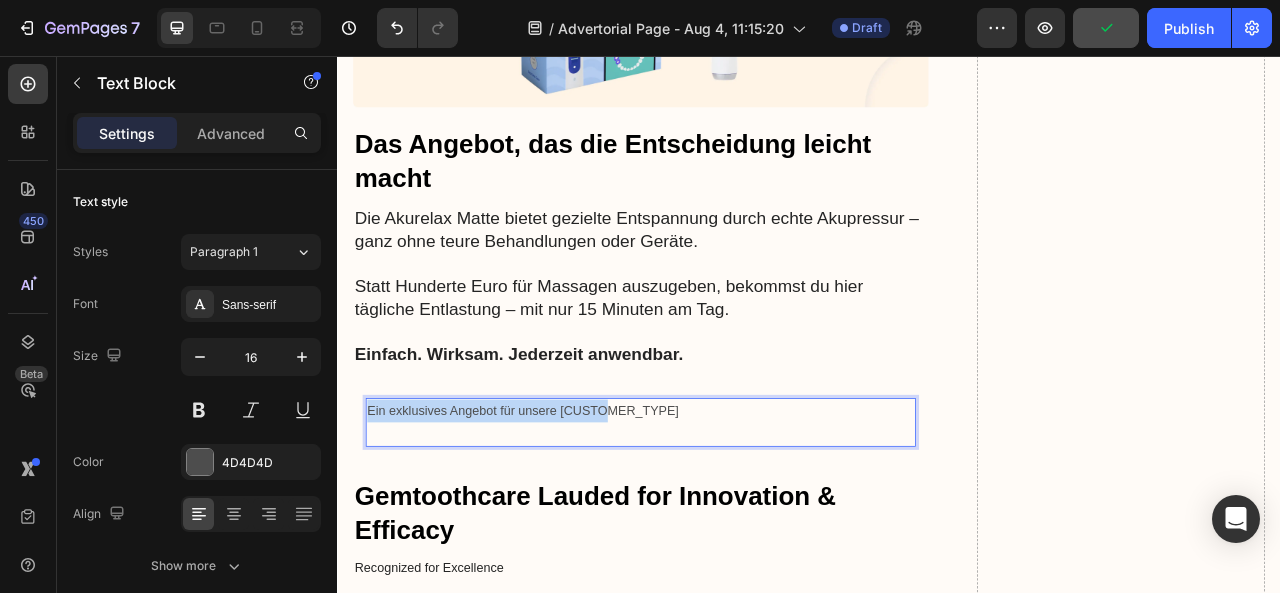 drag, startPoint x: 679, startPoint y: 501, endPoint x: 379, endPoint y: 495, distance: 300.06 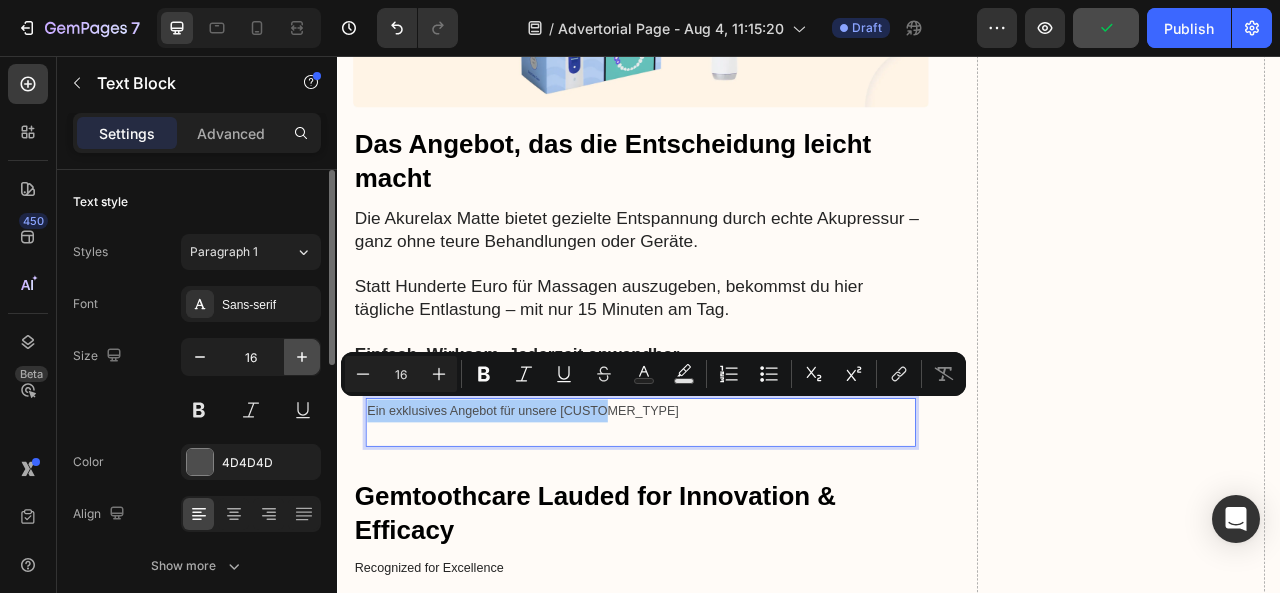click 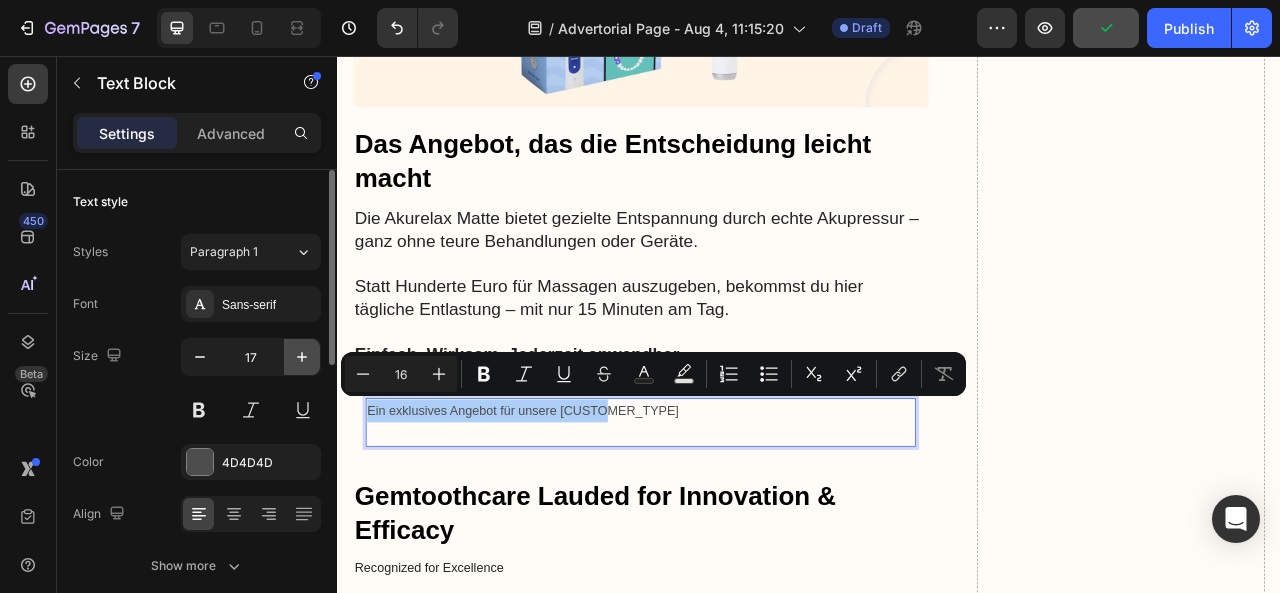 click 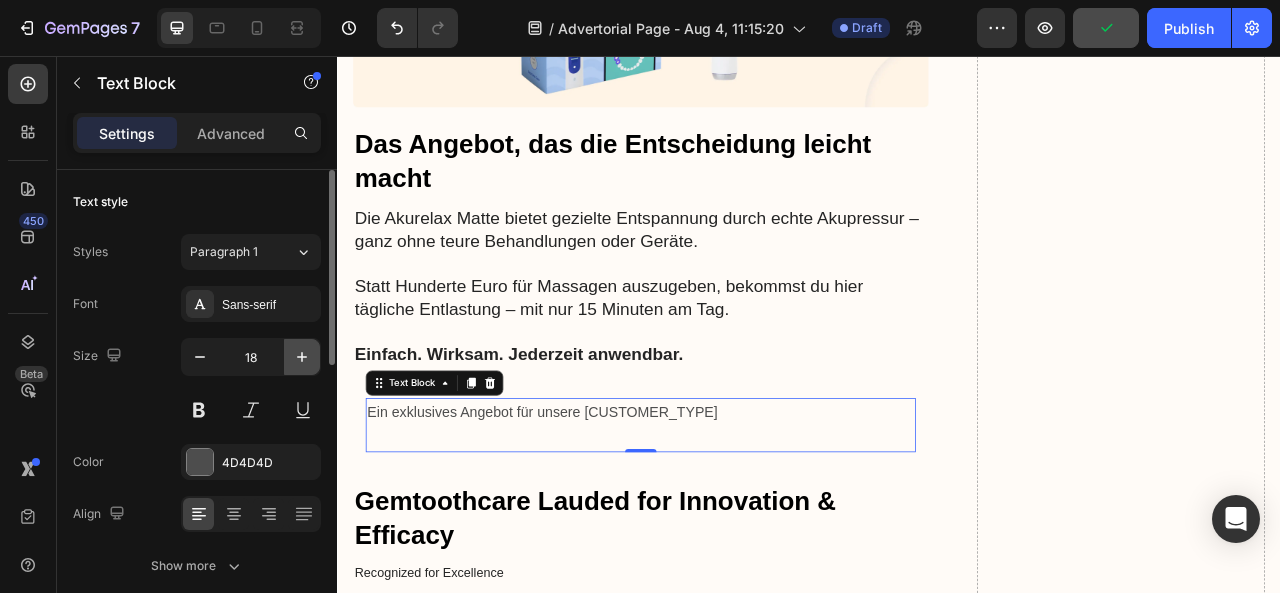 click 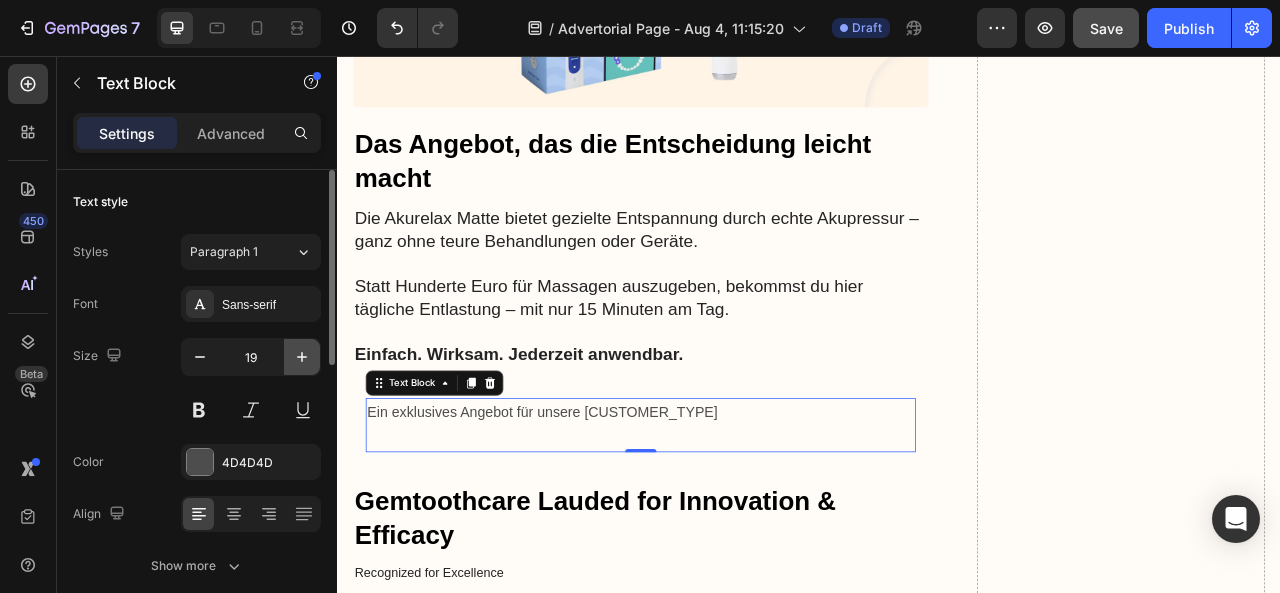 click 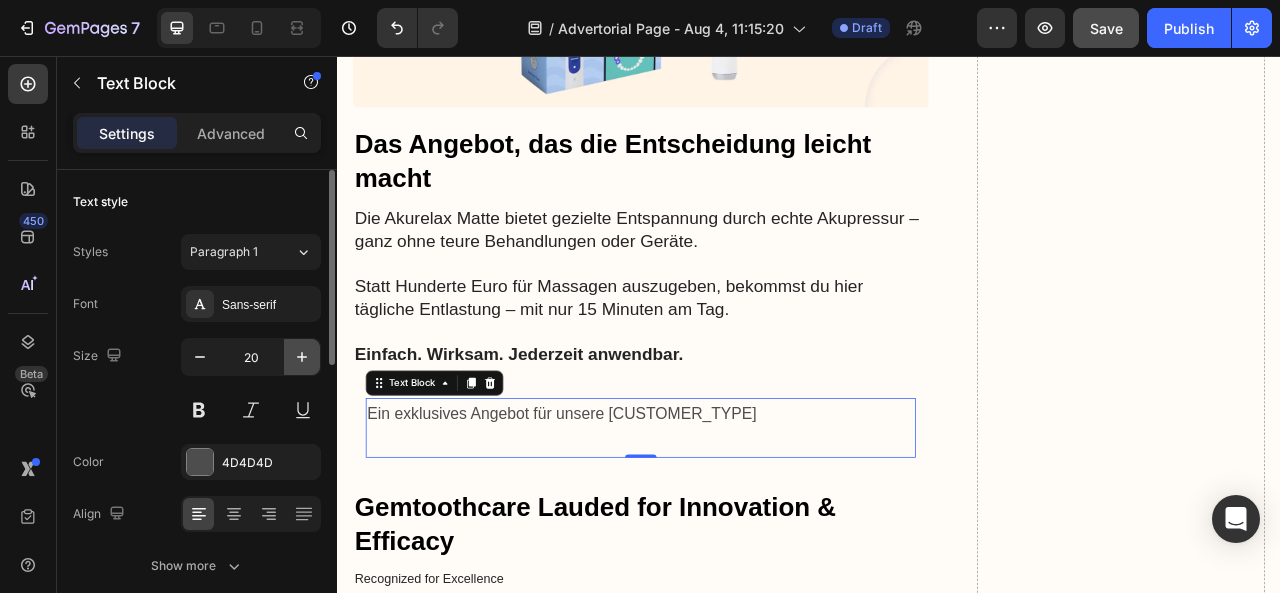 click 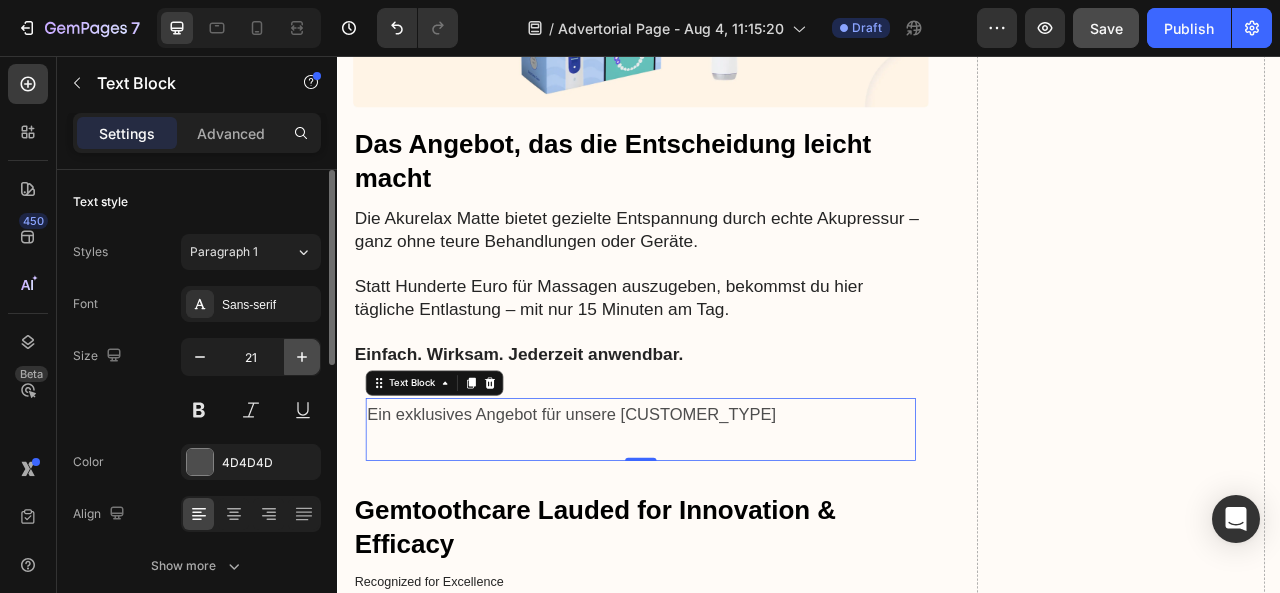 click 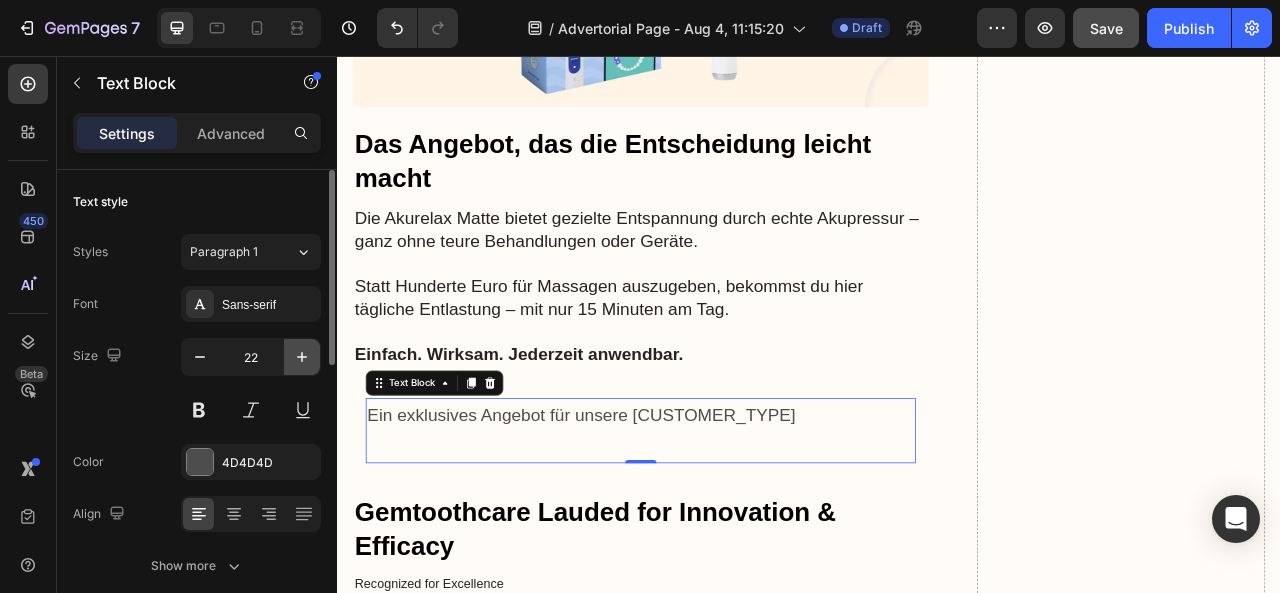 click 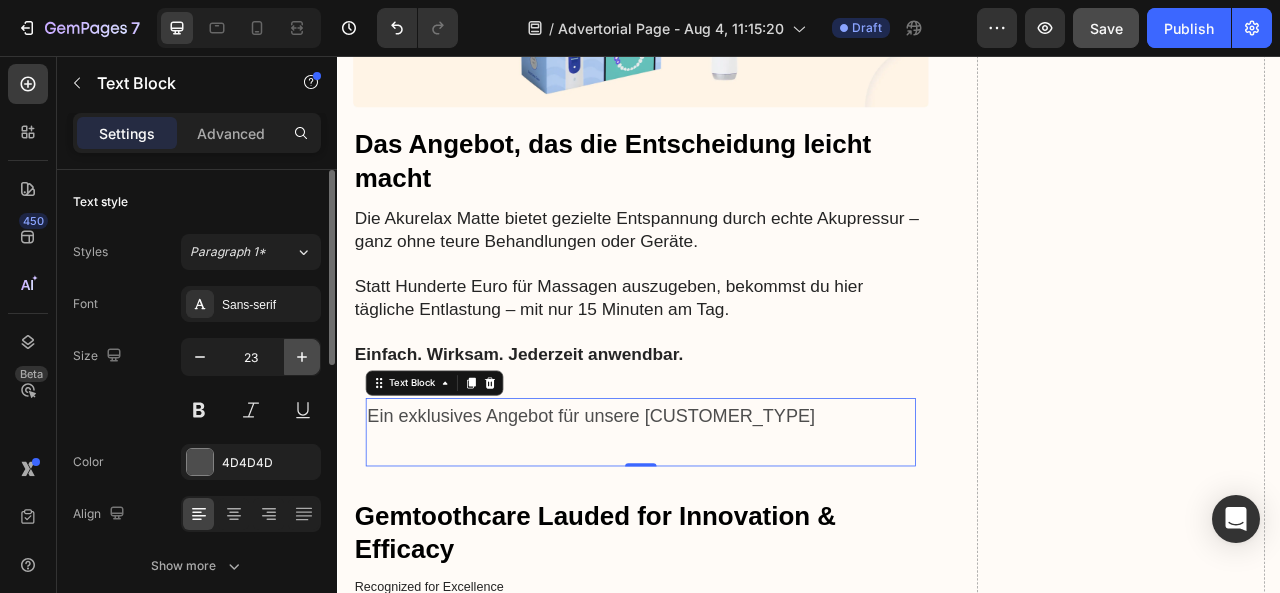 click 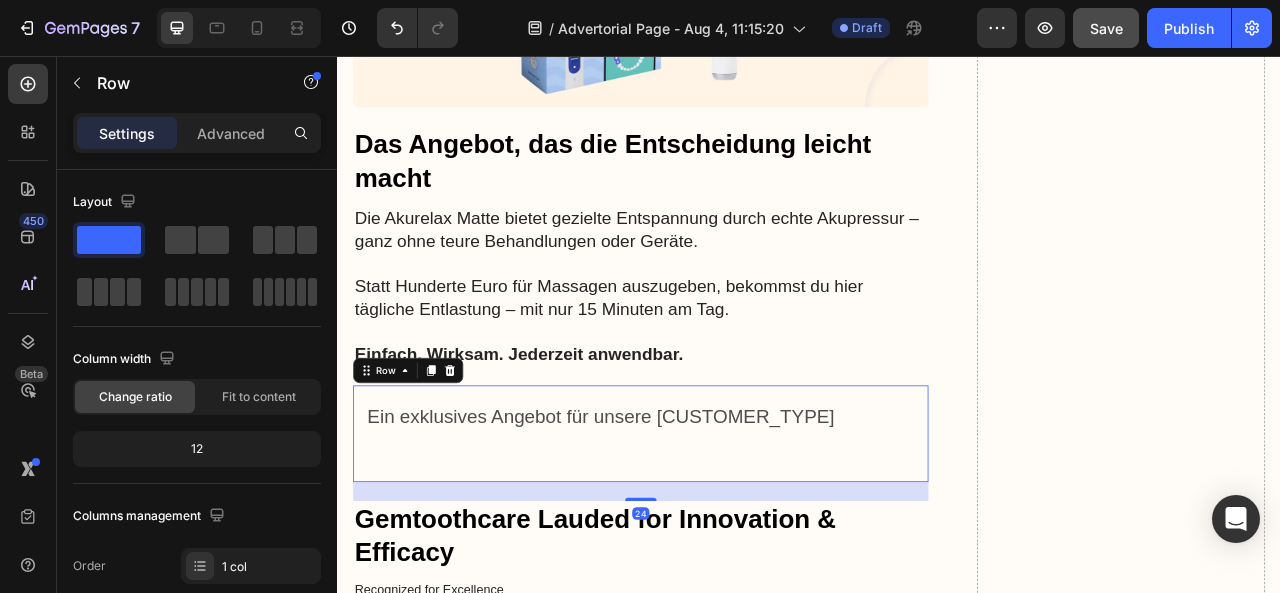click on "Ein exklusives Angebot für unsere Leser Text Block Row 24" at bounding box center [723, 536] 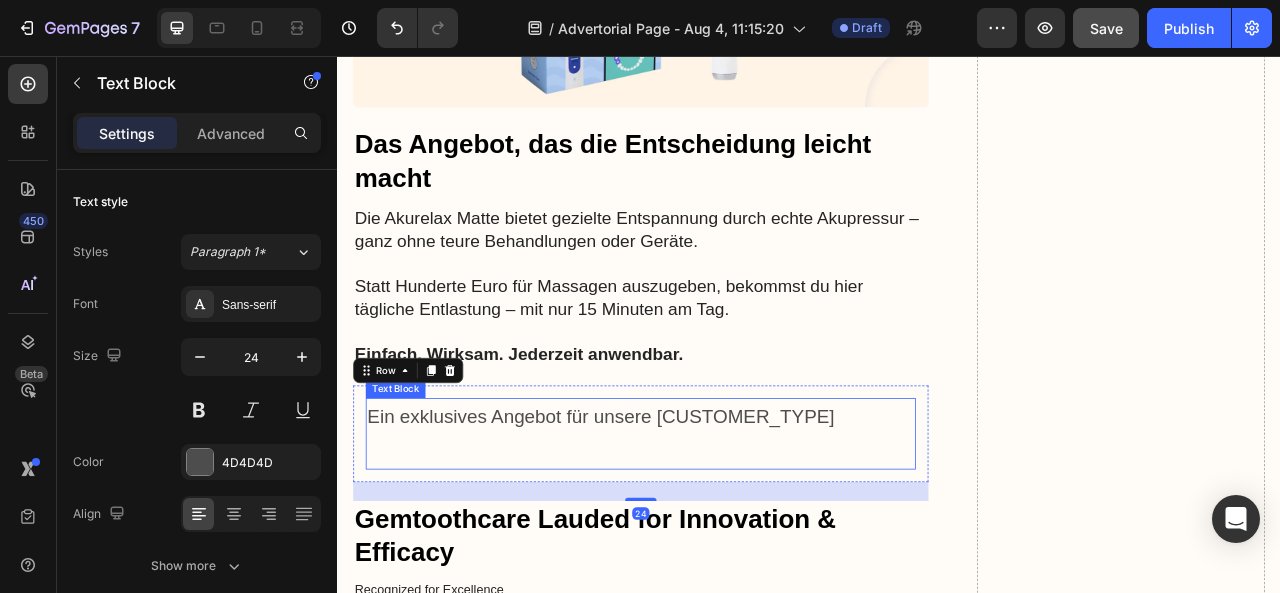 click on "Ein exklusives Angebot für unsere [CUSTOMER_TYPE]" at bounding box center (723, 514) 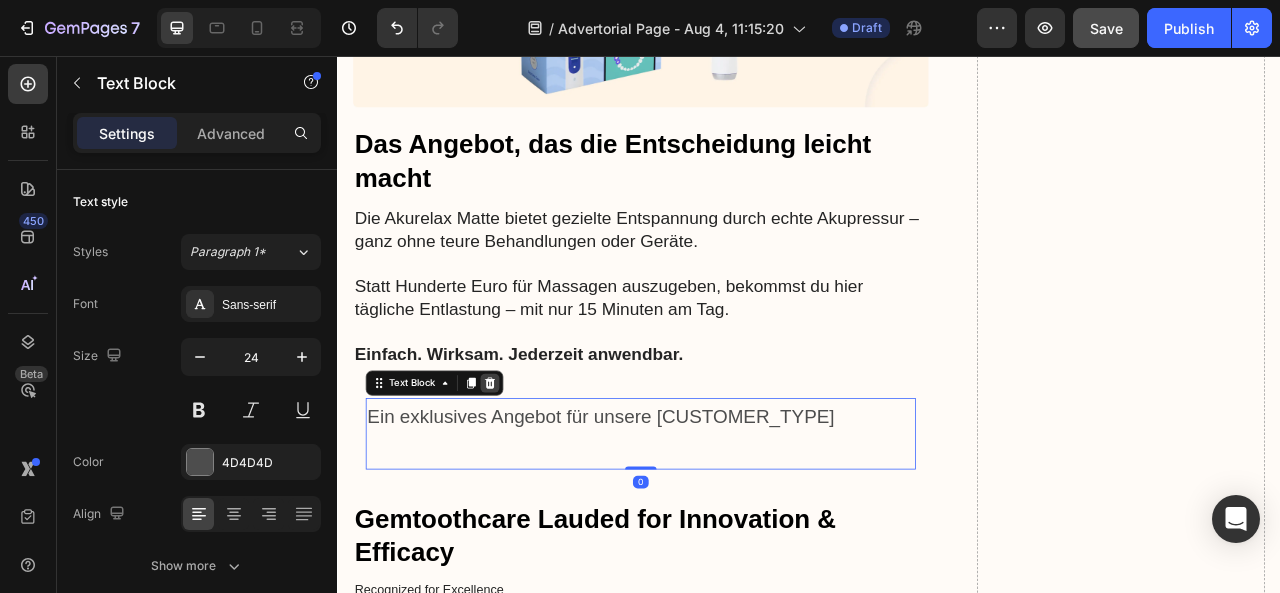 click 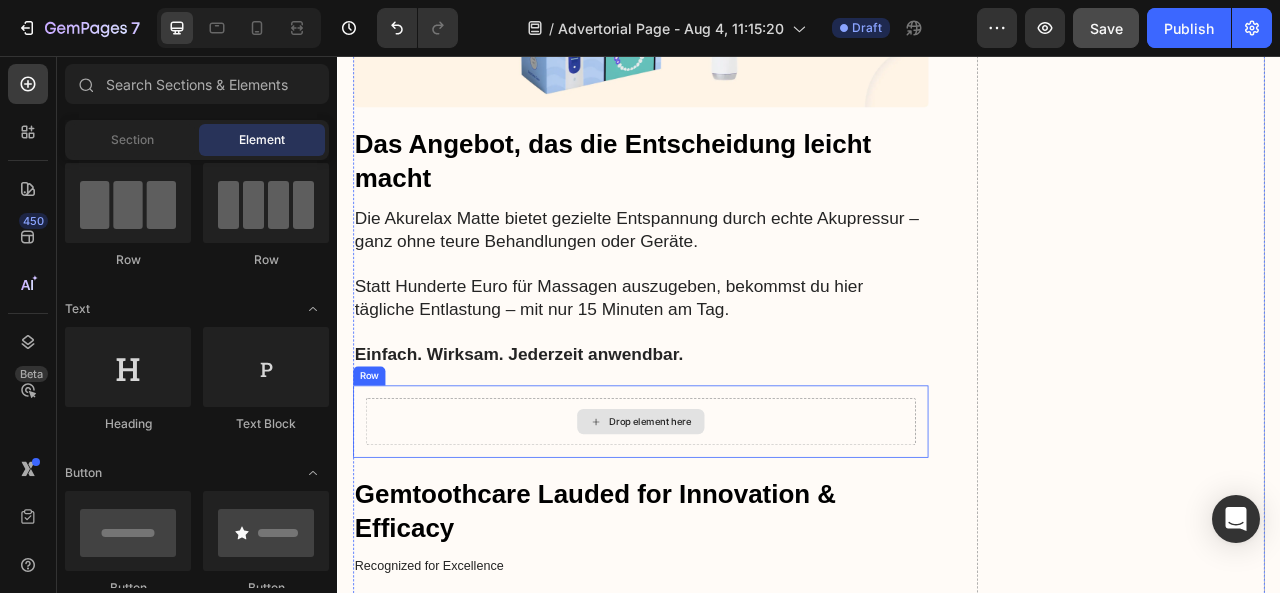 click on "Drop element here" at bounding box center (723, 521) 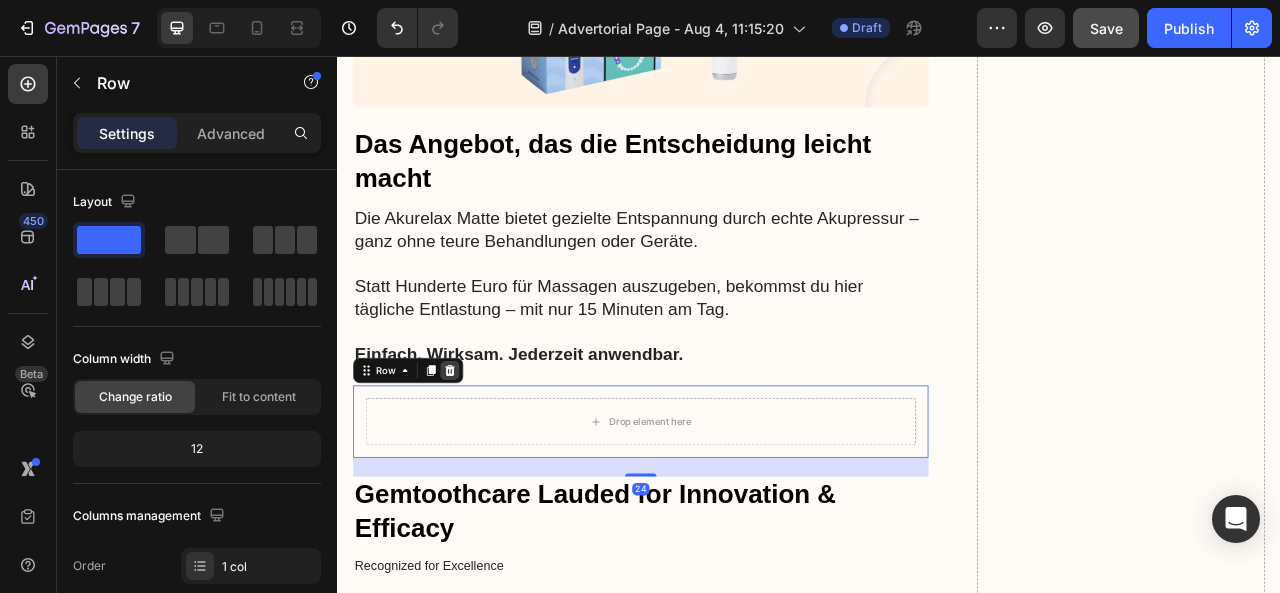 click 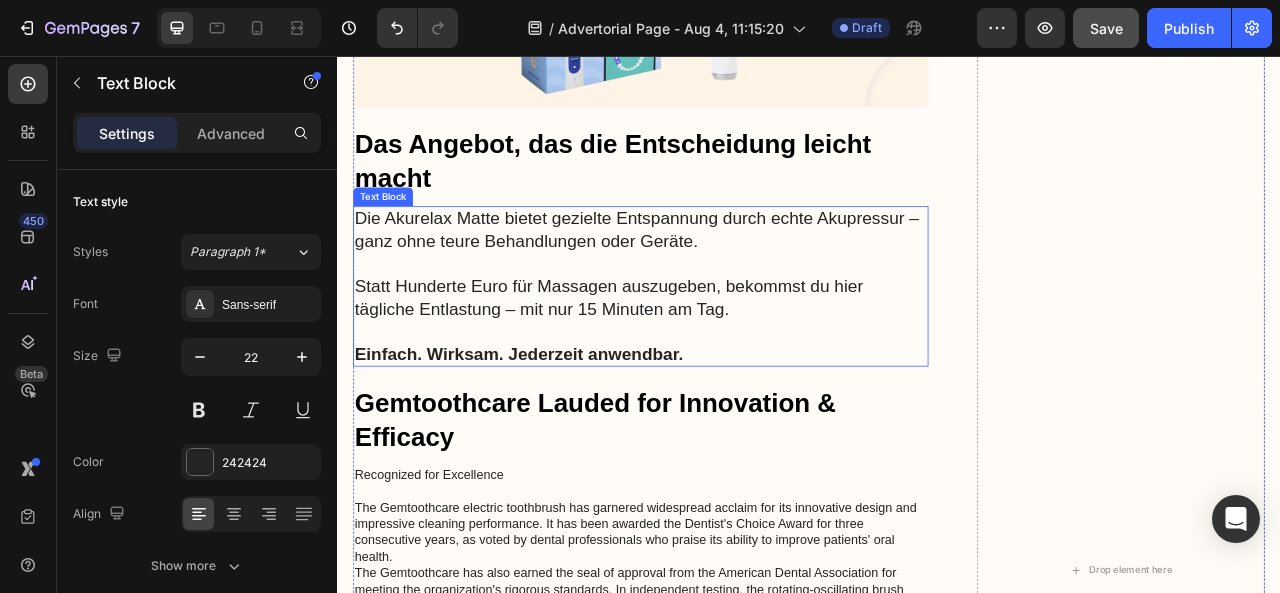 click at bounding box center (723, 320) 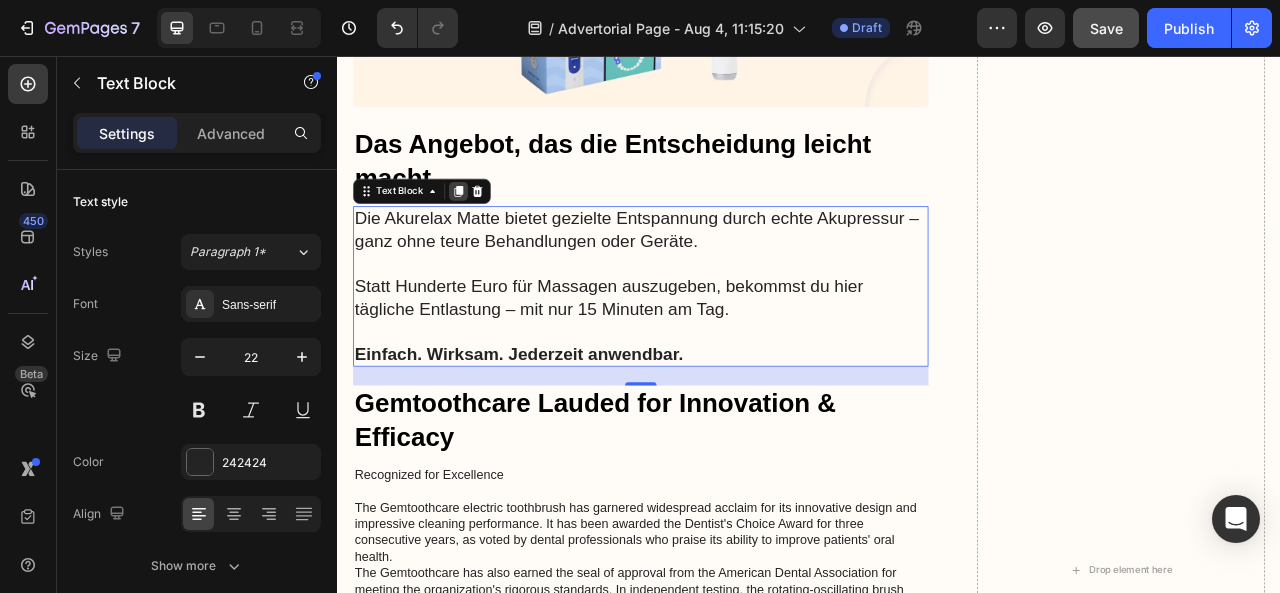 click 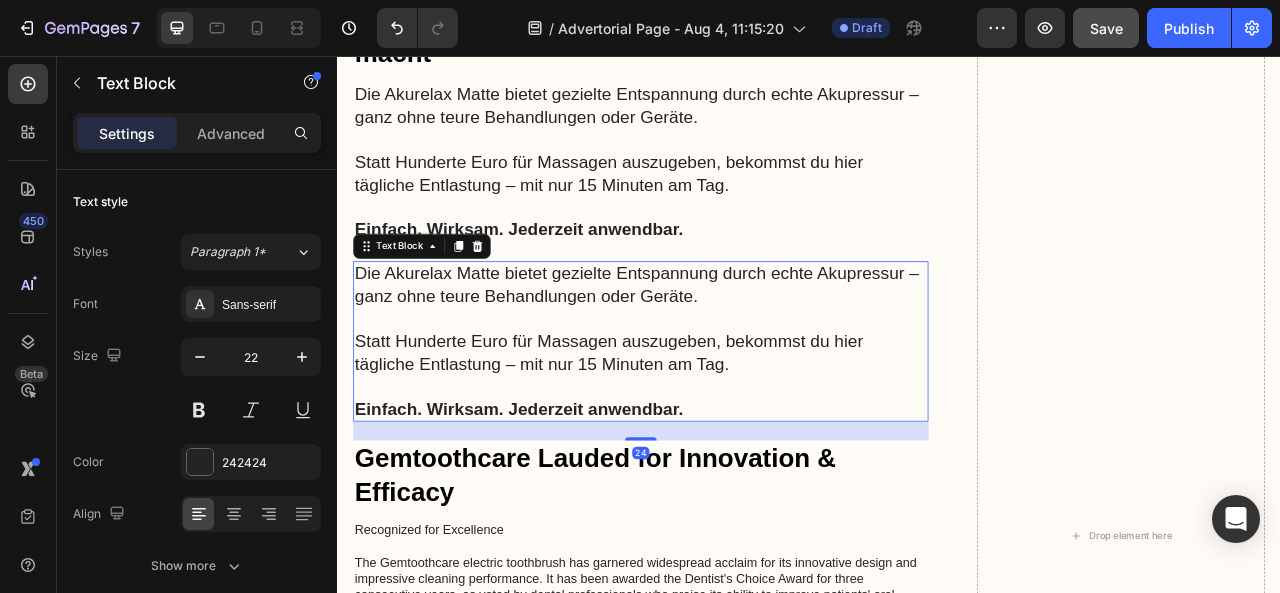 scroll, scrollTop: 9334, scrollLeft: 0, axis: vertical 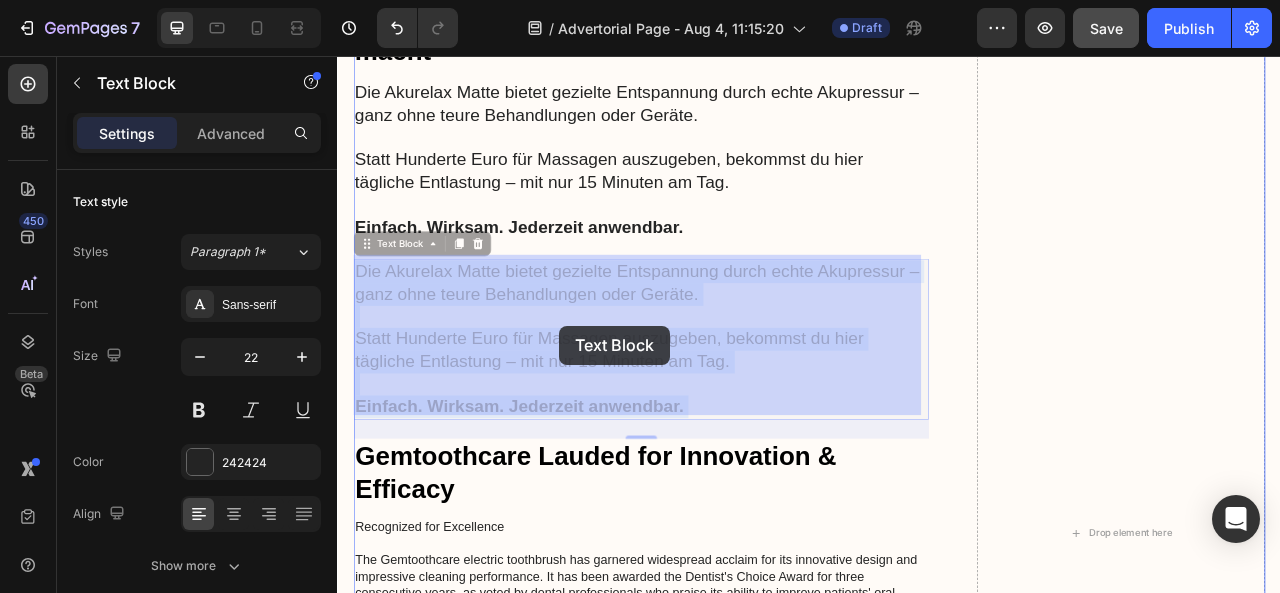 drag, startPoint x: 808, startPoint y: 492, endPoint x: 739, endPoint y: 481, distance: 69.87131 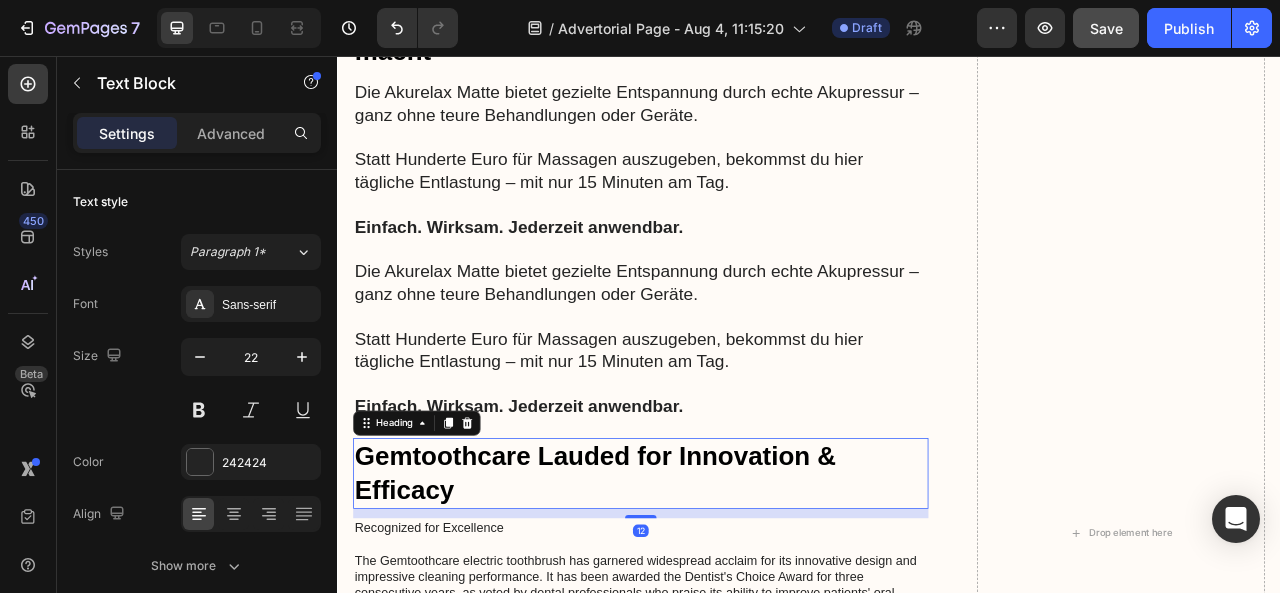 click on "Gemtoothcare Lauded for Innovation & Efficacy" at bounding box center [723, 587] 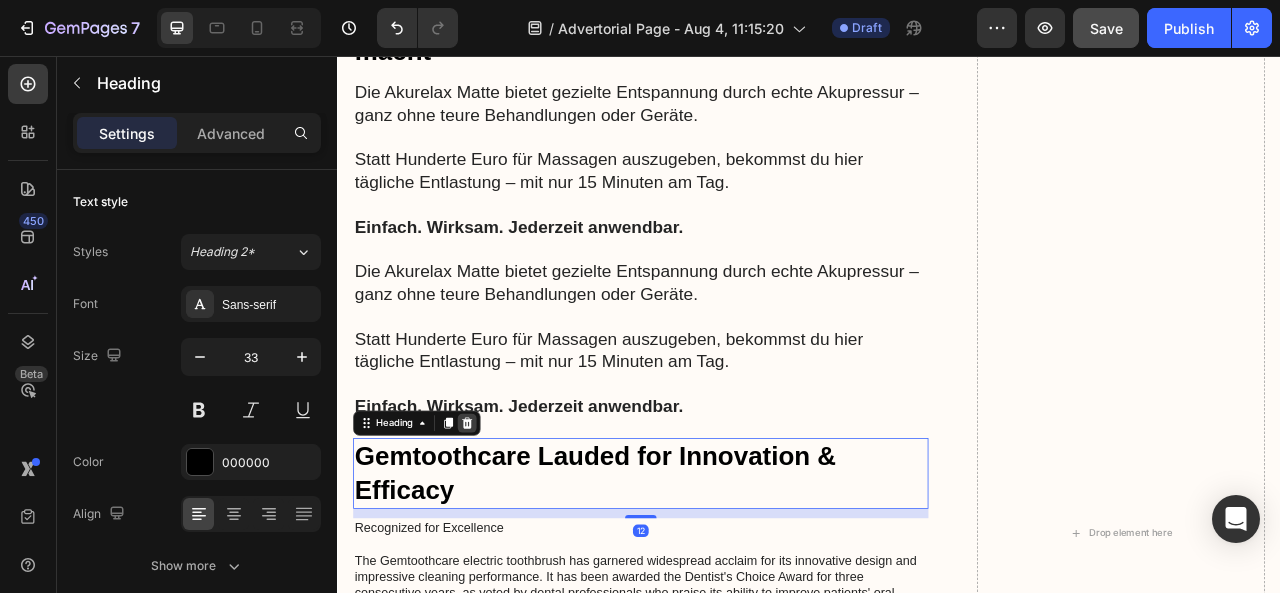 click 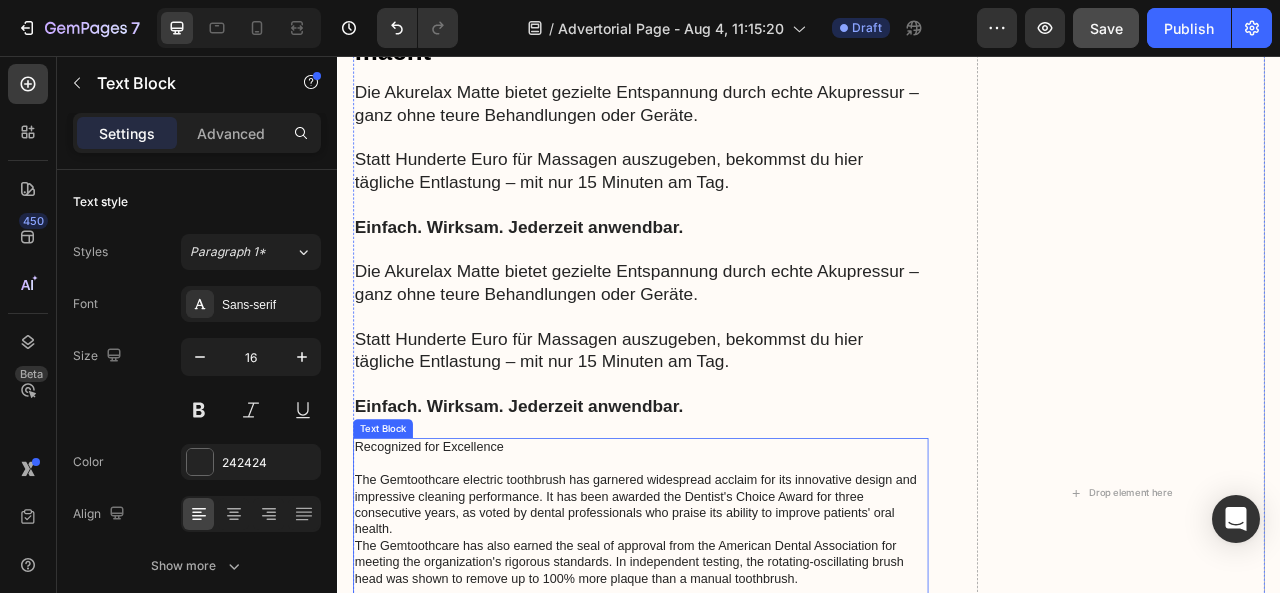 click on "Recognized for Excellence The Gemtoothcare electric toothbrush has garnered widespread acclaim for its innovative design and impressive cleaning performance. It has been awarded the Dentist's Choice Award for three consecutive years, as voted by dental professionals who praise its ability to improve patients' oral health.  The Gemtoothcare has also earned the seal of approval from the American Dental Association for meeting the organization's rigorous standards. In independent testing, the rotating-oscillating brush head was shown to remove up to 100% more plaque than a manual toothbrush.  With its unique pressure sensor and multiple cleaning modes, the Gemtoothcare has been lauded by consumer health organizations as a top choice for achieving optimal brushing technique and gum care. These accolades underscore the Gemtoothcare's commitment to delivering a superior brushing experience and superior dental hygiene results." at bounding box center [723, 689] 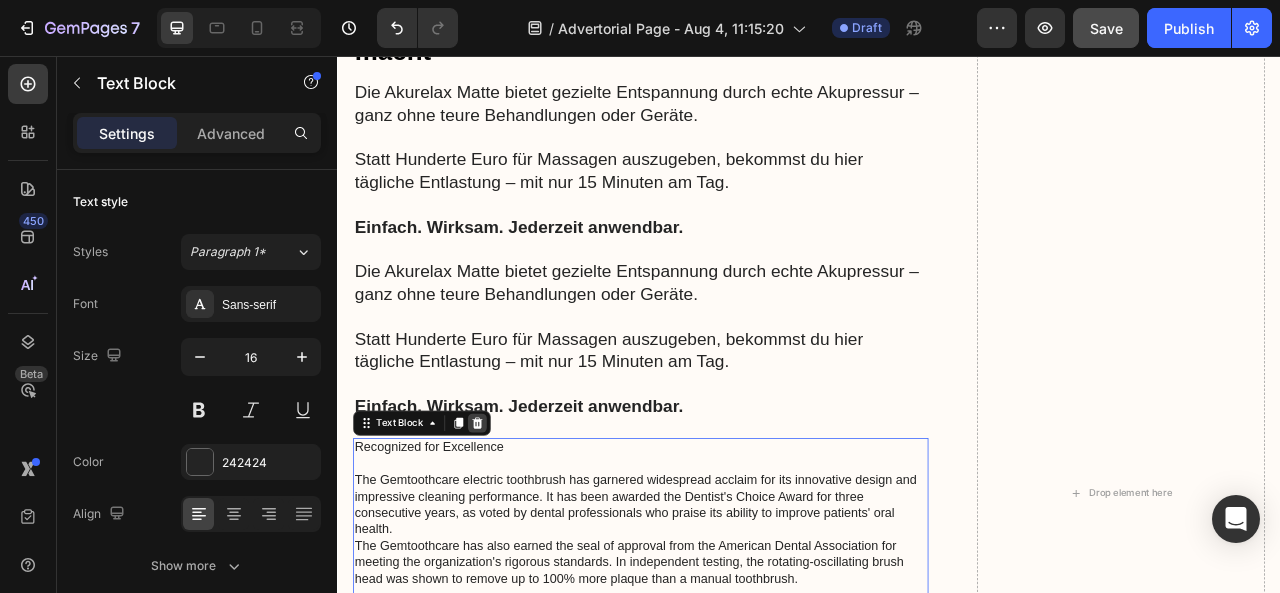 click 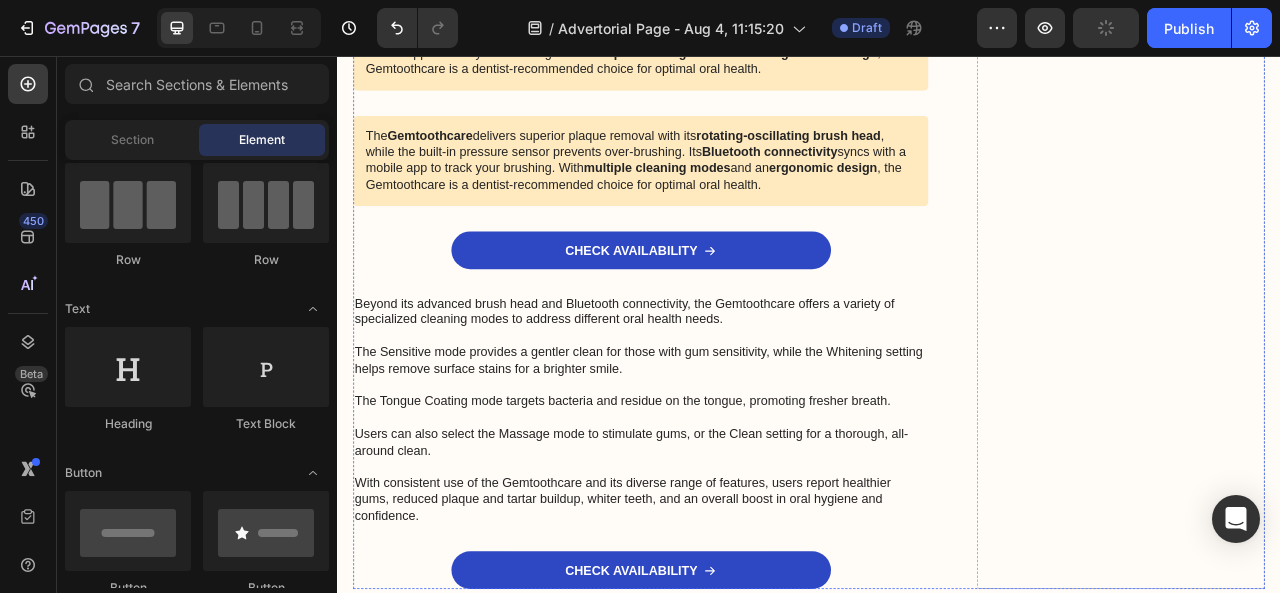 scroll, scrollTop: 9970, scrollLeft: 0, axis: vertical 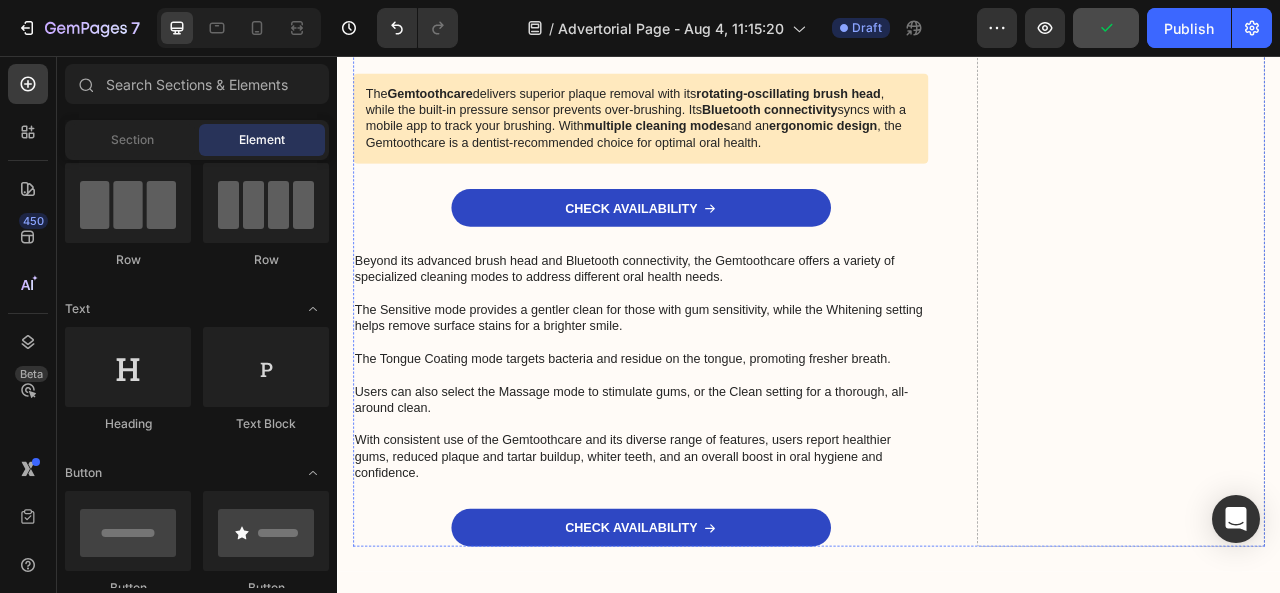 click at bounding box center [723, -94] 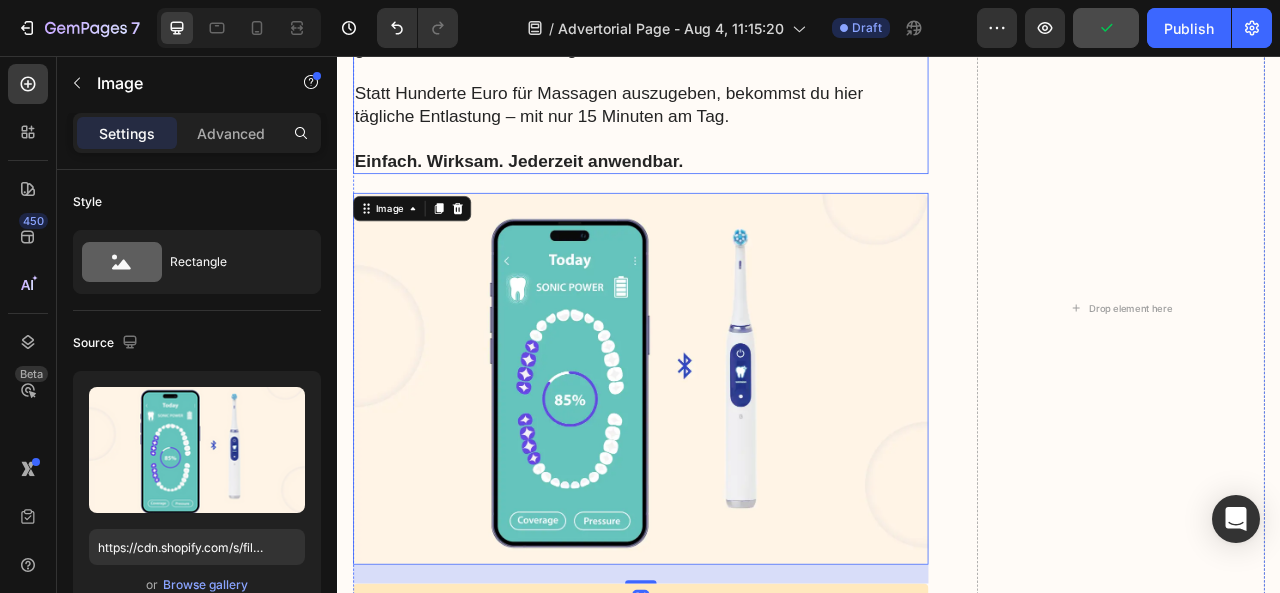 scroll, scrollTop: 9645, scrollLeft: 0, axis: vertical 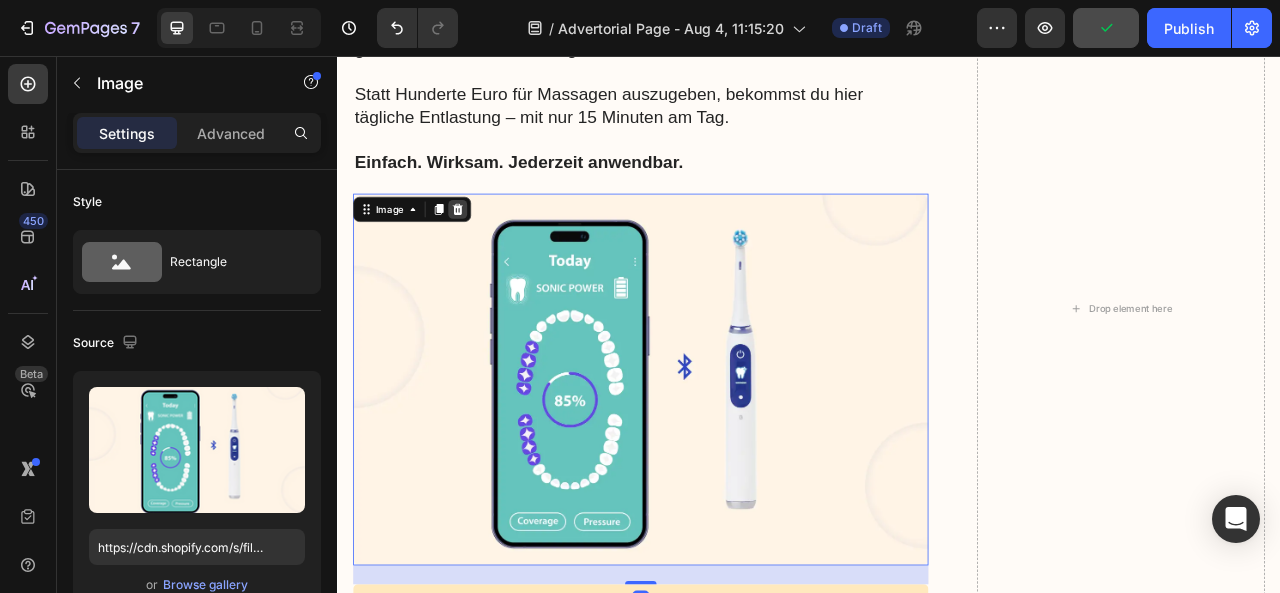 click 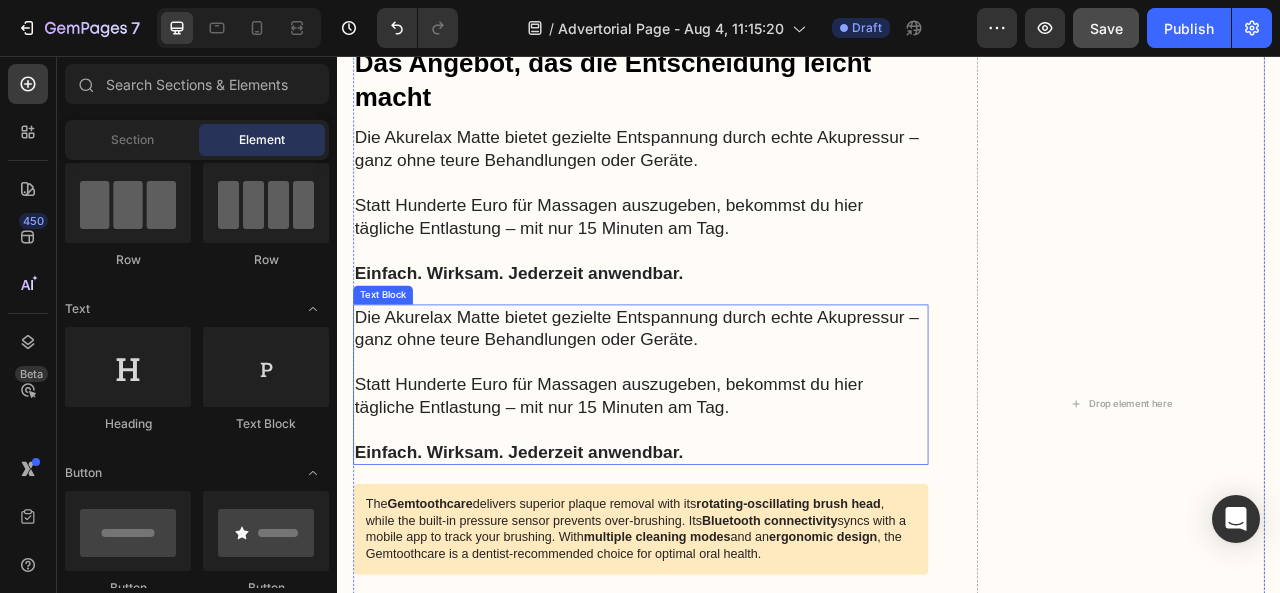 scroll, scrollTop: 9274, scrollLeft: 0, axis: vertical 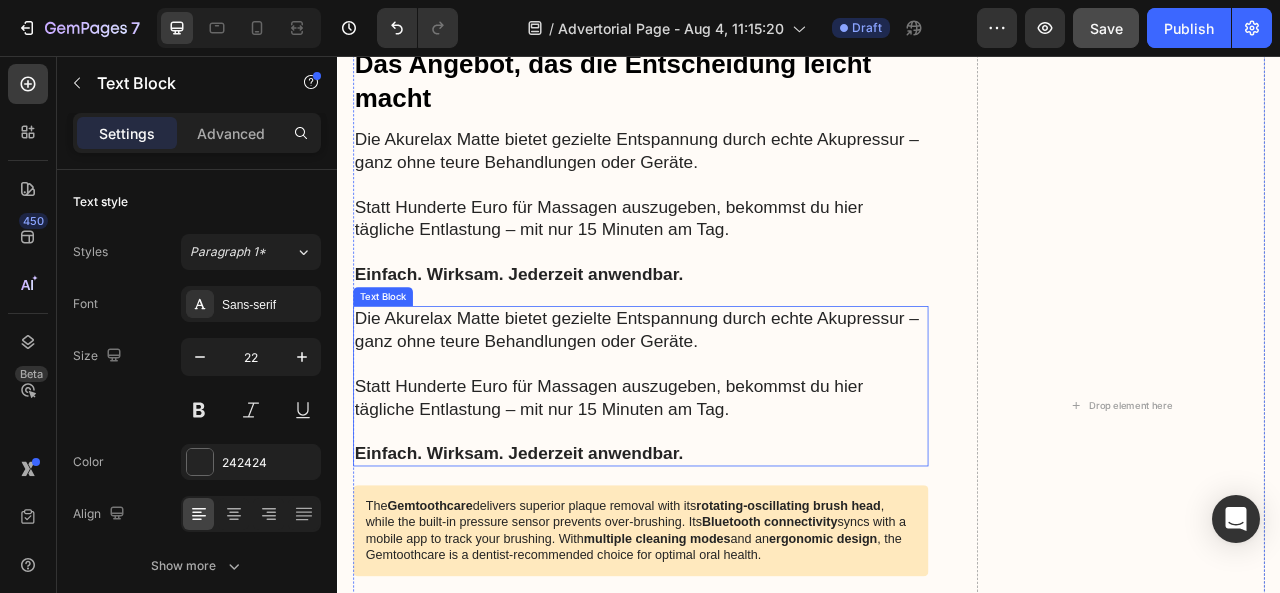 click on "Statt Hunderte Euro für Massagen auszugeben, bekommst du hier tägliche Entlastung – mit nur 15 Minuten am Tag." at bounding box center [723, 490] 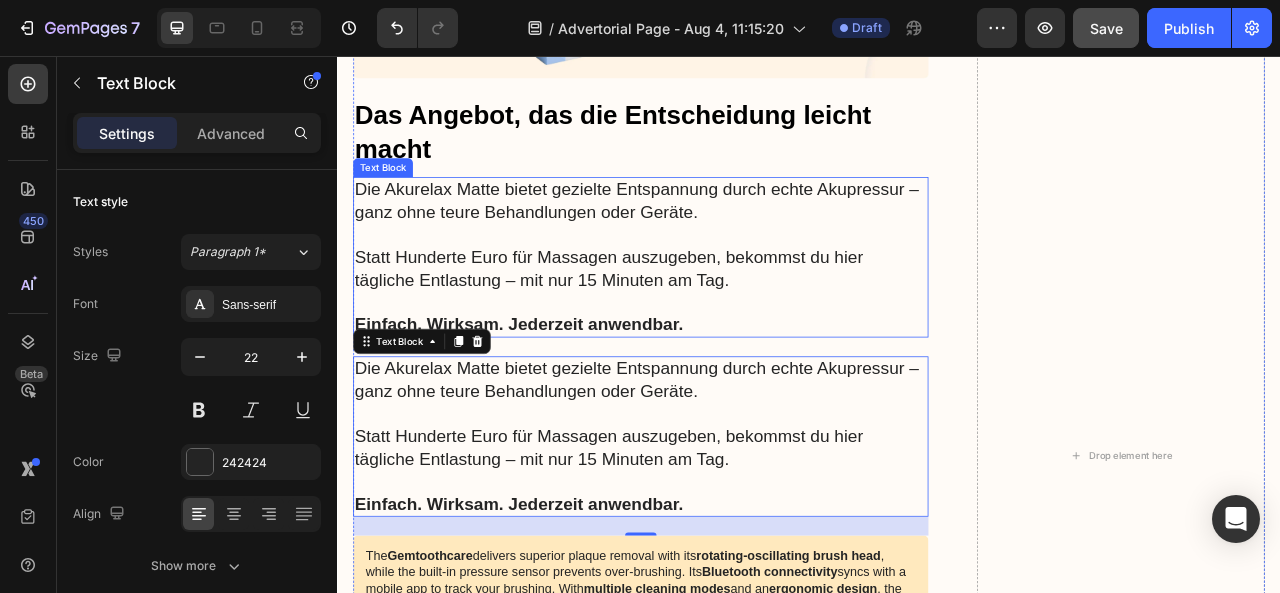 scroll, scrollTop: 9207, scrollLeft: 0, axis: vertical 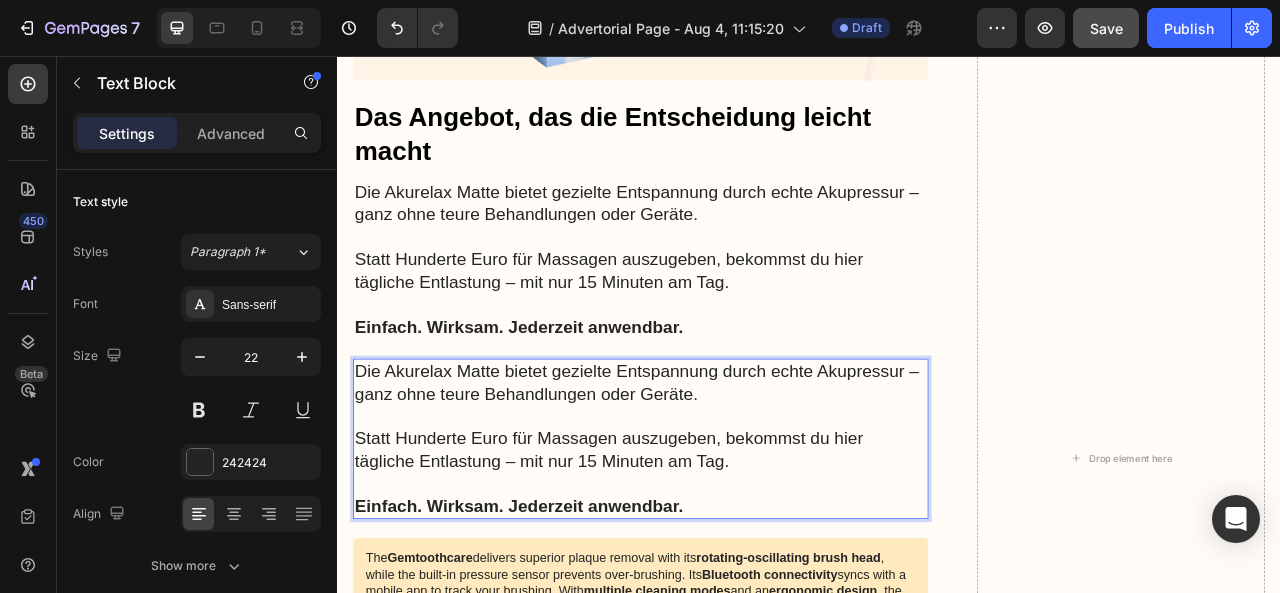 click on "Einfach. Wirksam. Jederzeit anwendbar." at bounding box center [723, 629] 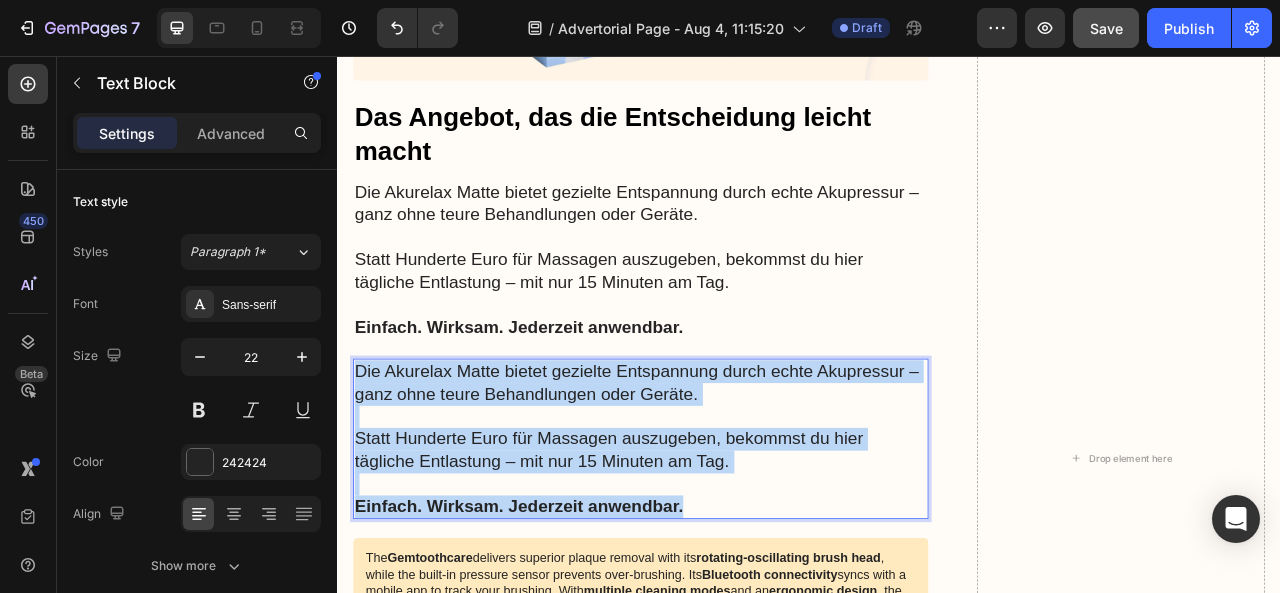 drag, startPoint x: 780, startPoint y: 619, endPoint x: 362, endPoint y: 444, distance: 453.1545 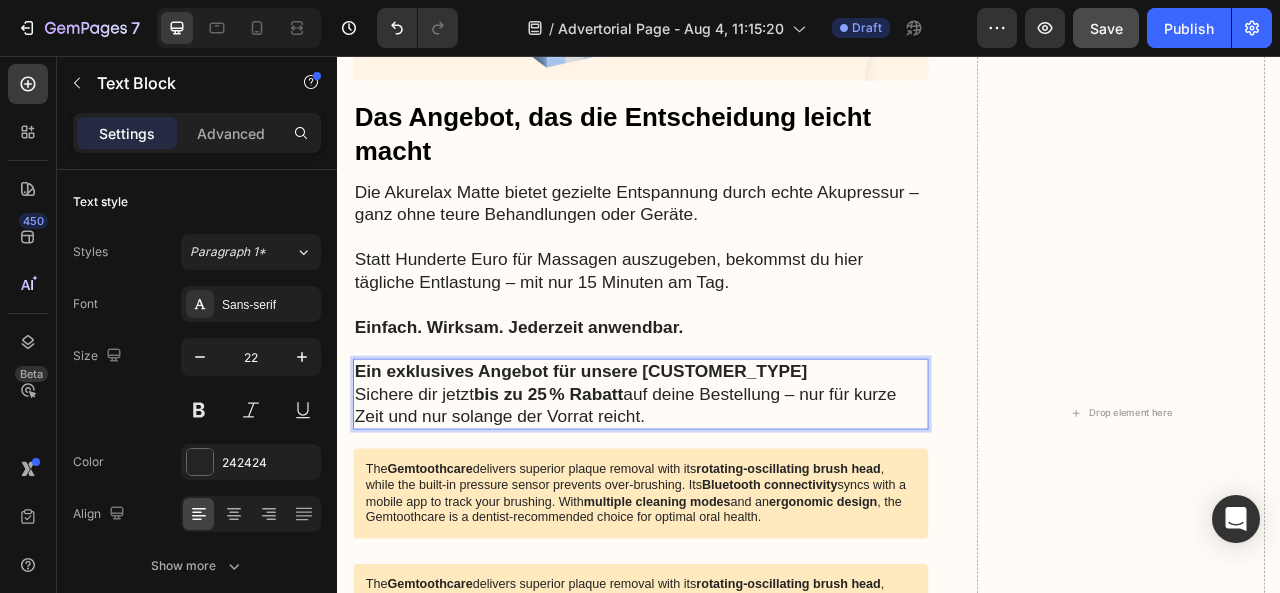 click on "Ein exklusives Angebot für unsere [CUSTOMER_TYPE]" at bounding box center [647, 456] 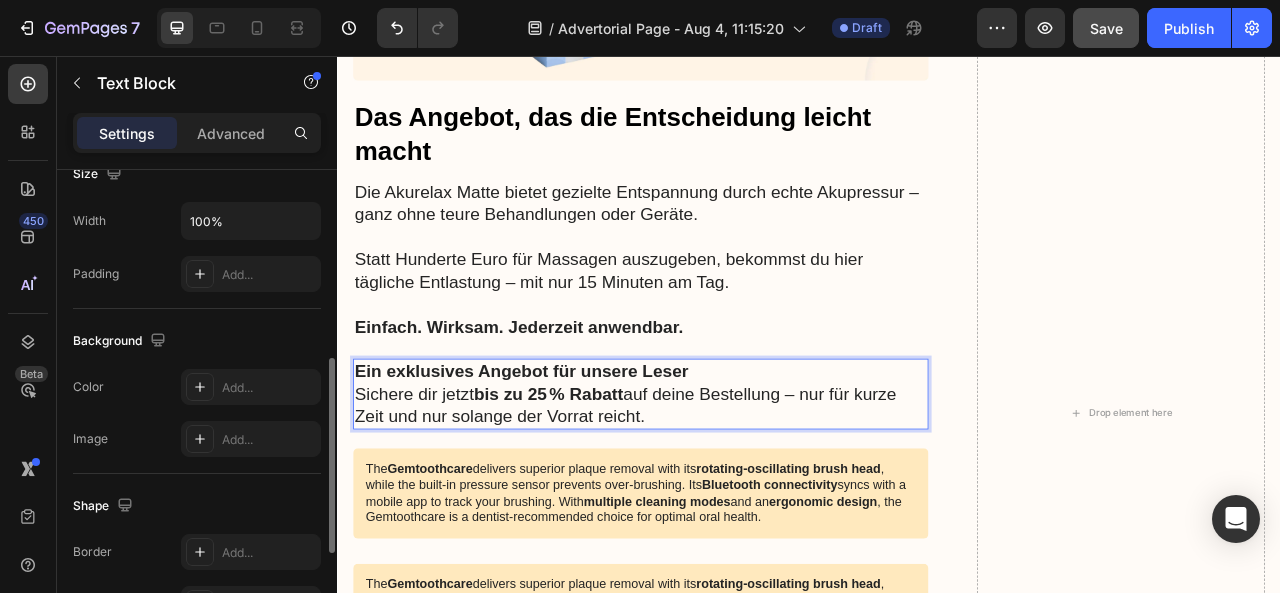 scroll, scrollTop: 460, scrollLeft: 0, axis: vertical 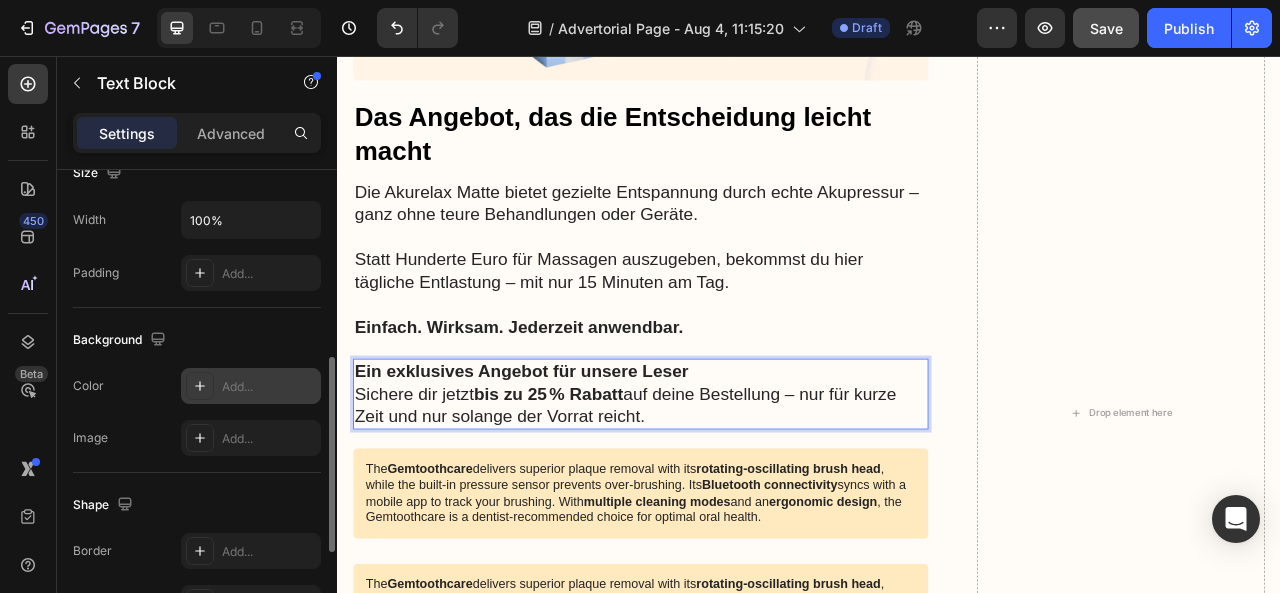 click on "Add..." at bounding box center [251, 386] 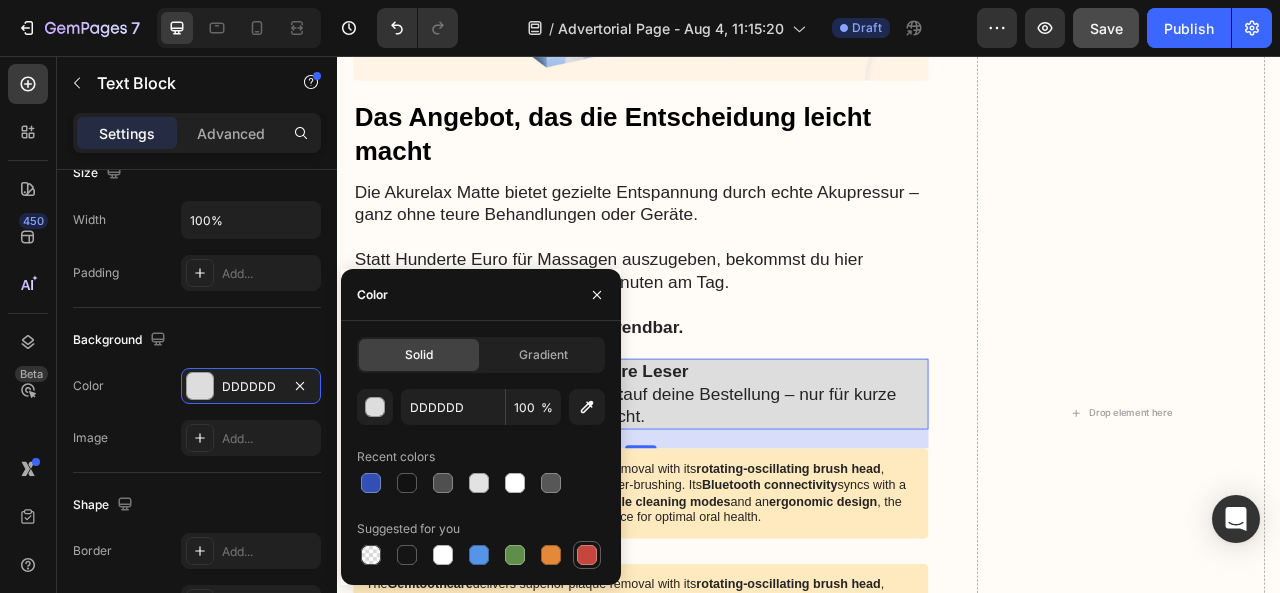 click at bounding box center [587, 555] 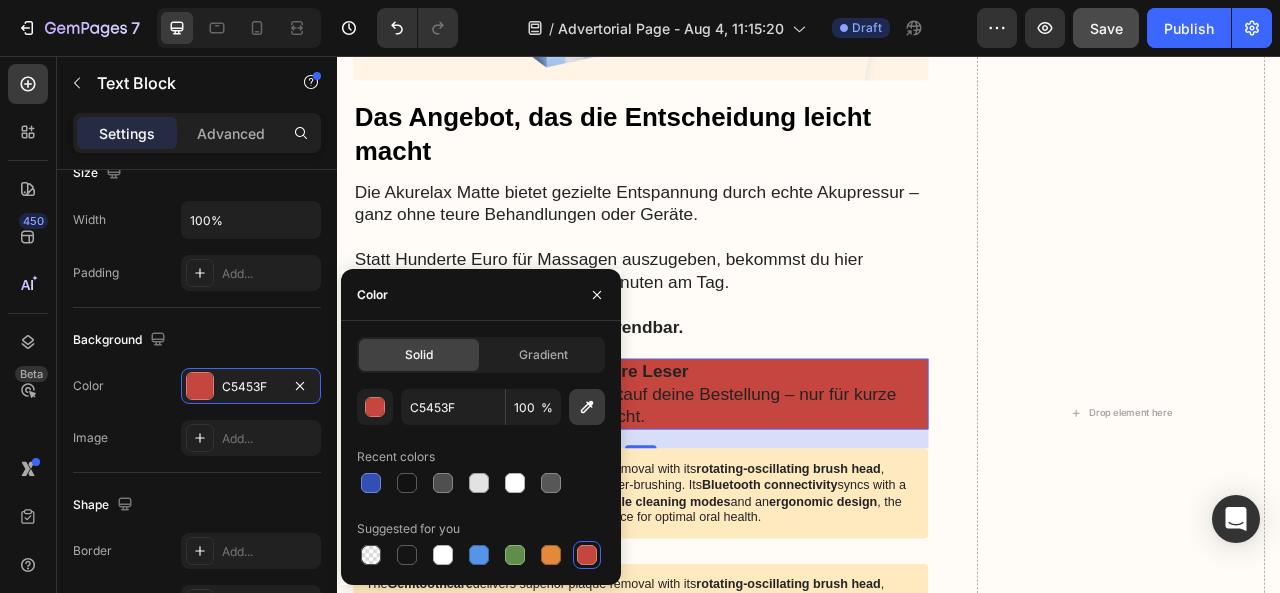 click 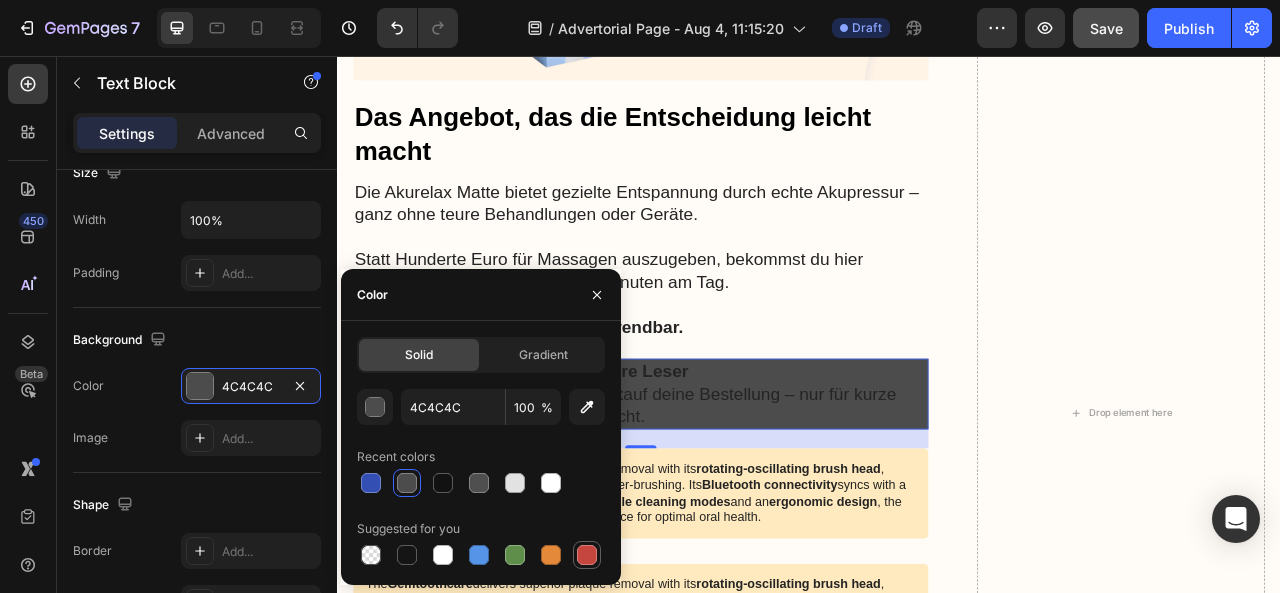 click at bounding box center (587, 555) 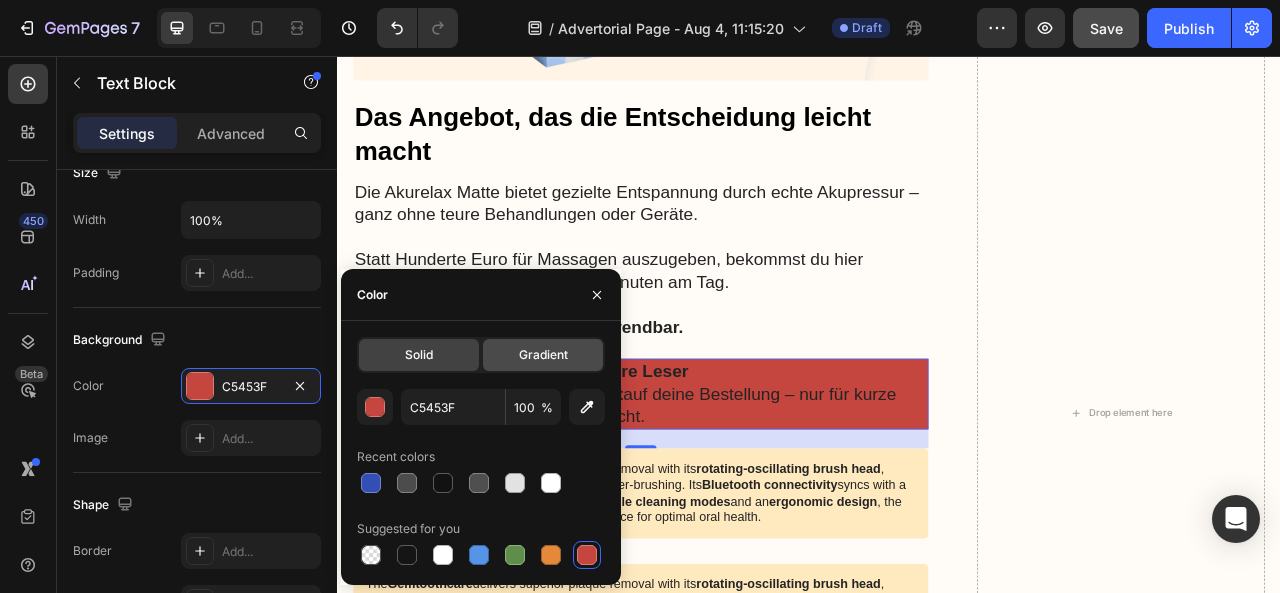 click on "Gradient" 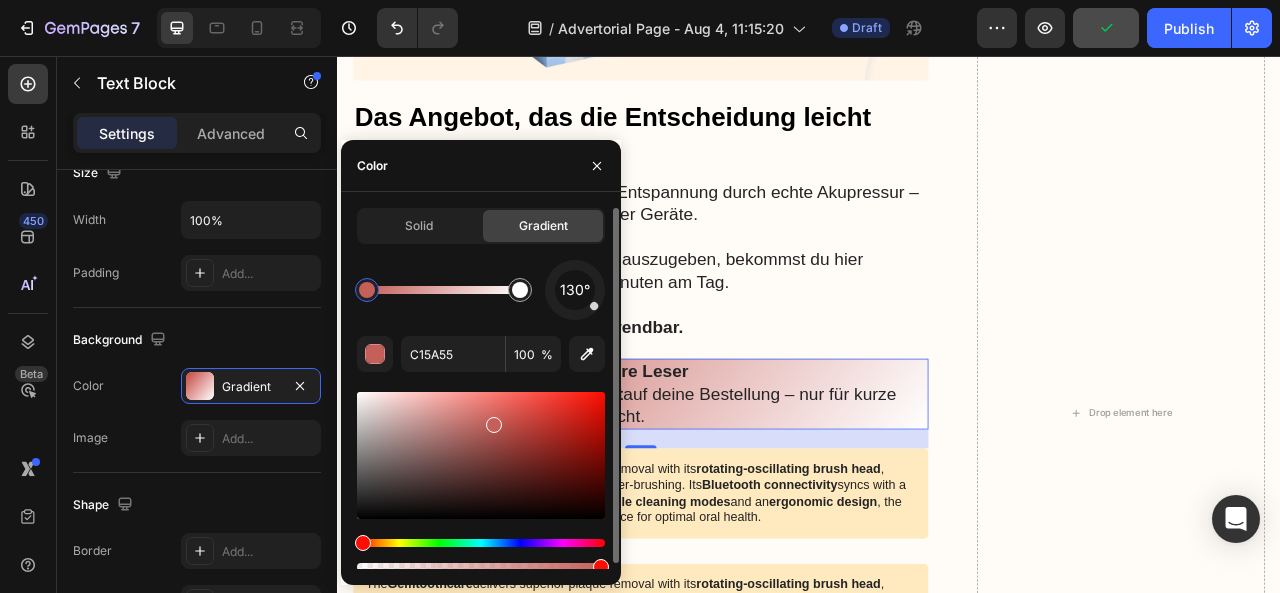 type on "BF5954" 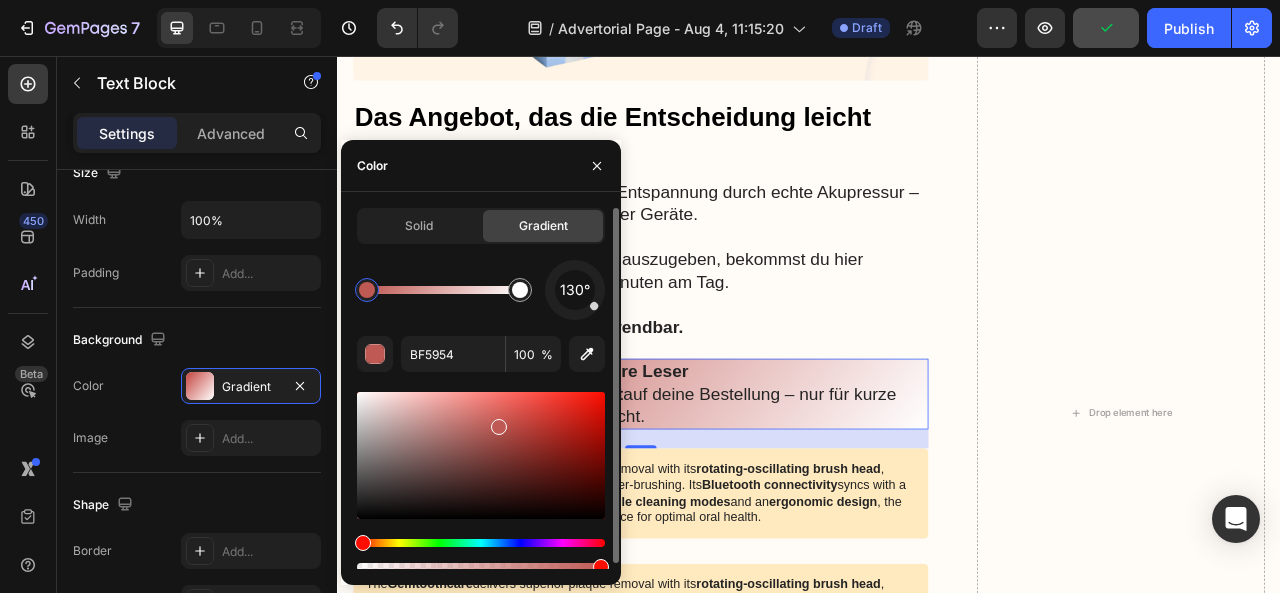 drag, startPoint x: 522, startPoint y: 427, endPoint x: 497, endPoint y: 423, distance: 25.317978 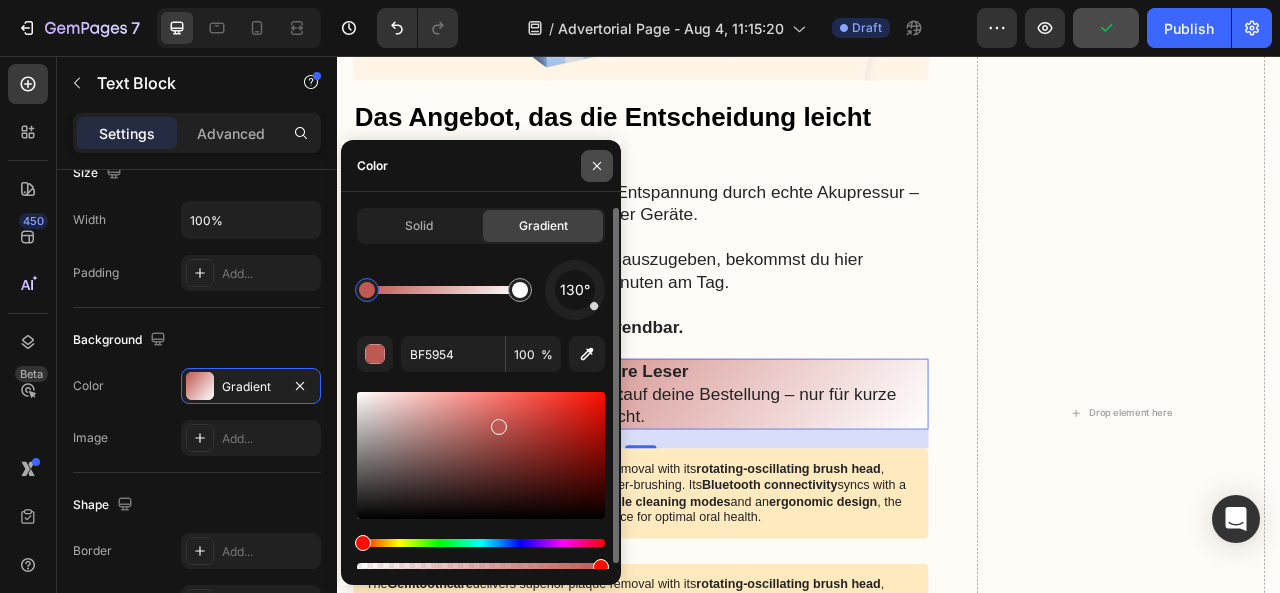 click 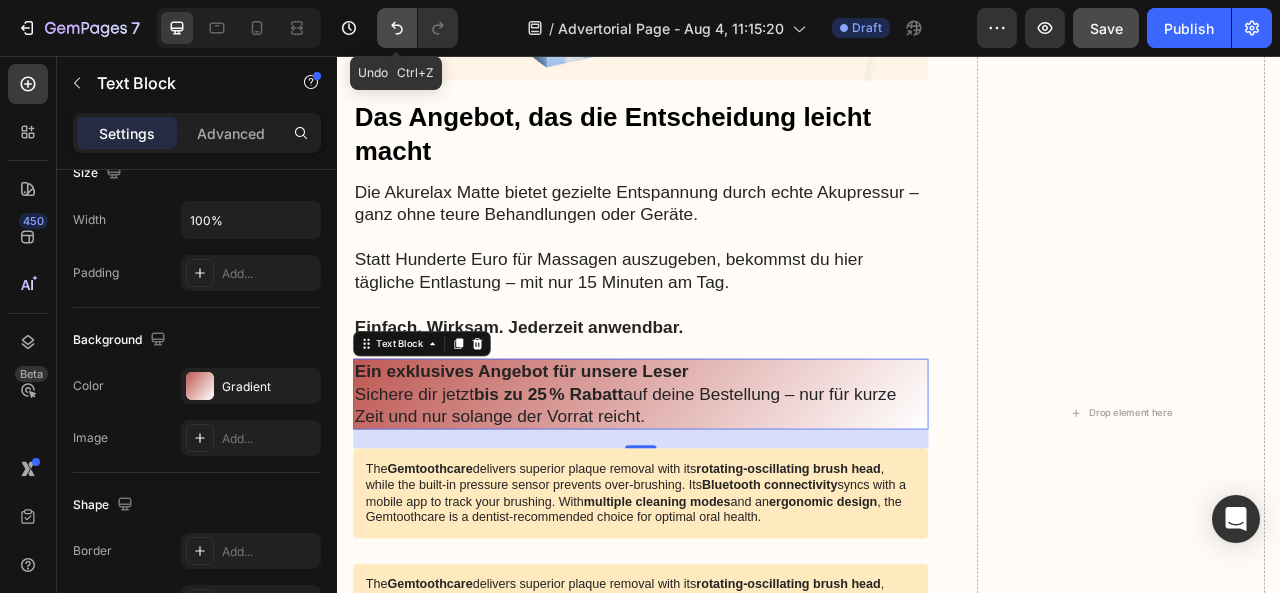 click 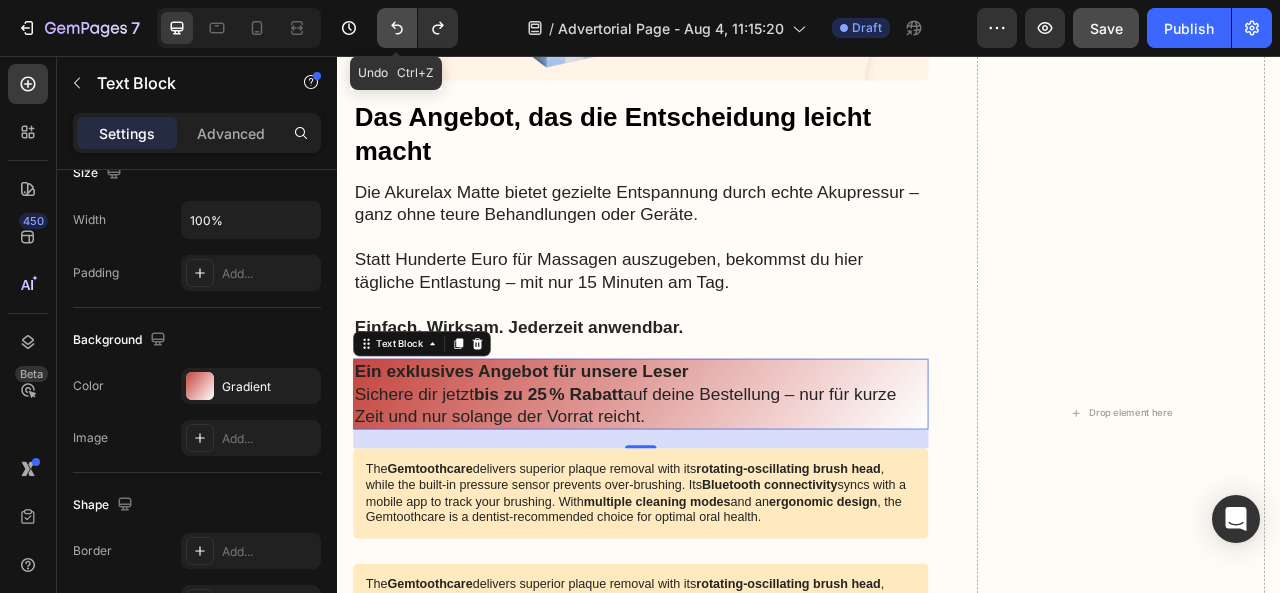 click 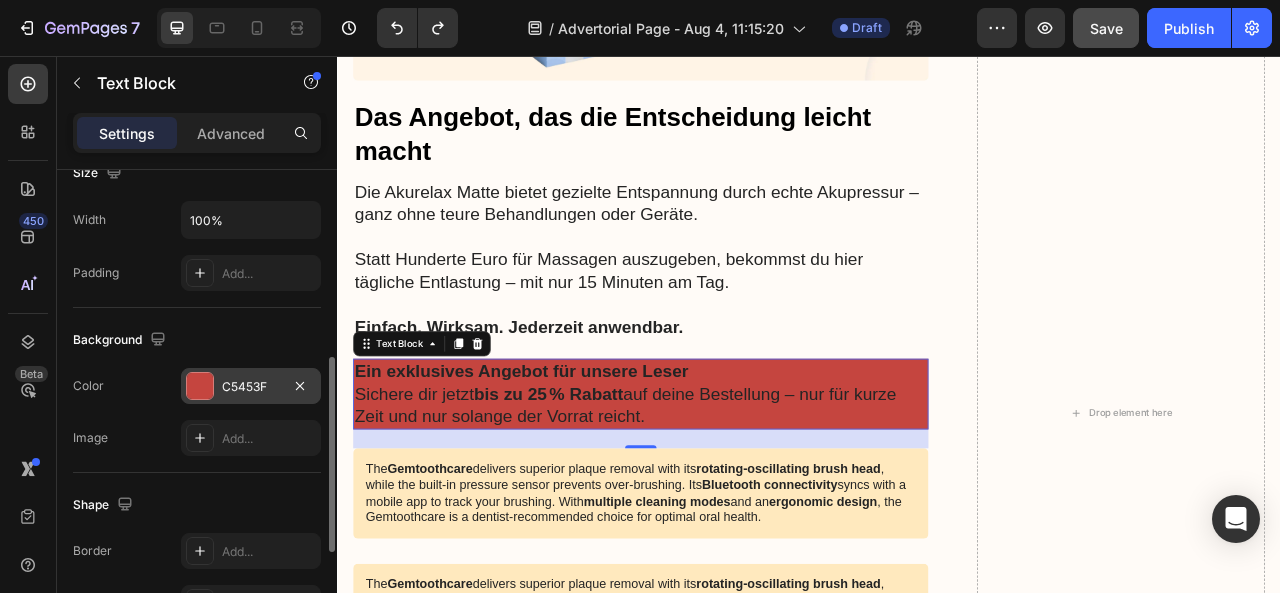 click on "C5453F" at bounding box center [251, 386] 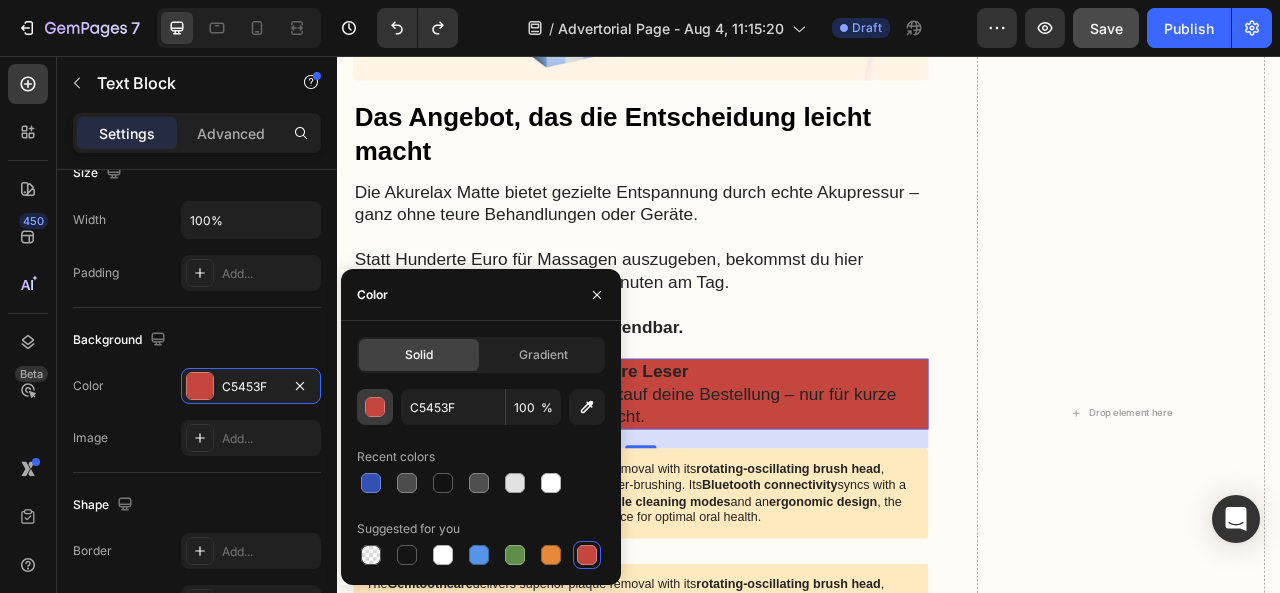 click at bounding box center (376, 408) 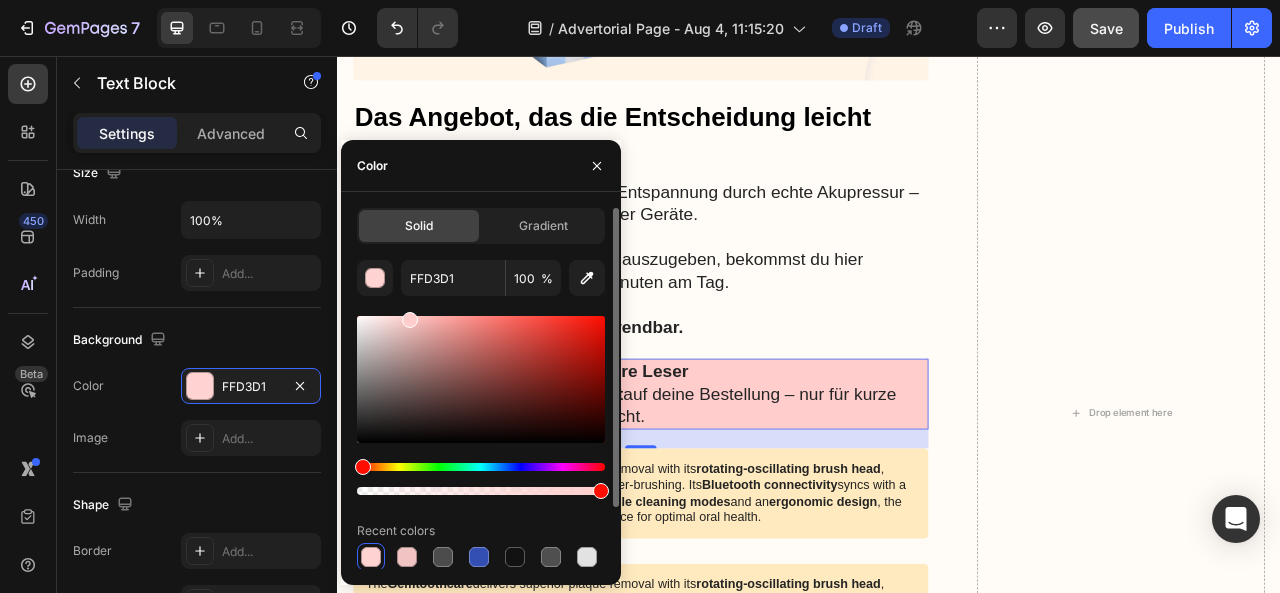 type on "FFCECC" 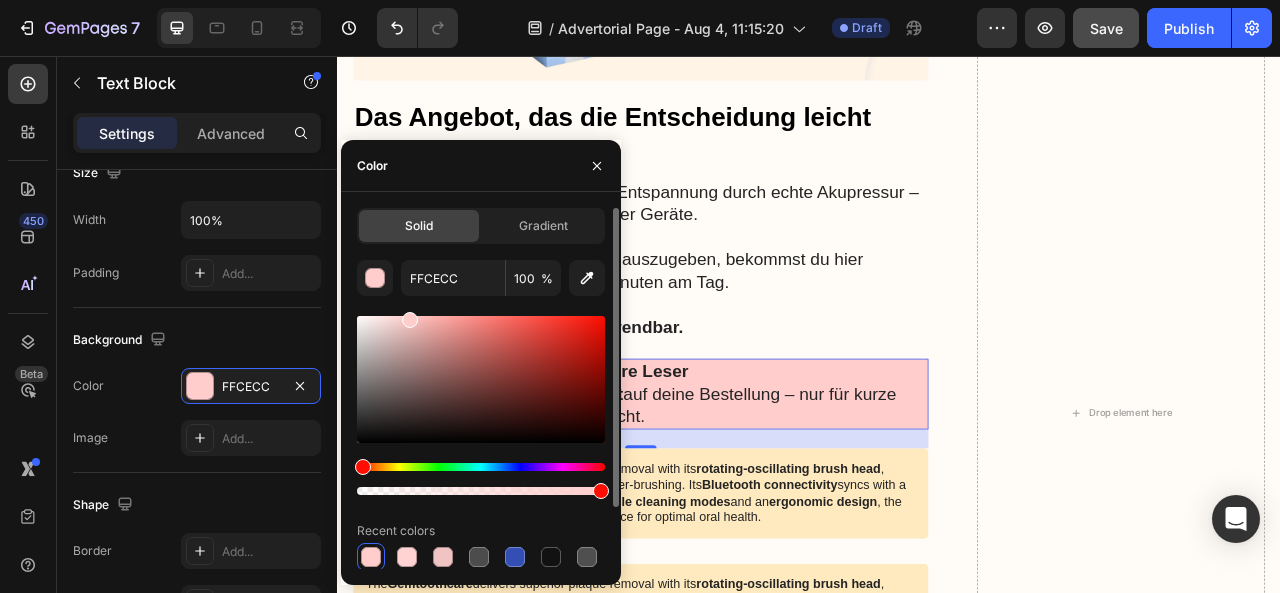 drag, startPoint x: 532, startPoint y: 351, endPoint x: 409, endPoint y: 308, distance: 130.29965 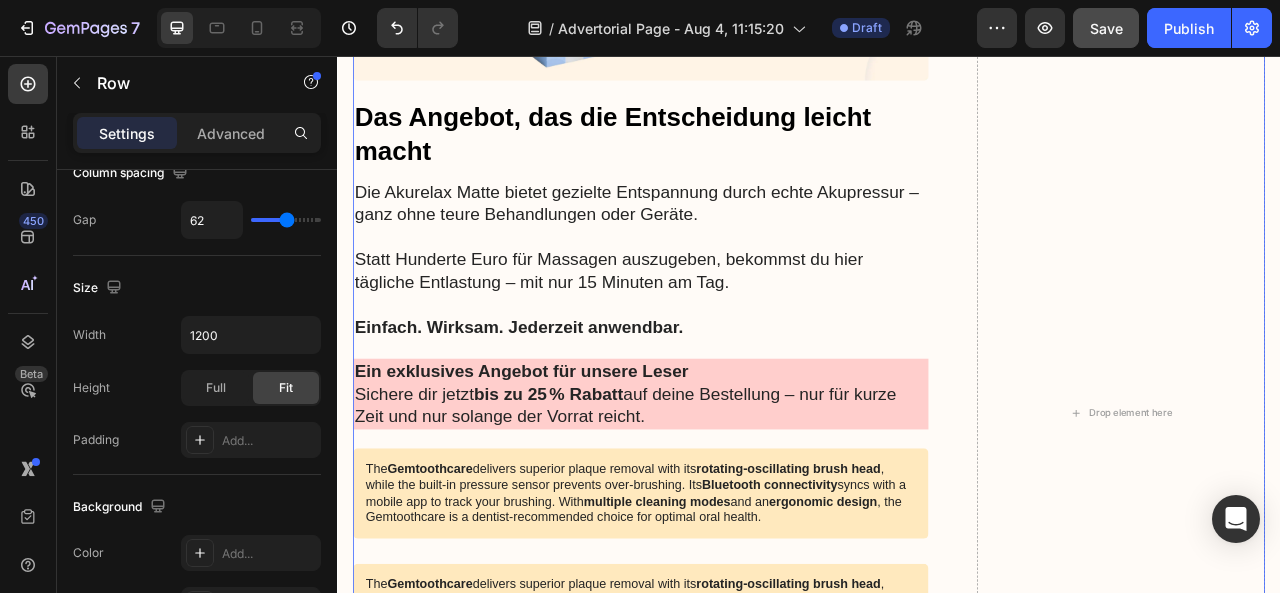 click on "Image Das Angebot, das die Entscheidung leicht macht Heading Die Akurelax Matte bietet gezielte Entspannung durch echte Akupressur – ganz ohne teure Behandlungen oder Geräte.   Statt Hunderte Euro für Massagen auszugeben, bekommst du hier tägliche Entlastung – mit nur 15 Minuten am Tag.   Einfach. Wirksam. Jederzeit anwendbar. Text Block Ein exklusives Angebot für unsere Leser Sichere dir jetzt  bis zu 25 % Rabatt  auf deine Bestellung – nur für kurze Zeit und nur solange der Vorrat reicht. Text Block The  Gemtoothcare  delivers superior plaque removal with its  rotating-oscillating brush head , while the built-in pressure sensor prevents over-brushing. Its  Bluetooth connectivity  syncs with a mobile app to track your brushing. With  multiple cleaning modes  and an  ergonomic design , the Gemtoothcare is a dentist-recommended choice for optimal oral health. Text Block The  Gemtoothcare  delivers superior plaque removal with its  rotating-oscillating brush head Bluetooth connectivity  and an" at bounding box center (937, 511) 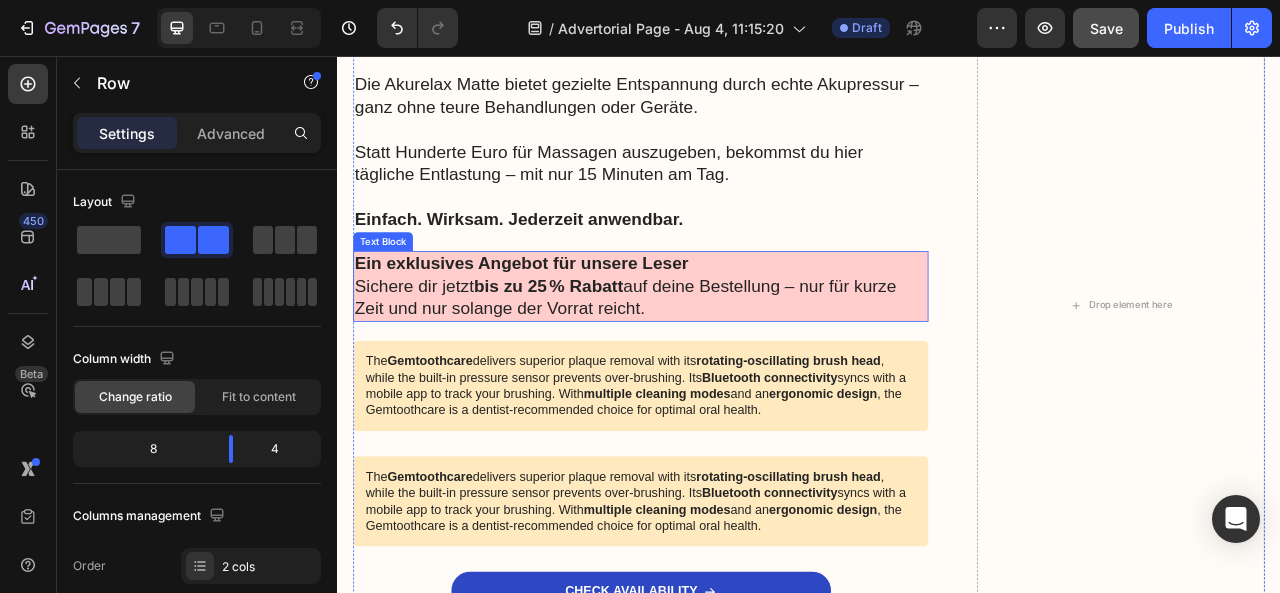 scroll, scrollTop: 9347, scrollLeft: 0, axis: vertical 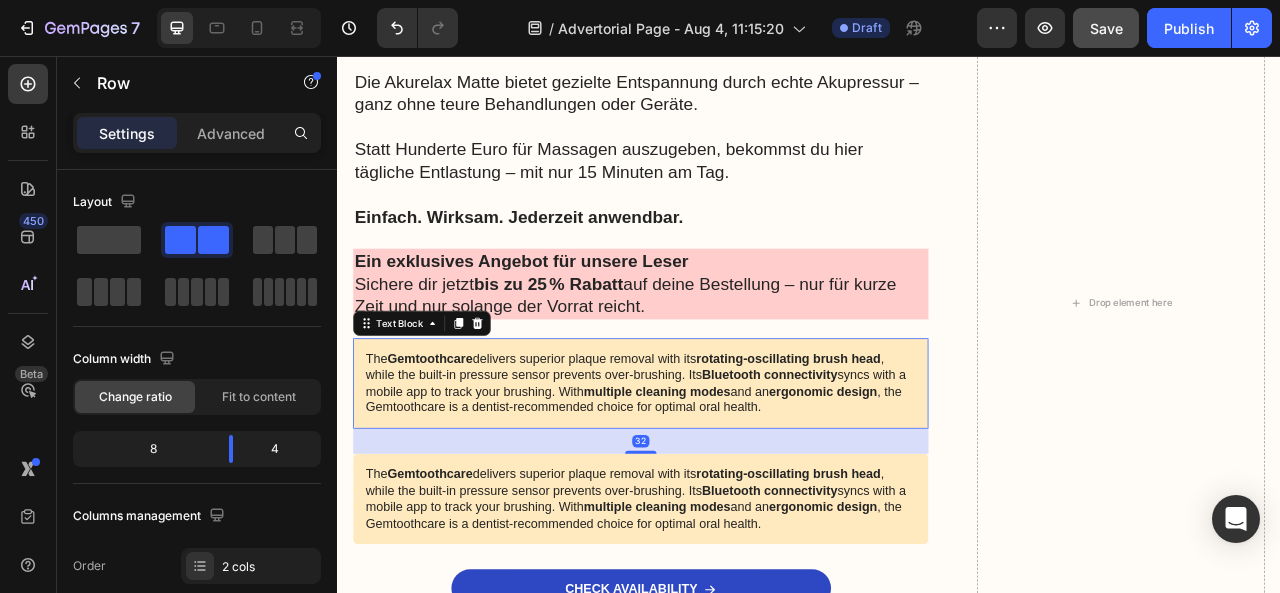 click on "Bluetooth connectivity" at bounding box center (887, 461) 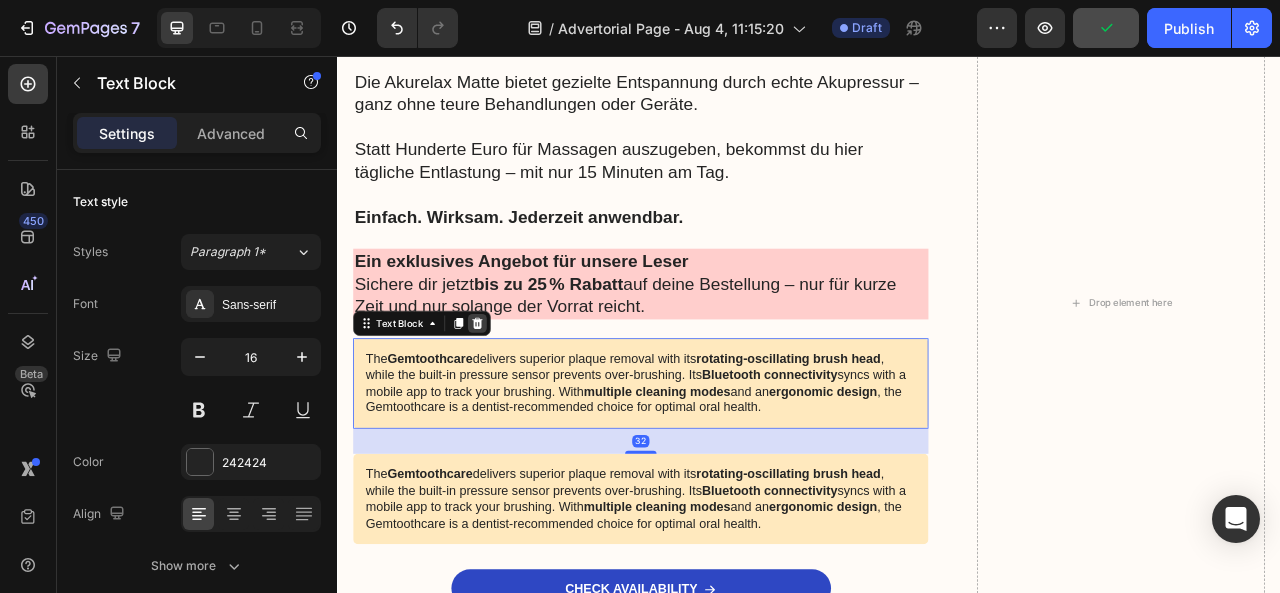click 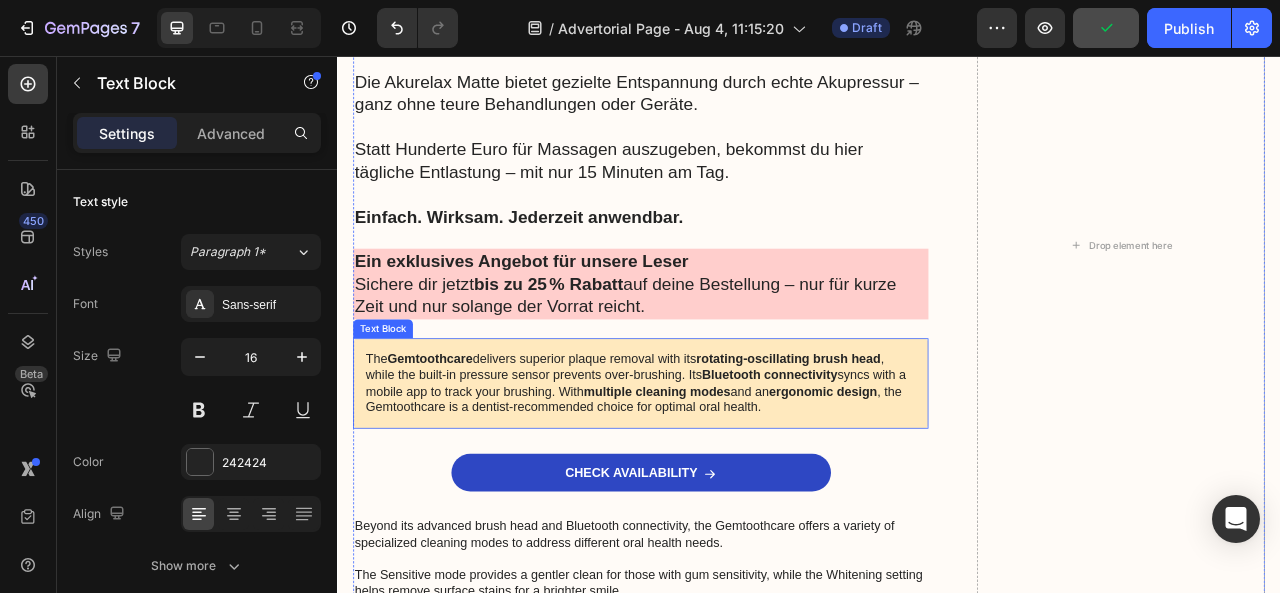 click on "The  Gemtoothcare  delivers superior plaque removal with its  rotating-oscillating brush head , while the built-in pressure sensor prevents over-brushing. Its  Bluetooth connectivity  syncs with a mobile app to track your brushing. With  multiple cleaning modes  and an  ergonomic design , the Gemtoothcare is a dentist-recommended choice for optimal oral health." at bounding box center [723, 472] 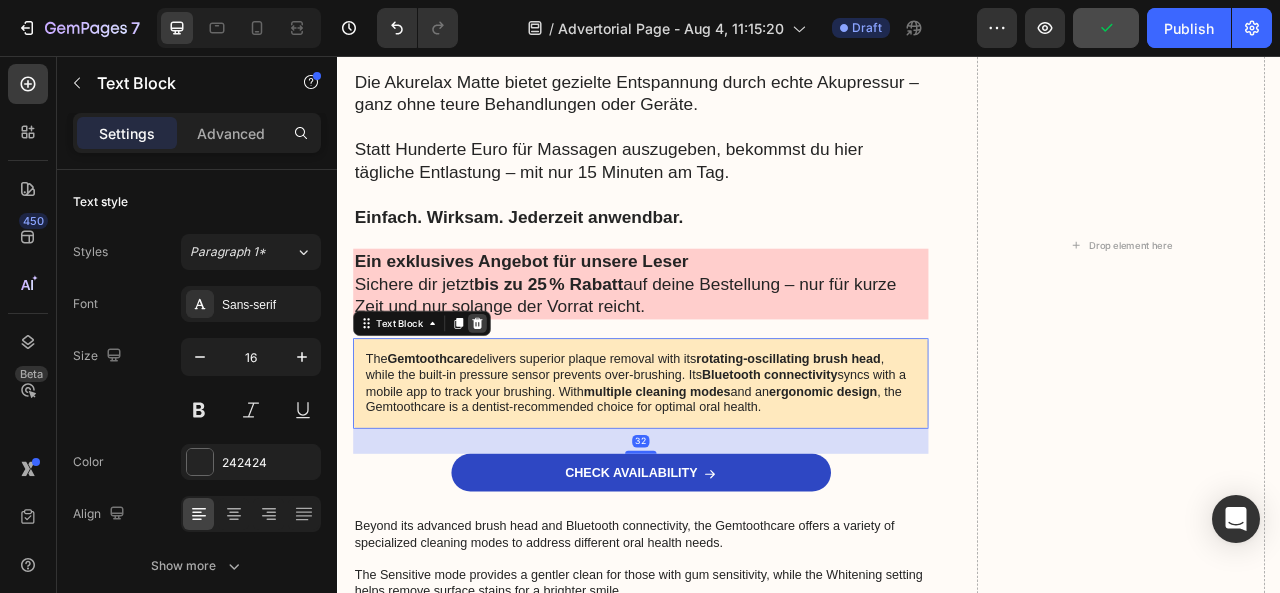 click 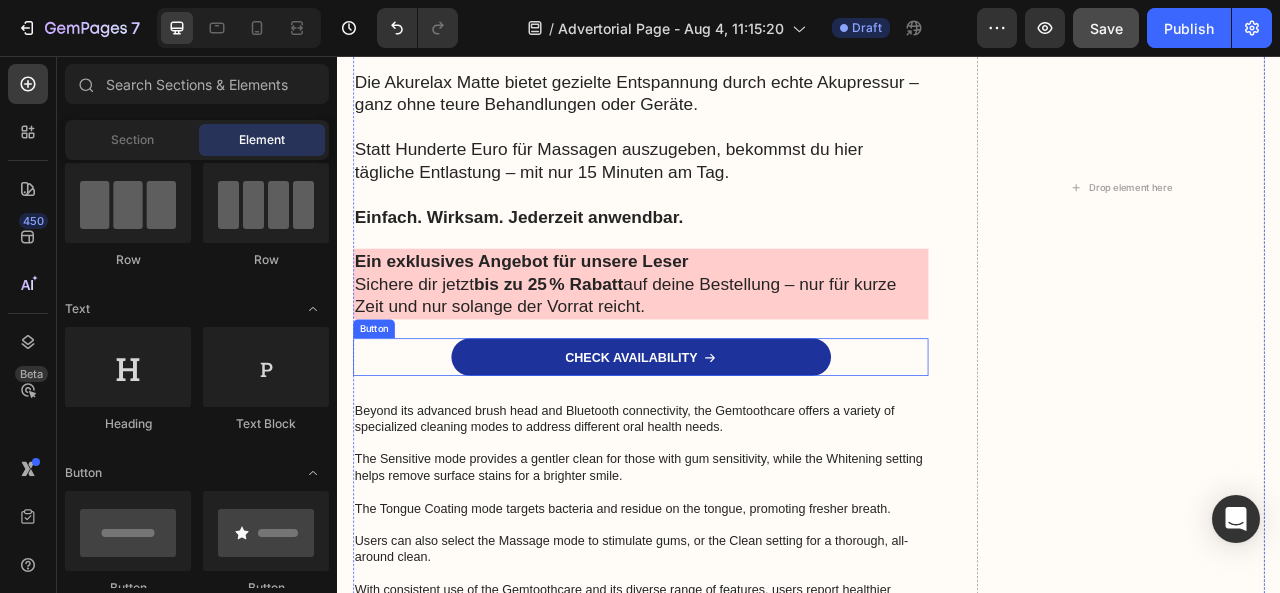 click on "CHECK AVAILABILITY" at bounding box center (723, 439) 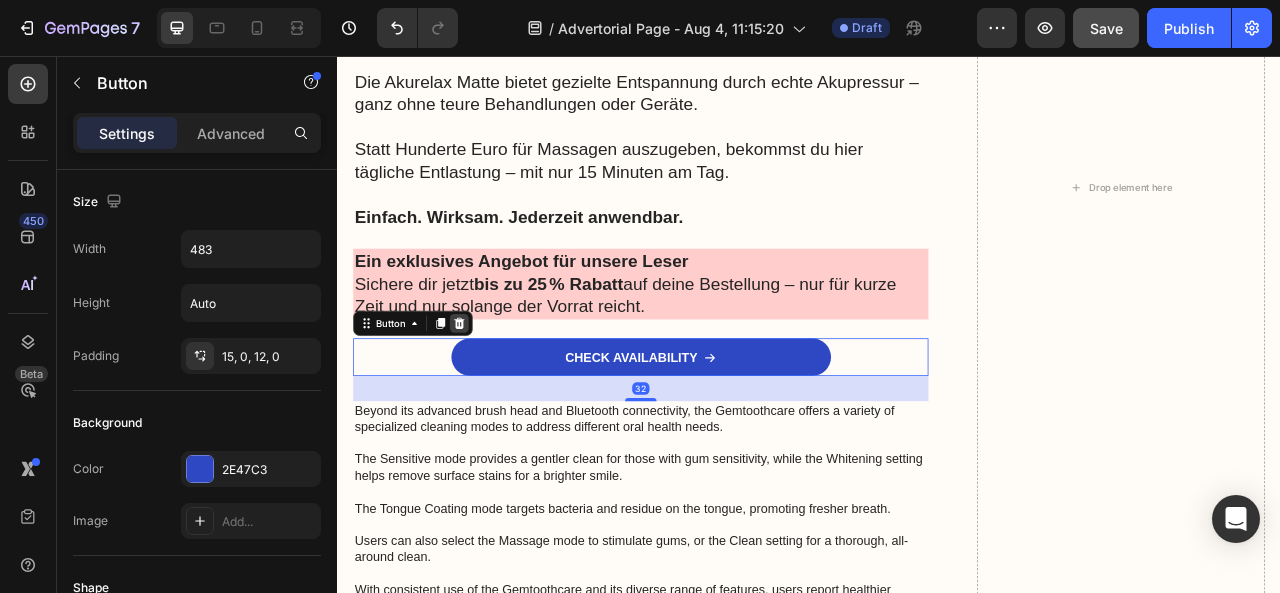 click 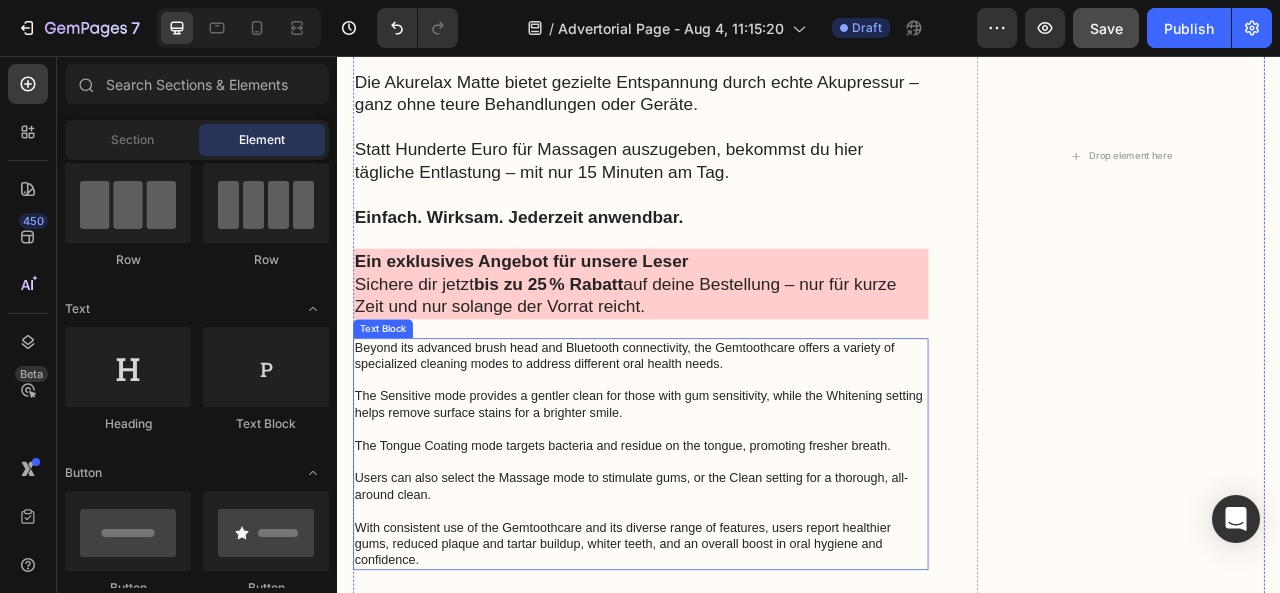 click on "Beyond its advanced brush head and Bluetooth connectivity, the Gemtoothcare offers a variety of specialized cleaning modes to address different oral health needs.  The Sensitive mode provides a gentler clean for those with gum sensitivity, while the Whitening setting helps remove surface stains for a brighter smile.  The Tongue Coating mode targets bacteria and residue on the tongue, promoting fresher breath.  Users can also select the Massage mode to stimulate gums, or the Clean setting for a thorough, all-around clean.  With consistent use of the Gemtoothcare and its diverse range of features, users report healthier gums, reduced plaque and tartar buildup, whiter teeth, and an overall boost in oral hygiene and confidence." at bounding box center (723, 562) 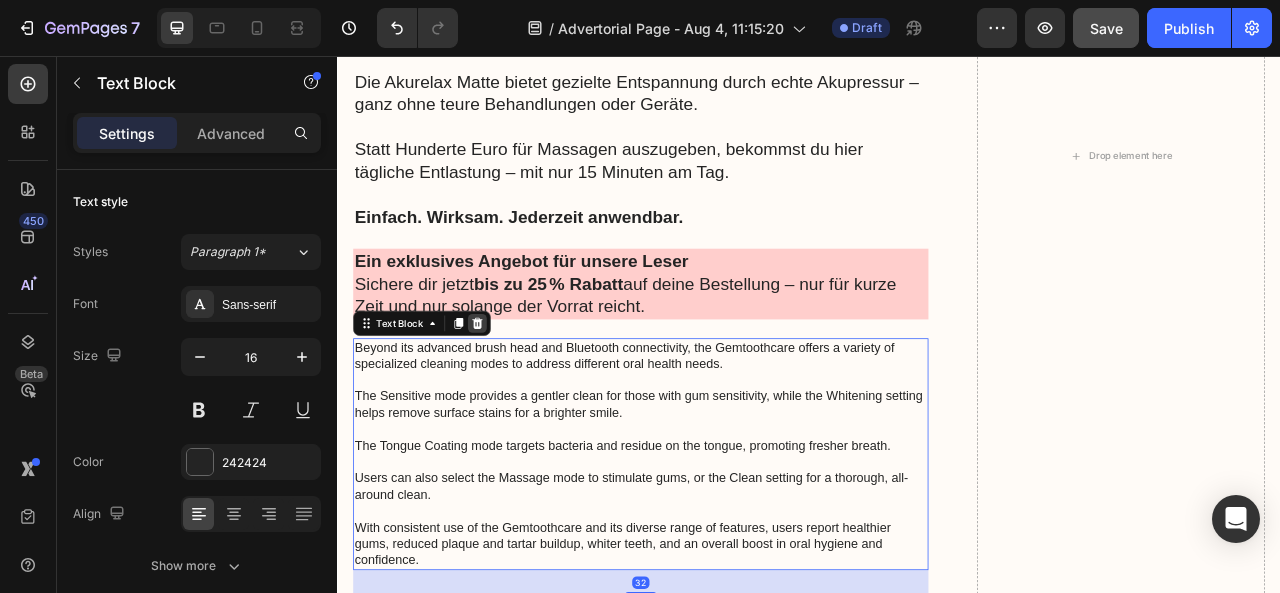 click at bounding box center (515, 396) 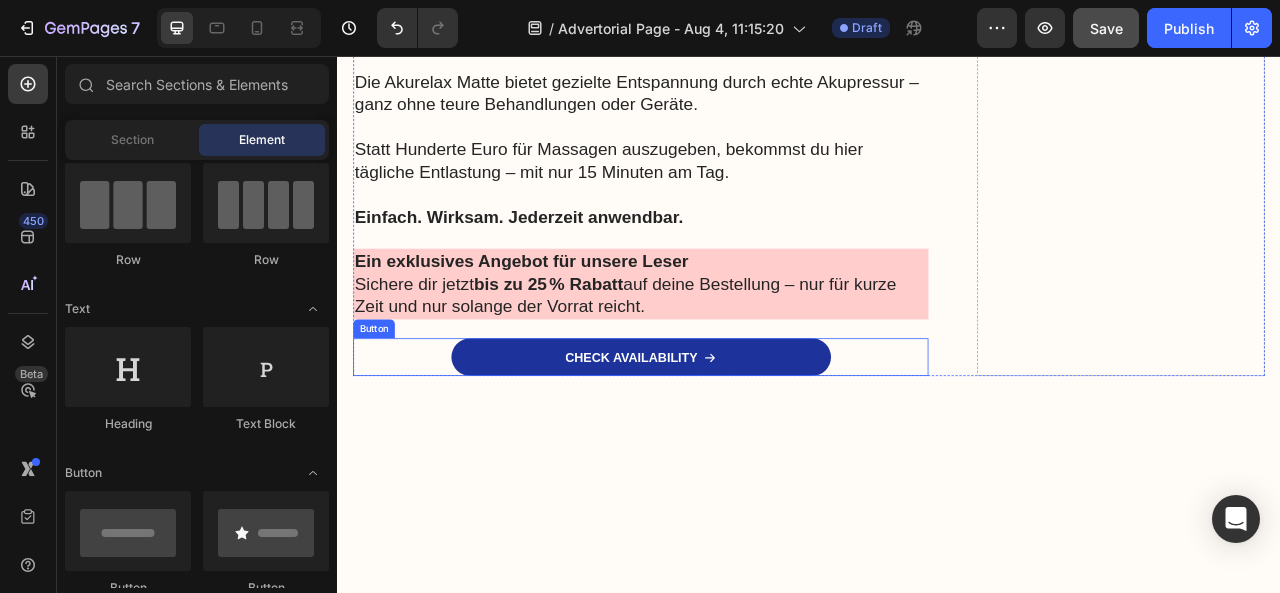click on "CHECK AVAILABILITY" at bounding box center (723, 439) 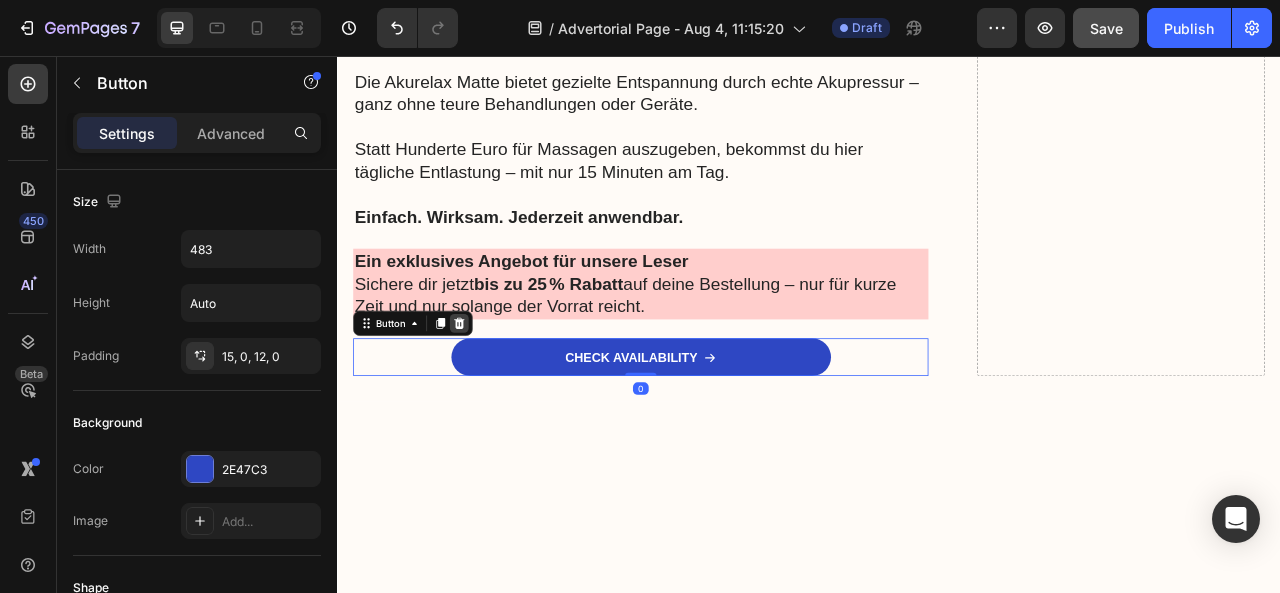 click 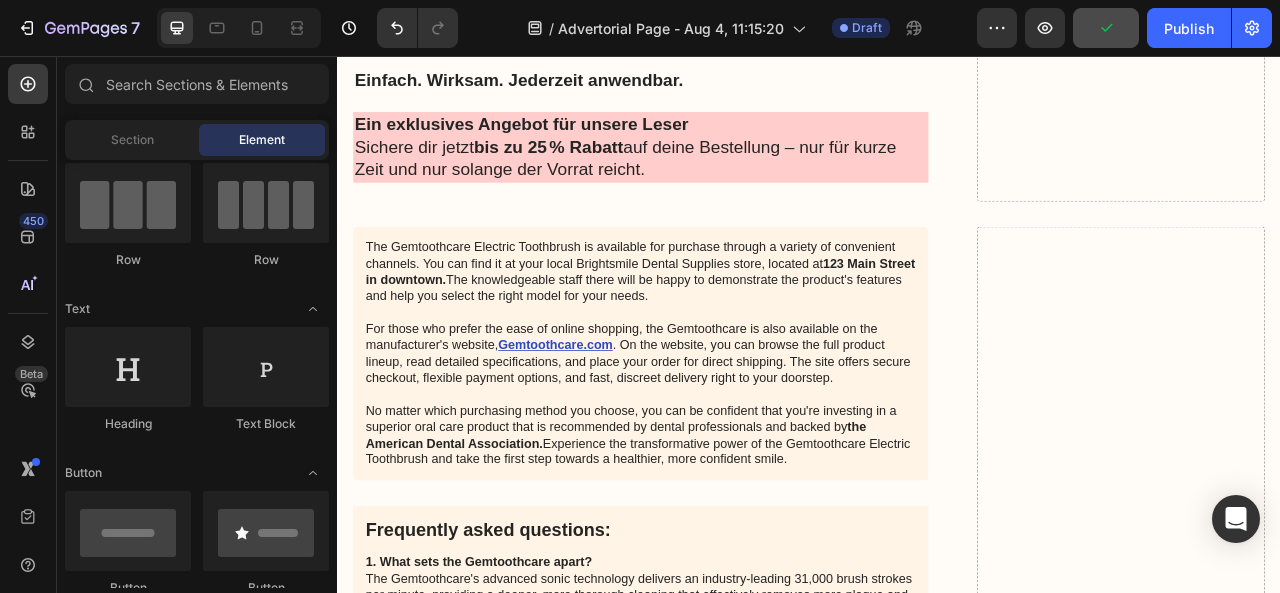 scroll, scrollTop: 9525, scrollLeft: 0, axis: vertical 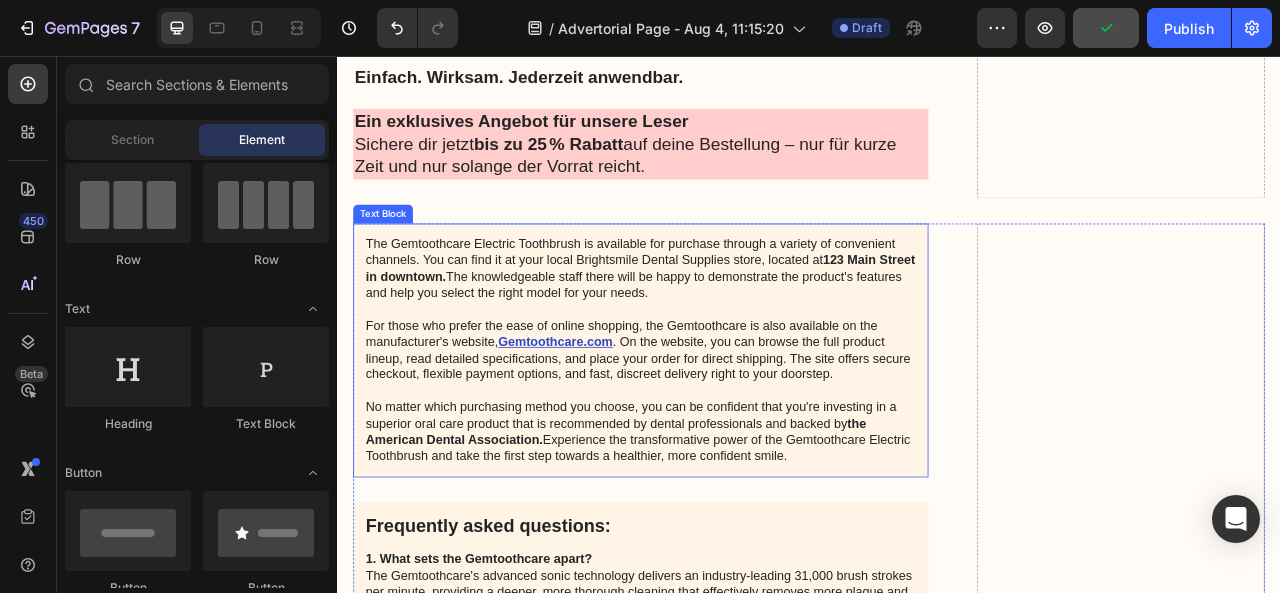 click on "The Gemtoothcare Electric Toothbrush is available for purchase through a variety of convenient channels. You can find it at your local Brightsmile Dental Supplies store, located at  123 Main Street in downtown.  The knowledgeable staff there will be happy to demonstrate the product's features and help you select the right model for your needs. For those who prefer the ease of online shopping, the Gemtoothcare is also available on the manufacturer's website,  Gemtoothcare.com . On the website, you can browse the full product lineup, read detailed specifications, and place your order for direct shipping. The site offers secure checkout, flexible payment options, and fast, discreet delivery right to your doorstep. No matter which purchasing method you choose, you can be confident that you're investing in a superior oral care product that is recommended by dental professionals and backed by  the American Dental Association." at bounding box center (723, 430) 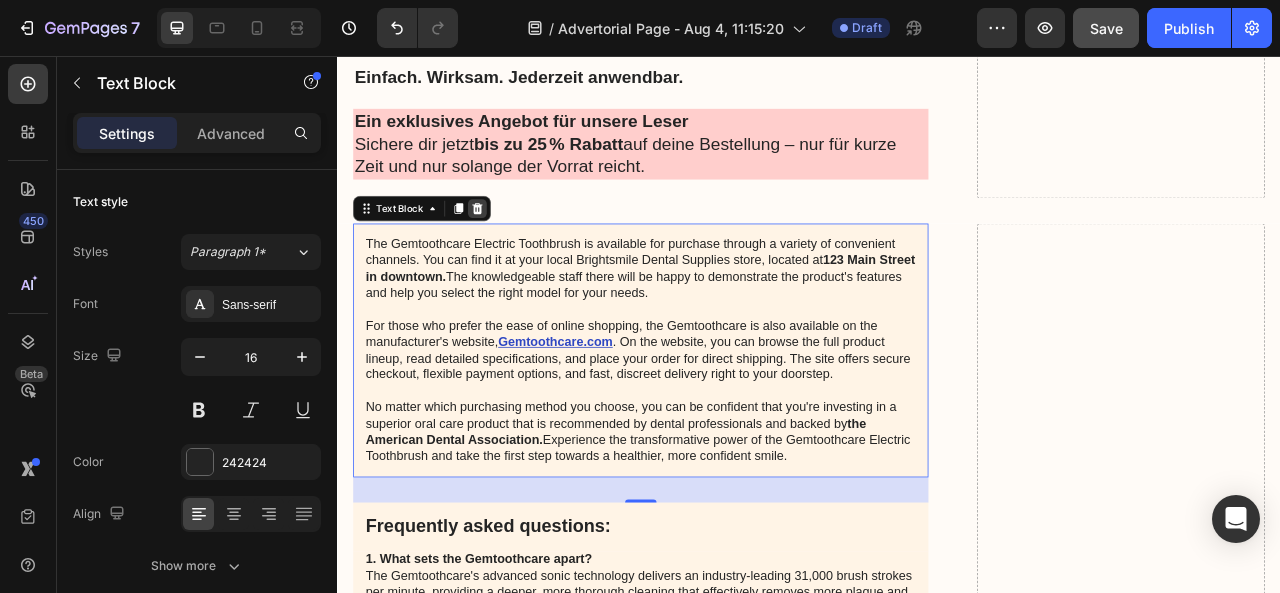 click 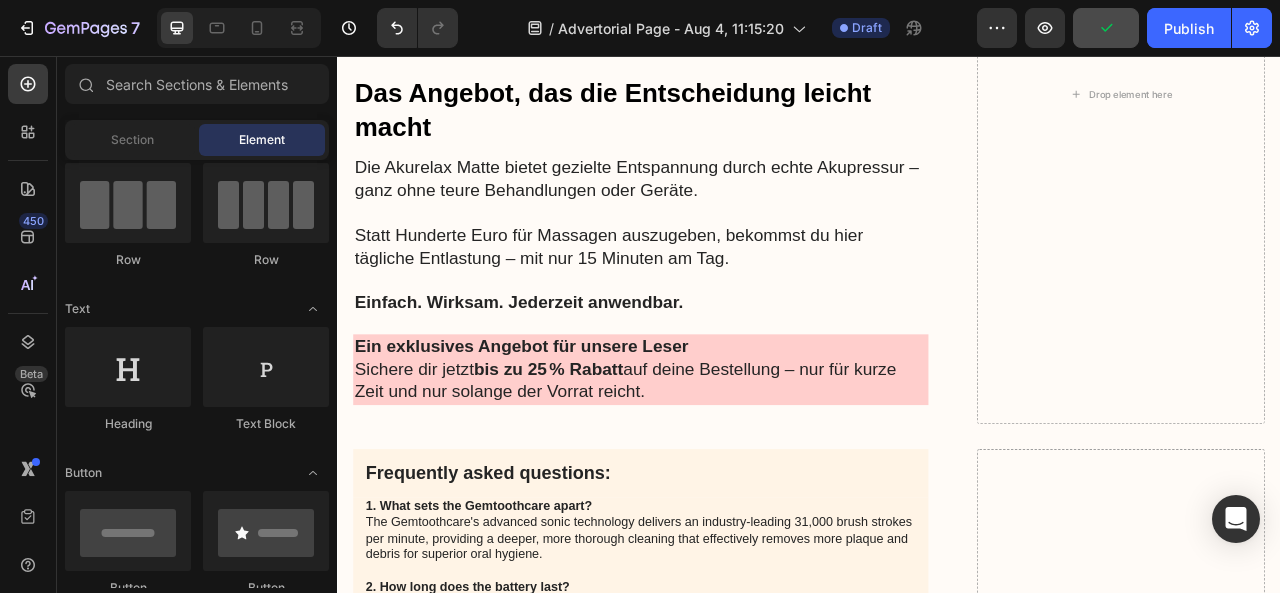 scroll, scrollTop: 9267, scrollLeft: 0, axis: vertical 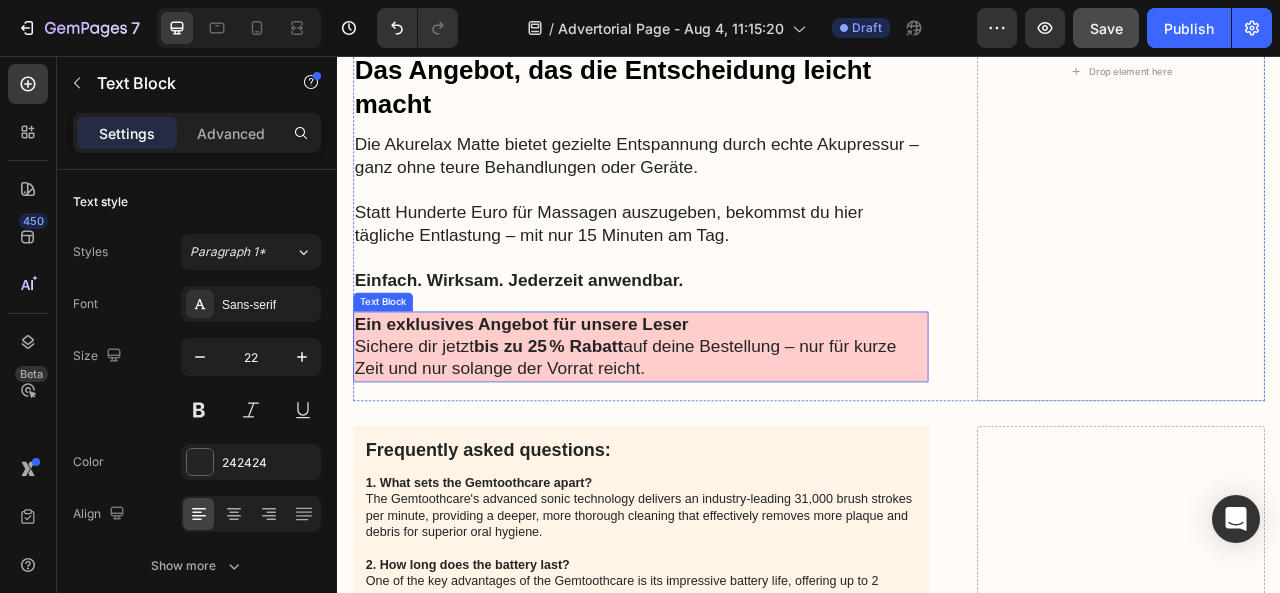 click on "Sichere dir jetzt  bis zu 25 % Rabatt  auf deine Bestellung – nur für kurze Zeit und nur solange der Vorrat reicht." at bounding box center (723, 440) 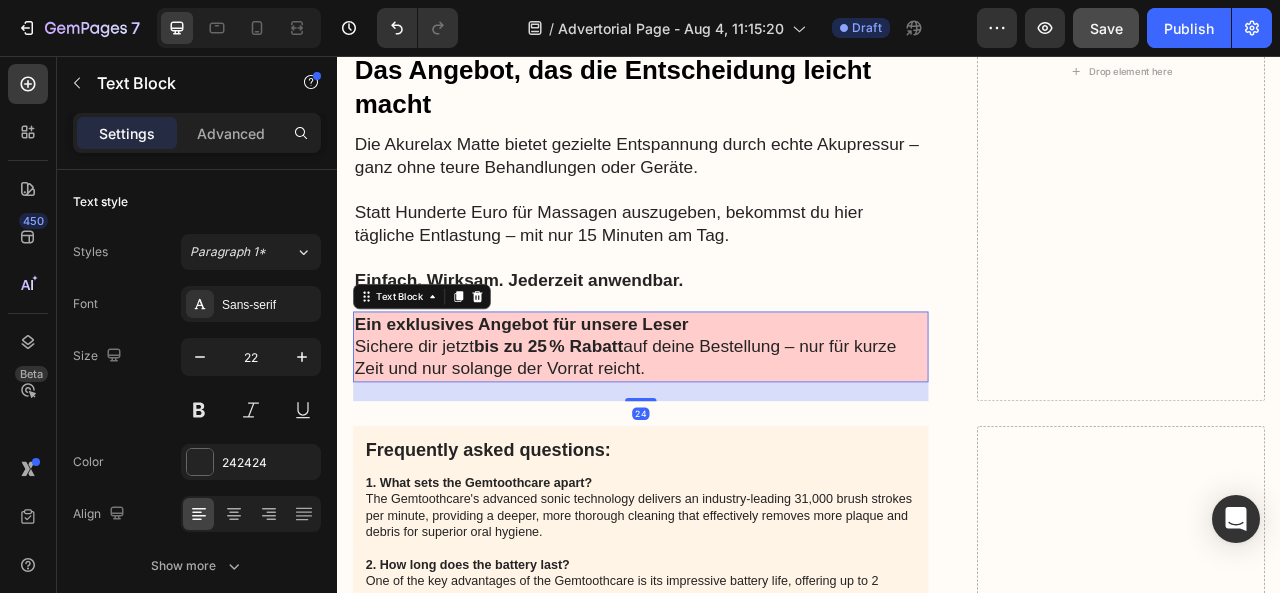 click on "Sichere dir jetzt  bis zu 25 % Rabatt  auf deine Bestellung – nur für kurze Zeit und nur solange der Vorrat reicht." at bounding box center [723, 440] 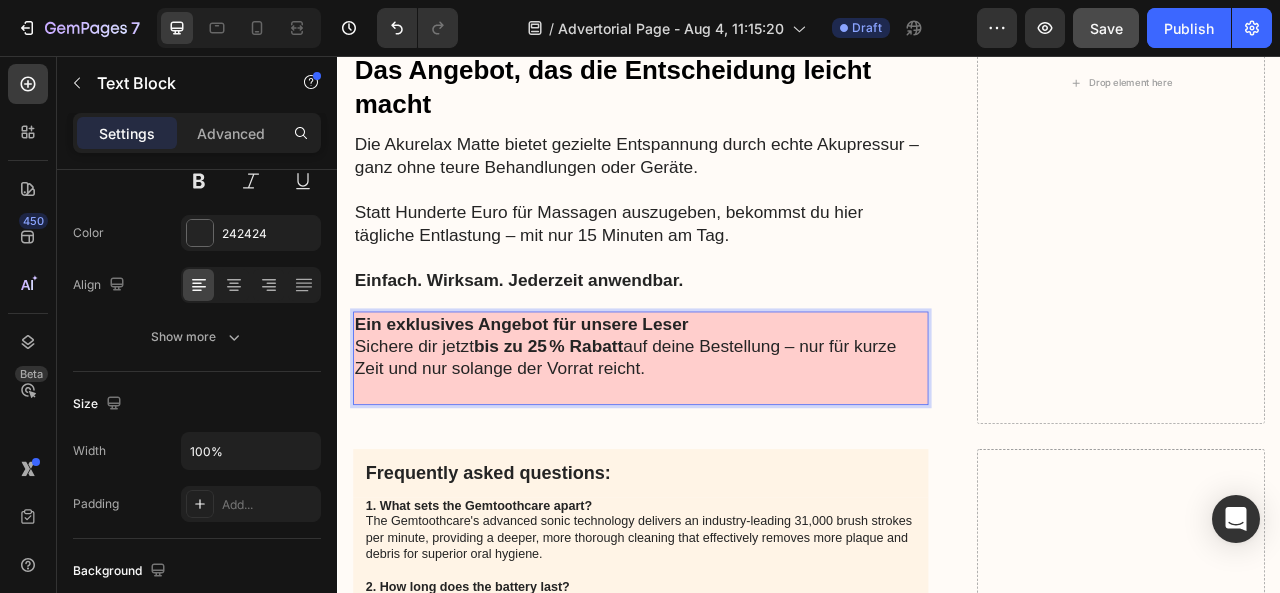 scroll, scrollTop: 0, scrollLeft: 0, axis: both 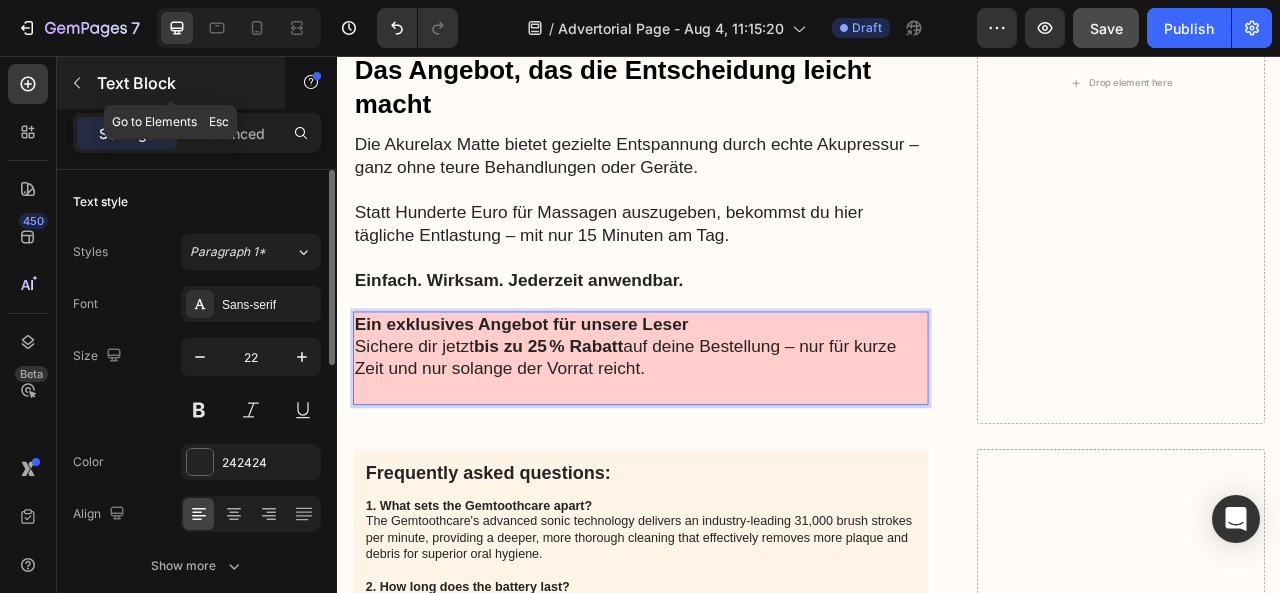 click at bounding box center (77, 83) 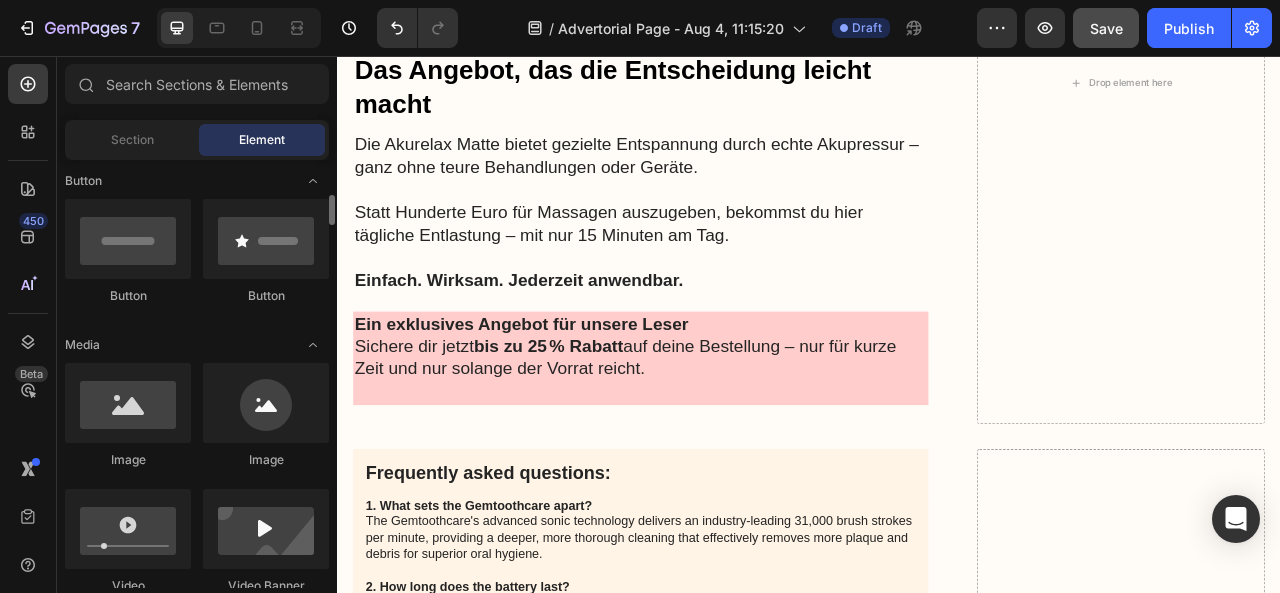 scroll, scrollTop: 461, scrollLeft: 0, axis: vertical 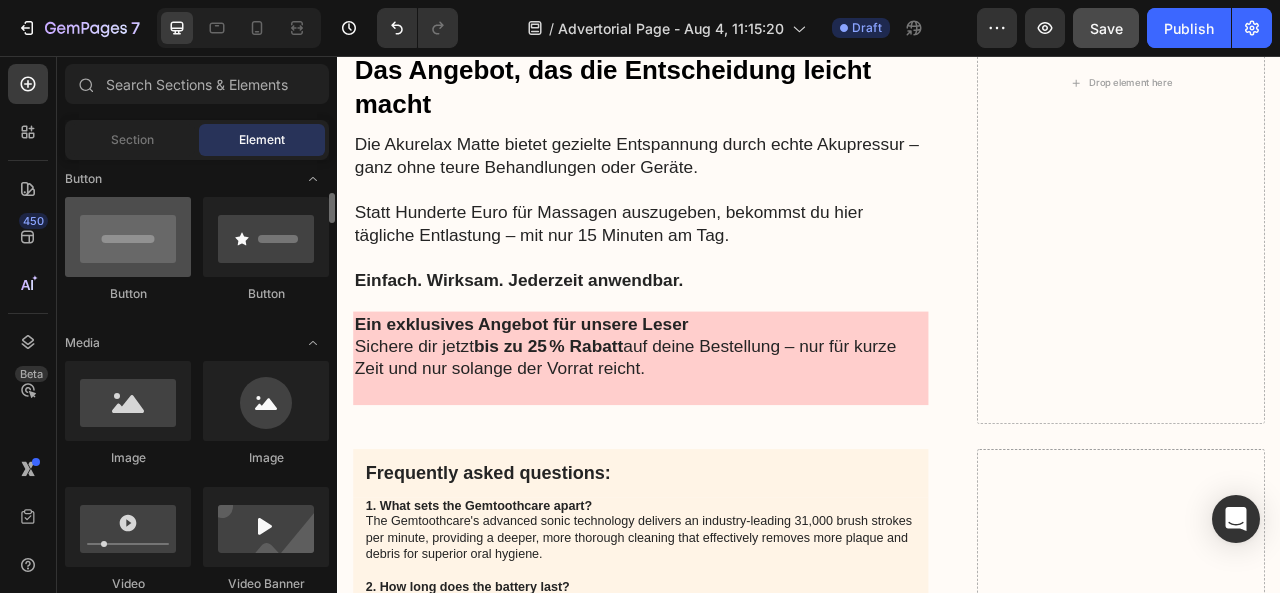 click at bounding box center (128, 237) 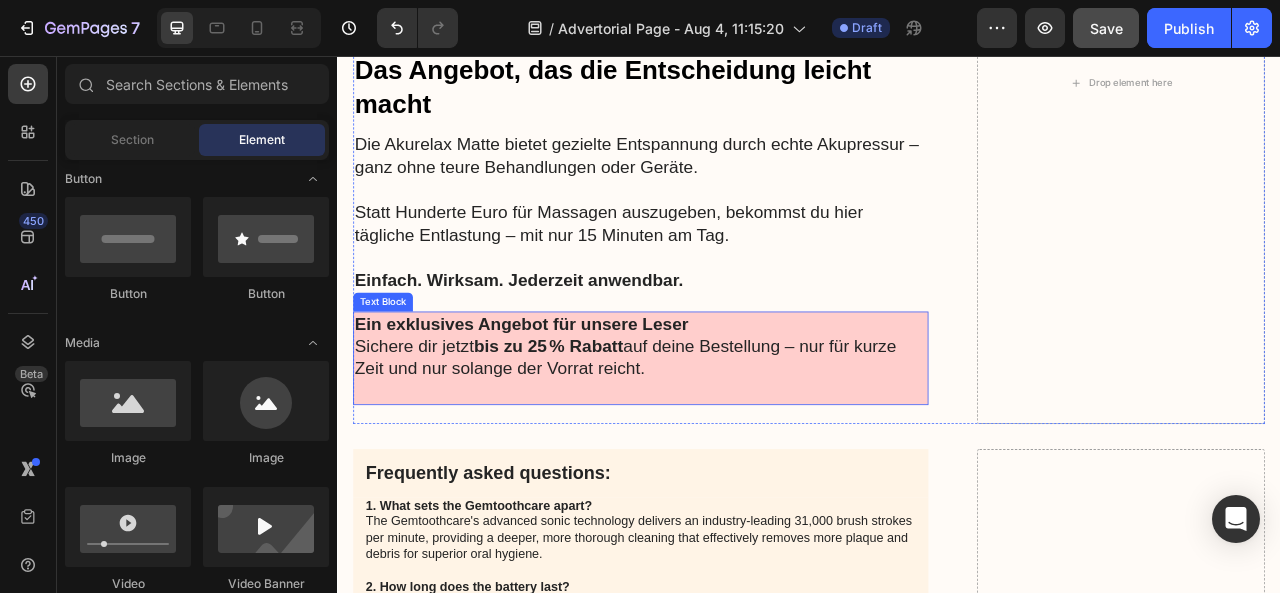 click on "Sichere dir jetzt  bis zu 25 % Rabatt  auf deine Bestellung – nur für kurze Zeit und nur solange der Vorrat reicht." at bounding box center [723, 440] 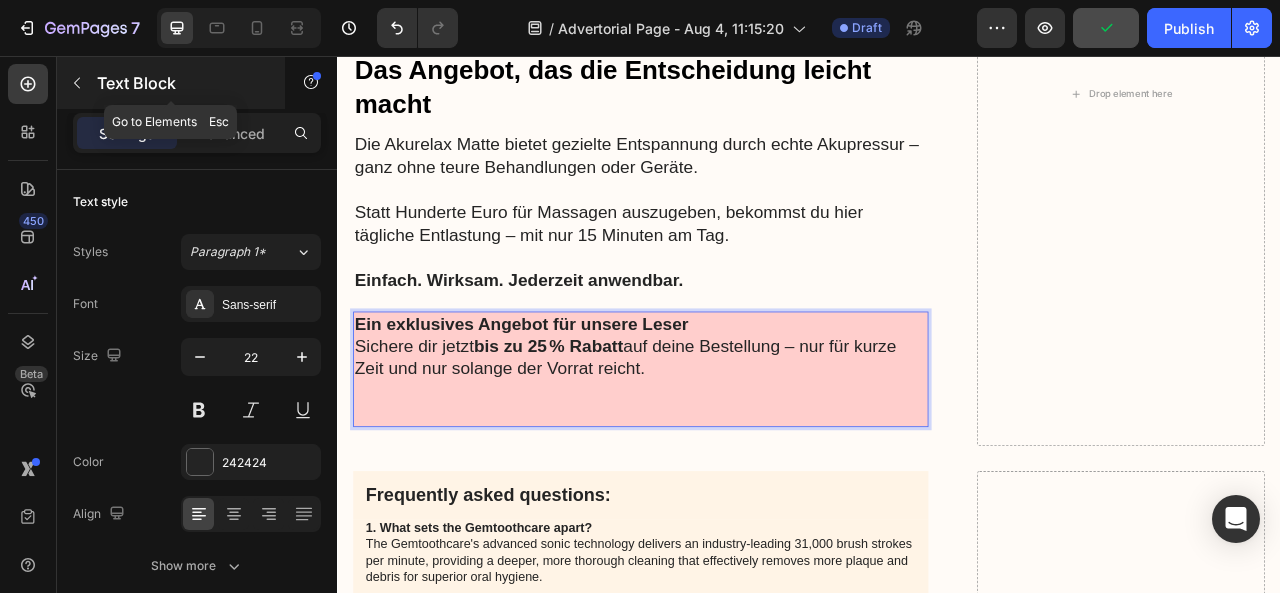 click 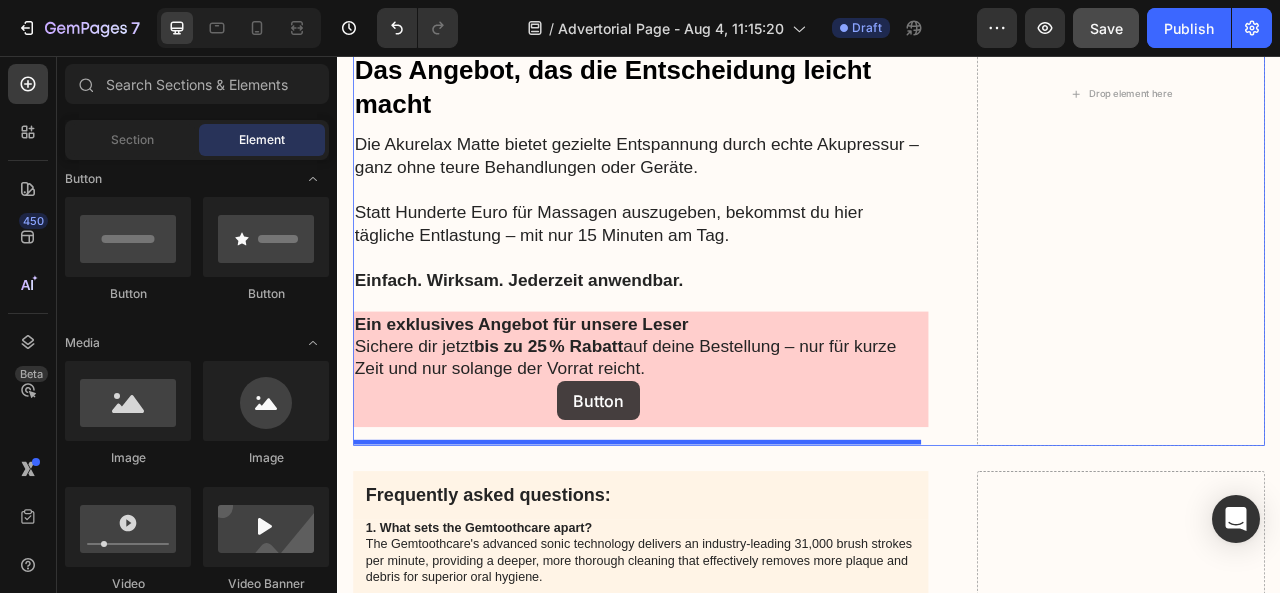 drag, startPoint x: 549, startPoint y: 313, endPoint x: 617, endPoint y: 470, distance: 171.09354 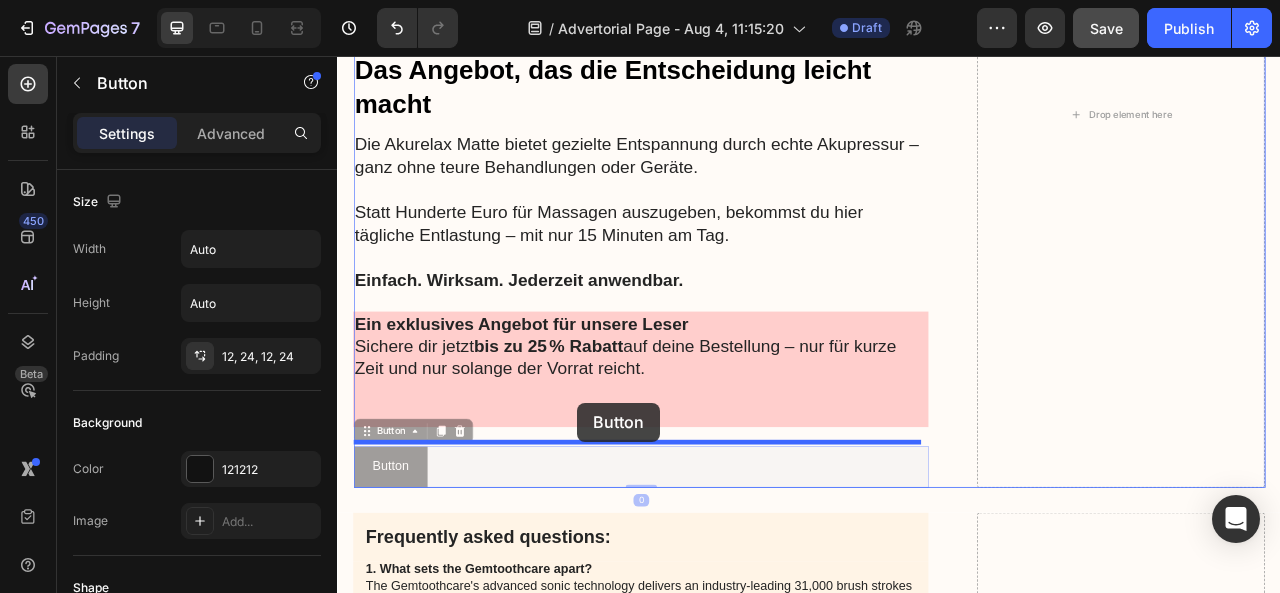 drag, startPoint x: 643, startPoint y: 579, endPoint x: 643, endPoint y: 495, distance: 84 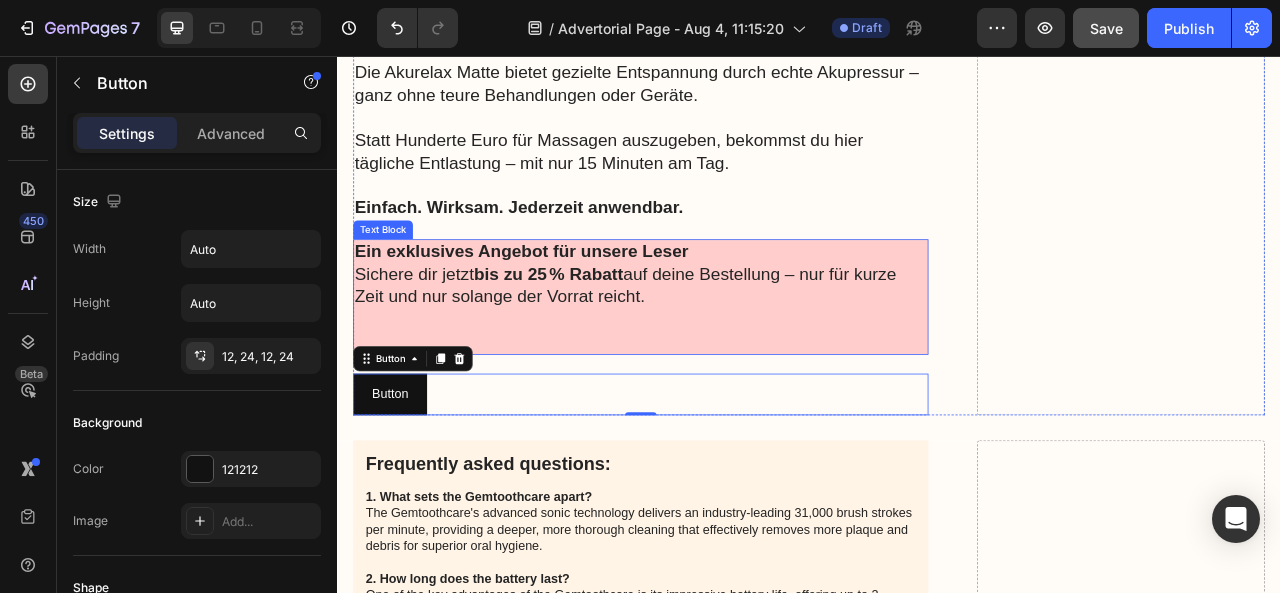scroll, scrollTop: 9365, scrollLeft: 0, axis: vertical 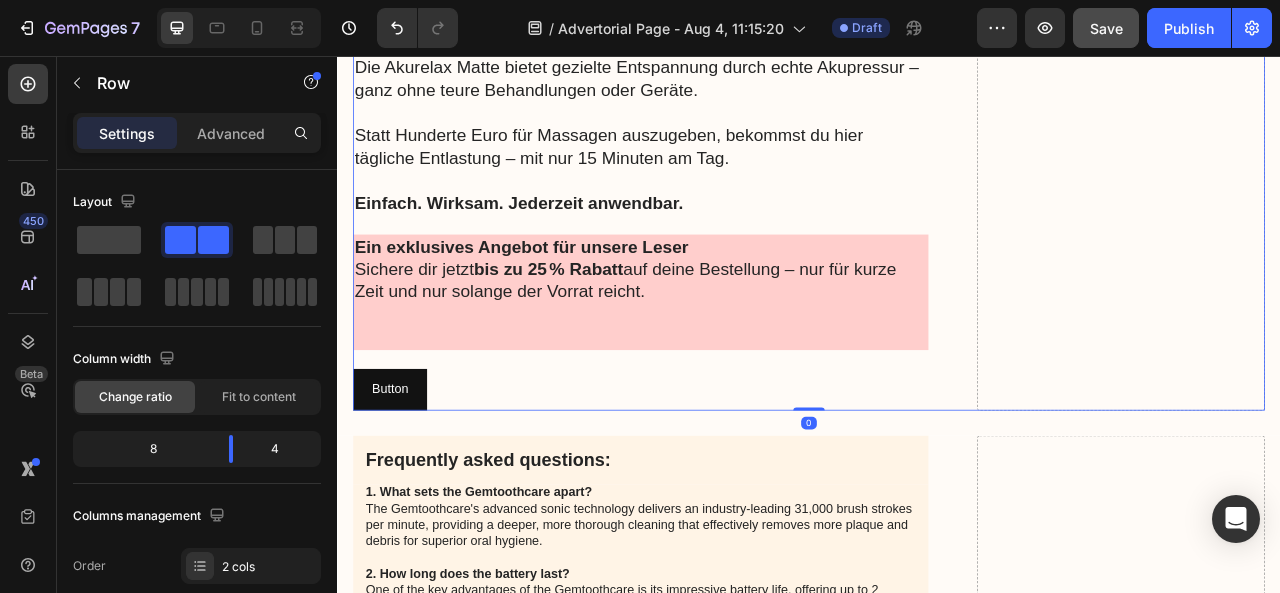 click on "Image Das Angebot, das die Entscheidung leicht macht Heading Die Akurelax Matte bietet gezielte Entspannung durch echte Akupressur – ganz ohne teure Behandlungen oder Geräte.   Statt Hunderte Euro für Massagen auszugeben, bekommst du hier tägliche Entlastung – mit nur 15 Minuten am Tag.   Einfach. Wirksam. Jederzeit anwendbar. Text Block Ein exklusives Angebot für unsere Leser Sichere dir jetzt  bis zu 25 % Rabatt  auf deine Bestellung – nur für kurze Zeit und nur solange der Vorrat reicht. Text Block Button Button" at bounding box center (723, 33) 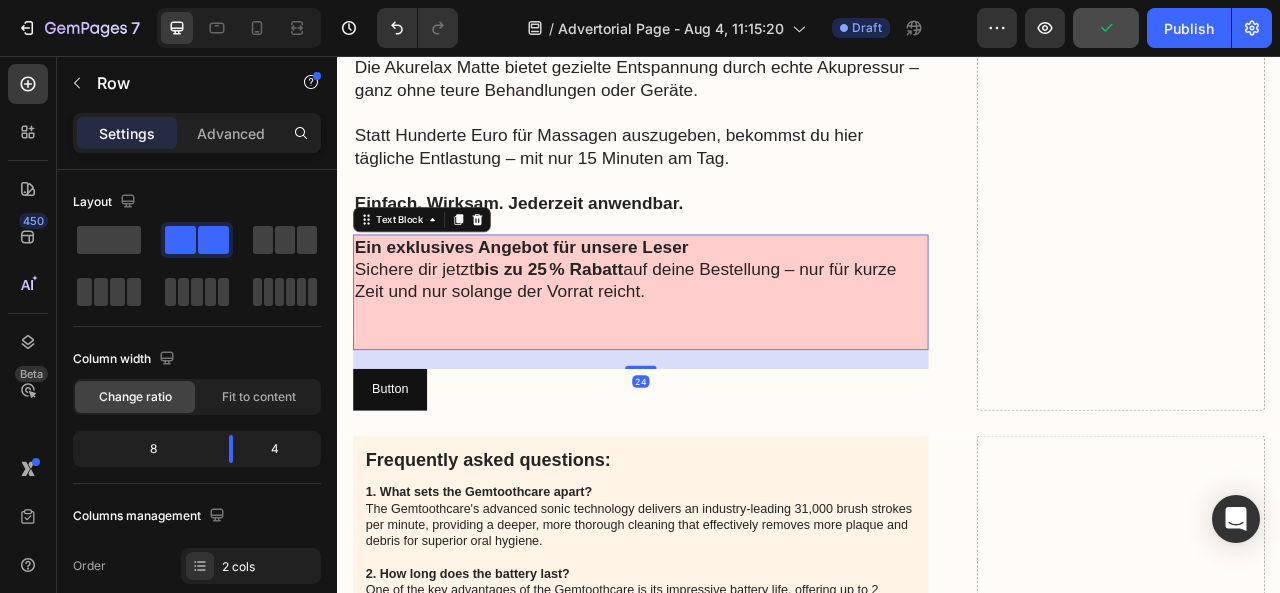 click at bounding box center [723, 414] 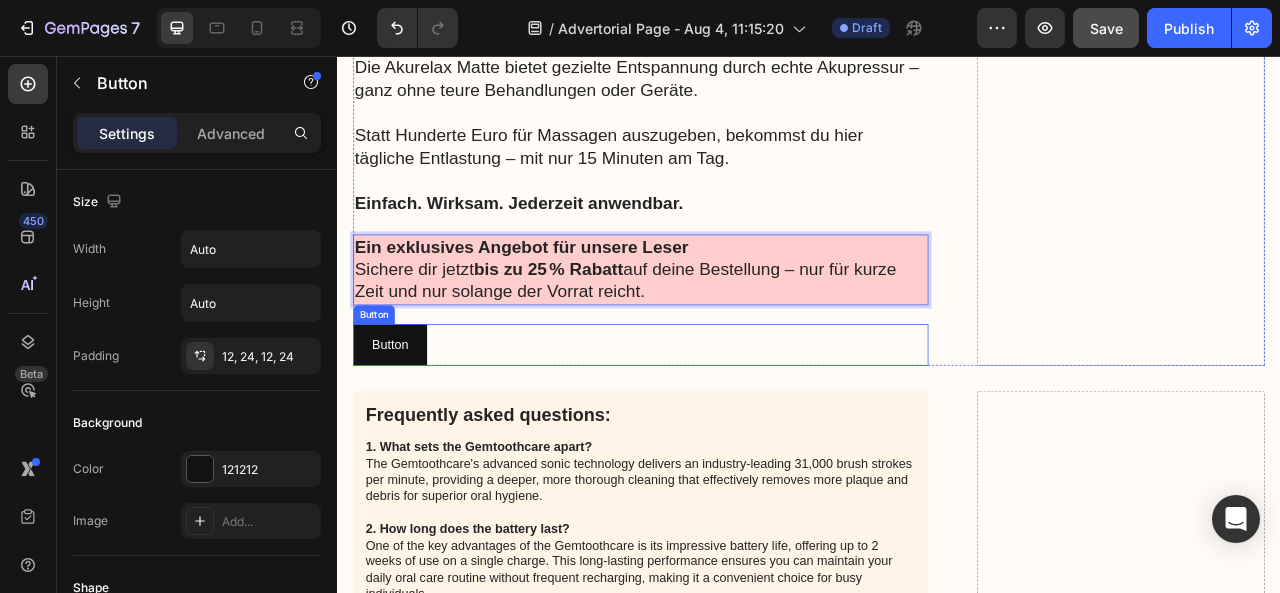 click on "Button Button" at bounding box center [723, 423] 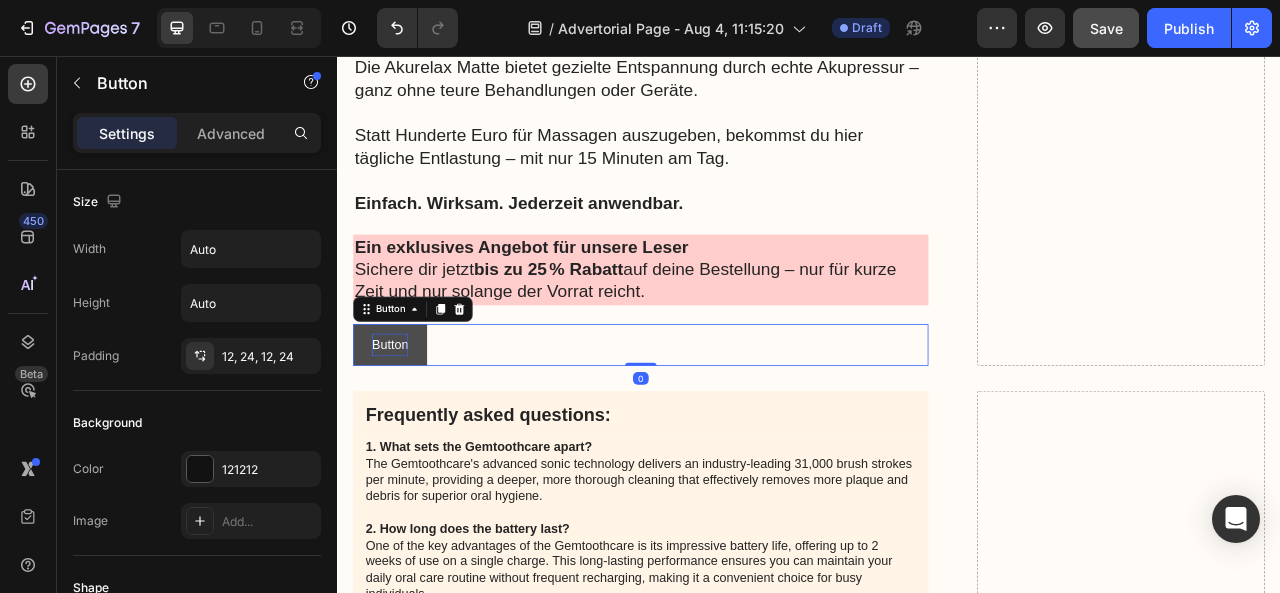 click on "Button" at bounding box center [404, 423] 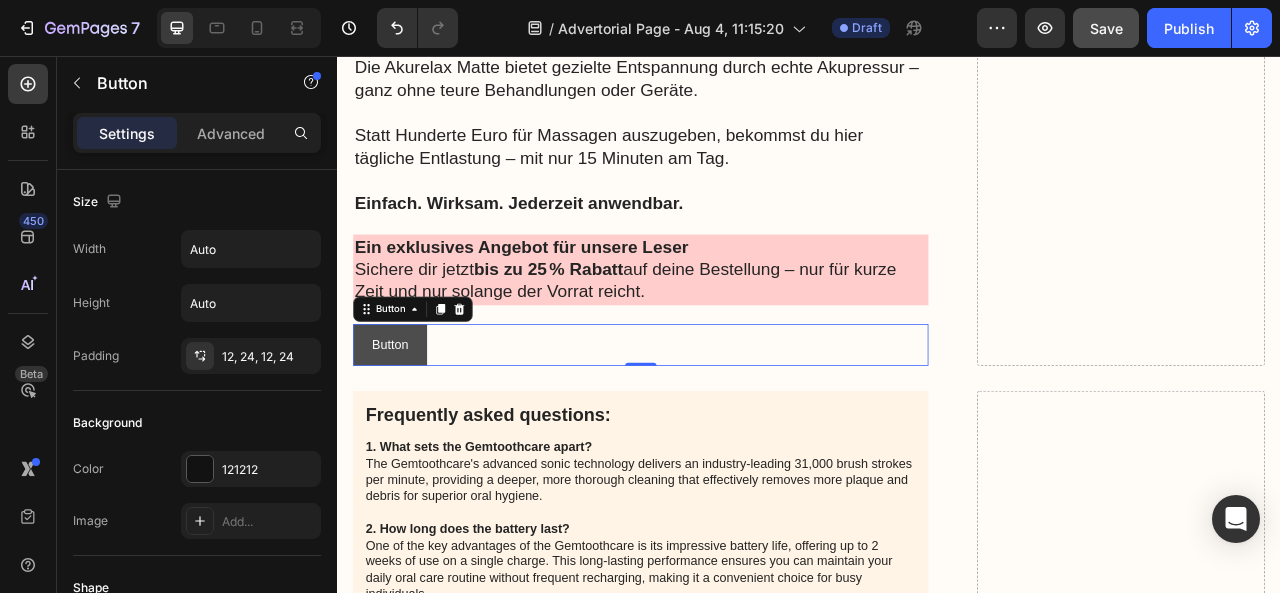 click on "Button" at bounding box center (404, 423) 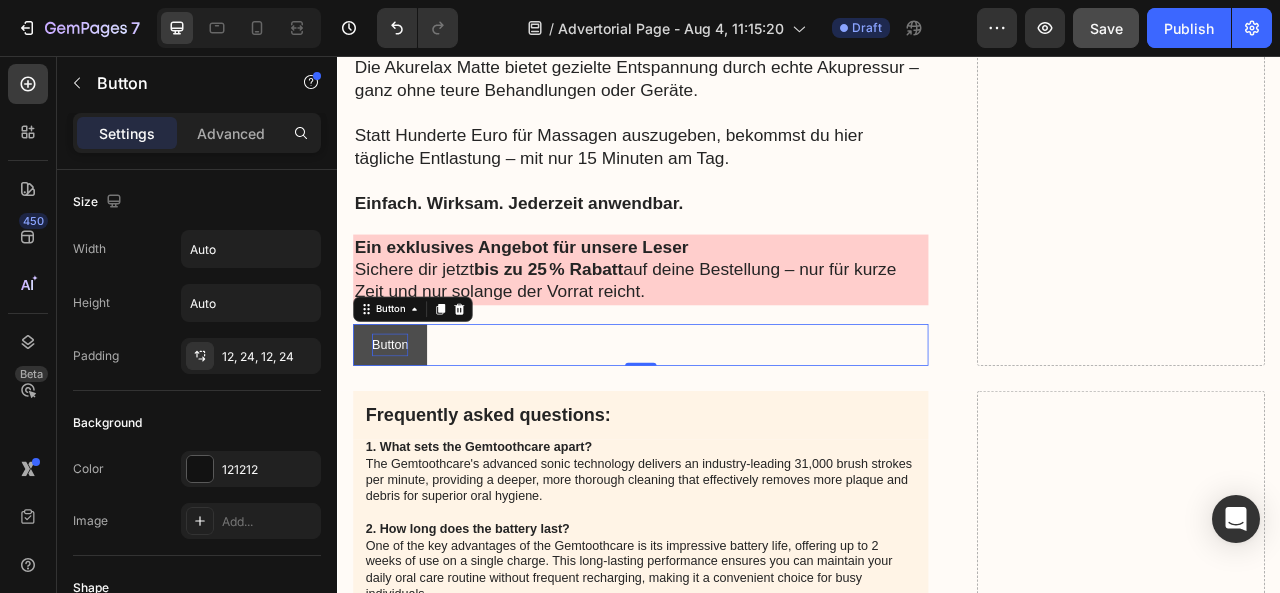 click on "Button" at bounding box center (404, 423) 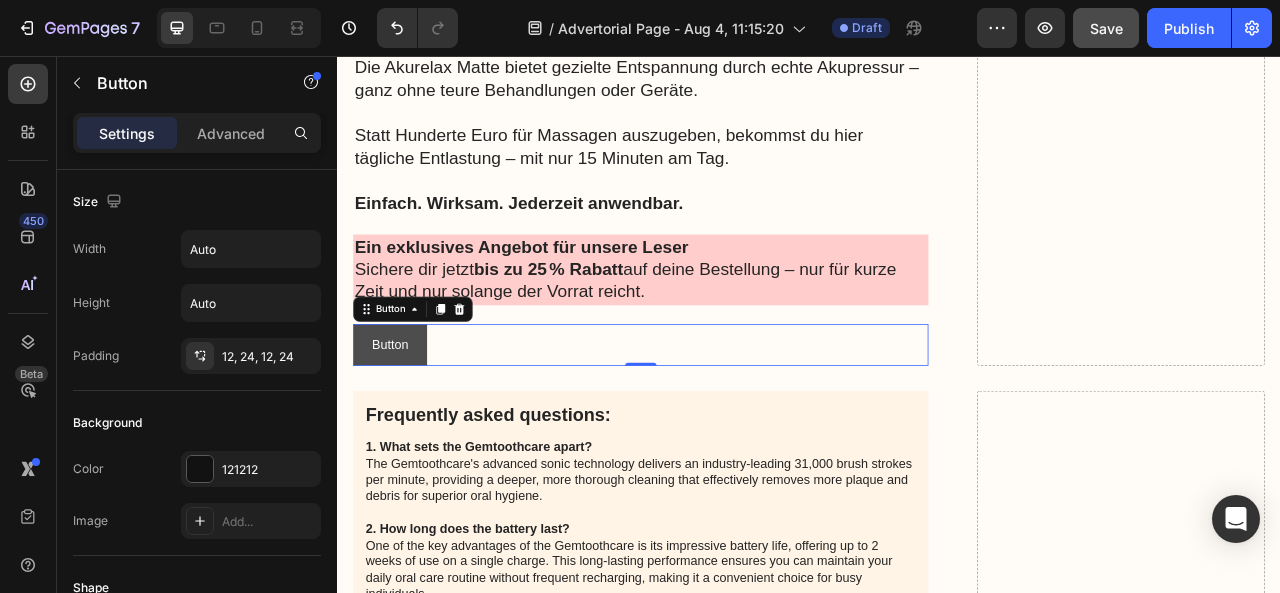 click on "Button" at bounding box center [404, 423] 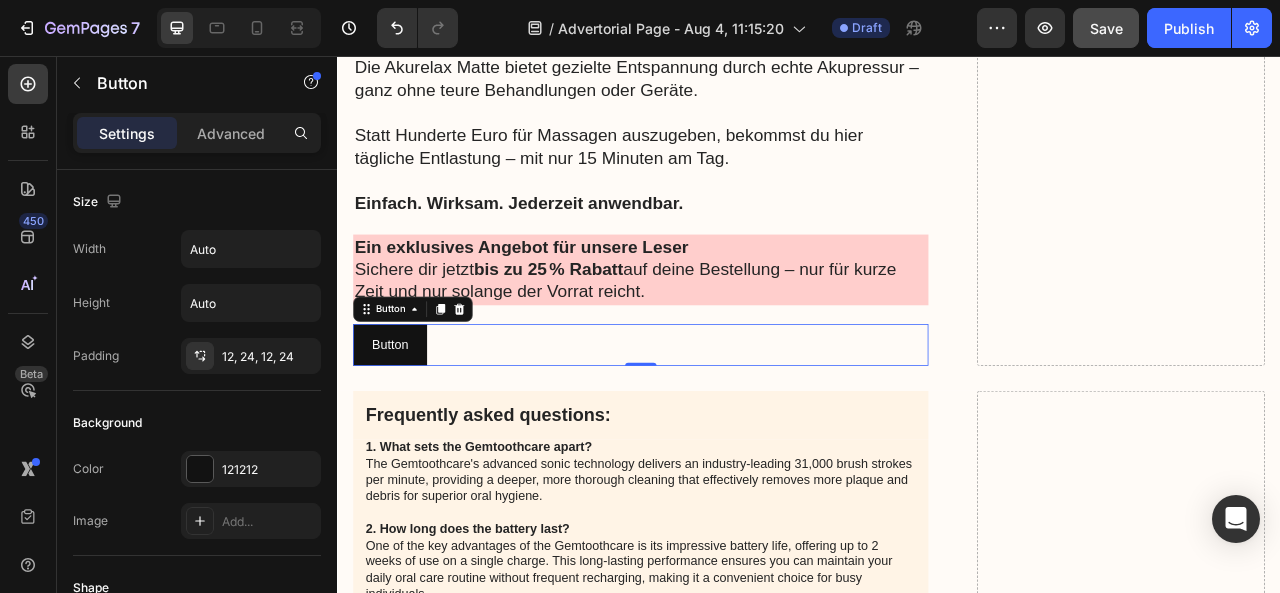 drag, startPoint x: 427, startPoint y: 413, endPoint x: 479, endPoint y: 405, distance: 52.611786 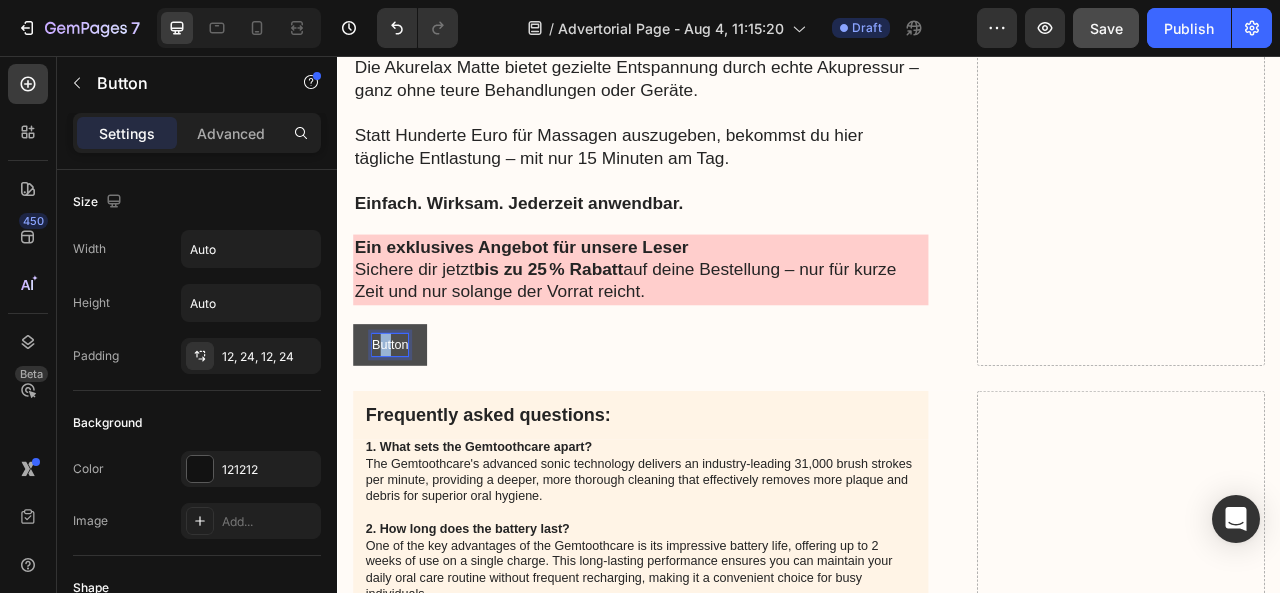 click on "Button" at bounding box center [404, 423] 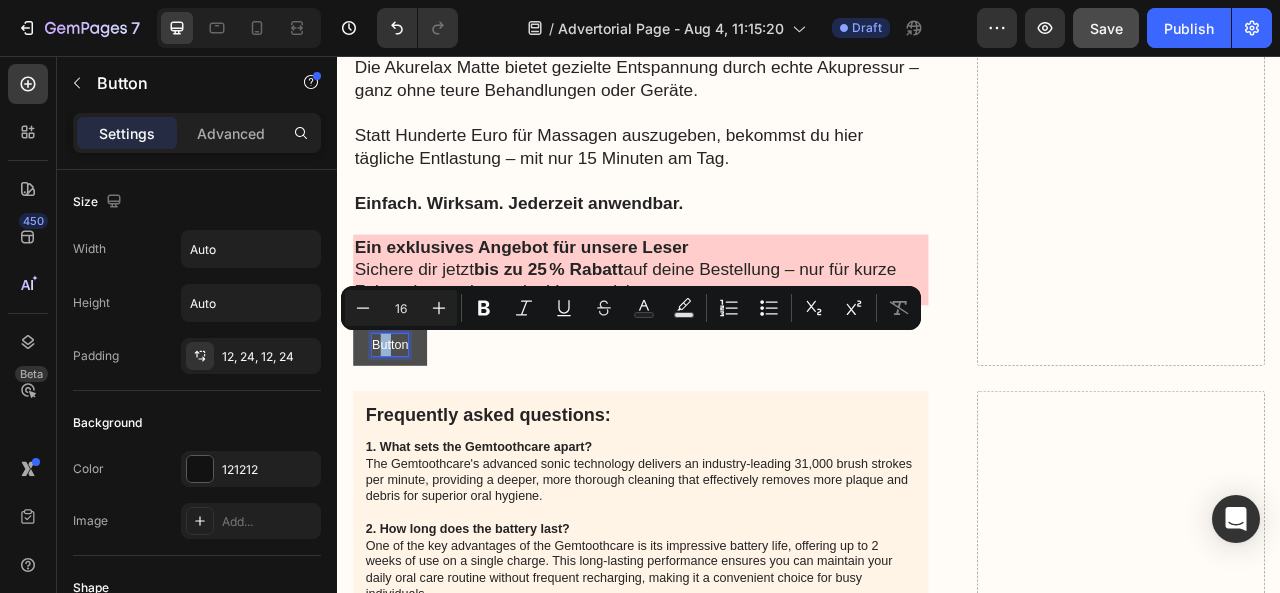 click on "Button" at bounding box center [404, 423] 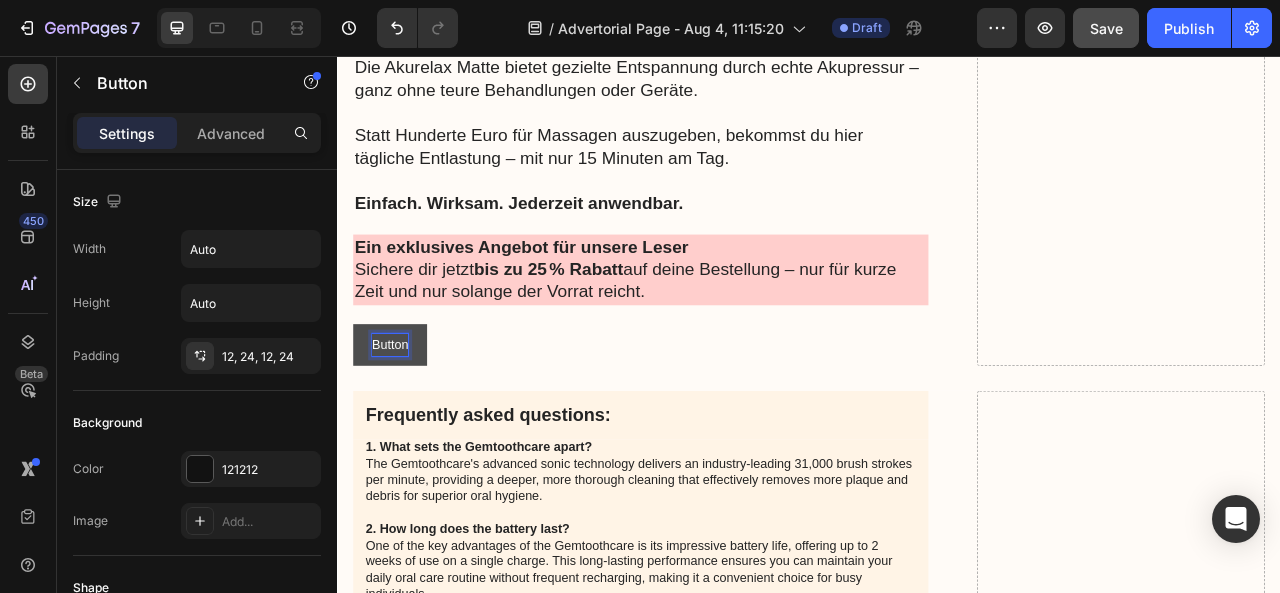click on "Button" at bounding box center (404, 423) 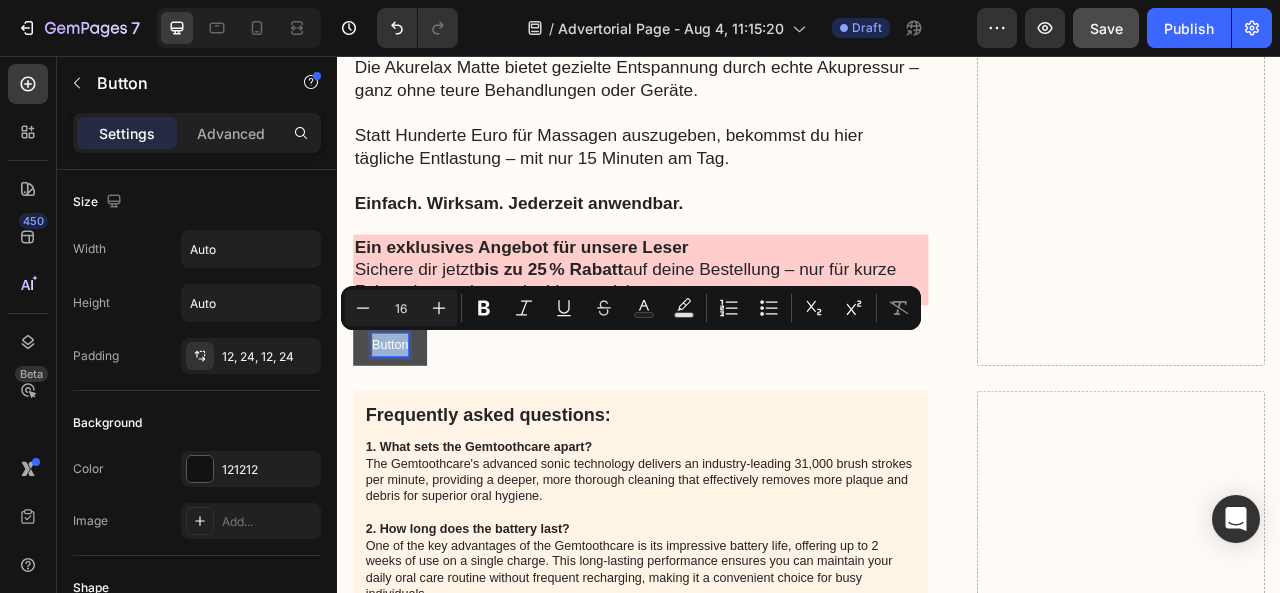 drag, startPoint x: 425, startPoint y: 416, endPoint x: 379, endPoint y: 415, distance: 46.010868 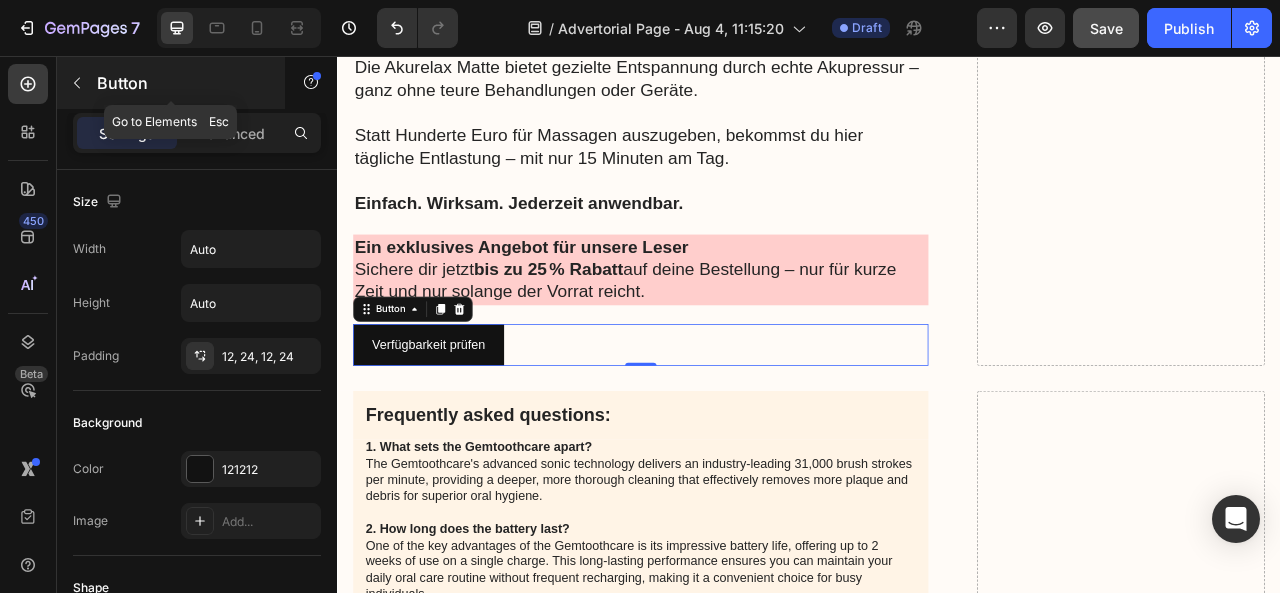 click at bounding box center [77, 83] 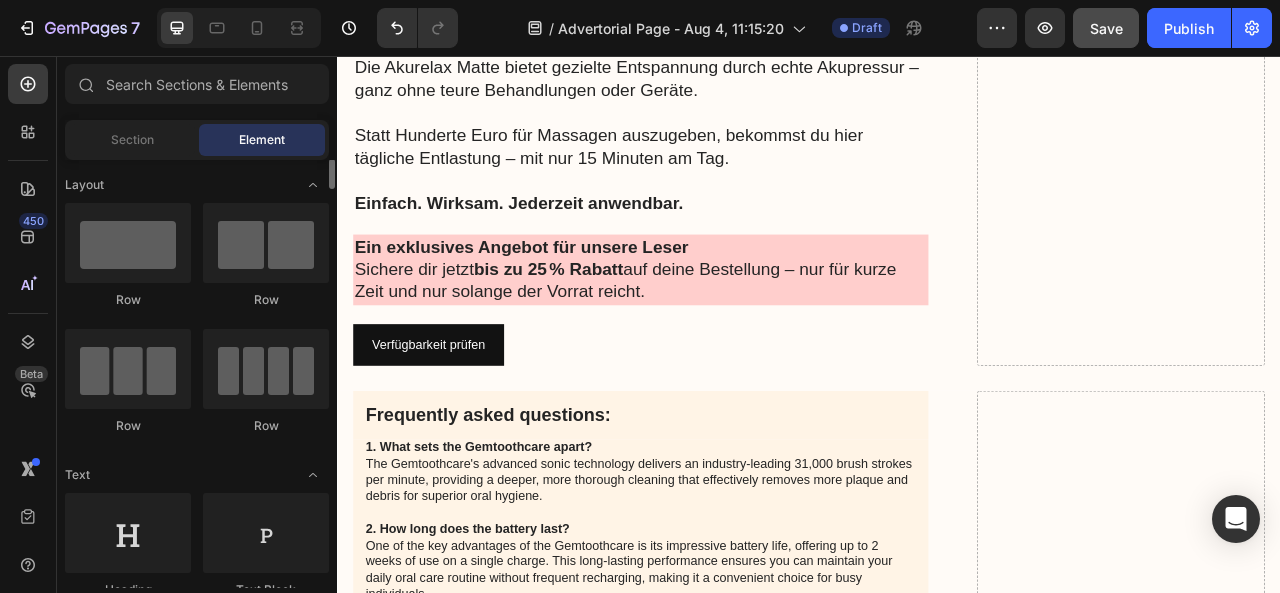 scroll, scrollTop: 0, scrollLeft: 0, axis: both 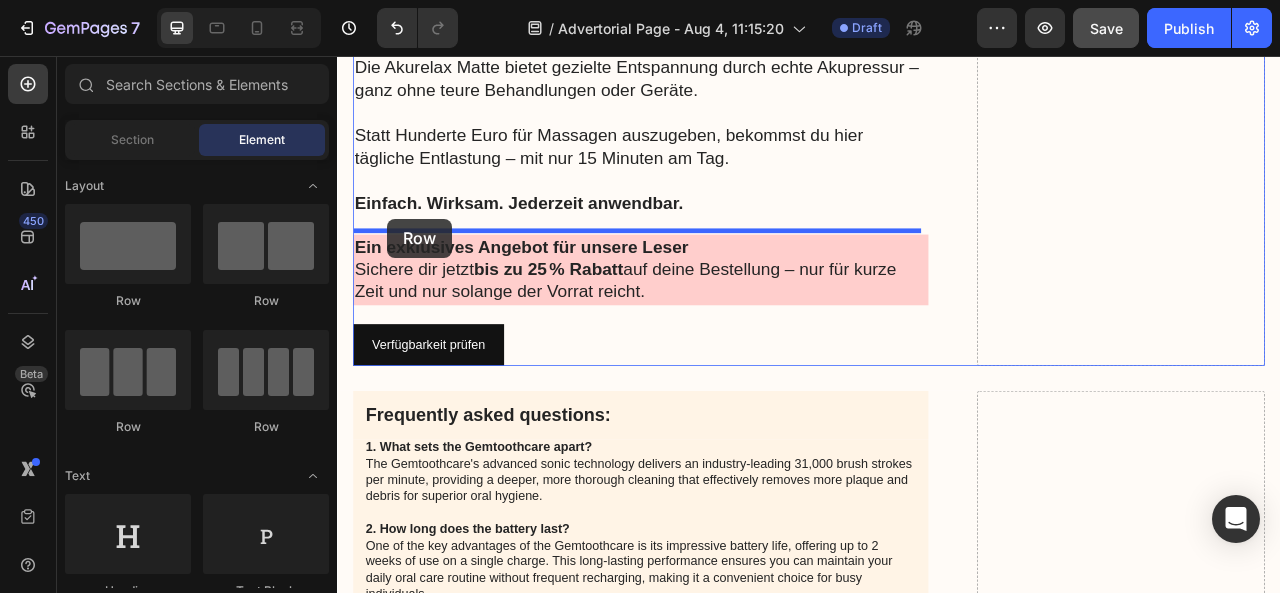 drag, startPoint x: 475, startPoint y: 320, endPoint x: 400, endPoint y: 263, distance: 94.20191 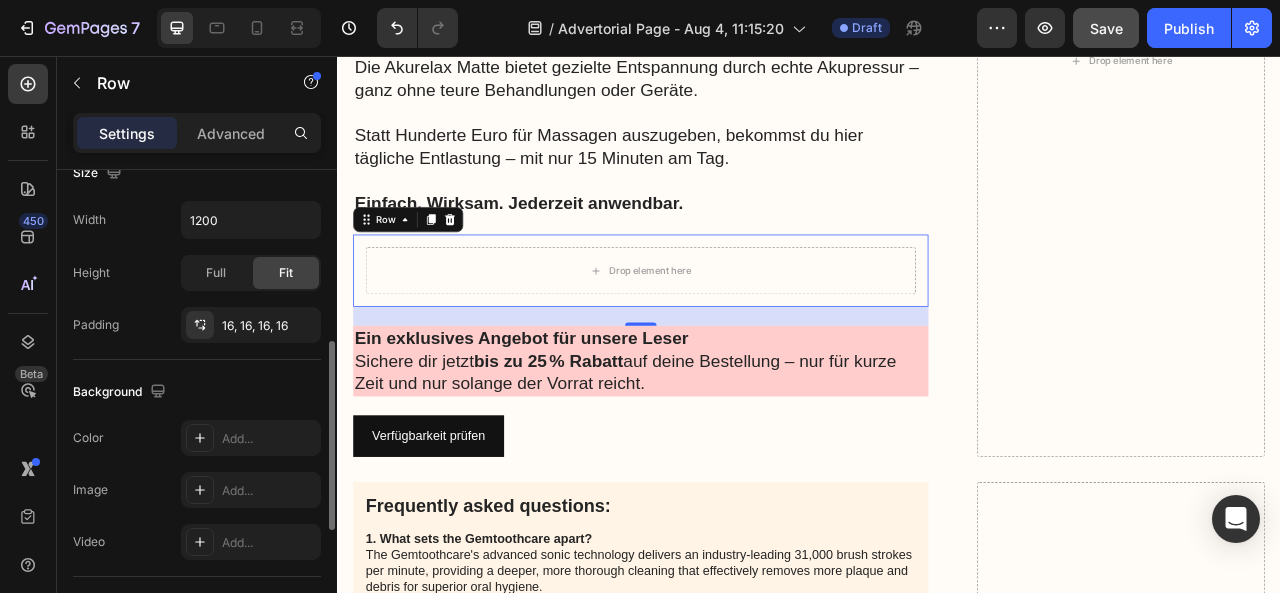 scroll, scrollTop: 466, scrollLeft: 0, axis: vertical 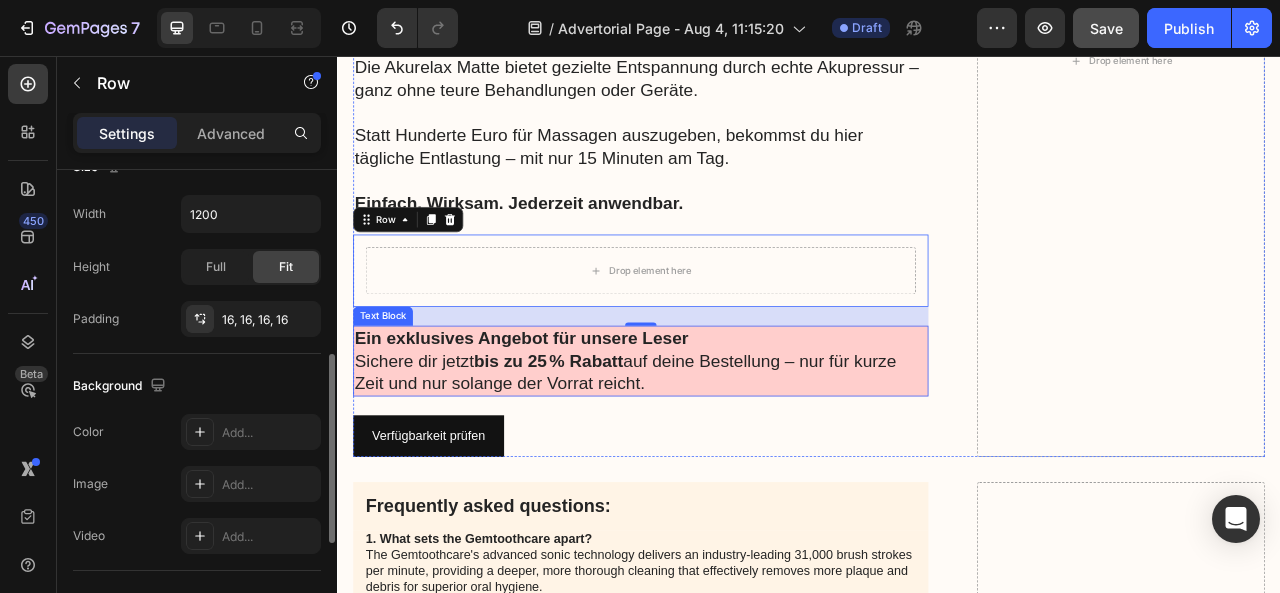 click on "Sichere dir jetzt  bis zu 25 % Rabatt  auf deine Bestellung – nur für kurze Zeit und nur solange der Vorrat reicht." at bounding box center [723, 458] 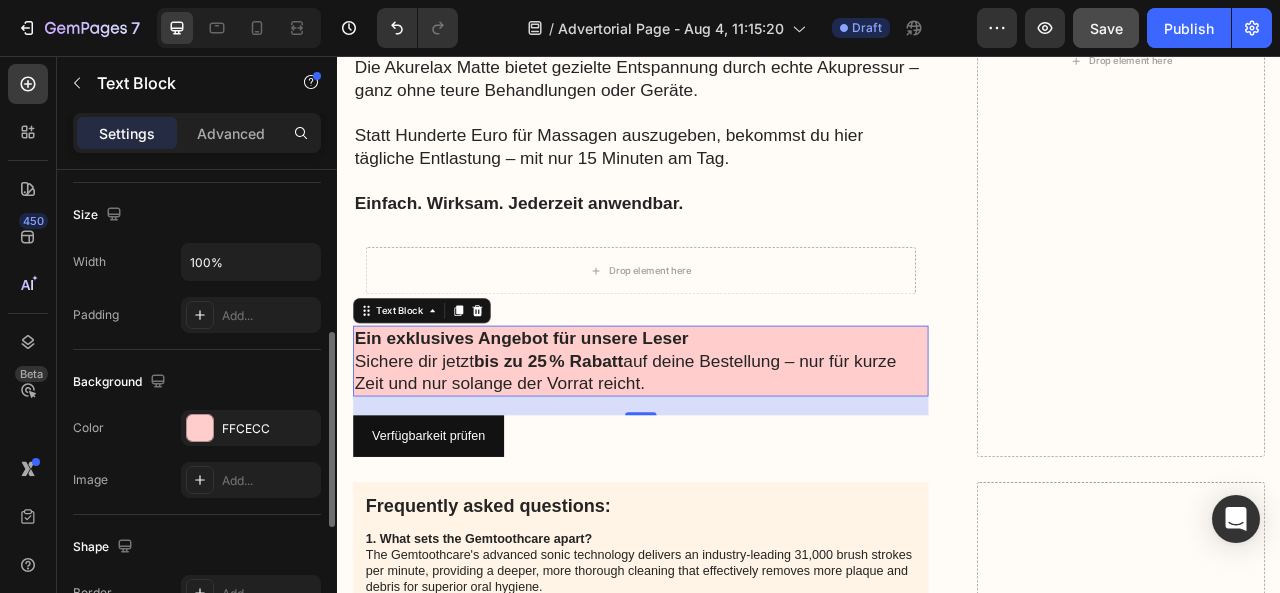 scroll, scrollTop: 422, scrollLeft: 0, axis: vertical 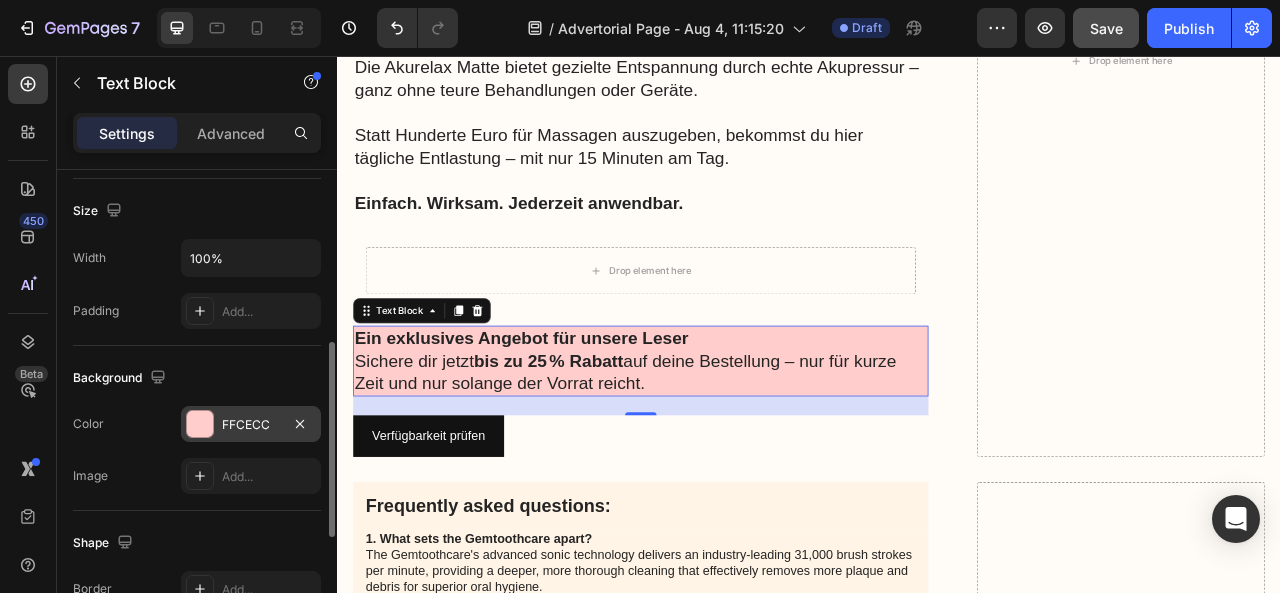 click on "FFCECC" at bounding box center [251, 425] 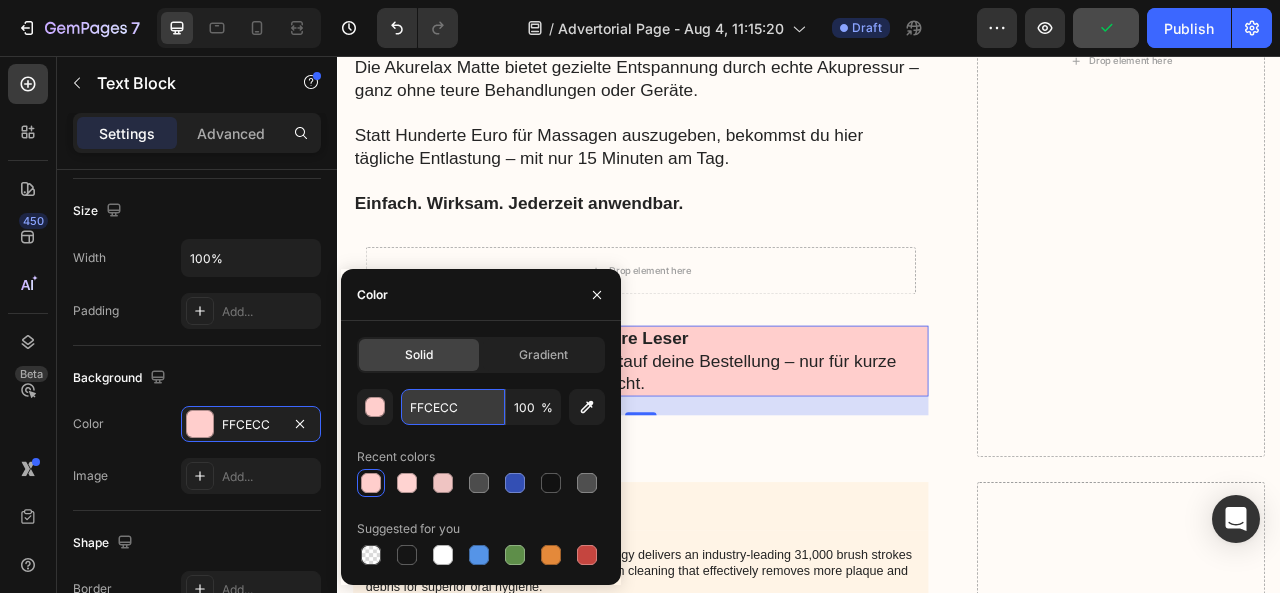 click on "FFCECC" at bounding box center (453, 407) 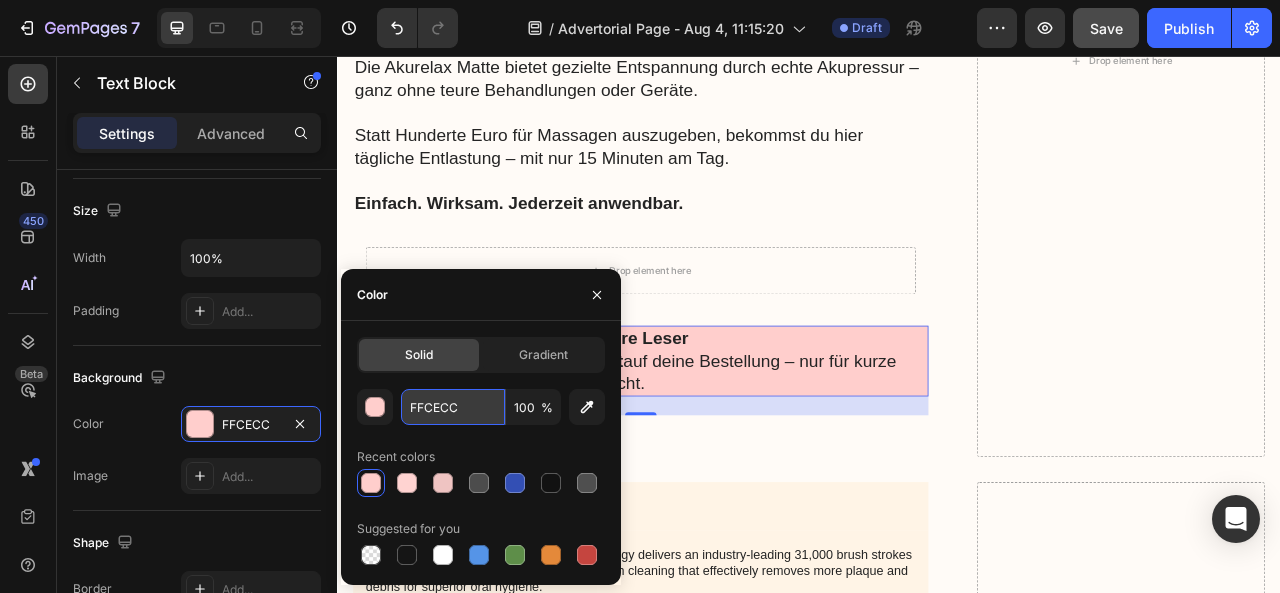 click on "FFCECC" at bounding box center (453, 407) 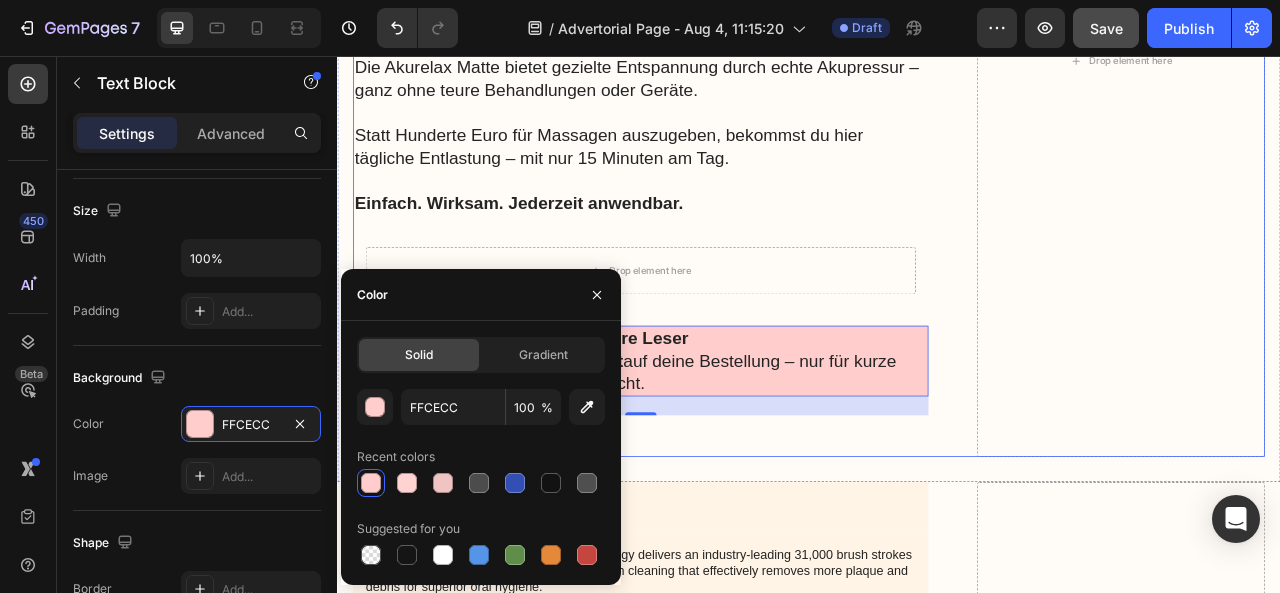 click on "Image Das Angebot, das die Entscheidung leicht macht Heading Die Akurelax Matte bietet gezielte Entspannung durch echte Akupressur – ganz ohne teure Behandlungen oder Geräte. Statt Hunderte Euro für Massagen auszugeben, bekommst du hier tägliche Entlastung – mit nur 15 Minuten am Tag. Einfach. Wirksam. Jederzeit anwendbar. Text Block
Drop element here Row Ein exklusives Angebot für unsere Leser Sichere dir jetzt bis zu 25 % Rabatt auf deine Bestellung – nur für kurze Zeit und nur solange der Vorrat reicht. Text Block 24 Verfügbarkeit prüfen Button" at bounding box center (723, 62) 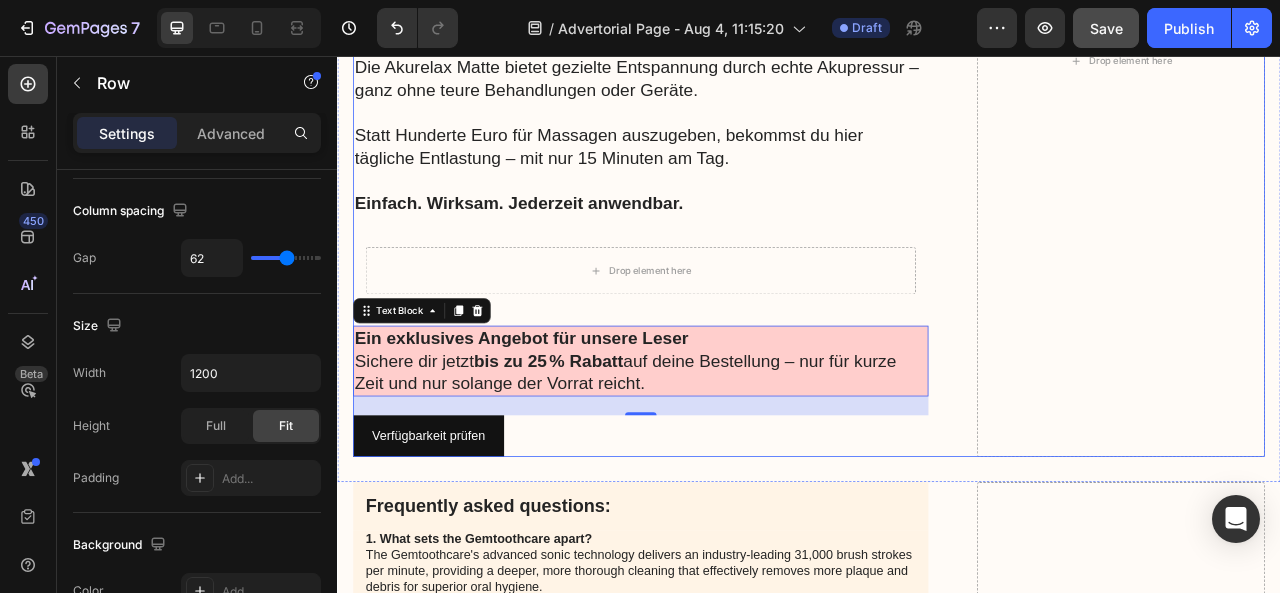 scroll, scrollTop: 0, scrollLeft: 0, axis: both 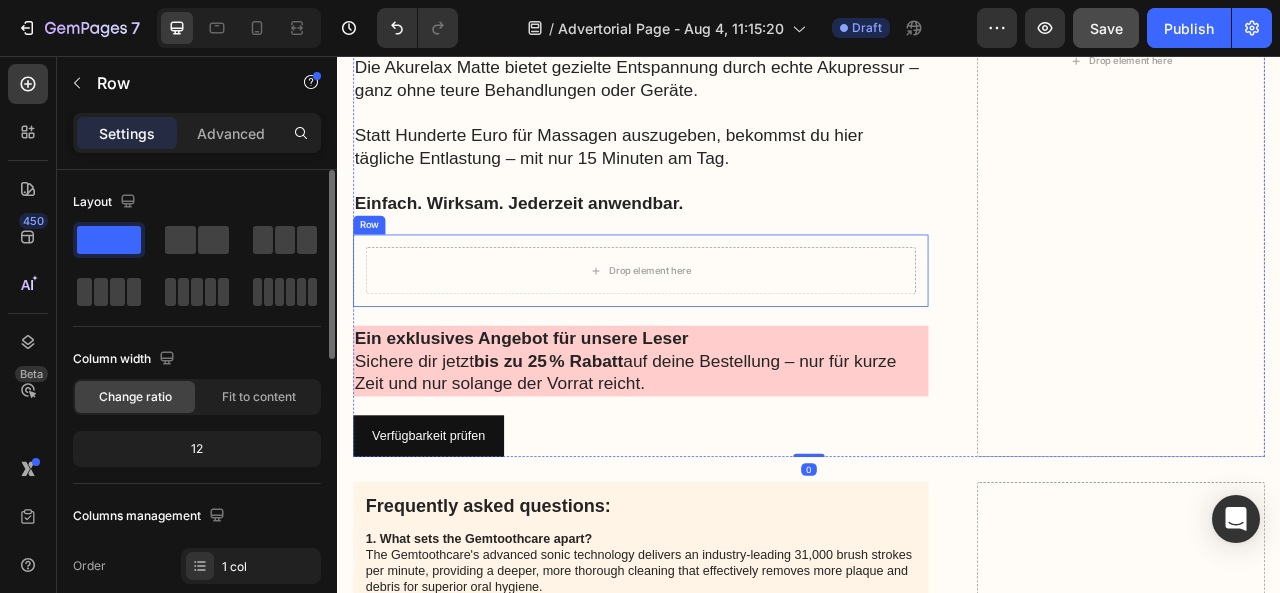 click on "Drop element here" at bounding box center (723, 329) 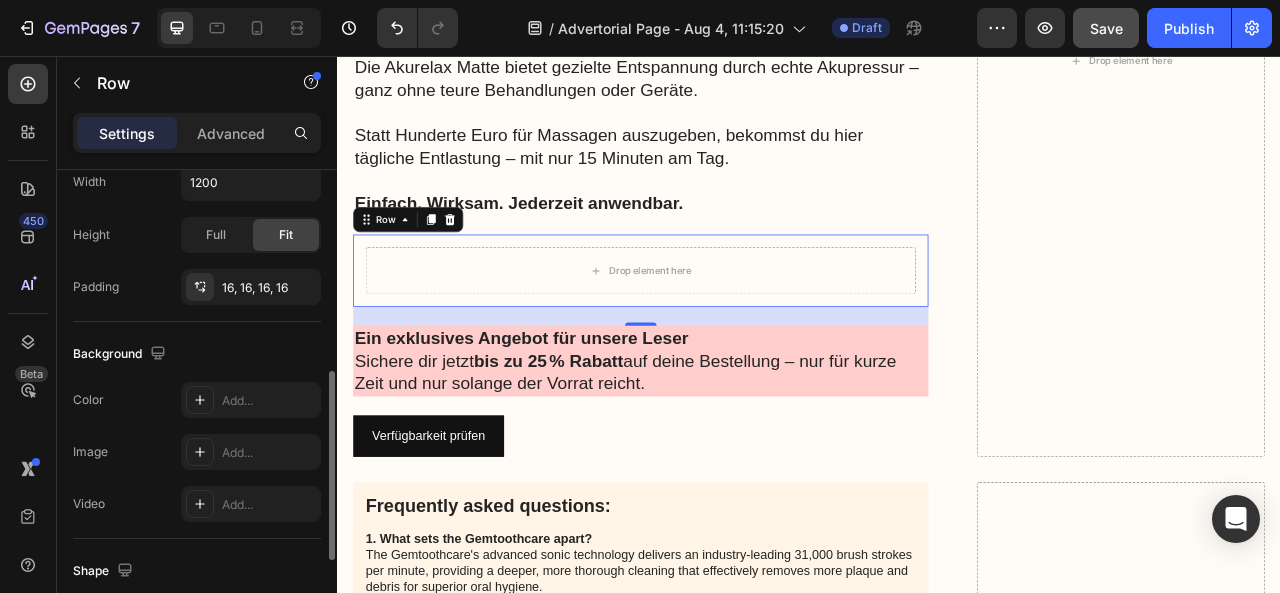 scroll, scrollTop: 501, scrollLeft: 0, axis: vertical 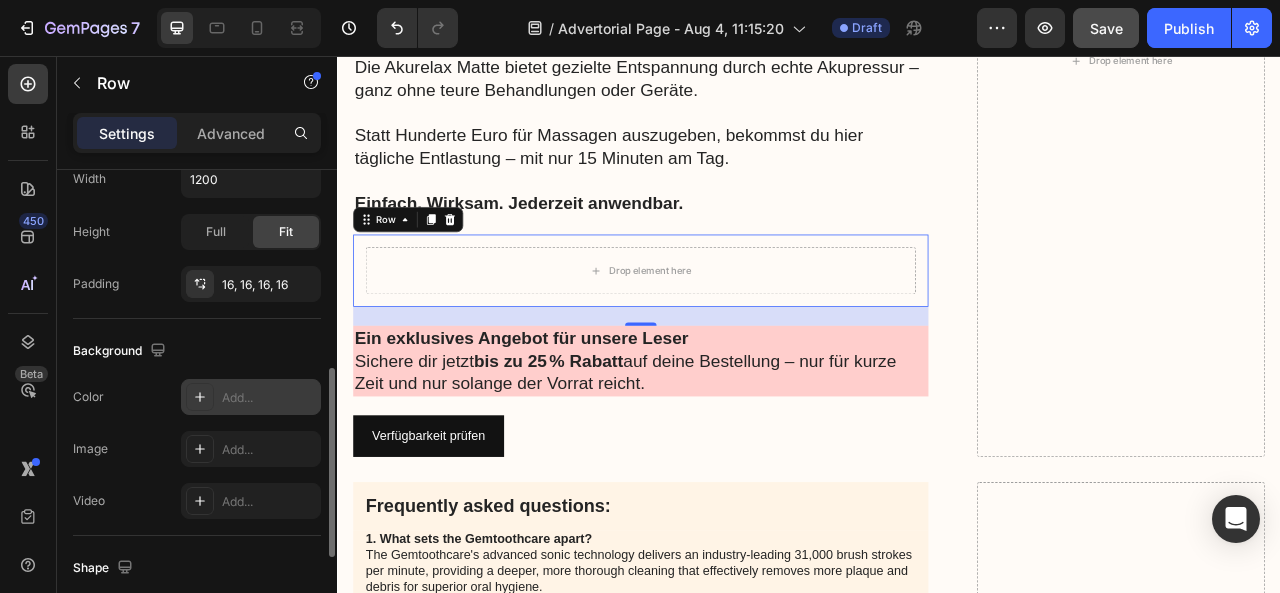 click on "Add..." at bounding box center [269, 398] 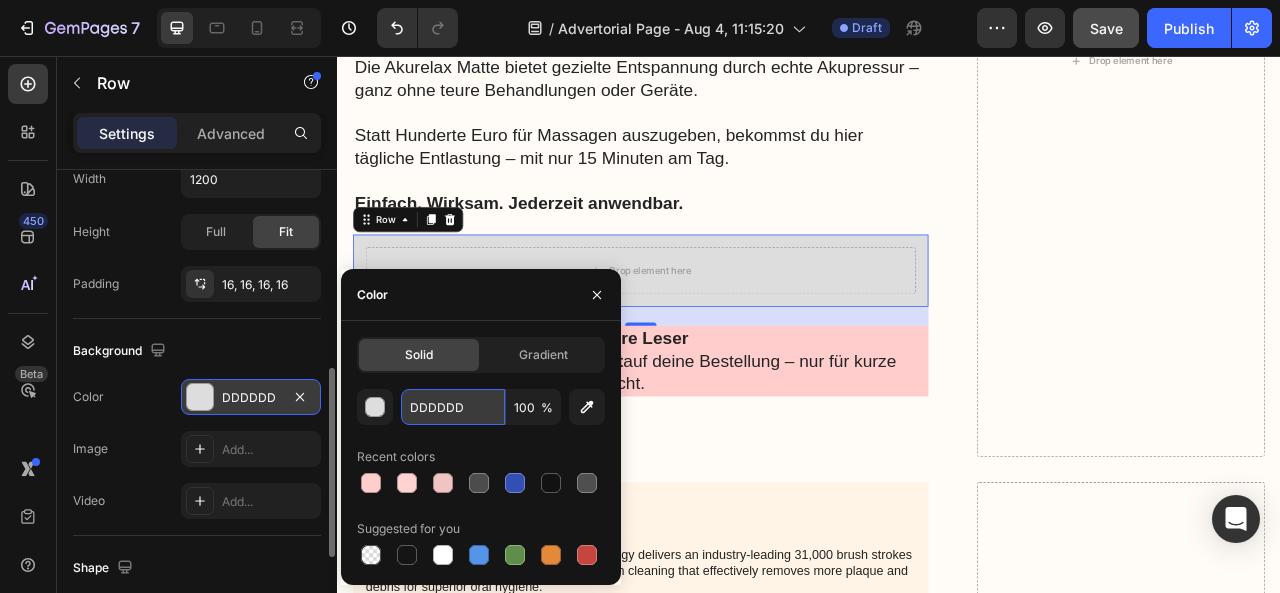 paste on "FFCECC" 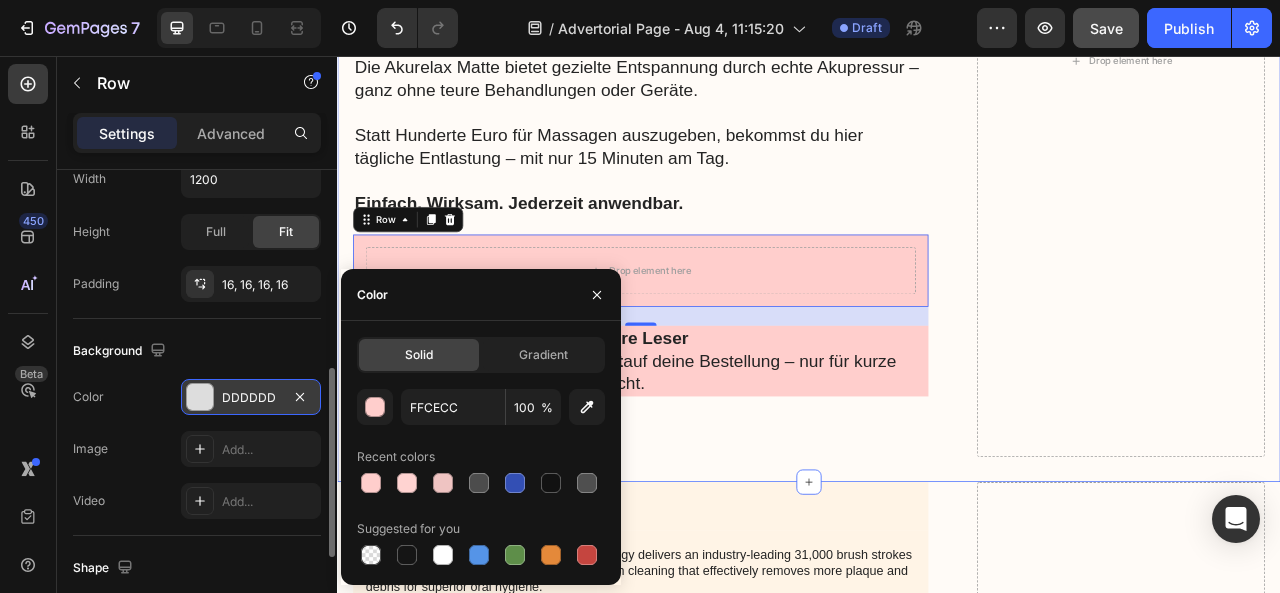 click on "Image Das Angebot, das die Entscheidung leicht macht Heading Die Akurelax Matte bietet gezielte Entspannung durch echte Akupressur – ganz ohne teure Behandlungen oder Geräte. Statt Hunderte Euro für Massagen auszugeben, bekommst du hier tägliche Entlastung – mit nur 15 Minuten am Tag. Einfach. Wirksam. Jederzeit anwendbar. Text Block
Drop element here Row 24 Ein exklusives Angebot für unsere Leser Sichere dir jetzt bis zu 25 % Rabatt auf deine Bestellung – nur für kurze Zeit und nur solange der Vorrat reicht. Text Block Verfügbarkeit prüfen Button
Drop element here Row Section 2" at bounding box center [937, 78] 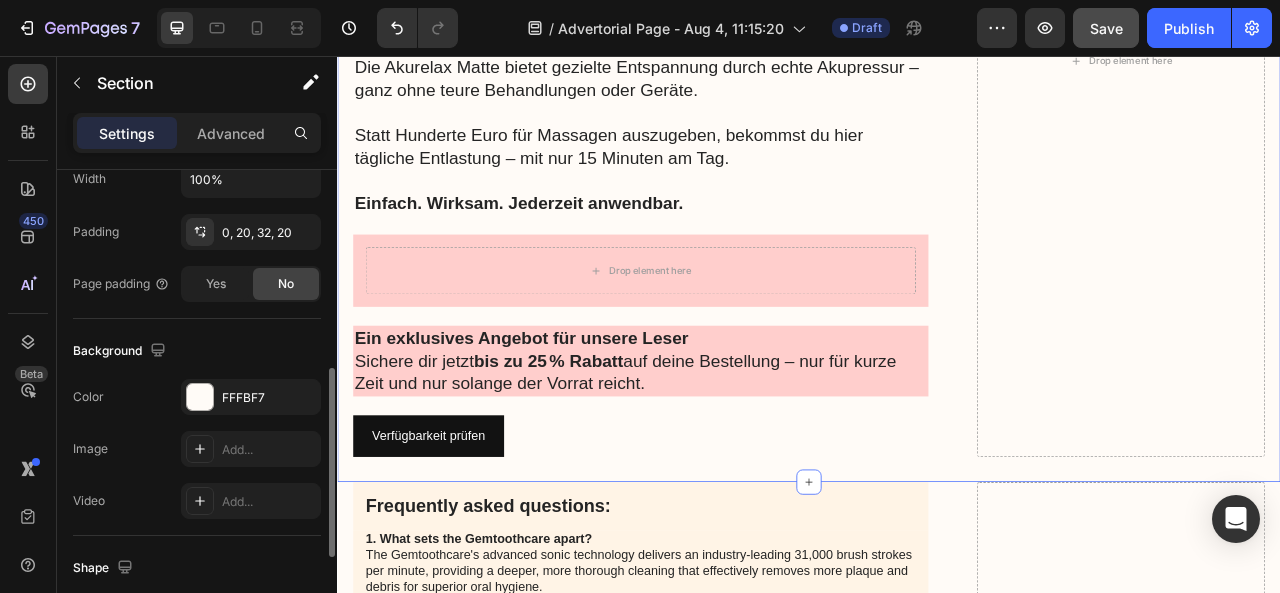 scroll, scrollTop: 0, scrollLeft: 0, axis: both 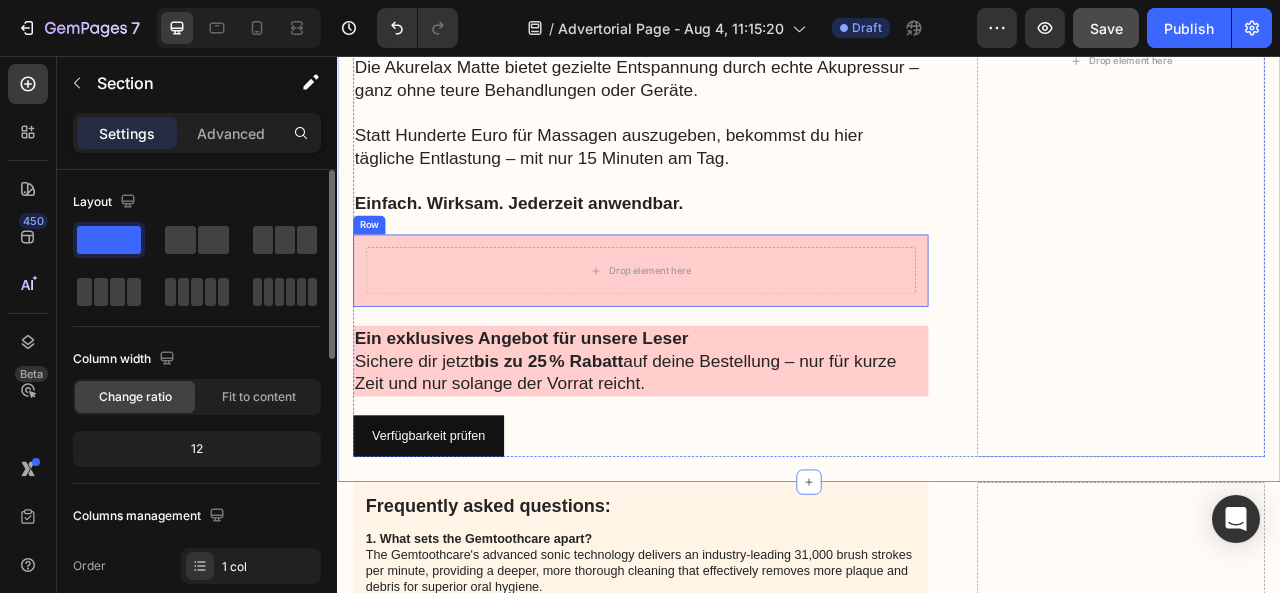 click on "Drop element here Row" at bounding box center (723, 329) 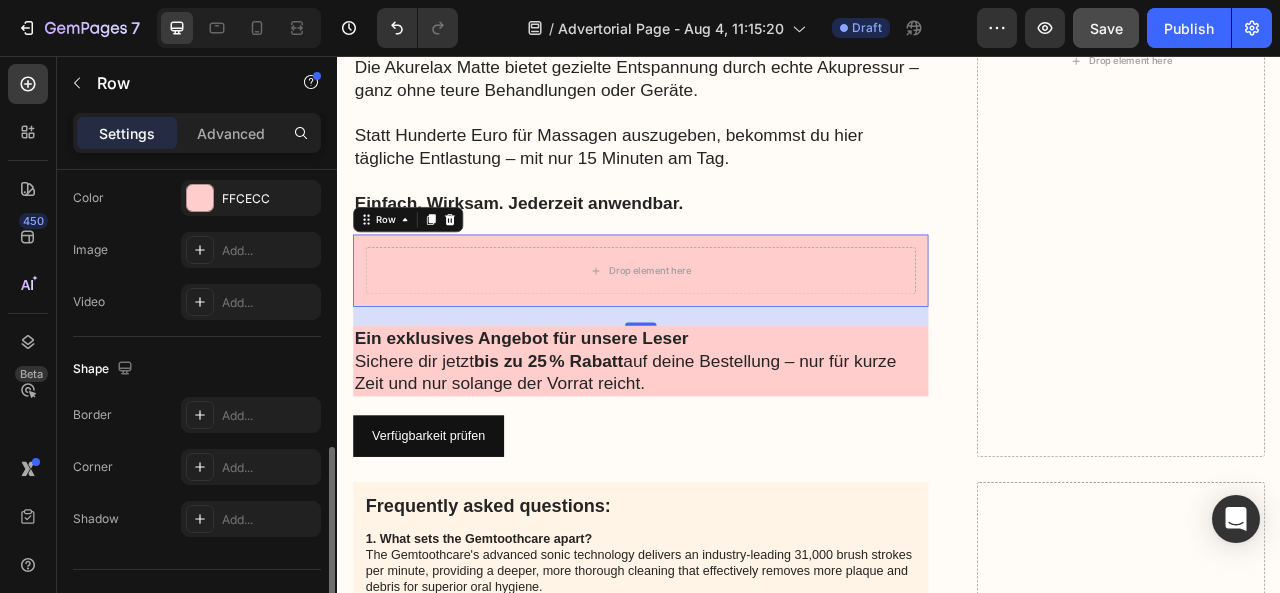 scroll, scrollTop: 737, scrollLeft: 0, axis: vertical 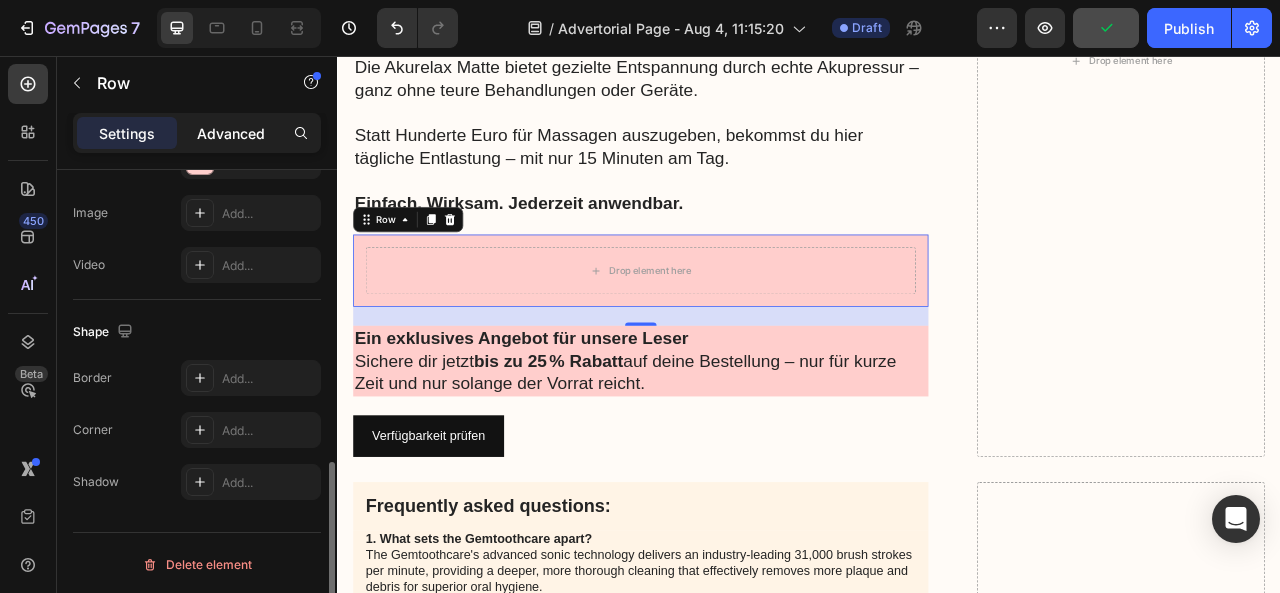 click on "Advanced" at bounding box center [231, 133] 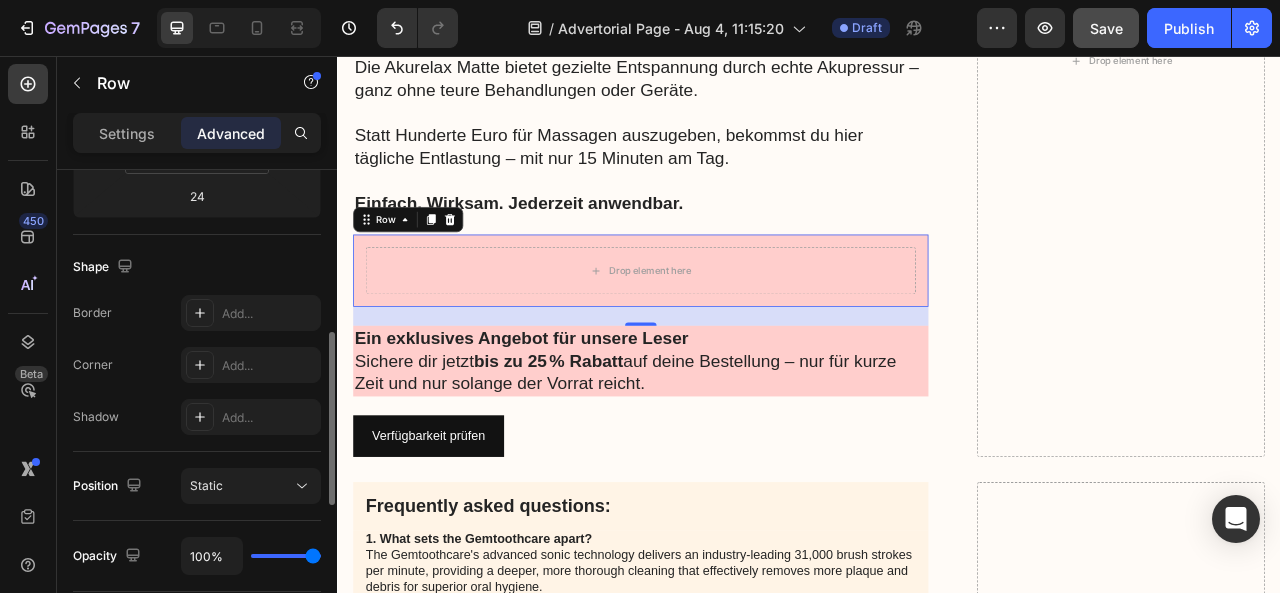 scroll, scrollTop: 448, scrollLeft: 0, axis: vertical 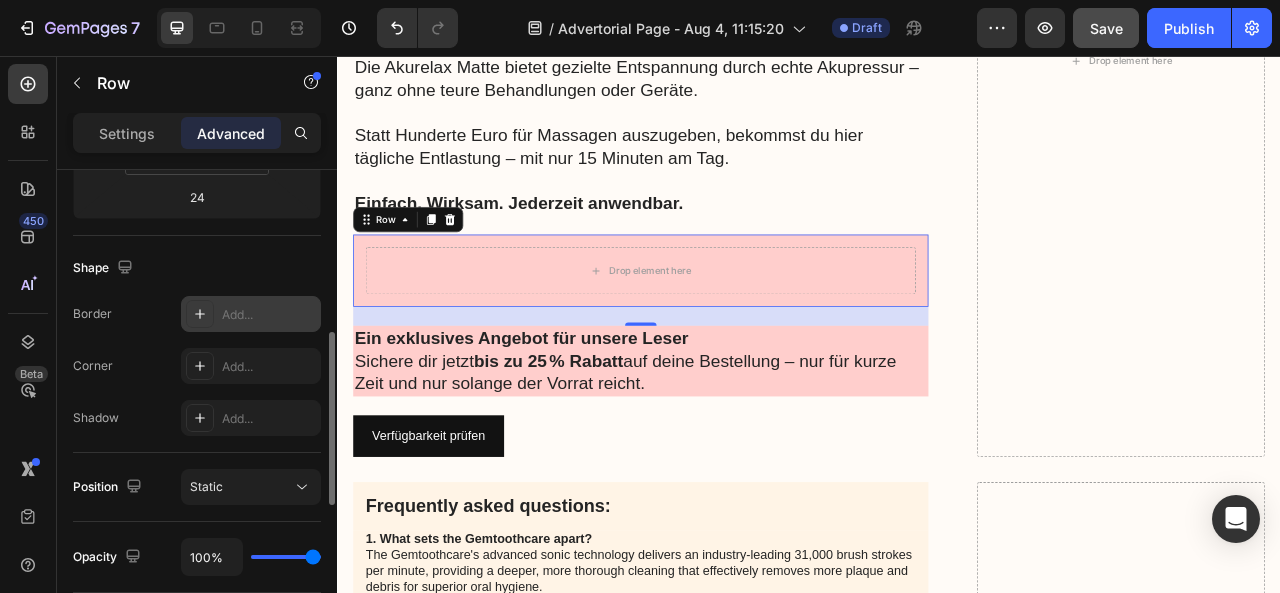 click on "Add..." at bounding box center (269, 315) 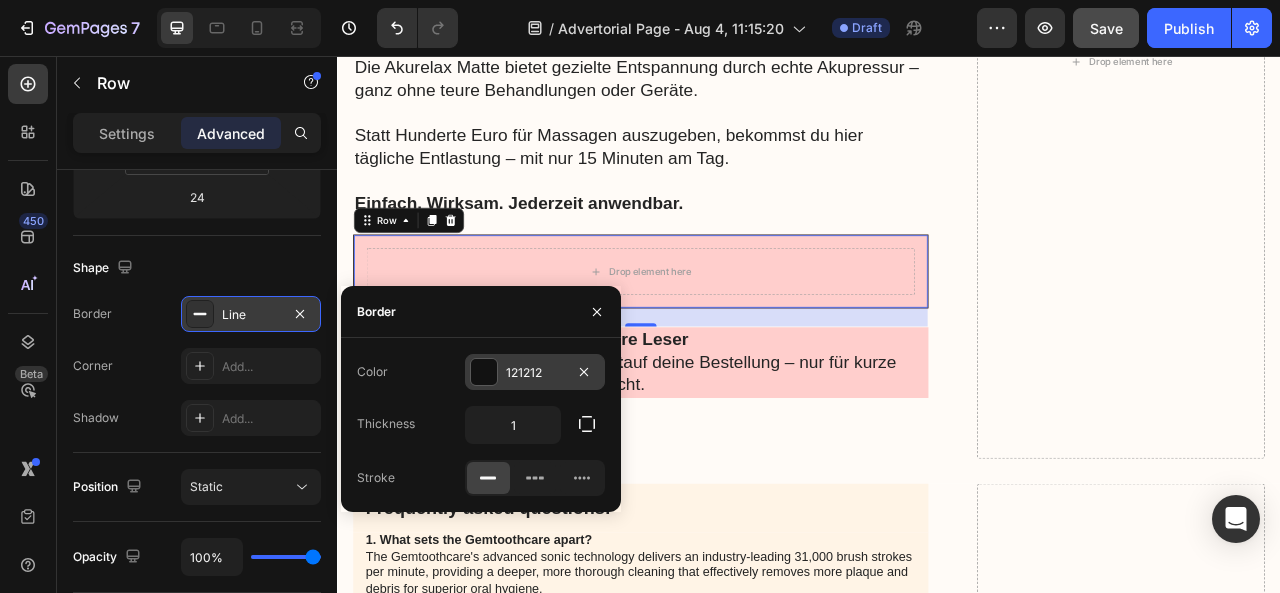 click on "121212" at bounding box center (535, 373) 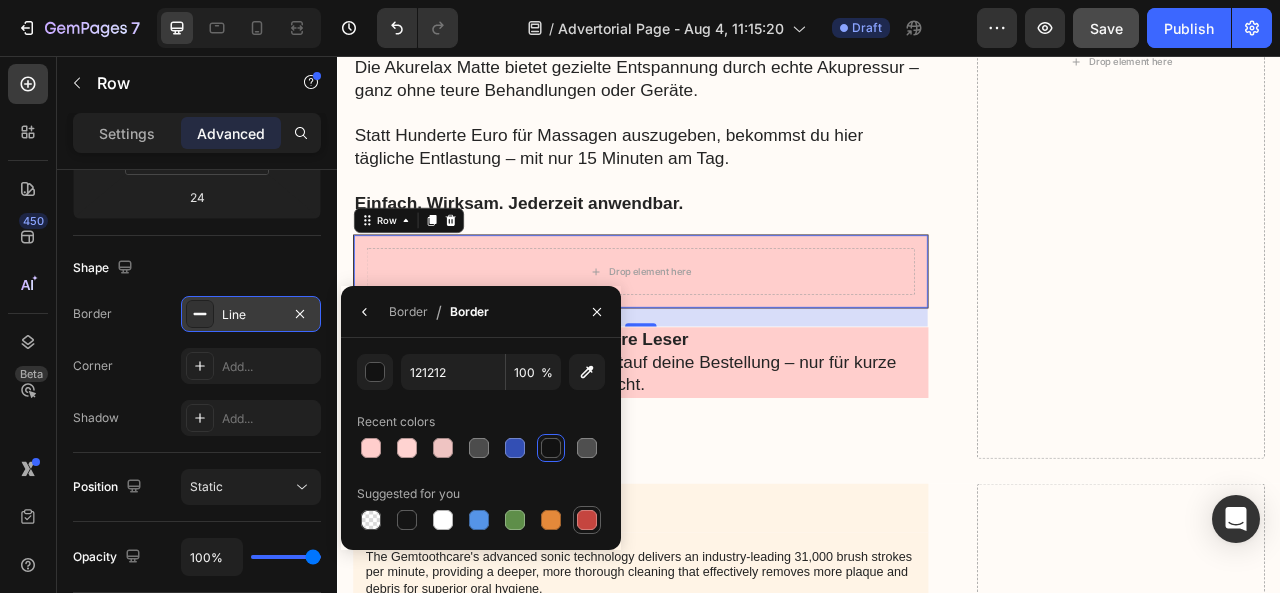 click at bounding box center (587, 520) 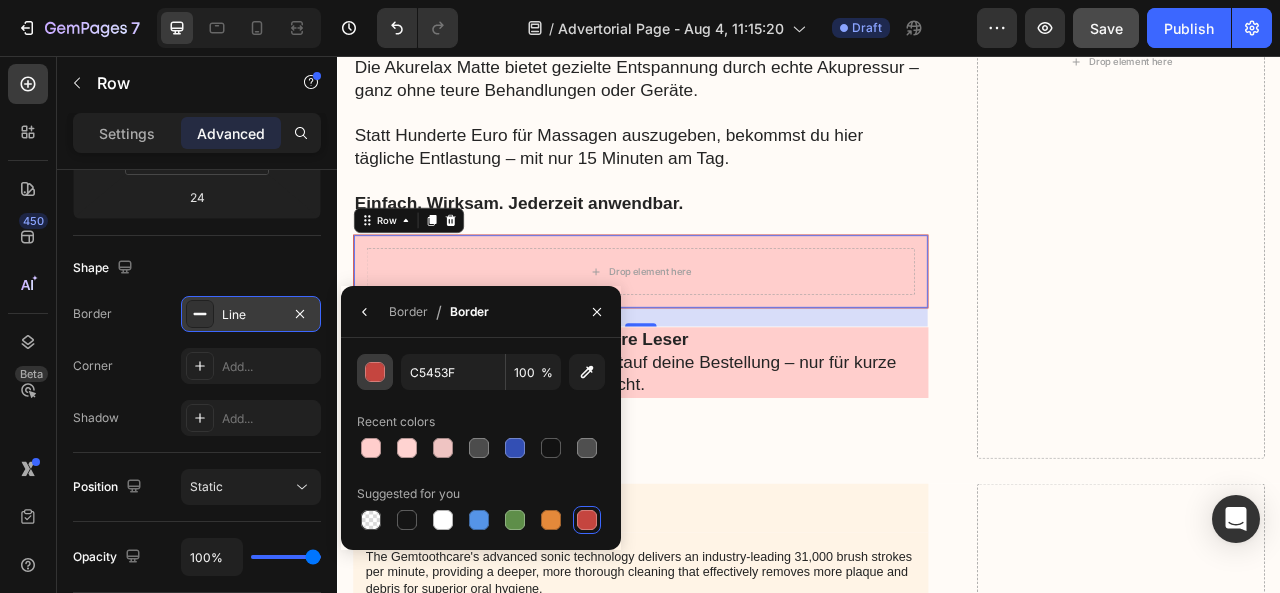 click at bounding box center [375, 372] 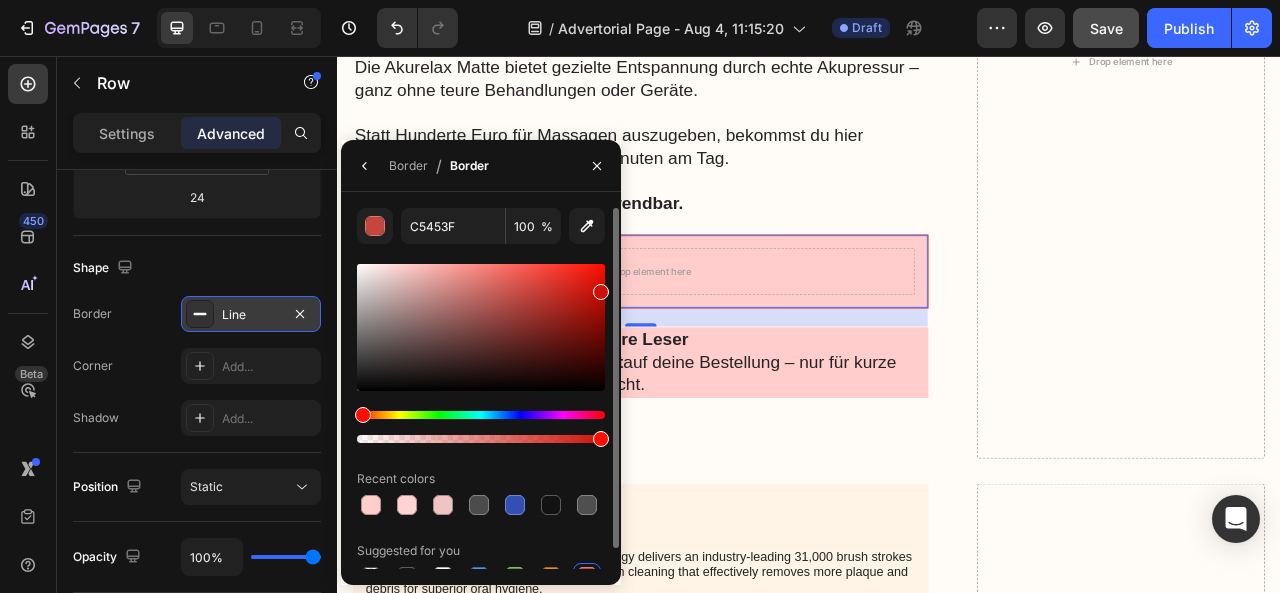 drag, startPoint x: 534, startPoint y: 293, endPoint x: 600, endPoint y: 286, distance: 66.37017 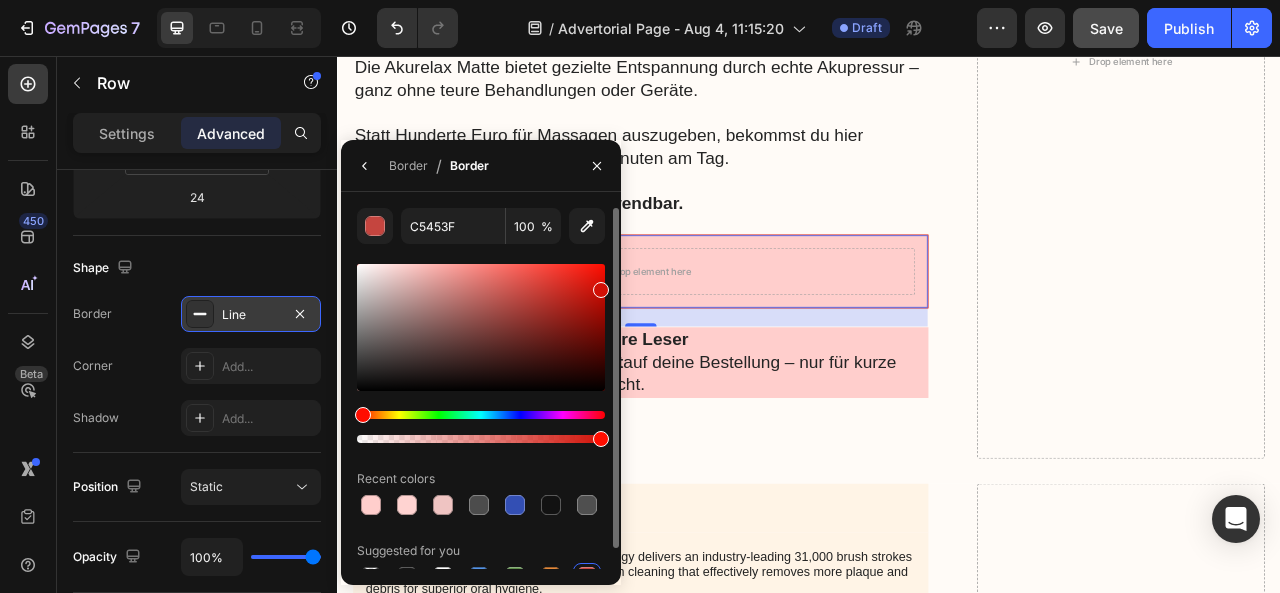 type on "D11006" 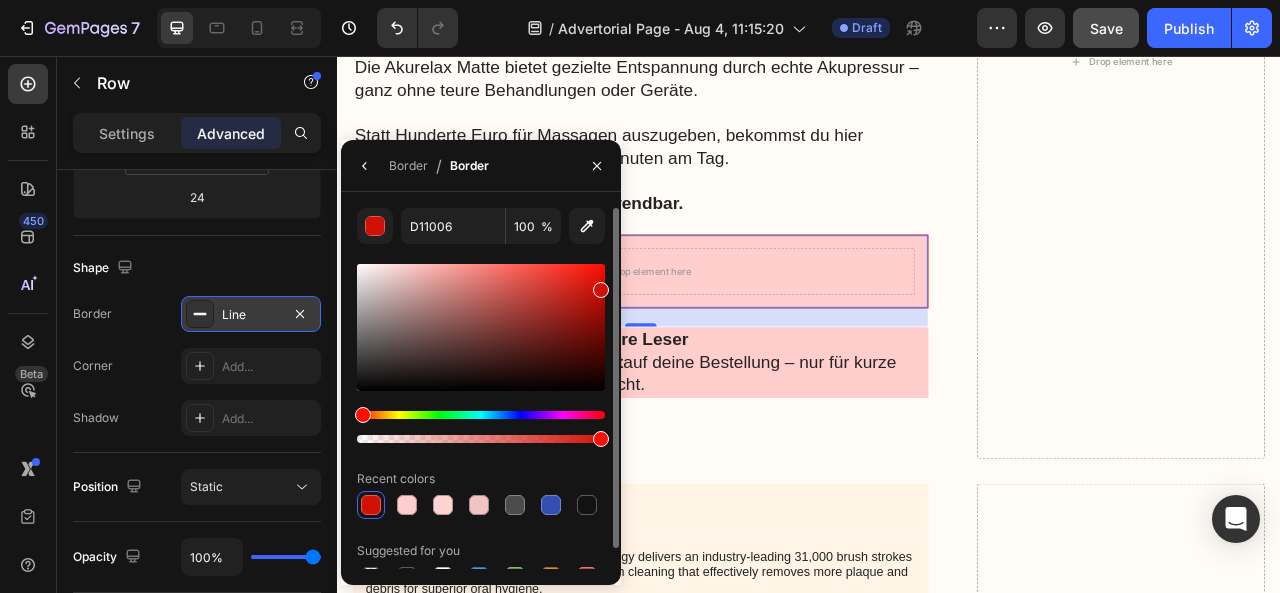 click at bounding box center [601, 290] 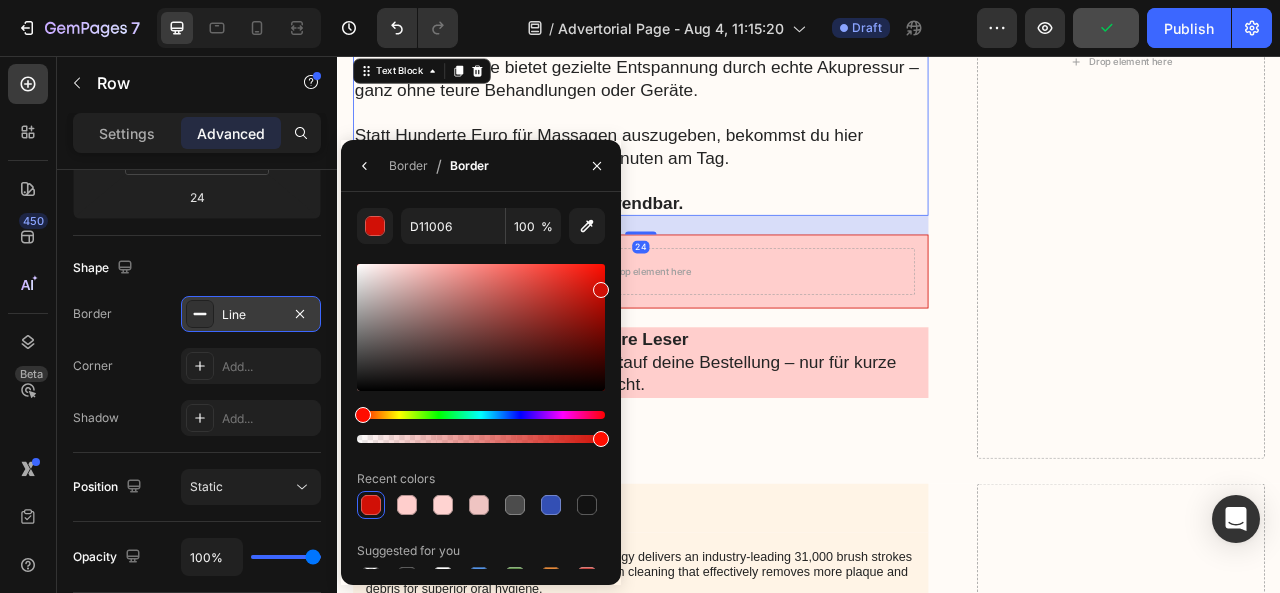click on "Einfach. Wirksam. Jederzeit anwendbar." at bounding box center [568, 242] 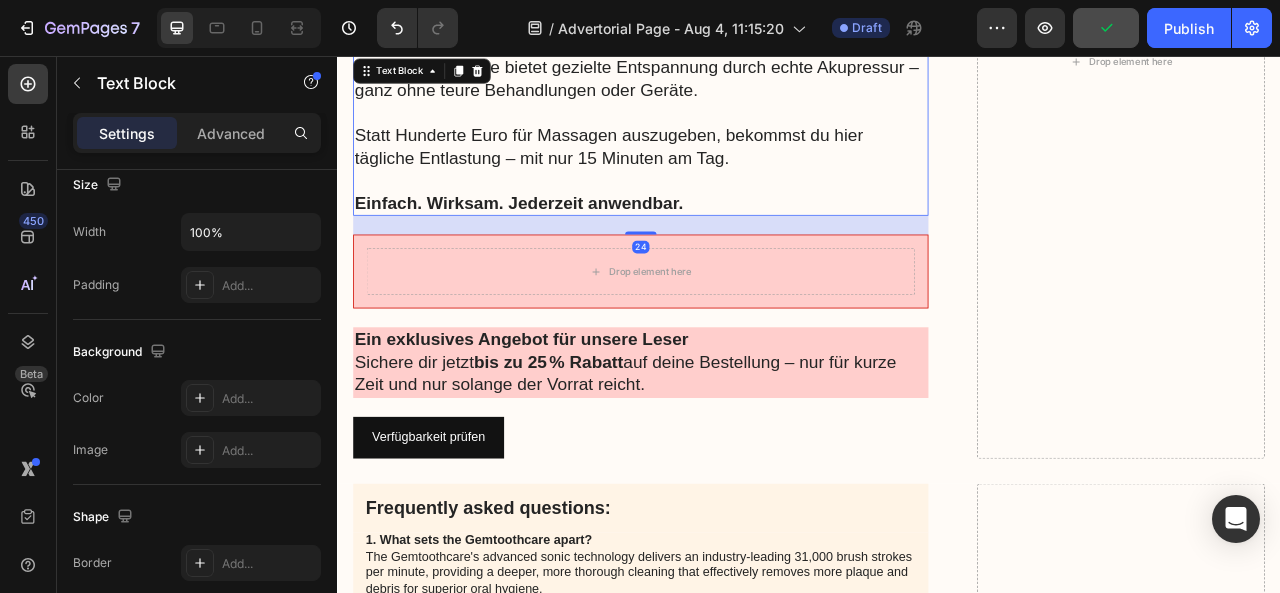 scroll, scrollTop: 0, scrollLeft: 0, axis: both 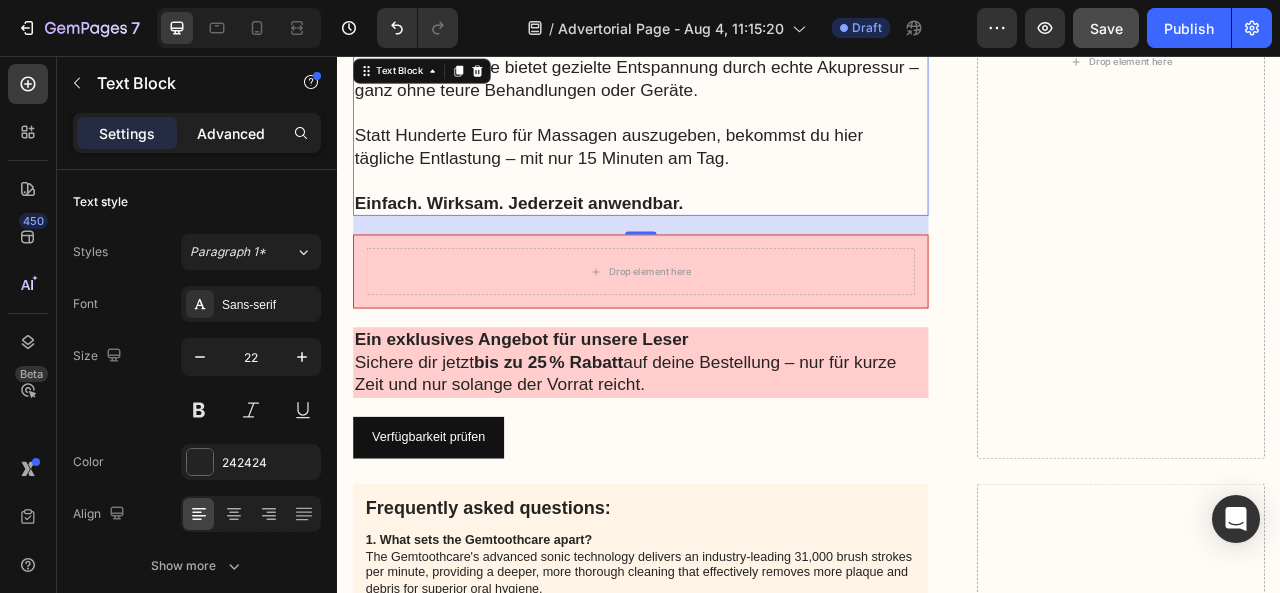 click on "Advanced" at bounding box center [231, 133] 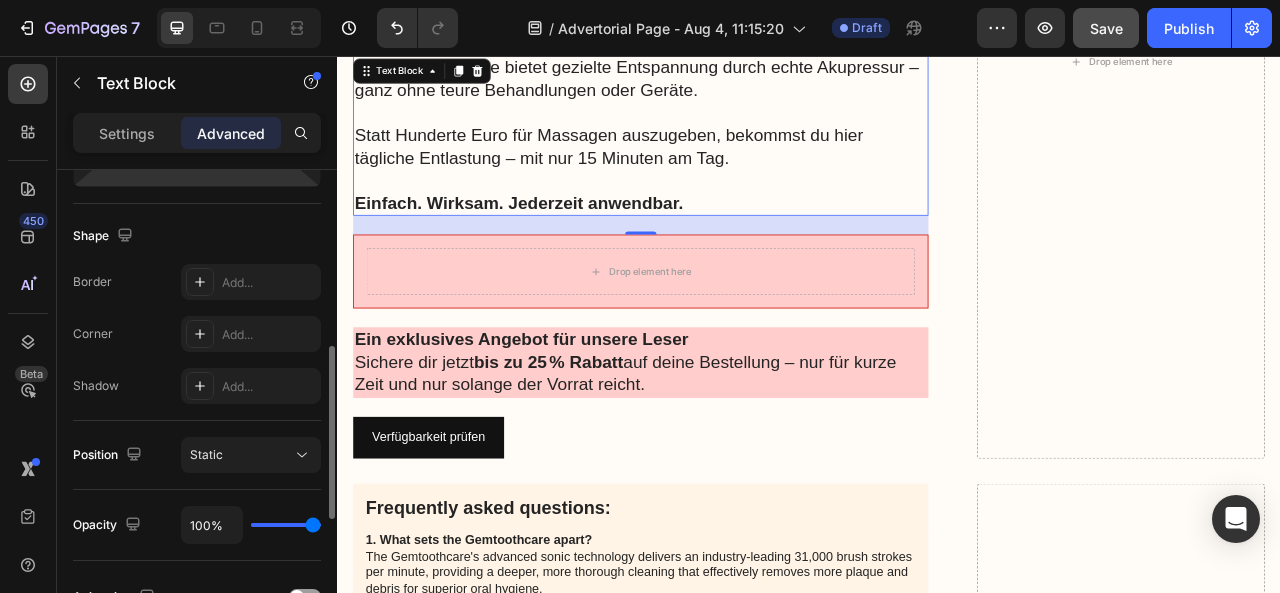 scroll, scrollTop: 482, scrollLeft: 0, axis: vertical 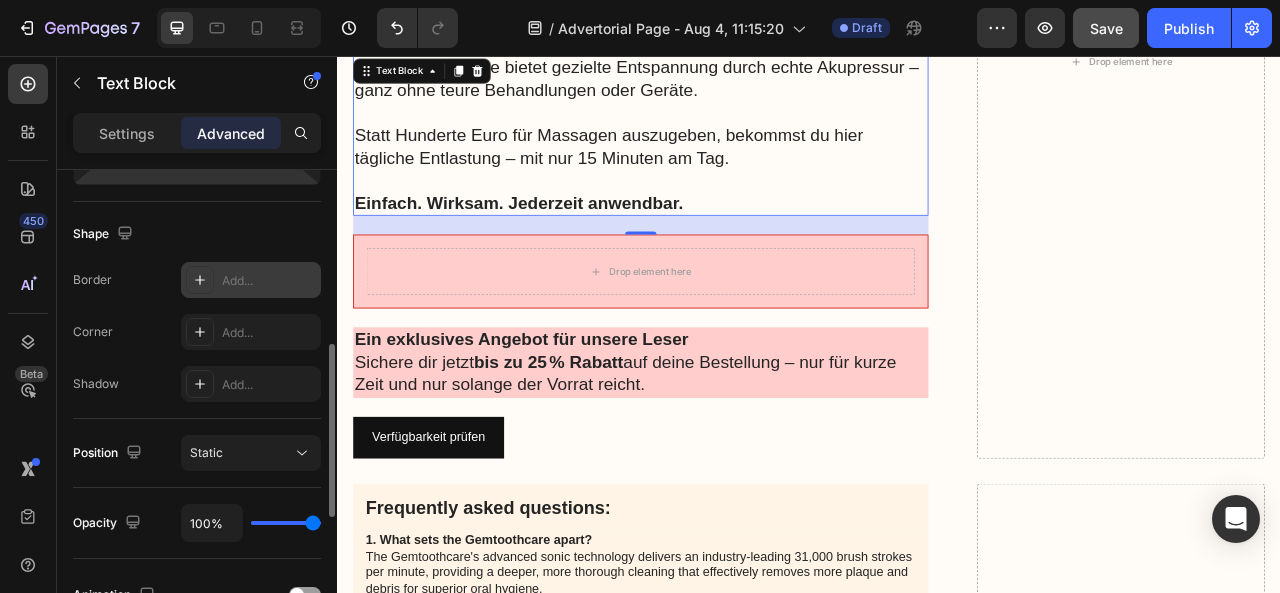 click on "Add..." at bounding box center (269, 281) 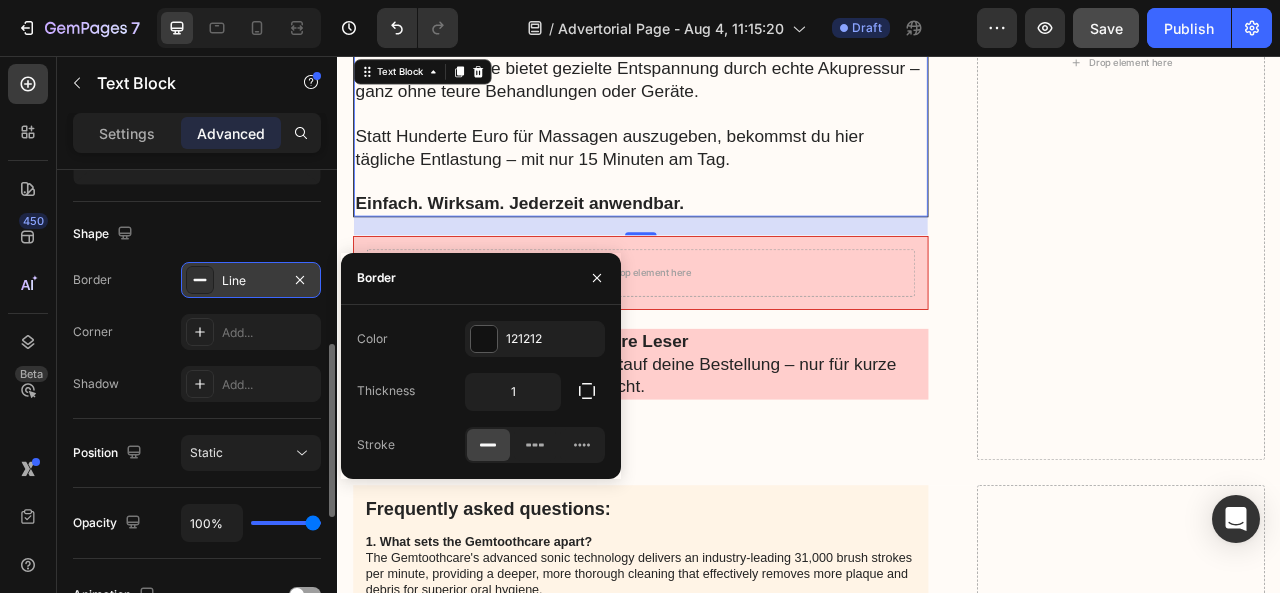 scroll, scrollTop: 9366, scrollLeft: 0, axis: vertical 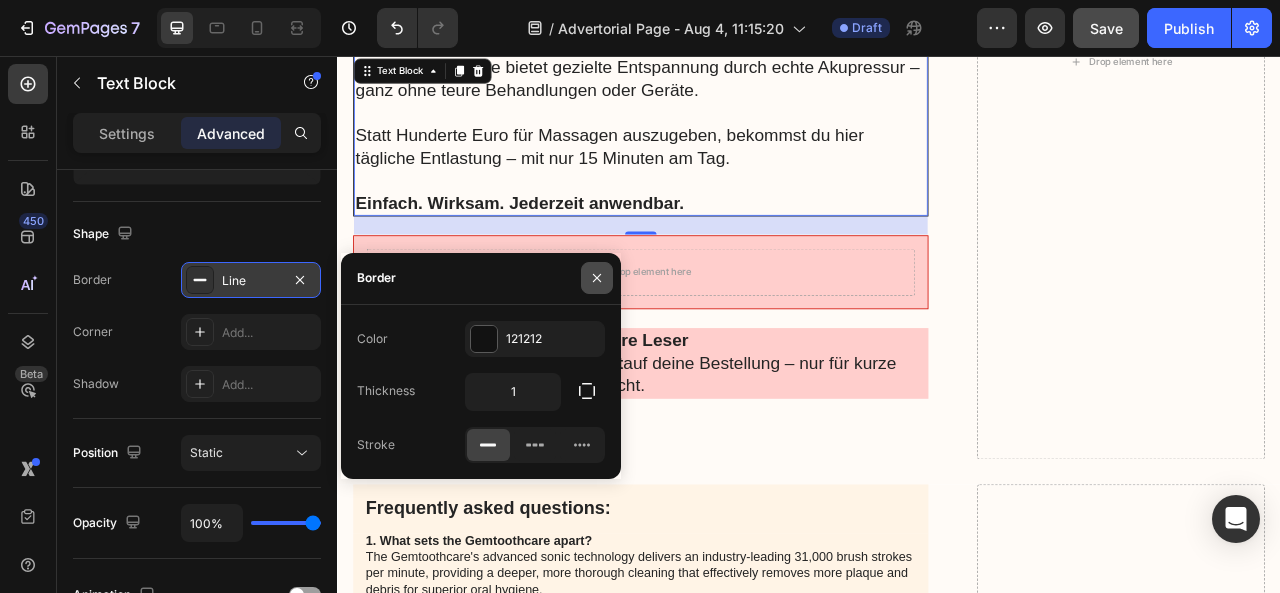 click 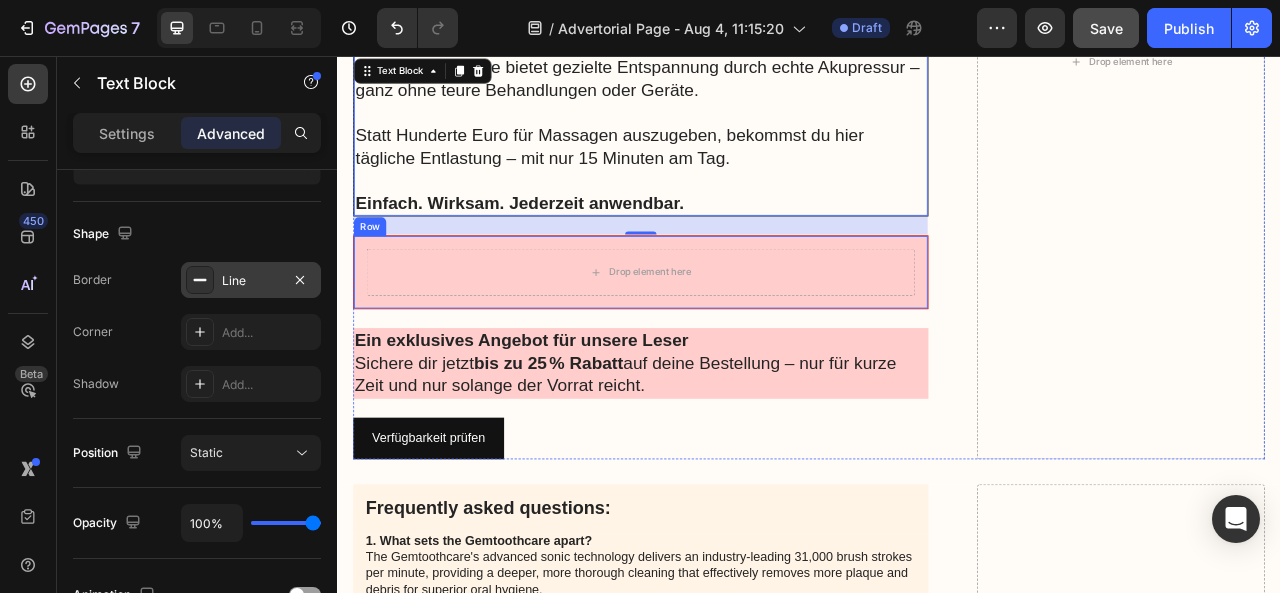 click on "Drop element here Row" at bounding box center (723, 331) 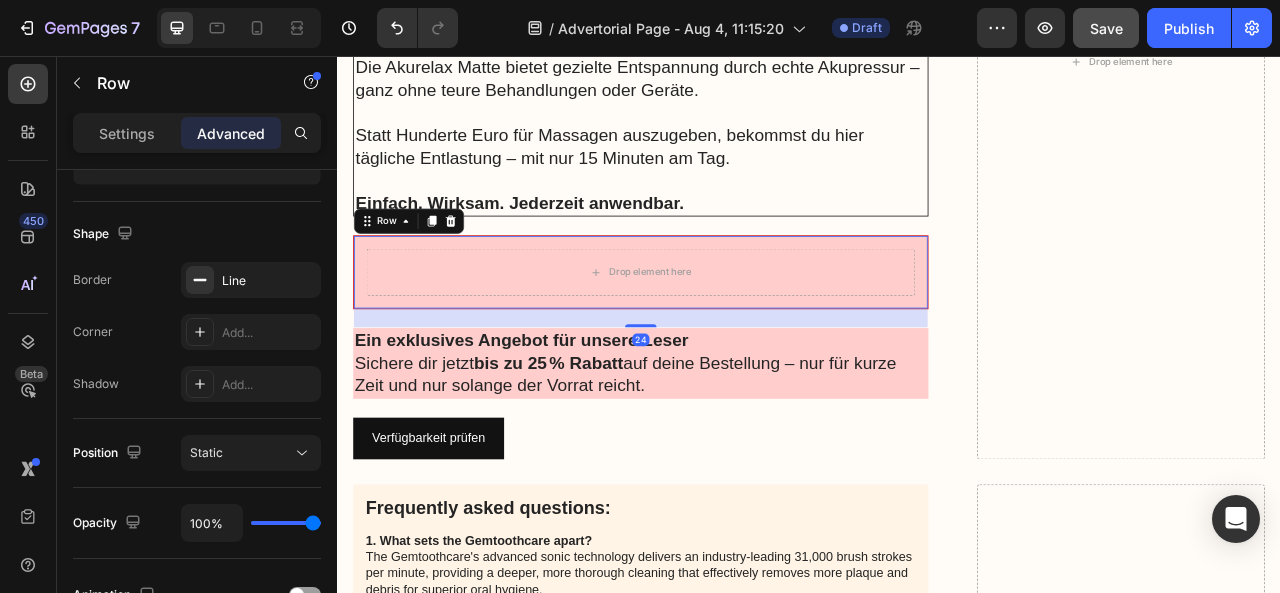 scroll, scrollTop: 0, scrollLeft: 0, axis: both 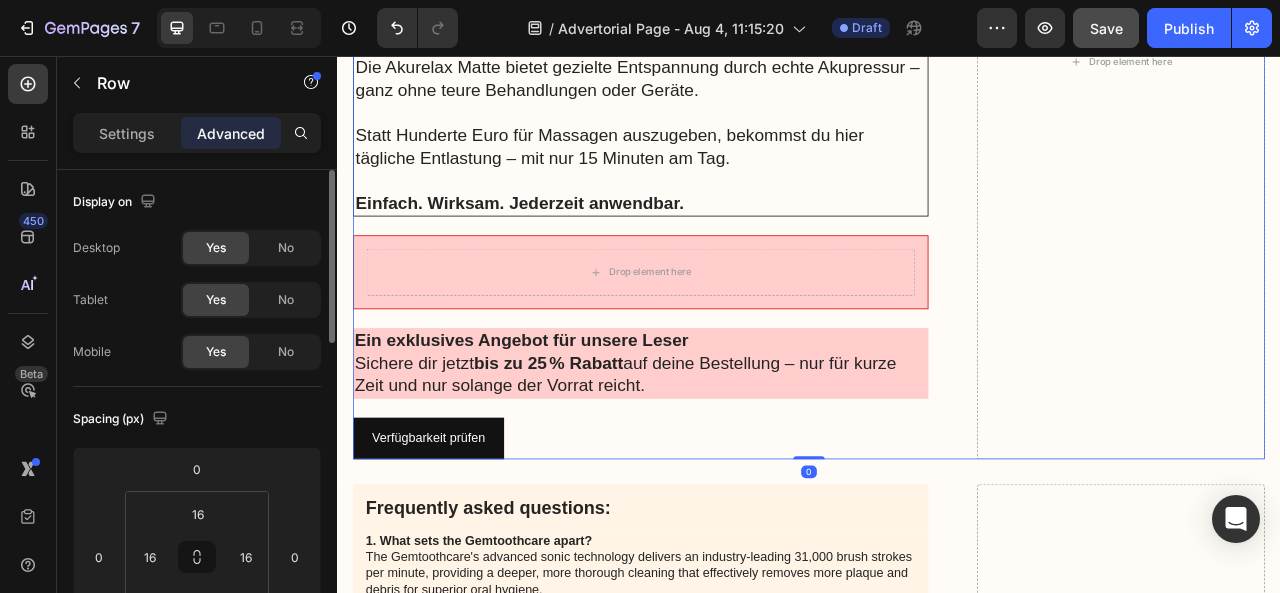 click on "Image Das Angebot, das die Entscheidung leicht macht Heading Die Akurelax Matte bietet gezielte Entspannung durch echte Akupressur – ganz ohne teure Behandlungen oder Geräte.   Statt Hunderte Euro für Massagen auszugeben, bekommst du hier tägliche Entlastung – mit nur 15 Minuten am Tag.   Einfach. Wirksam. Jederzeit anwendbar. Text Block
Drop element here Row Ein exklusives Angebot für unsere Leser Sichere dir jetzt  bis zu 25 % Rabatt  auf deine Bestellung – nur für kurze Zeit und nur solange der Vorrat reicht. Text Block Verfügbarkeit prüfen Button" at bounding box center [723, 63] 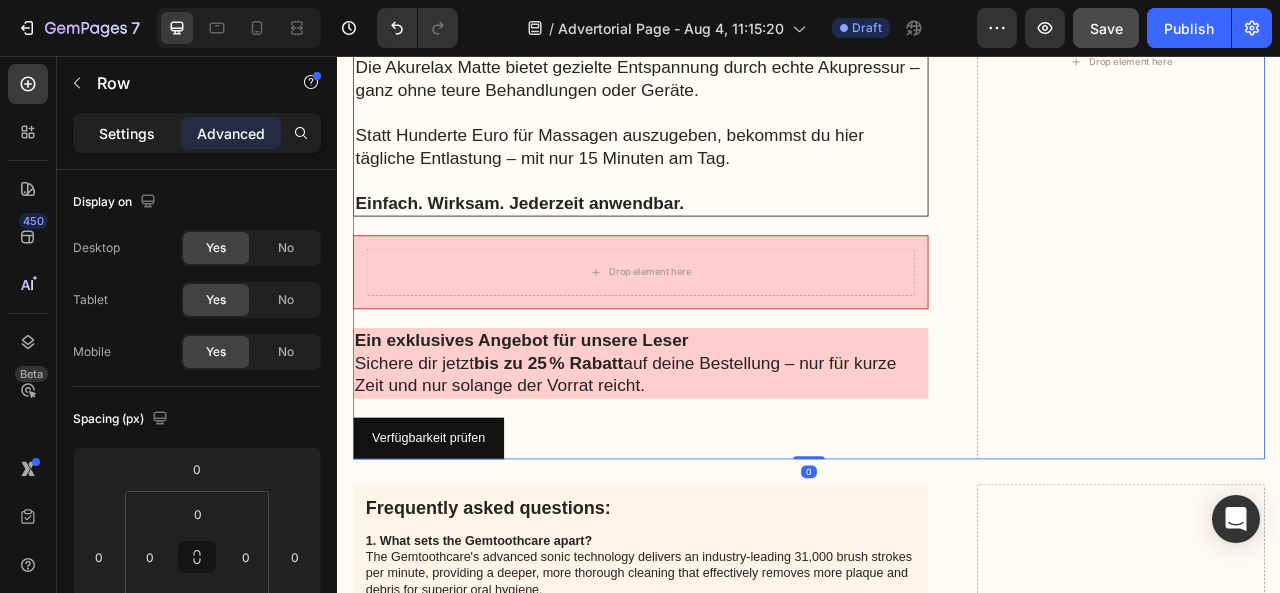 click on "Settings" at bounding box center [127, 133] 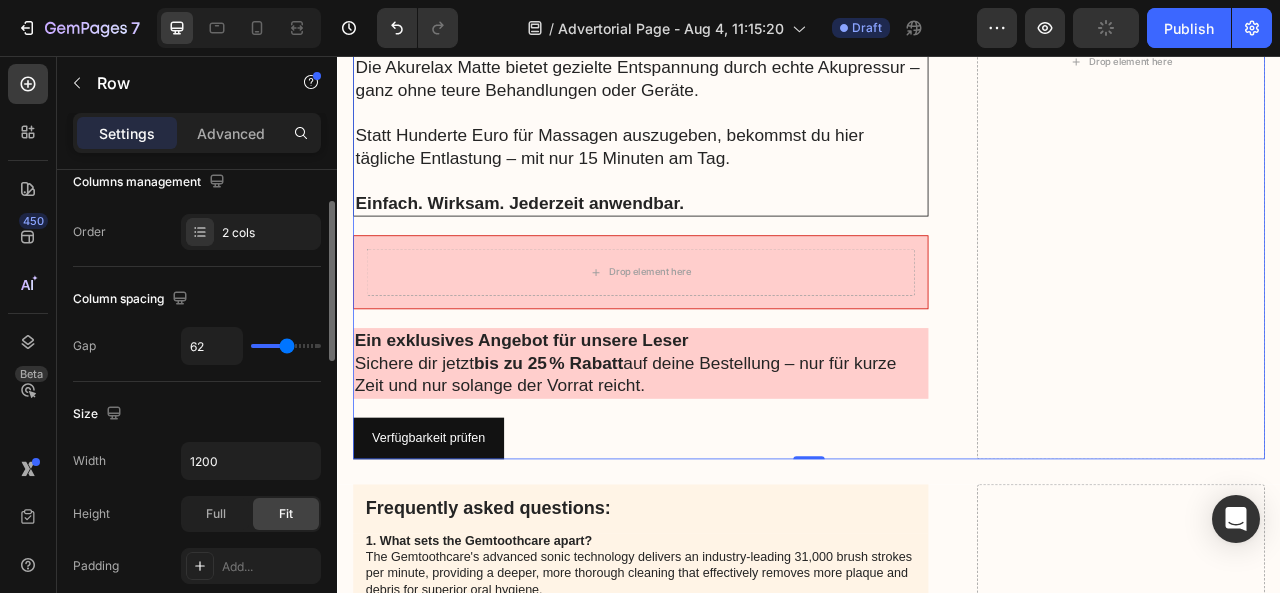 scroll, scrollTop: 0, scrollLeft: 0, axis: both 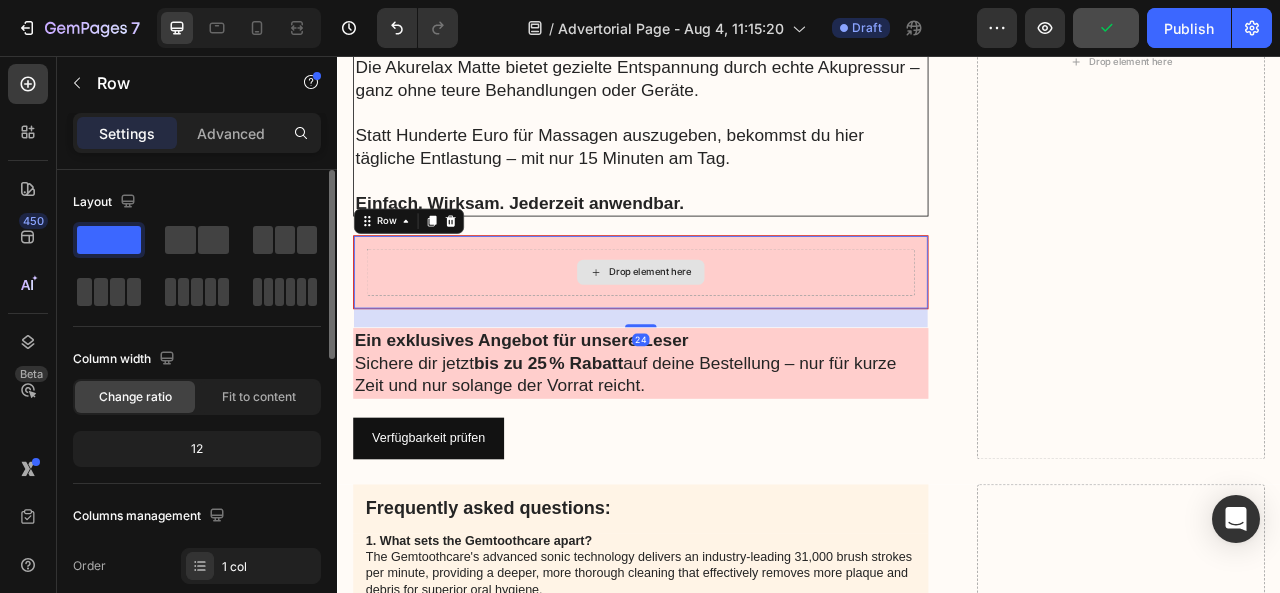 click on "Drop element here" at bounding box center [723, 331] 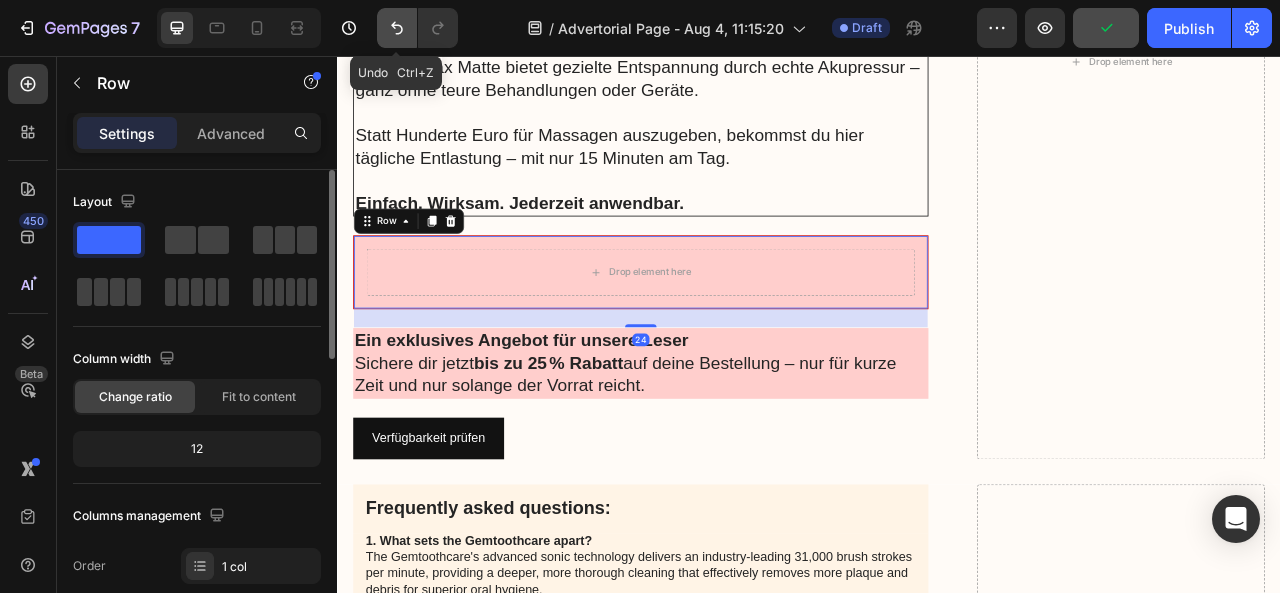 click 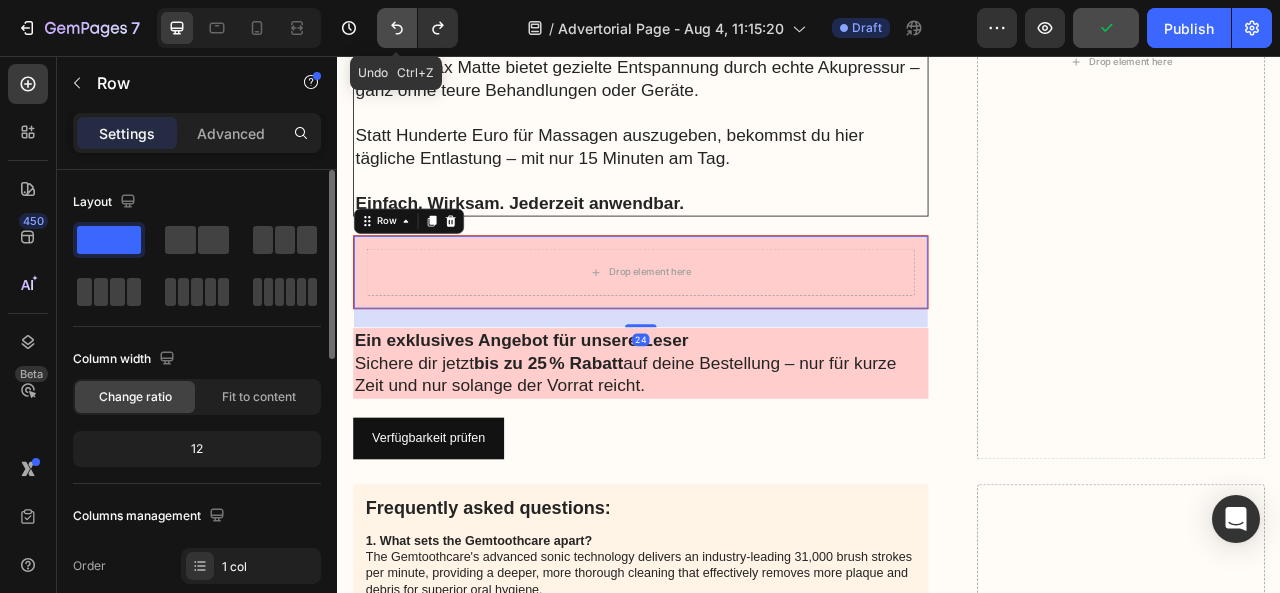 click 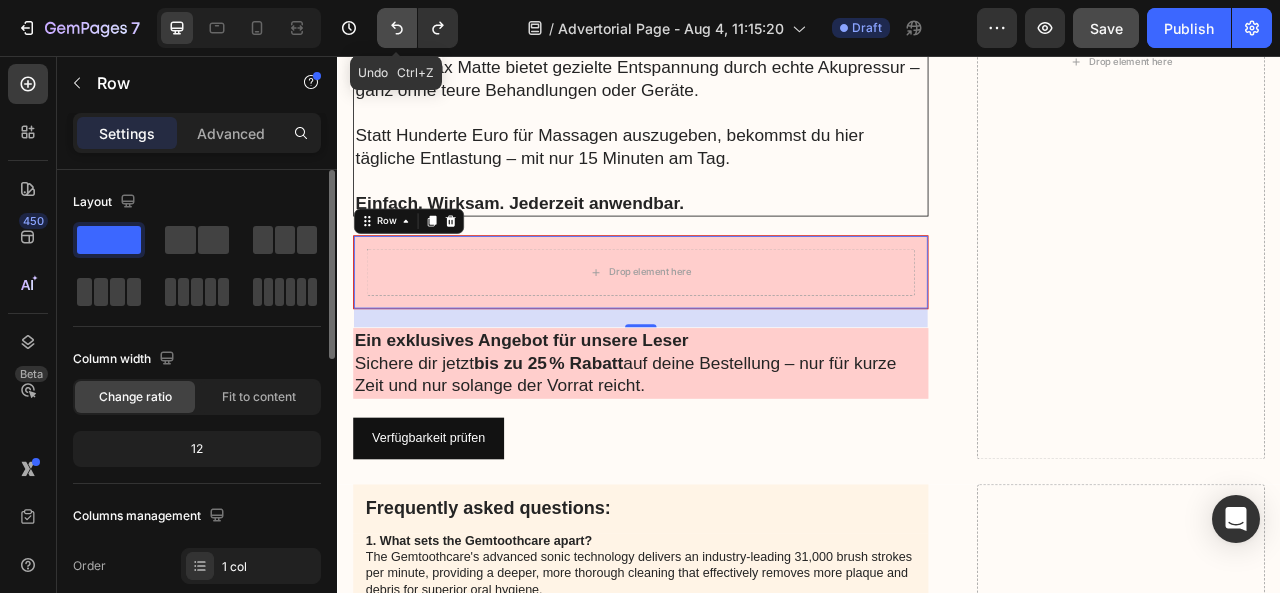 click 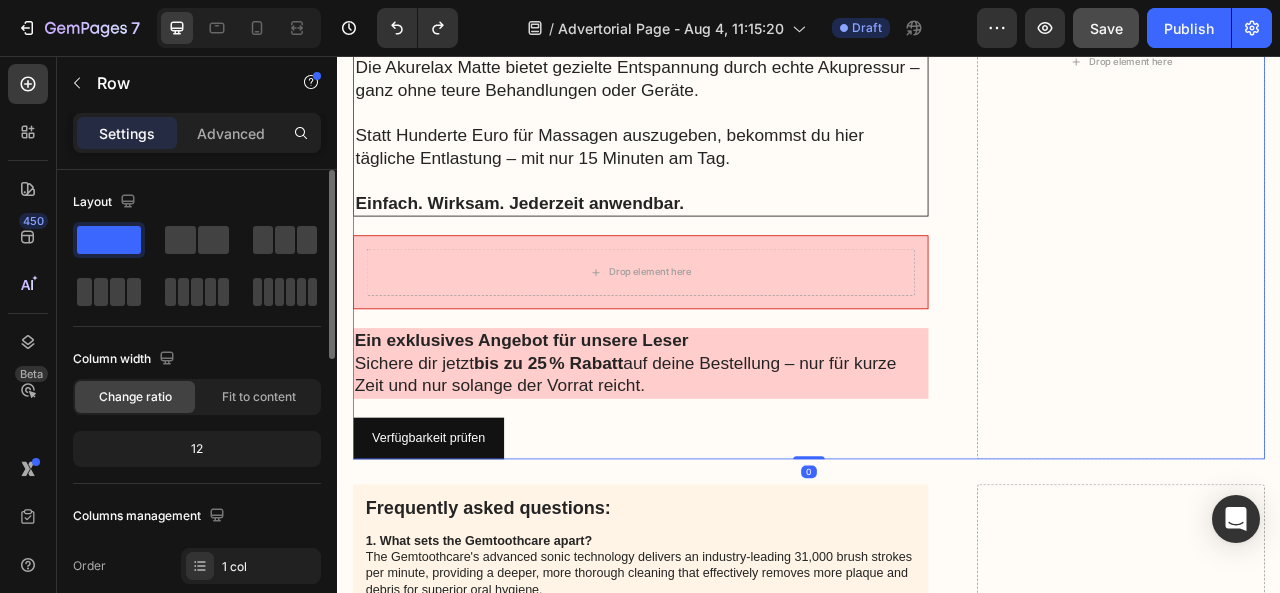 click on "Image Das Angebot, das die Entscheidung leicht macht Heading Die Akurelax Matte bietet gezielte Entspannung durch echte Akupressur – ganz ohne teure Behandlungen oder Geräte.   Statt Hunderte Euro für Massagen auszugeben, bekommst du hier tägliche Entlastung – mit nur 15 Minuten am Tag.   Einfach. Wirksam. Jederzeit anwendbar. Text Block
Drop element here Row Ein exklusives Angebot für unsere Leser Sichere dir jetzt  bis zu 25 % Rabatt  auf deine Bestellung – nur für kurze Zeit und nur solange der Vorrat reicht. Text Block Verfügbarkeit prüfen Button
Drop element here Row   0" at bounding box center [937, 63] 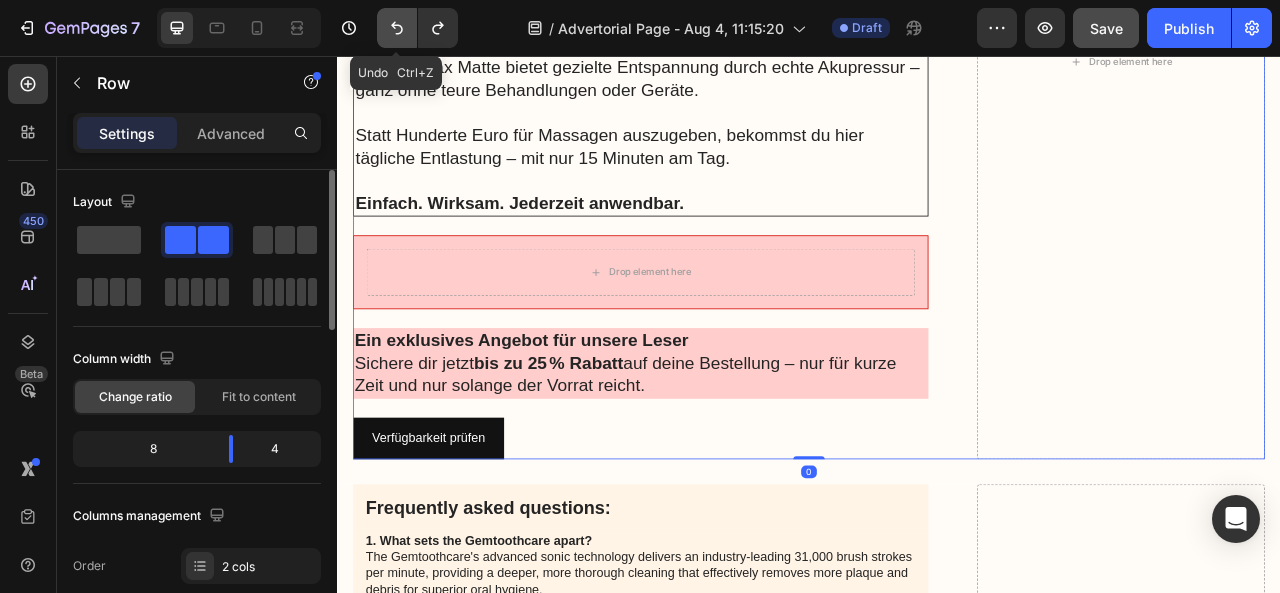 click 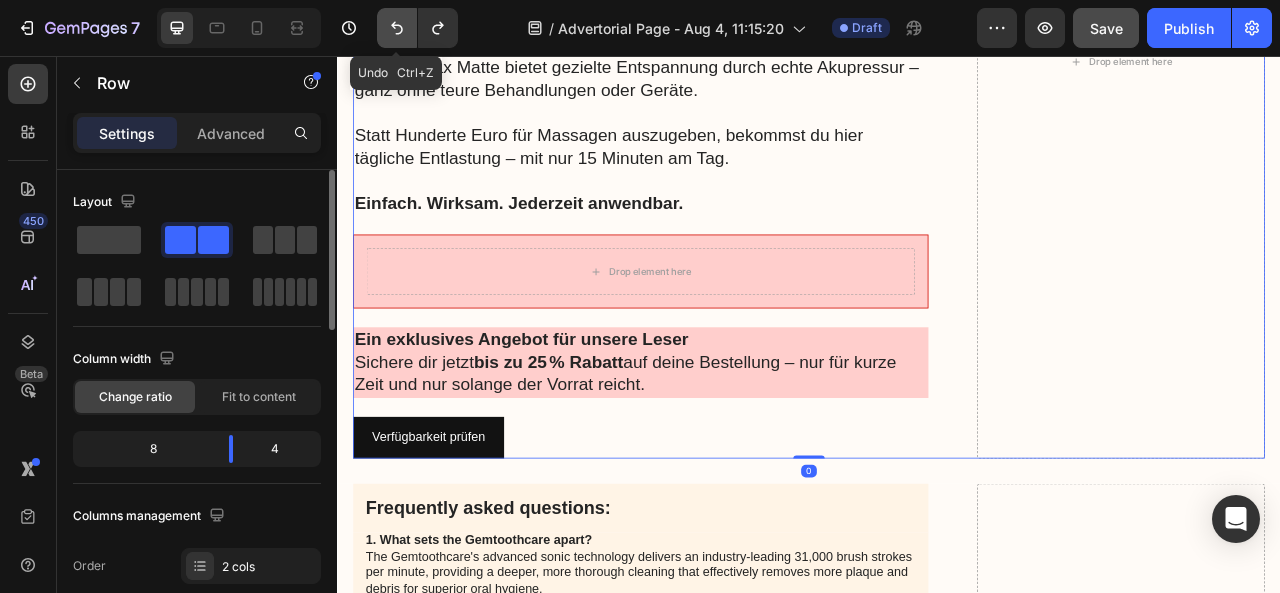 click 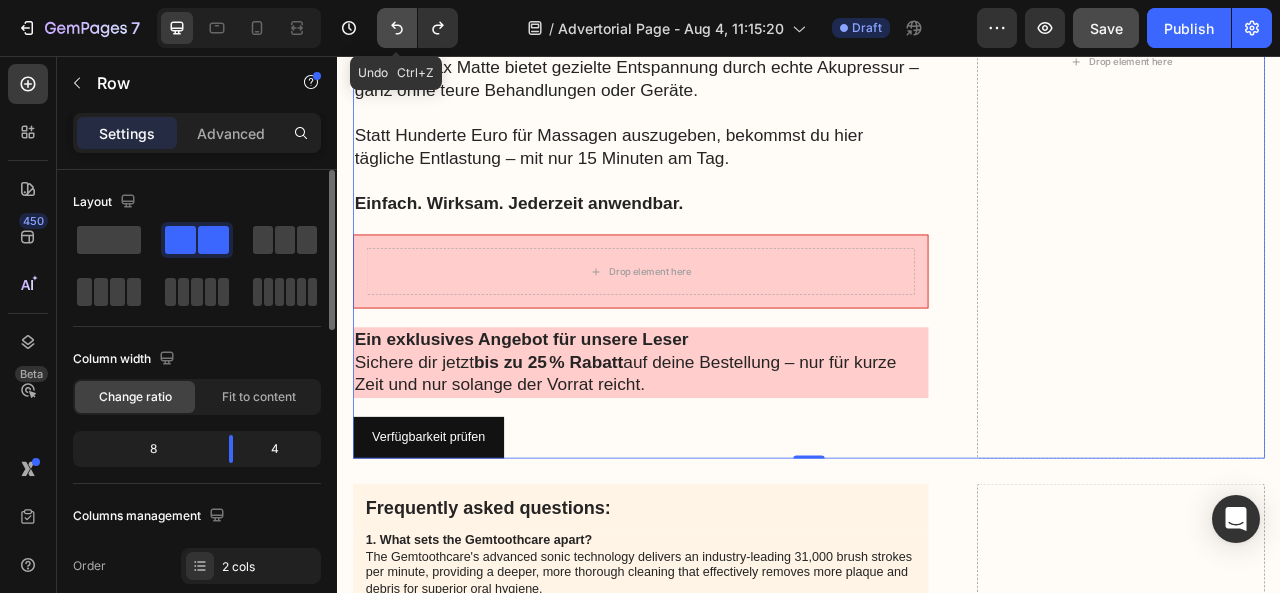 click 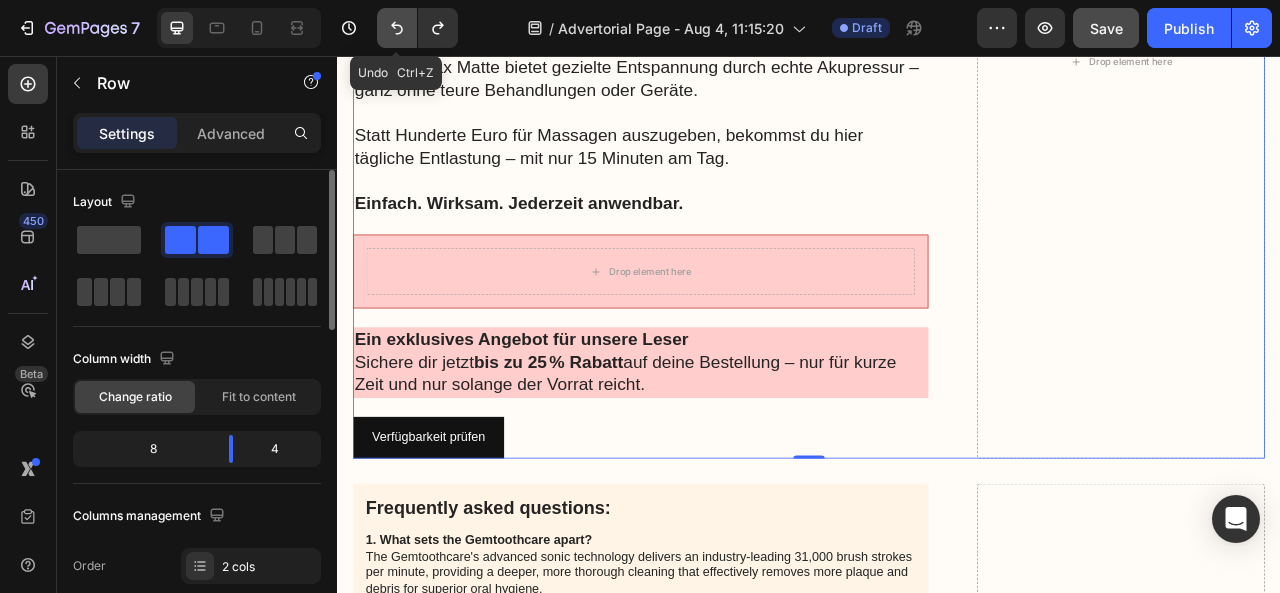 click 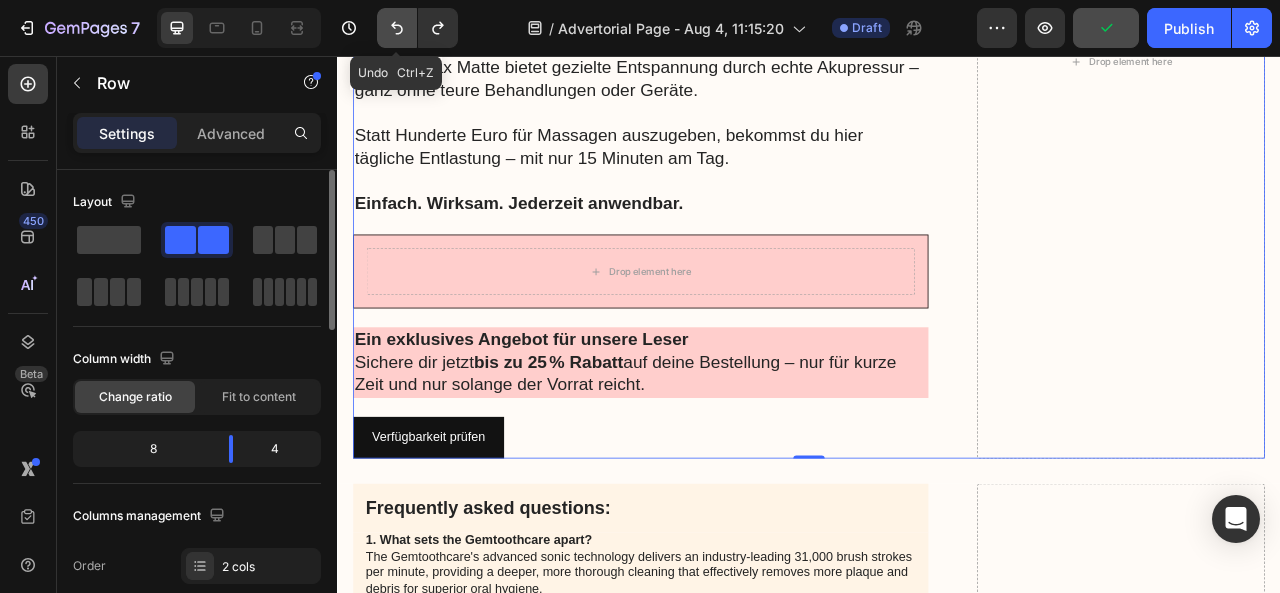 click 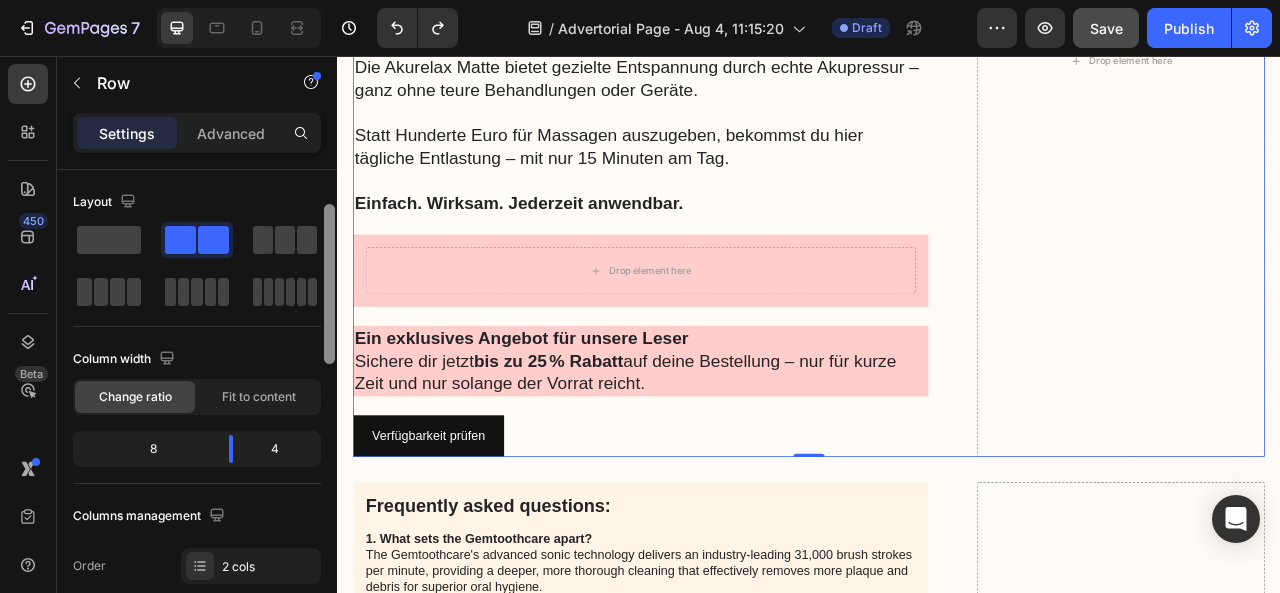 scroll, scrollTop: 43, scrollLeft: 0, axis: vertical 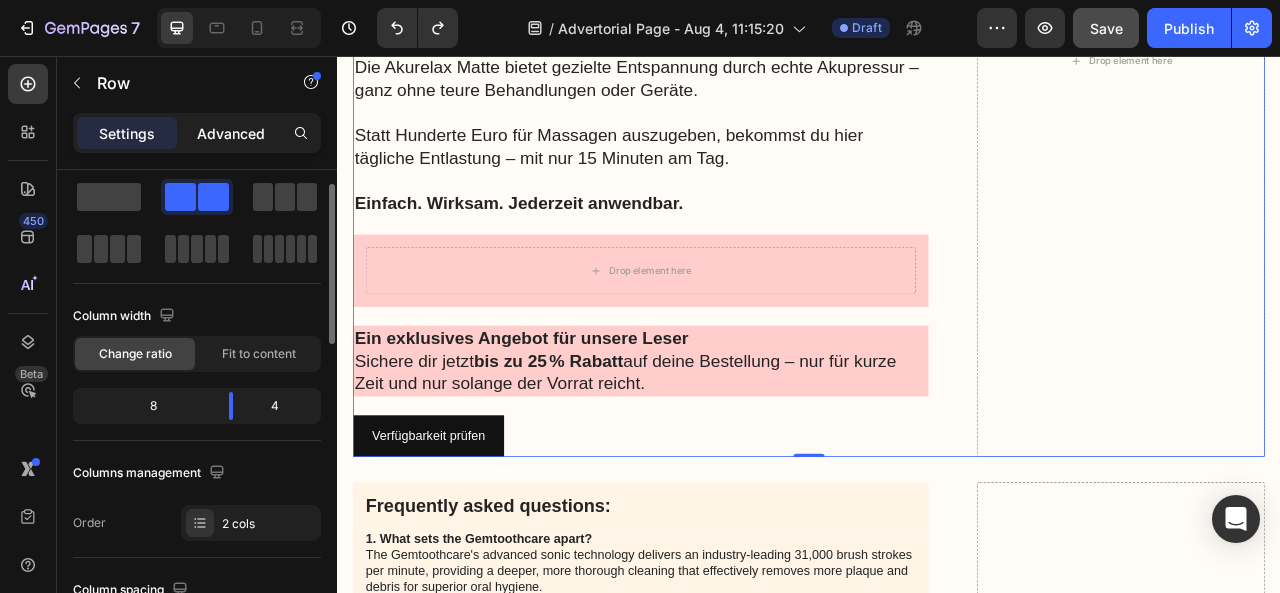 click on "Advanced" at bounding box center [231, 133] 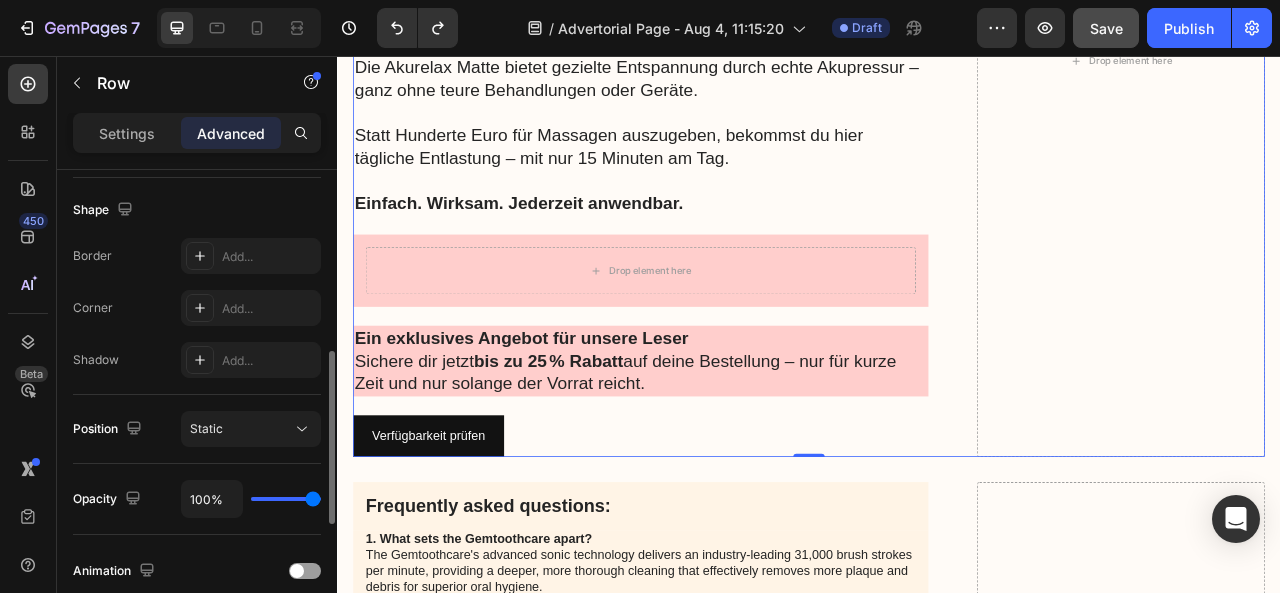 scroll, scrollTop: 504, scrollLeft: 0, axis: vertical 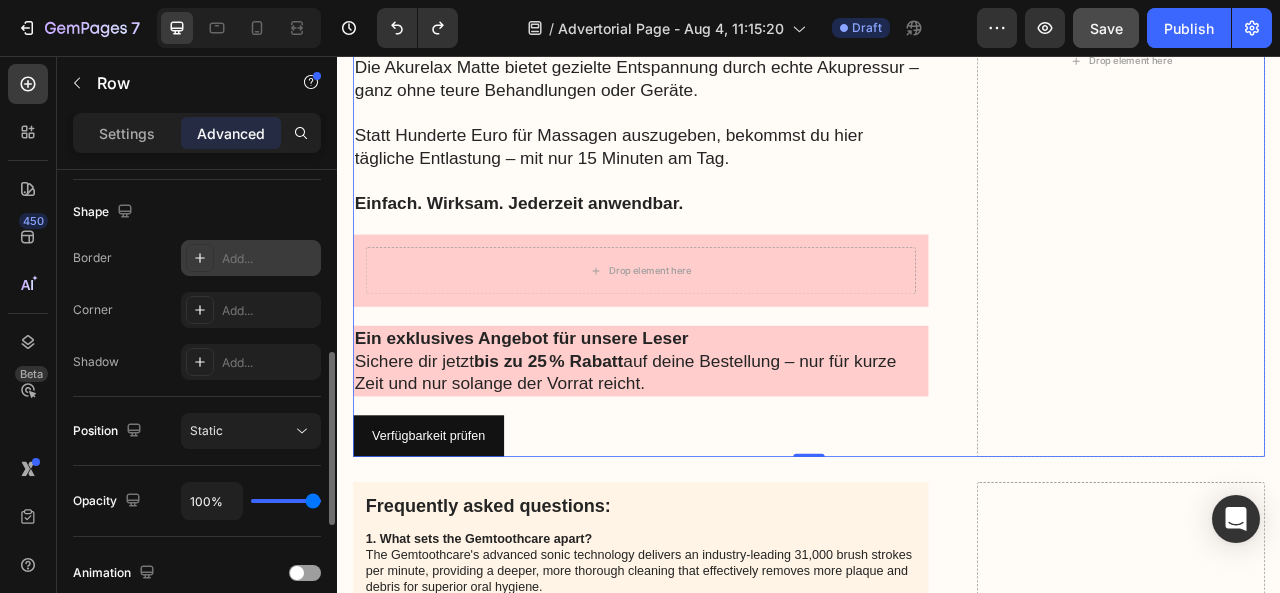 click on "Add..." at bounding box center (269, 259) 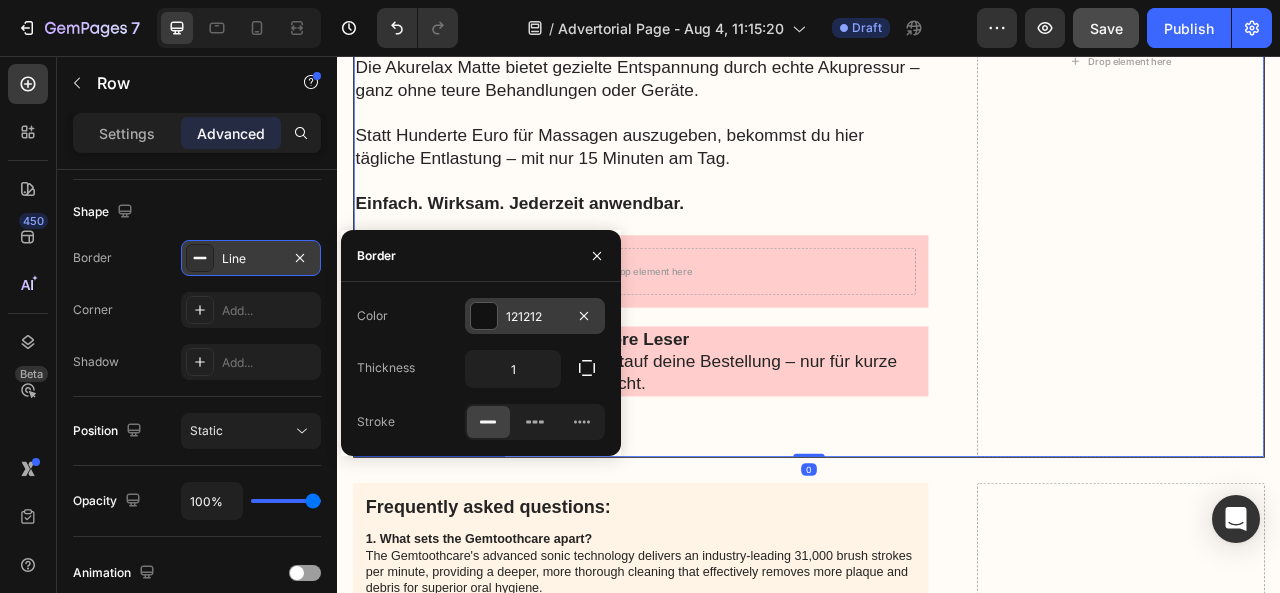 click on "121212" at bounding box center [535, 317] 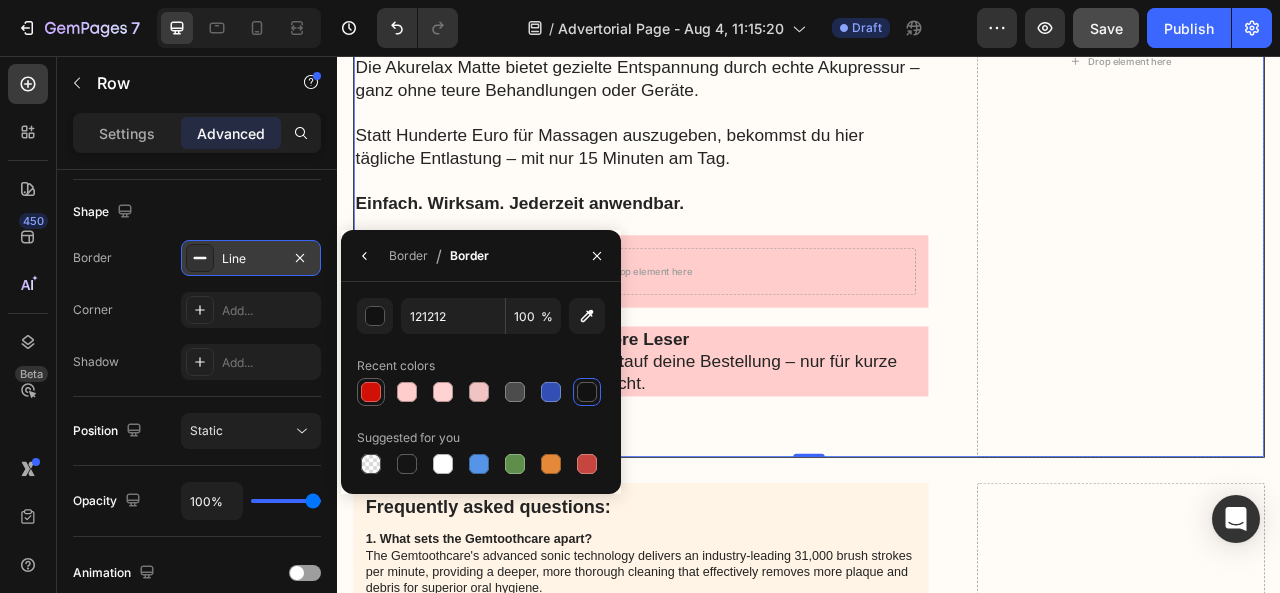 click at bounding box center [371, 392] 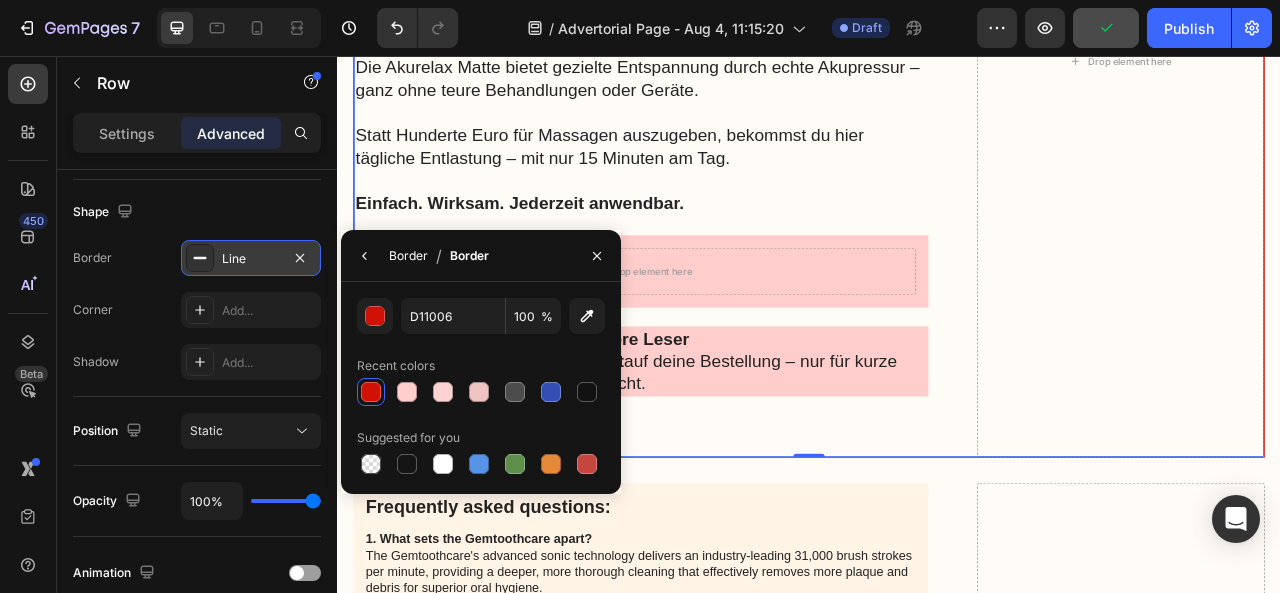 click on "Border" at bounding box center [408, 256] 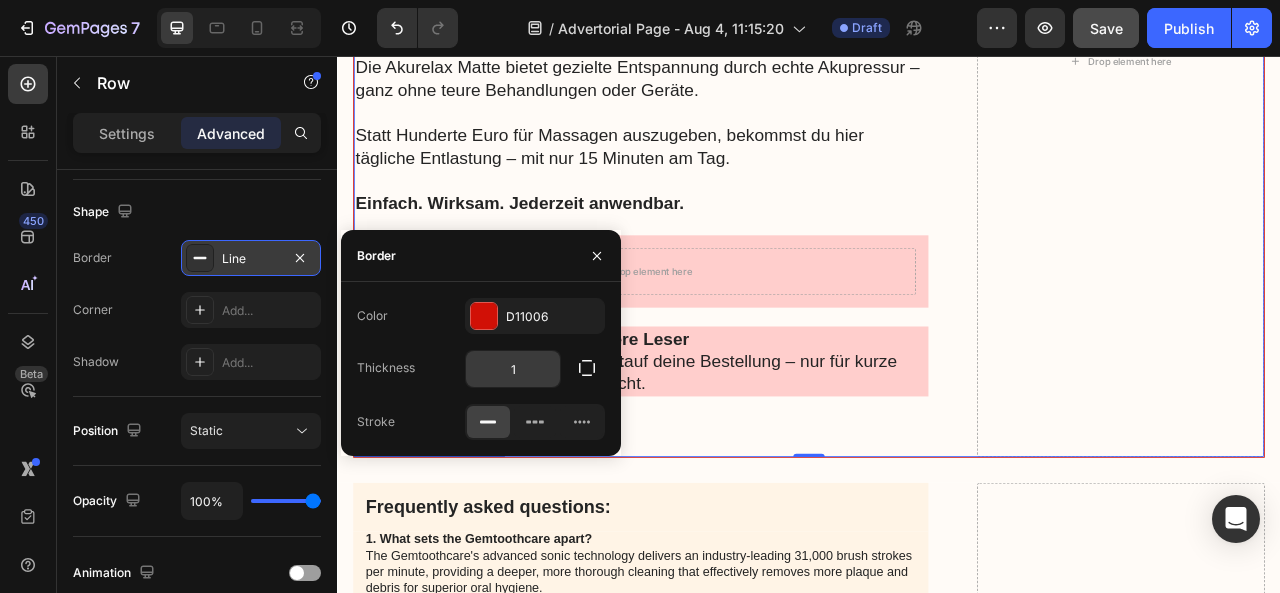 click on "1" at bounding box center (513, 369) 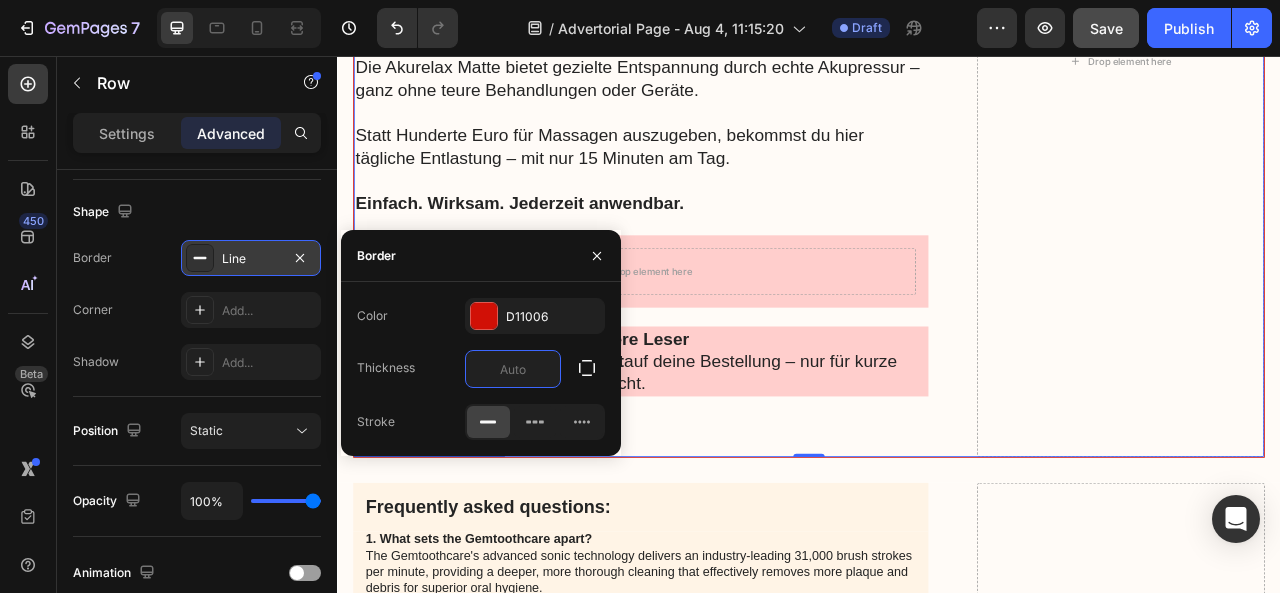 type on "3" 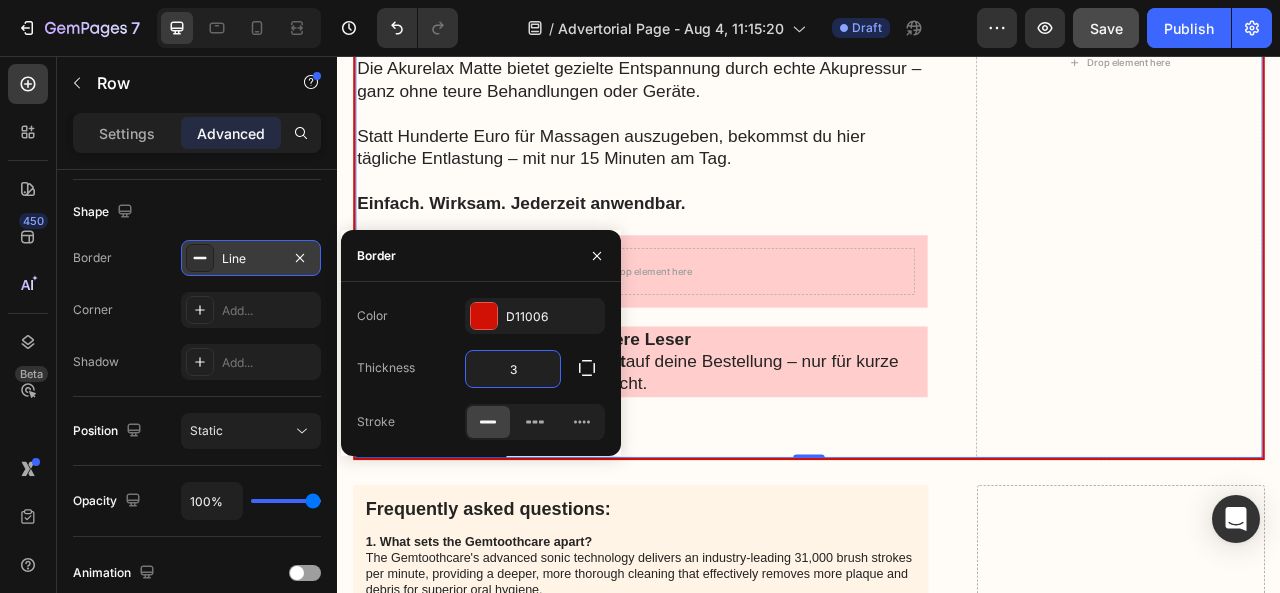 scroll, scrollTop: 9366, scrollLeft: 0, axis: vertical 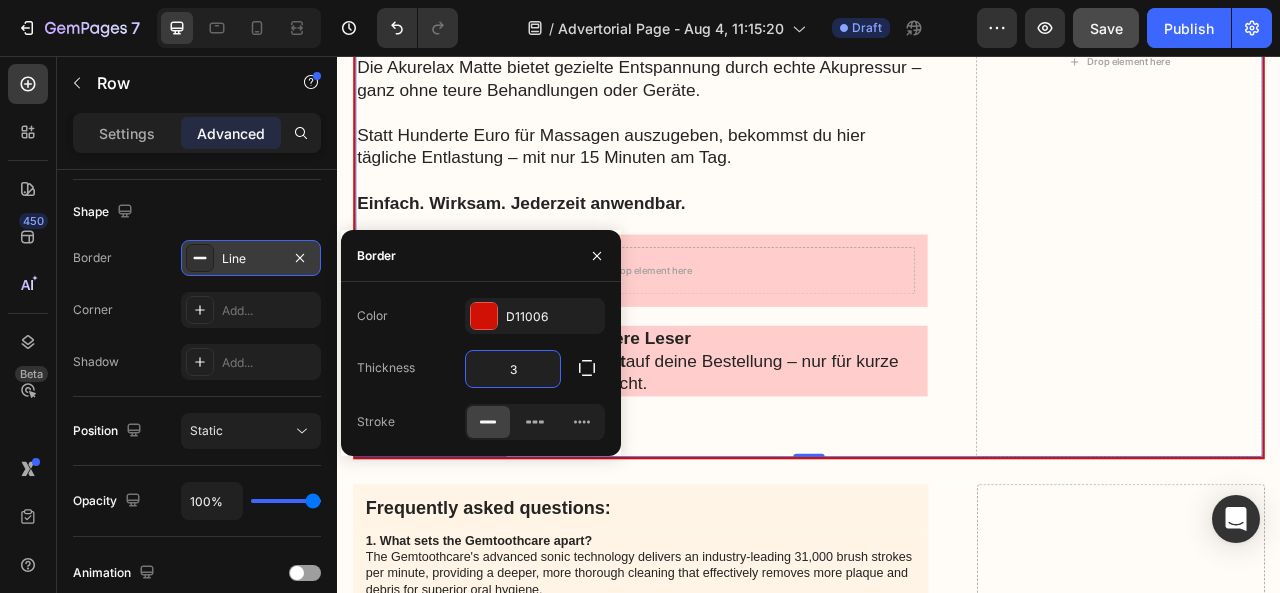 type 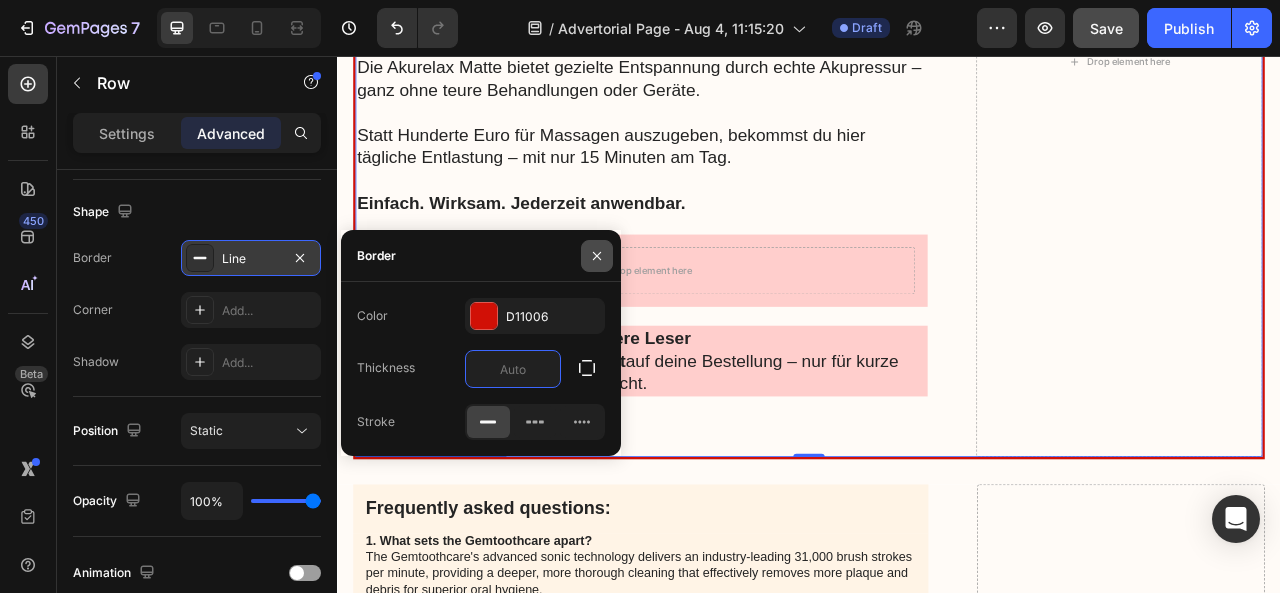 click 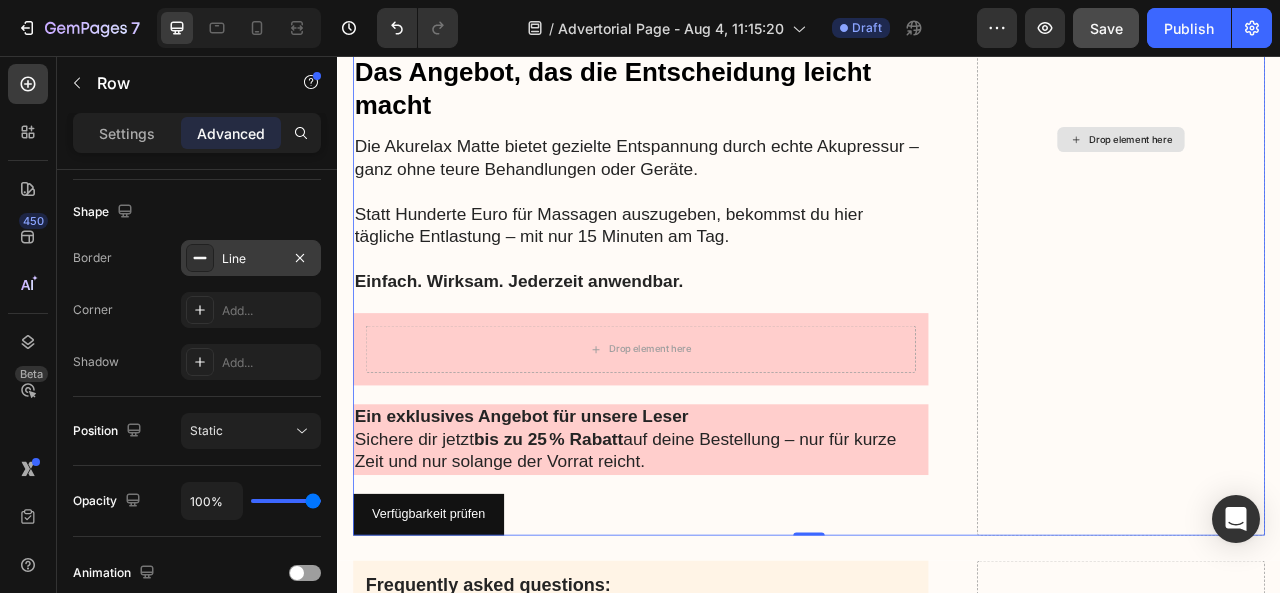 scroll, scrollTop: 9258, scrollLeft: 0, axis: vertical 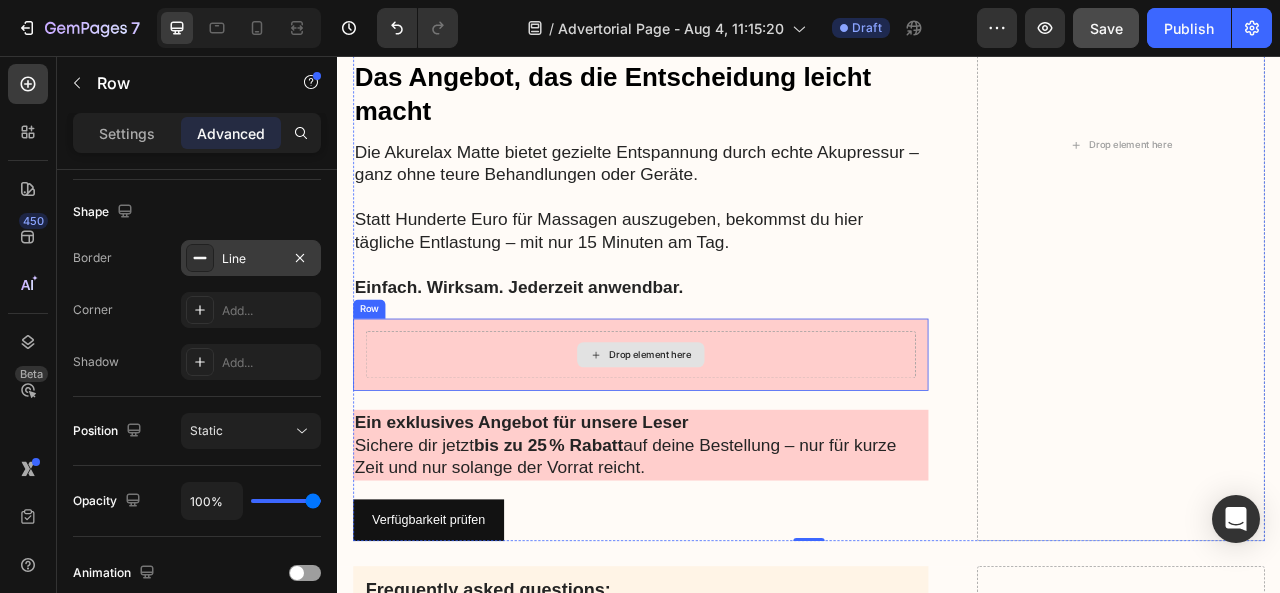 click on "Drop element here" at bounding box center (723, 436) 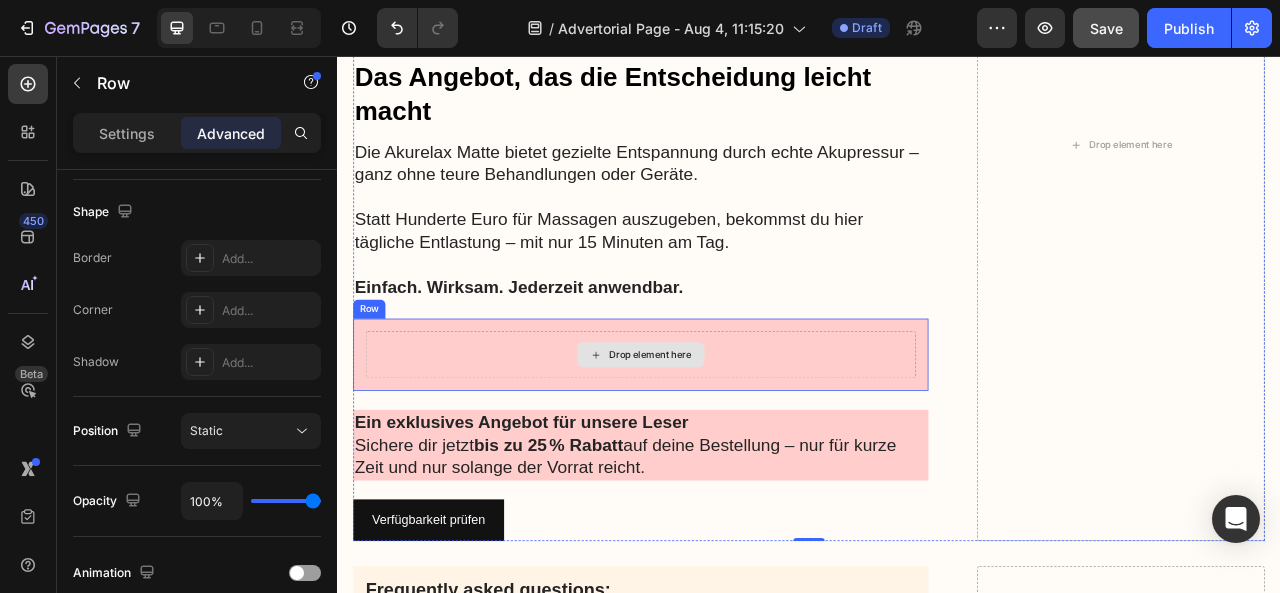scroll, scrollTop: 504, scrollLeft: 0, axis: vertical 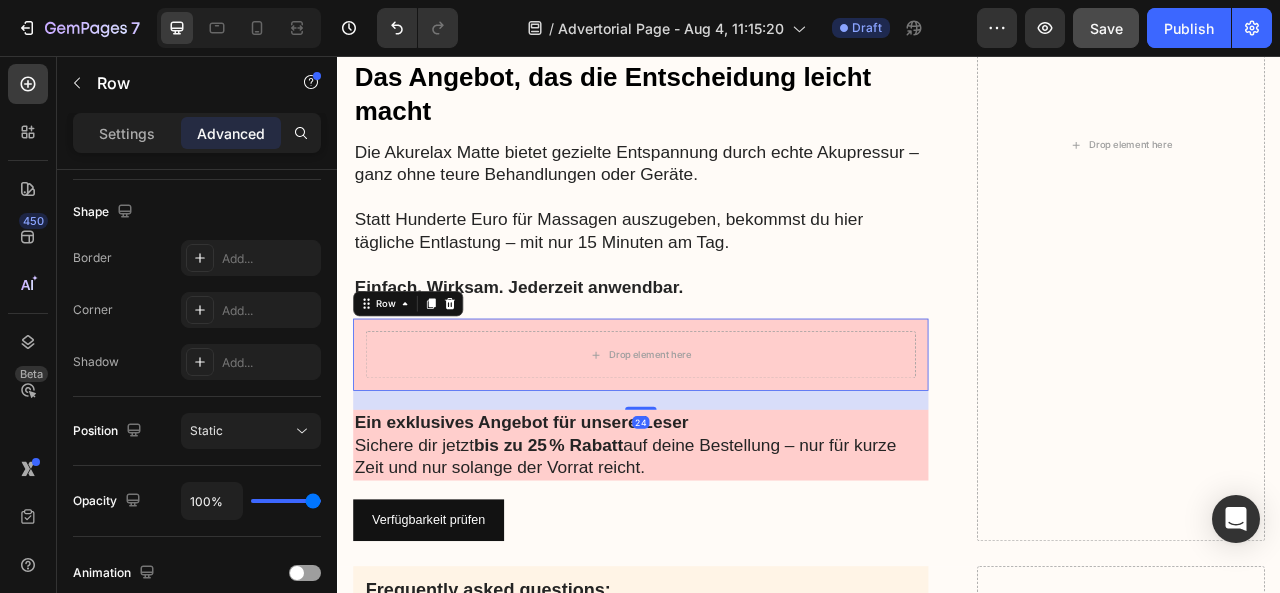 click on "Drop element here Row   24" at bounding box center [723, 436] 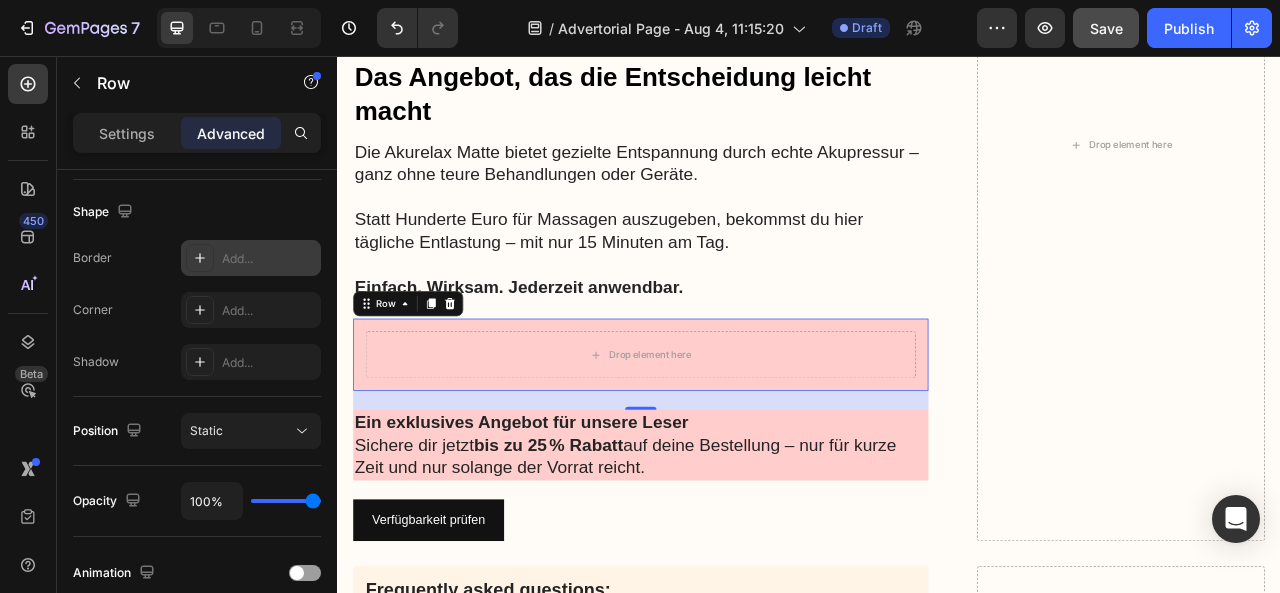 click on "Add..." at bounding box center (269, 259) 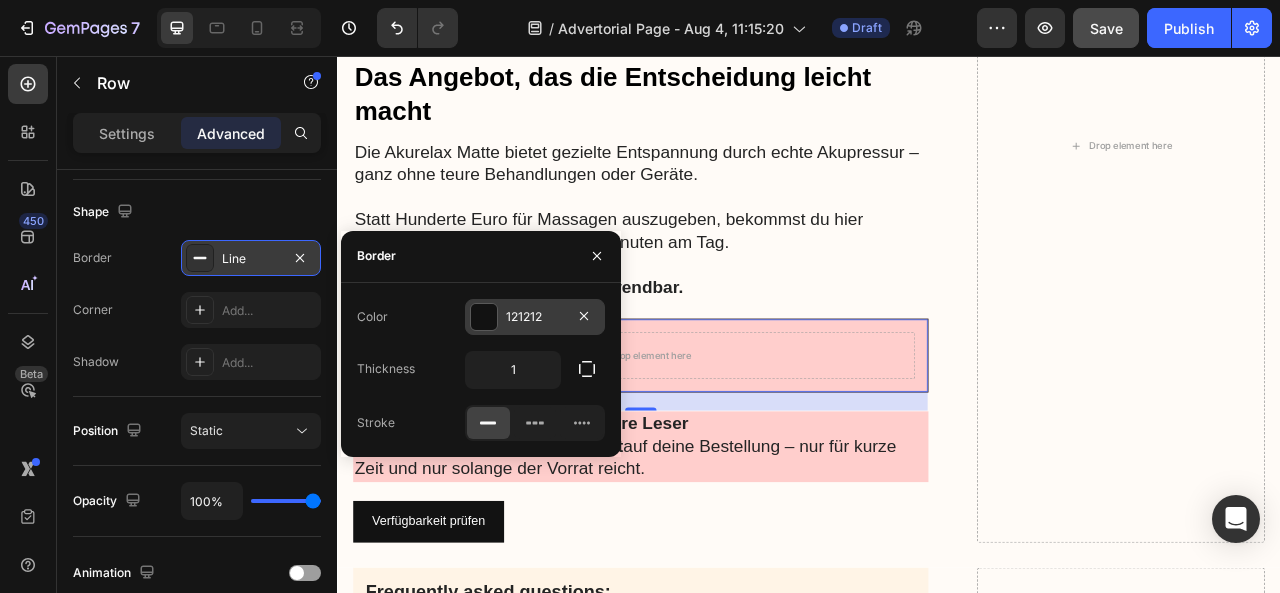 click on "121212" at bounding box center (535, 317) 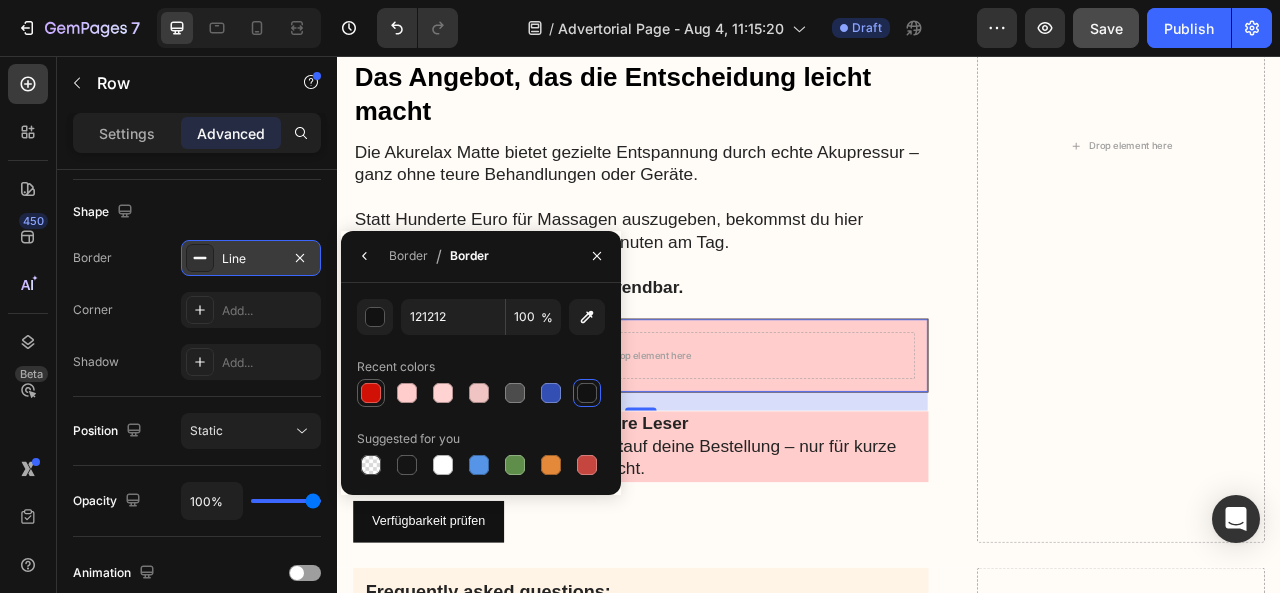 click at bounding box center [371, 393] 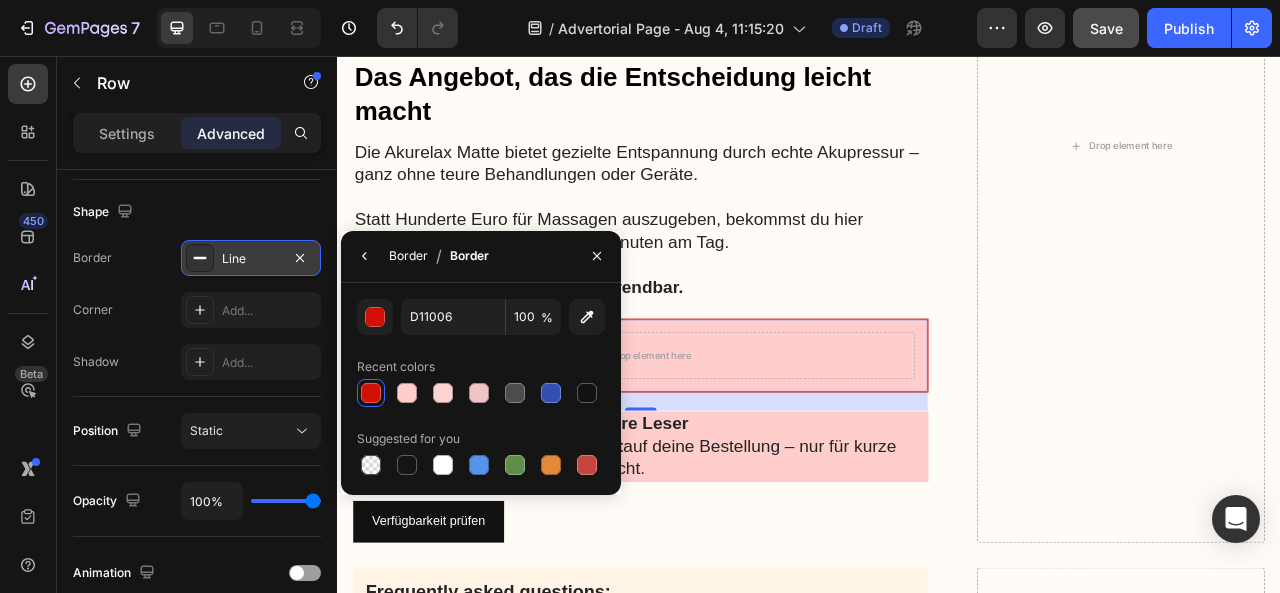 click on "Border" at bounding box center (408, 256) 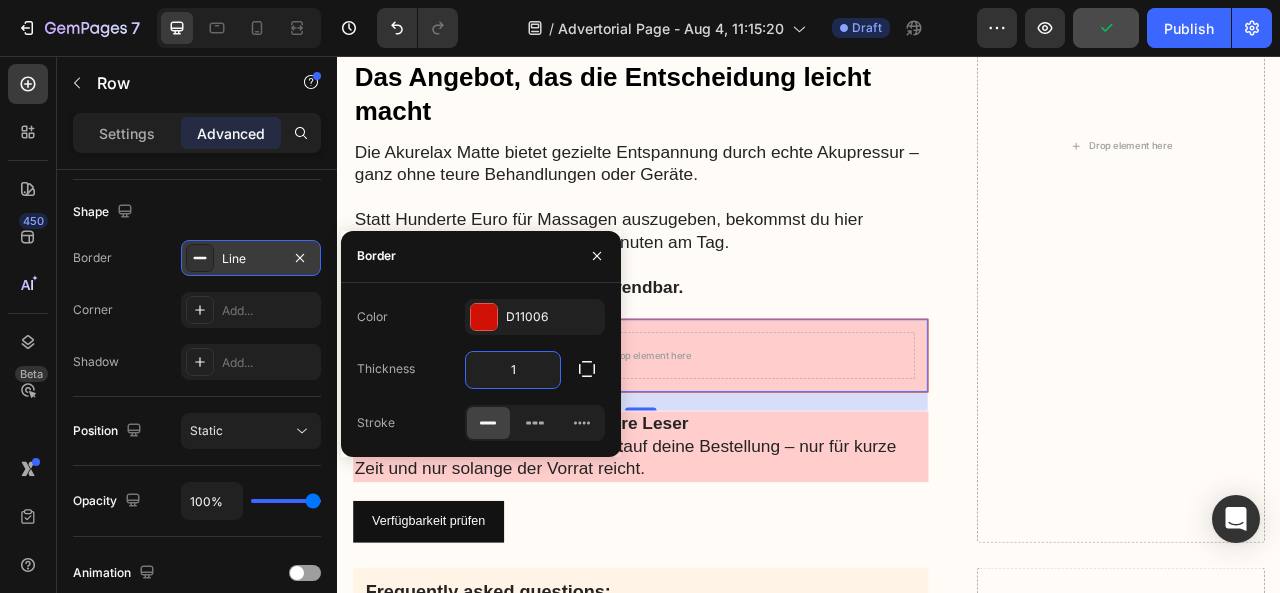 click on "1" at bounding box center (513, 370) 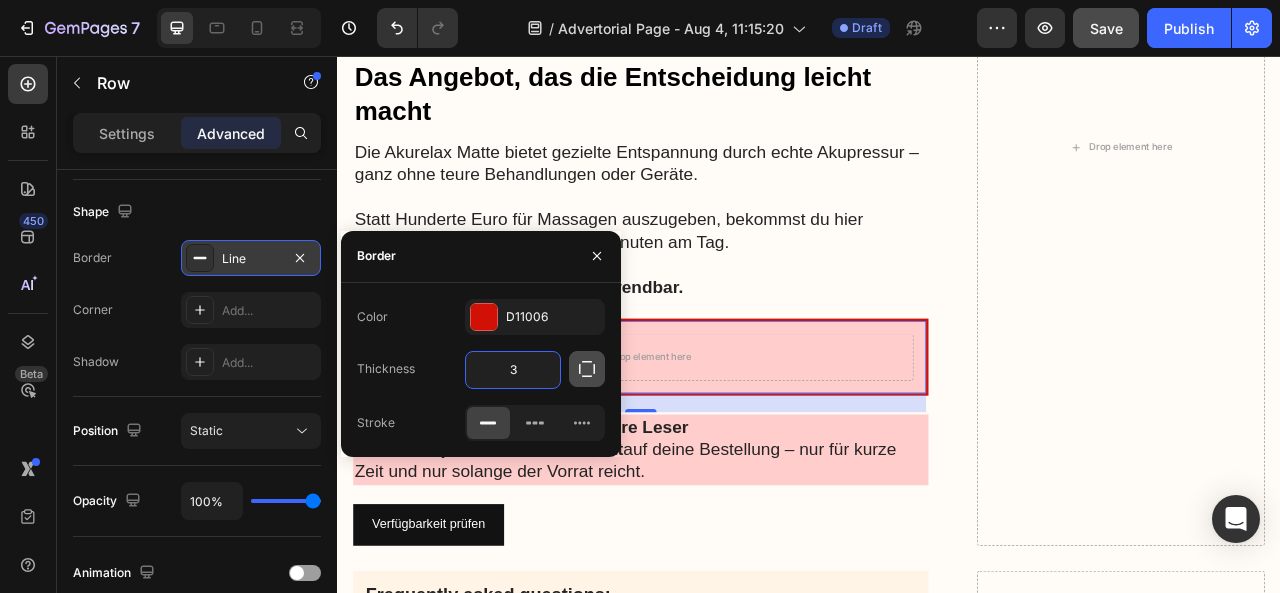 type on "3" 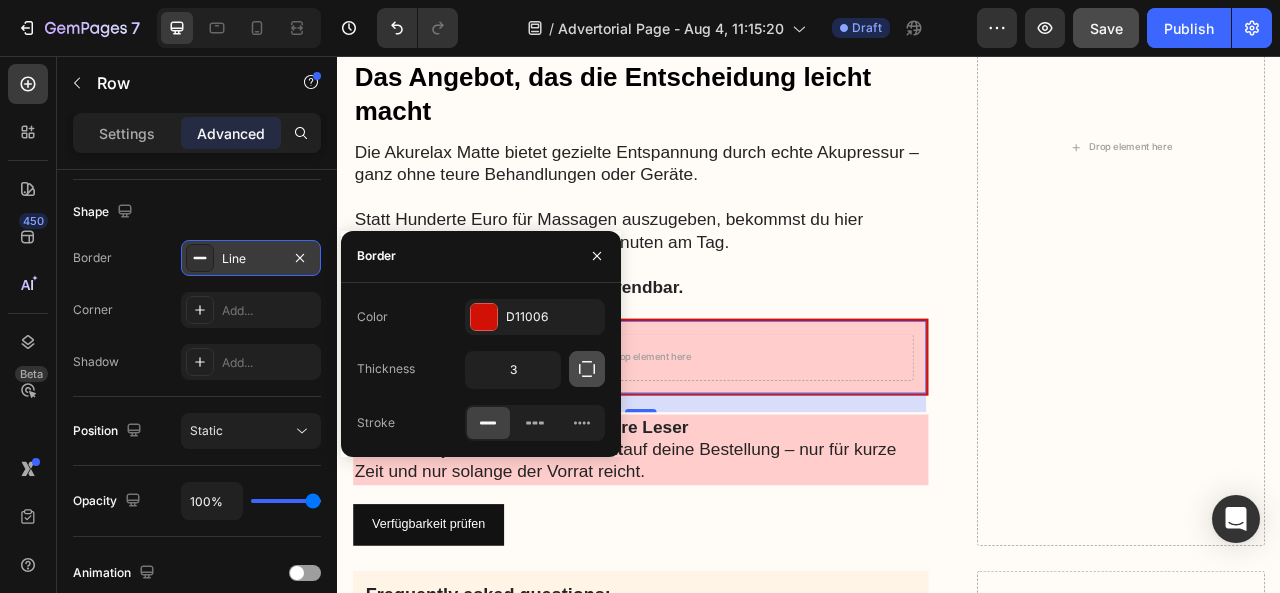 click 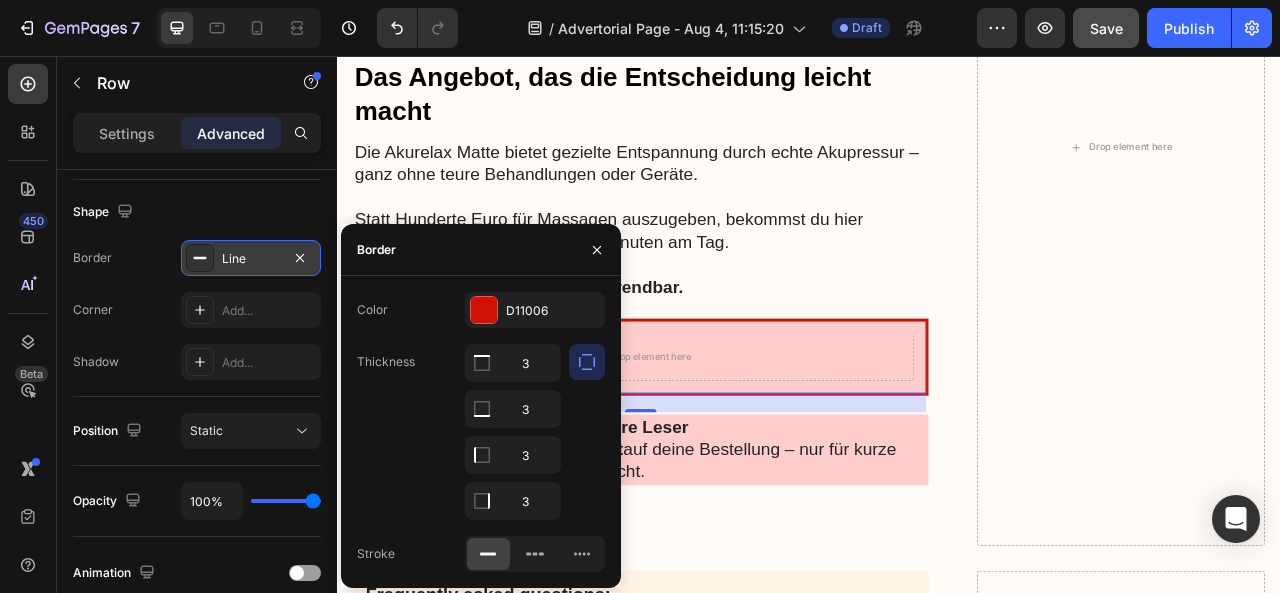 click at bounding box center (587, 432) 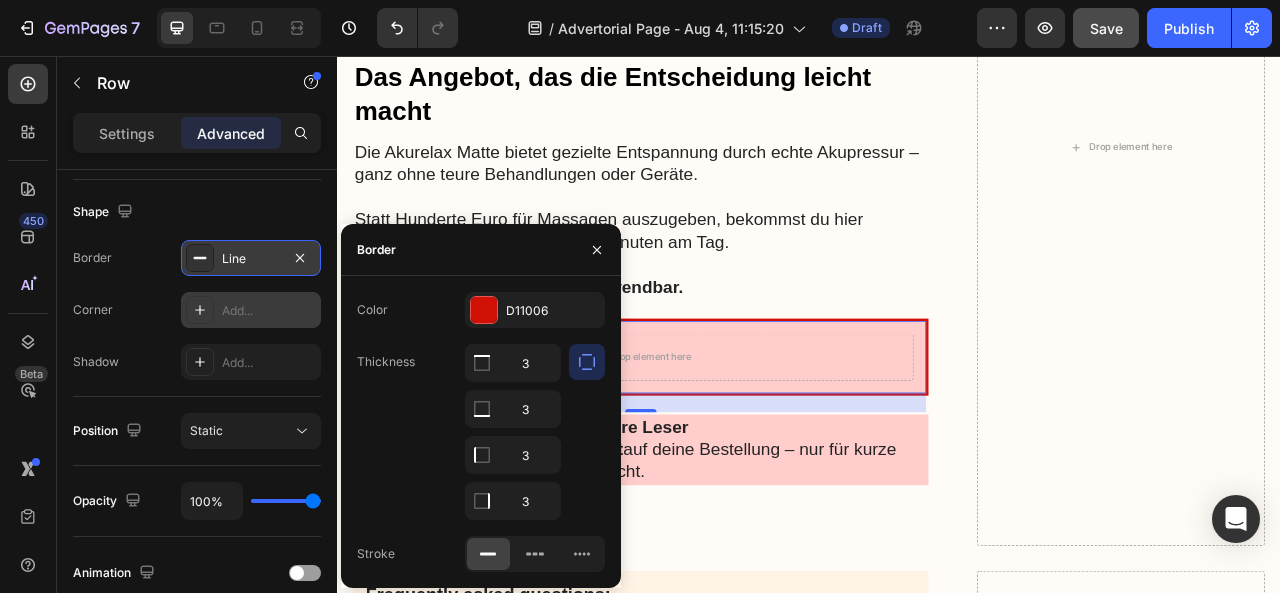 click on "Add..." at bounding box center (269, 311) 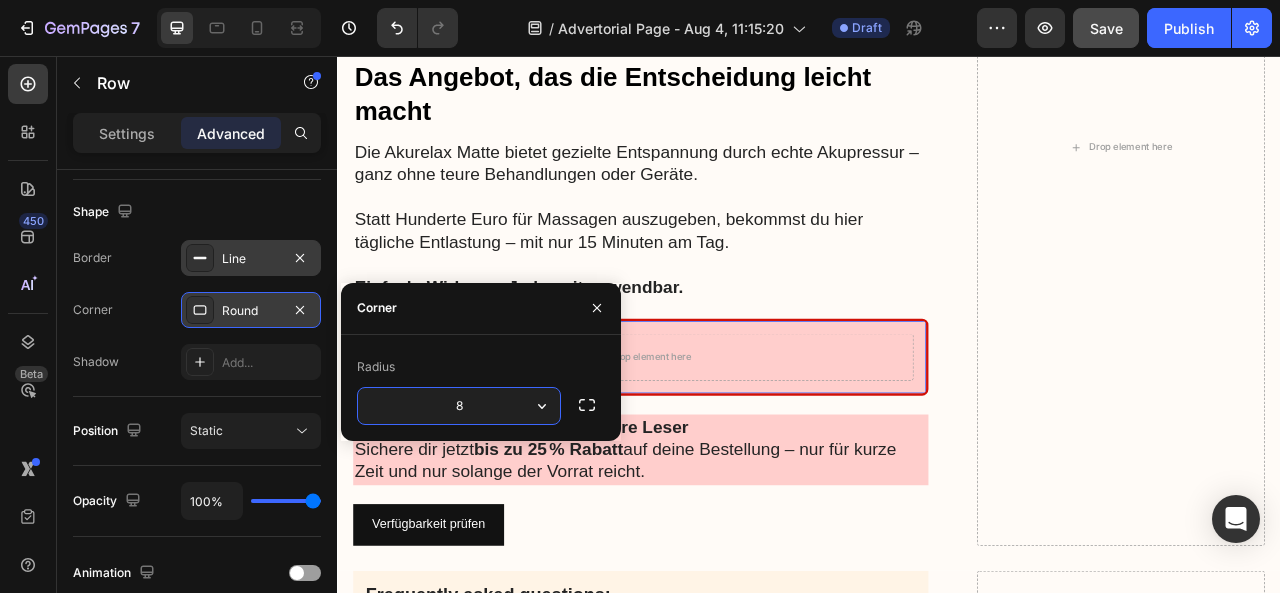 click on "8" at bounding box center [459, 406] 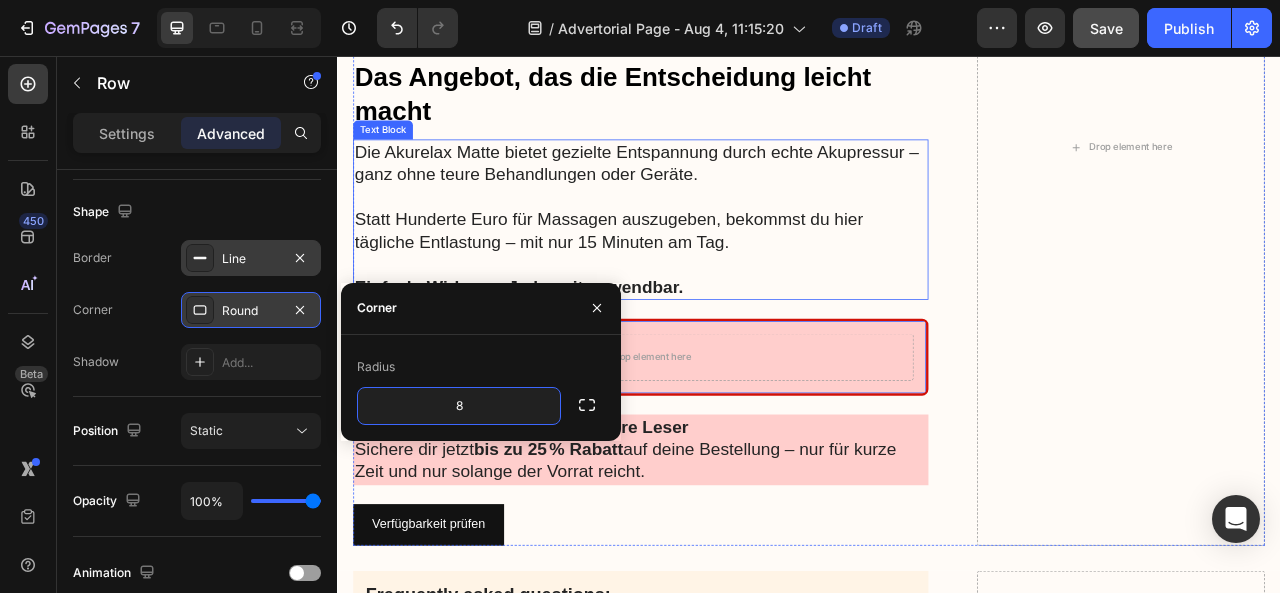 click at bounding box center [723, 321] 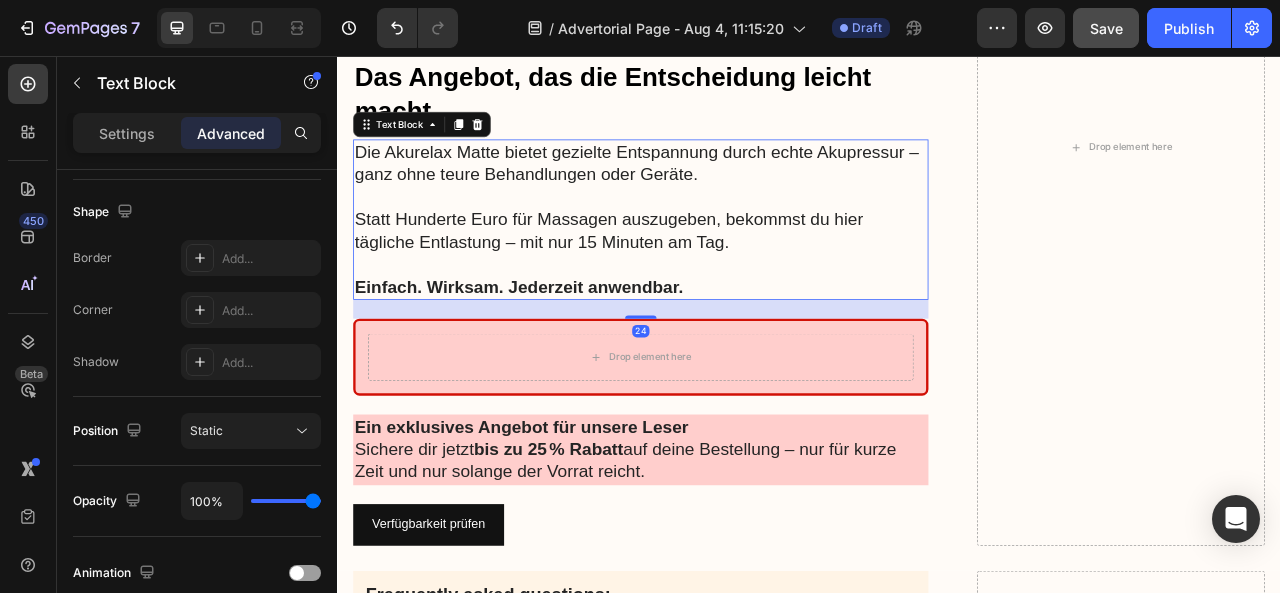 scroll, scrollTop: 0, scrollLeft: 0, axis: both 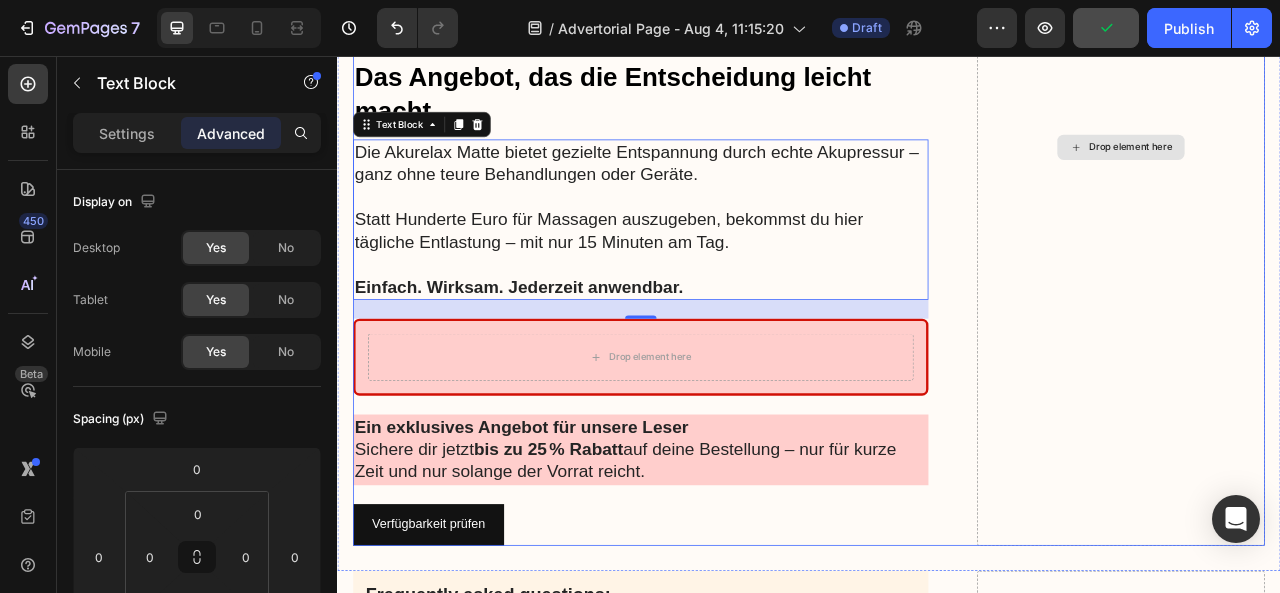 click on "Drop element here" at bounding box center (1334, 172) 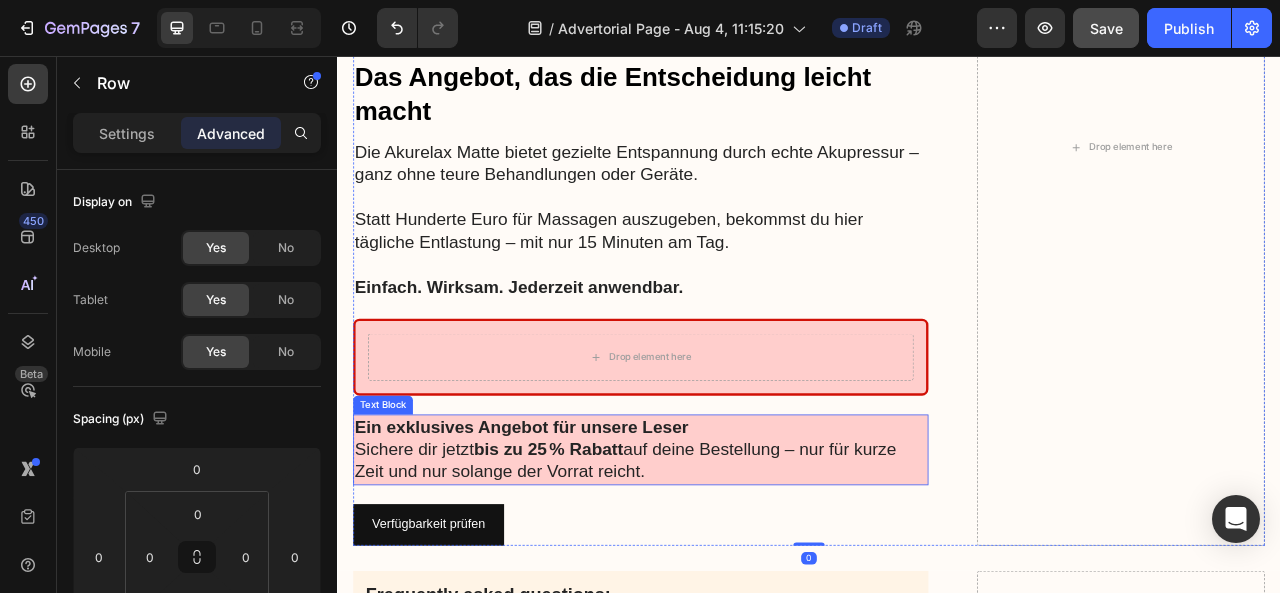 click on "Sichere dir jetzt  bis zu 25 % Rabatt  auf deine Bestellung – nur für kurze Zeit und nur solange der Vorrat reicht." at bounding box center [723, 571] 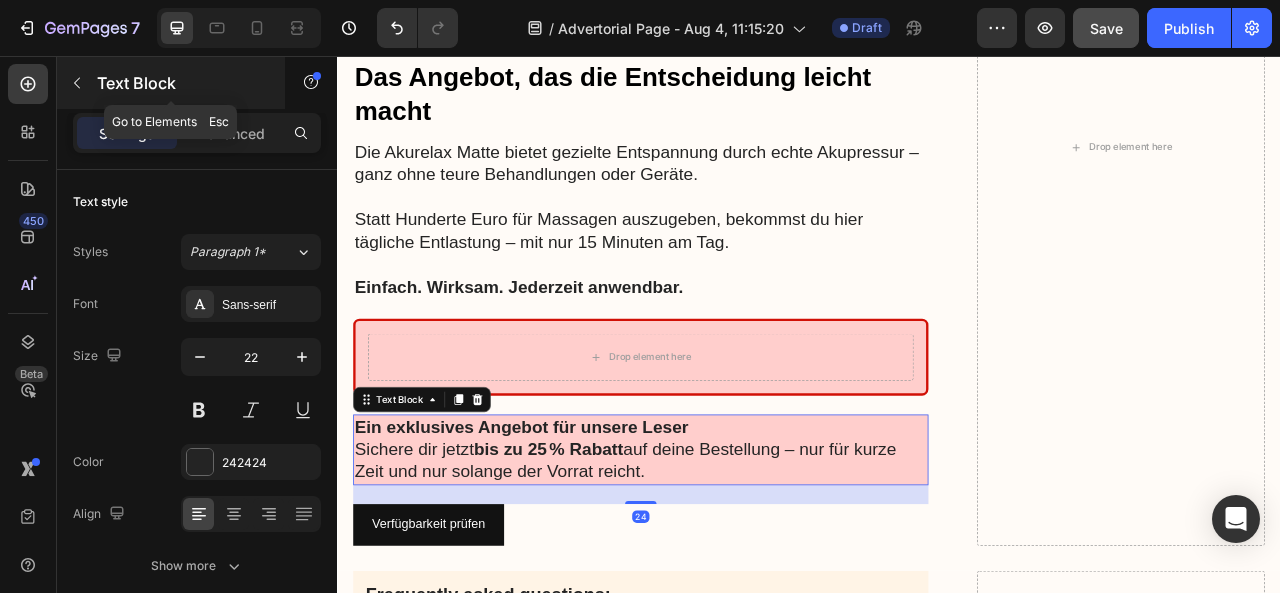 click at bounding box center [77, 83] 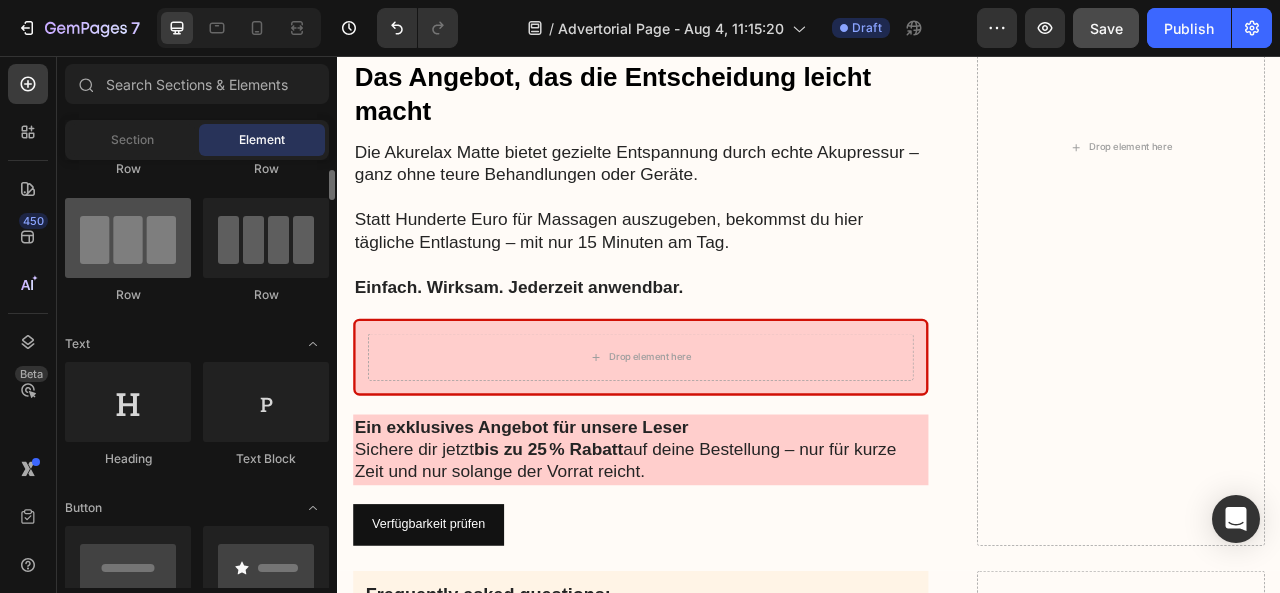 scroll, scrollTop: 133, scrollLeft: 0, axis: vertical 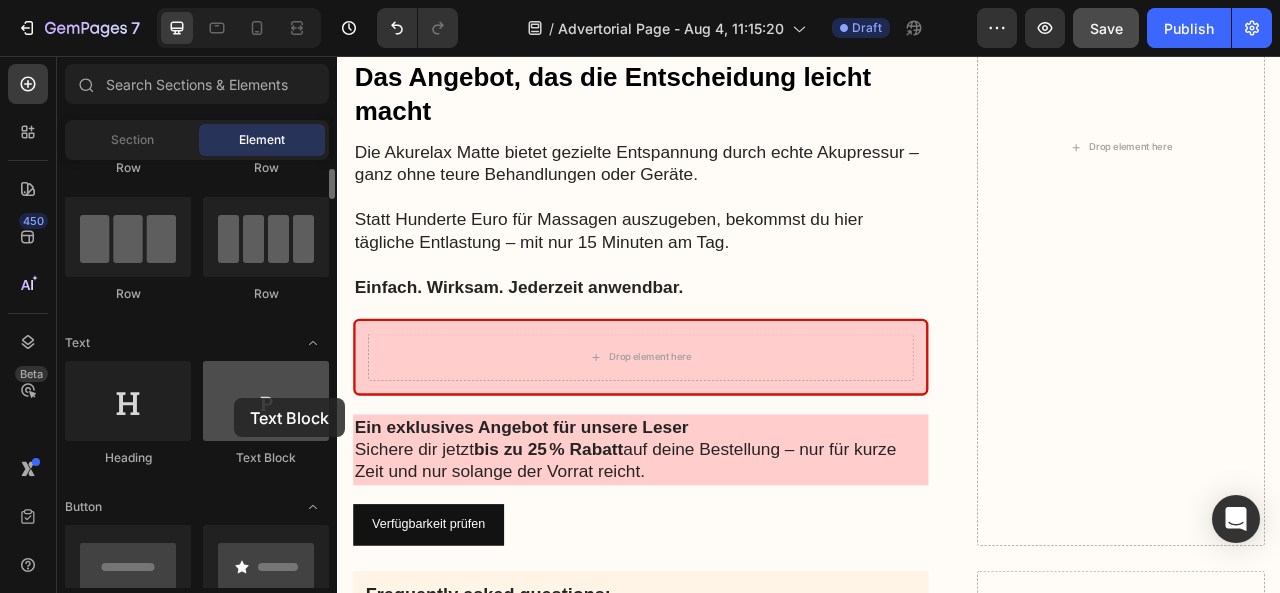 click at bounding box center [266, 401] 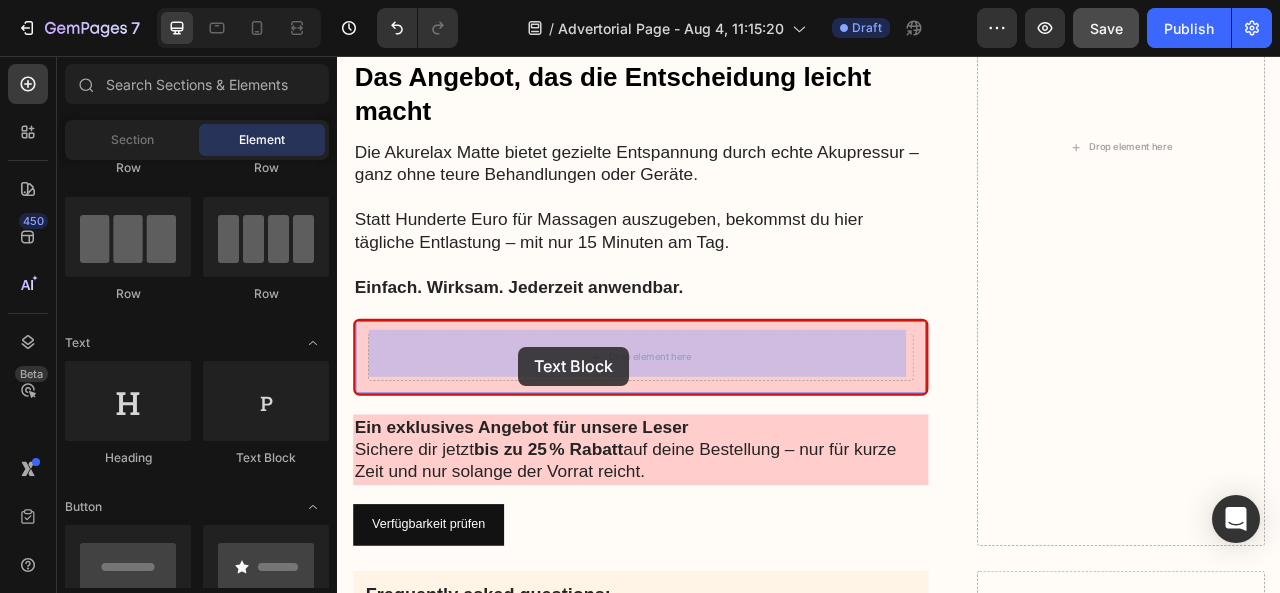 drag, startPoint x: 612, startPoint y: 465, endPoint x: 559, endPoint y: 439, distance: 59.03389 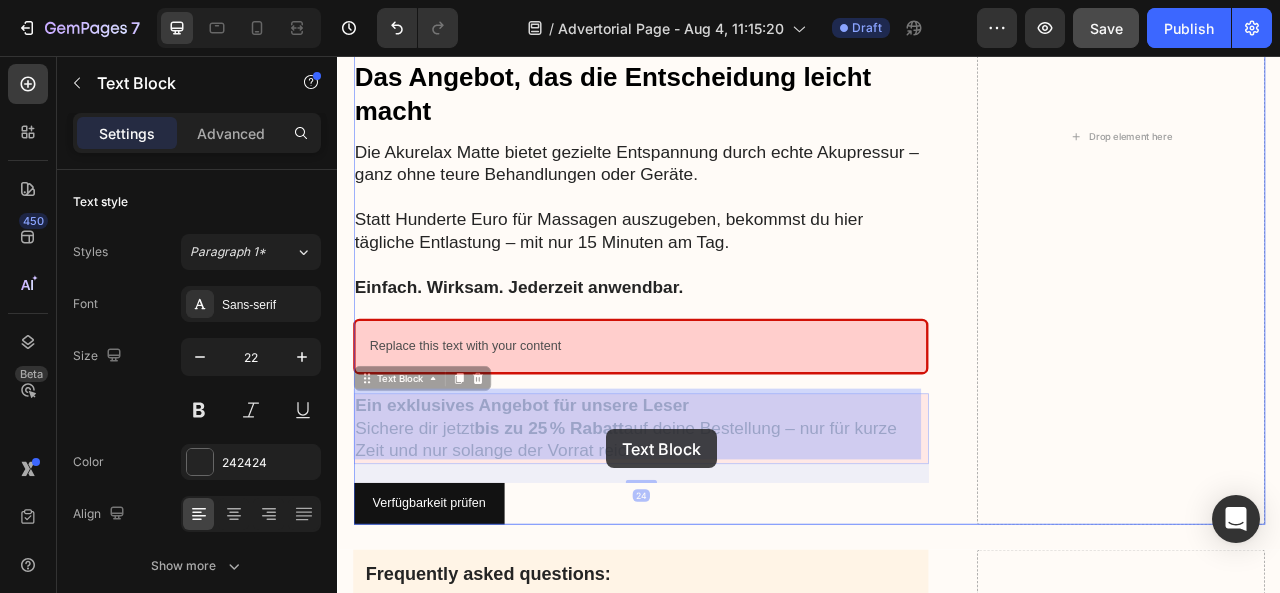 drag, startPoint x: 748, startPoint y: 553, endPoint x: 679, endPoint y: 530, distance: 72.73238 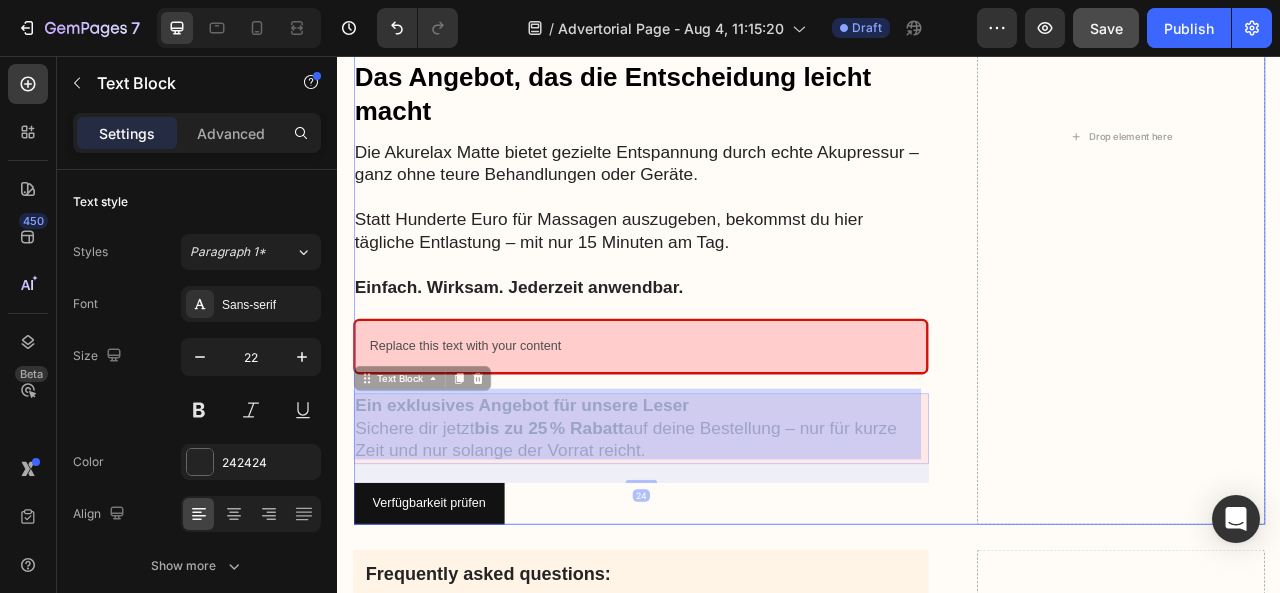 scroll, scrollTop: 9276, scrollLeft: 0, axis: vertical 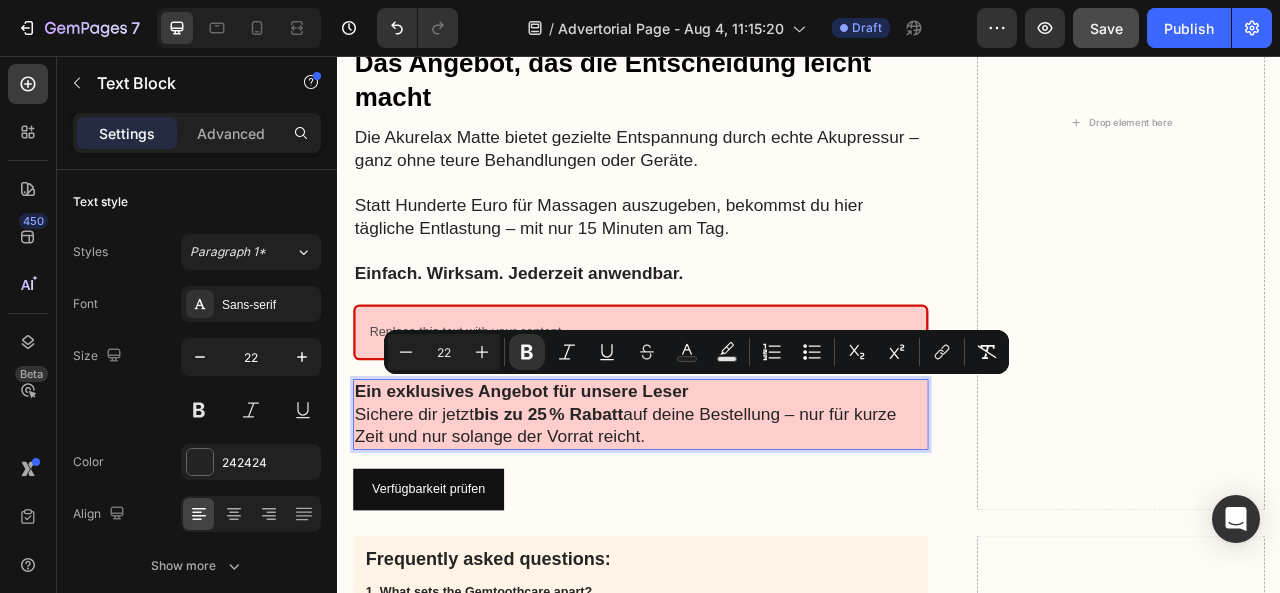 drag, startPoint x: 641, startPoint y: 499, endPoint x: 361, endPoint y: 466, distance: 281.93793 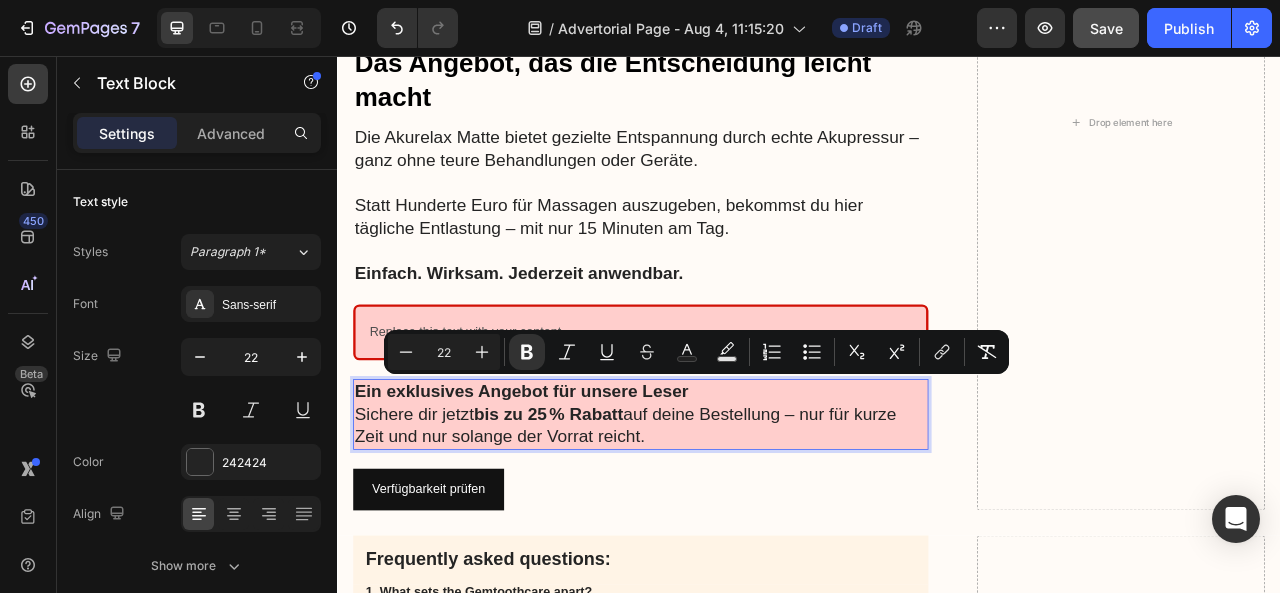 click on "Ein exklusives Angebot für unsere Leser Sichere dir jetzt bis zu 25 % Rabatt auf deine Bestellung – nur für kurze Zeit und nur solange der Vorrat reicht." at bounding box center (723, 512) 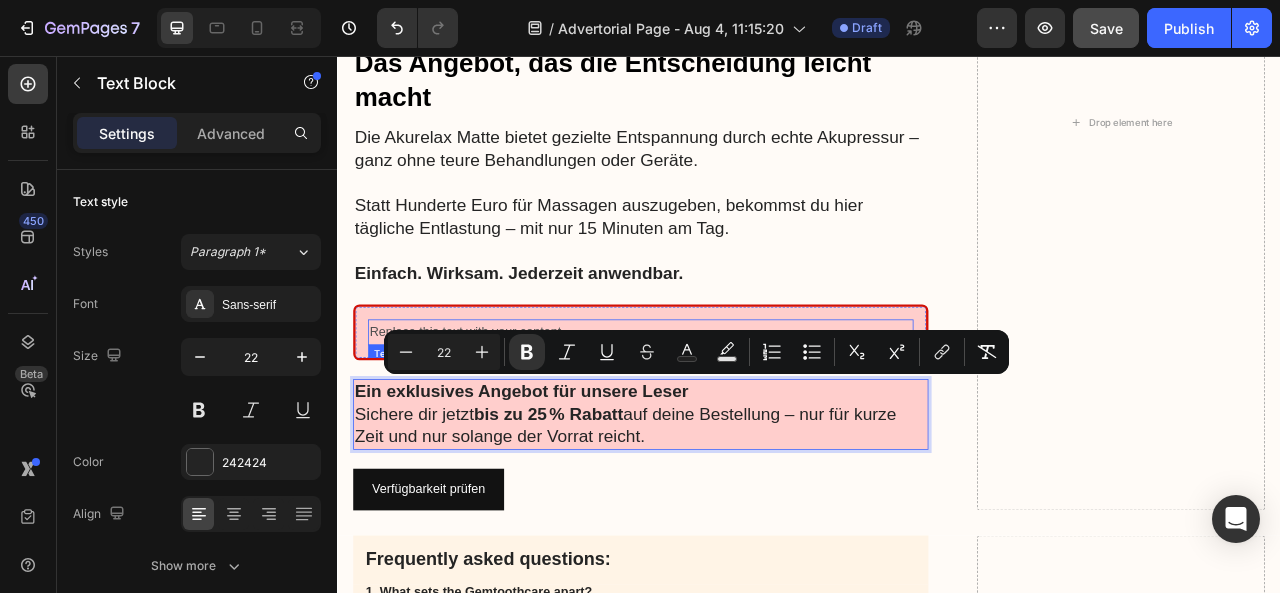 click on "Replace this text with your content" at bounding box center [723, 407] 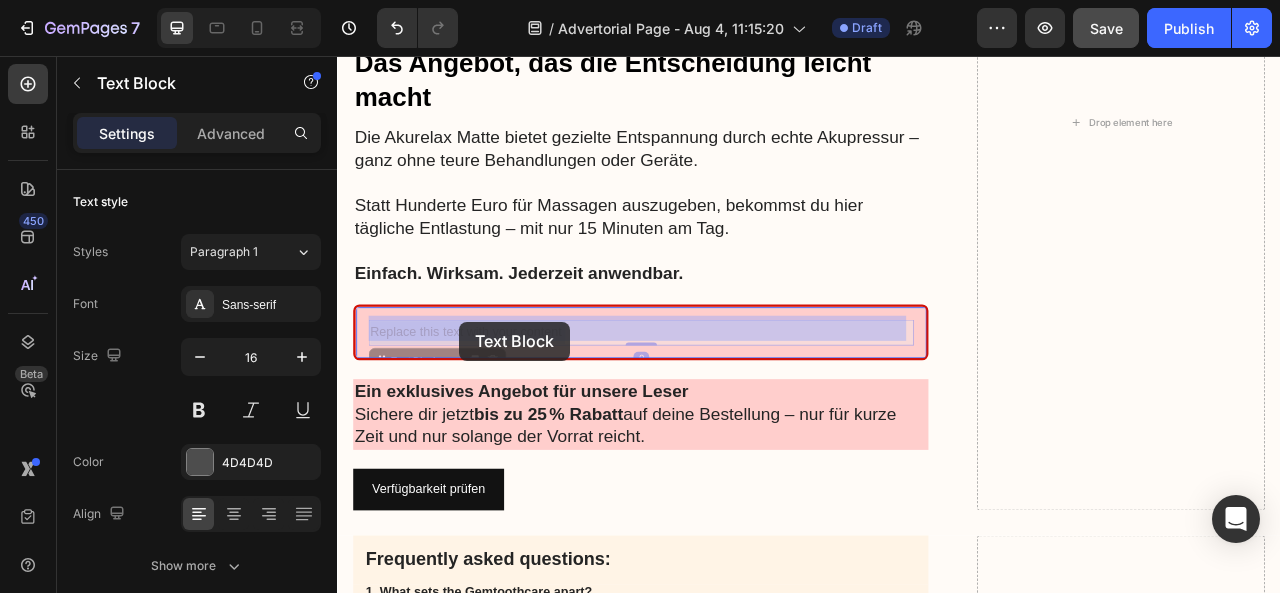 drag, startPoint x: 640, startPoint y: 399, endPoint x: 505, endPoint y: 389, distance: 135.36986 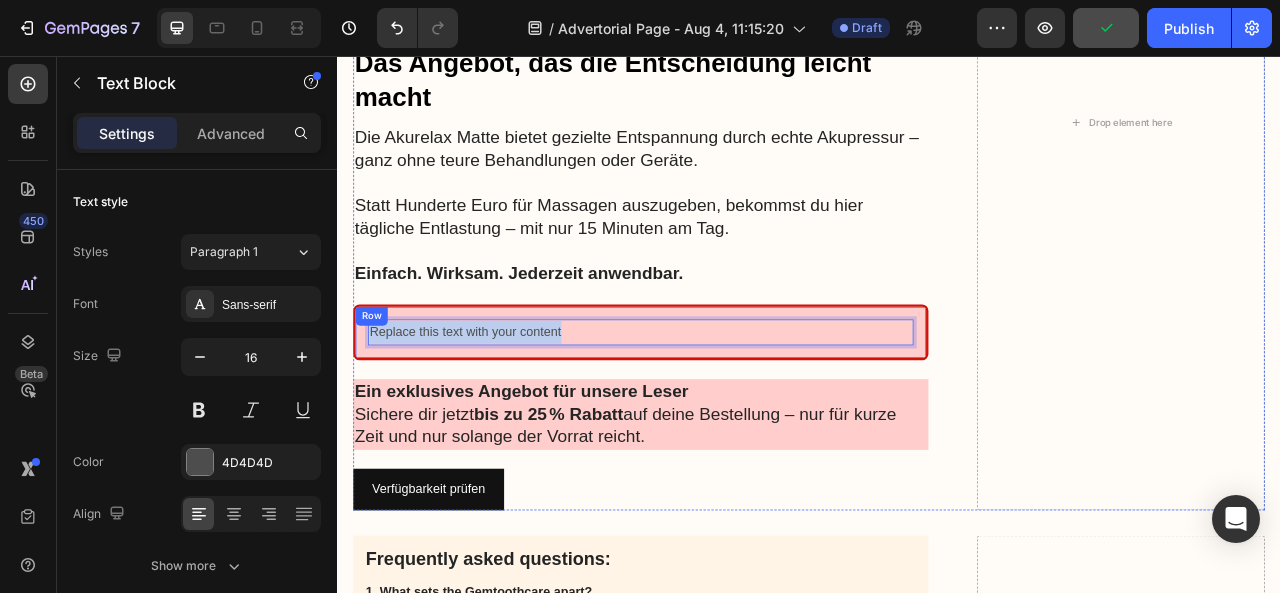 drag, startPoint x: 628, startPoint y: 399, endPoint x: 373, endPoint y: 394, distance: 255.04901 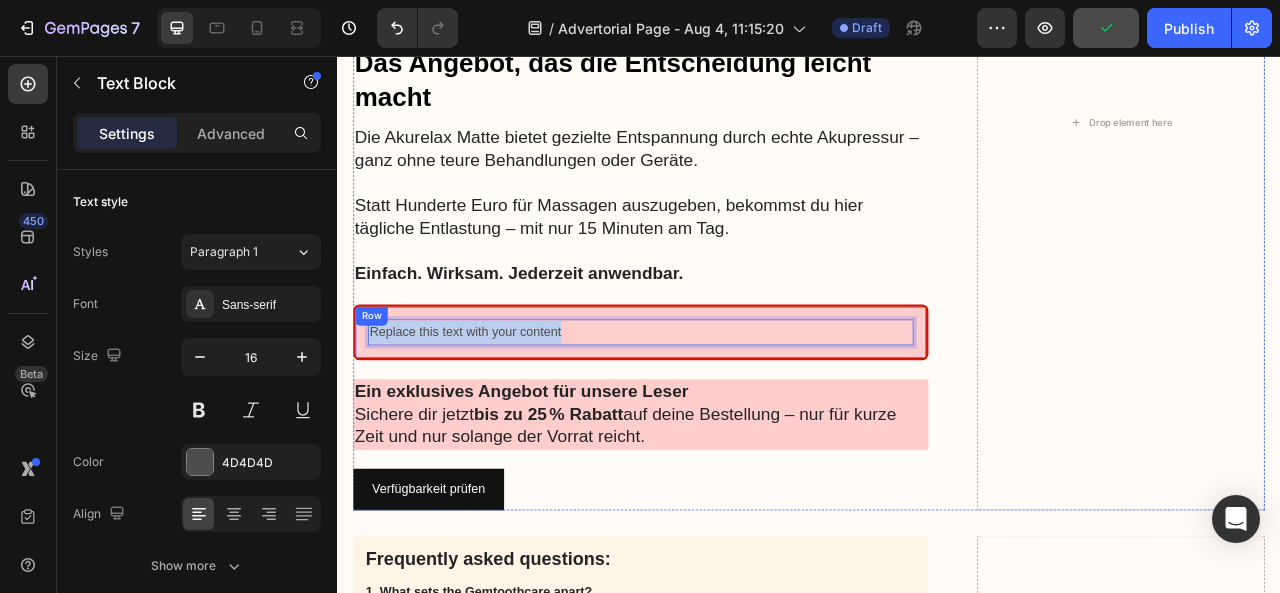 click on "Replace this text with your content Text Block   0 Row" at bounding box center (723, 407) 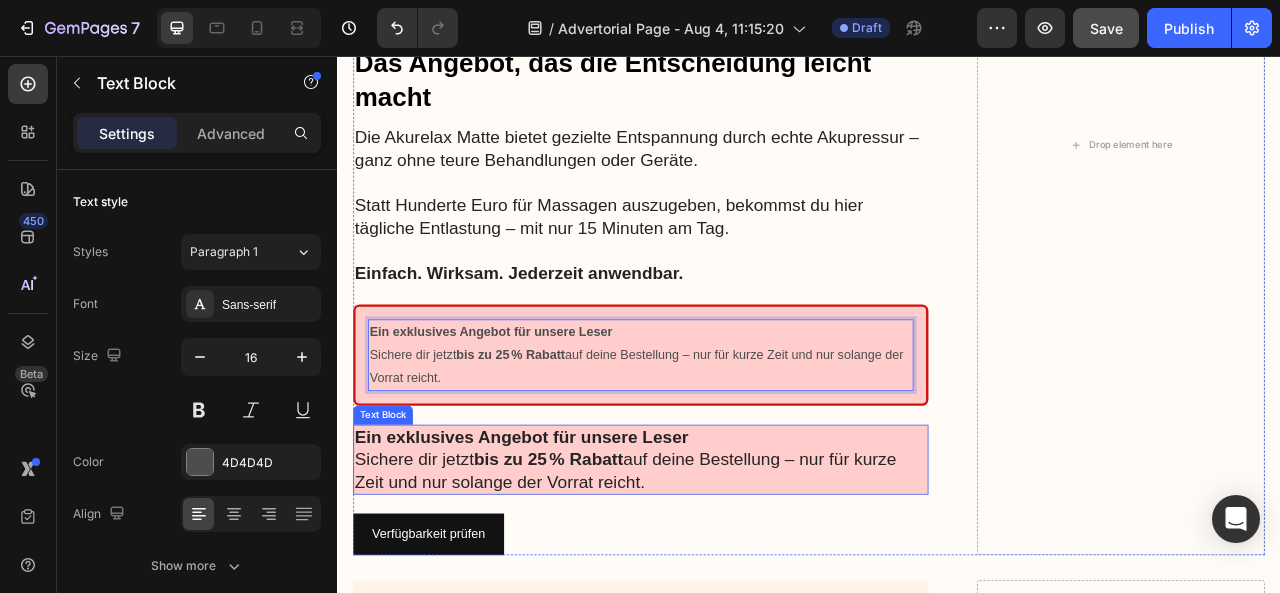 click on "Sichere dir jetzt  bis zu 25 % Rabatt  auf deine Bestellung – nur für kurze Zeit und nur solange der Vorrat reicht." at bounding box center (723, 583) 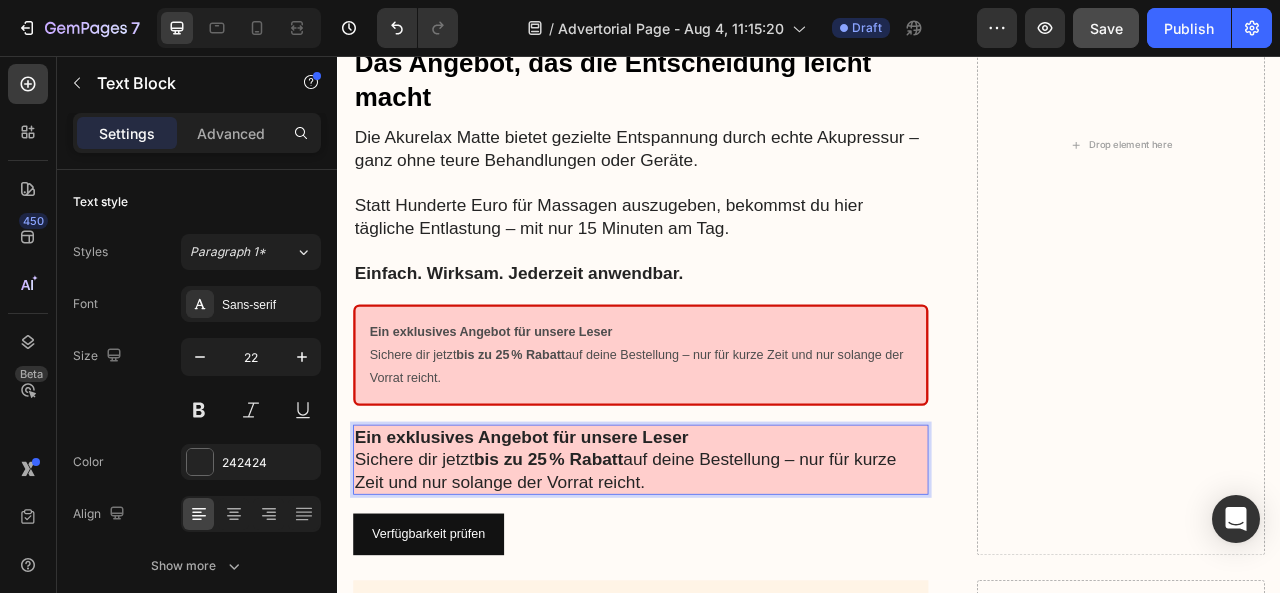 click on "Sichere dir jetzt  bis zu 25 % Rabatt  auf deine Bestellung – nur für kurze Zeit und nur solange der Vorrat reicht." at bounding box center (723, 583) 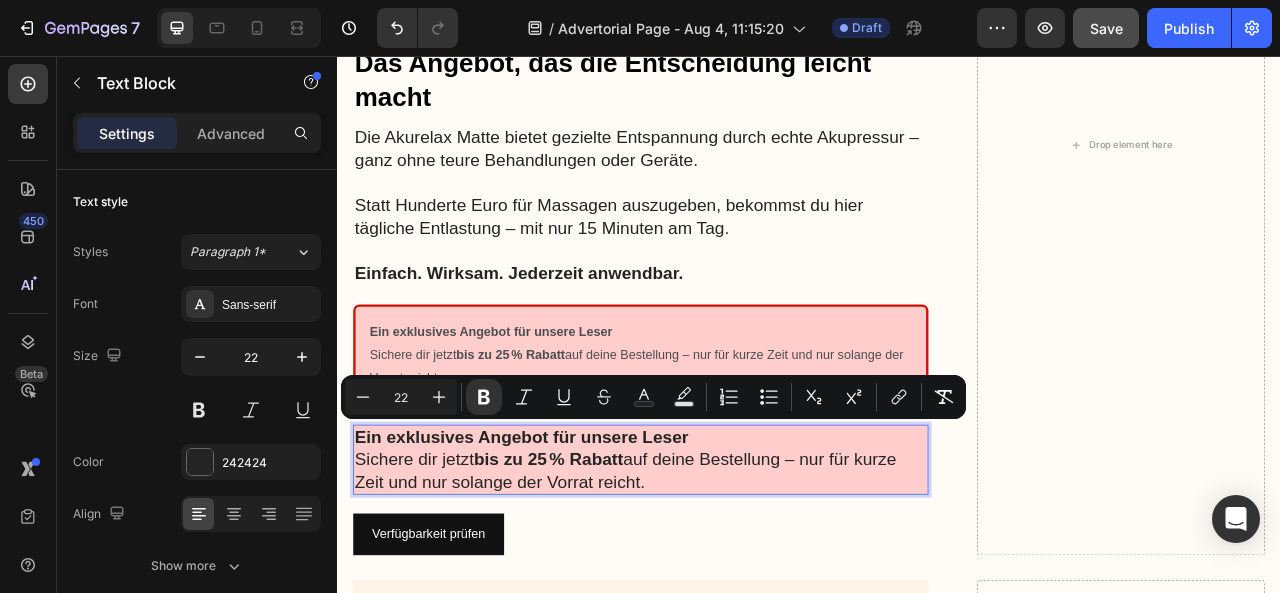 click on "Sichere dir jetzt  bis zu 25 % Rabatt  auf deine Bestellung – nur für kurze Zeit und nur solange der Vorrat reicht." at bounding box center [723, 583] 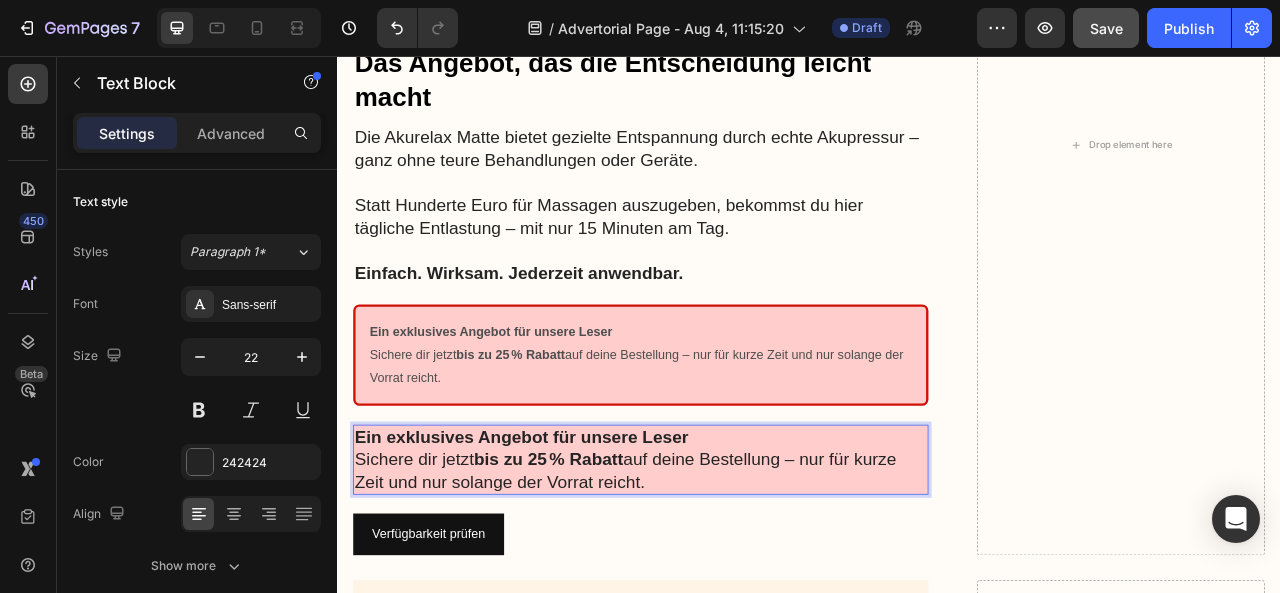 click on "Sichere dir jetzt  bis zu 25 % Rabatt  auf deine Bestellung – nur für kurze Zeit und nur solange der Vorrat reicht." at bounding box center (723, 583) 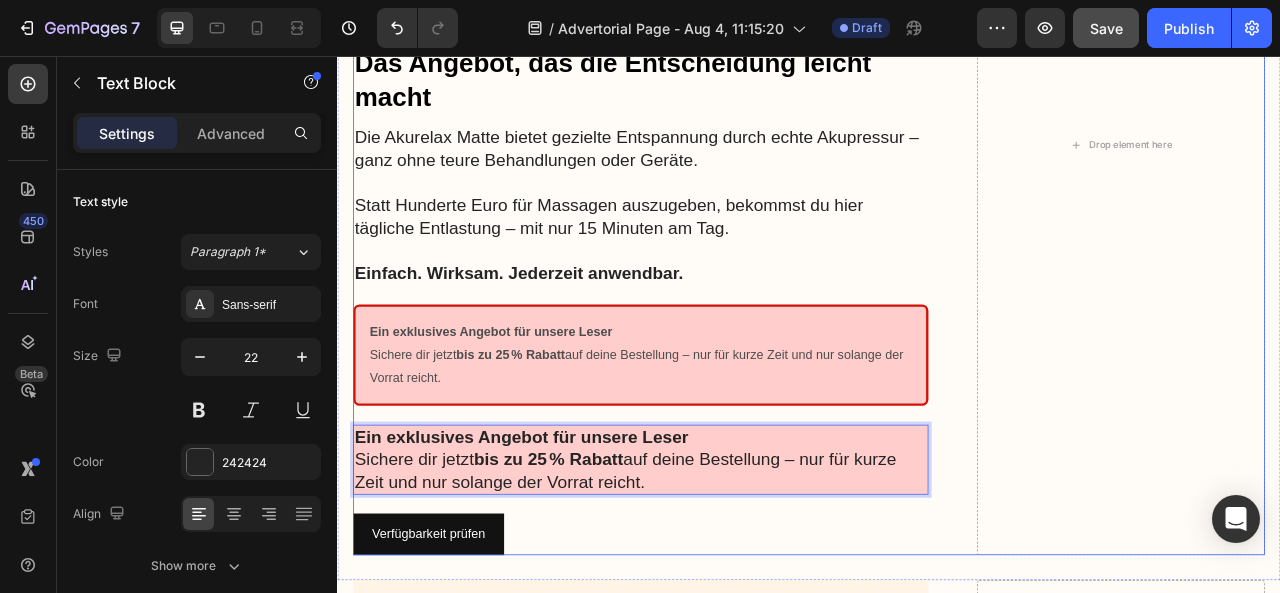 click on "Image Das Angebot, das die Entscheidung leicht macht Heading Die Akurelax Matte bietet gezielte Entspannung durch echte Akupressur – ganz ohne teure Behandlungen oder Geräte.   Statt Hunderte Euro für Massagen auszugeben, bekommst du hier tägliche Entlastung – mit nur 15 Minuten am Tag.   Einfach. Wirksam. Jederzeit anwendbar. Text Block Ein exklusives Angebot für unsere Leser Sichere dir jetzt  bis zu 25 % Rabatt  auf deine Bestellung – nur für kurze Zeit und nur solange der Vorrat reicht. Text Block Row Ein exklusives Angebot für unsere Leser Sichere dir jetzt  bis zu 25 % Rabatt  auf deine Bestellung – nur für kurze Zeit und nur solange der Vorrat reicht. Text Block   24 Verfügbarkeit prüfen Button" at bounding box center (723, 170) 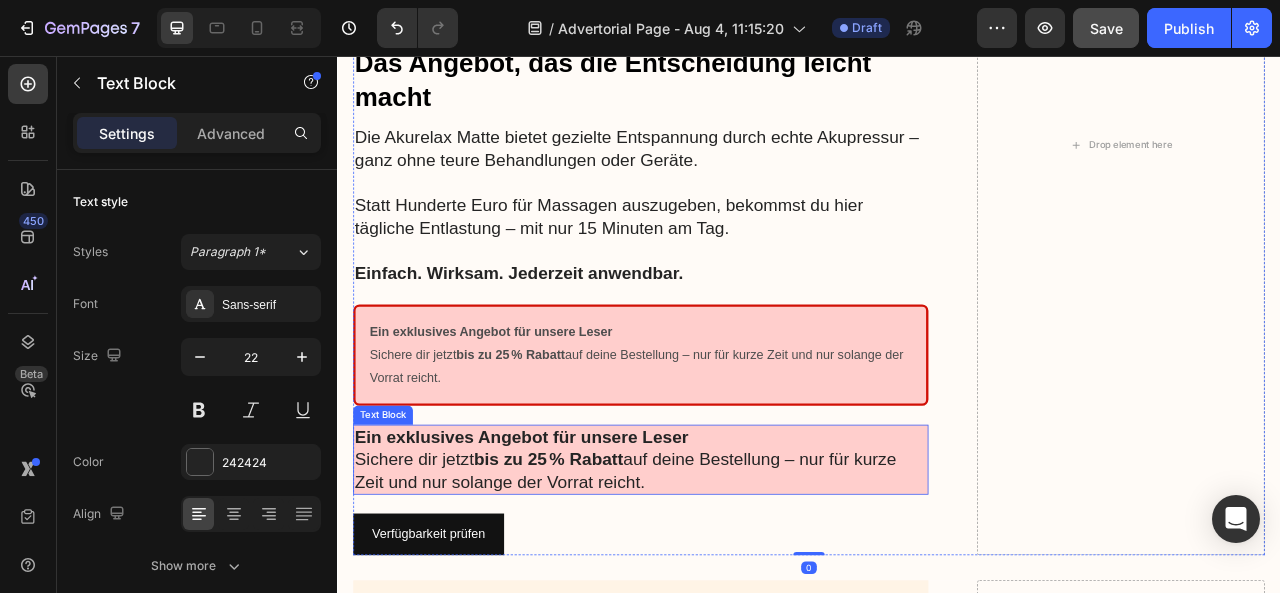 click on "Sichere dir jetzt  bis zu 25 % Rabatt  auf deine Bestellung – nur für kurze Zeit und nur solange der Vorrat reicht." at bounding box center [723, 583] 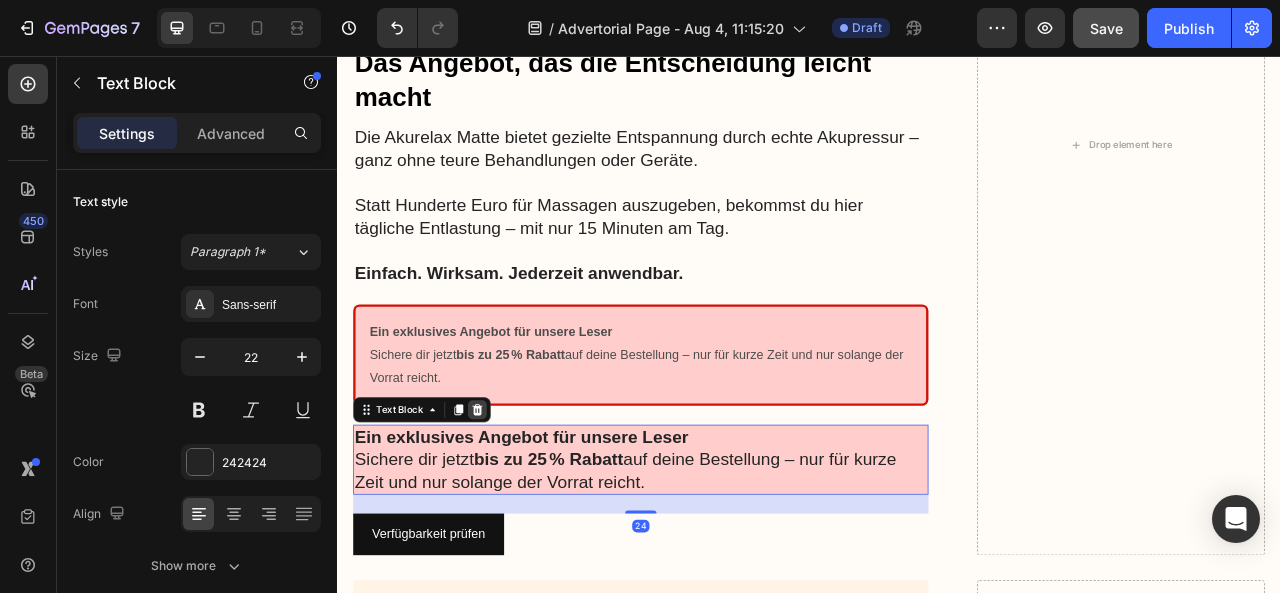 click 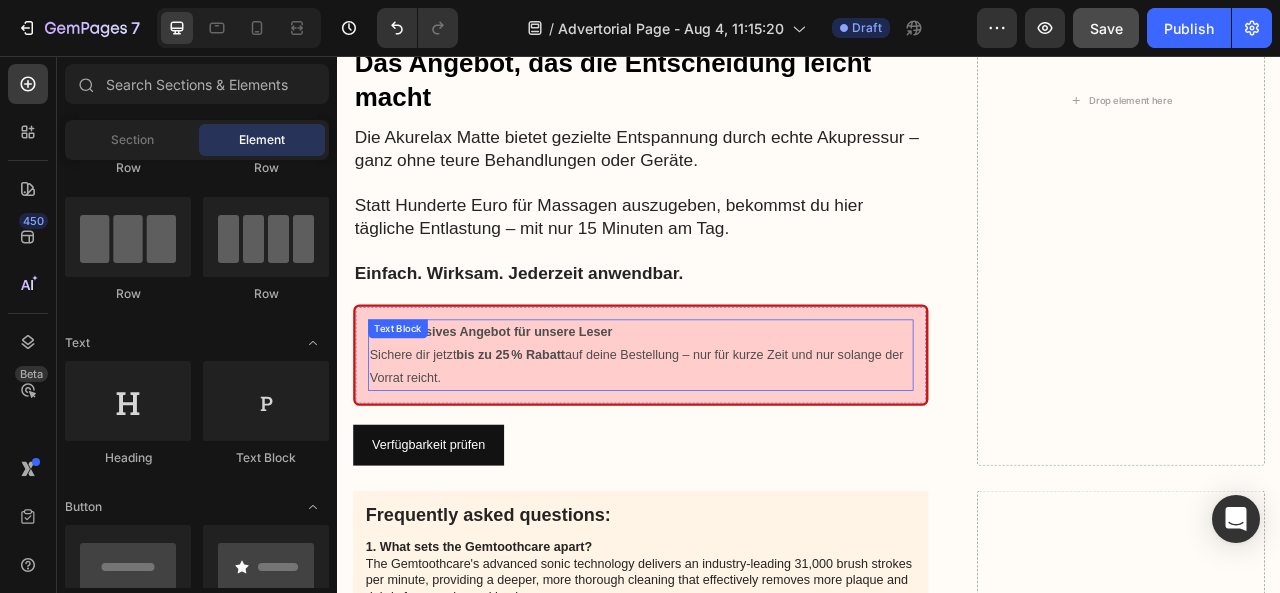 click on "bis zu 25 % Rabatt" at bounding box center (557, 435) 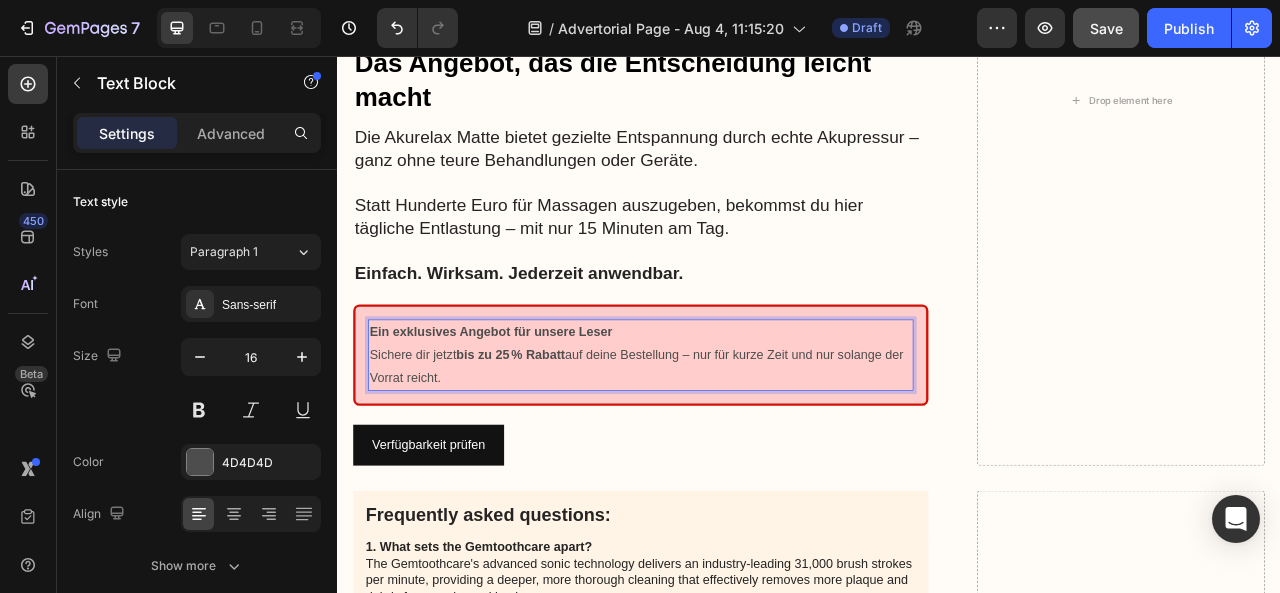 click on "Sichere dir jetzt  bis zu 25 % Rabatt  auf deine Bestellung – nur für kurze Zeit und nur solange der Vorrat reicht." at bounding box center [723, 451] 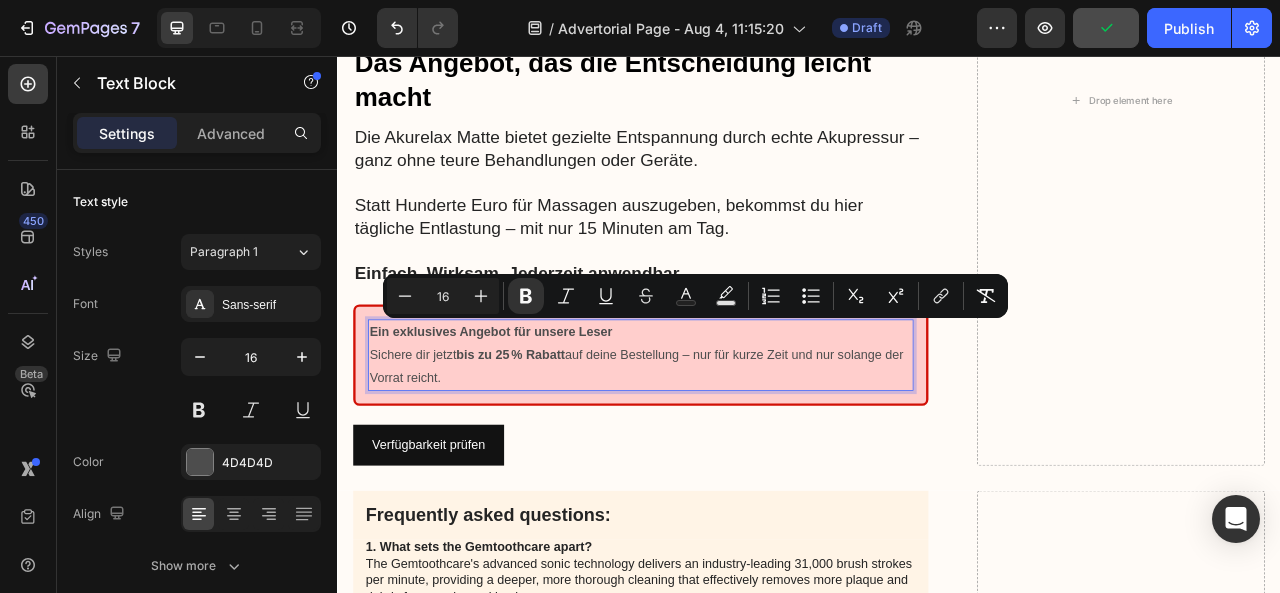 drag, startPoint x: 496, startPoint y: 461, endPoint x: 376, endPoint y: 394, distance: 137.43726 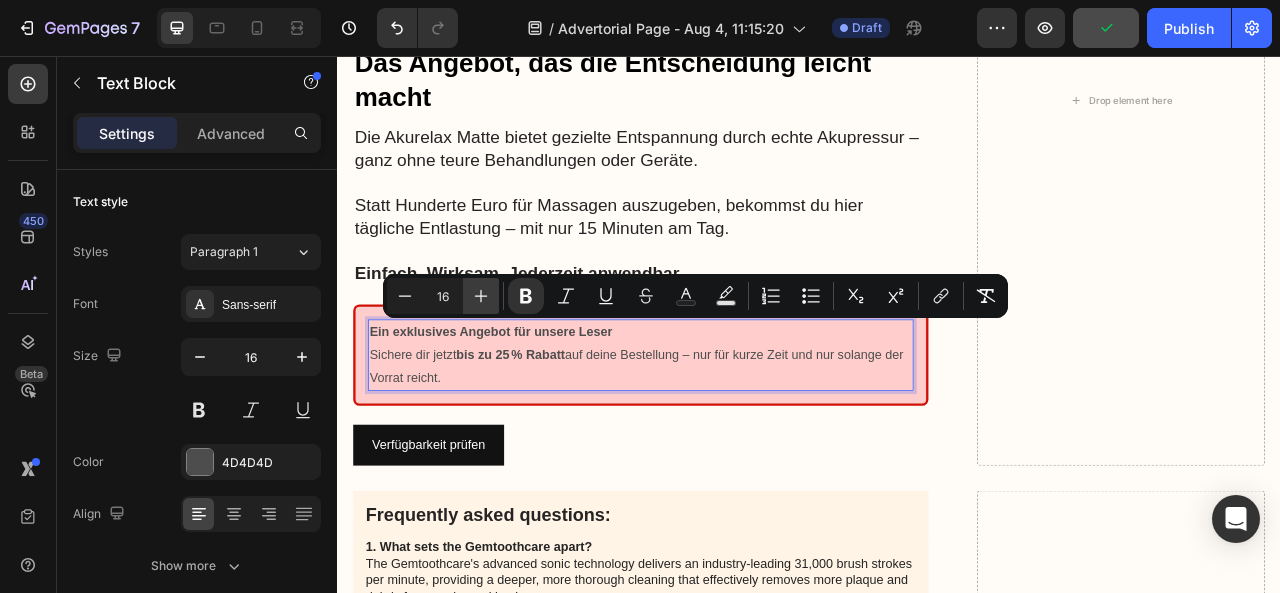 click 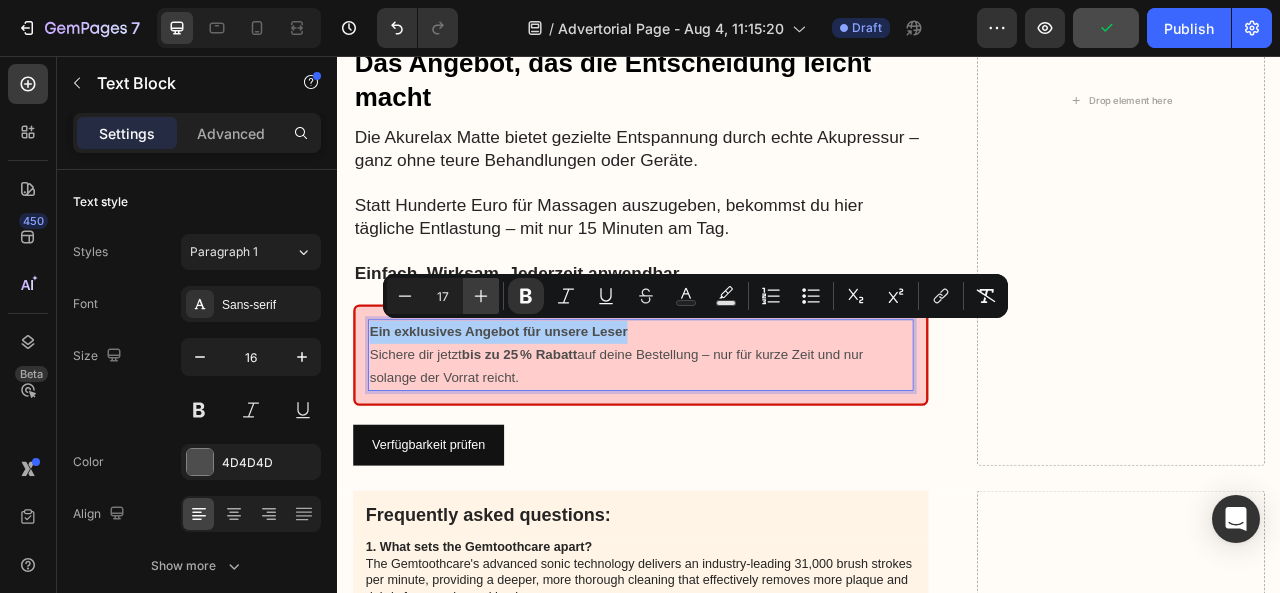 click 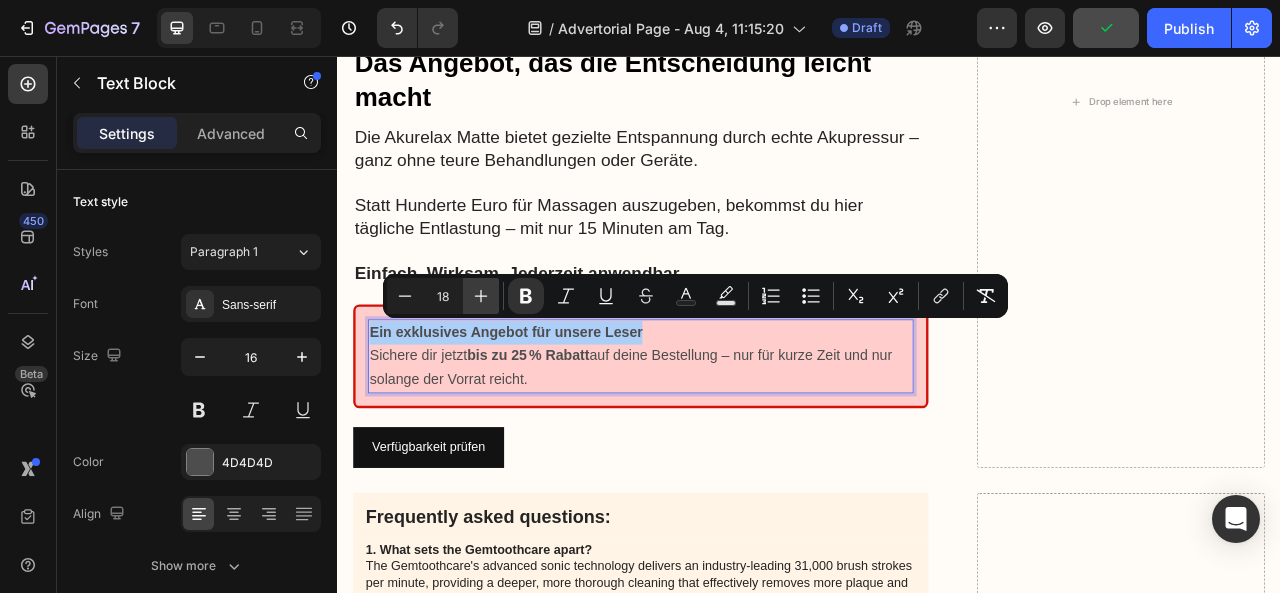 click 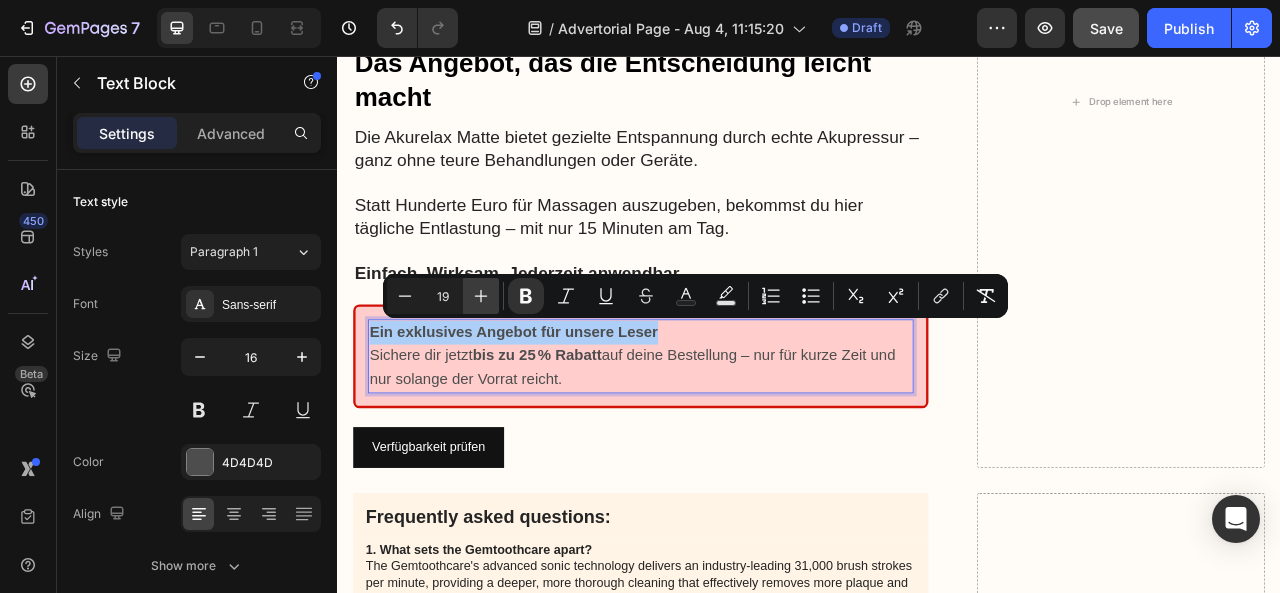 click 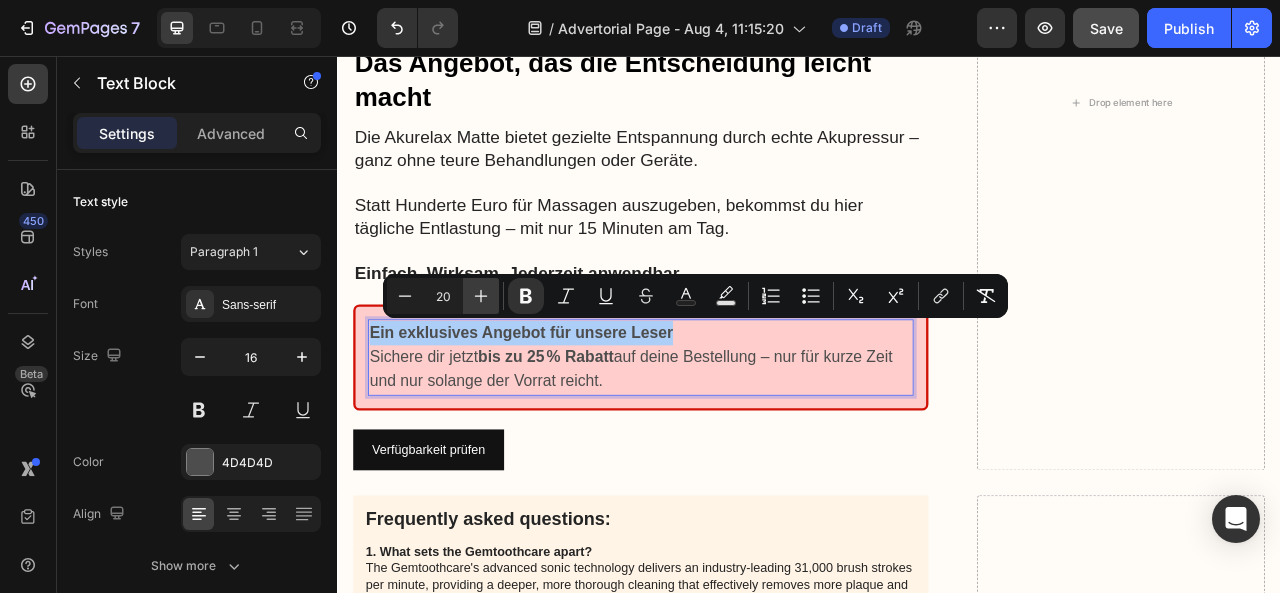 click 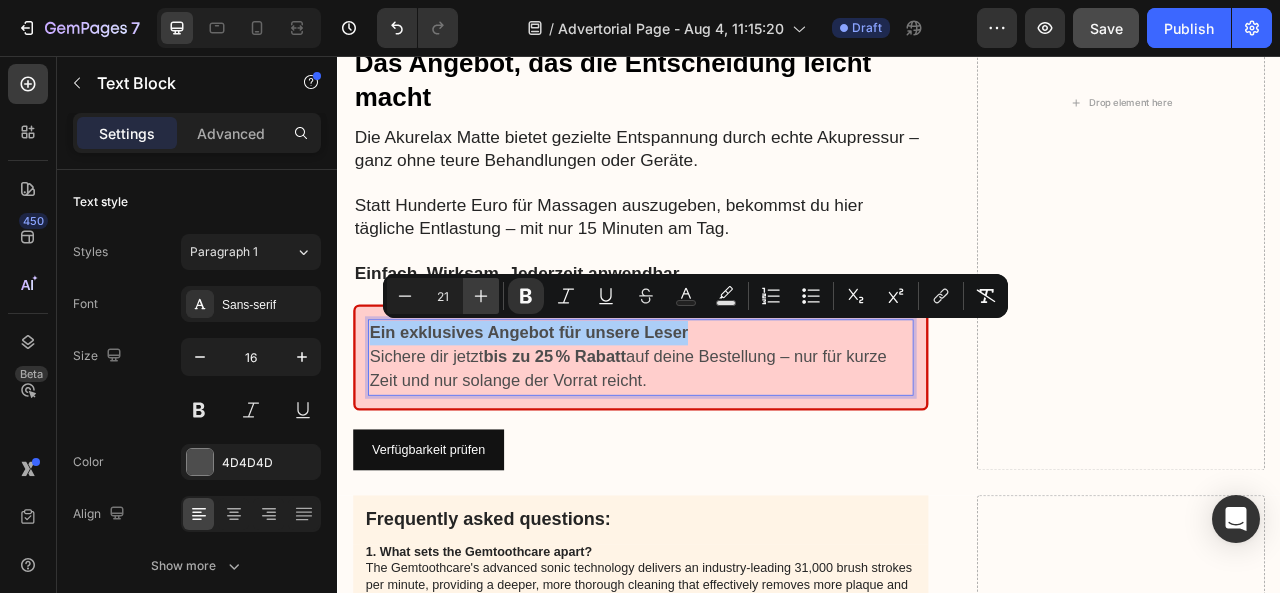 click 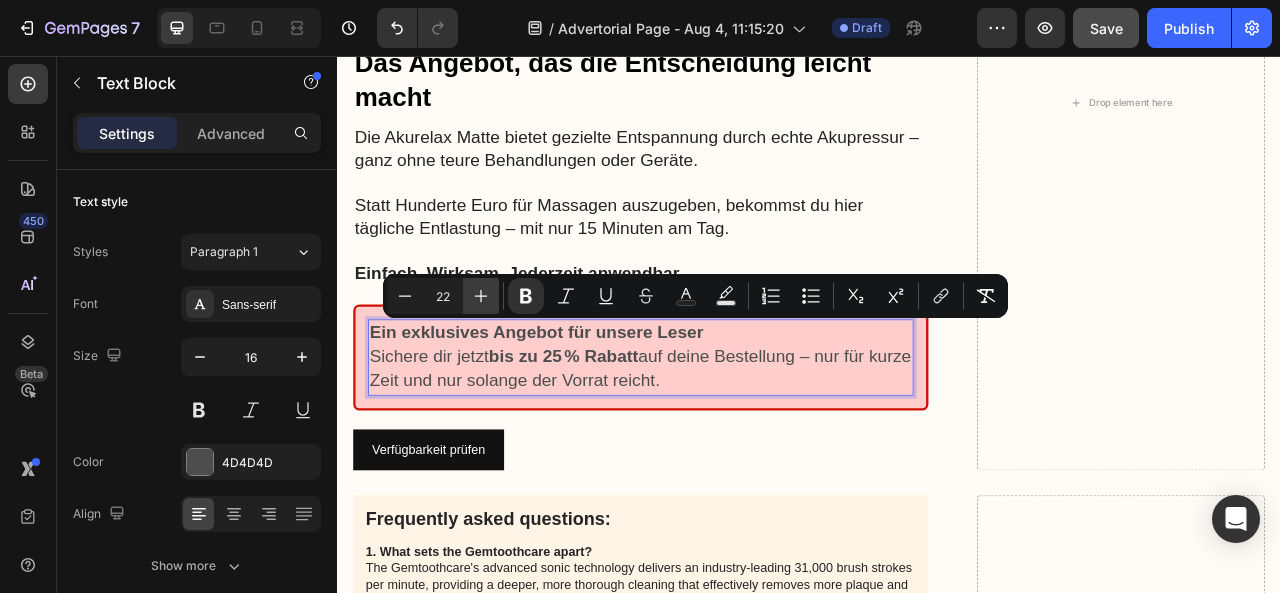 click 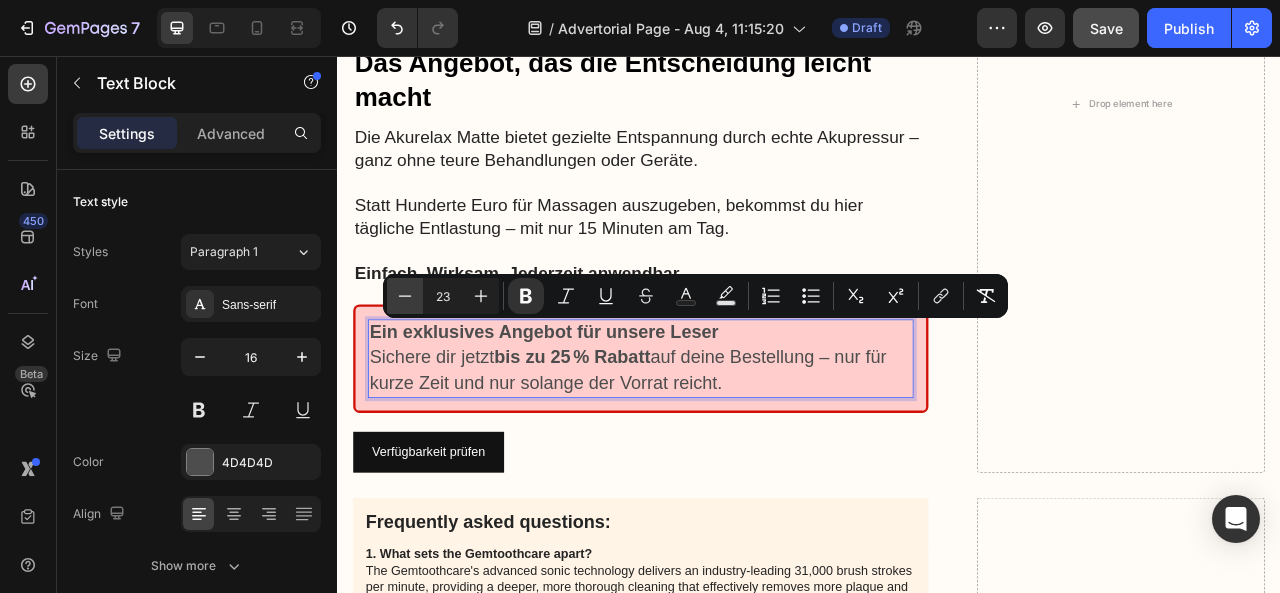 click 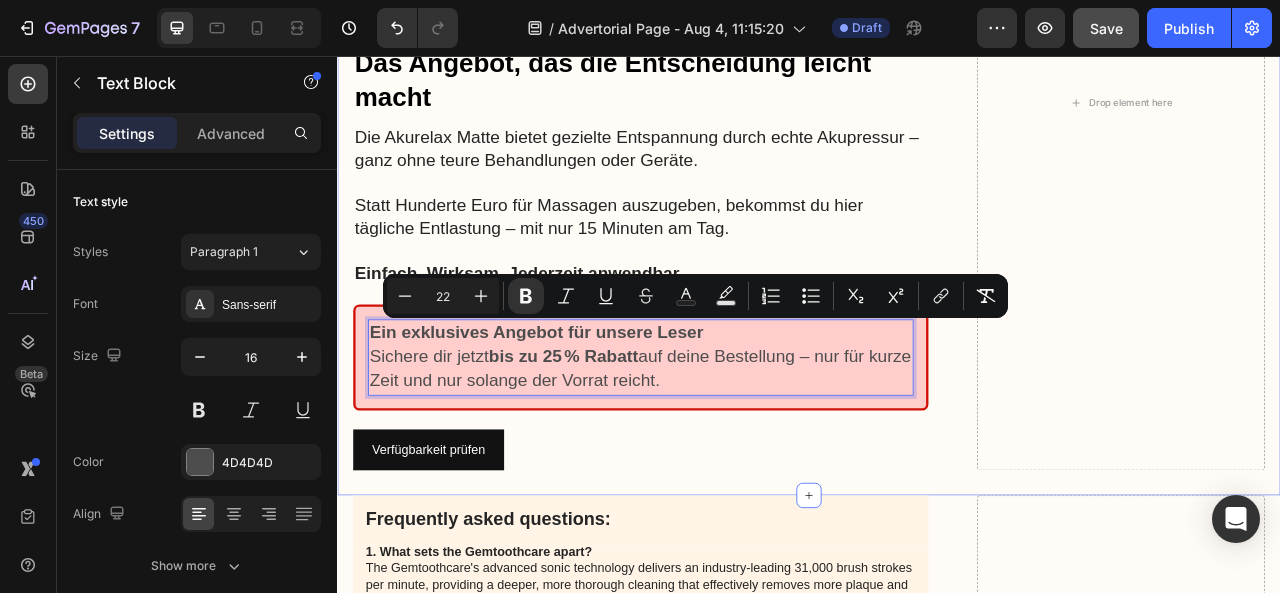 click on "Image Das Angebot, das die Entscheidung leicht macht Heading Die Akurelax Matte bietet gezielte Entspannung durch echte Akupressur – ganz ohne teure Behandlungen oder Geräte. Statt Hunderte Euro für Massagen auszugeben, bekommst du hier tägliche Entlastung – mit nur 15 Minuten am Tag. Einfach. Wirksam. Jederzeit anwendbar. Text Block Ein exklusives Angebot für unsere Leser Sichere dir jetzt bis zu 25 % Rabatt auf deine Bestellung – nur für kurze Zeit und nur solange der Vorrat reicht. Text Block 0 Row Verfügbarkeit prüfen Button
Drop element here Row Section 2" at bounding box center [937, 132] 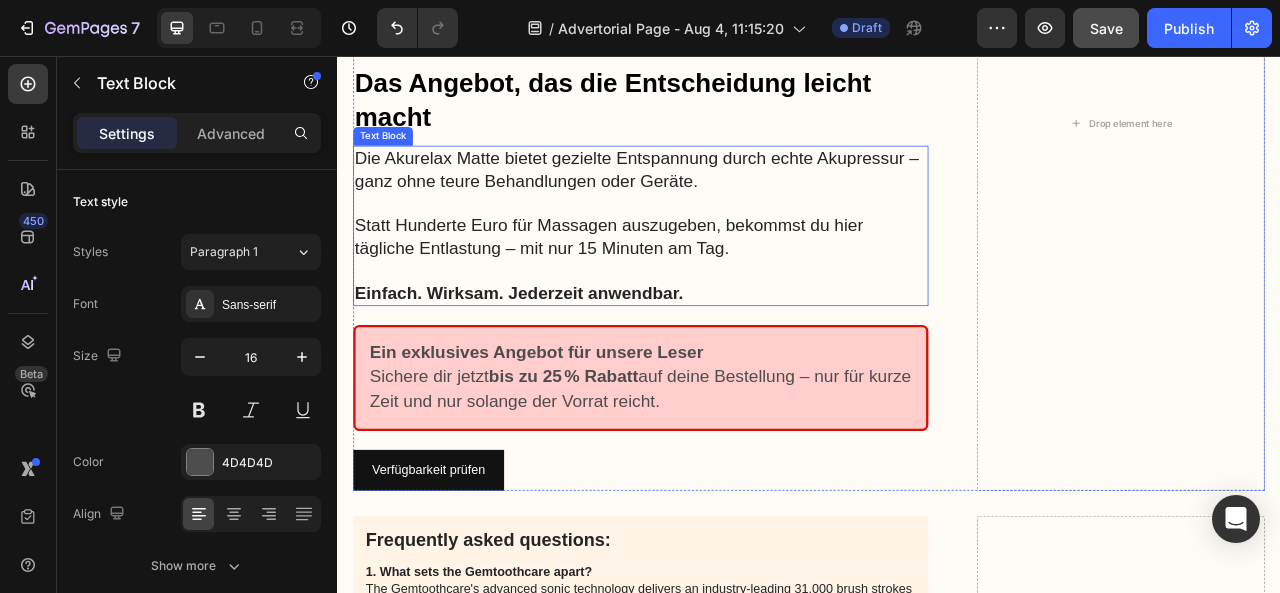 scroll, scrollTop: 9346, scrollLeft: 0, axis: vertical 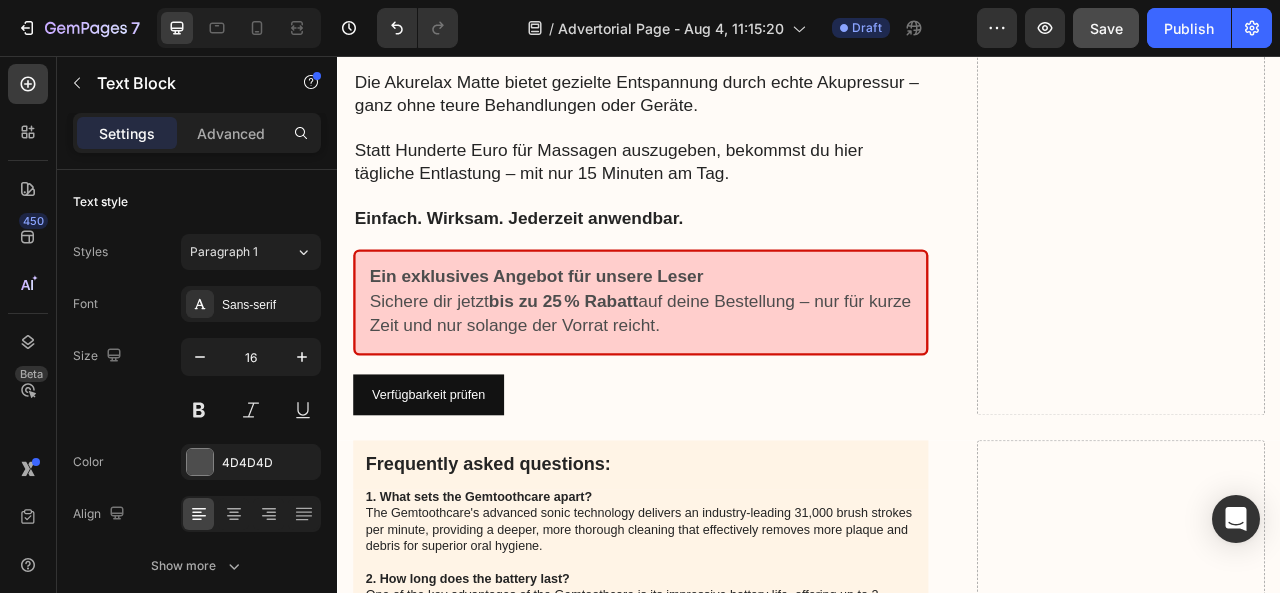 click on "Sichere dir jetzt  bis zu 25 % Rabatt  auf deine Bestellung – nur für kurze Zeit und nur solange der Vorrat reicht." at bounding box center [722, 383] 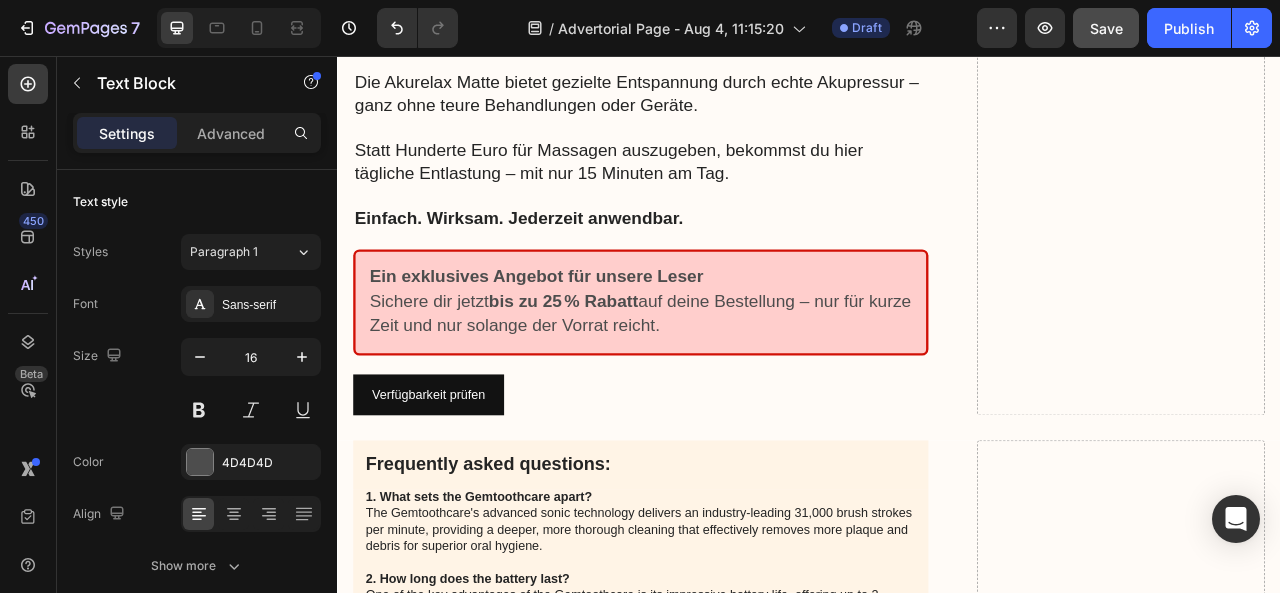 click on "Sichere dir jetzt  bis zu 25 % Rabatt  auf deine Bestellung – nur für kurze Zeit und nur solange der Vorrat reicht." at bounding box center (722, 383) 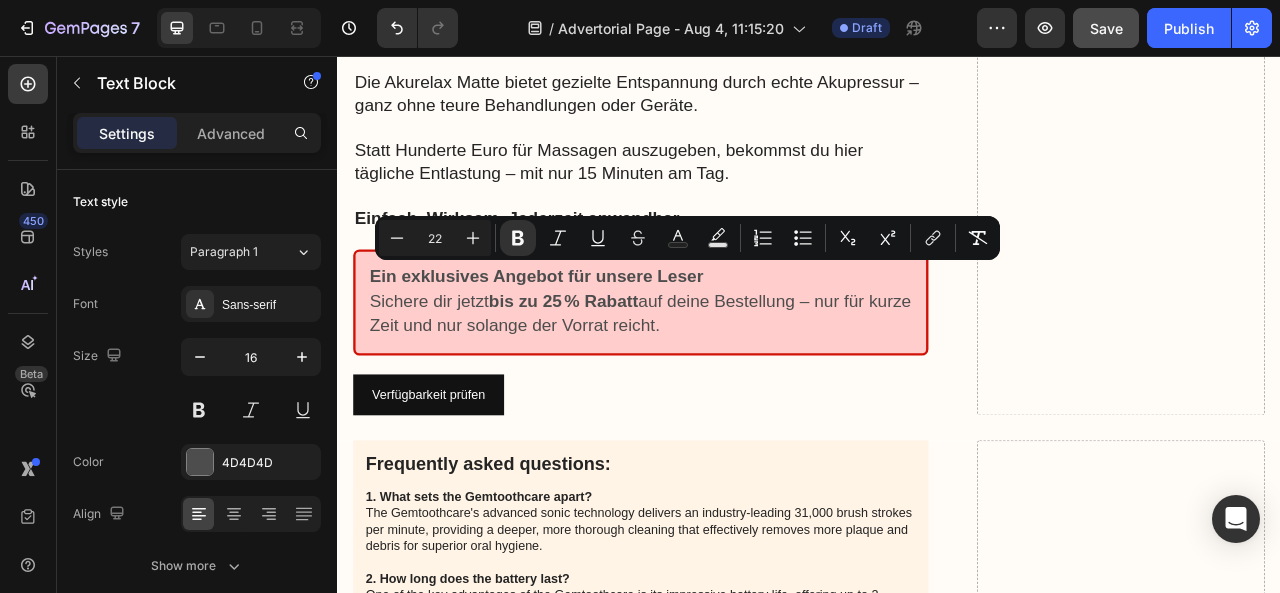 drag, startPoint x: 804, startPoint y: 393, endPoint x: 380, endPoint y: 327, distance: 429.10605 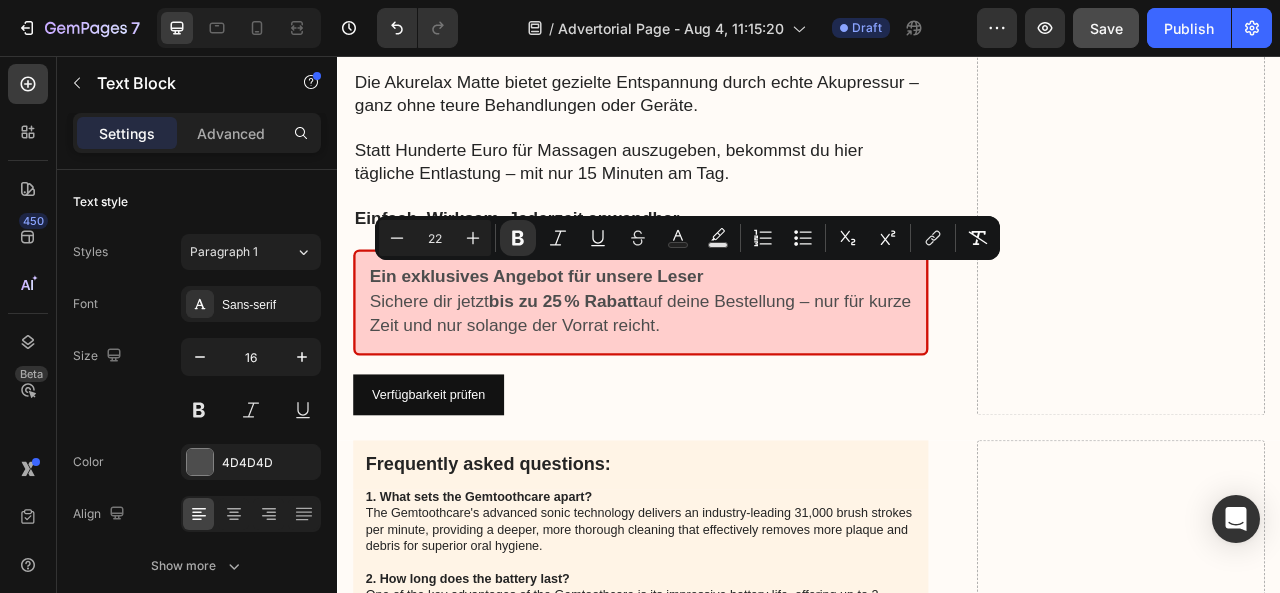 click on "Ein exklusives Angebot für unsere Leser Sichere dir jetzt bis zu 25 % Rabatt auf deine Bestellung – nur für kurze Zeit und nur solange der Vorrat reicht." at bounding box center [723, 369] 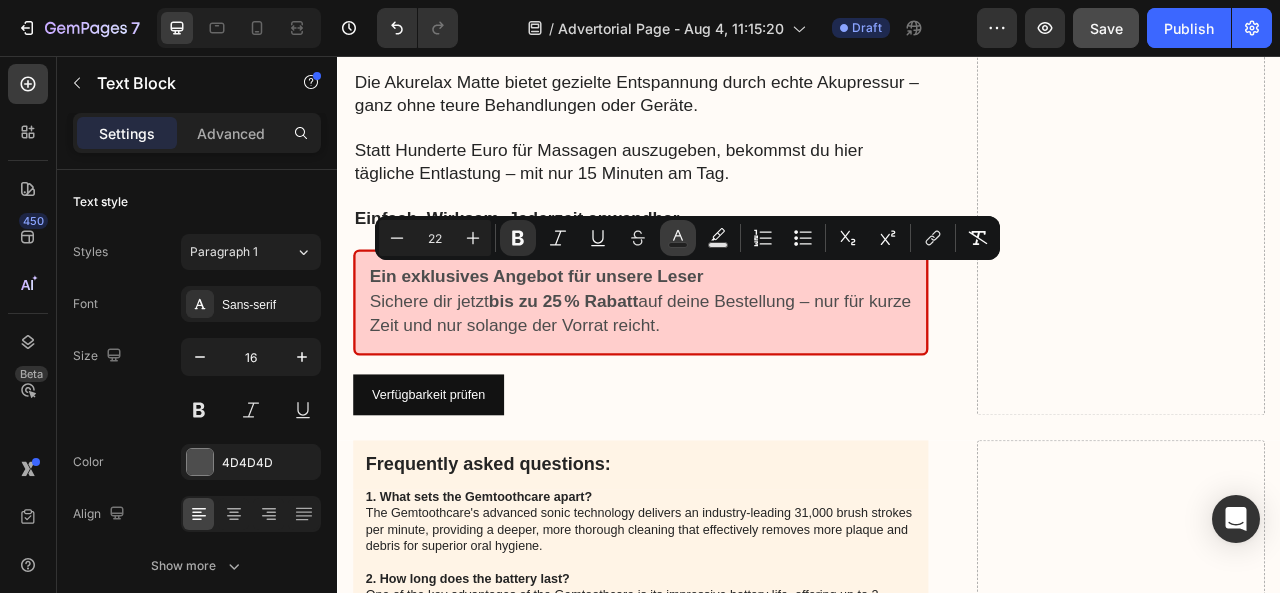 click on "Text Color" at bounding box center (678, 238) 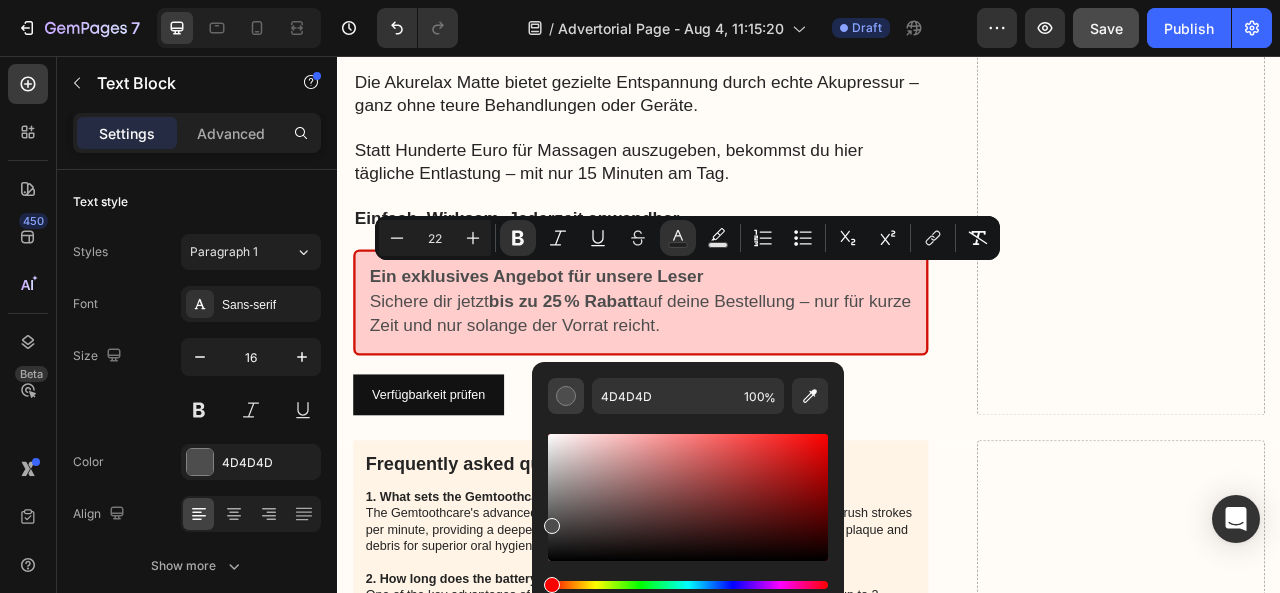 click at bounding box center (566, 396) 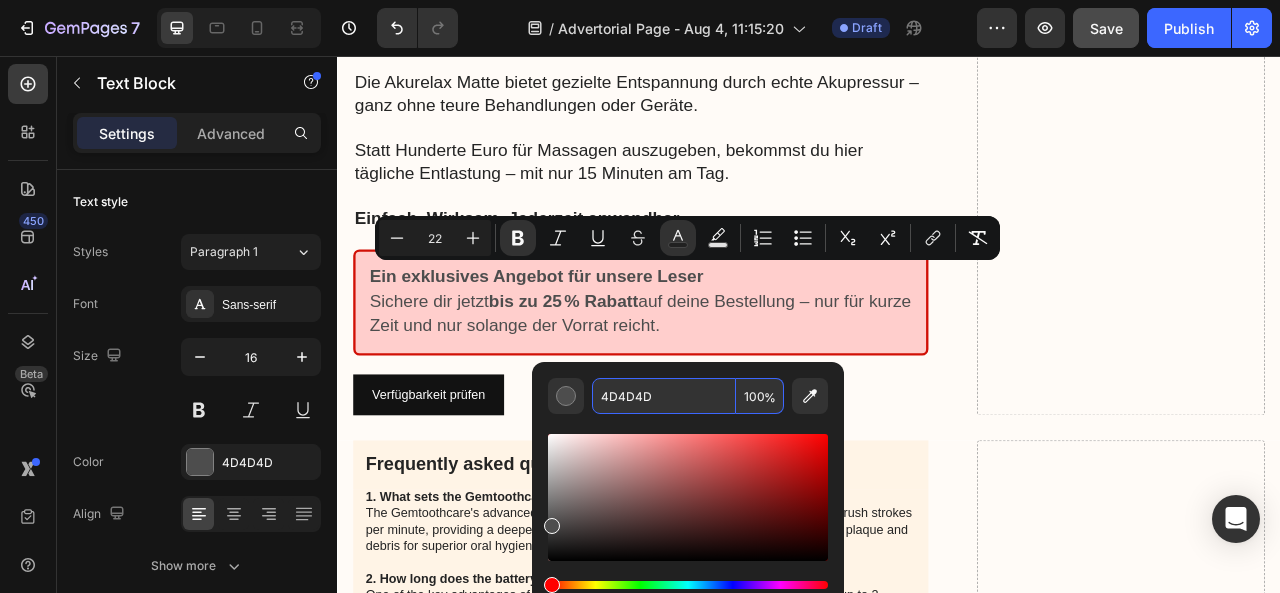 click on "4D4D4D" at bounding box center (664, 396) 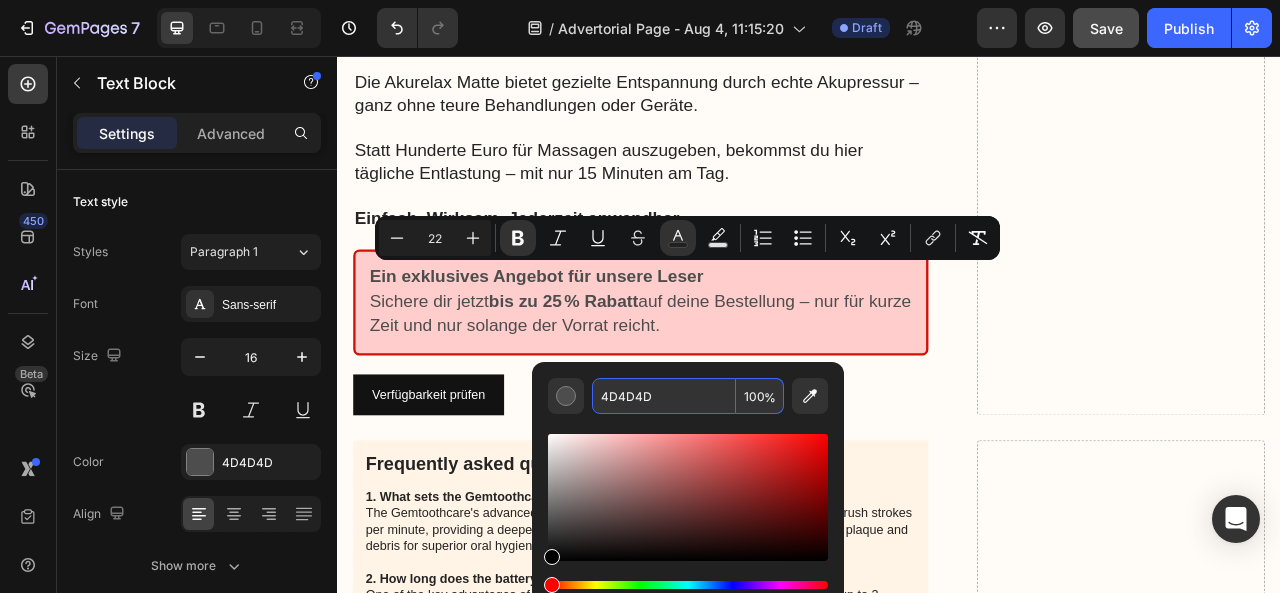 type on "000000" 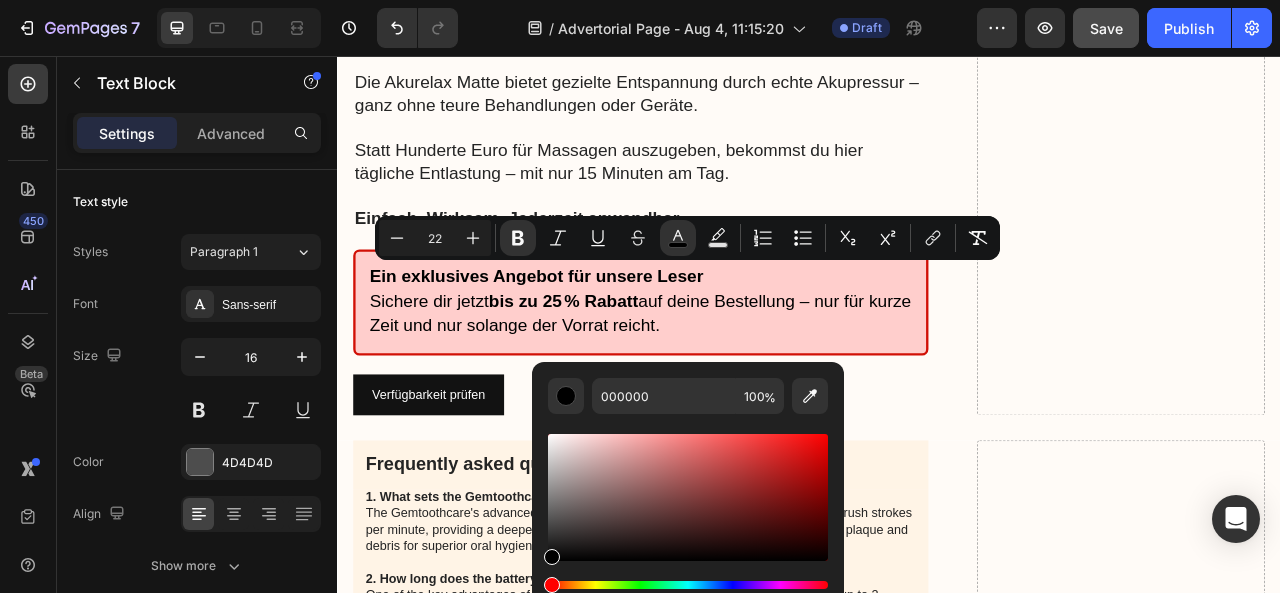 drag, startPoint x: 554, startPoint y: 527, endPoint x: 546, endPoint y: 581, distance: 54.589375 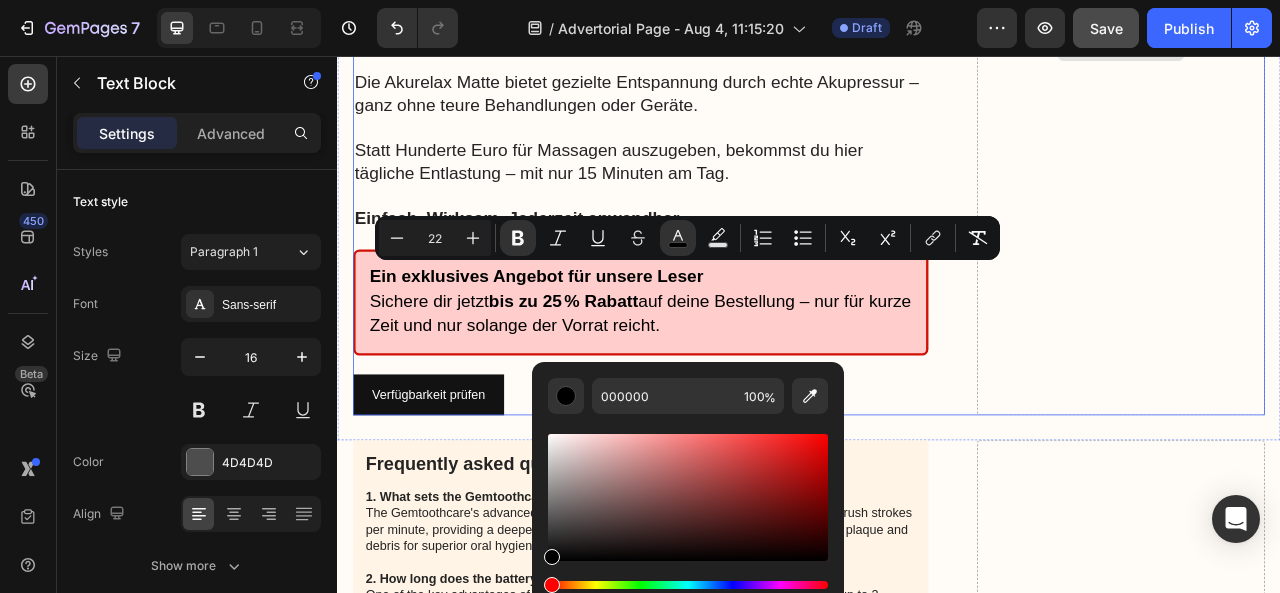 click on "Drop element here" at bounding box center (1334, 46) 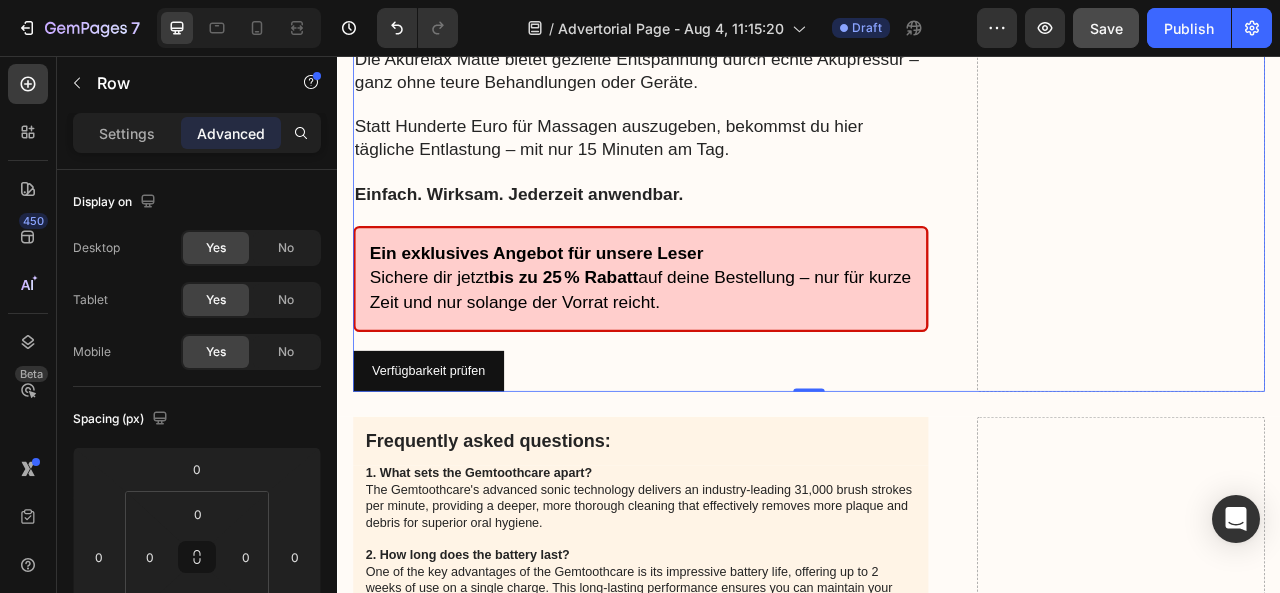 scroll, scrollTop: 9380, scrollLeft: 0, axis: vertical 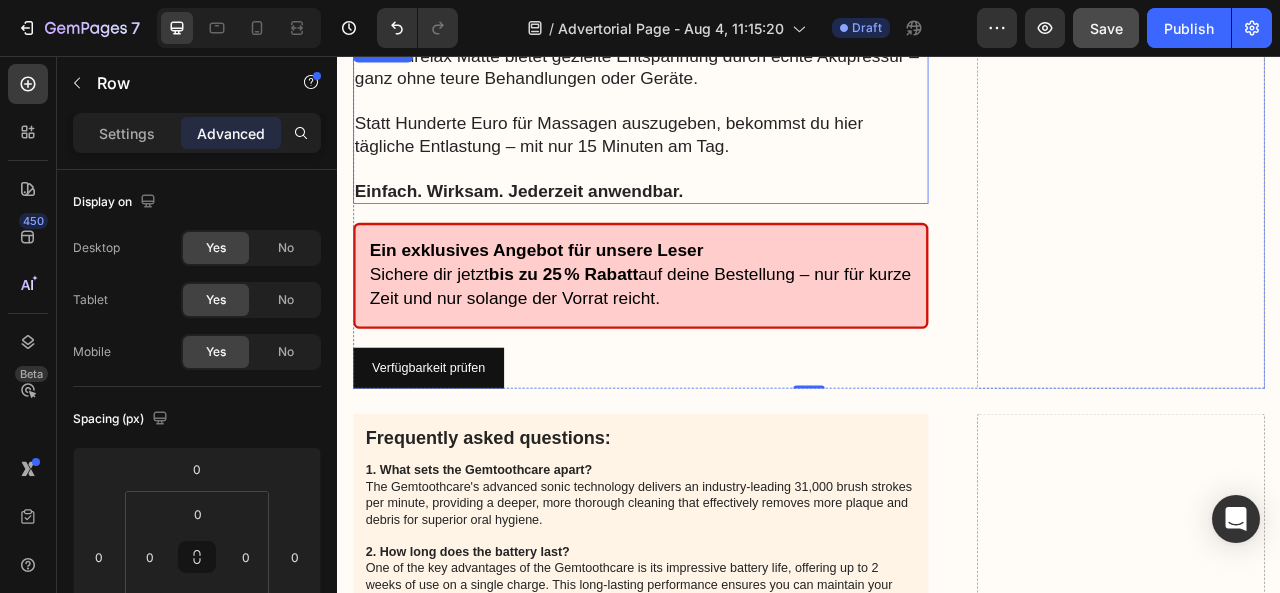 click on "Einfach. Wirksam. Jederzeit anwendbar." at bounding box center (723, 228) 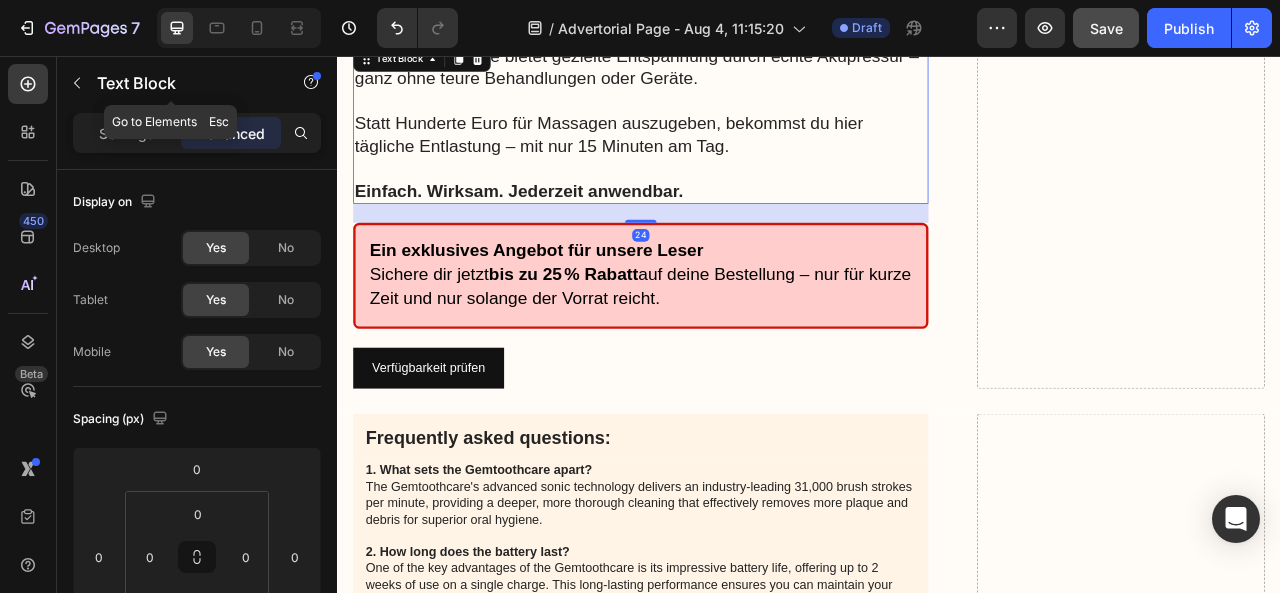 click 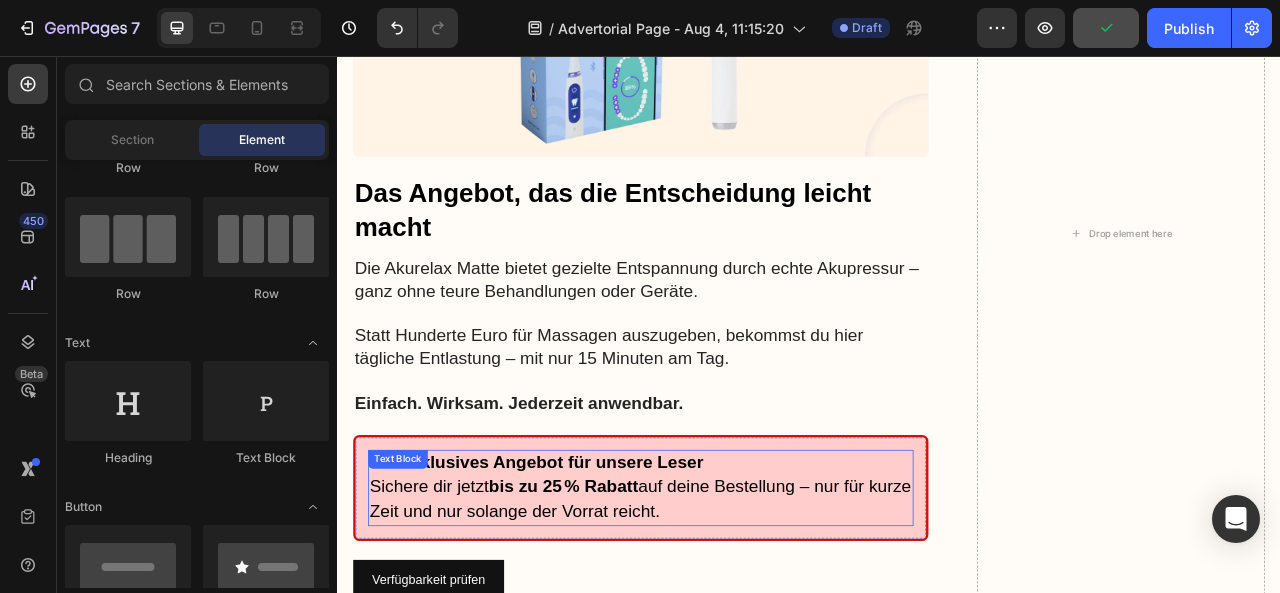 scroll, scrollTop: 9088, scrollLeft: 0, axis: vertical 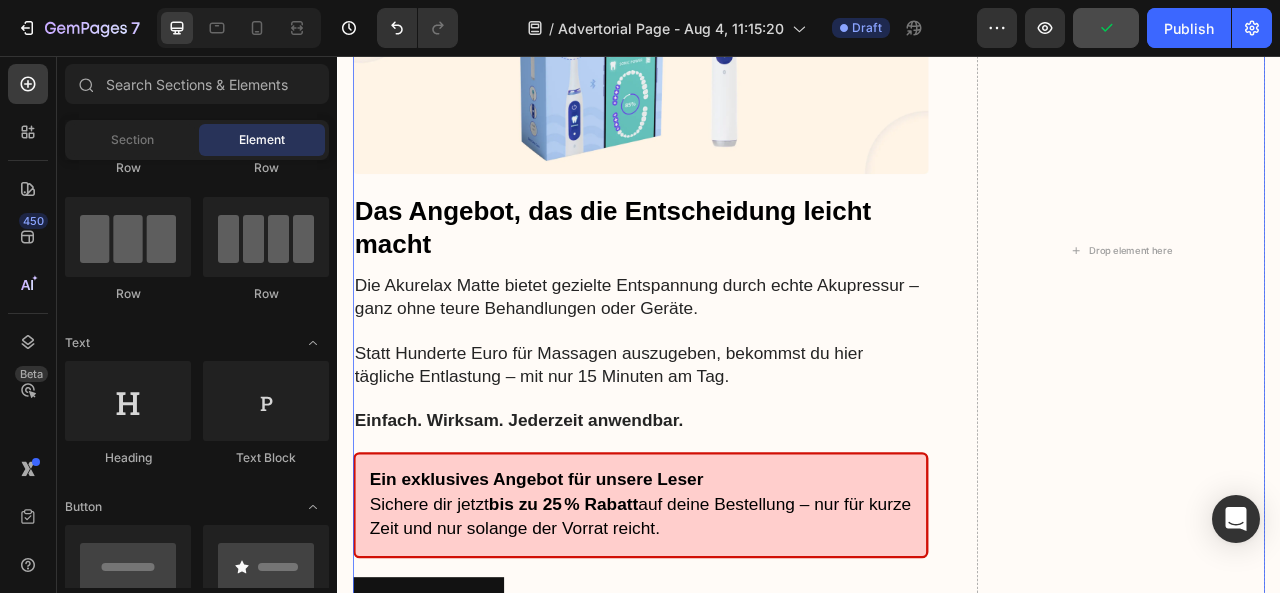 click on "Image Das Angebot, das die Entscheidung leicht macht Heading Die Akurelax Matte bietet gezielte Entspannung durch echte Akupressur – ganz ohne teure Behandlungen oder Geräte.   Statt Hunderte Euro für Massagen auszugeben, bekommst du hier tägliche Entlastung – mit nur 15 Minuten am Tag.   Einfach. Wirksam. Jederzeit anwendbar. Text Block Ein exklusives Angebot für unsere Leser Sichere dir jetzt  bis zu 25 % Rabatt  auf deine Bestellung – nur für kurze Zeit und nur solange der Vorrat reicht. Text Block Verfügbarkeit prüfen Button
Drop element here Row   0" at bounding box center [937, 304] 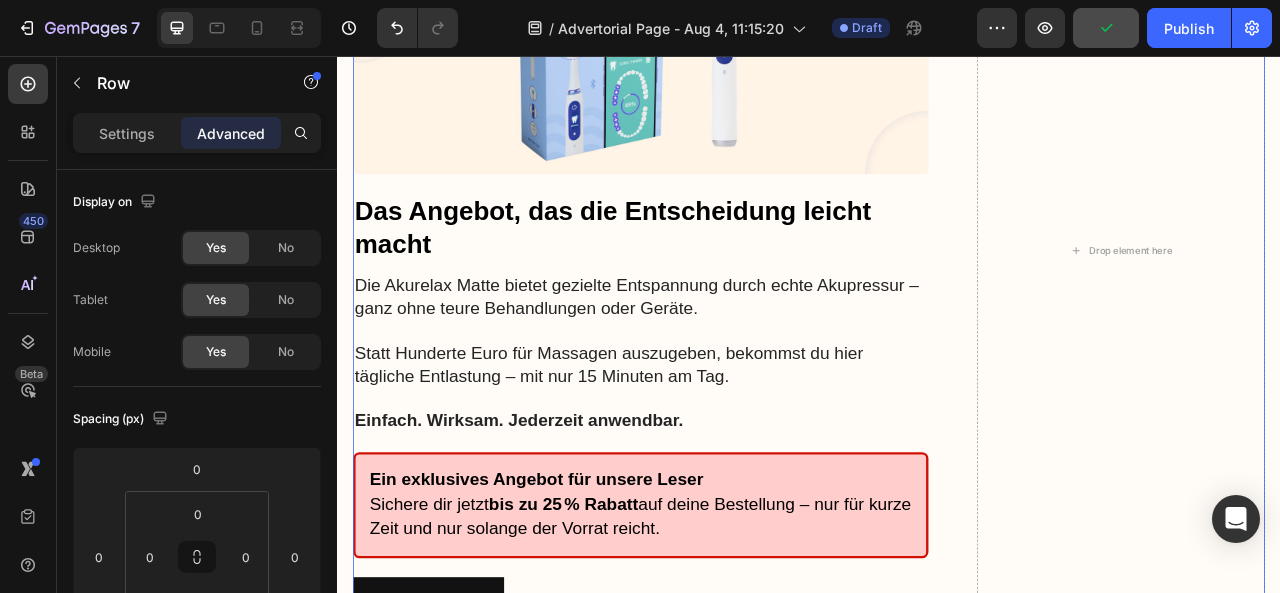 click on "Image Das Angebot, das die Entscheidung leicht macht Heading Die Akurelax Matte bietet gezielte Entspannung durch echte Akupressur – ganz ohne teure Behandlungen oder Geräte.   Statt Hunderte Euro für Massagen auszugeben, bekommst du hier tägliche Entlastung – mit nur 15 Minuten am Tag.   Einfach. Wirksam. Jederzeit anwendbar. Text Block Ein exklusives Angebot für unsere Leser Sichere dir jetzt  bis zu 25 % Rabatt  auf deine Bestellung – nur für kurze Zeit und nur solange der Vorrat reicht. Text Block Verfügbarkeit prüfen Button
Drop element here Row   0" at bounding box center [937, 304] 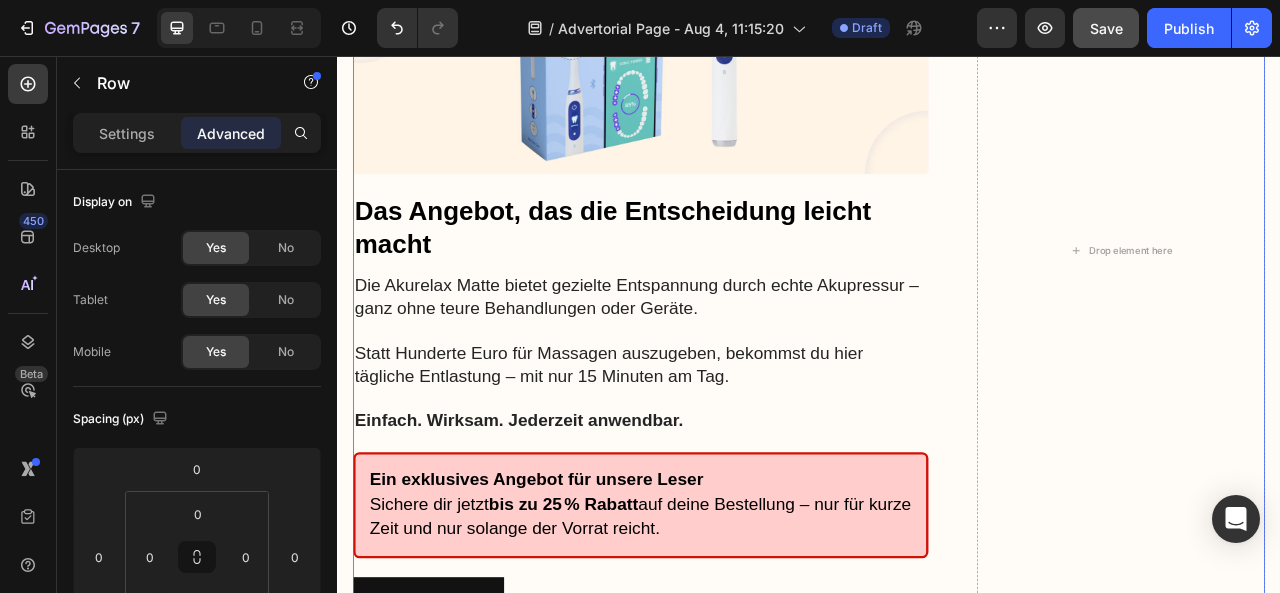 click on "Image Das Angebot, das die Entscheidung leicht macht Heading Die Akurelax Matte bietet gezielte Entspannung durch echte Akupressur – ganz ohne teure Behandlungen oder Geräte.   Statt Hunderte Euro für Massagen auszugeben, bekommst du hier tägliche Entlastung – mit nur 15 Minuten am Tag.   Einfach. Wirksam. Jederzeit anwendbar. Text Block Ein exklusives Angebot für unsere Leser Sichere dir jetzt  bis zu 25 % Rabatt  auf deine Bestellung – nur für kurze Zeit und nur solange der Vorrat reicht. Text Block Verfügbarkeit prüfen Button
Drop element here Row   0" at bounding box center [937, 304] 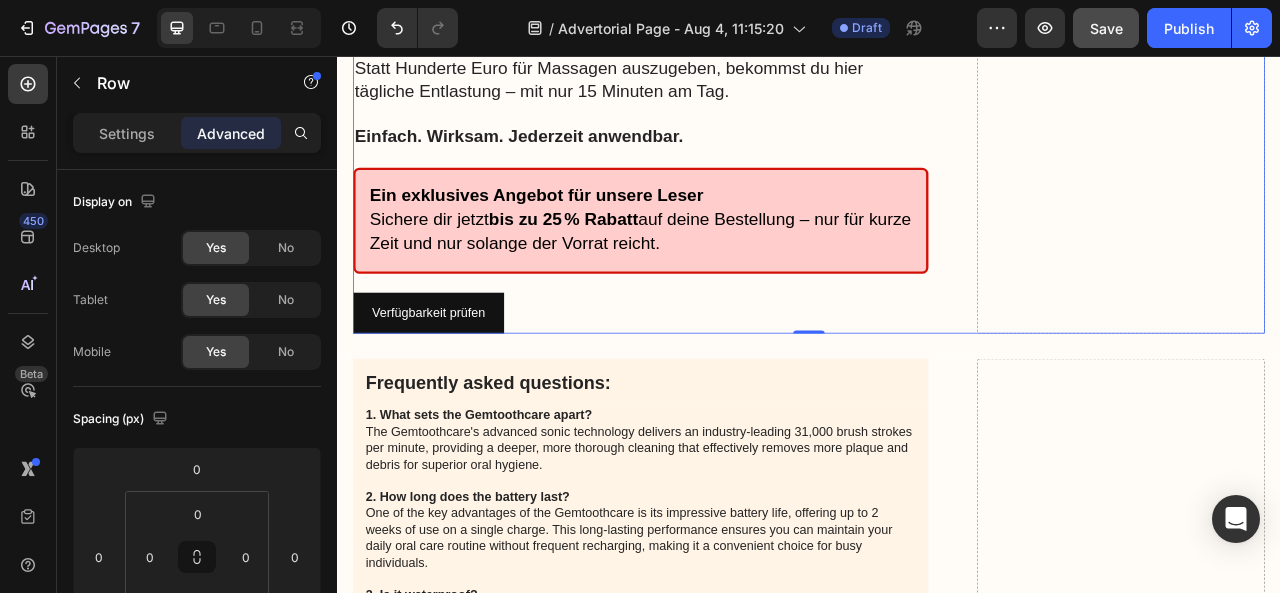scroll, scrollTop: 9454, scrollLeft: 0, axis: vertical 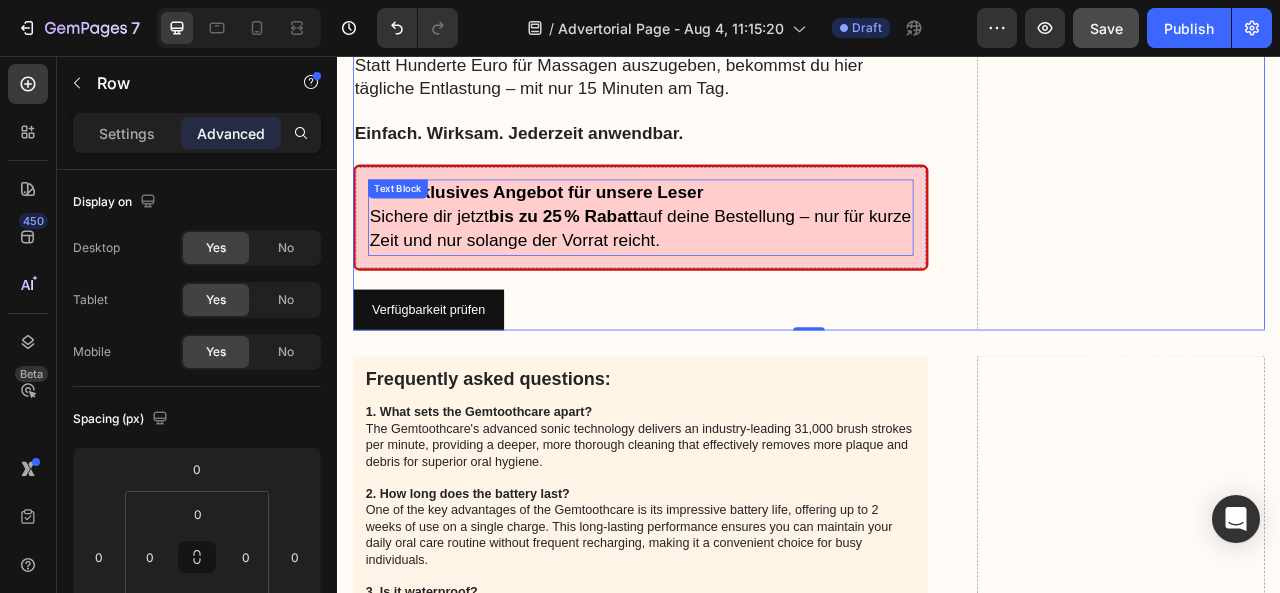 click on "Sichere dir jetzt  bis zu 25 % Rabatt  auf deine Bestellung – nur für kurze Zeit und nur solange der Vorrat reicht." at bounding box center [723, 277] 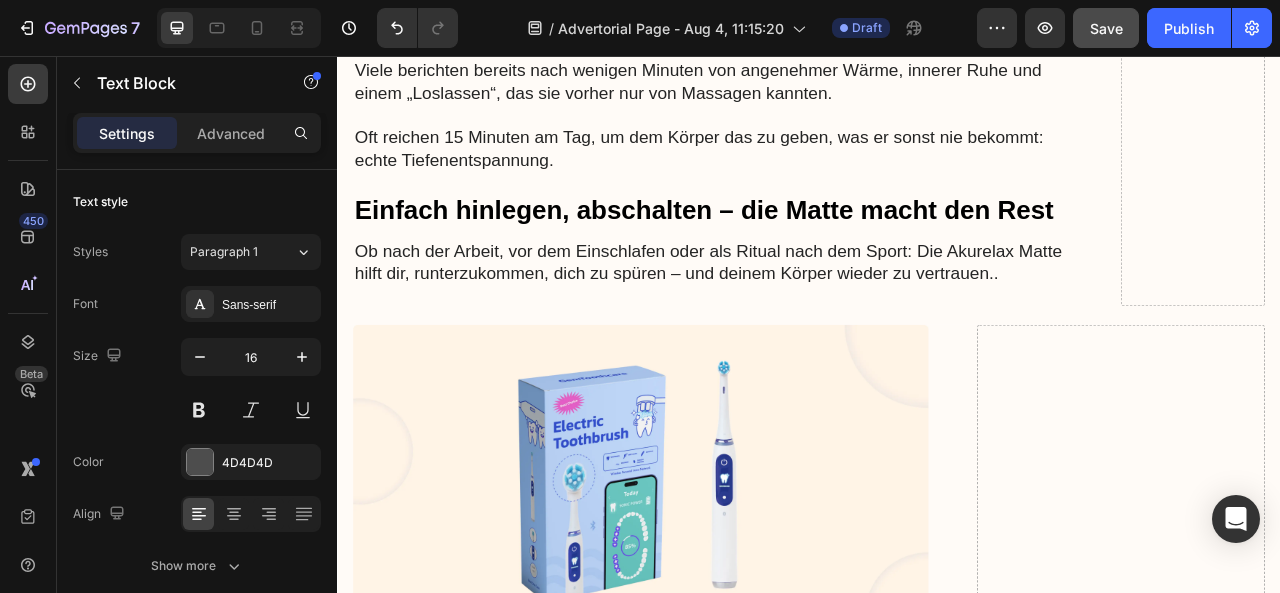 scroll, scrollTop: 8559, scrollLeft: 0, axis: vertical 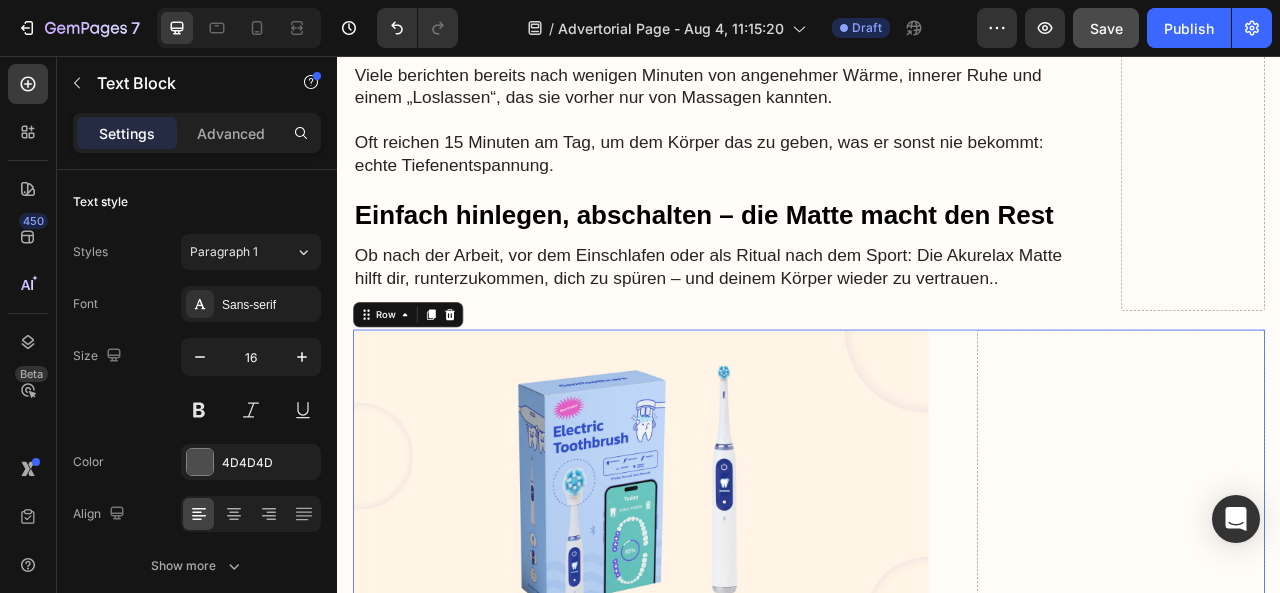 click on "Image Das Angebot, das die Entscheidung leicht macht Heading Die Akurelax Matte bietet gezielte Entspannung durch echte Akupressur – ganz ohne teure Behandlungen oder Geräte.   Statt Hunderte Euro für Massagen auszugeben, bekommst du hier tägliche Entlastung – mit nur 15 Minuten am Tag.   Einfach. Wirksam. Jederzeit anwendbar. Text Block Ein exklusives Angebot für unsere Leser Sichere dir jetzt  bis zu 25 % Rabatt  auf deine Bestellung – nur für kurze Zeit und nur solange der Vorrat reicht. Text Block Verfügbarkeit prüfen Button
Drop element here Row   0" at bounding box center (937, 872) 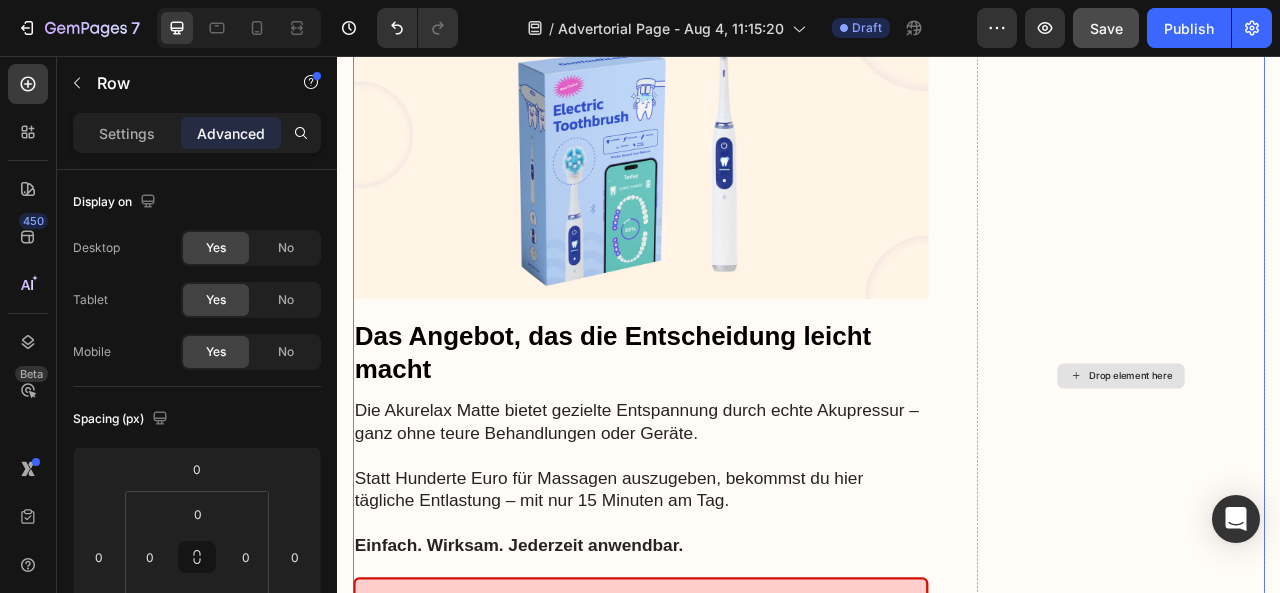 scroll, scrollTop: 8931, scrollLeft: 0, axis: vertical 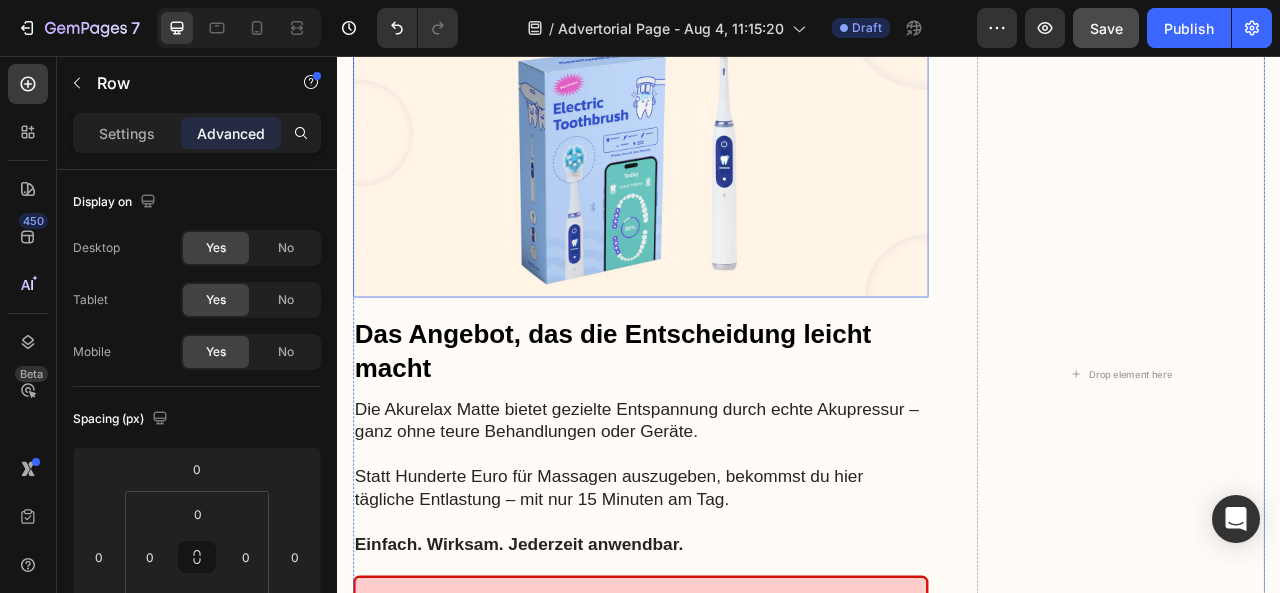 click at bounding box center [723, 178] 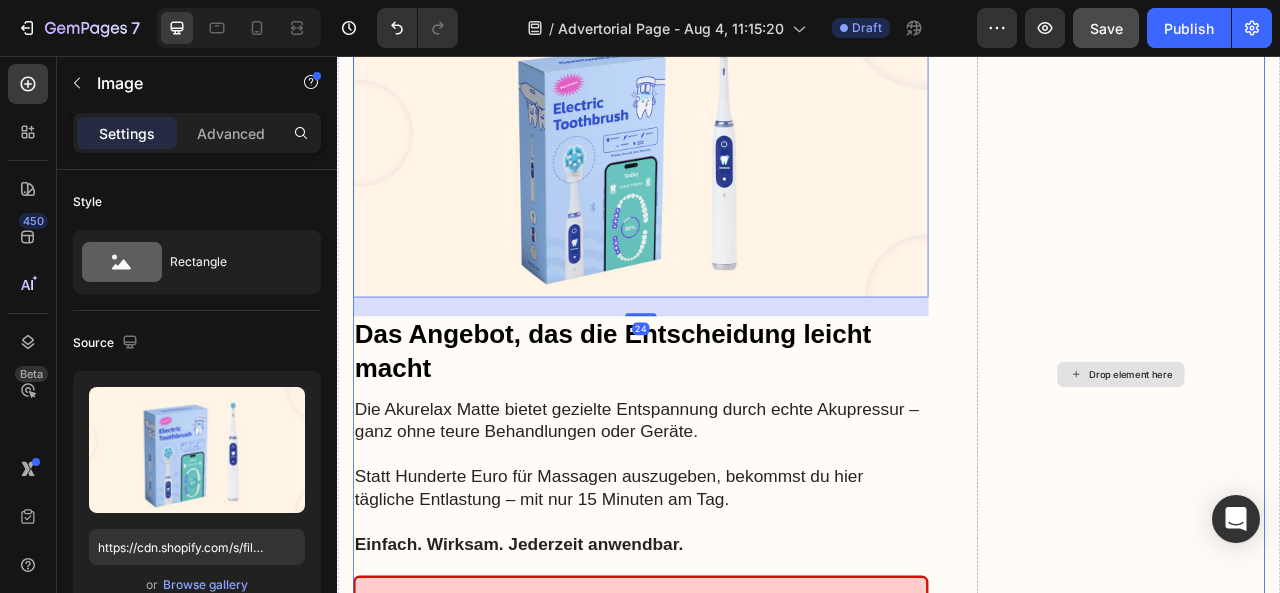 click on "Drop element here" at bounding box center (1334, 461) 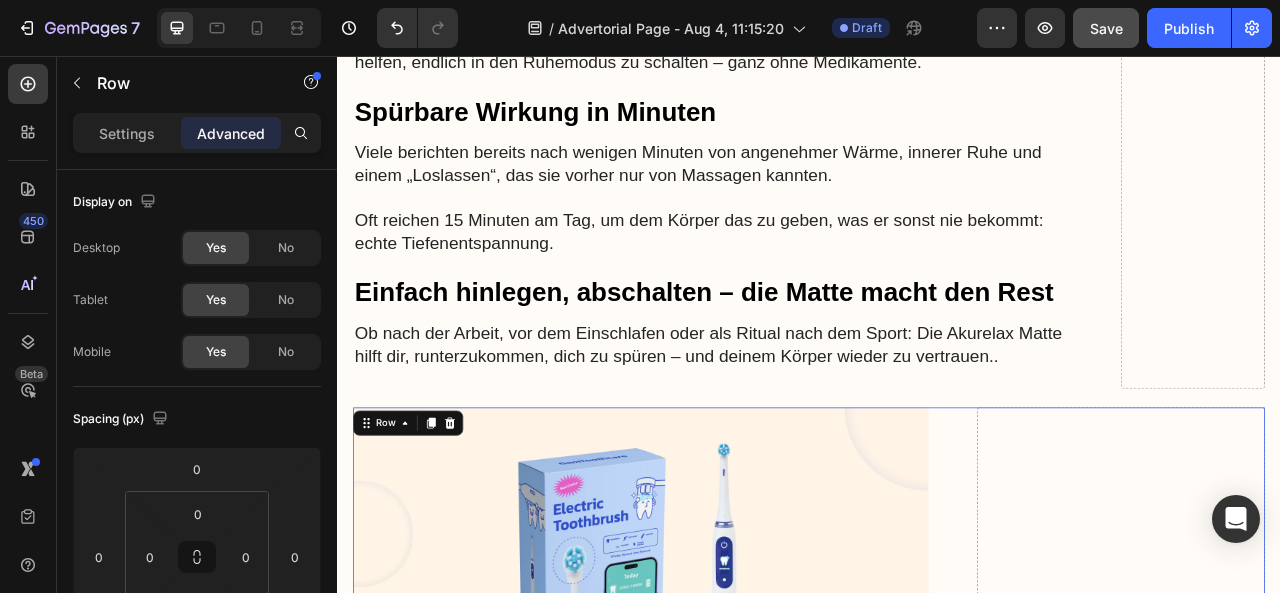scroll, scrollTop: 8214, scrollLeft: 0, axis: vertical 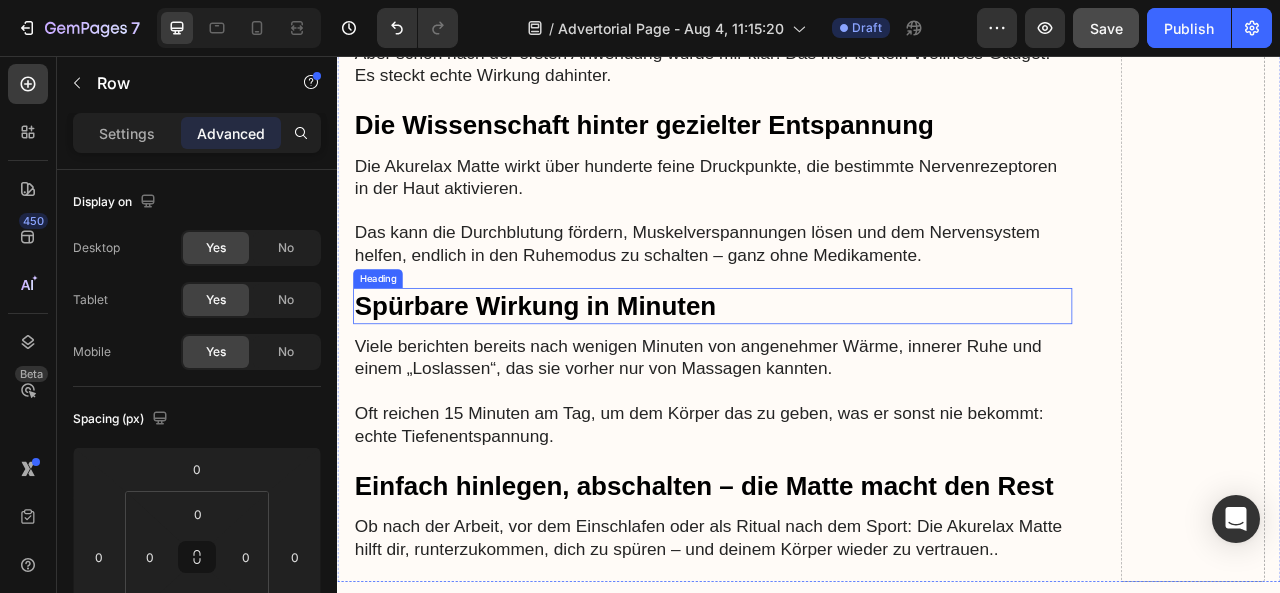 click on "Spürbare Wirkung in Minuten" at bounding box center [814, 374] 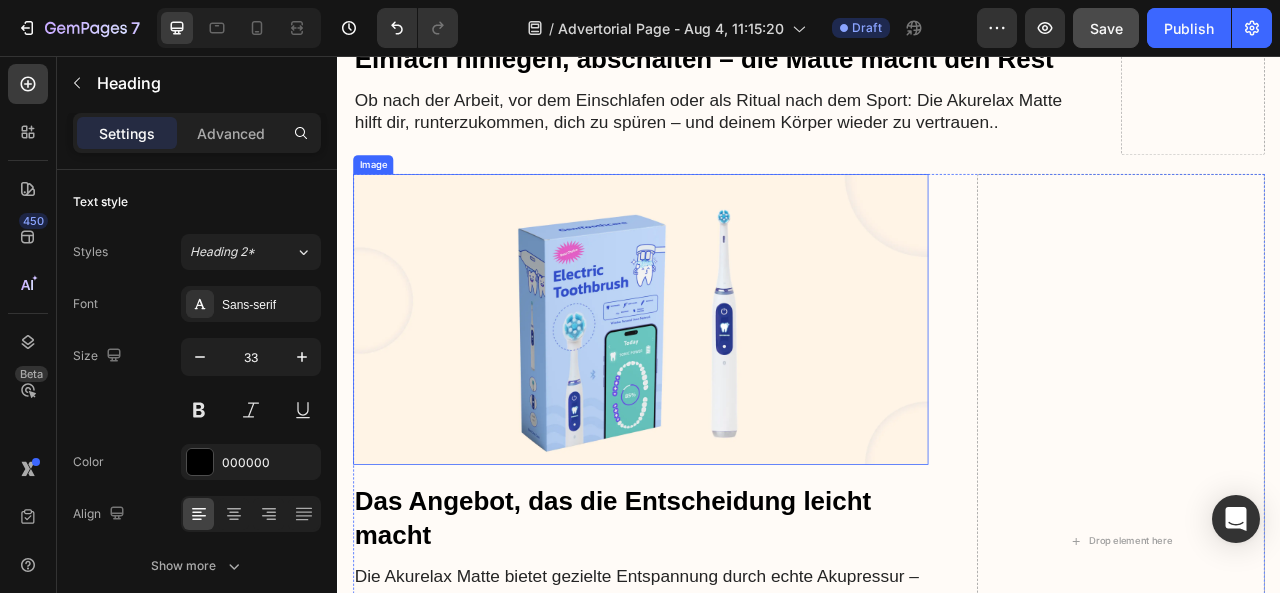scroll, scrollTop: 8758, scrollLeft: 0, axis: vertical 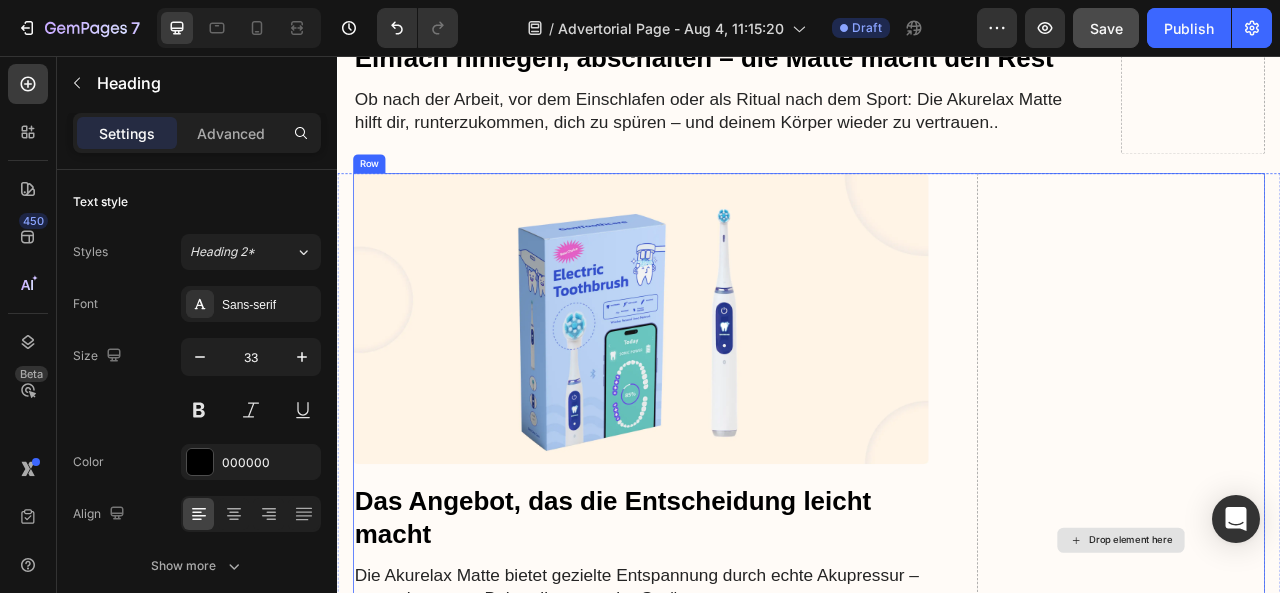 click on "Drop element here" at bounding box center [1334, 673] 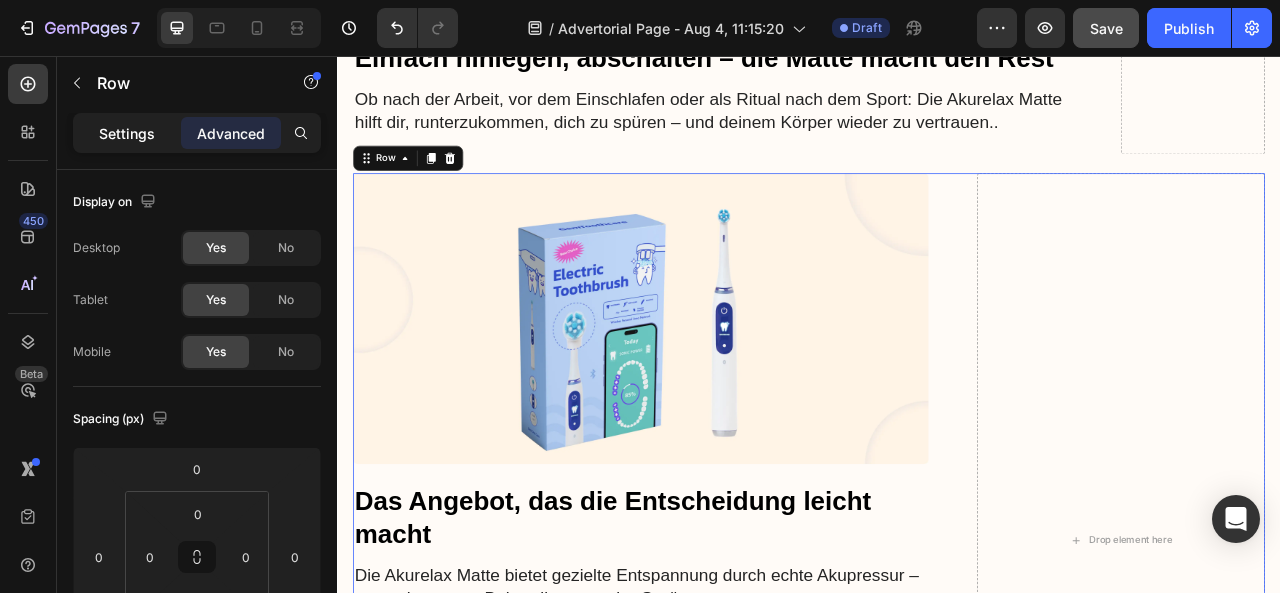 click on "Settings" at bounding box center [127, 133] 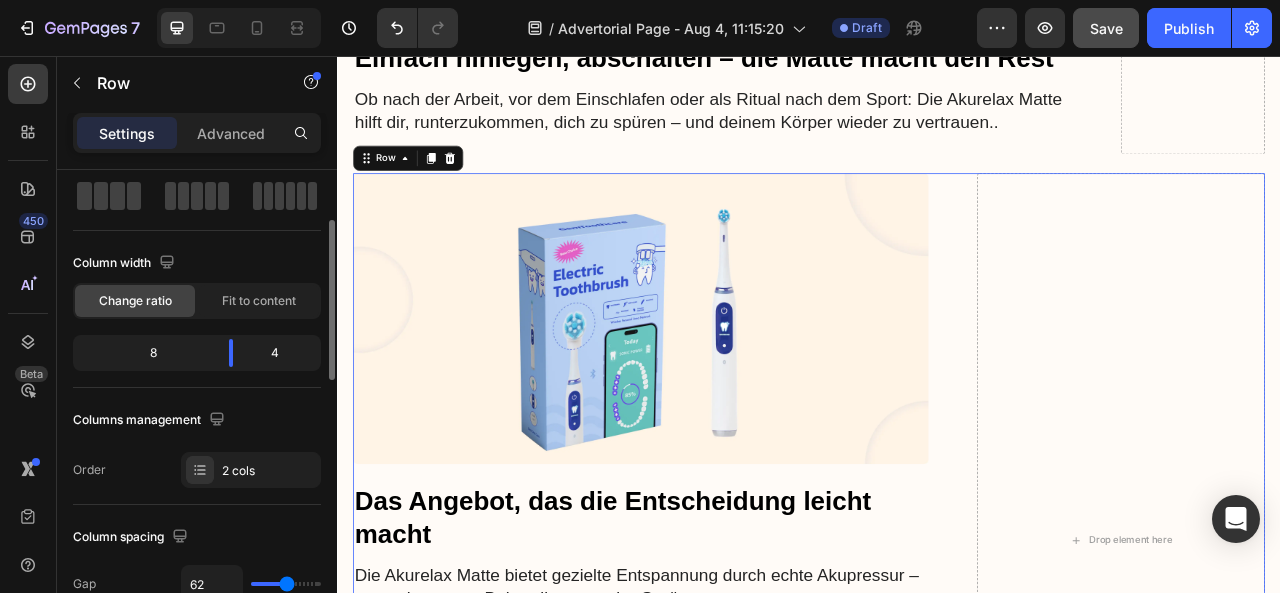 scroll, scrollTop: 110, scrollLeft: 0, axis: vertical 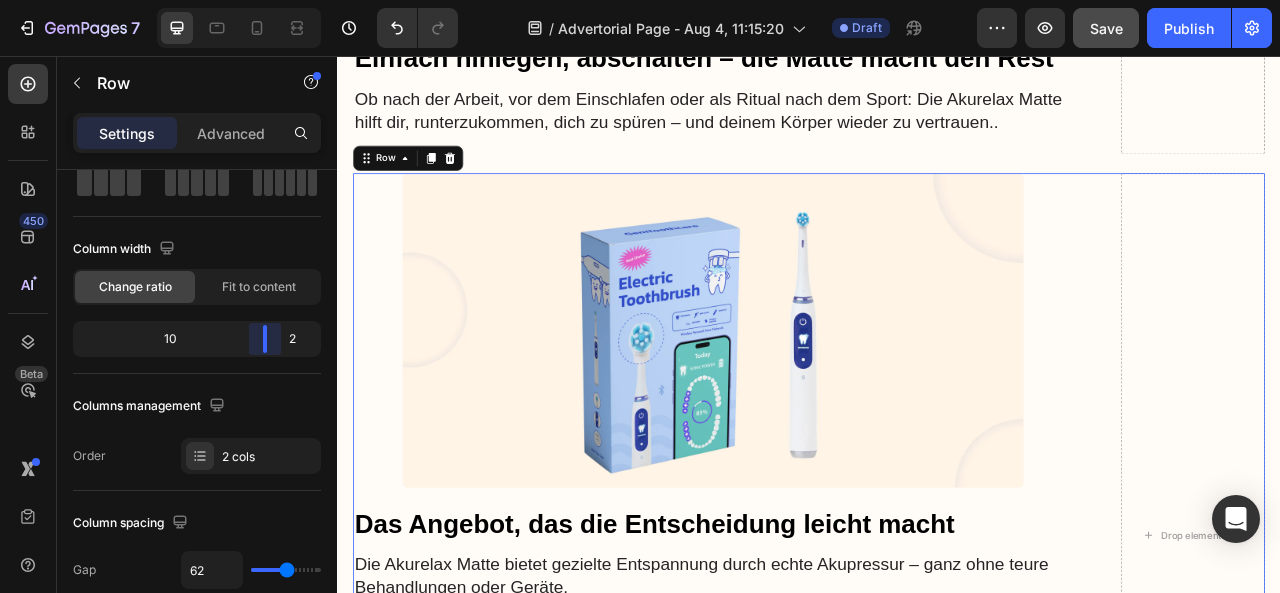 drag, startPoint x: 230, startPoint y: 336, endPoint x: 278, endPoint y: 334, distance: 48.04165 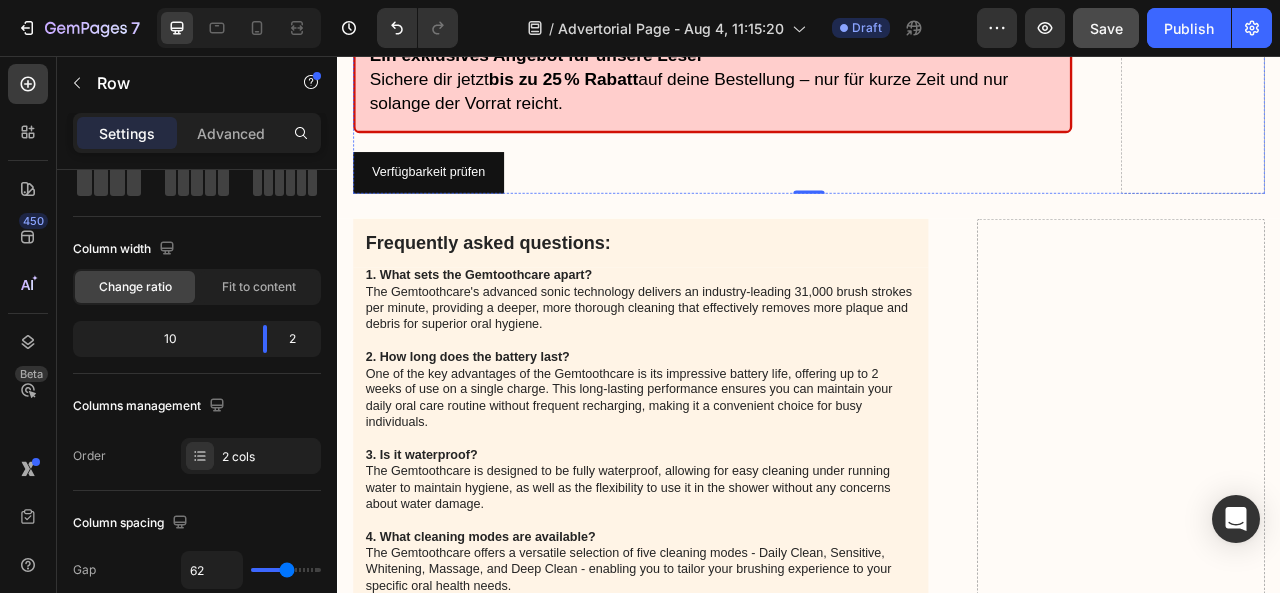 scroll, scrollTop: 9616, scrollLeft: 0, axis: vertical 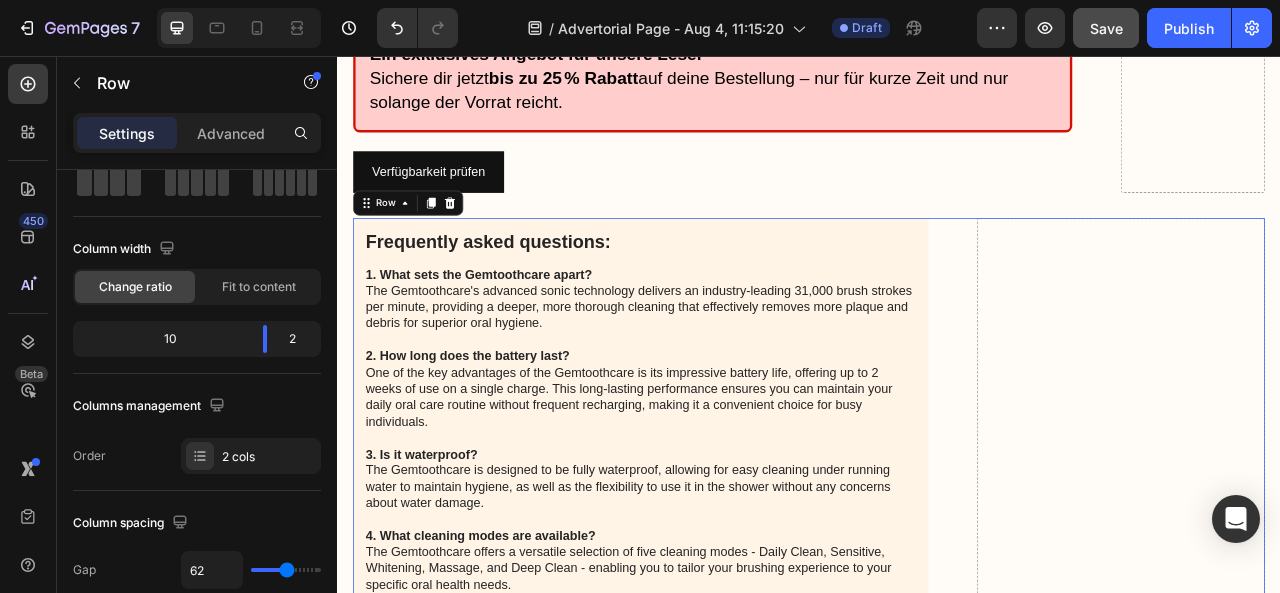 click on "Drop element here" at bounding box center (1334, 808) 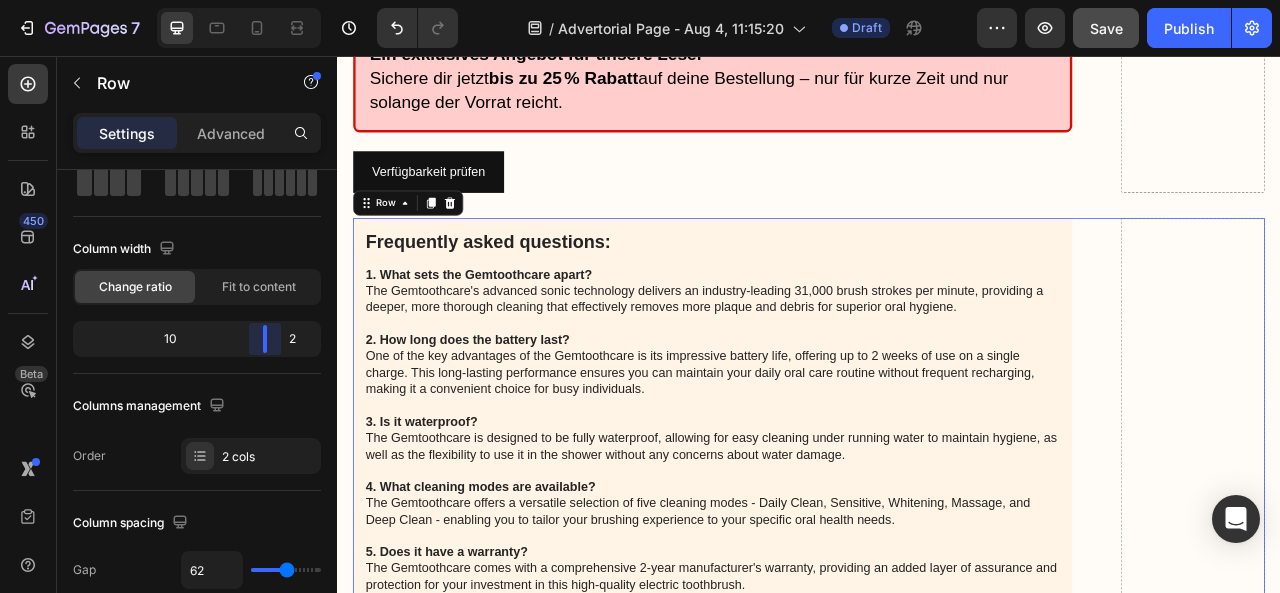drag, startPoint x: 234, startPoint y: 334, endPoint x: 281, endPoint y: 329, distance: 47.26521 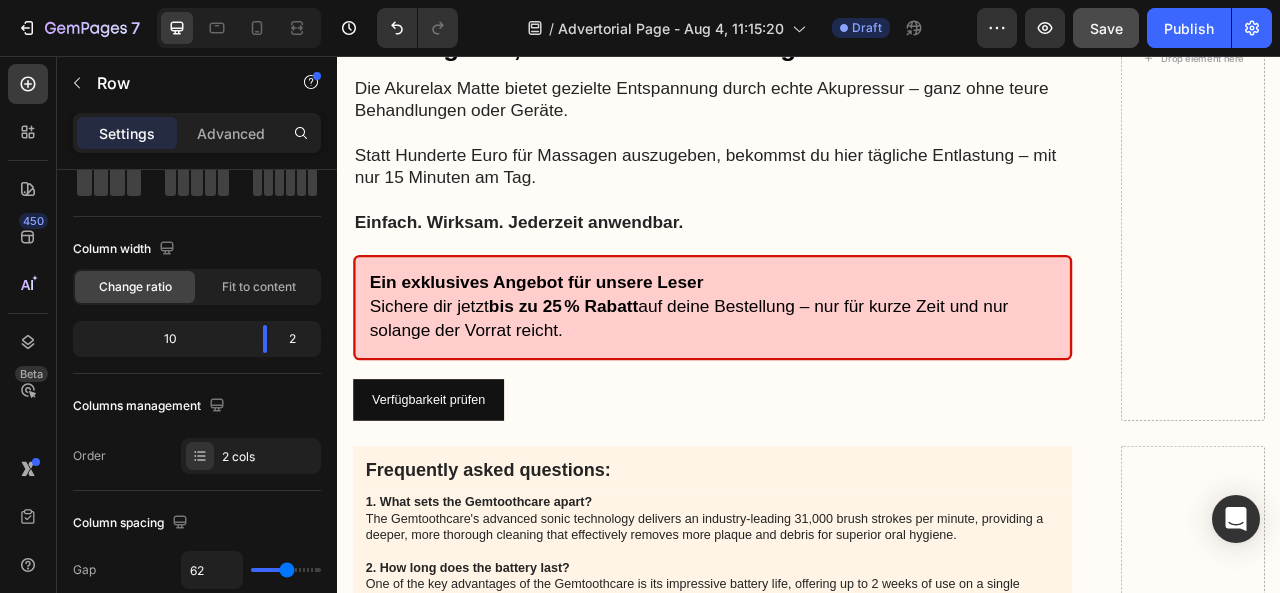 scroll, scrollTop: 9328, scrollLeft: 0, axis: vertical 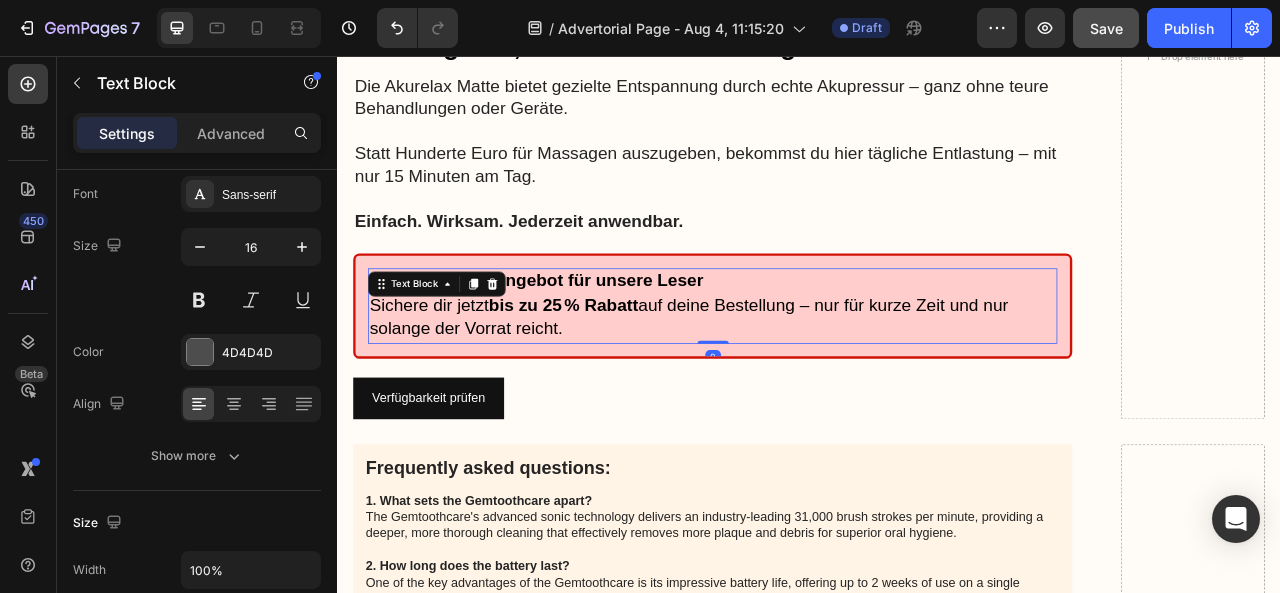 click on "Ein exklusives Angebot für unsere Leser" at bounding box center (814, 343) 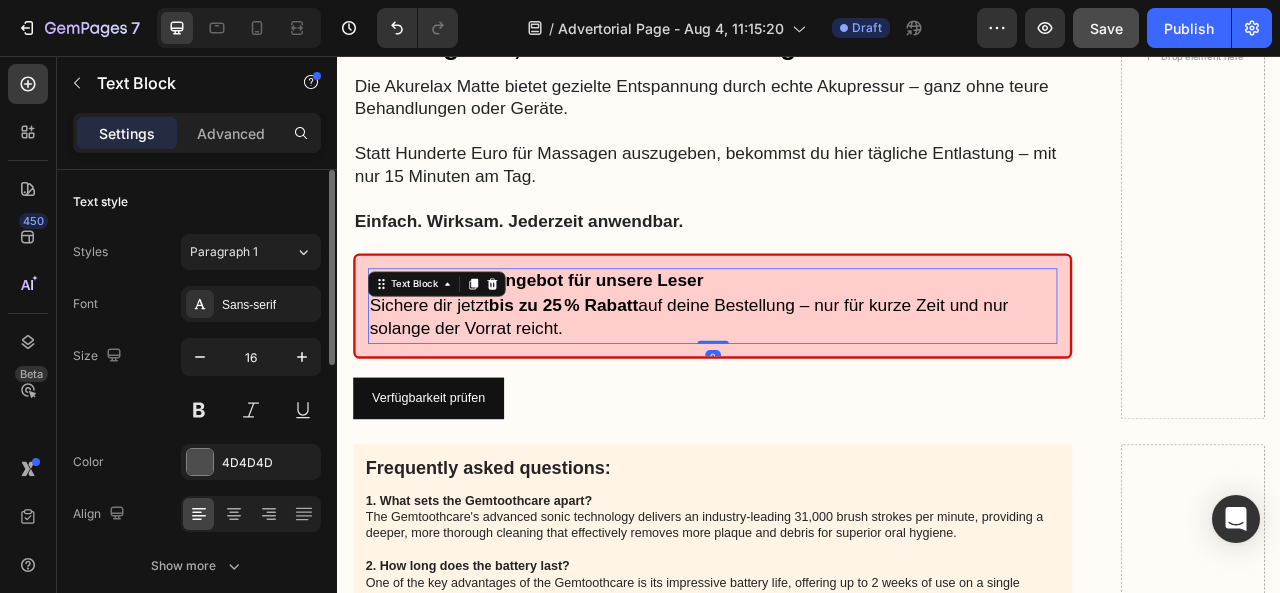 click on "Ein exklusives Angebot für unsere Leser" at bounding box center [814, 343] 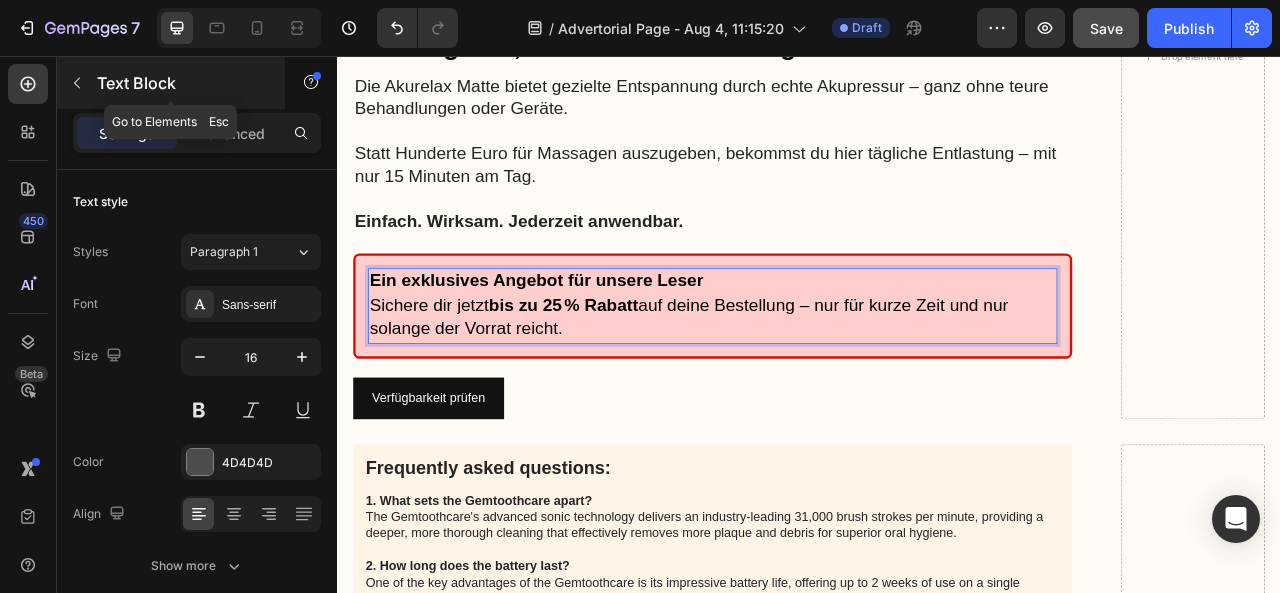 click at bounding box center [77, 83] 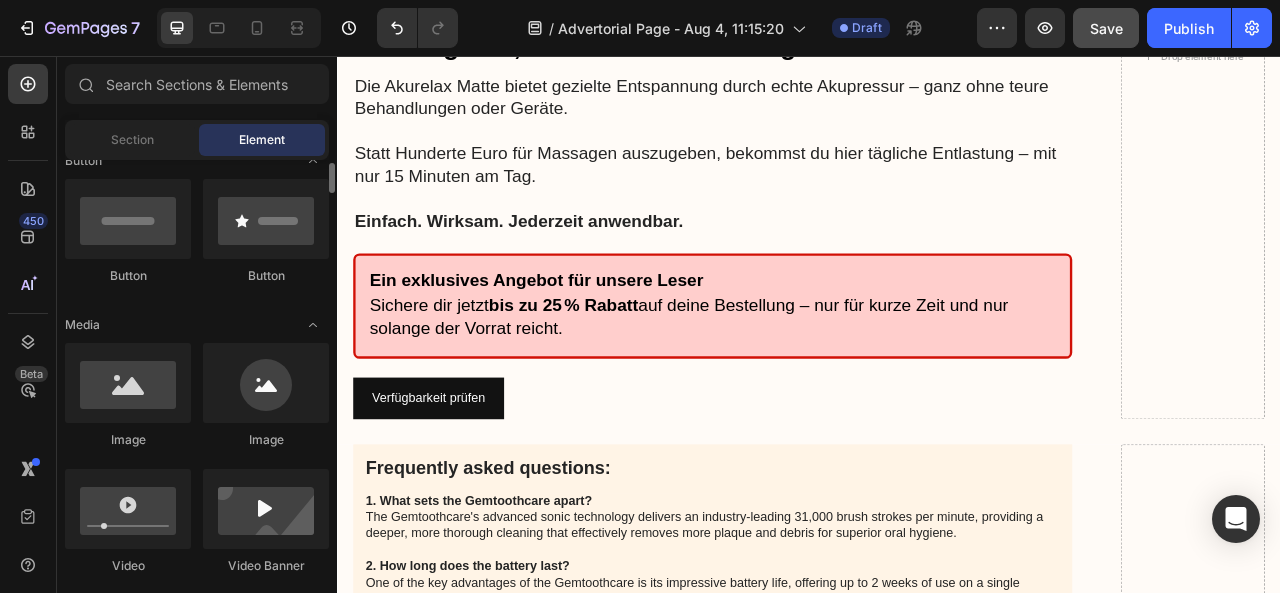 scroll, scrollTop: 482, scrollLeft: 0, axis: vertical 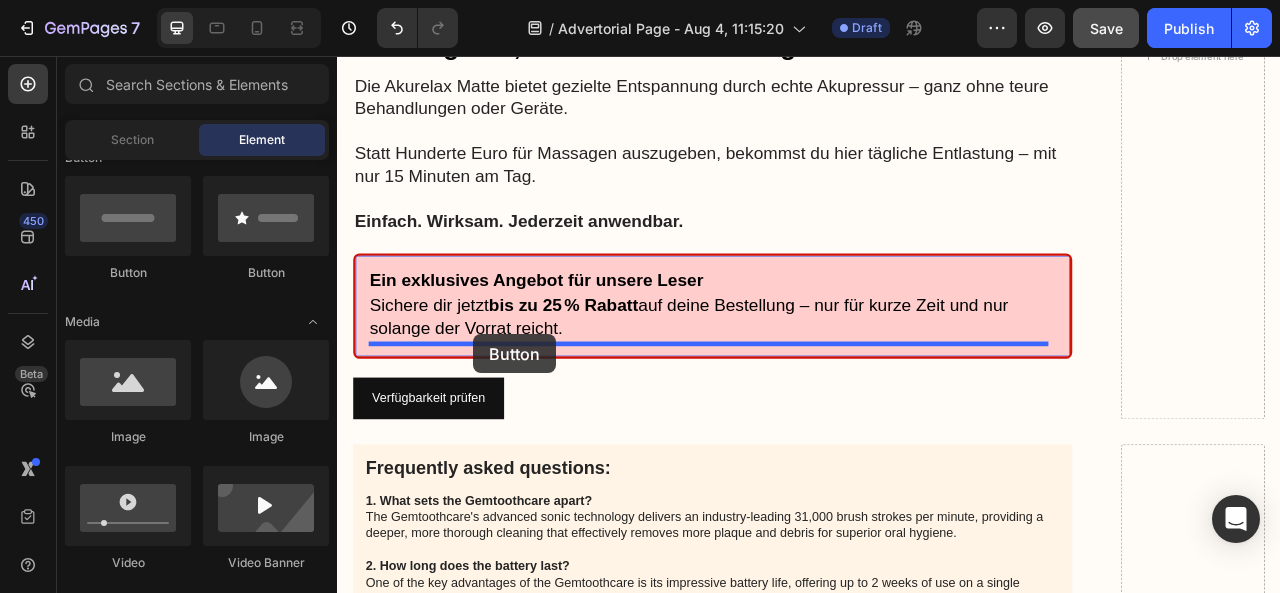drag, startPoint x: 482, startPoint y: 299, endPoint x: 510, endPoint y: 410, distance: 114.47707 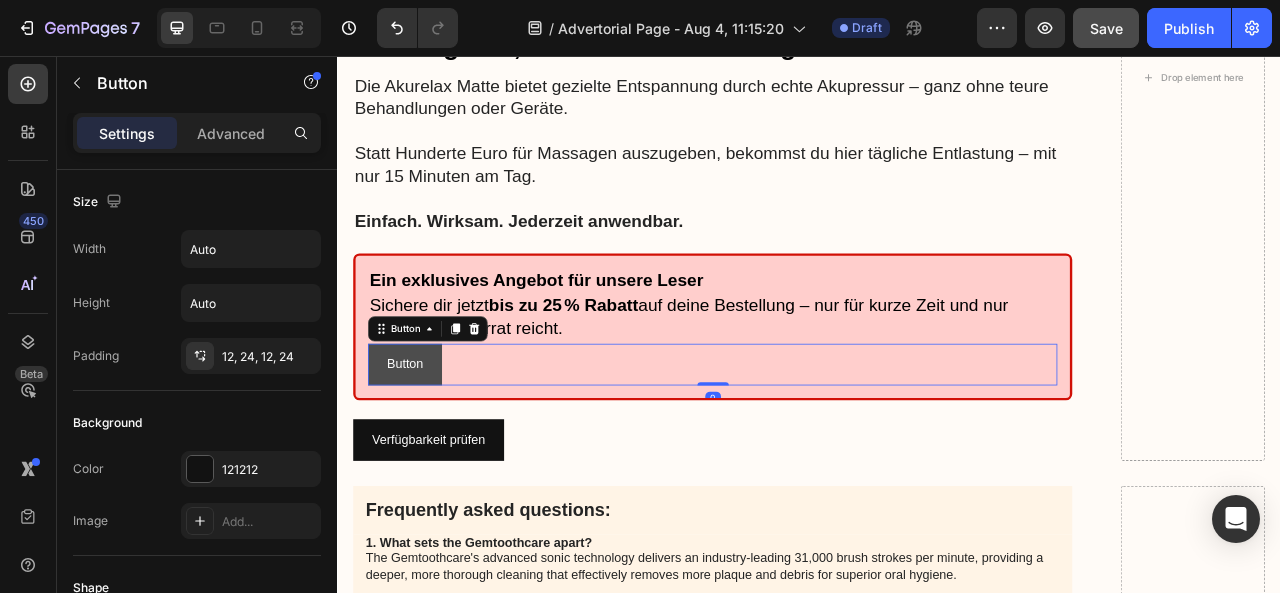 click on "Button" at bounding box center (423, 448) 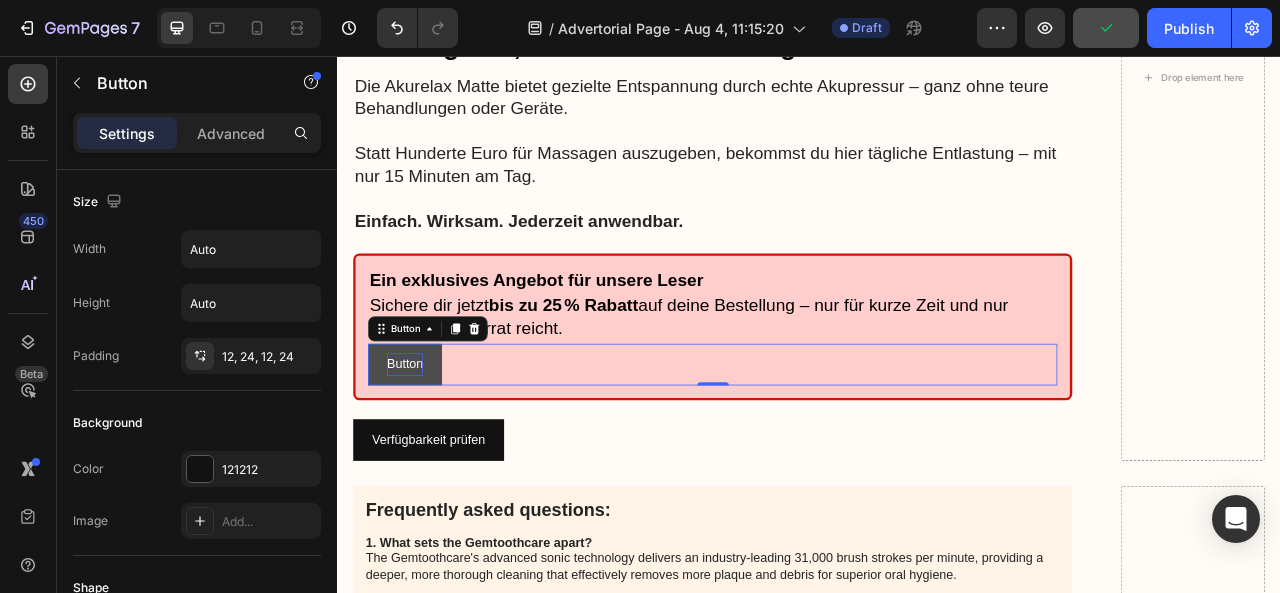 click on "Button" at bounding box center [423, 448] 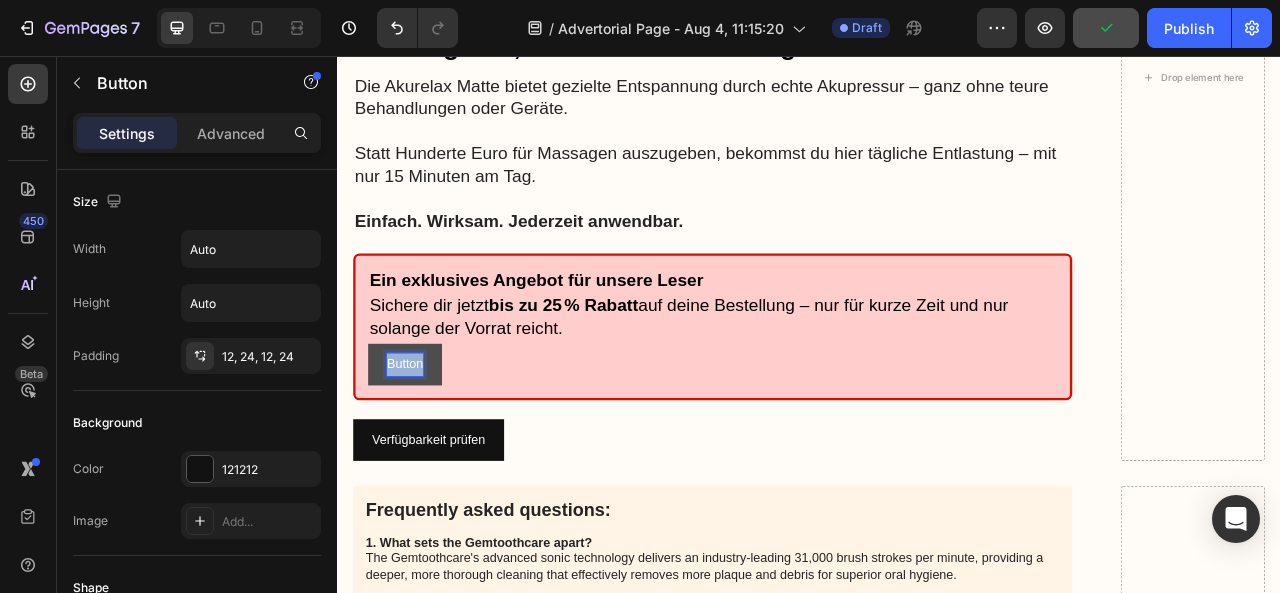 drag, startPoint x: 444, startPoint y: 440, endPoint x: 399, endPoint y: 440, distance: 45 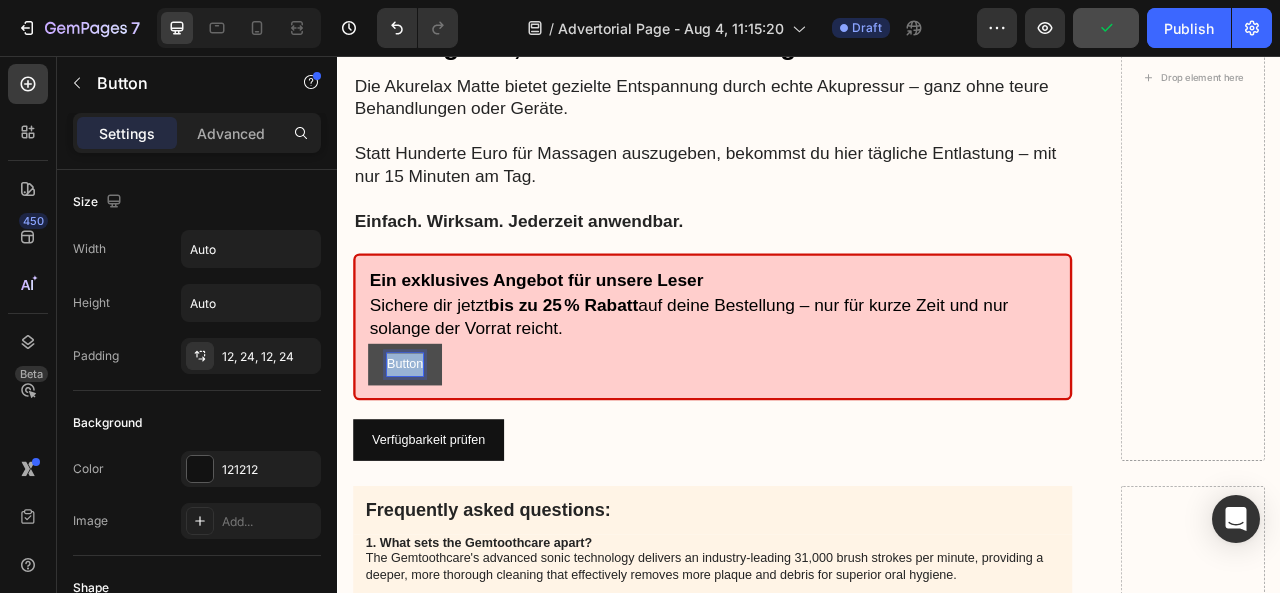 click on "Button" at bounding box center (423, 448) 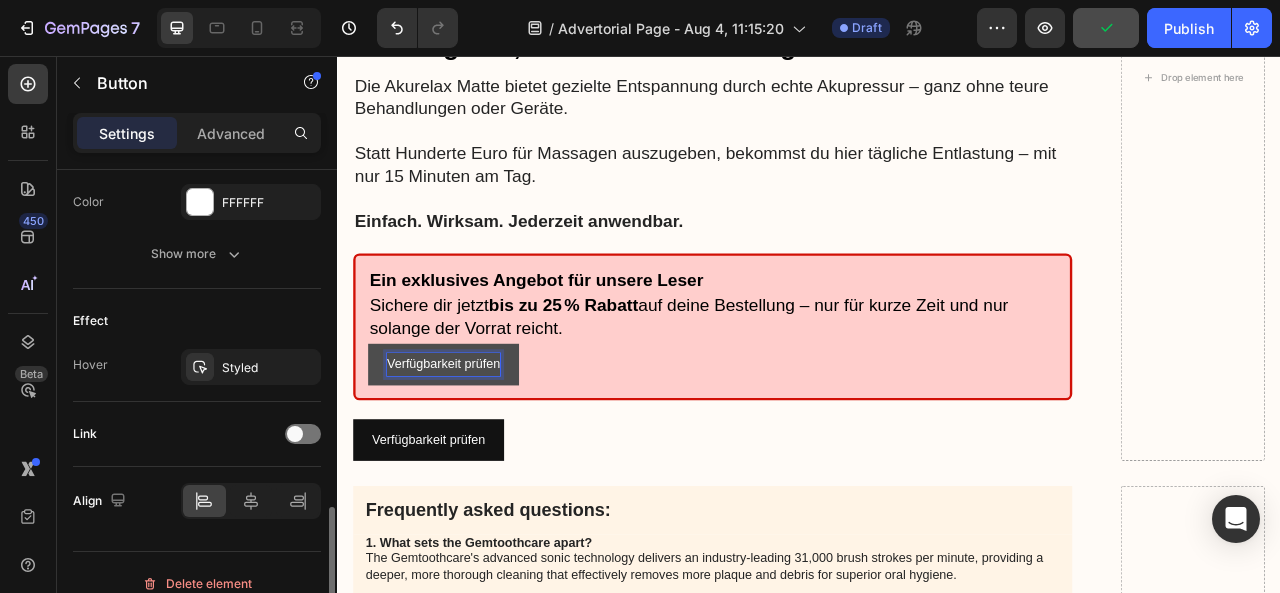 scroll, scrollTop: 949, scrollLeft: 0, axis: vertical 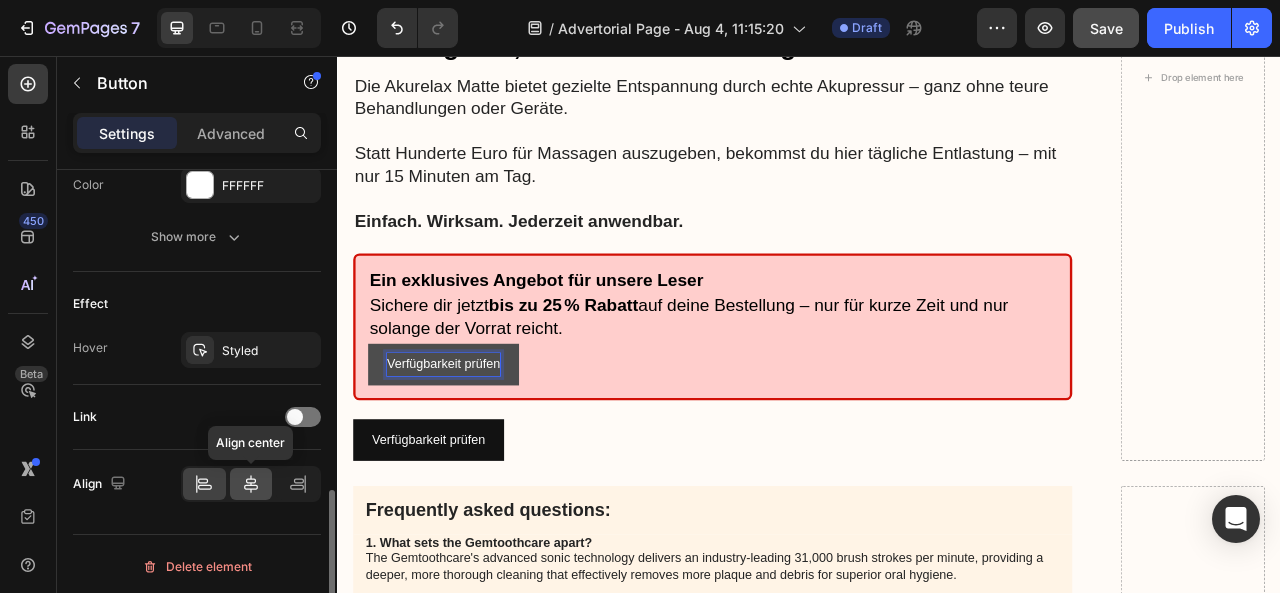 click 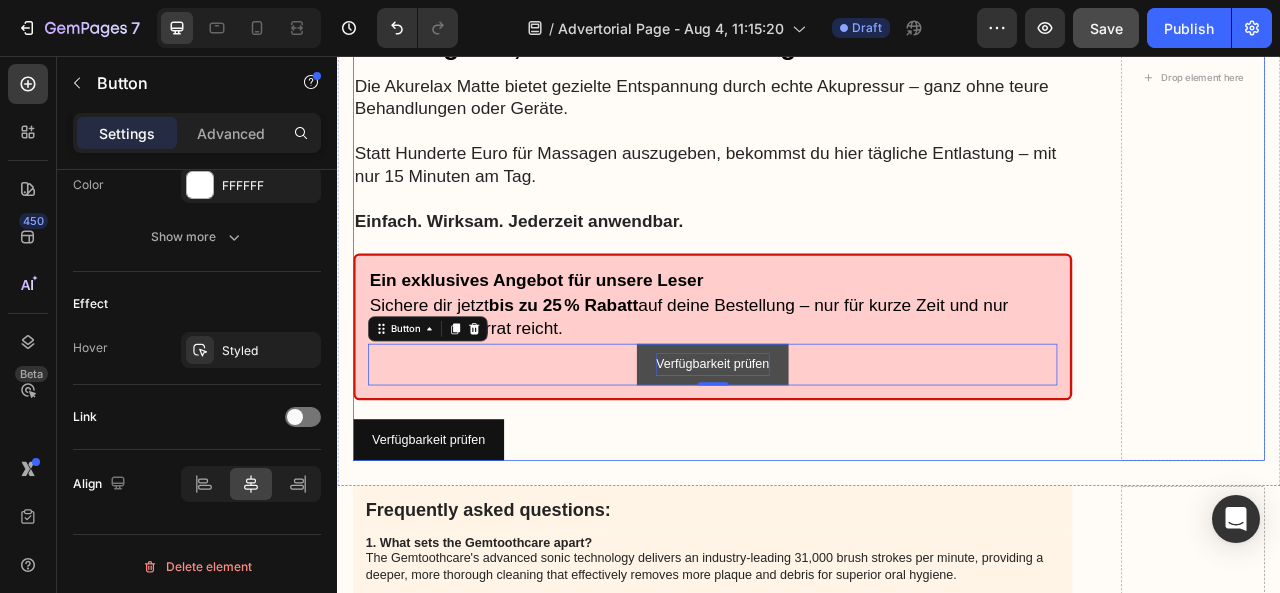 click on "Image Das Angebot, das die Entscheidung leicht macht Heading Die Akurelax Matte bietet gezielte Entspannung durch echte Akupressur – ganz ohne teure Behandlungen oder Geräte.   Statt Hunderte Euro für Massagen auszugeben, bekommst du hier tägliche Entlastung – mit nur 15 Minuten am Tag.   Einfach. Wirksam. Jederzeit anwendbar. Text Block Ein exklusives Angebot für unsere Leser Sichere dir jetzt  bis zu 25 % Rabatt  auf deine Bestellung – nur für kurze Zeit und nur solange der Vorrat reicht. Text Block Verfügbarkeit prüfen Button   0 Row Verfügbarkeit prüfen Button" at bounding box center [814, 83] 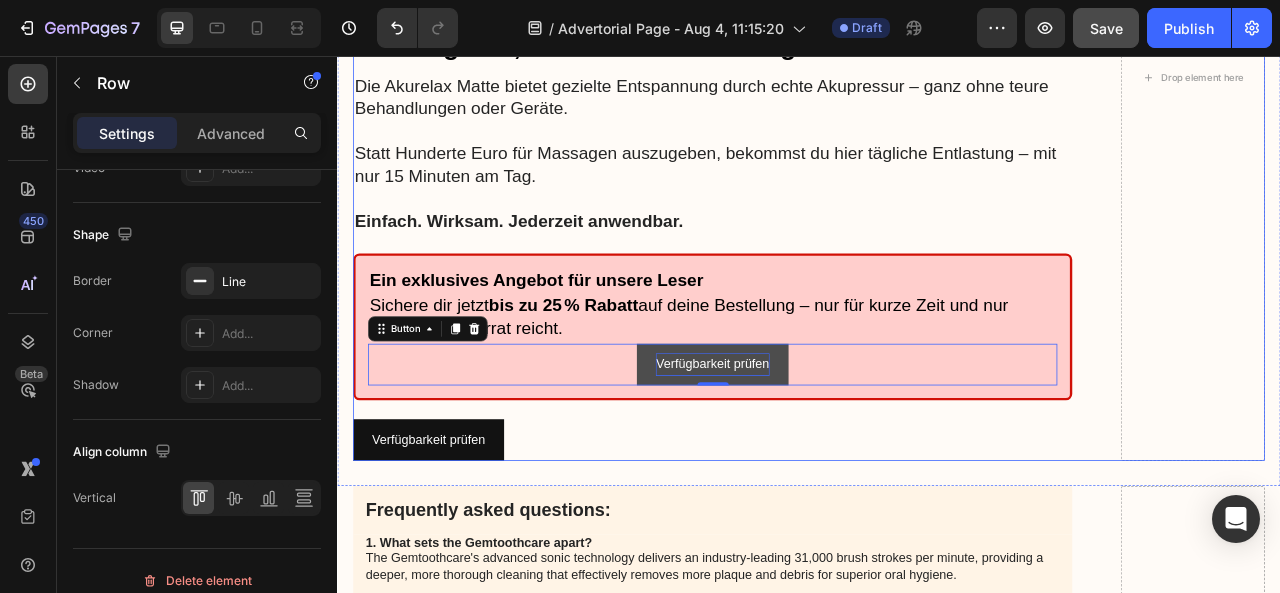 scroll, scrollTop: 0, scrollLeft: 0, axis: both 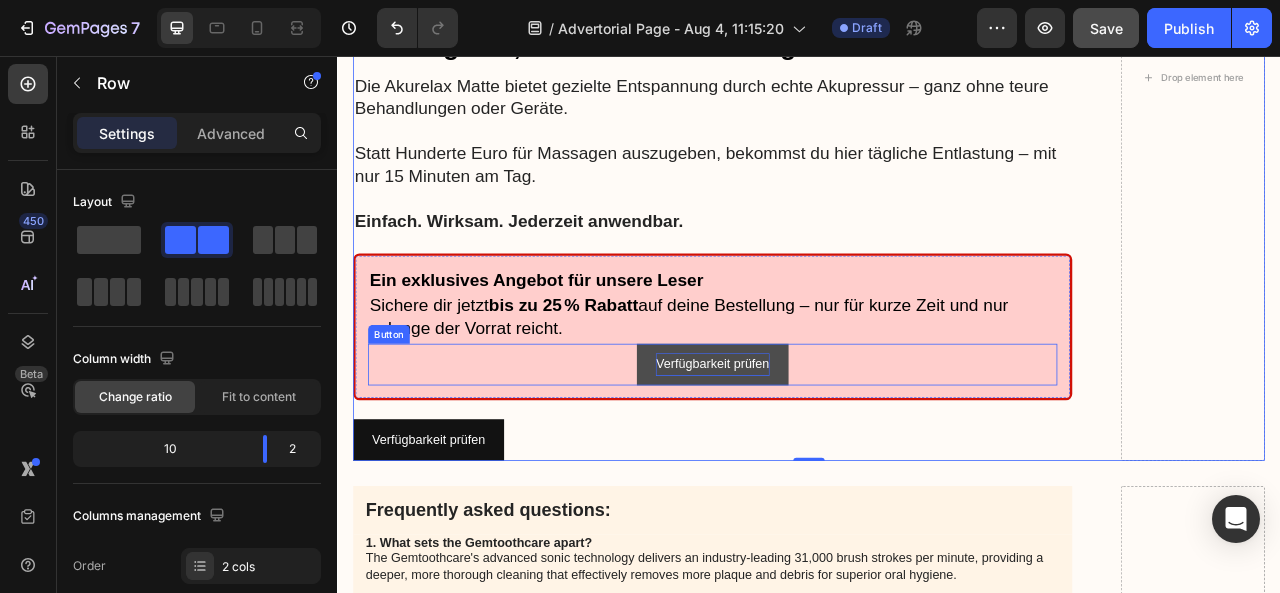 click on "Verfügbarkeit prüfen" at bounding box center (814, 448) 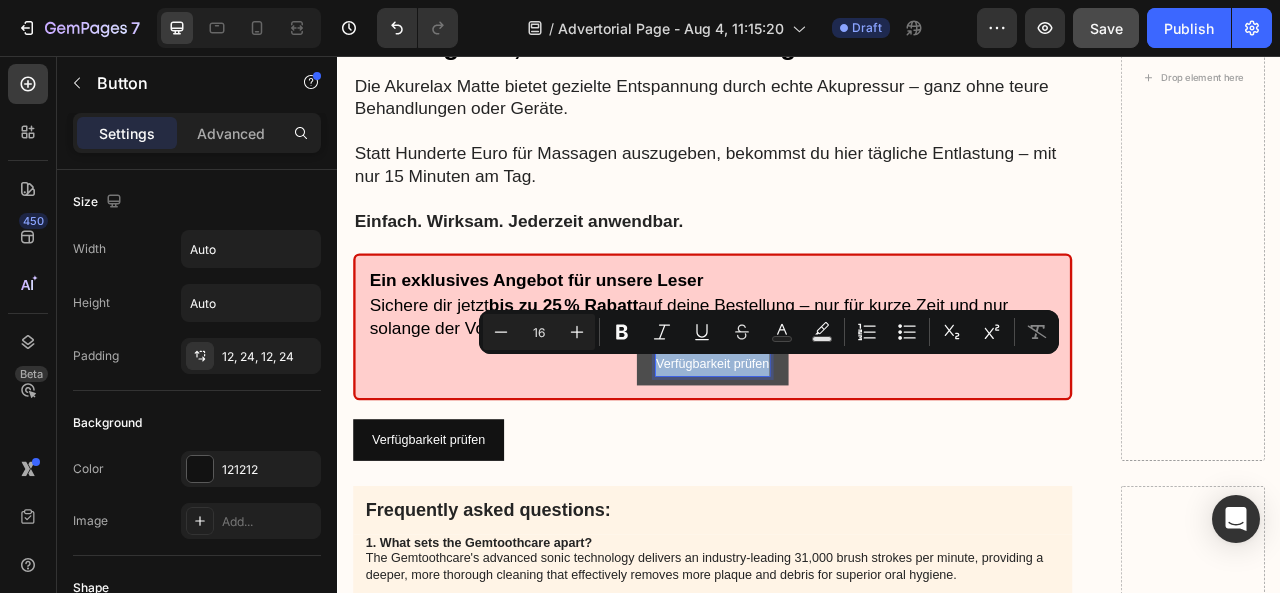 drag, startPoint x: 877, startPoint y: 444, endPoint x: 739, endPoint y: 442, distance: 138.0145 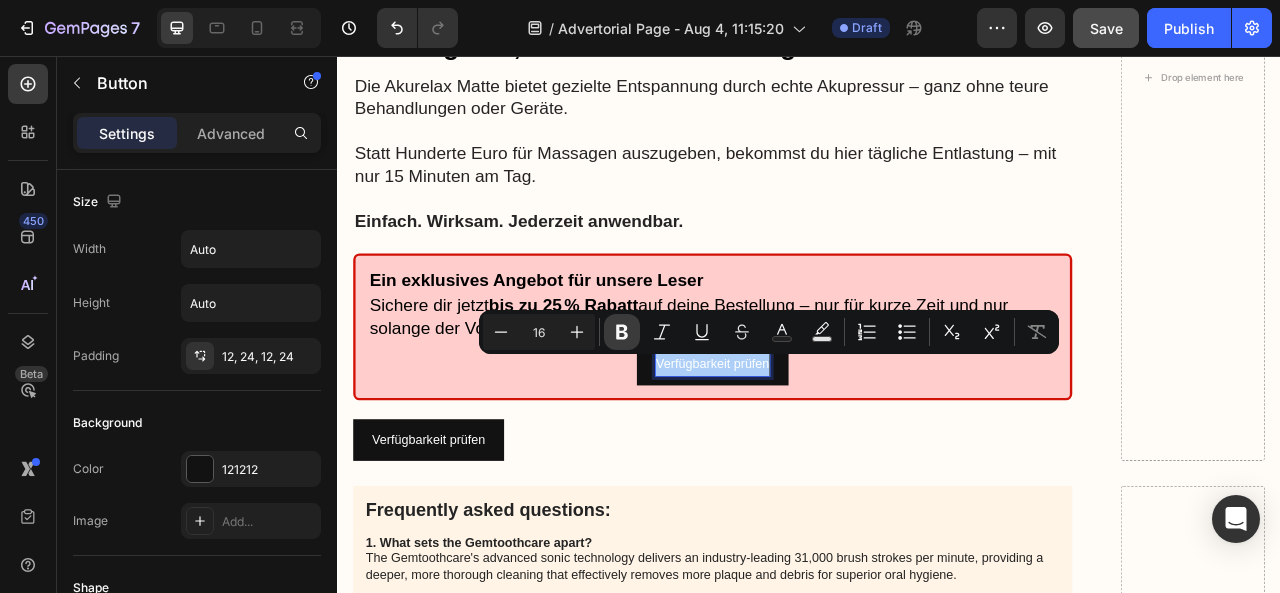 click 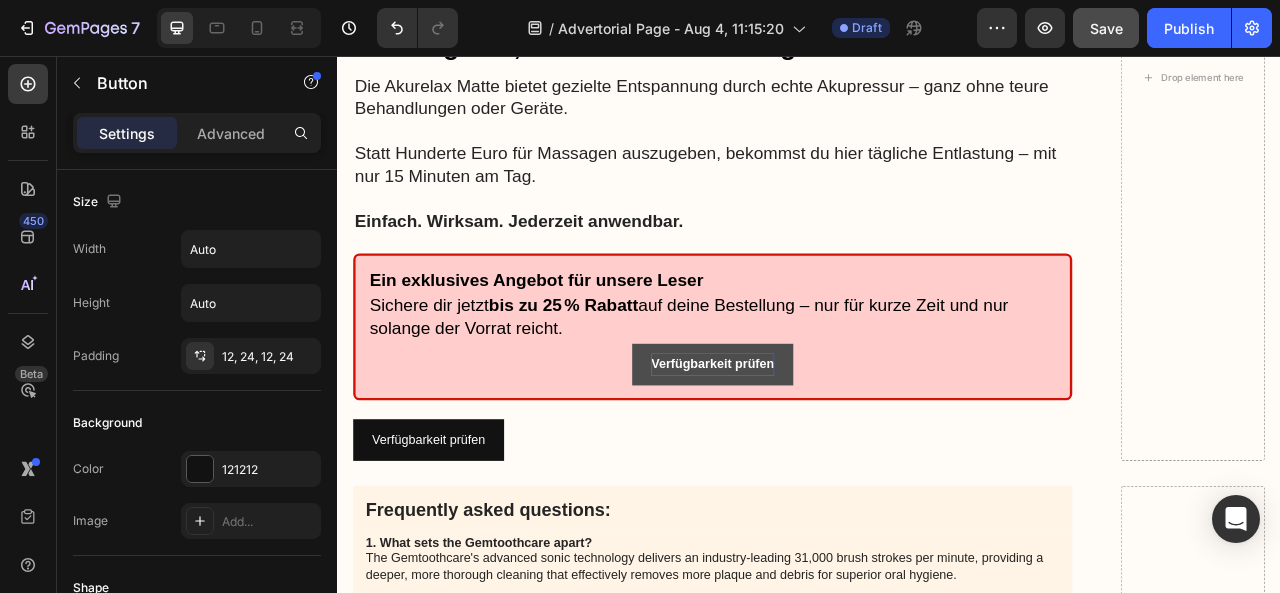 click on "Verfügbarkeit prüfen" at bounding box center [814, 447] 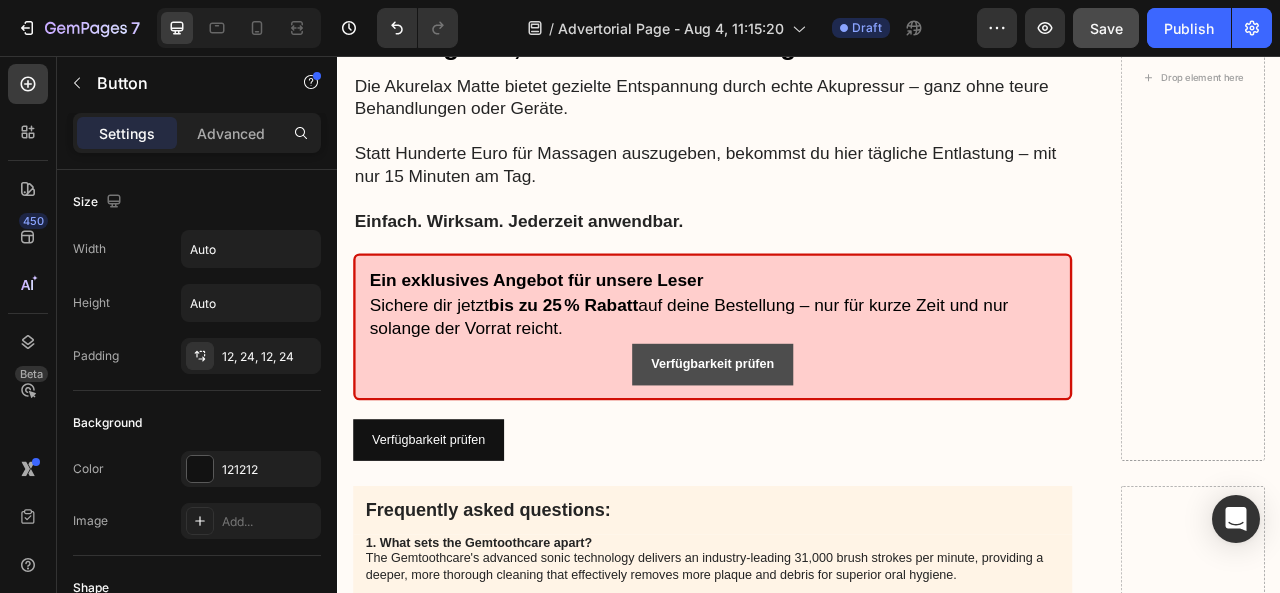 click on "Verfügbarkeit prüfen" at bounding box center [814, 448] 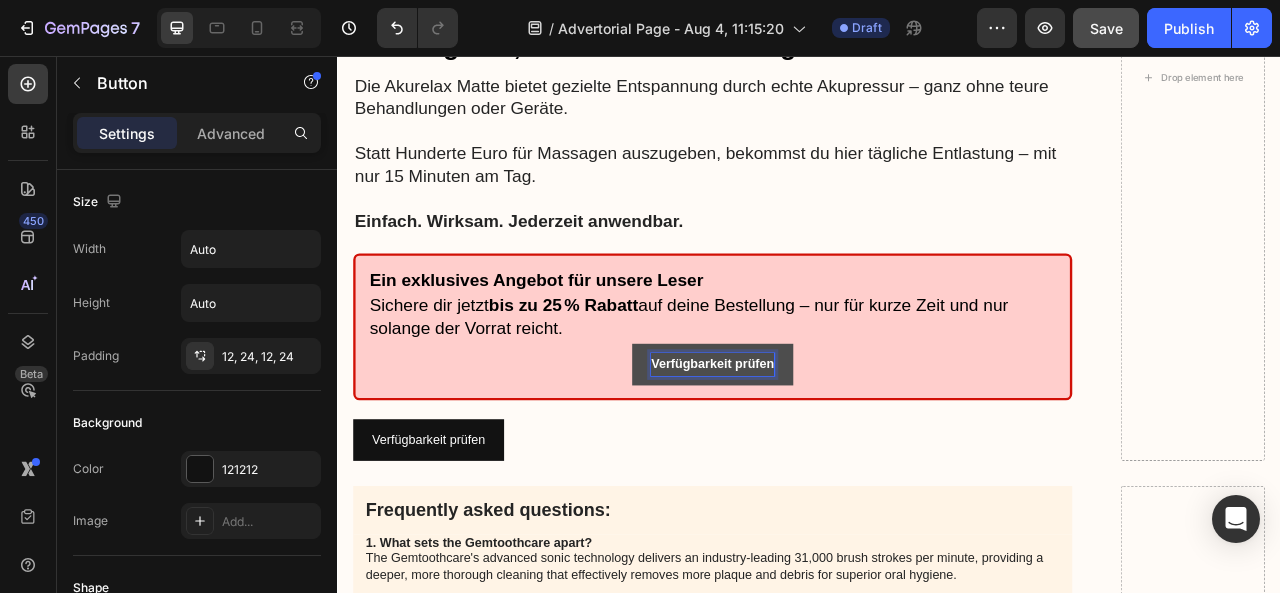 click on "Verfügbarkeit prüfen" at bounding box center [814, 448] 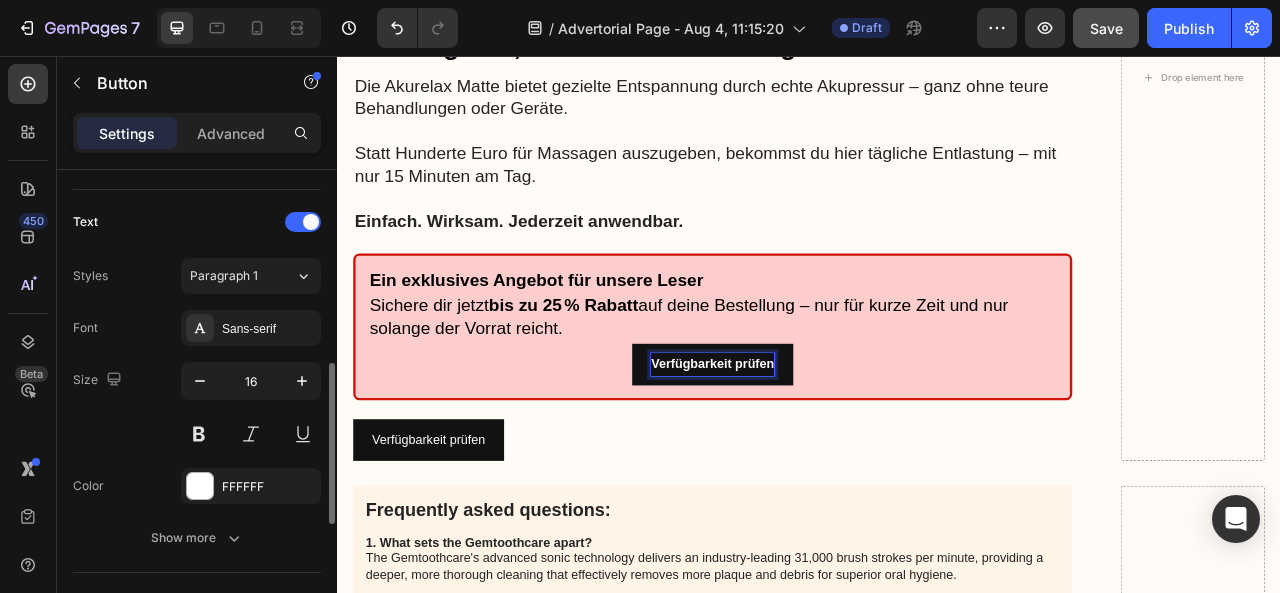 scroll, scrollTop: 662, scrollLeft: 0, axis: vertical 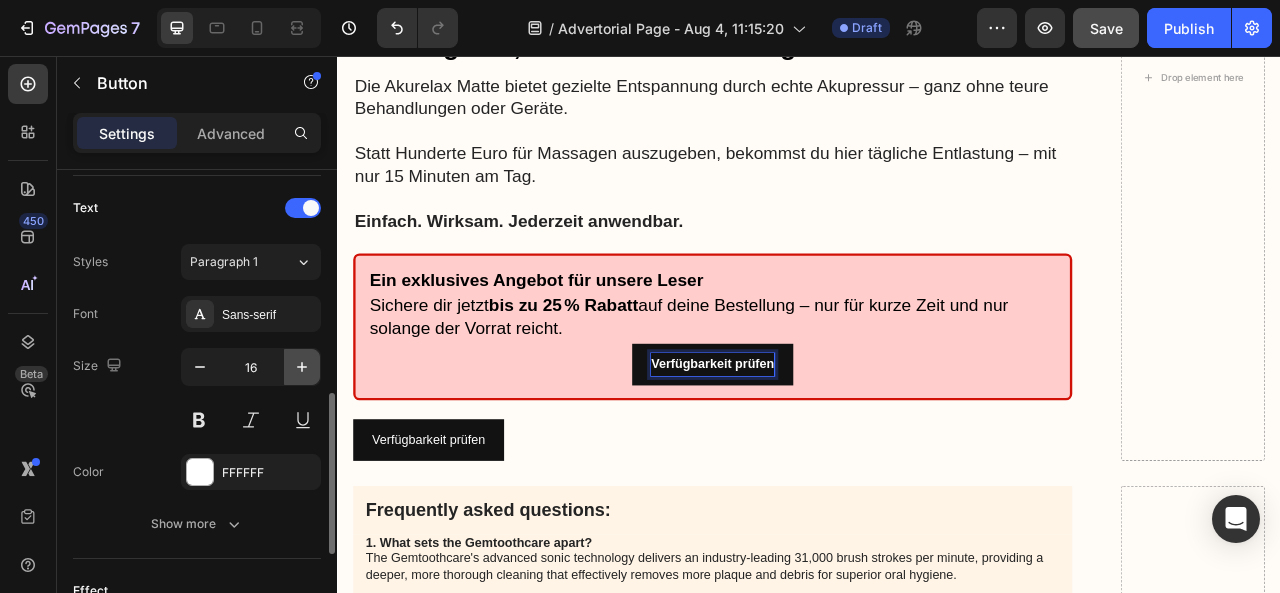 click 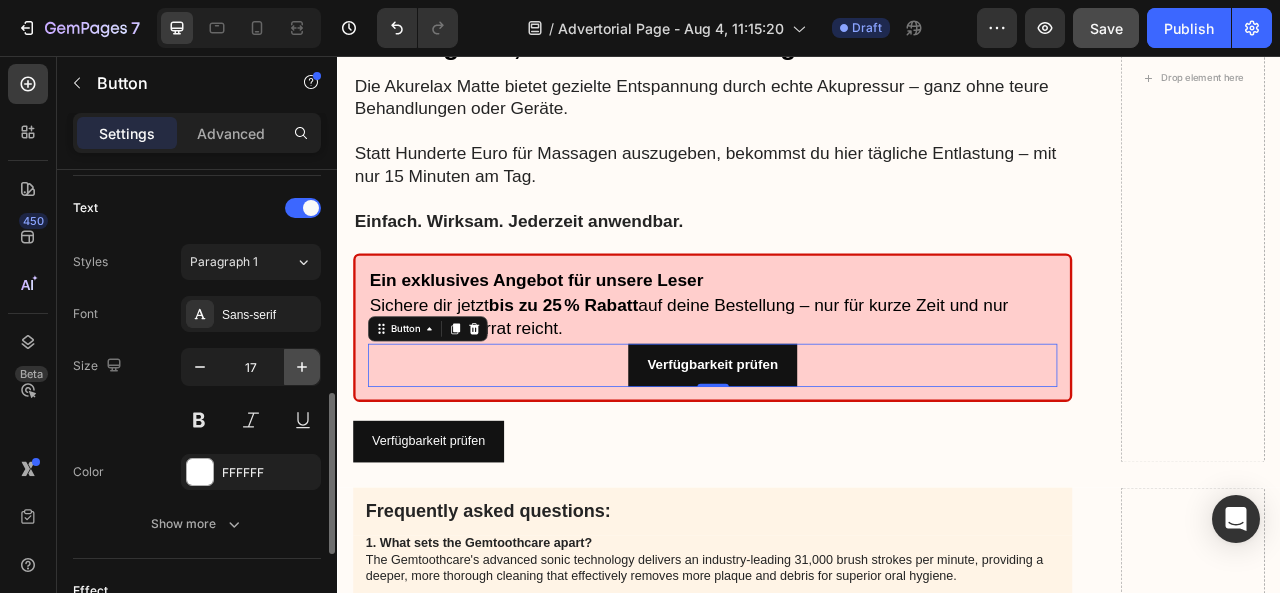 click 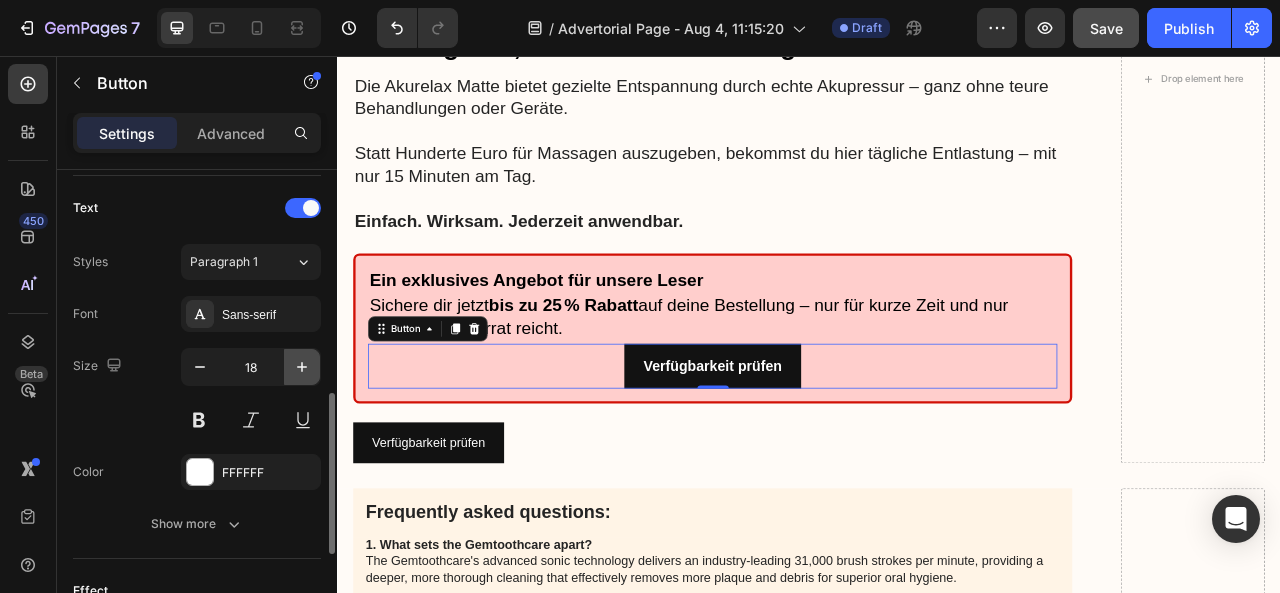 click 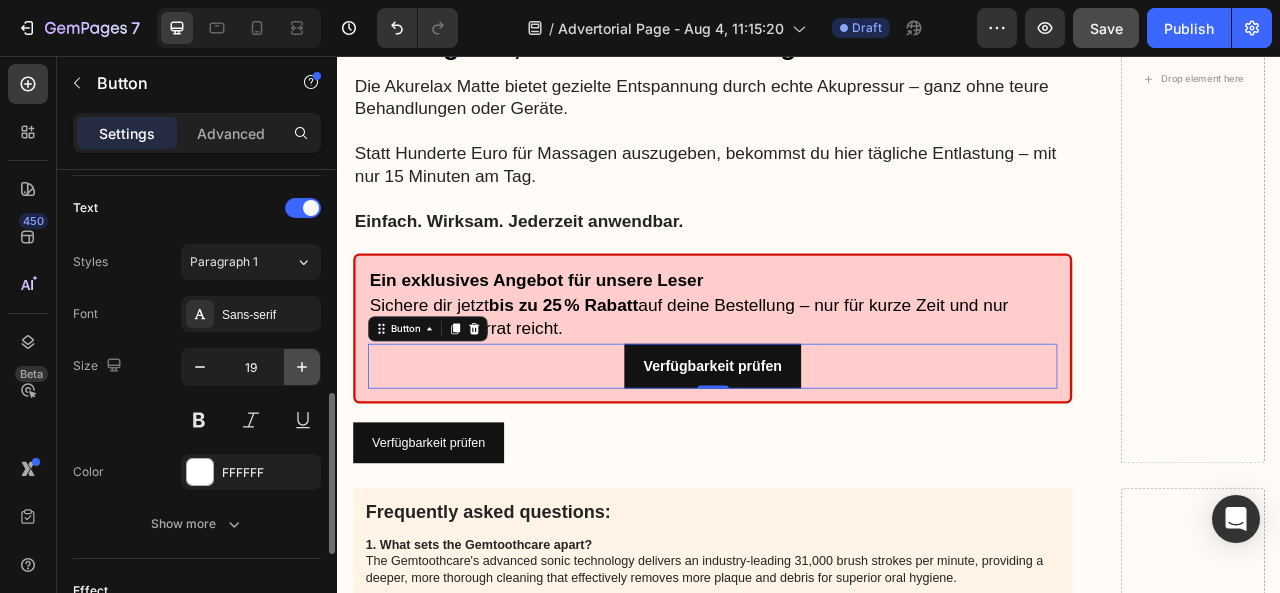 click 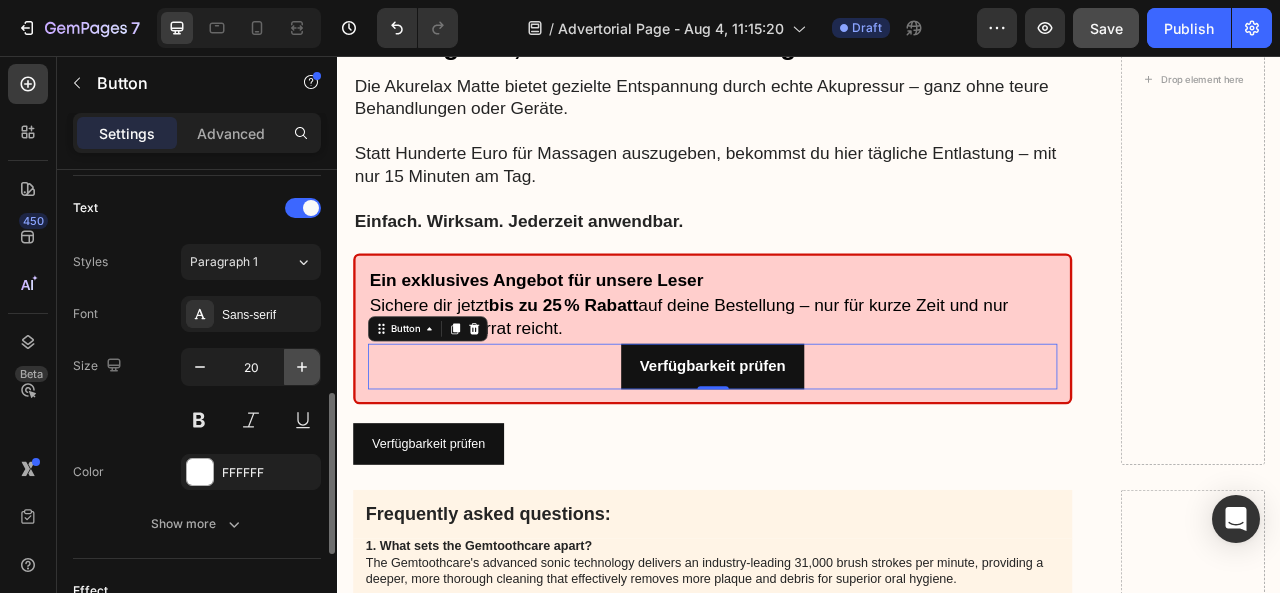 click 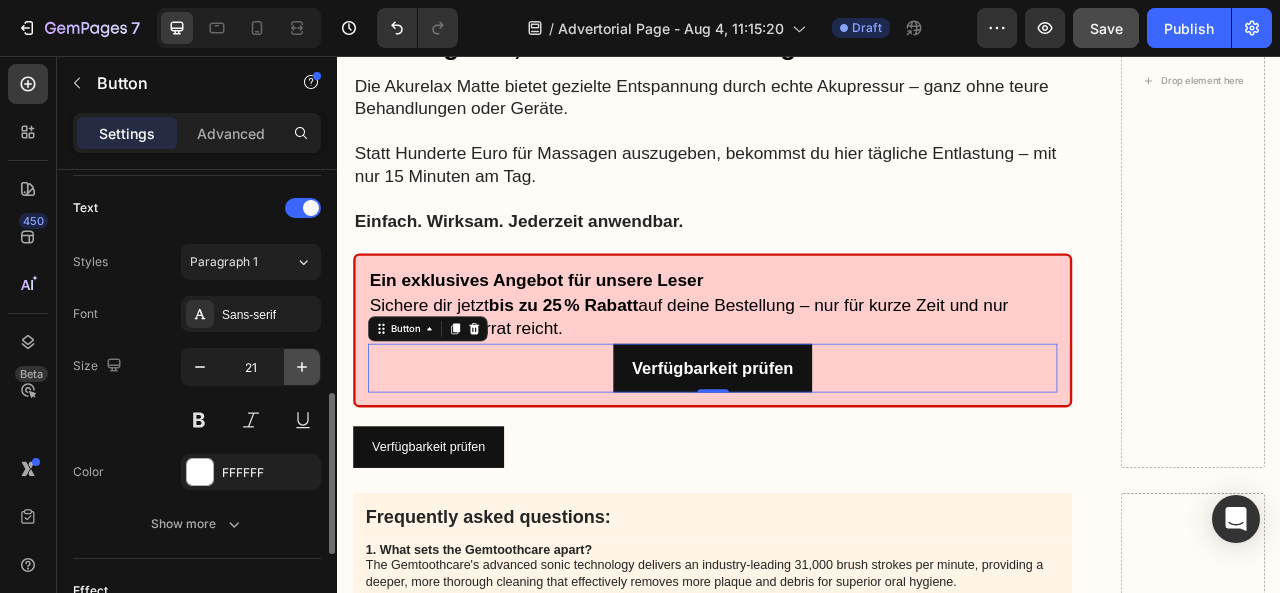 click 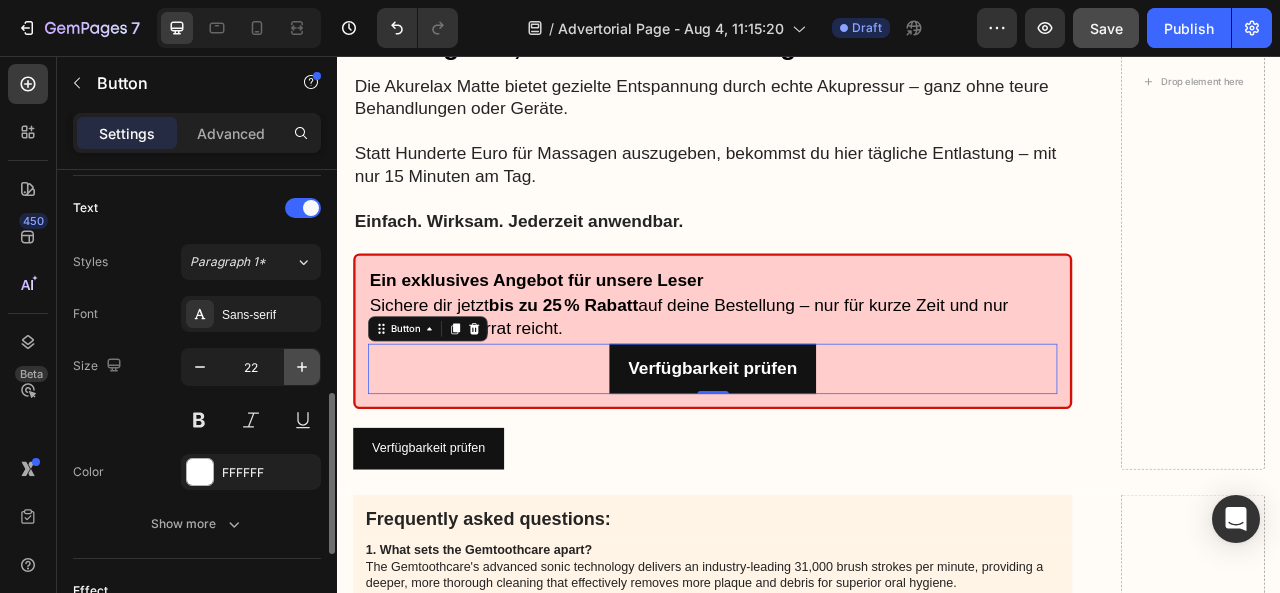click 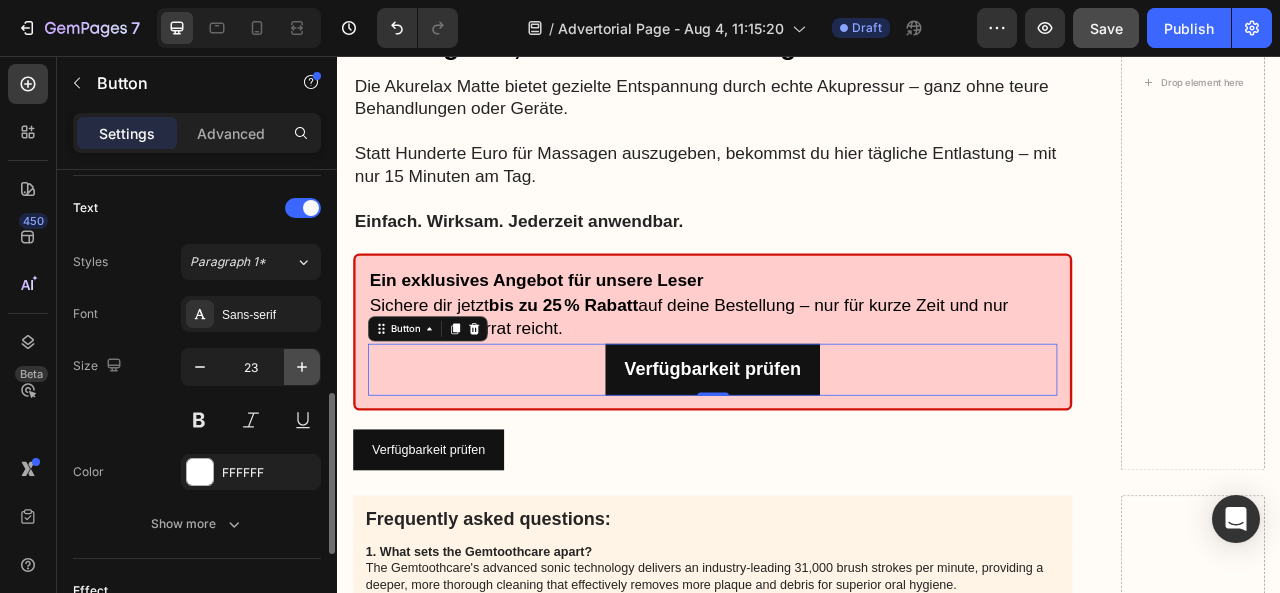 click 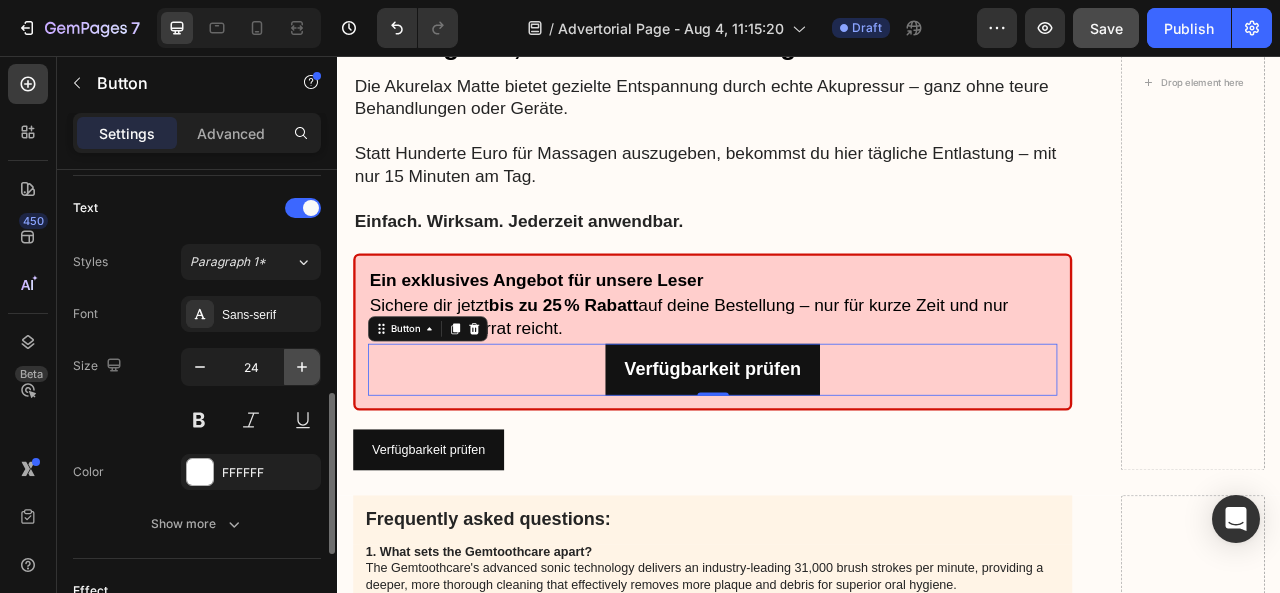 click 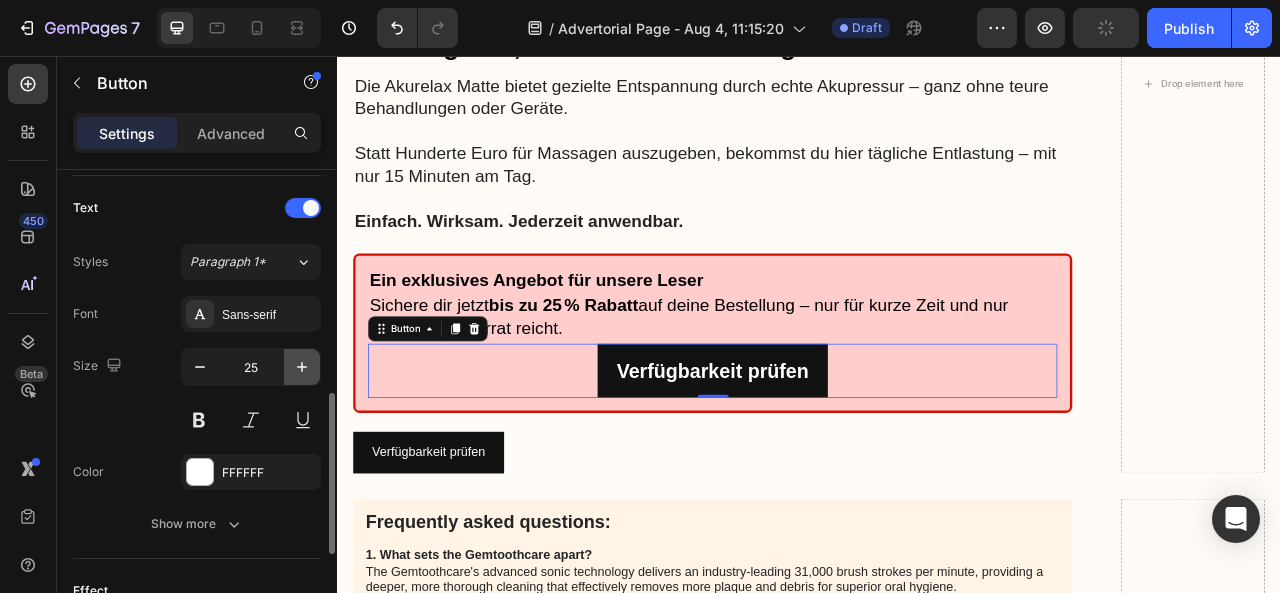 click 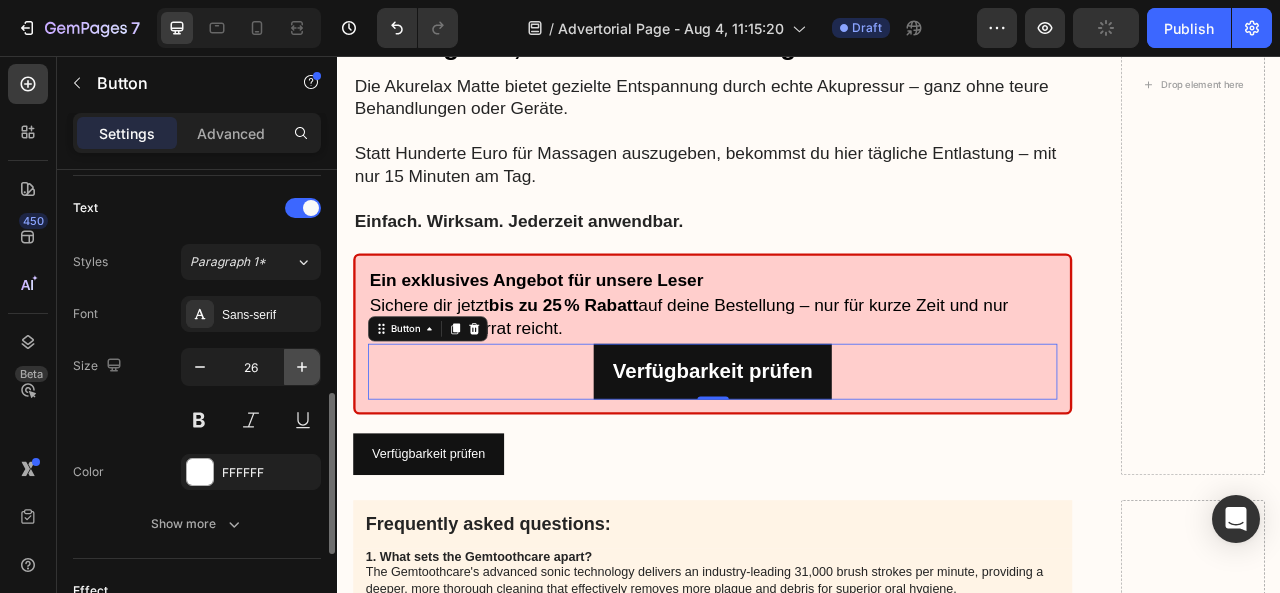 click 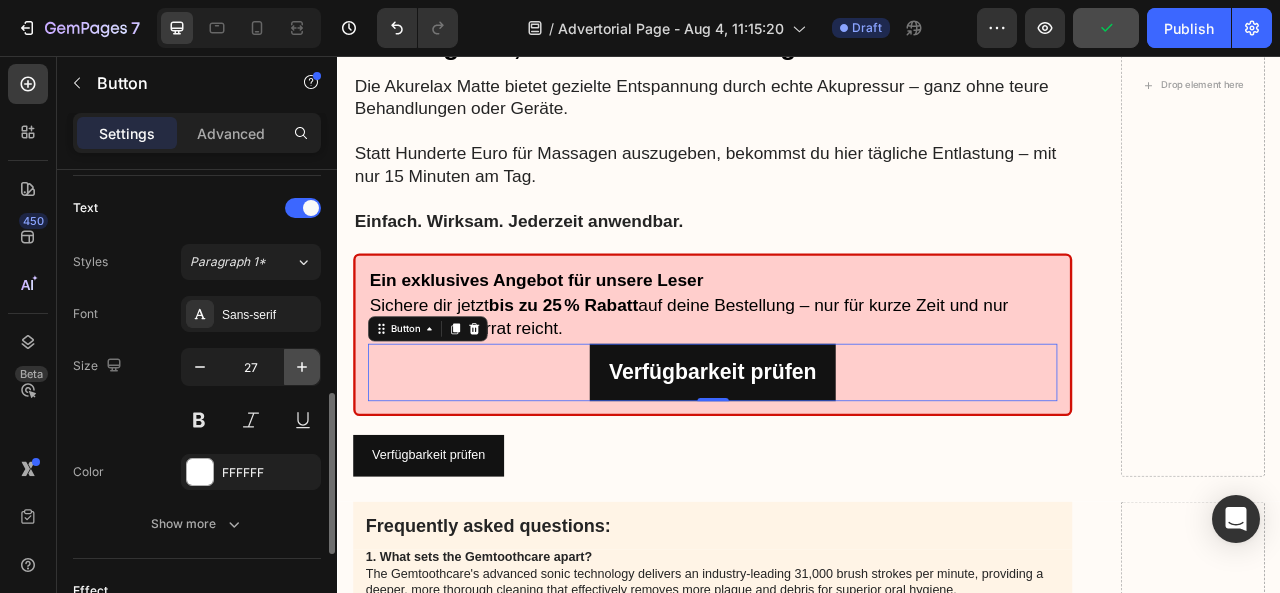 click 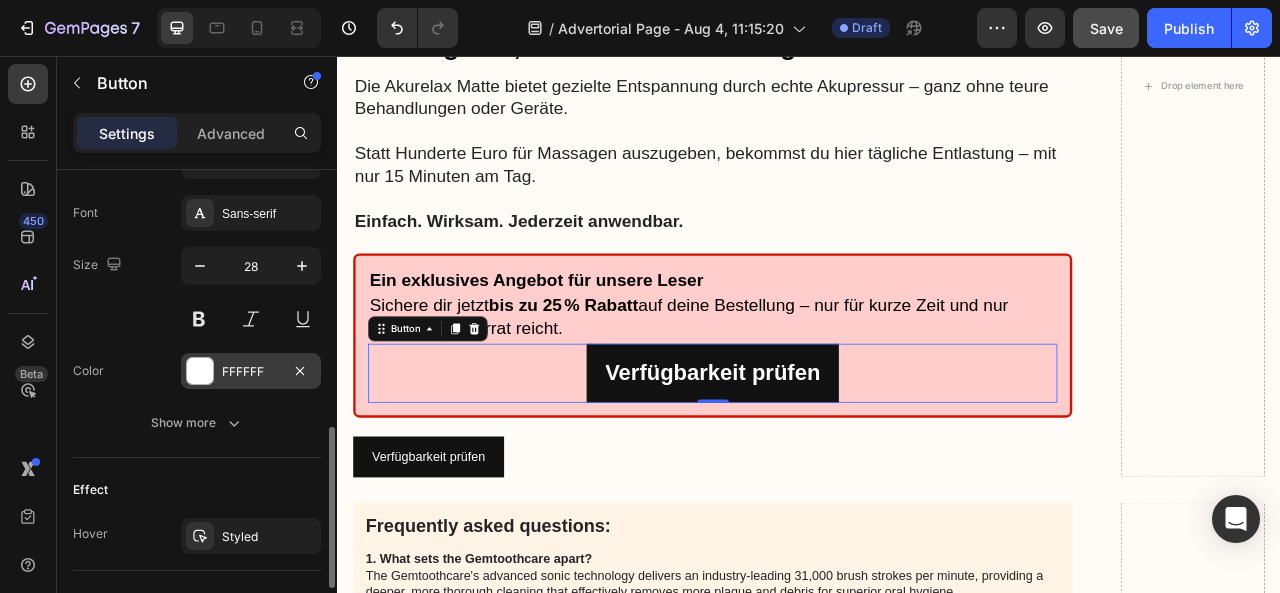 scroll, scrollTop: 764, scrollLeft: 0, axis: vertical 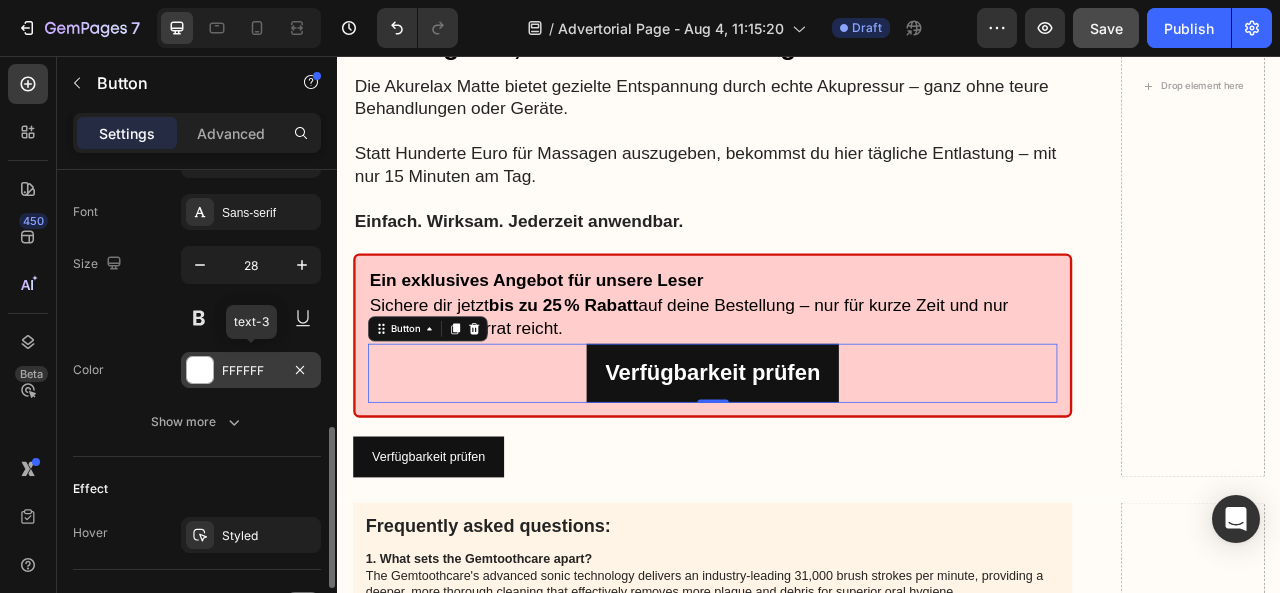 click on "FFFFFF" at bounding box center (251, 371) 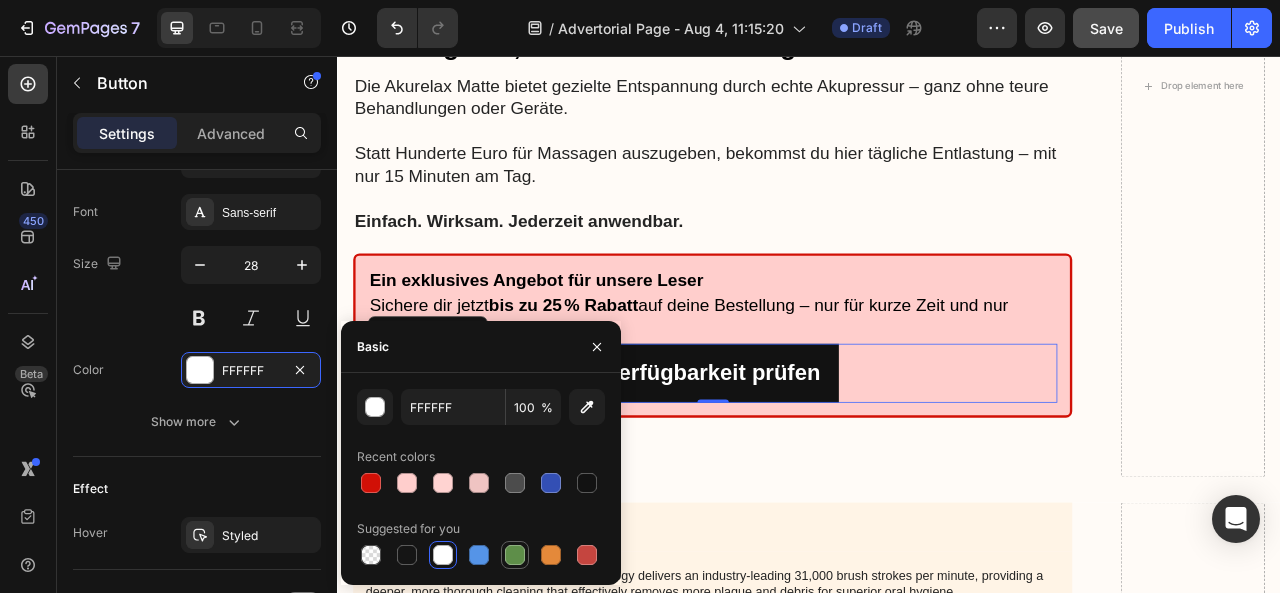 click at bounding box center [515, 555] 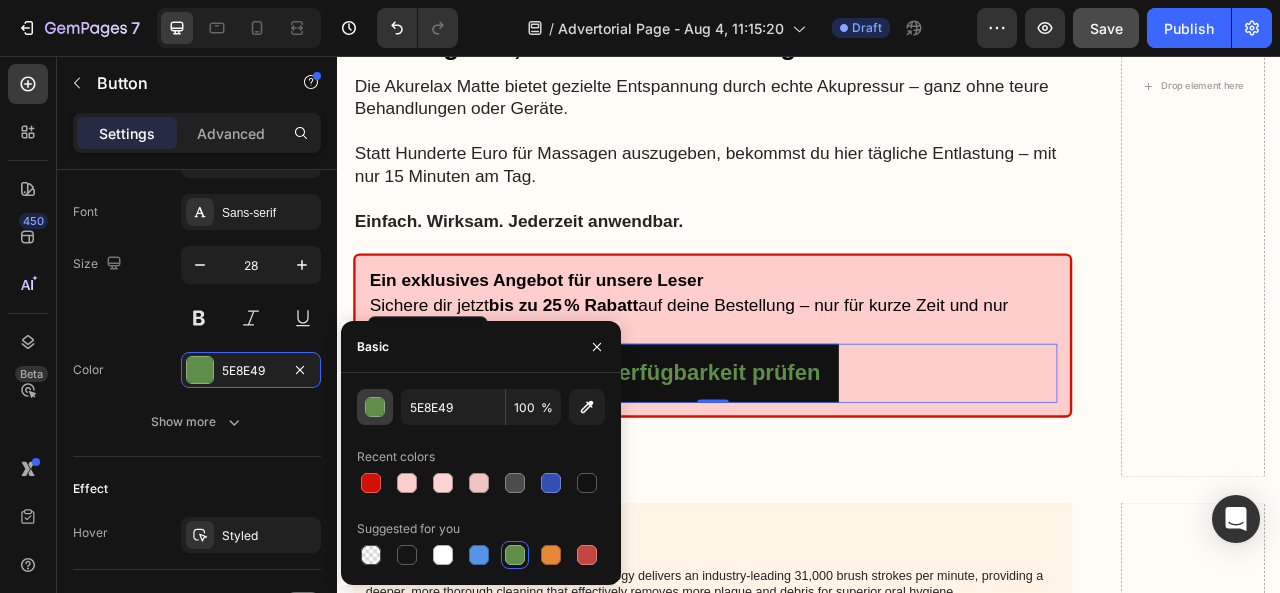 click at bounding box center [376, 408] 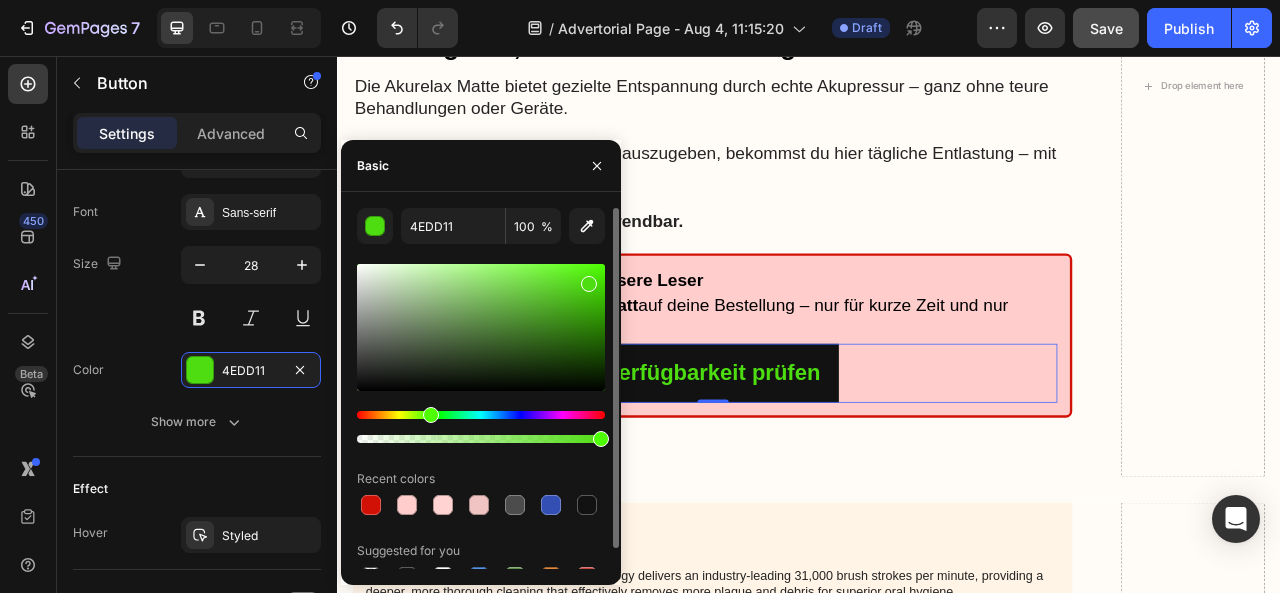 drag, startPoint x: 482, startPoint y: 321, endPoint x: 583, endPoint y: 280, distance: 109.004585 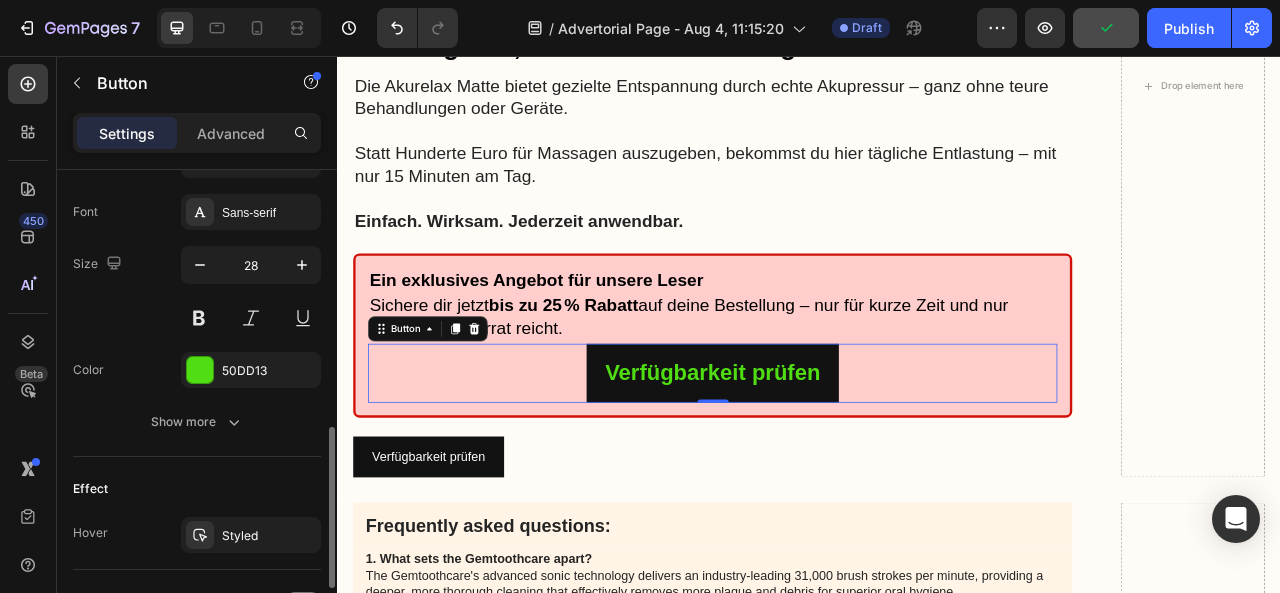 click on "Color 50DD13" at bounding box center [197, 370] 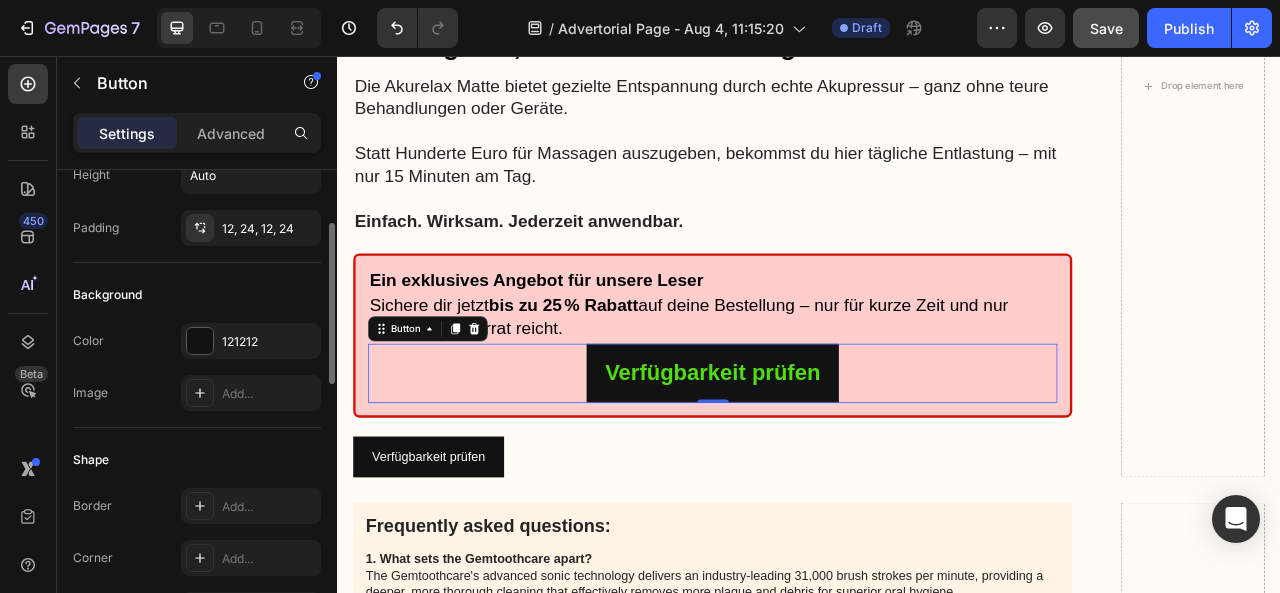 scroll, scrollTop: 118, scrollLeft: 0, axis: vertical 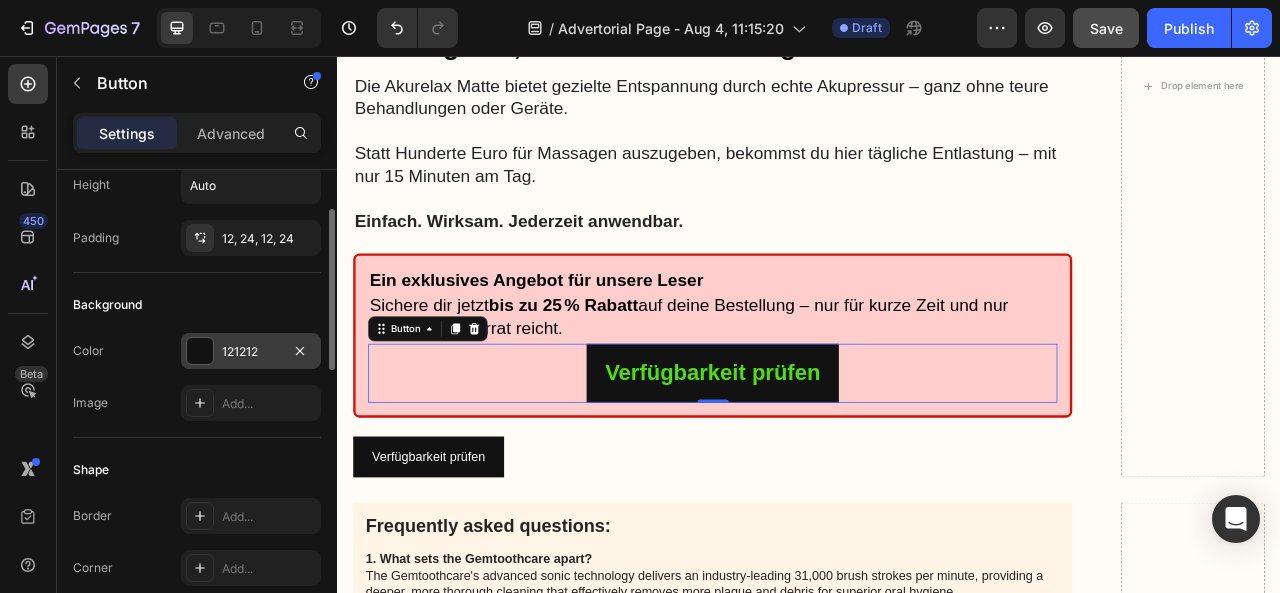 click on "121212" at bounding box center [251, 352] 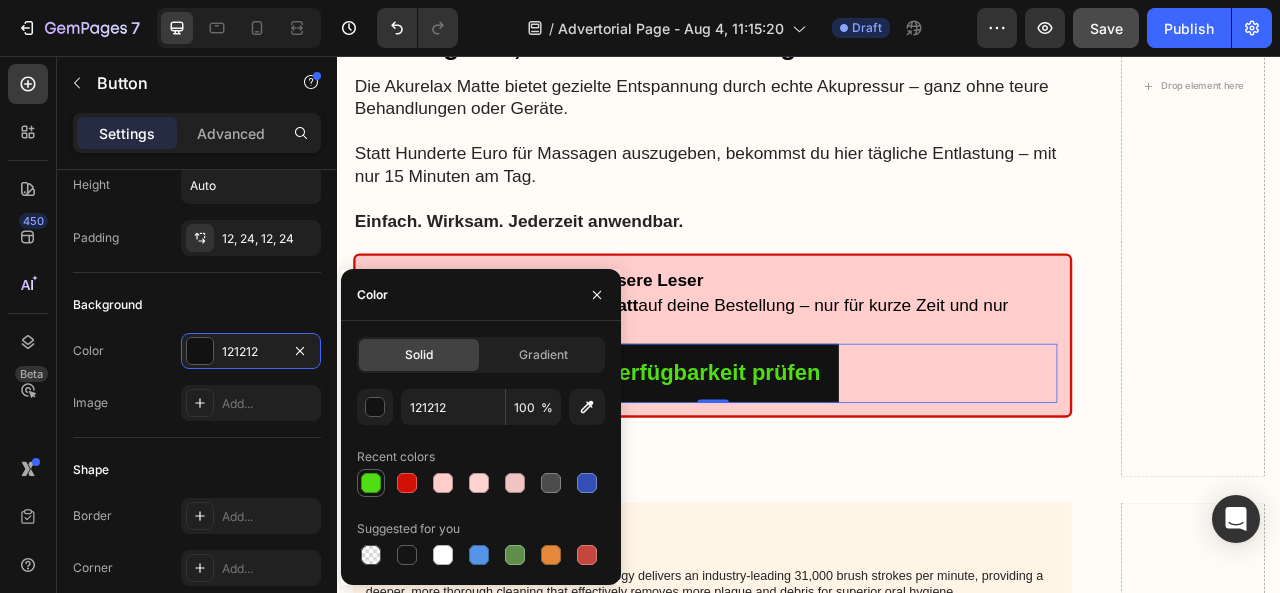 click at bounding box center (371, 483) 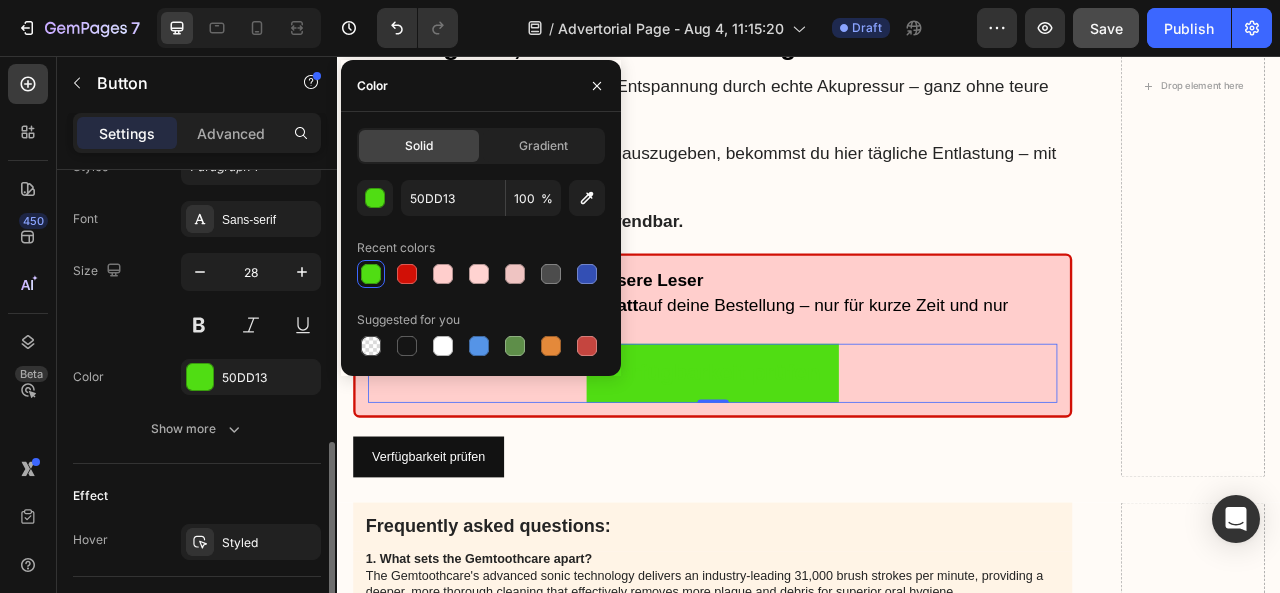 scroll, scrollTop: 786, scrollLeft: 0, axis: vertical 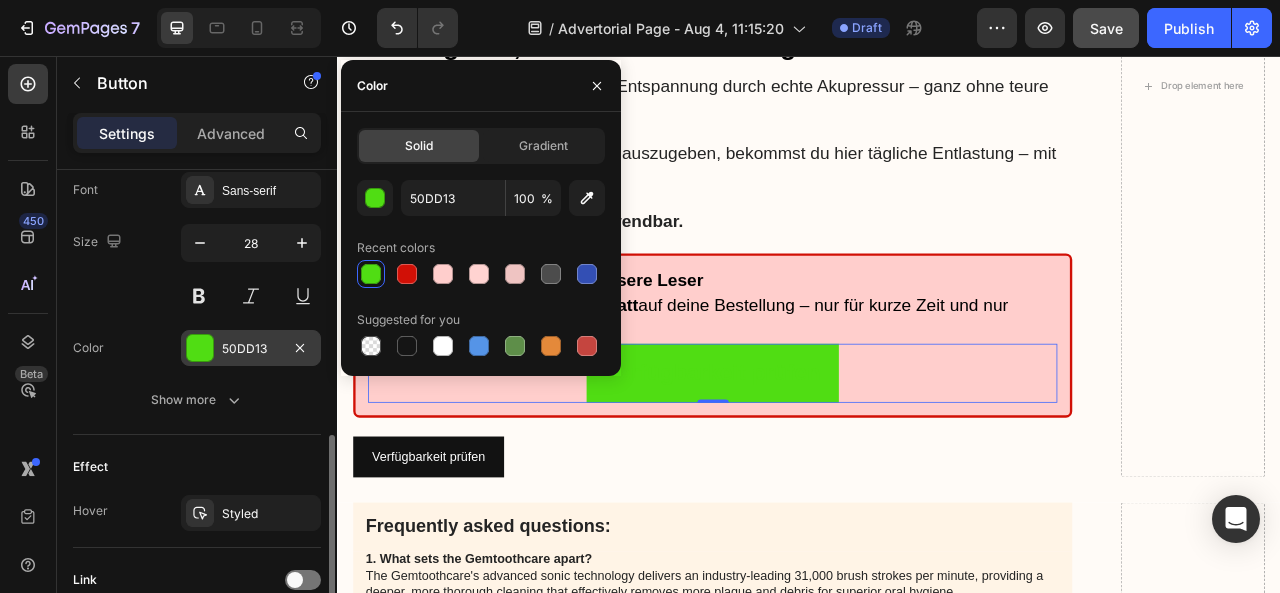 click on "50DD13" at bounding box center [251, 349] 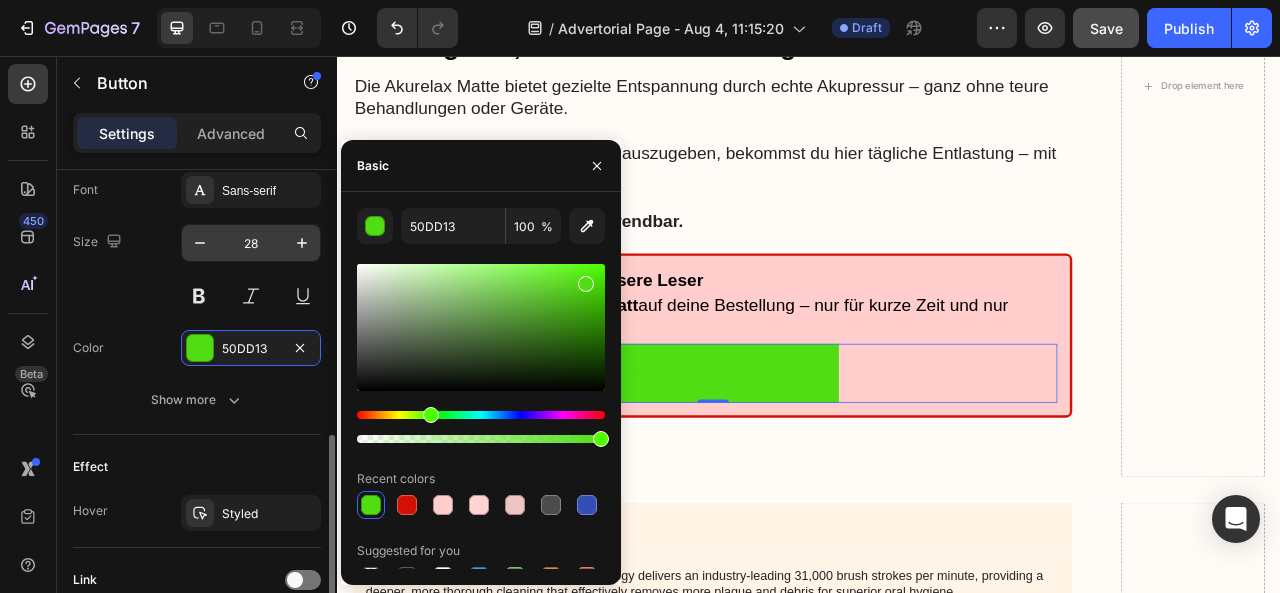 type on "FFFFFF" 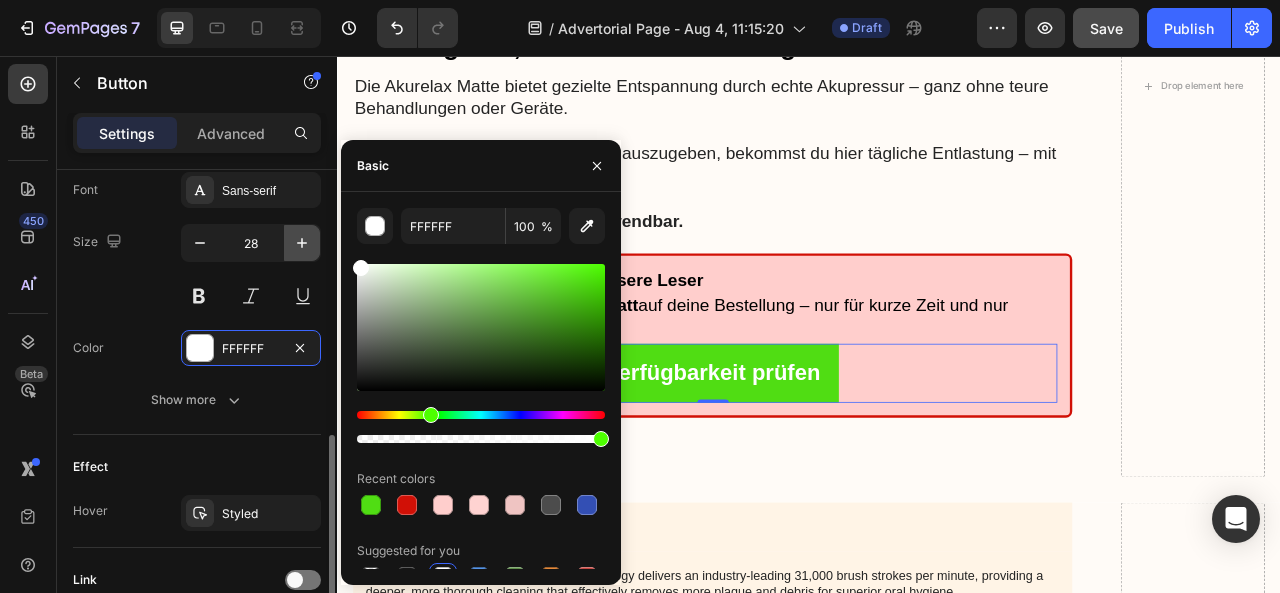 click on "450 Beta Sections(18) Elements(83) Section Element Hero Section Product Detail Brands Trusted Badges Guarantee Product Breakdown How to use Testimonials Compare Bundle FAQs Social Proof Brand Story Product List Collection Blog List Contact Sticky Add to Cart Custom Footer Browse Library 450 Layout
Row
Row
Row
Row Text
Heading
Text Block Button
Button
Button Media
Image
Image
Video" 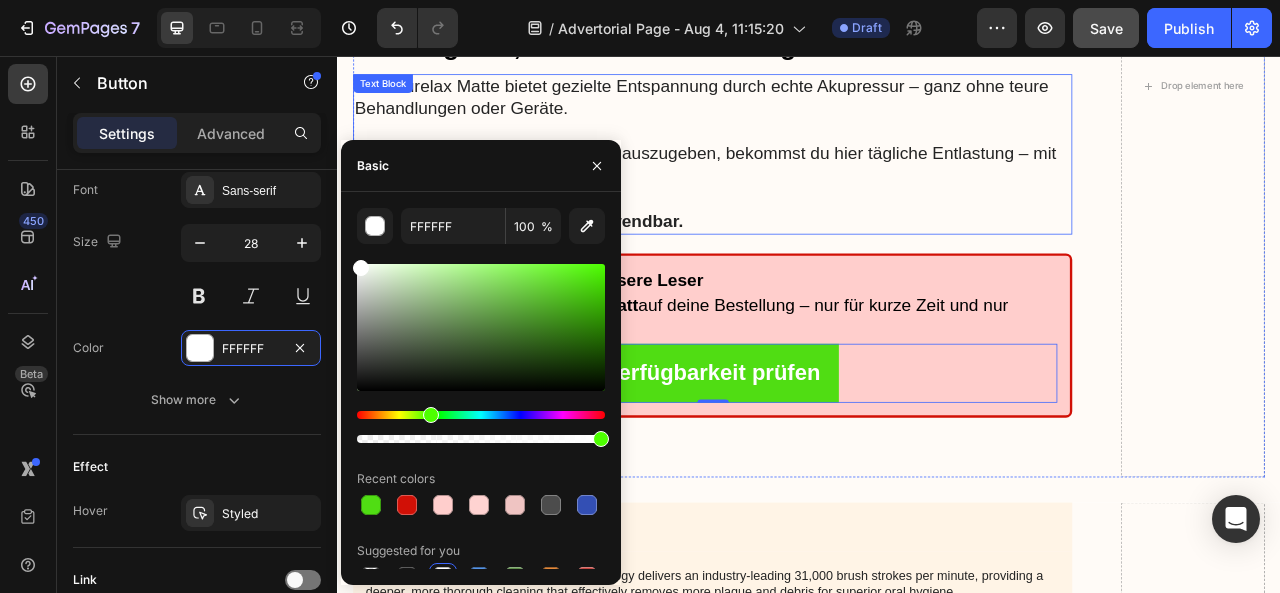 click at bounding box center (814, 238) 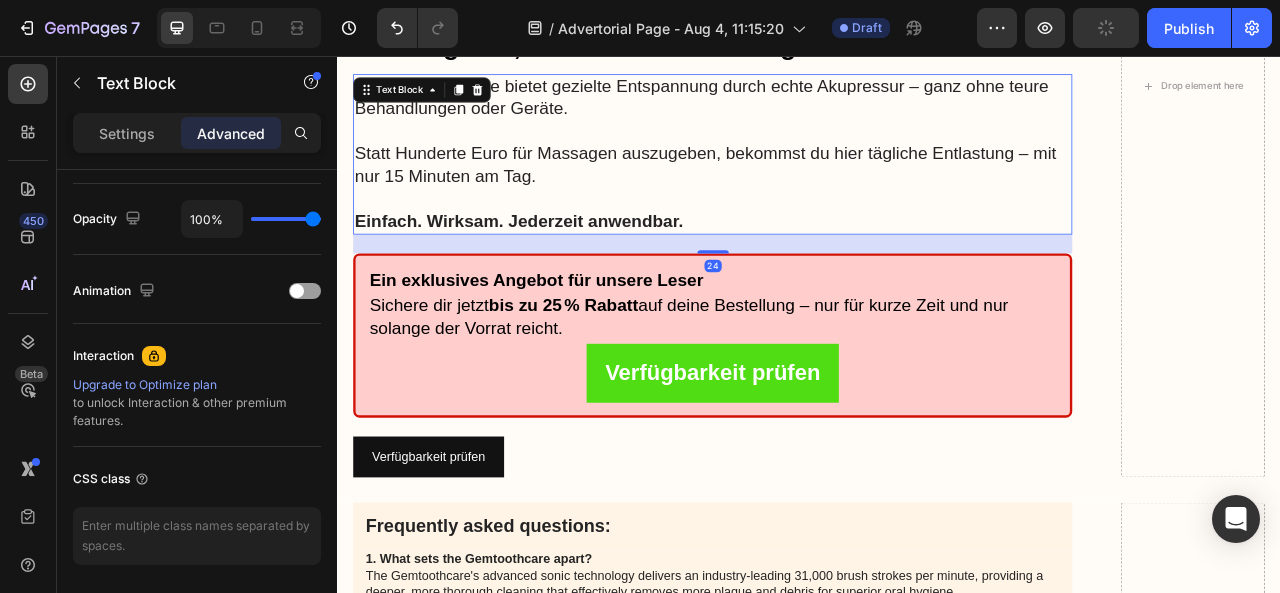 scroll, scrollTop: 0, scrollLeft: 0, axis: both 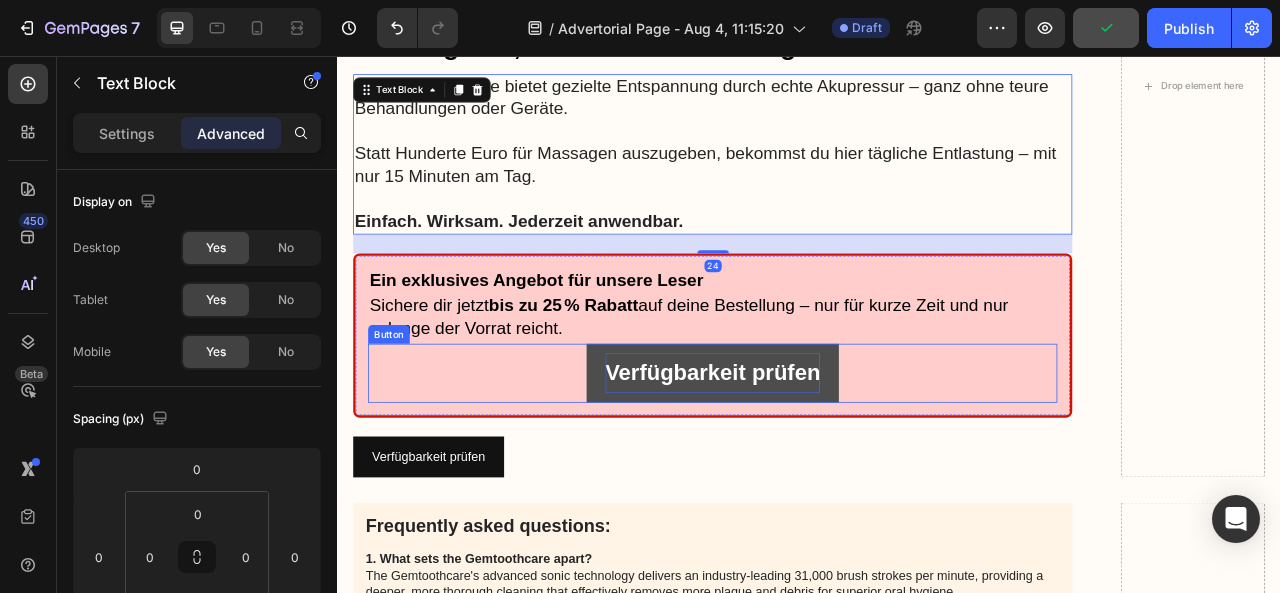 click on "Verfügbarkeit prüfen" at bounding box center (815, 458) 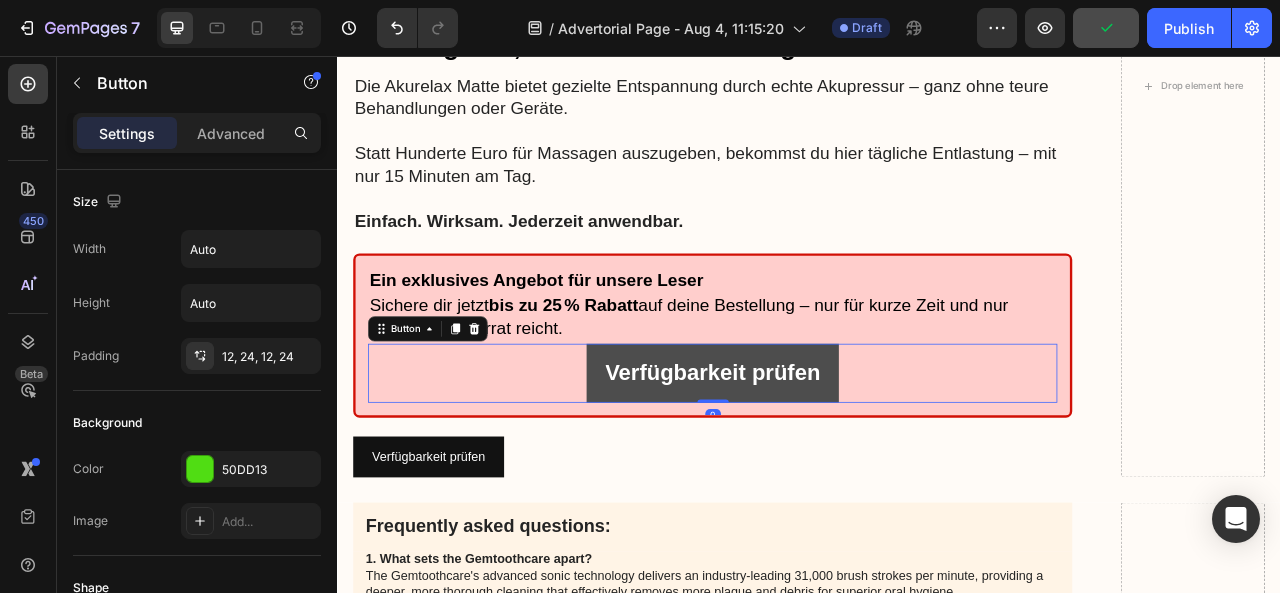 click on "Verfügbarkeit prüfen" at bounding box center (815, 459) 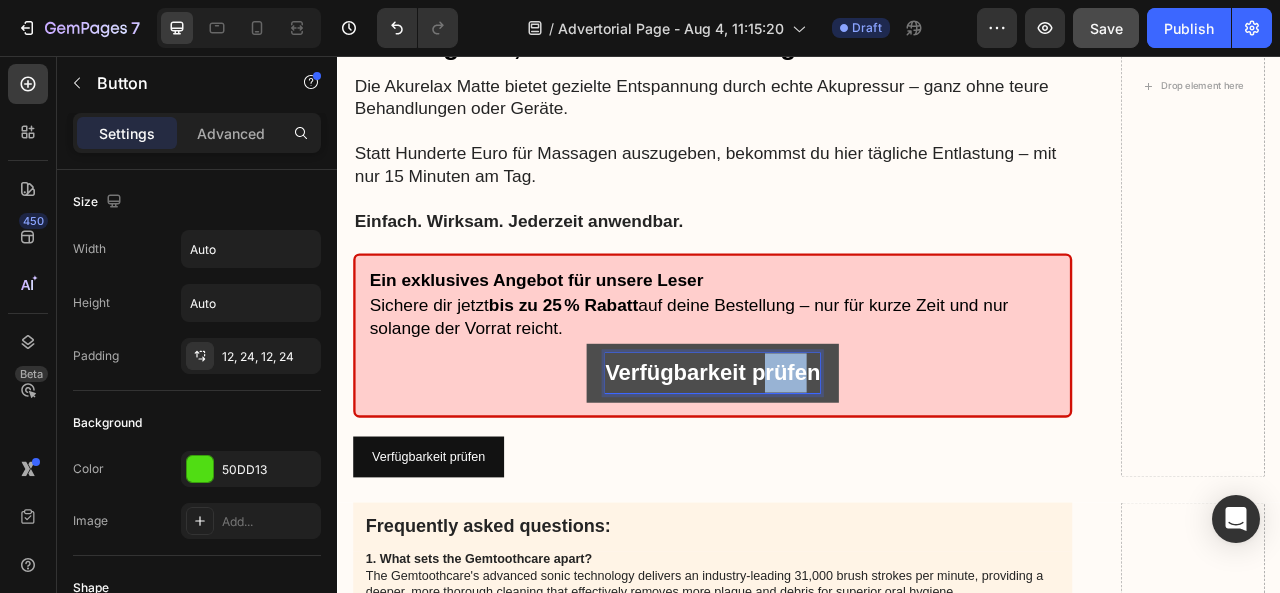 drag, startPoint x: 931, startPoint y: 450, endPoint x: 877, endPoint y: 448, distance: 54.037025 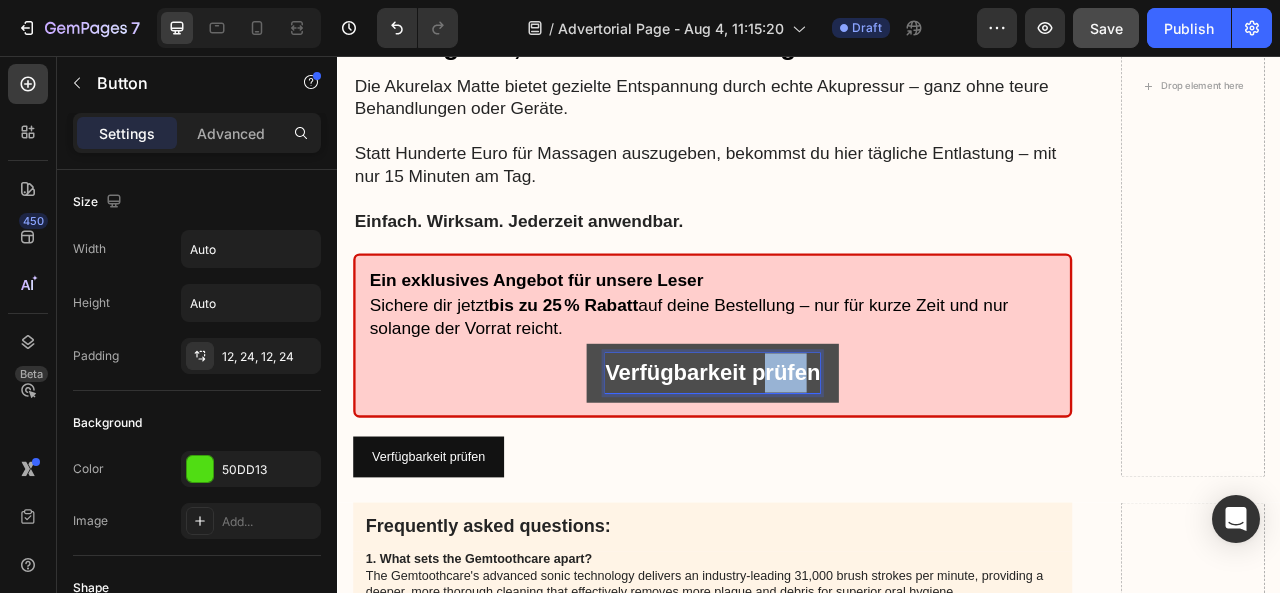 click on "Verfügbarkeit prüfen" at bounding box center (815, 458) 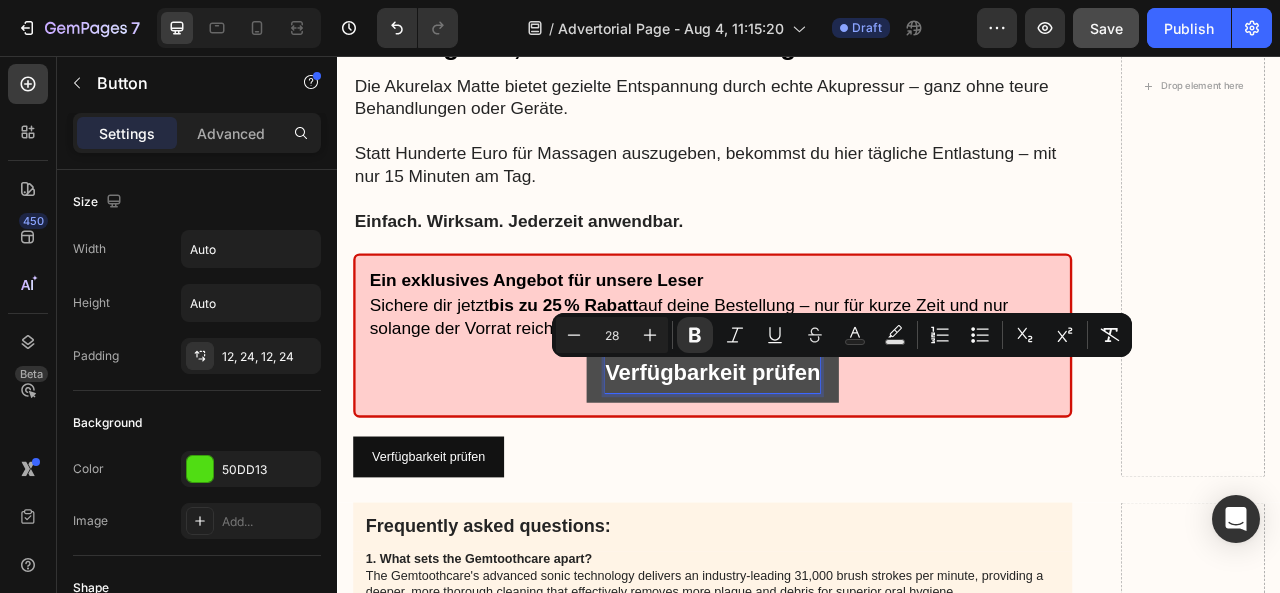 click on "Verfügbarkeit prüfen" at bounding box center [815, 458] 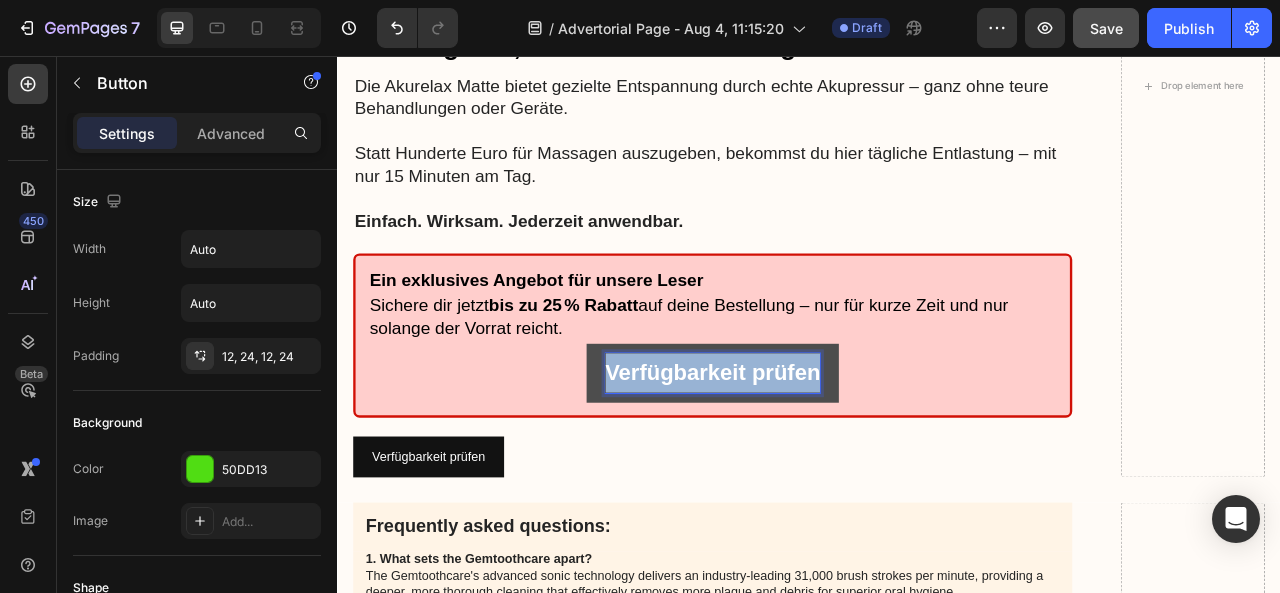 drag, startPoint x: 677, startPoint y: 454, endPoint x: 943, endPoint y: 451, distance: 266.0169 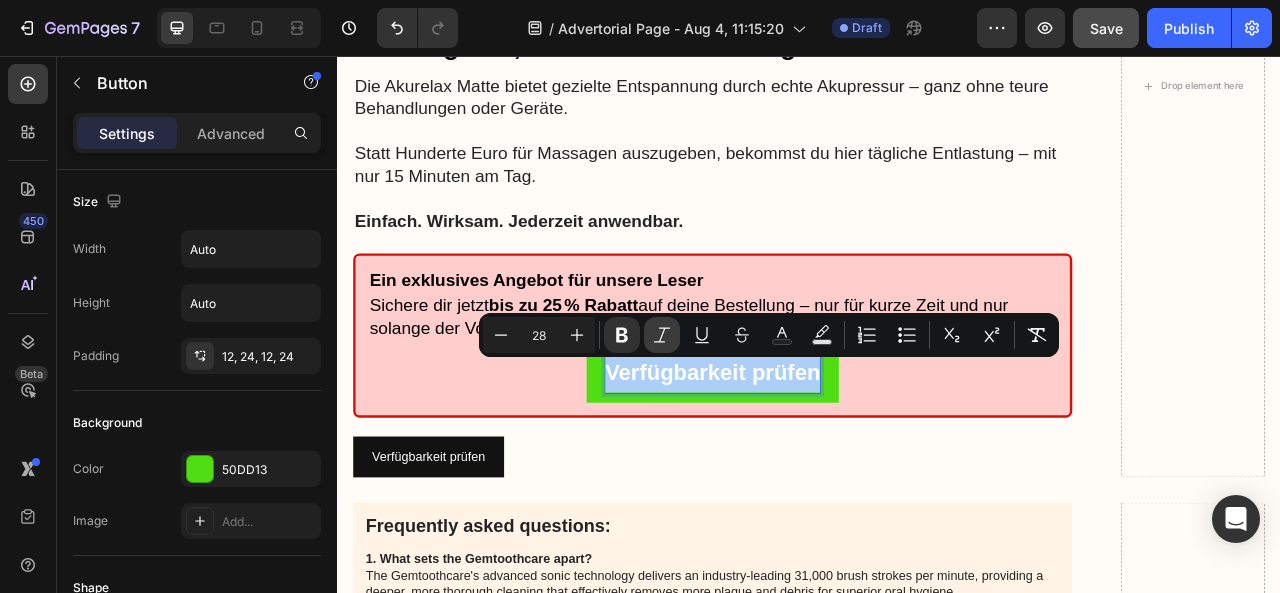click 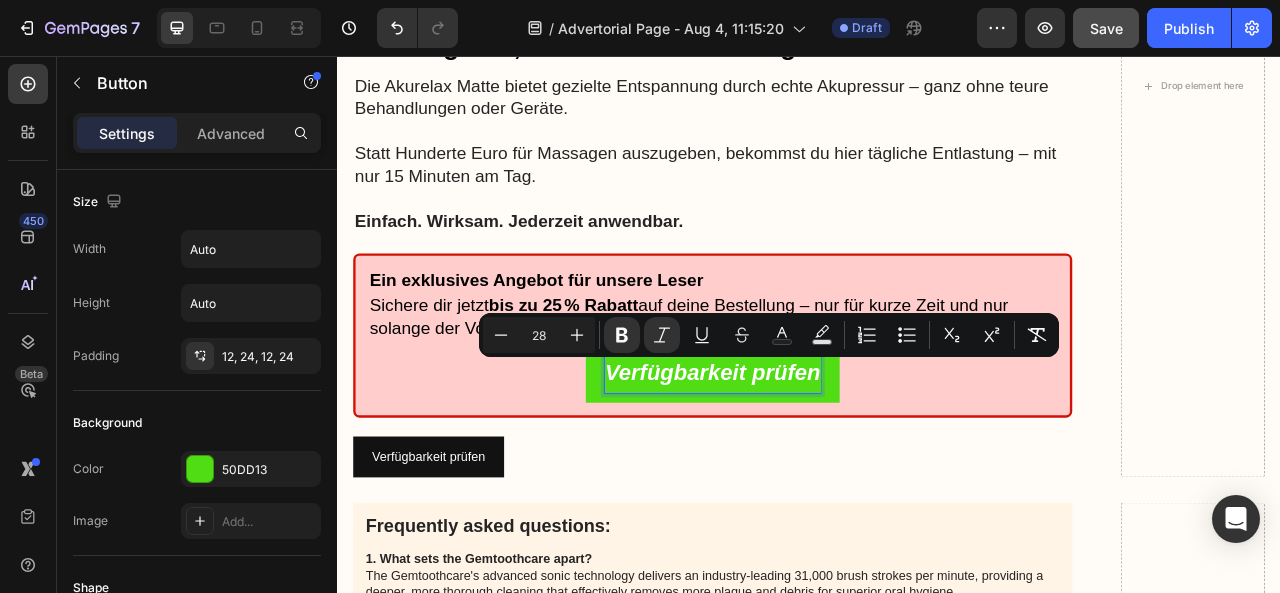 click on "Verfügbarkeit prüfen Button   0" at bounding box center (814, 459) 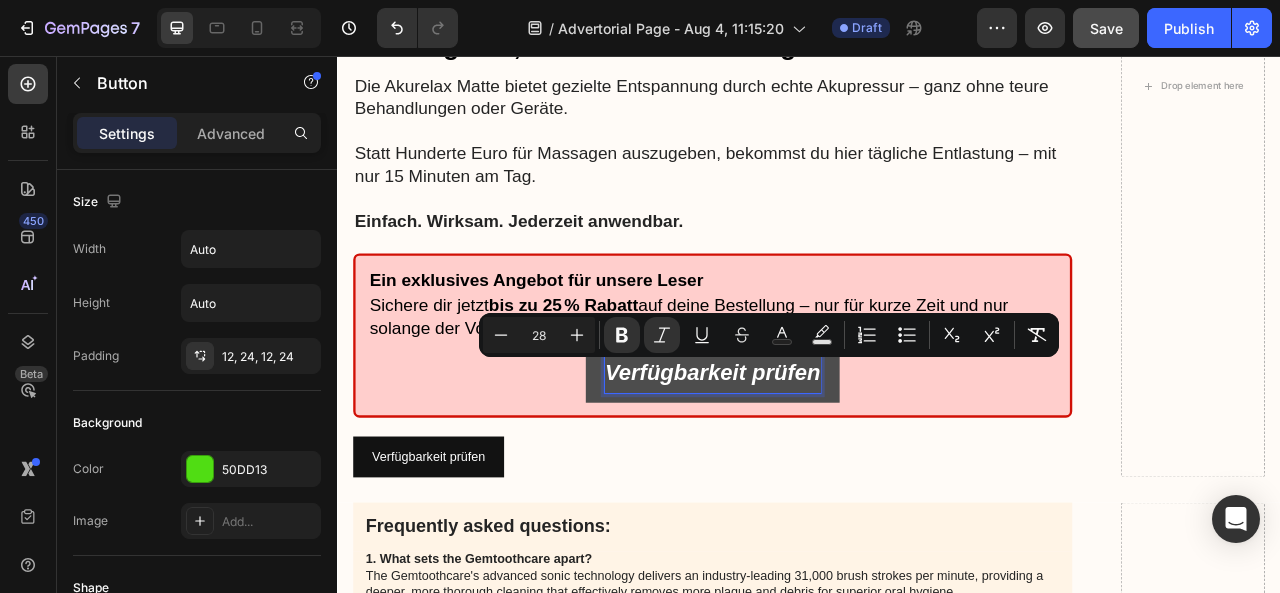 click on "Verfügbarkeit prüfen" at bounding box center (814, 458) 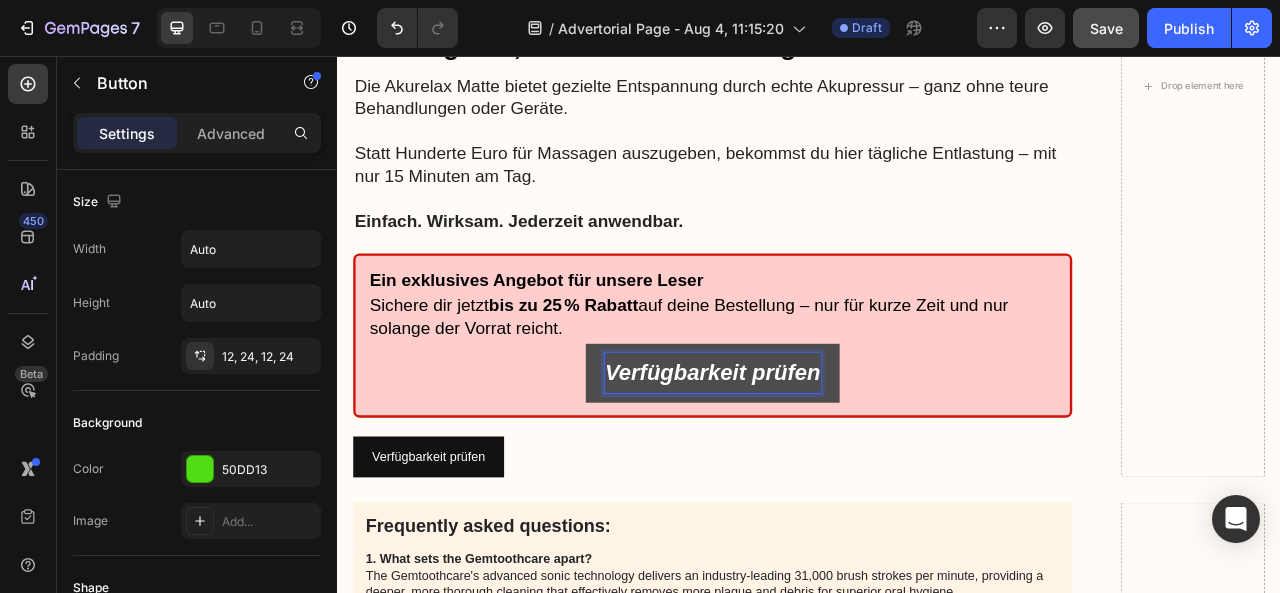 click on "Verfügbarkeit prüfen" at bounding box center (814, 458) 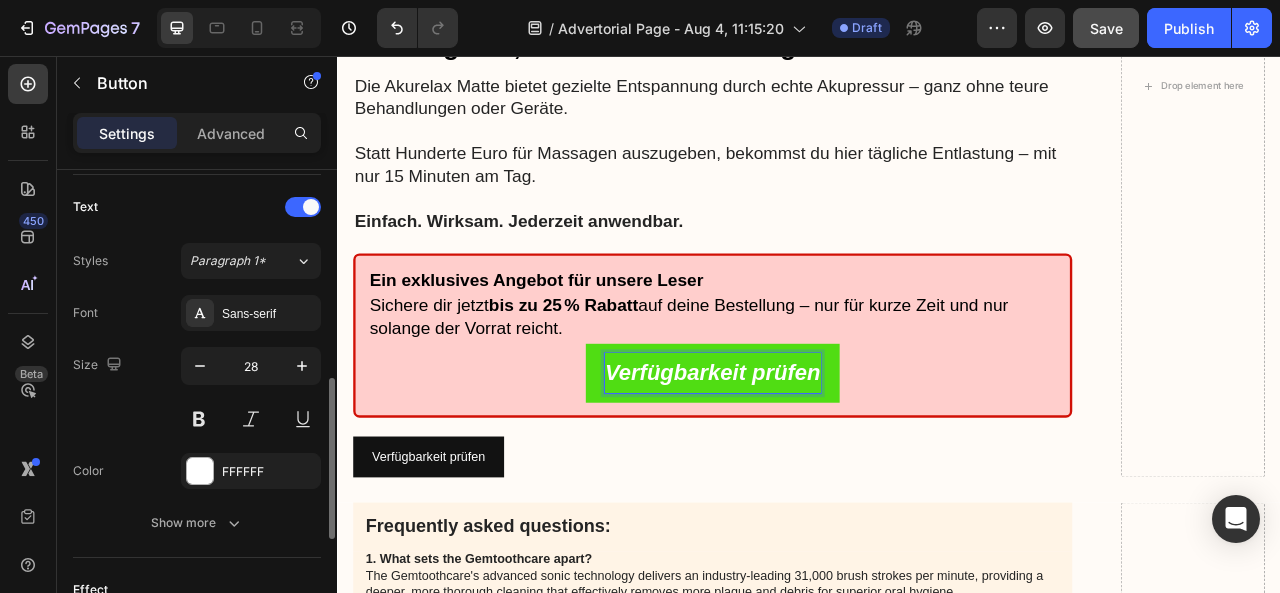 scroll, scrollTop: 672, scrollLeft: 0, axis: vertical 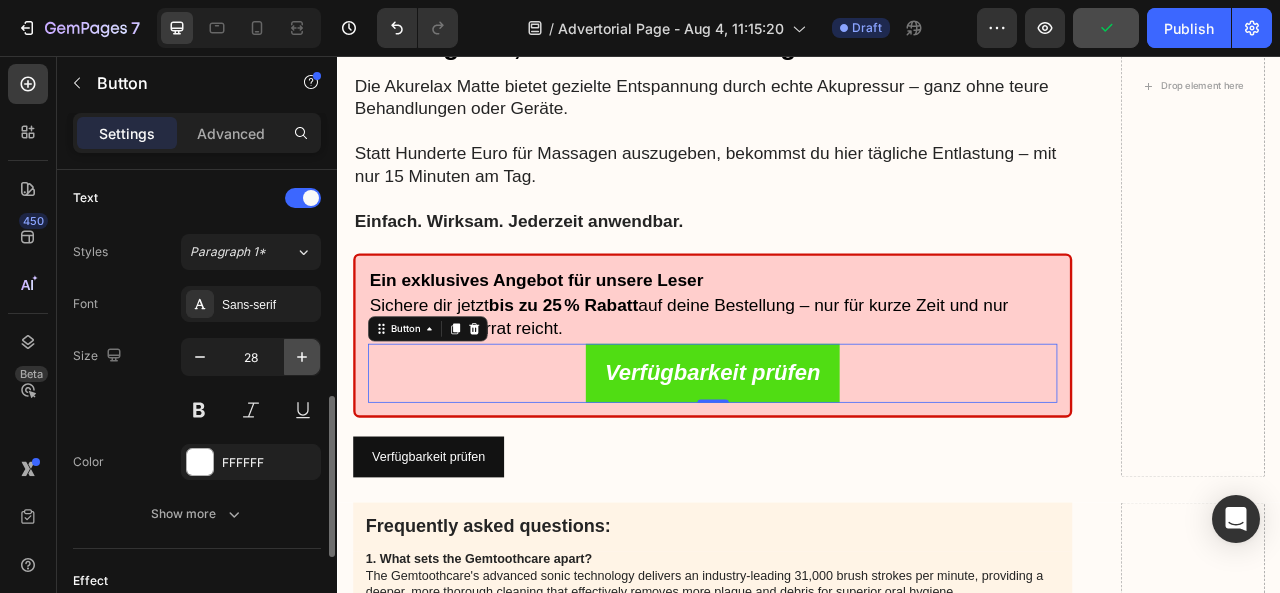 click 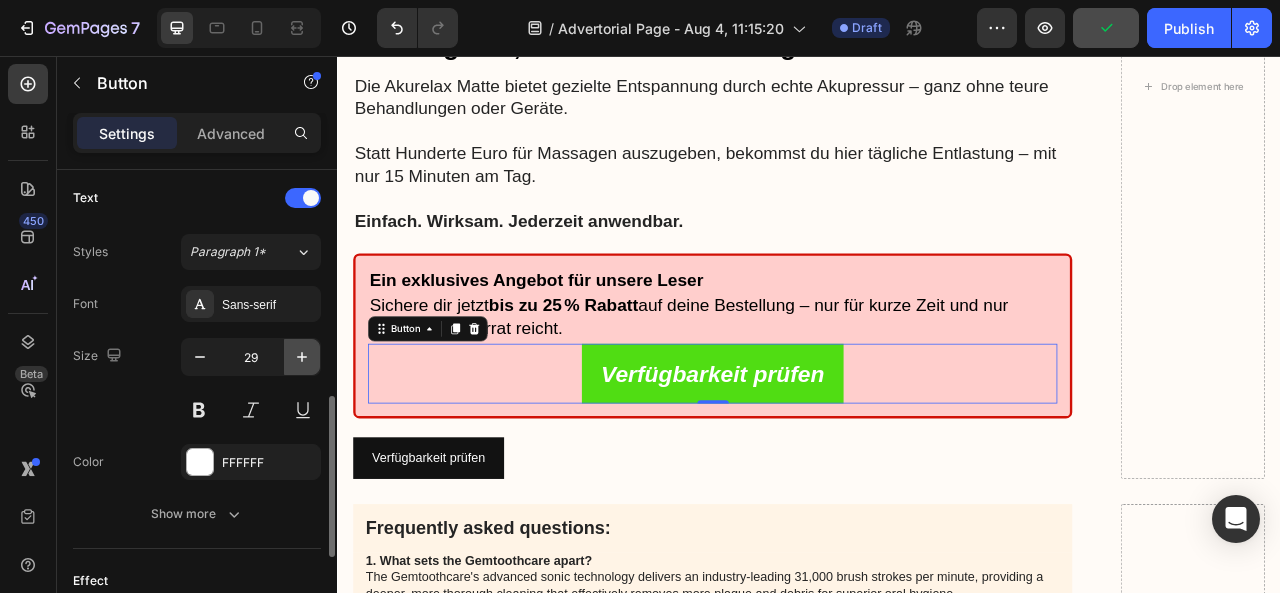 click 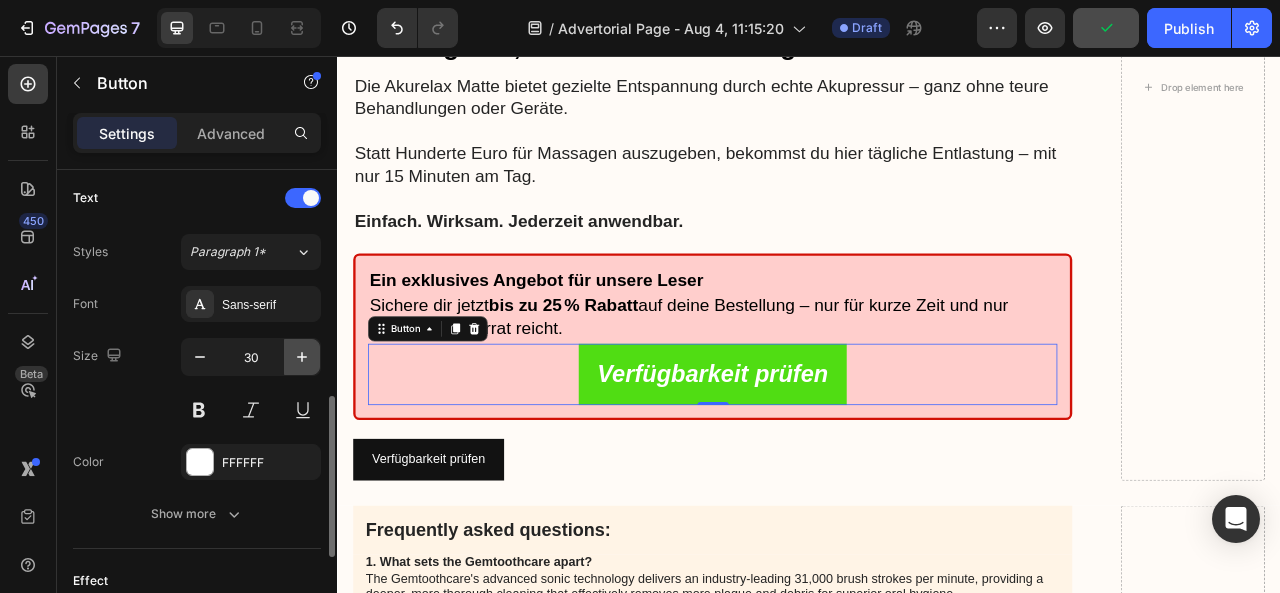 click 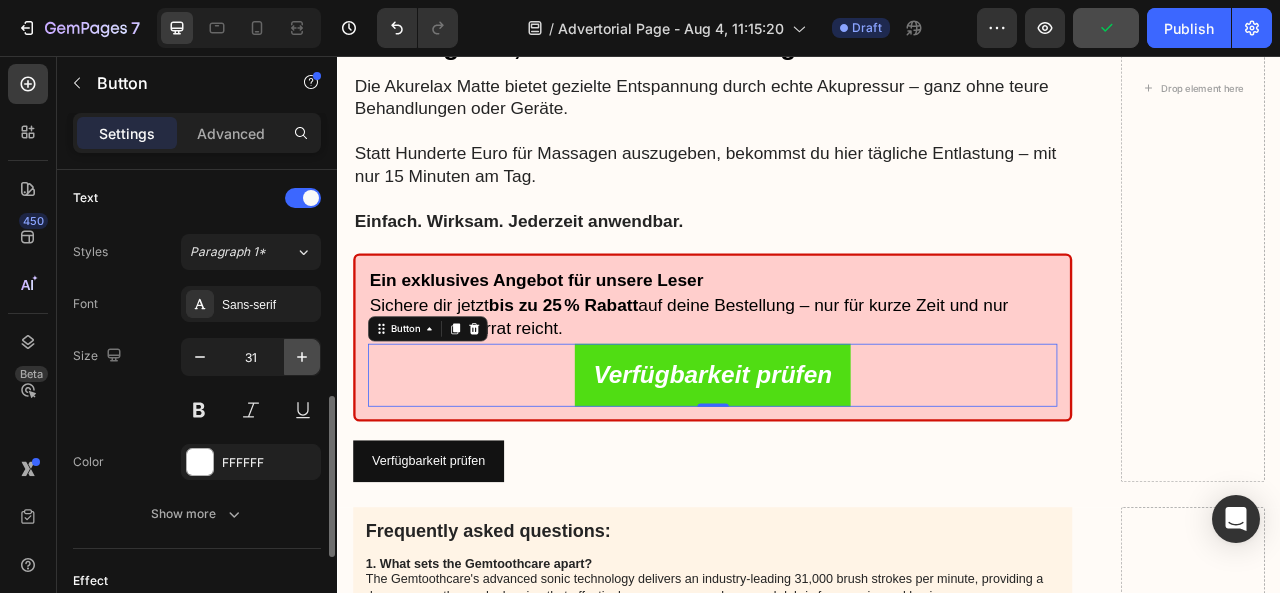 click 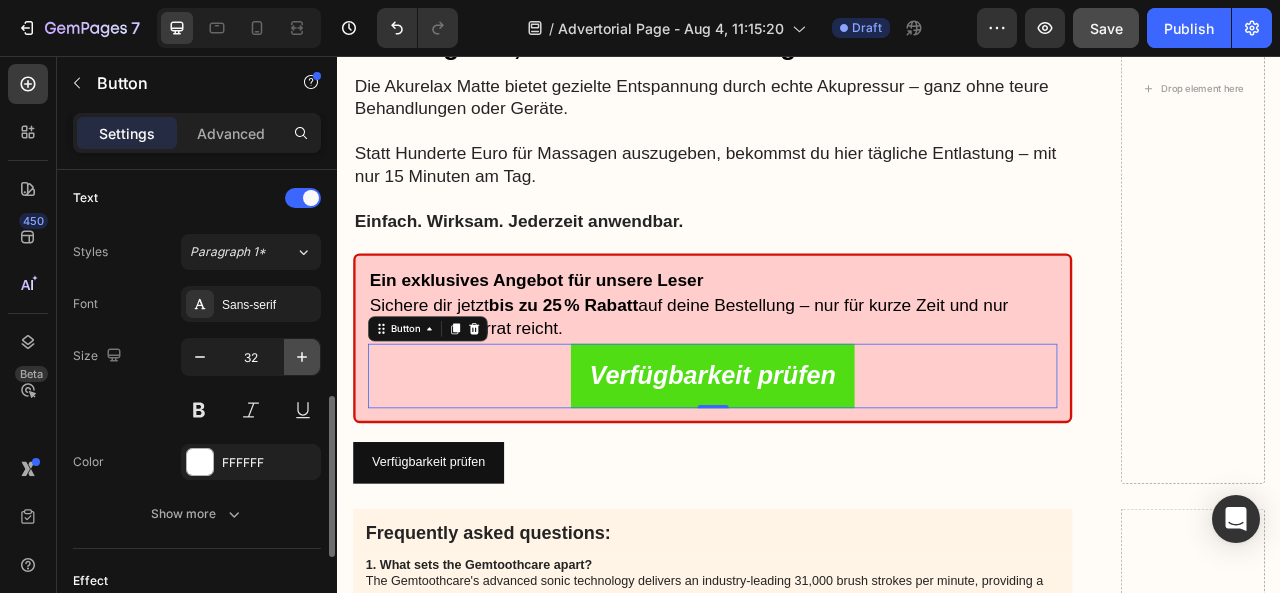 click 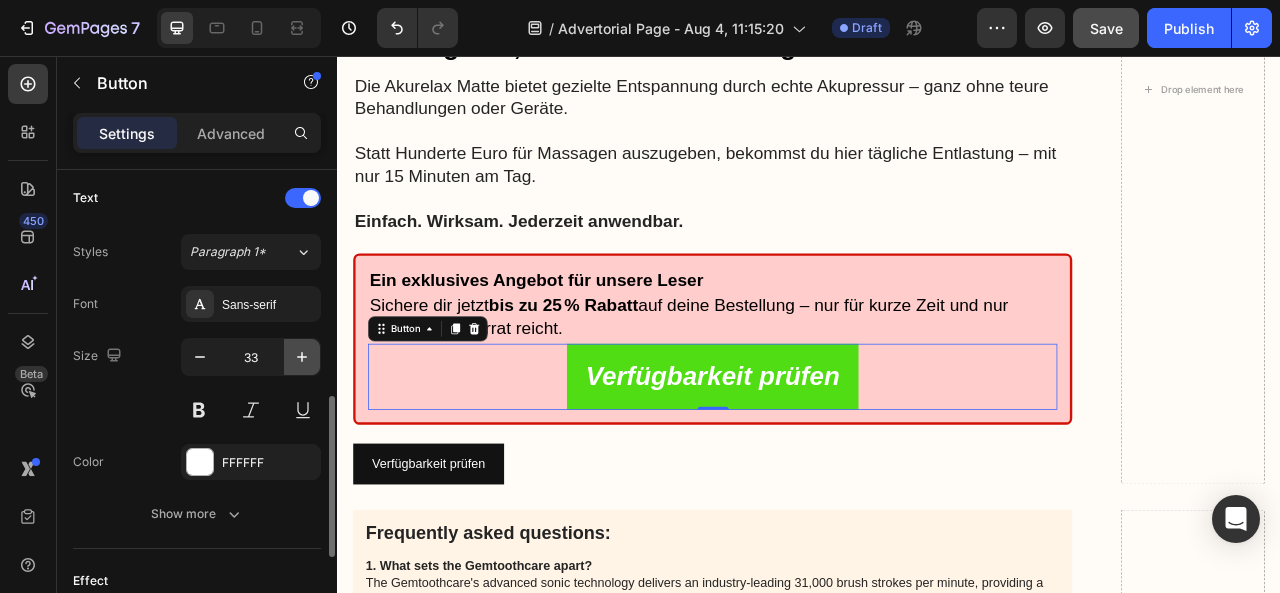 click 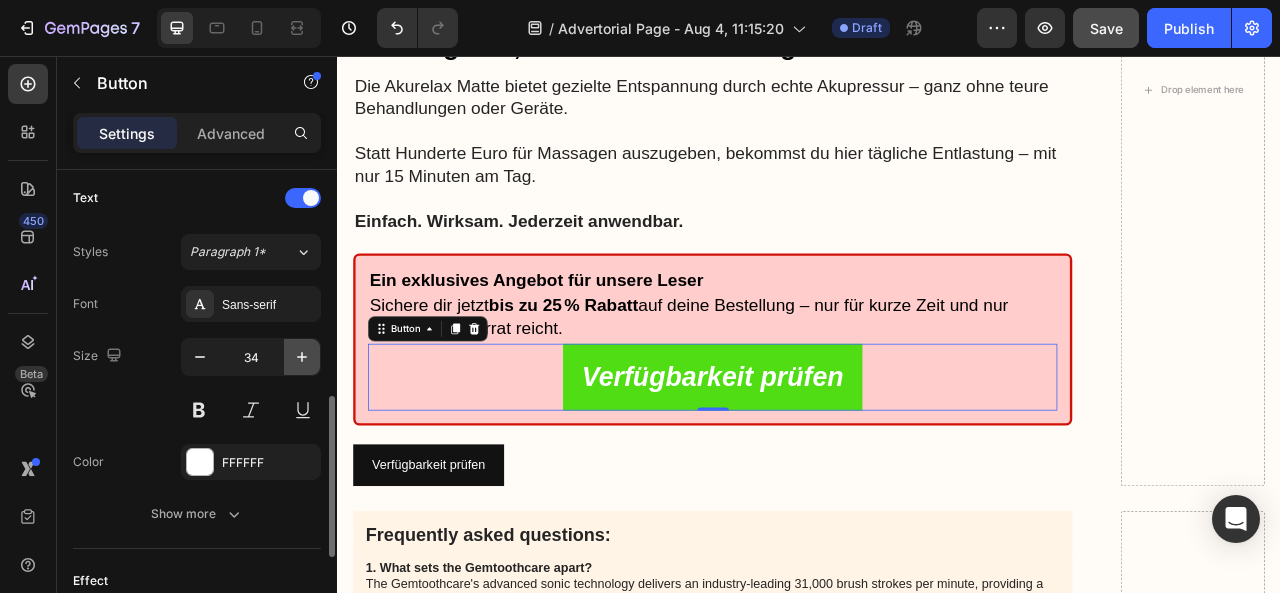 click 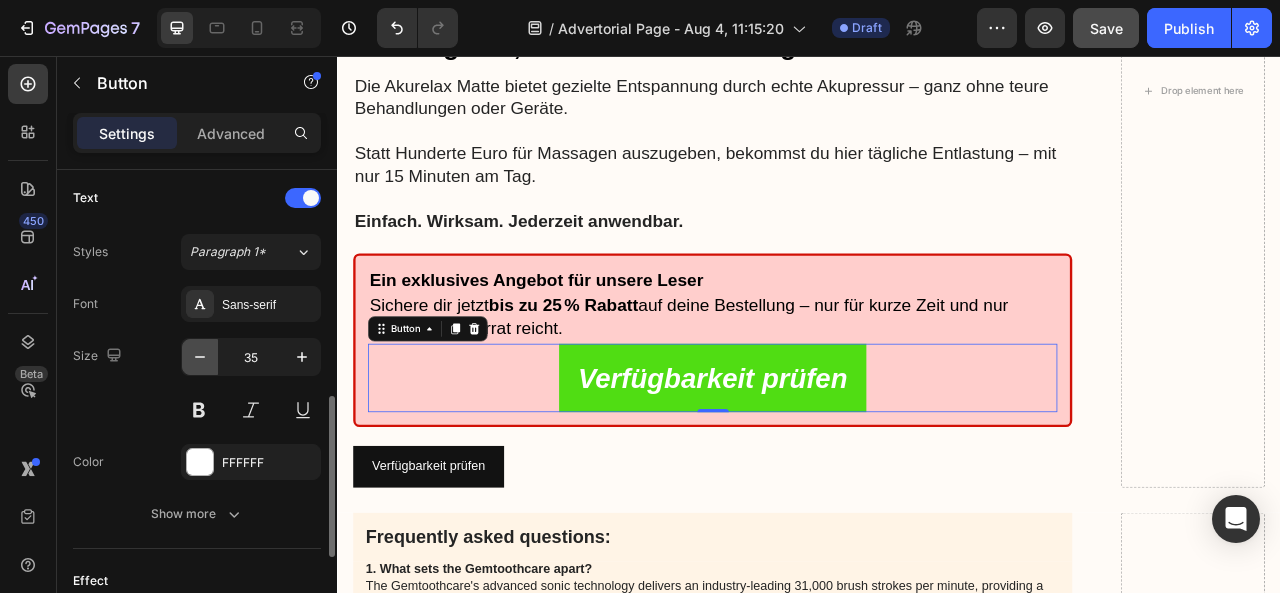 click 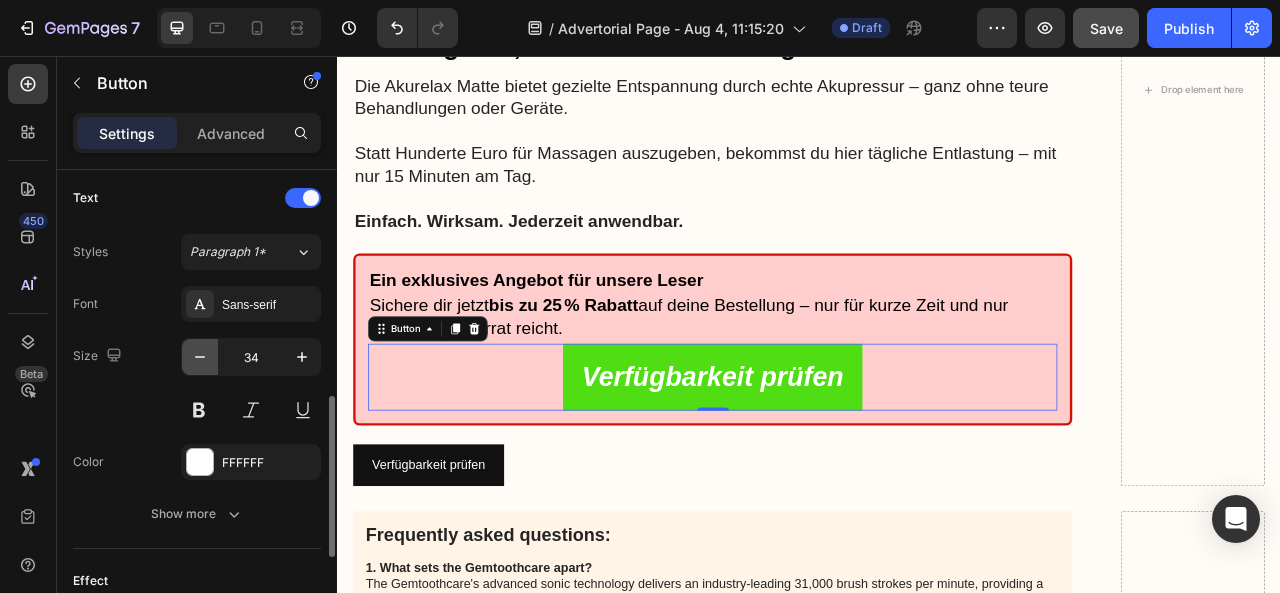 click 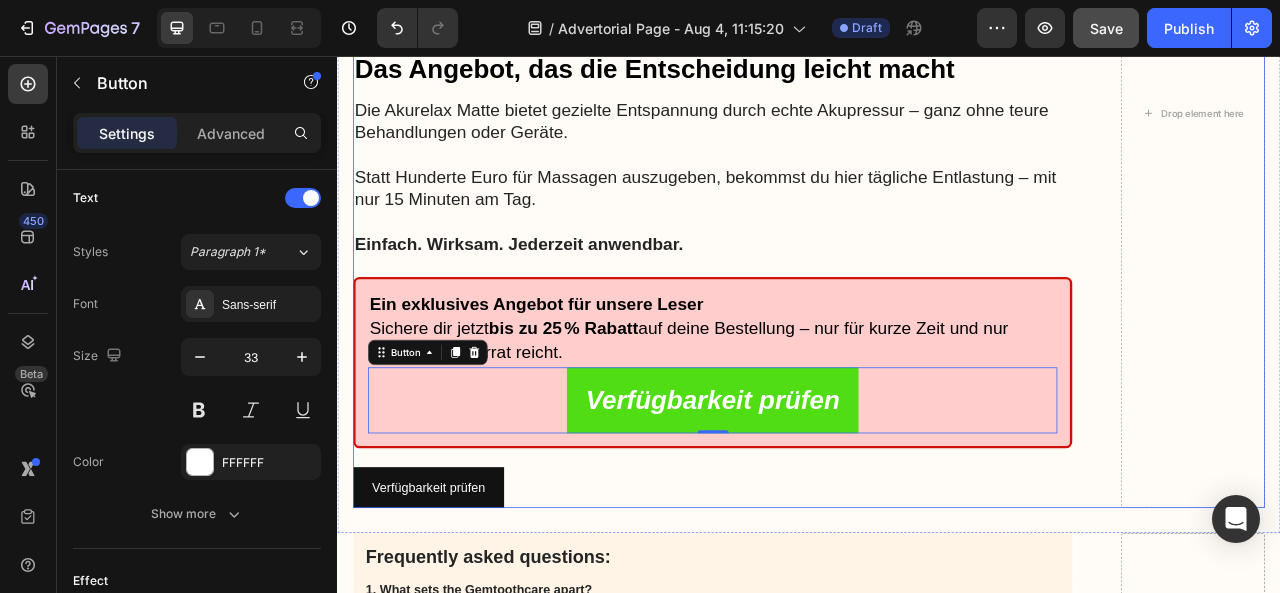 scroll, scrollTop: 9298, scrollLeft: 0, axis: vertical 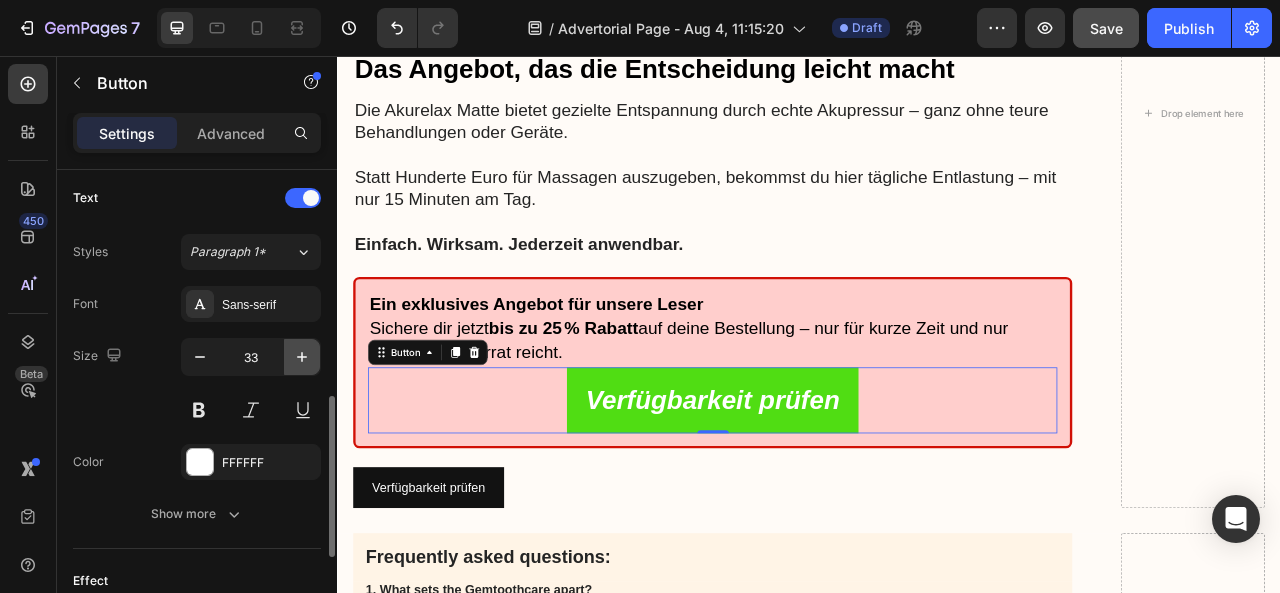 click 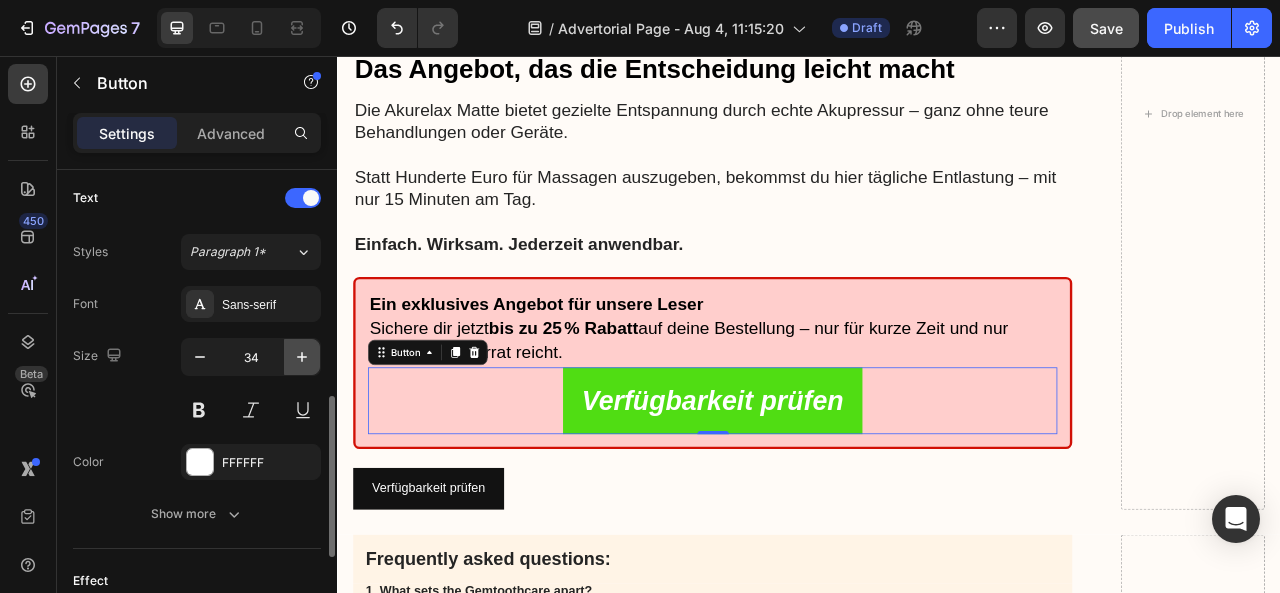 click 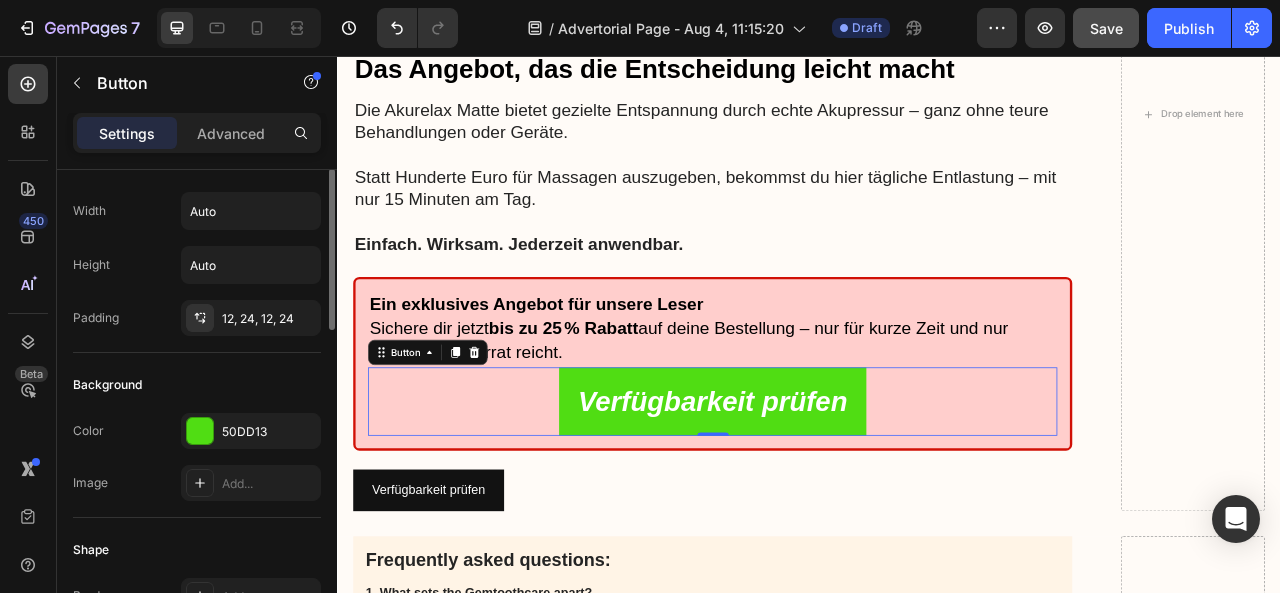 scroll, scrollTop: 0, scrollLeft: 0, axis: both 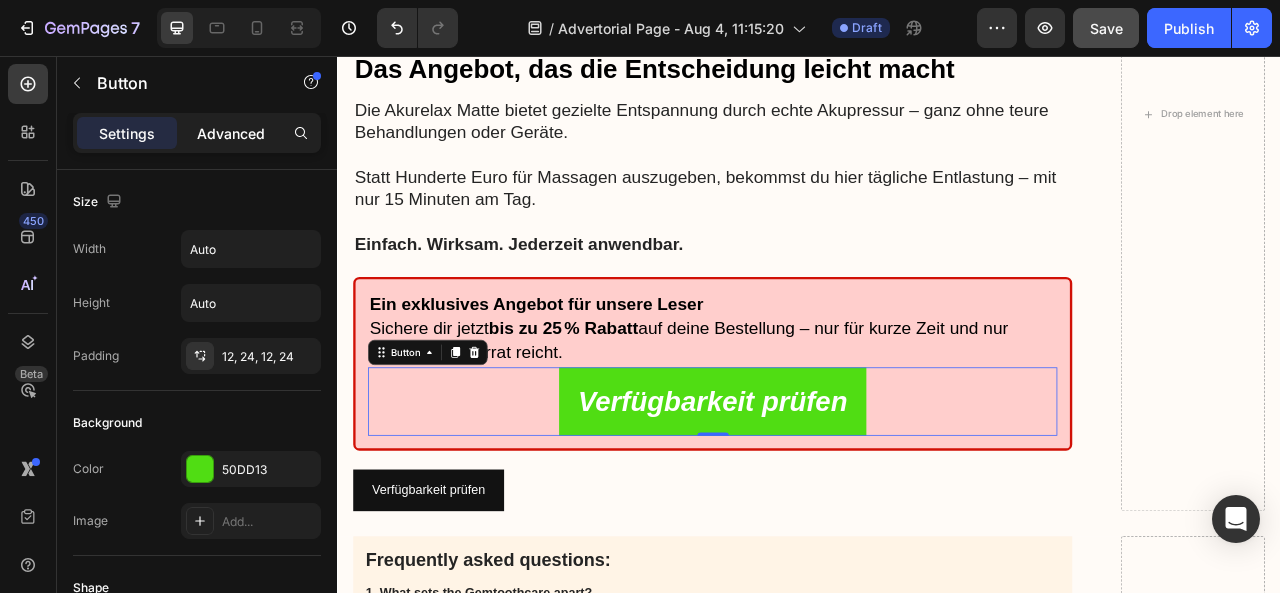 click on "Advanced" at bounding box center (231, 133) 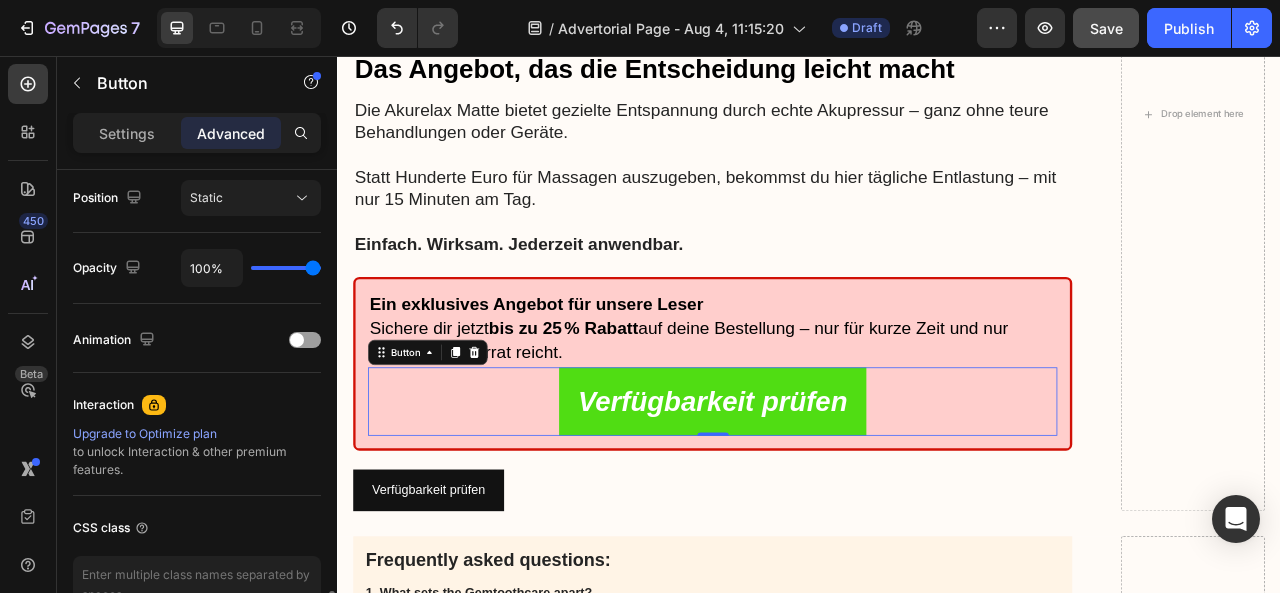 scroll, scrollTop: 850, scrollLeft: 0, axis: vertical 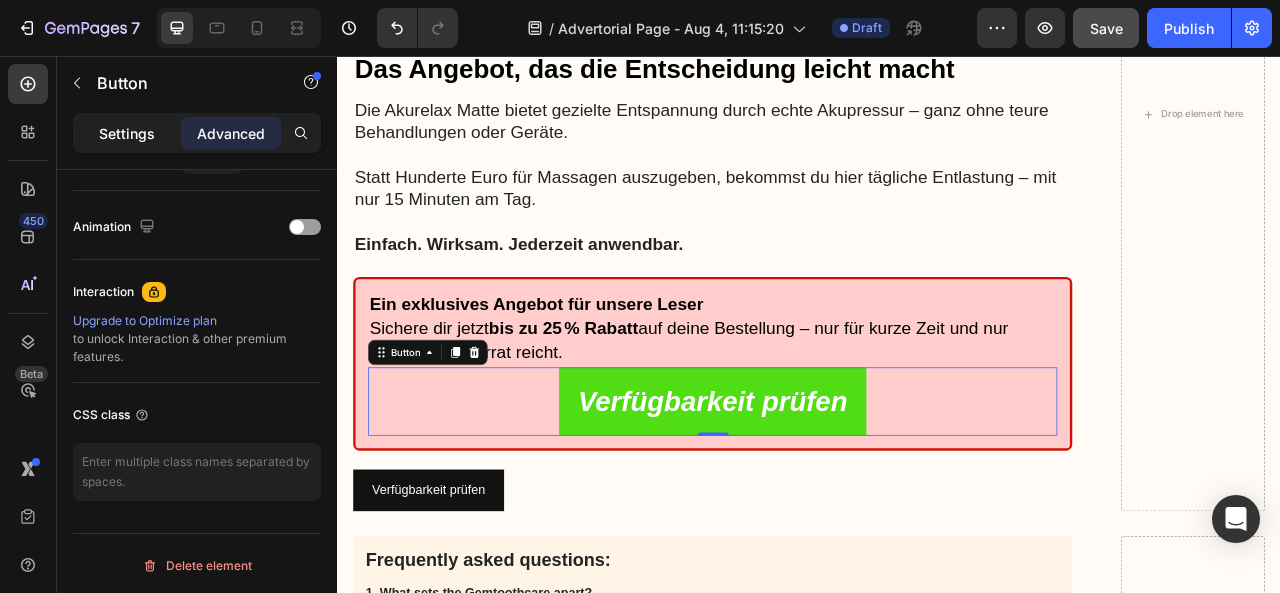 click on "Settings" at bounding box center [127, 133] 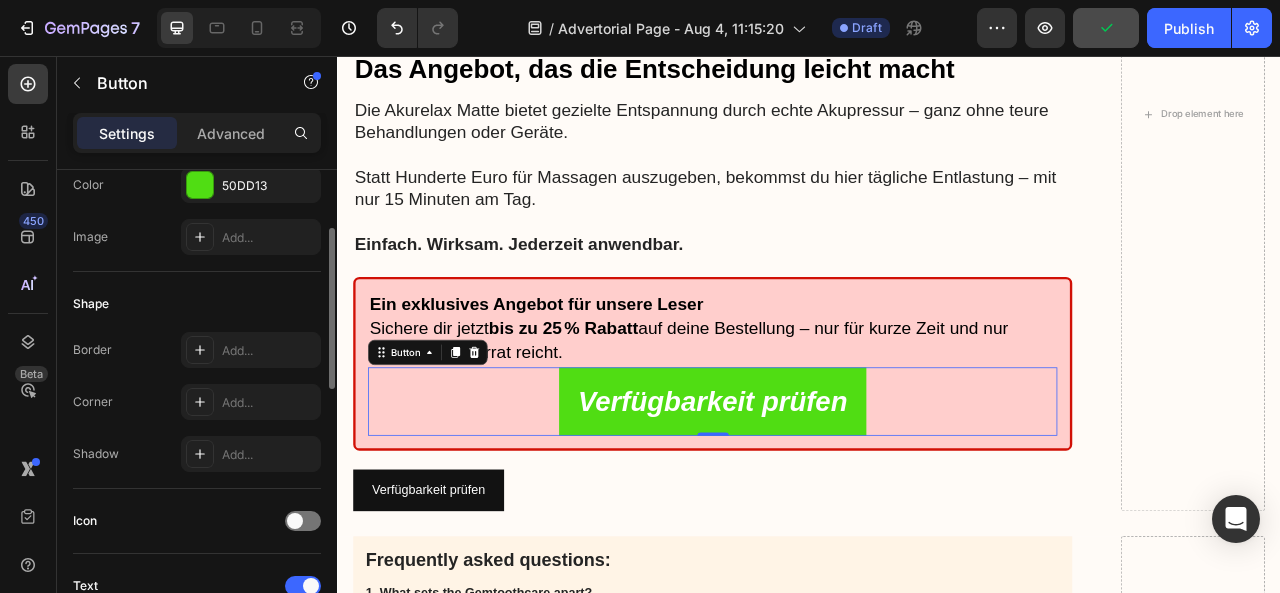 scroll, scrollTop: 291, scrollLeft: 0, axis: vertical 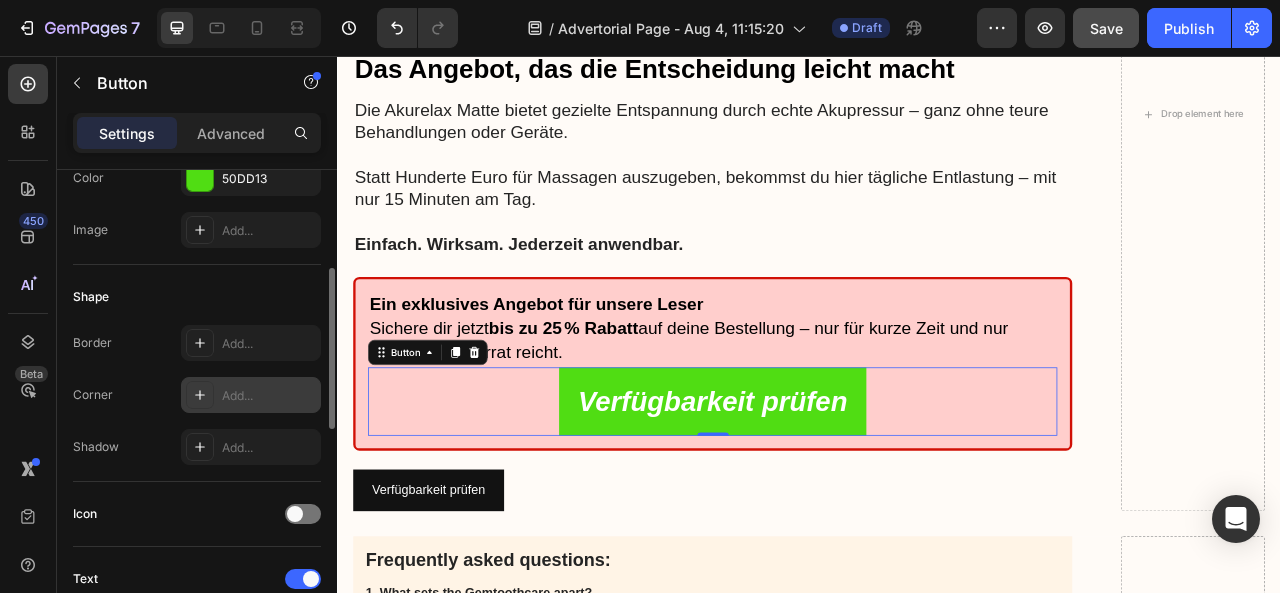 click on "Add..." at bounding box center [269, 396] 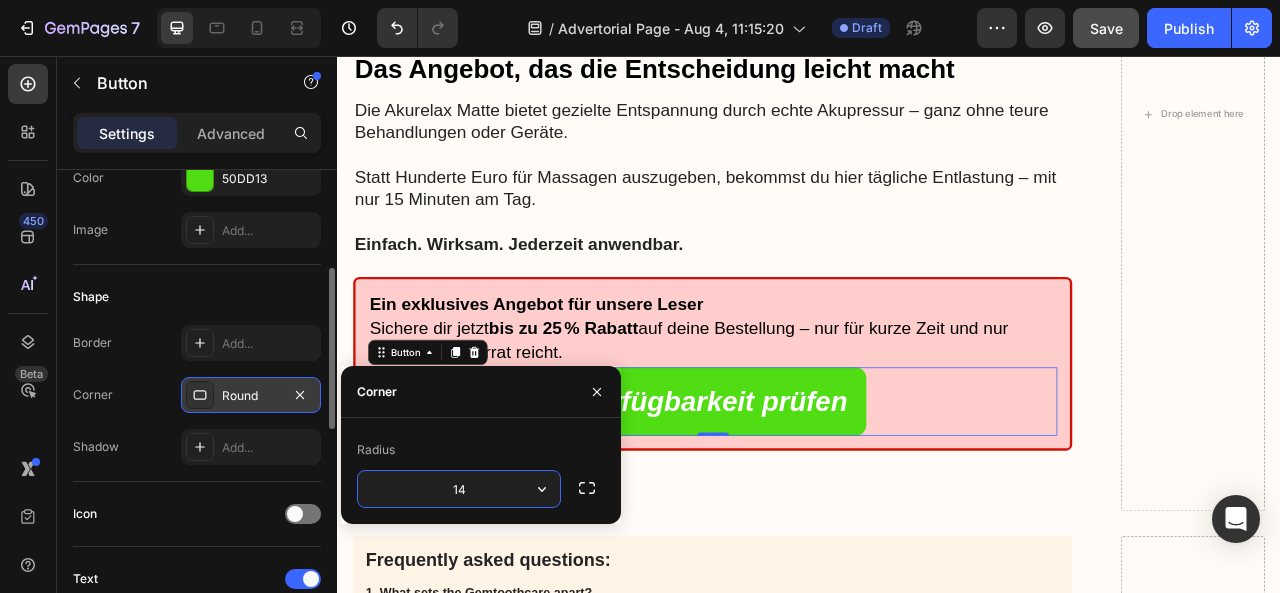 type on "14" 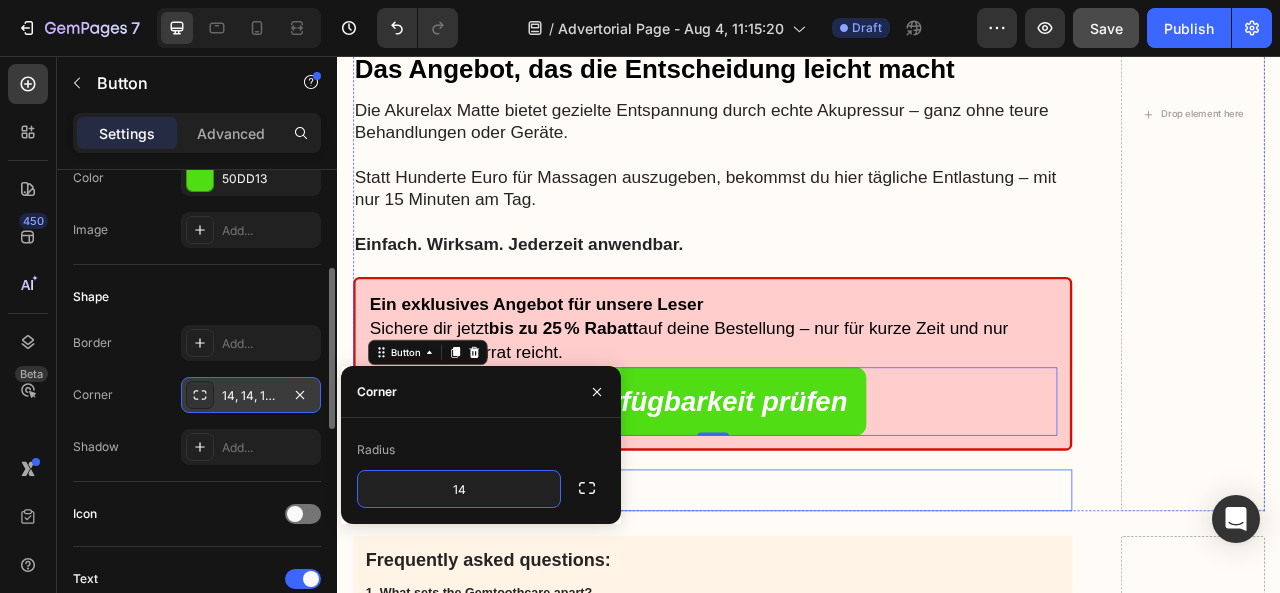 click on "Verfügbarkeit prüfen Button" at bounding box center [814, 608] 